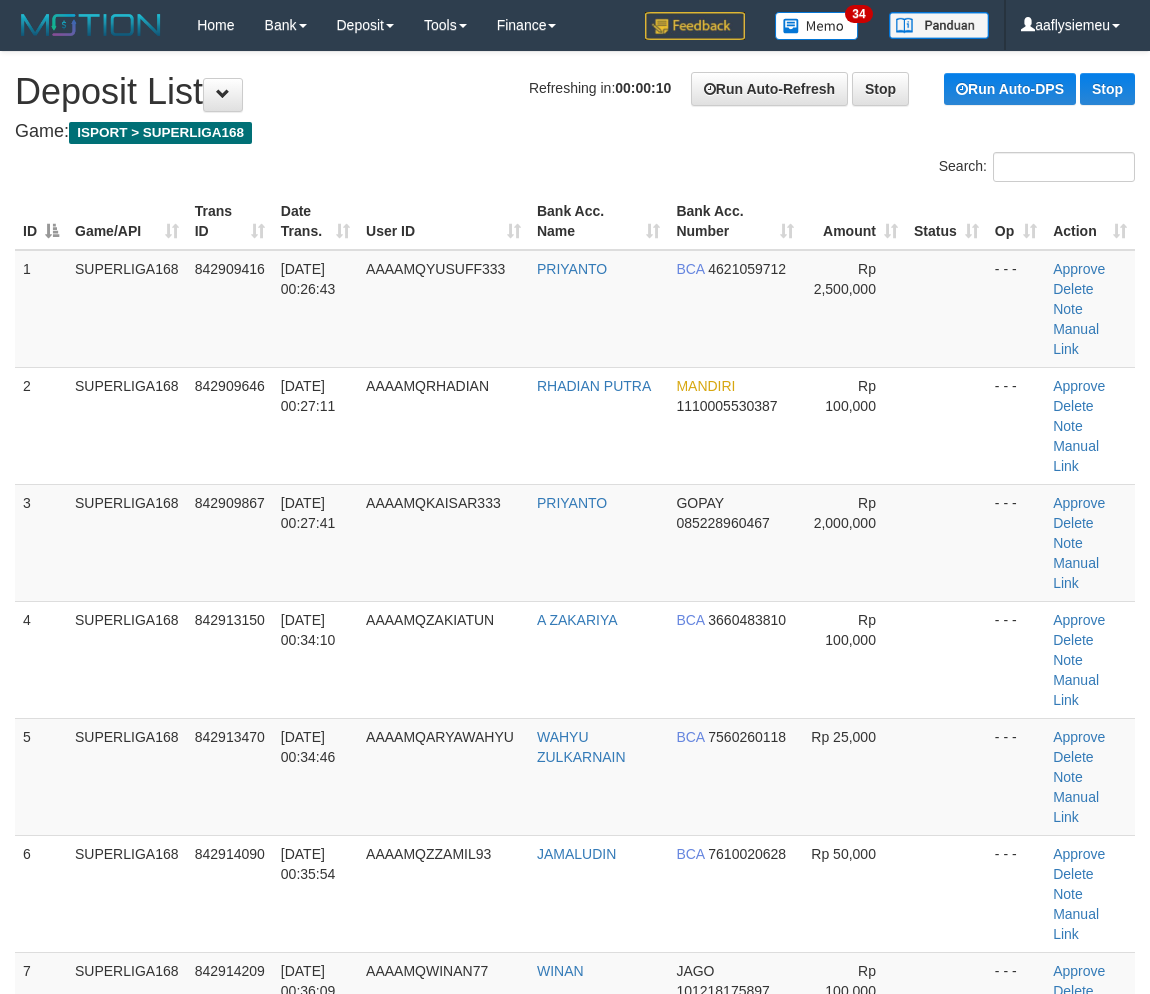 scroll, scrollTop: 0, scrollLeft: 0, axis: both 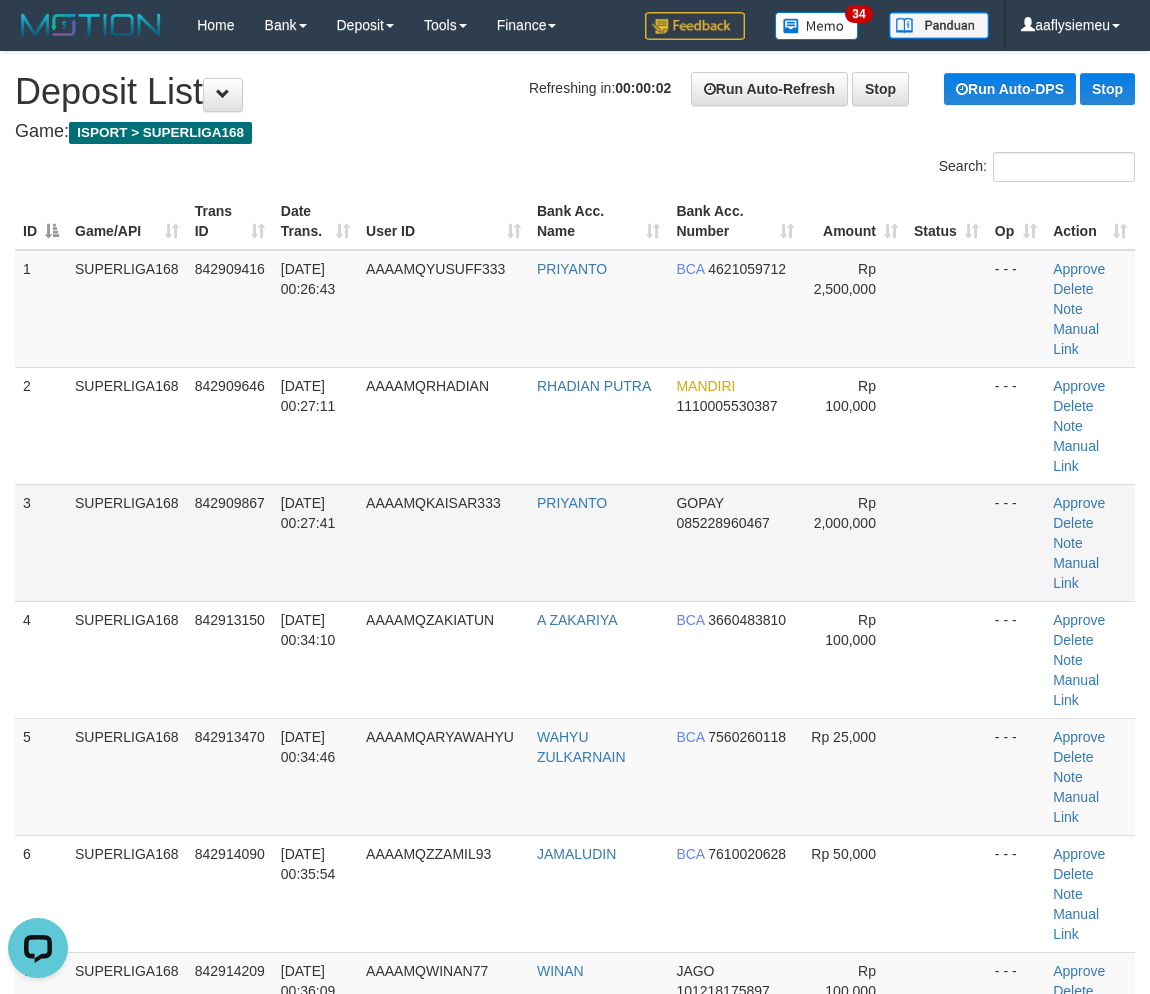 drag, startPoint x: 362, startPoint y: 483, endPoint x: 358, endPoint y: 493, distance: 10.770329 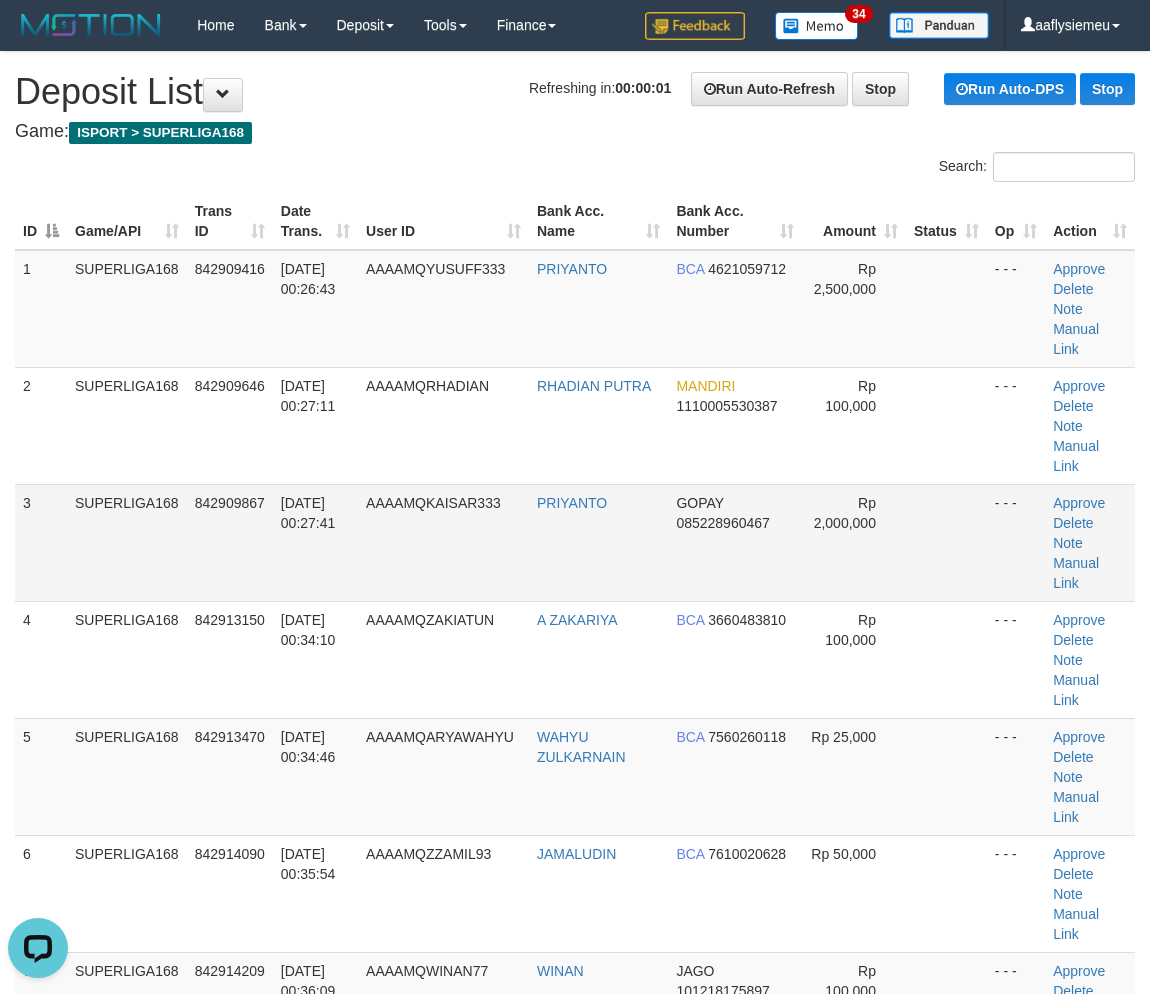 drag, startPoint x: 256, startPoint y: 496, endPoint x: 241, endPoint y: 504, distance: 17 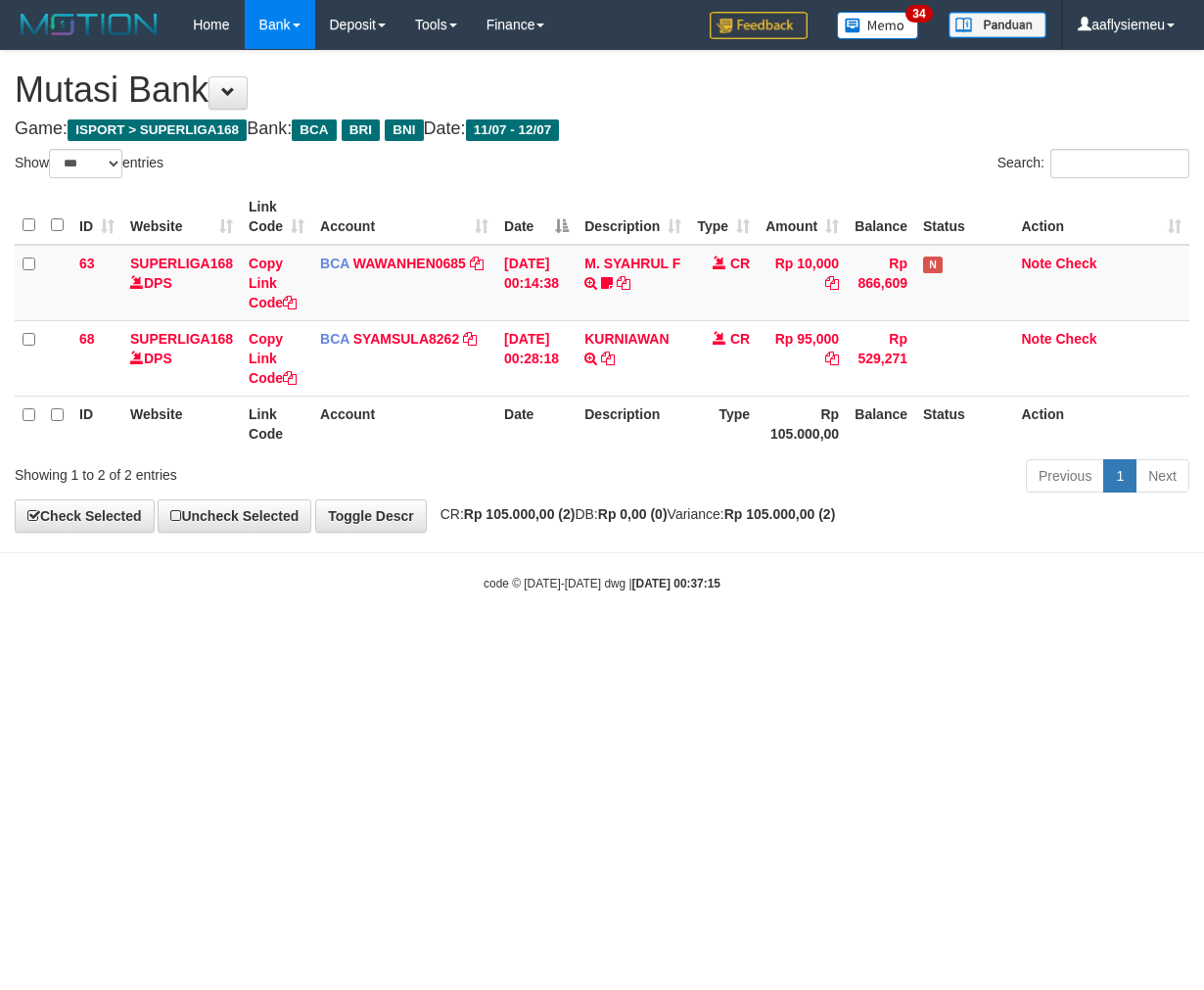 select on "***" 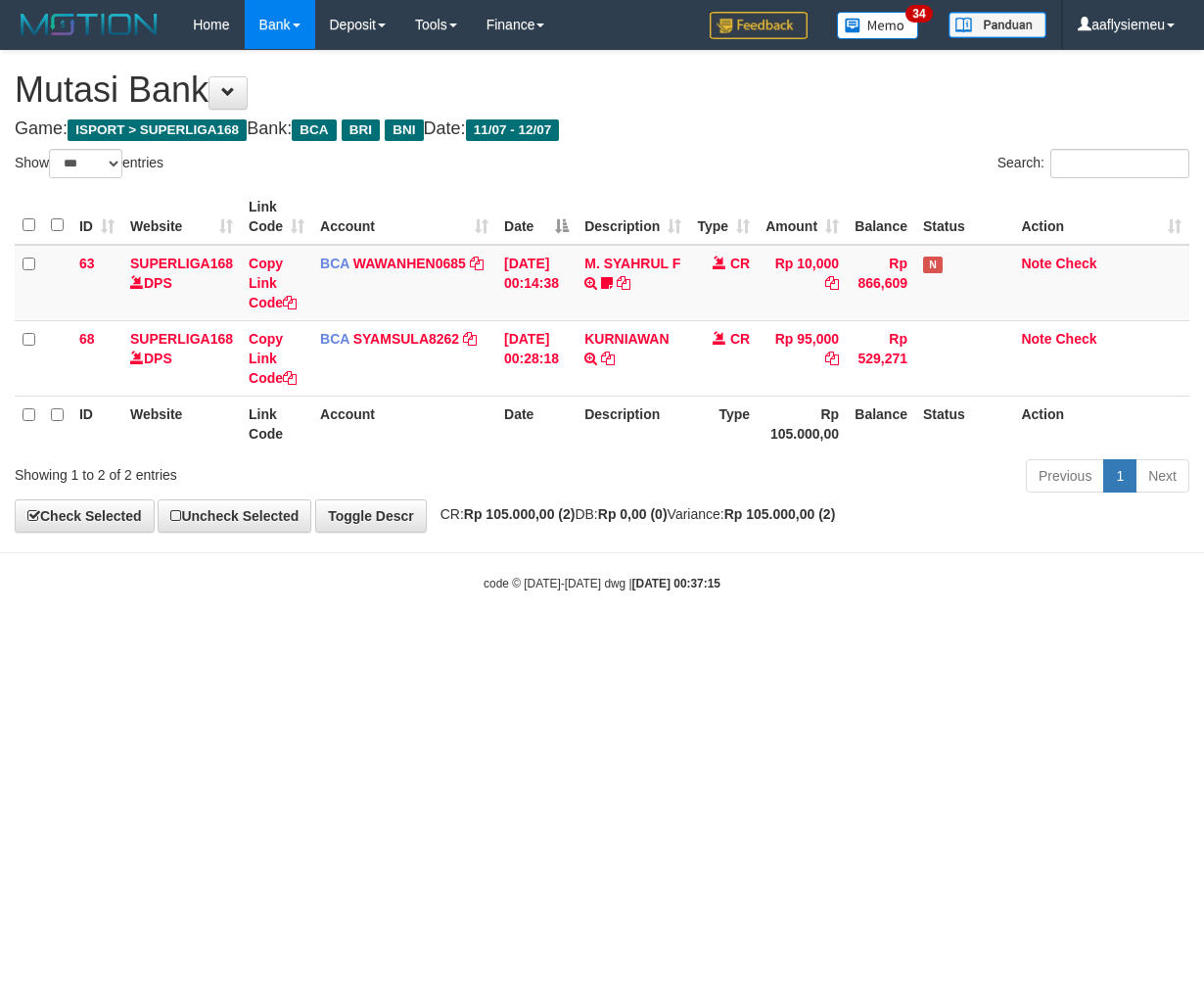 scroll, scrollTop: 0, scrollLeft: 0, axis: both 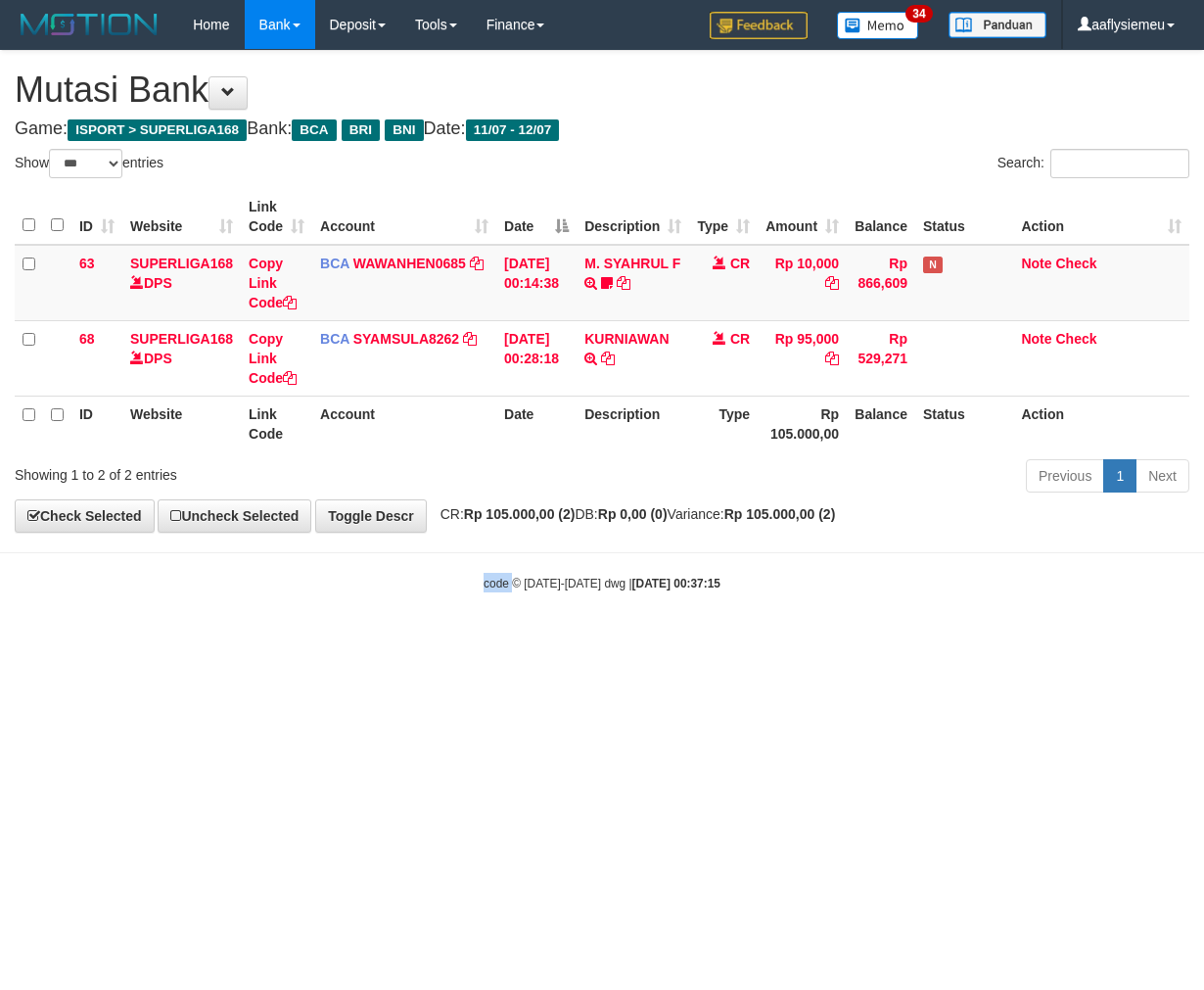 click on "Toggle navigation
Home
Bank
Account List
Load
By Website
Group
[ISPORT]													SUPERLIGA168
By Load Group (DPS)" at bounding box center (602, 320) 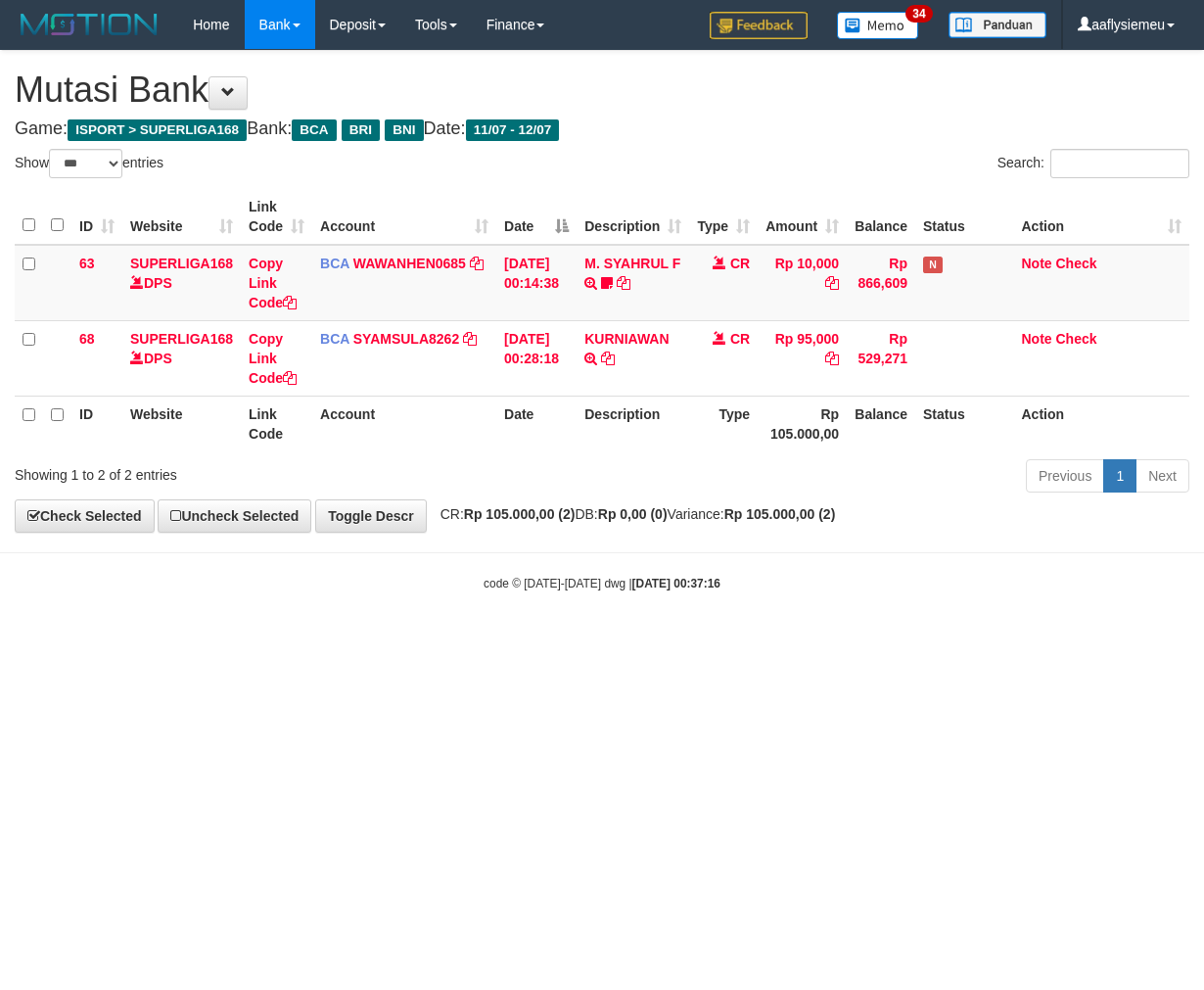 select on "***" 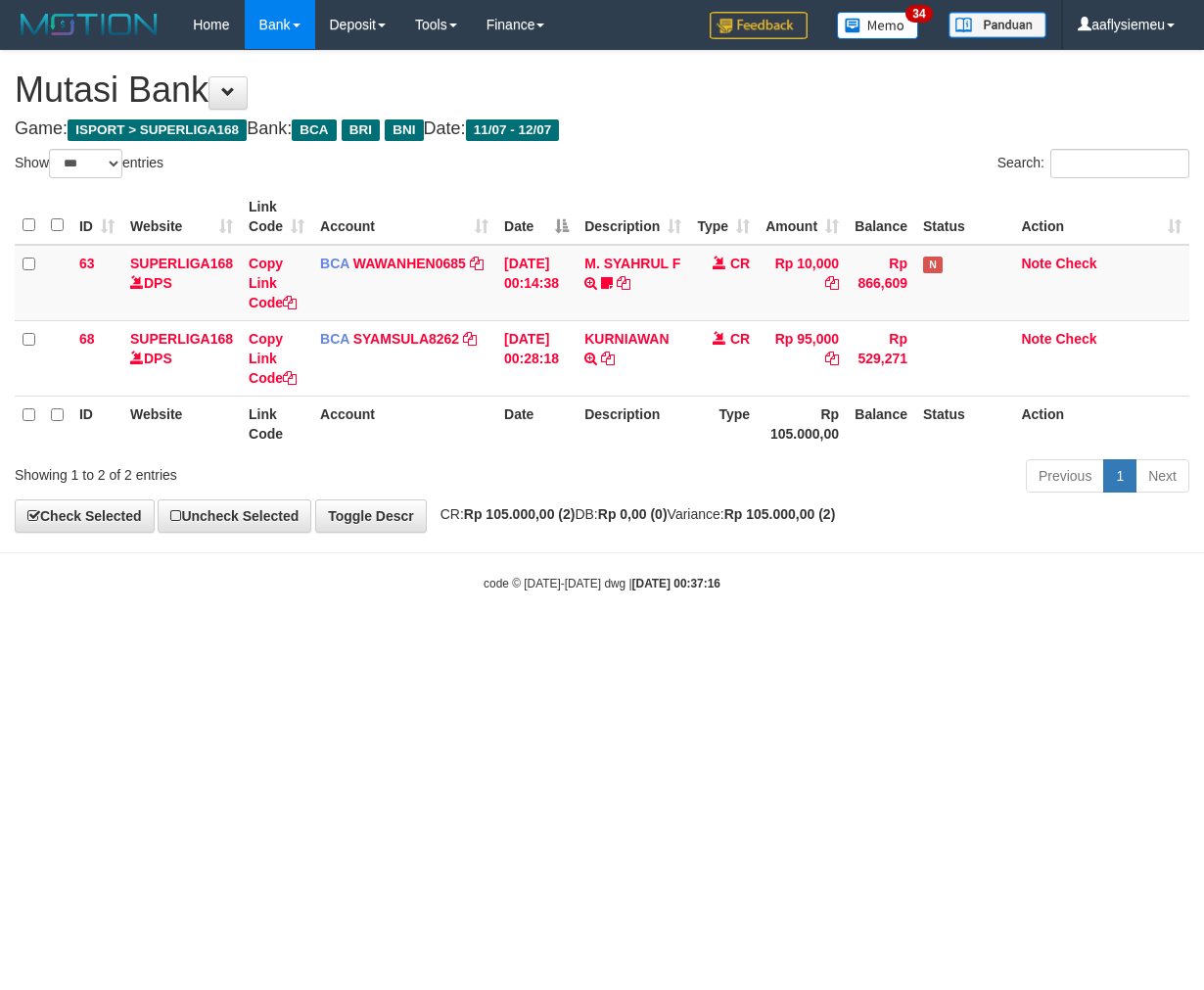 scroll, scrollTop: 0, scrollLeft: 0, axis: both 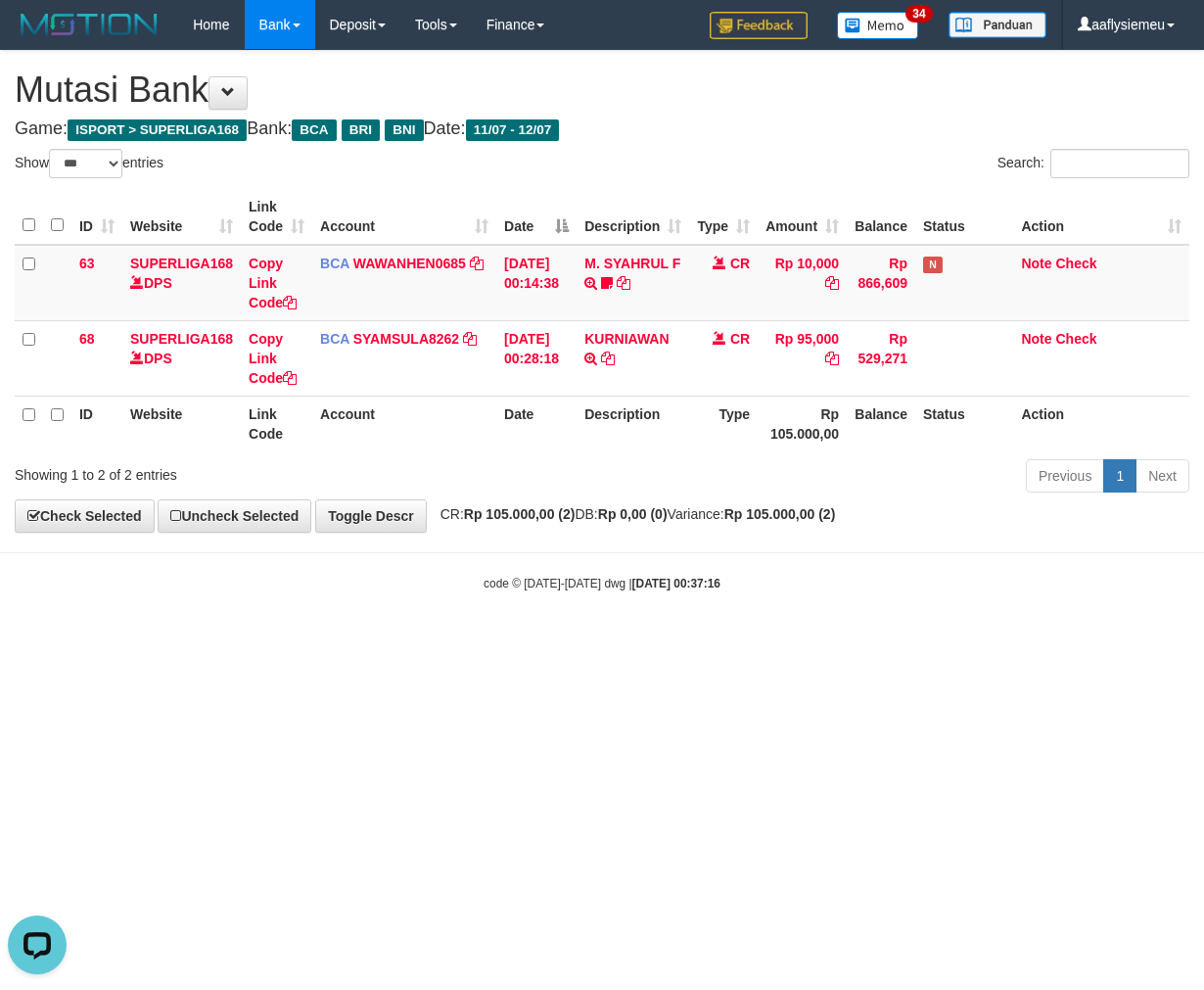 click on "Toggle navigation
Home
Bank
Account List
Load
By Website
Group
[ISPORT]													SUPERLIGA168
By Load Group (DPS)" at bounding box center [602, 320] 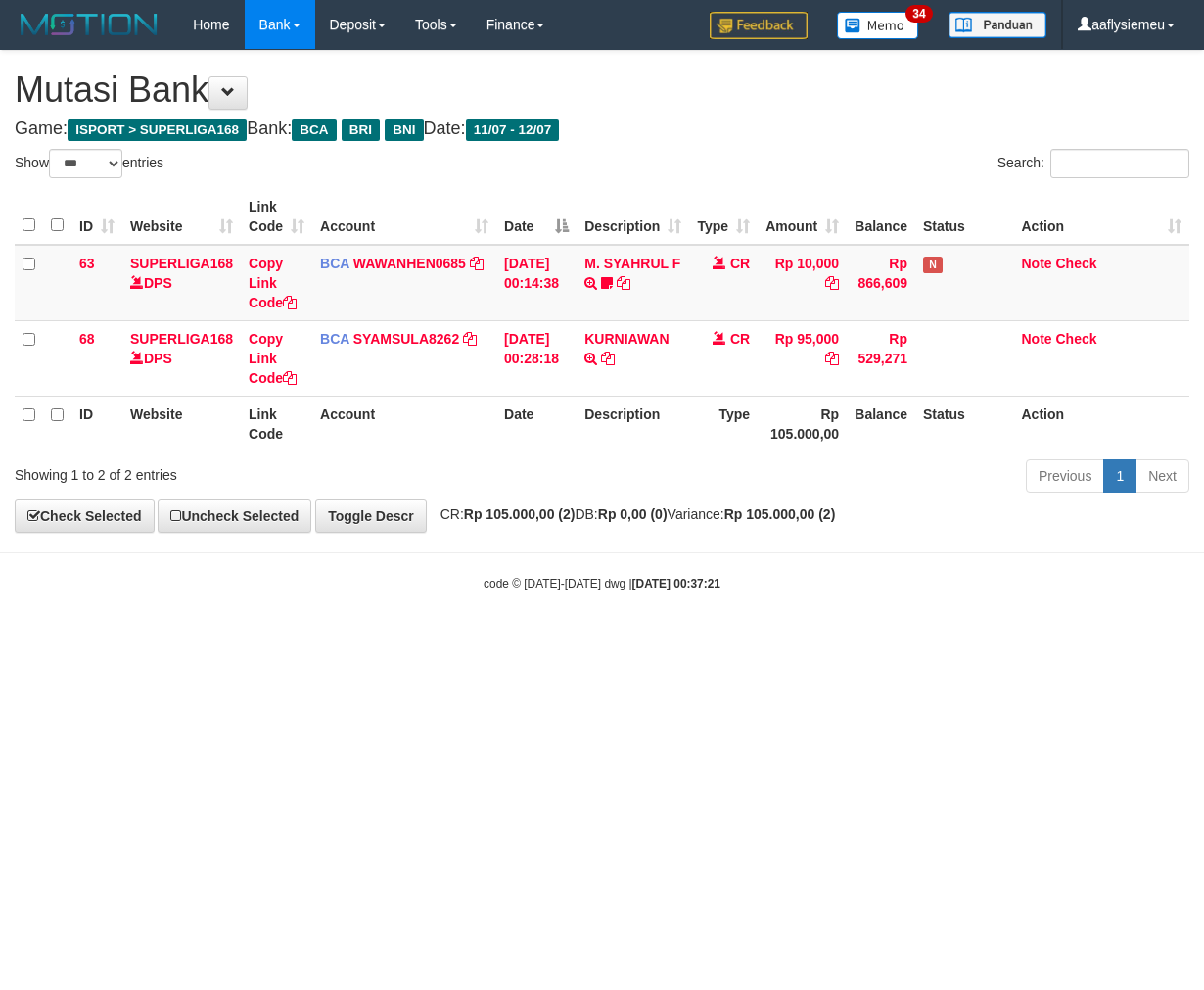 select on "***" 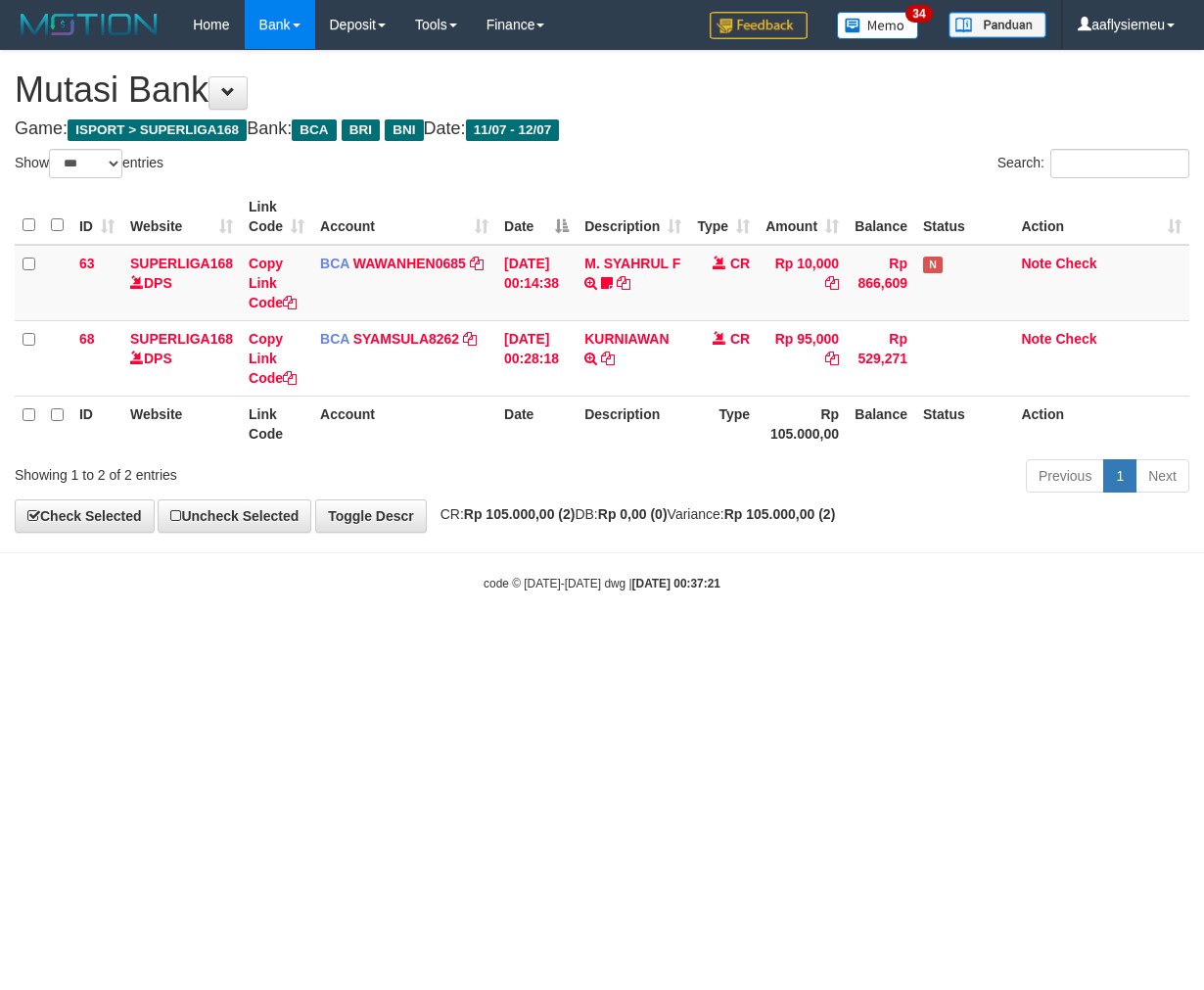 scroll, scrollTop: 0, scrollLeft: 0, axis: both 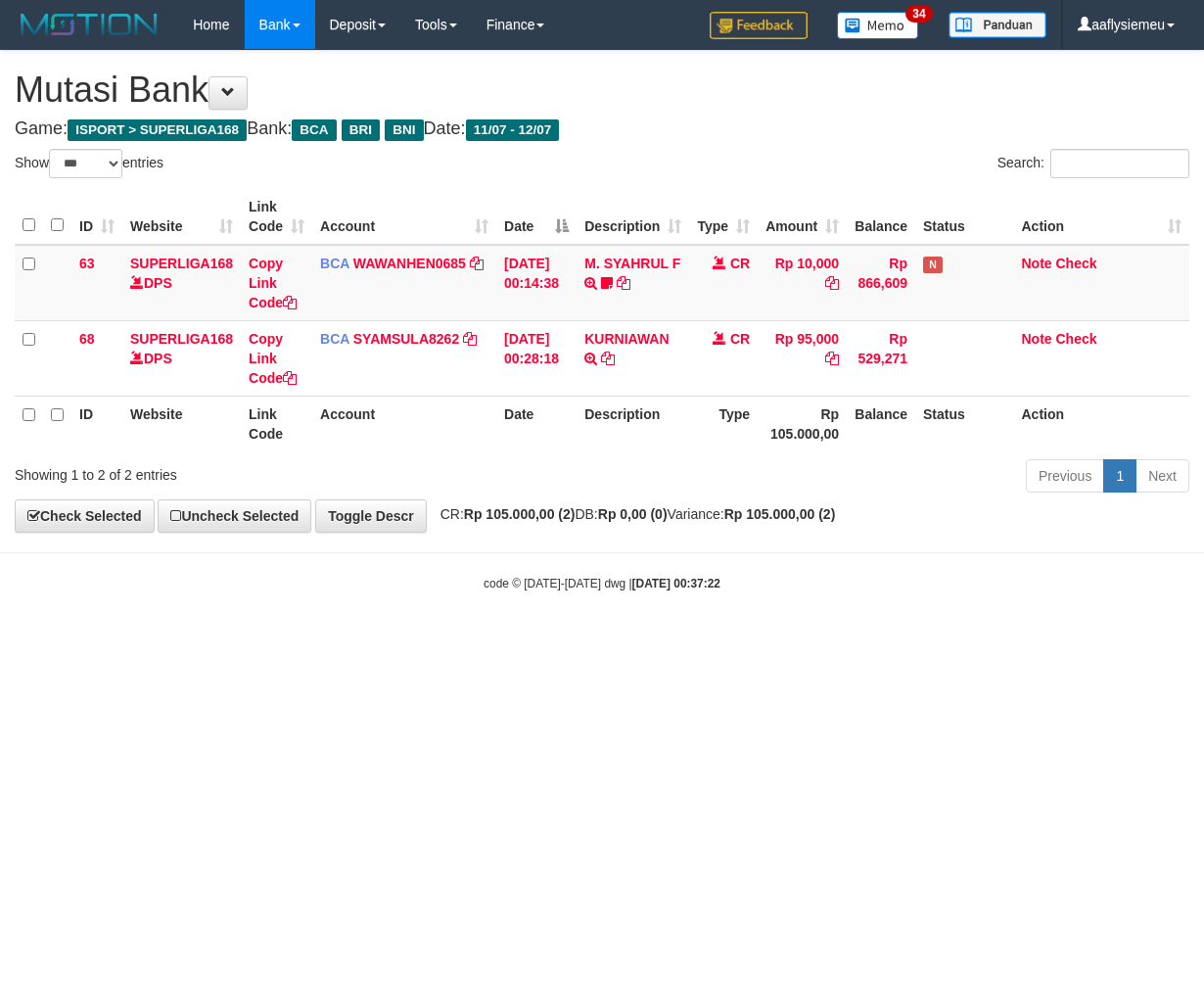 select on "***" 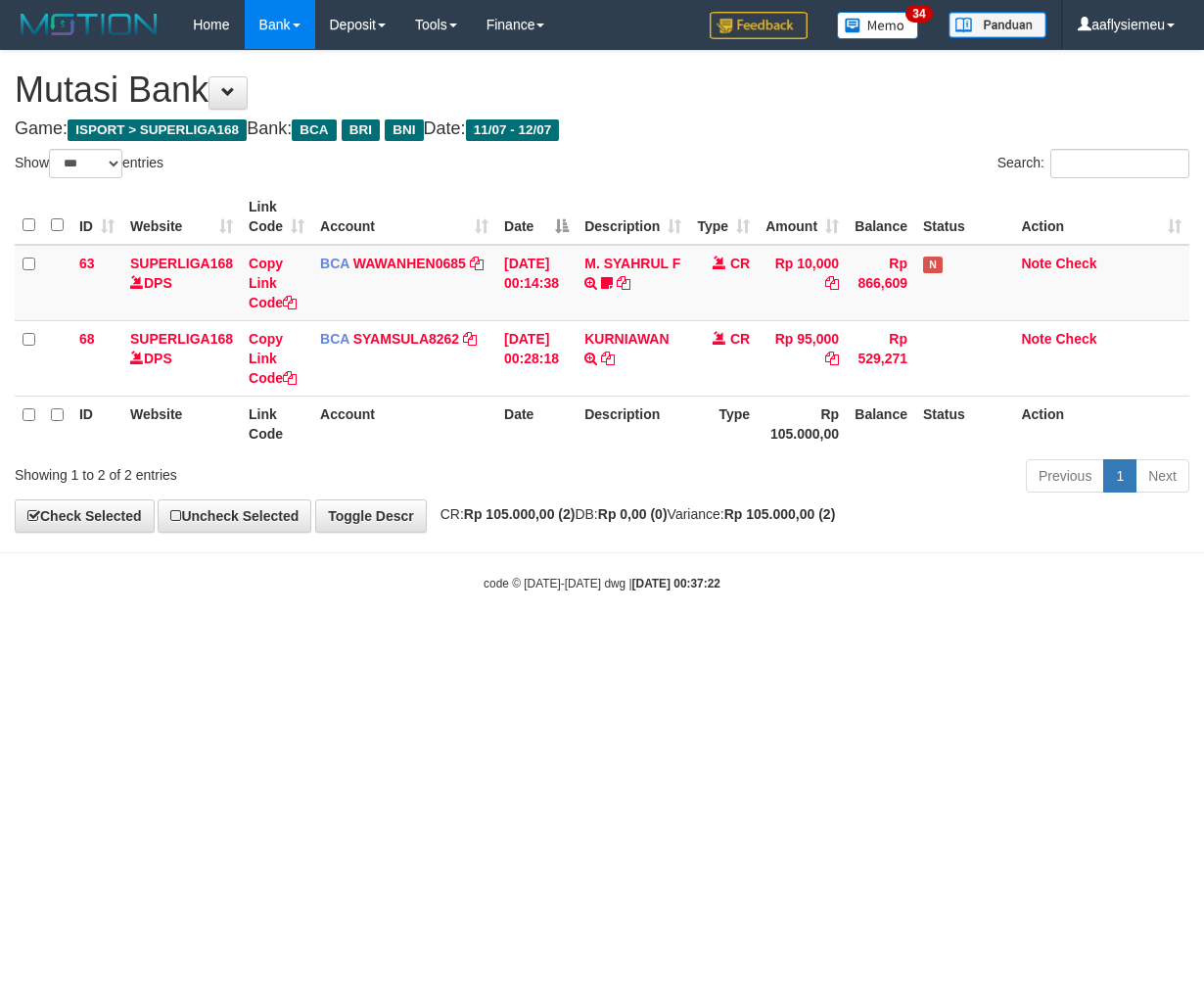 scroll, scrollTop: 0, scrollLeft: 0, axis: both 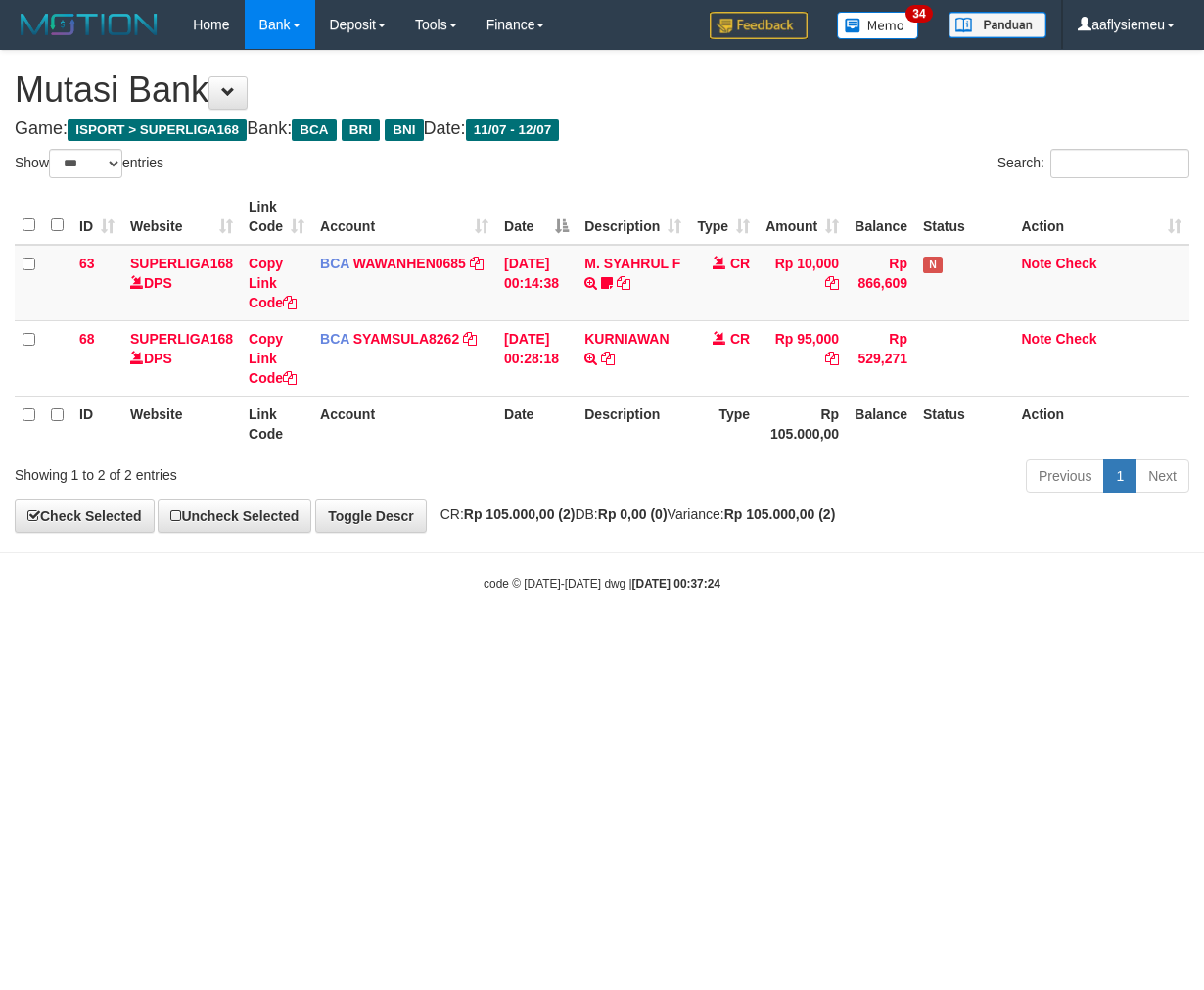 select on "***" 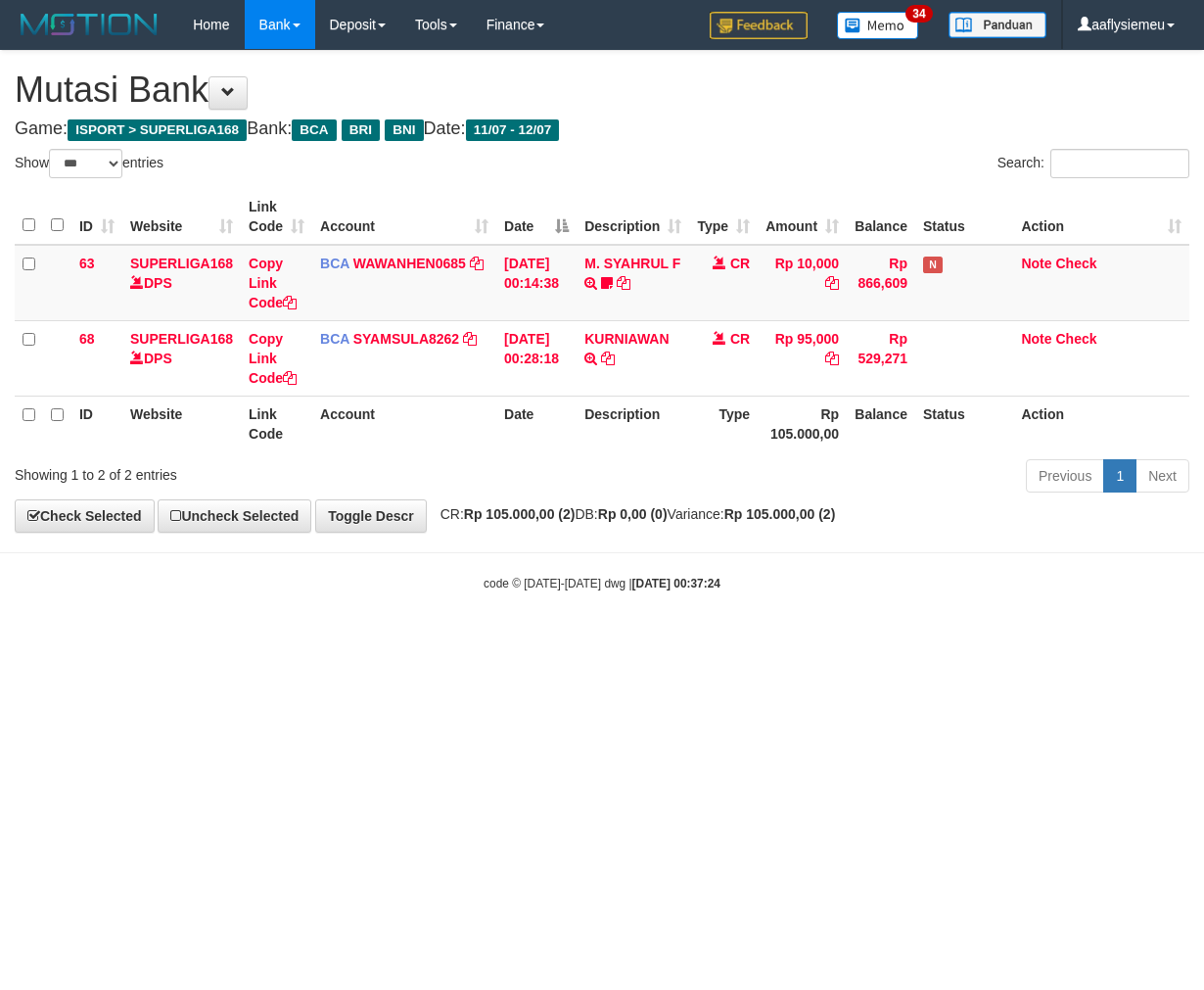 scroll, scrollTop: 0, scrollLeft: 0, axis: both 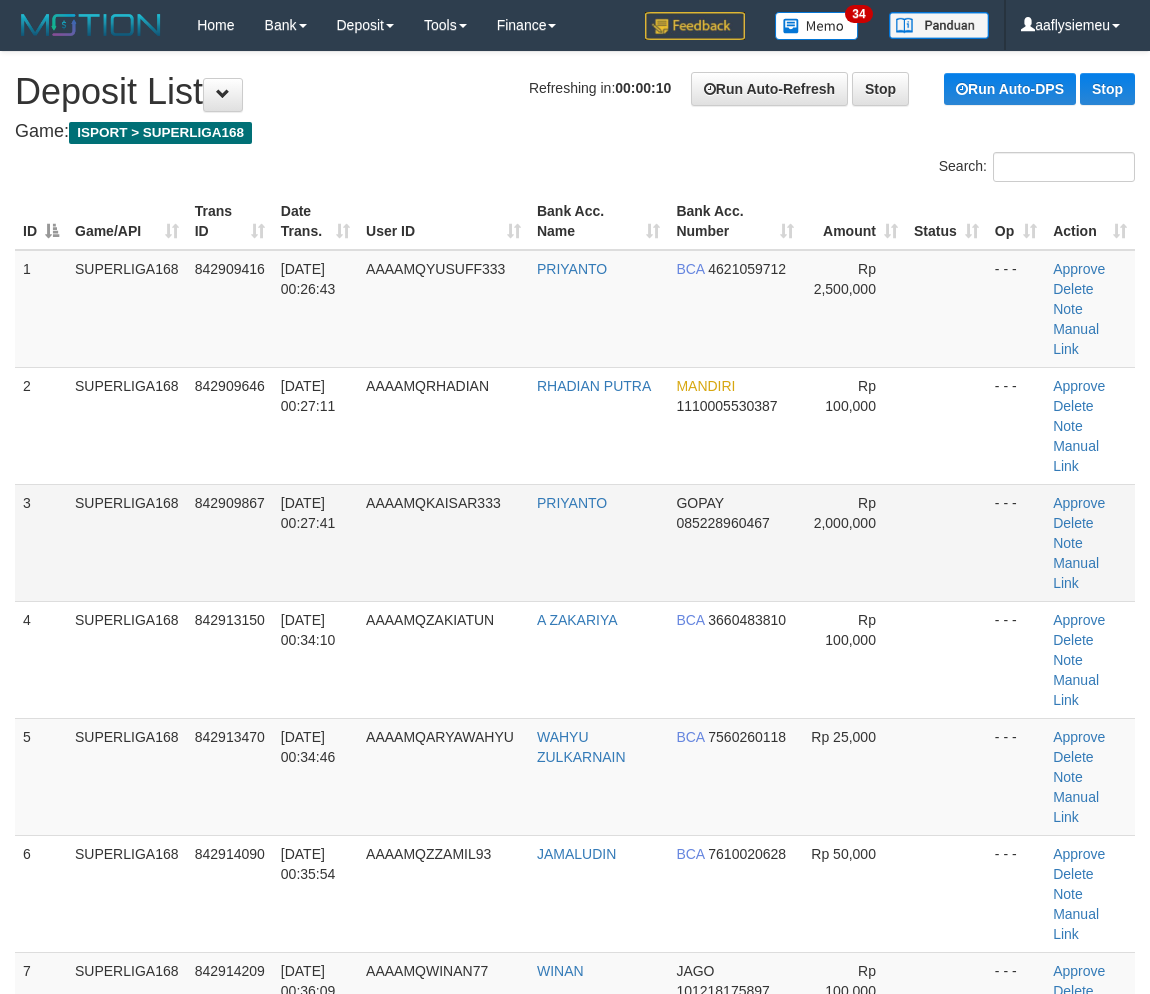 click on "[DATE] 00:27:11" at bounding box center (315, 425) 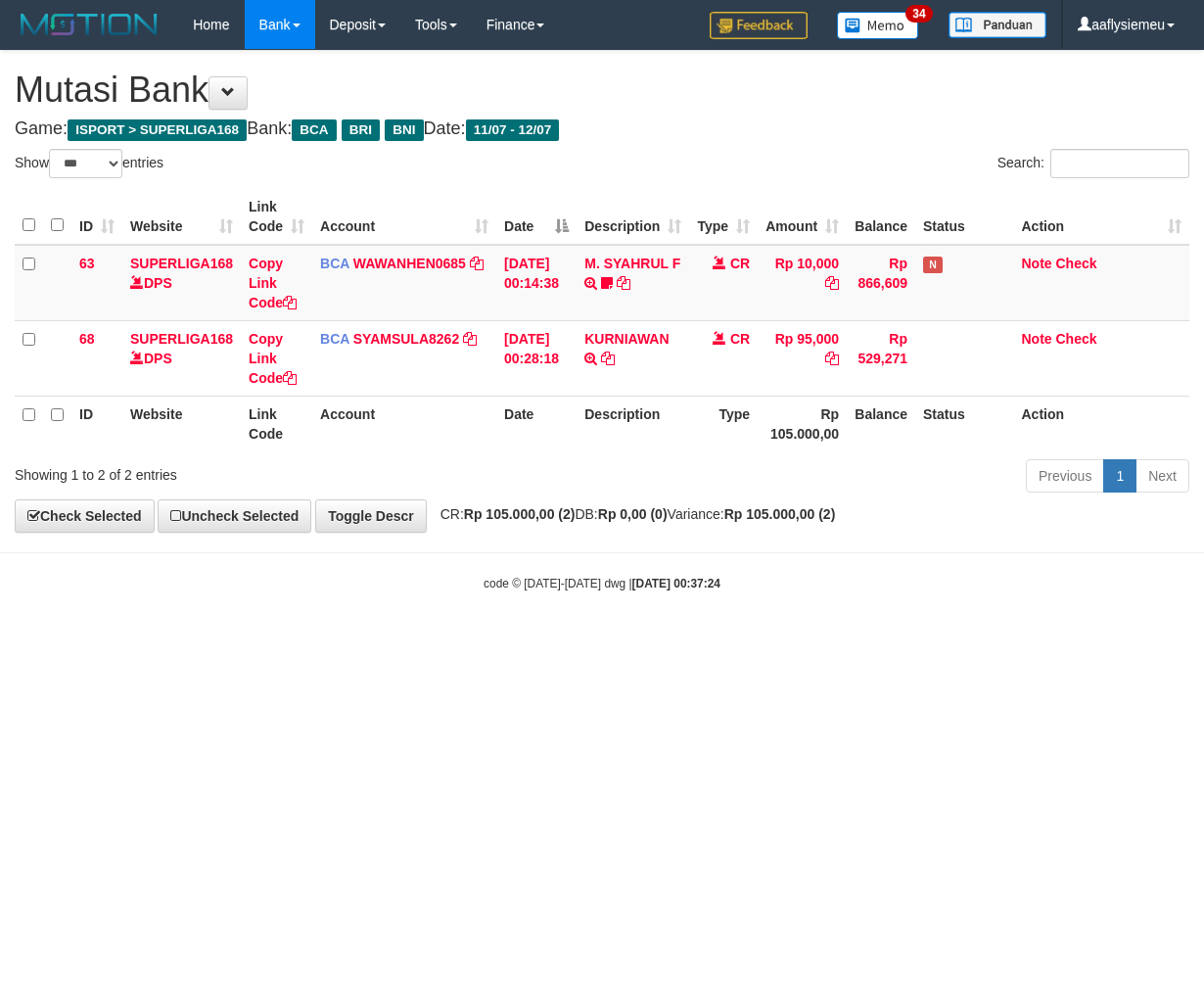 select on "***" 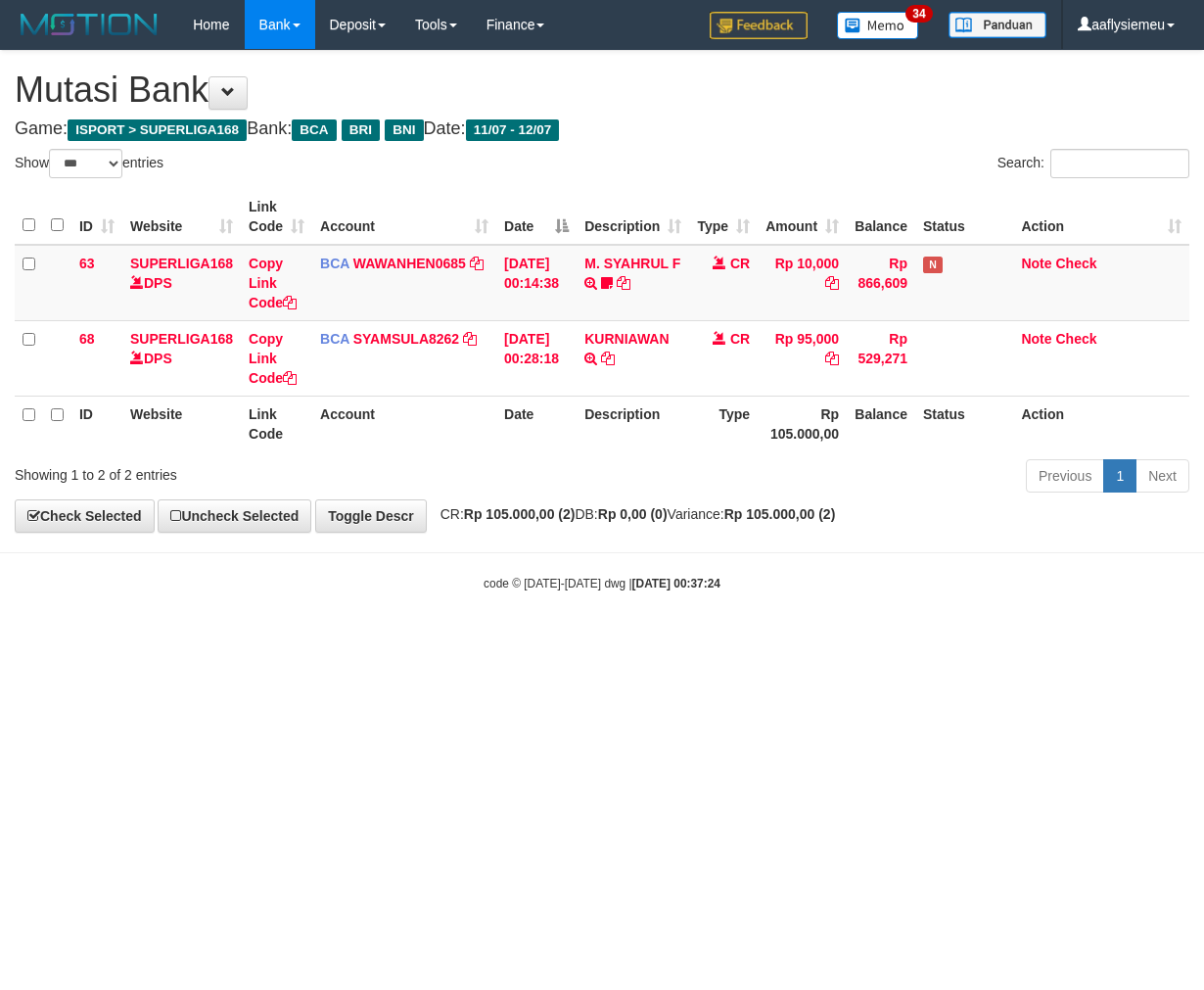scroll, scrollTop: 0, scrollLeft: 0, axis: both 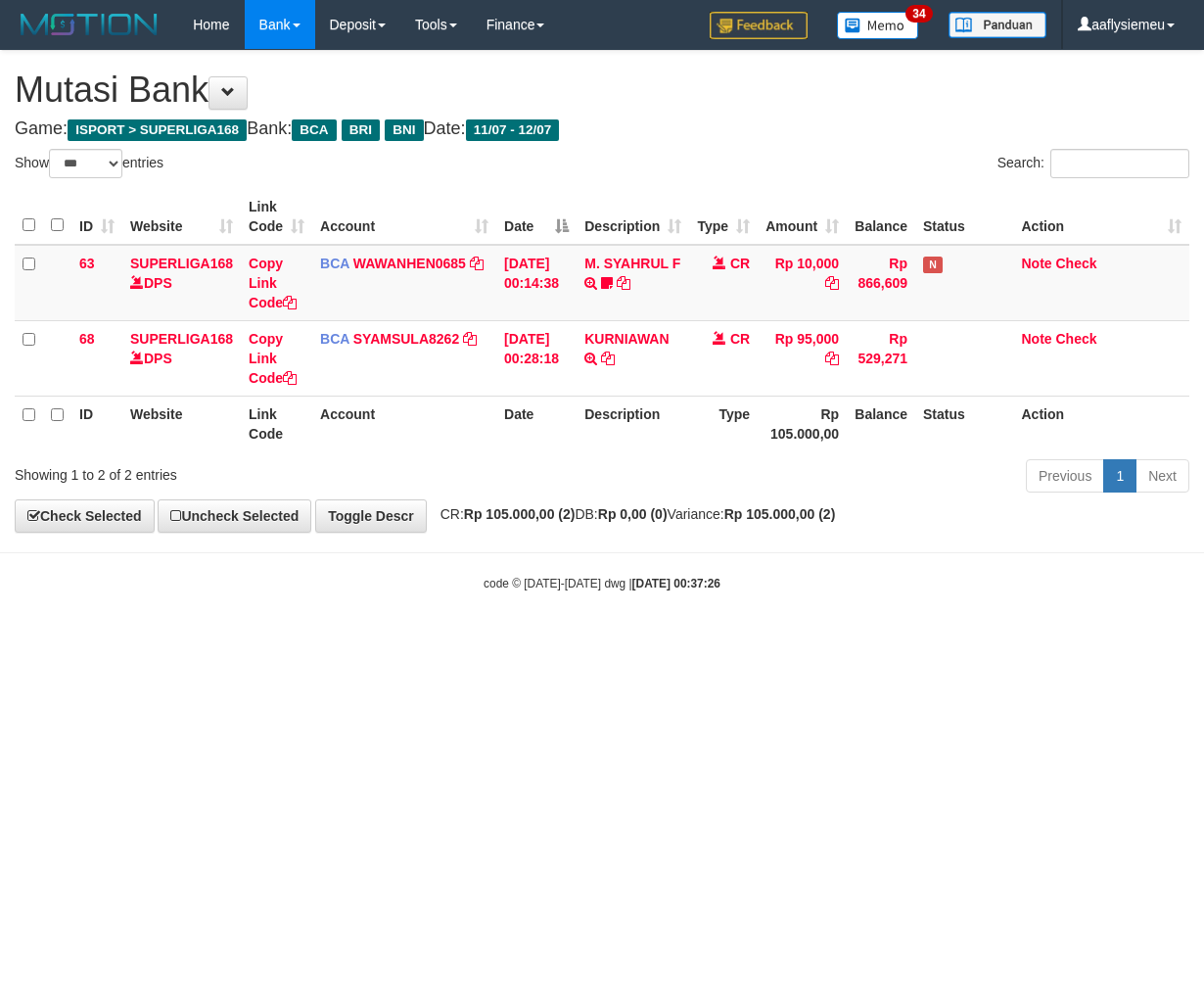 select on "***" 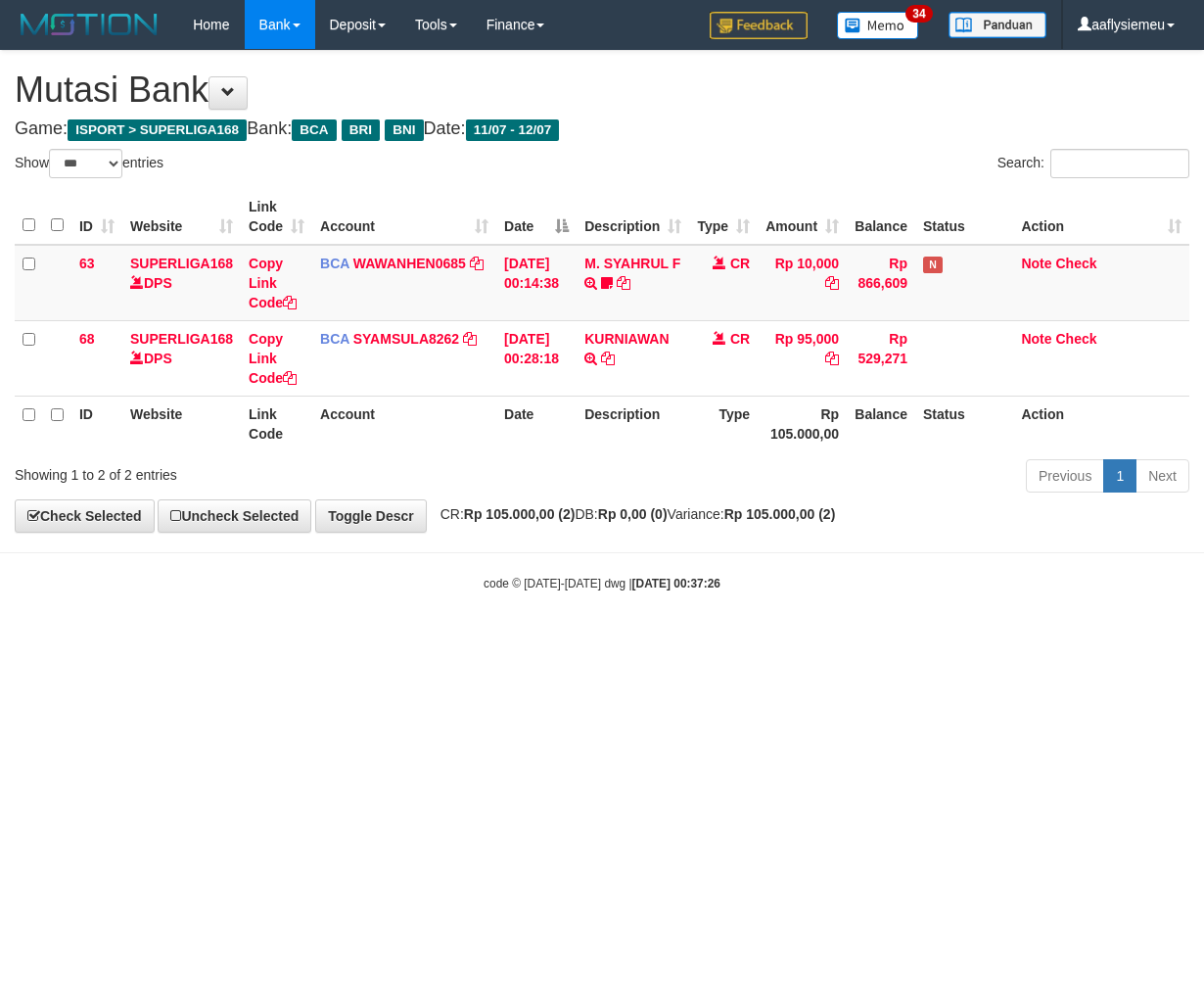 click on "Toggle navigation
Home
Bank
Account List
Load
By Website
Group
[ISPORT]													SUPERLIGA168
By Load Group (DPS)" at bounding box center (602, 320) 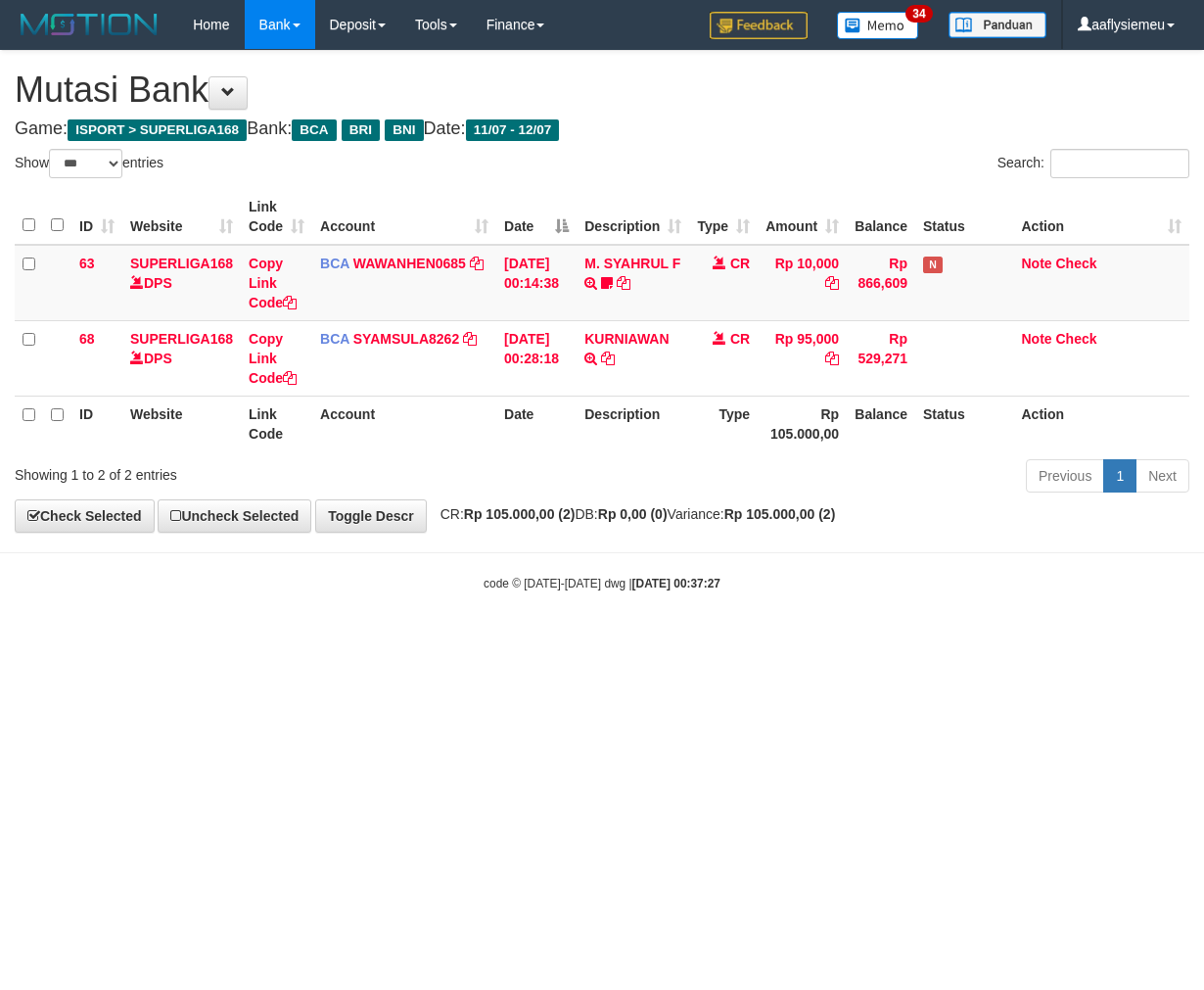select on "***" 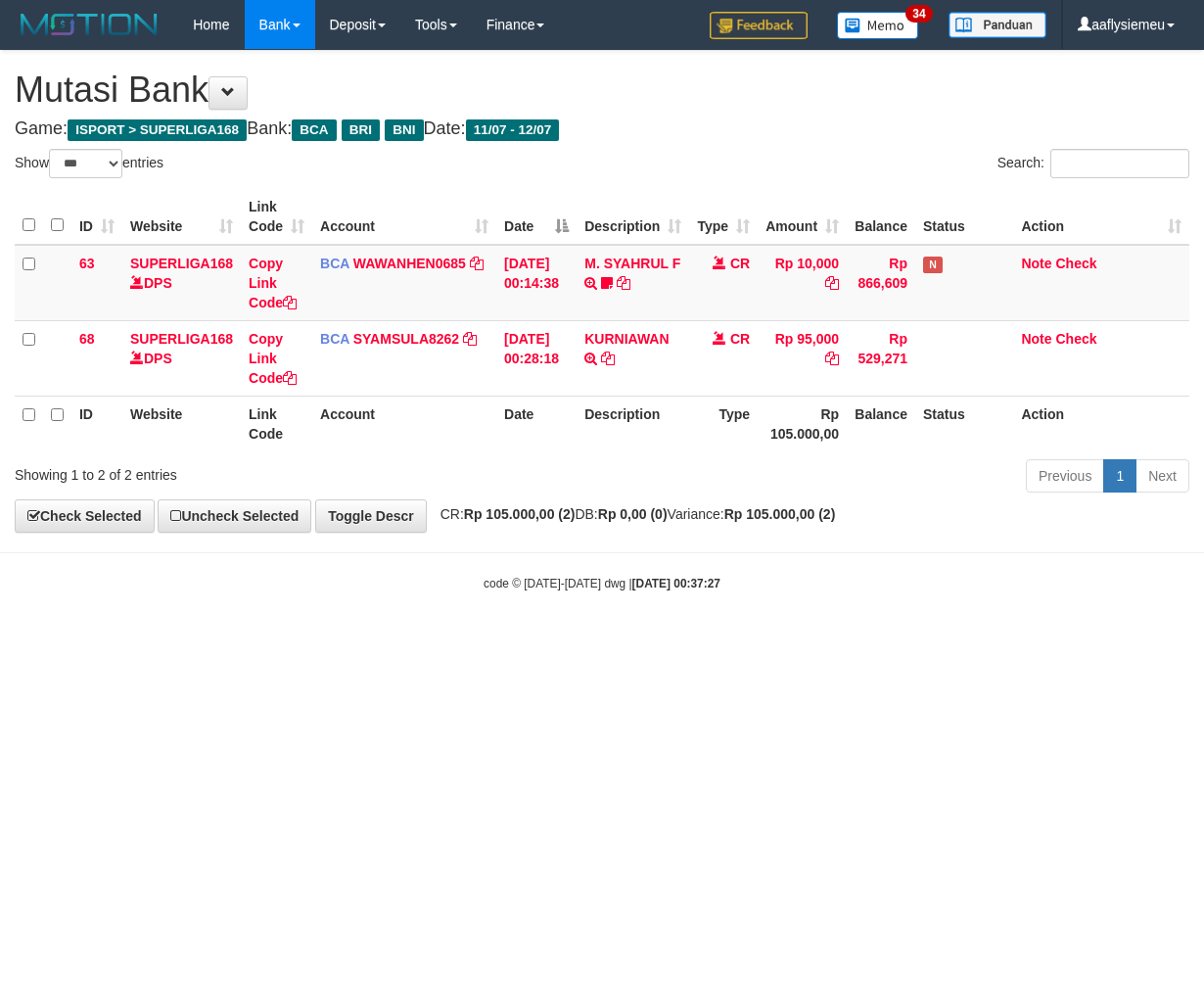 scroll, scrollTop: 0, scrollLeft: 0, axis: both 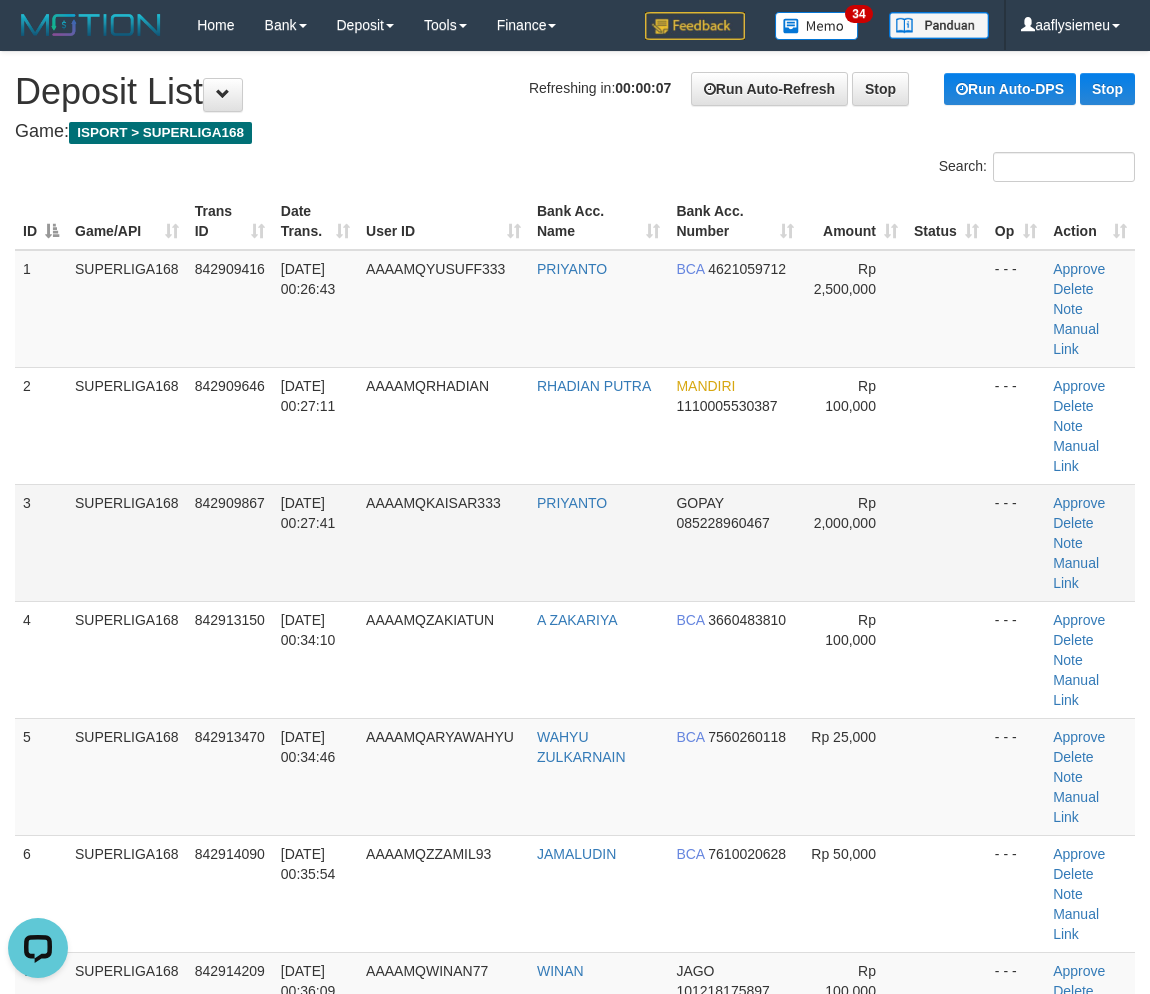 drag, startPoint x: 180, startPoint y: 442, endPoint x: 157, endPoint y: 455, distance: 26.41969 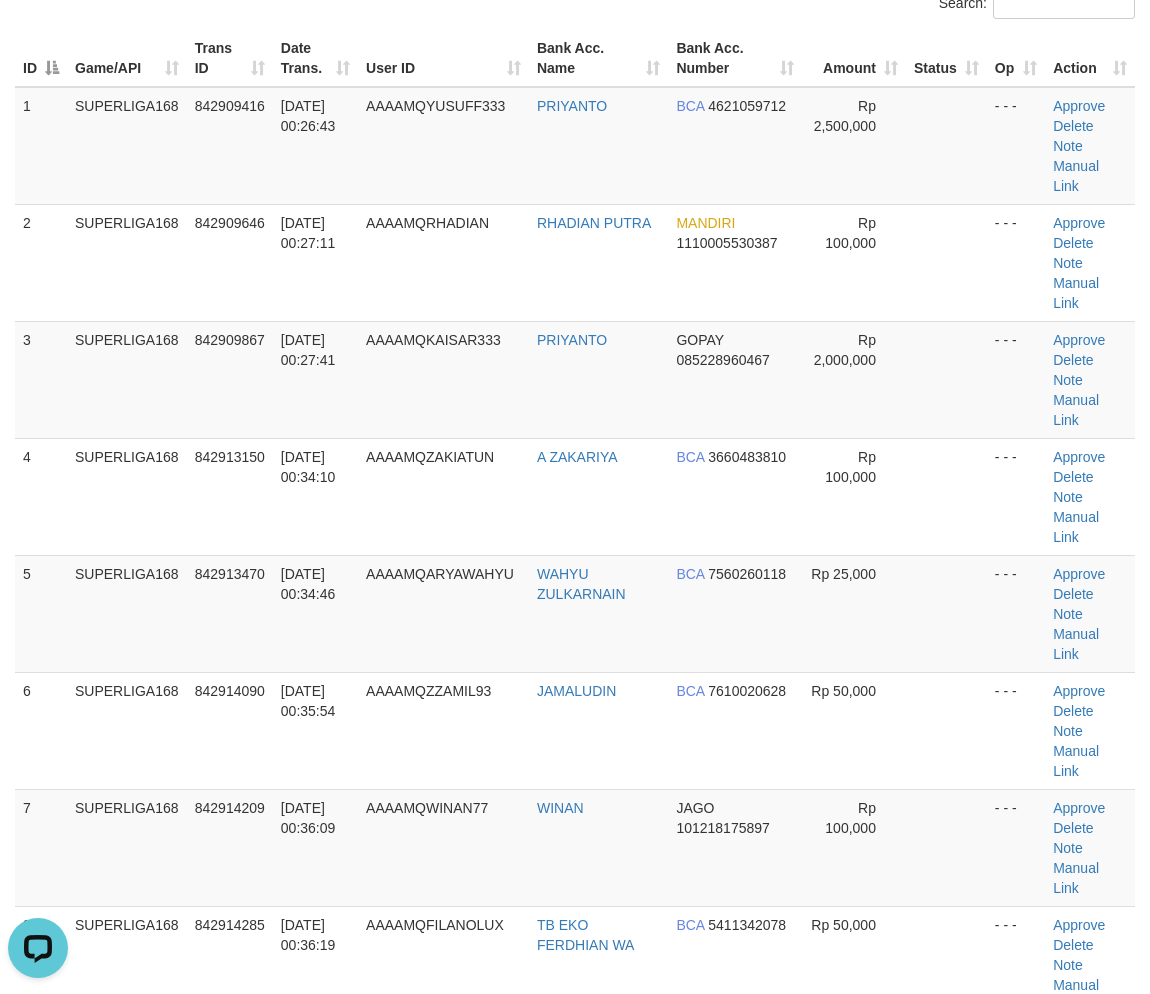 scroll, scrollTop: 333, scrollLeft: 0, axis: vertical 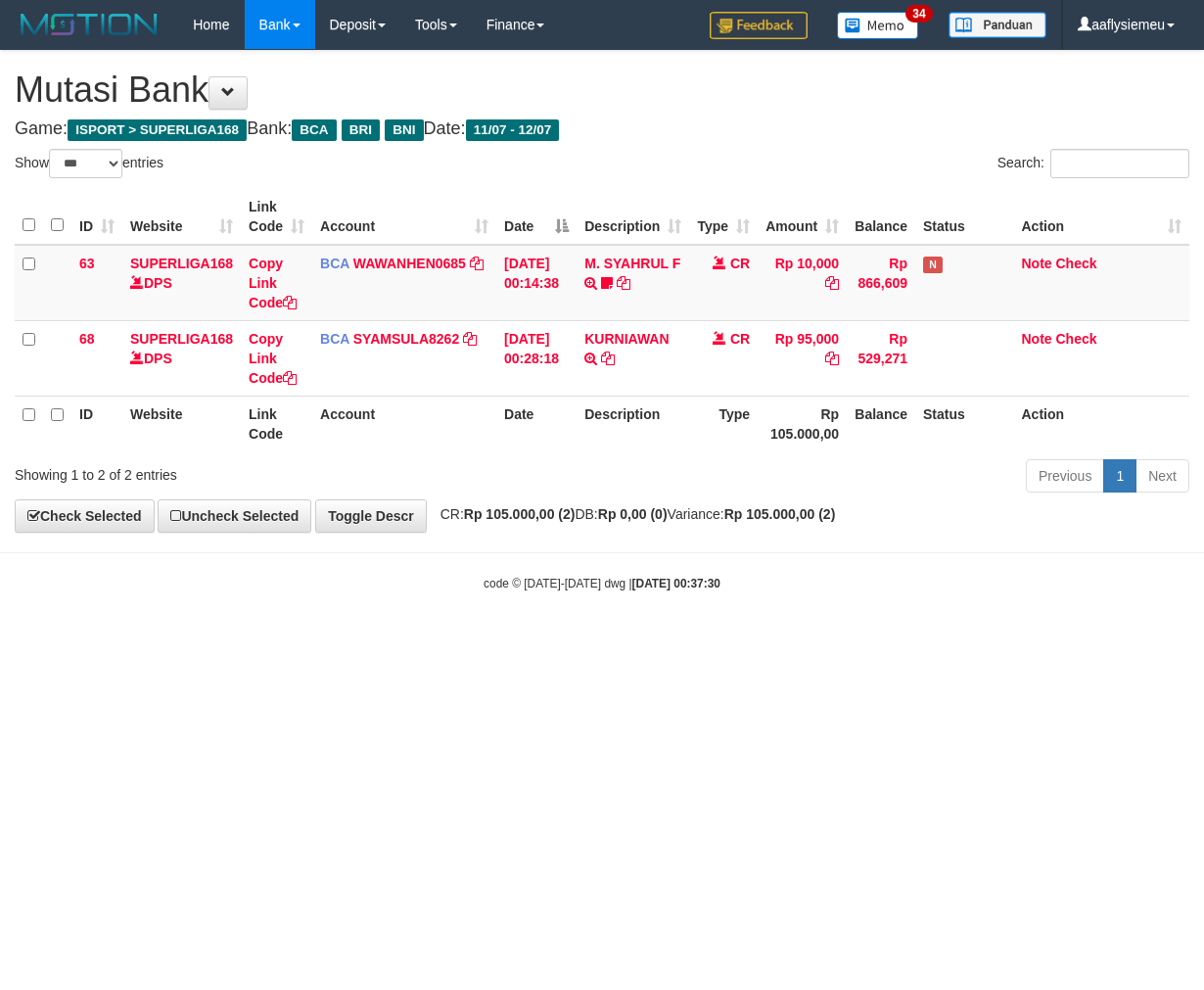 select on "***" 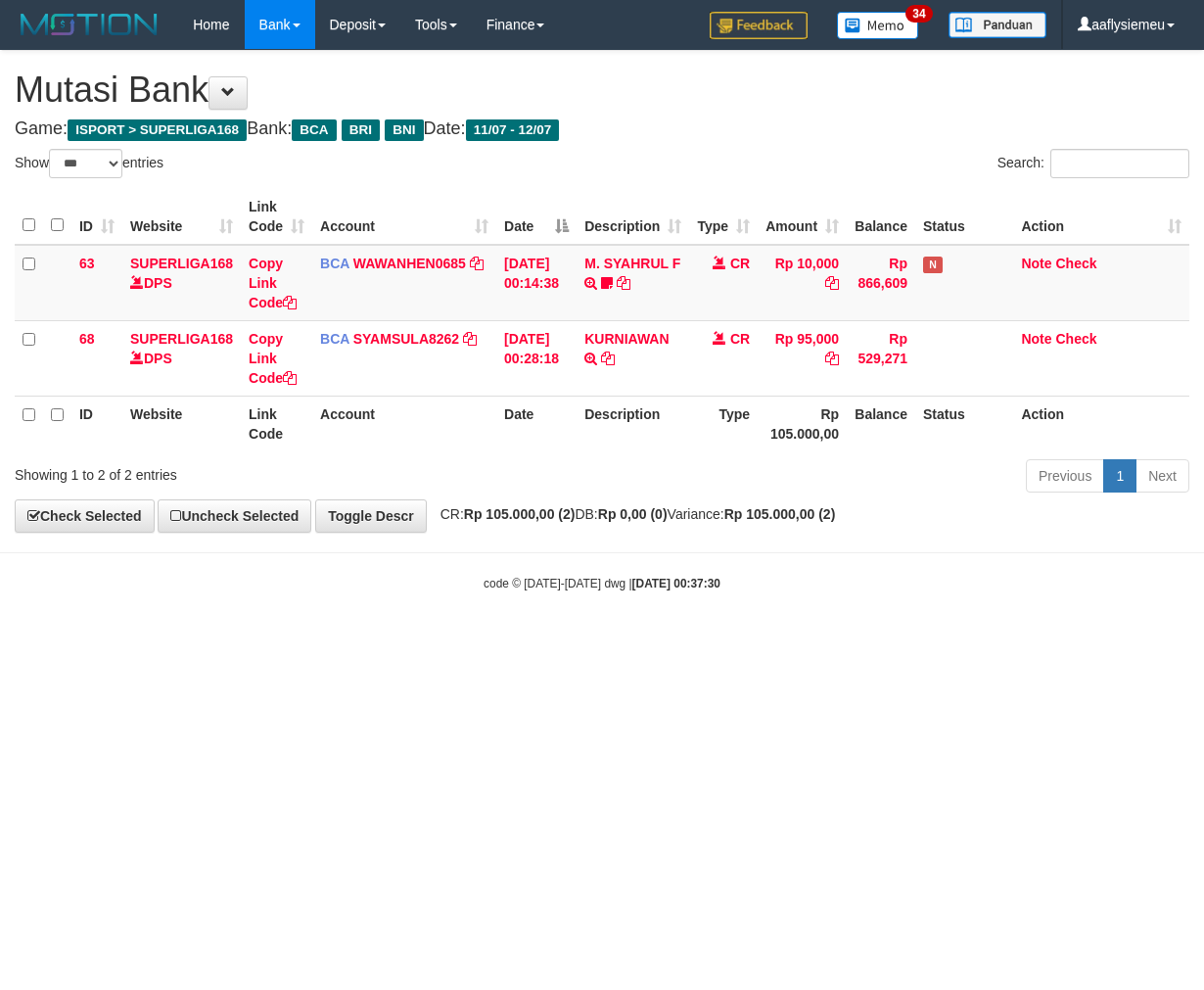 scroll, scrollTop: 0, scrollLeft: 0, axis: both 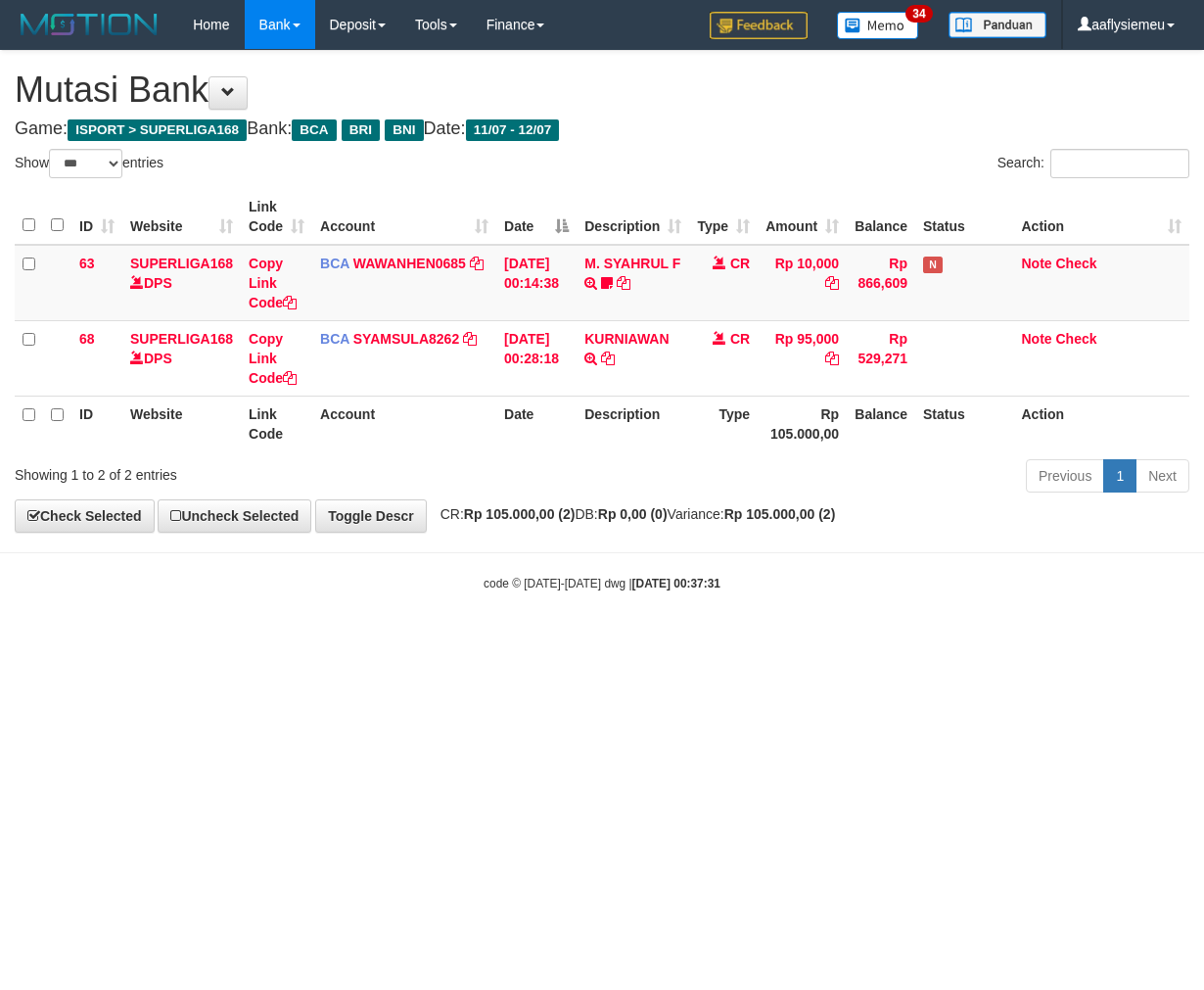 select on "***" 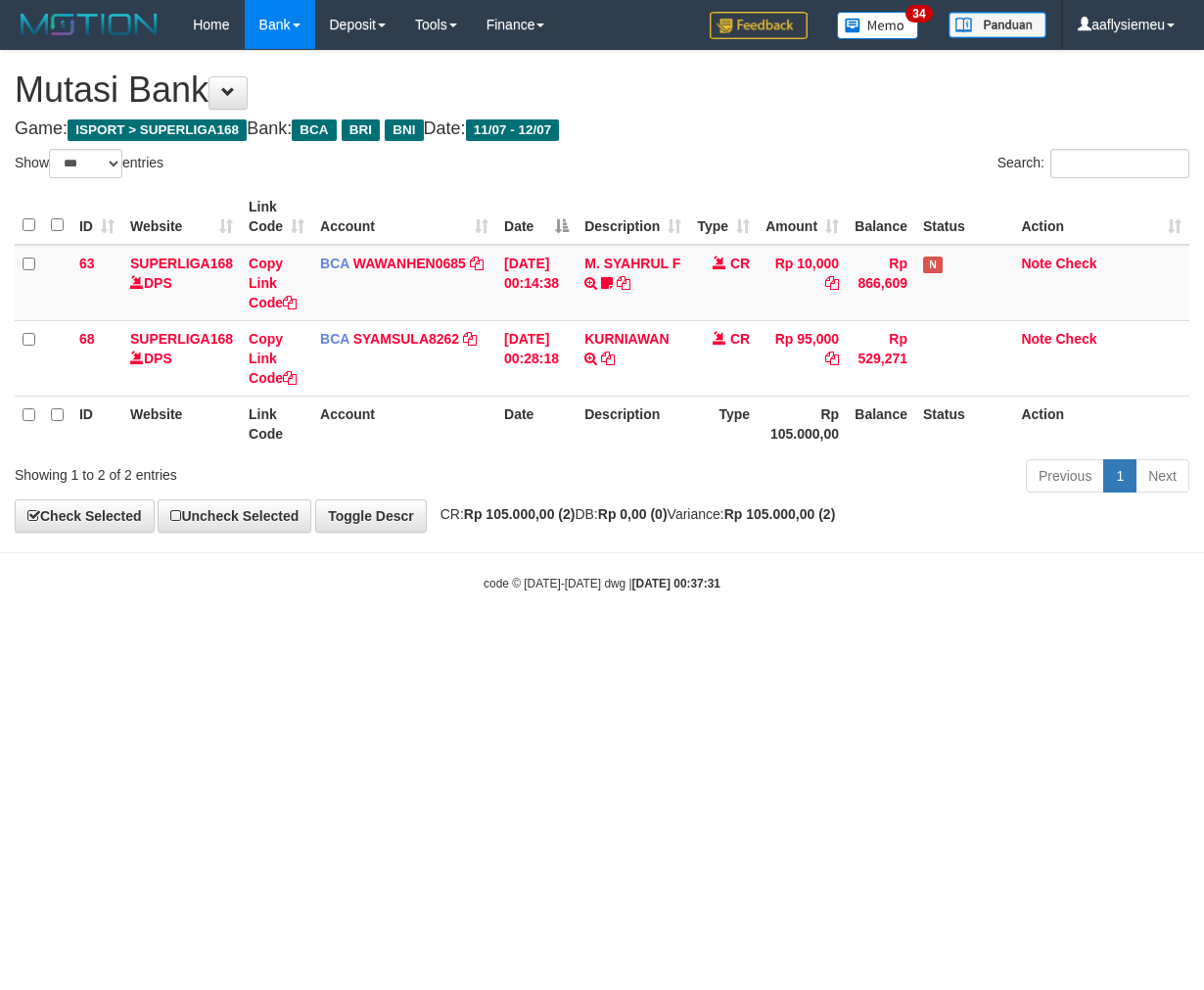 scroll, scrollTop: 0, scrollLeft: 0, axis: both 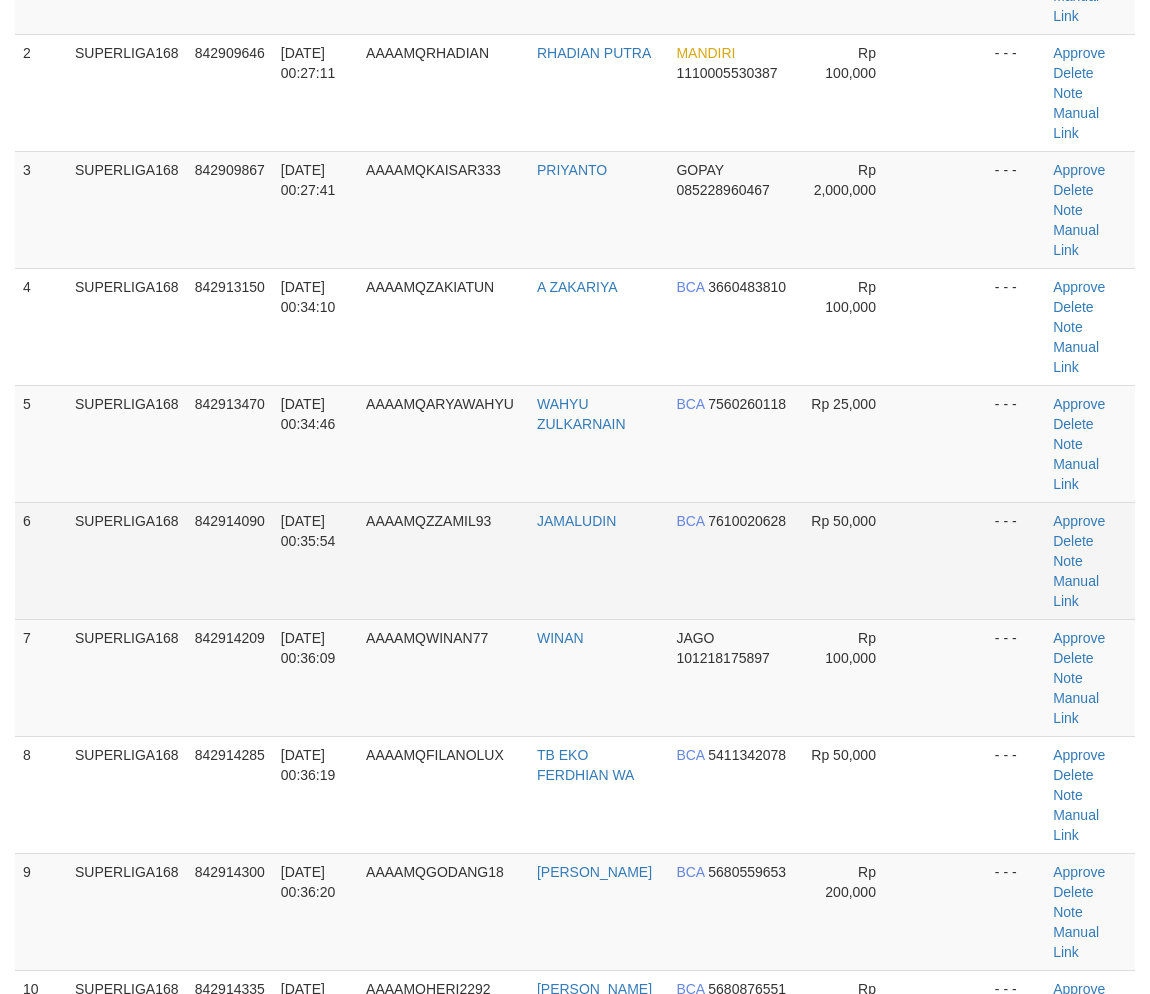 click on "[DATE] 00:35:54" at bounding box center (315, 560) 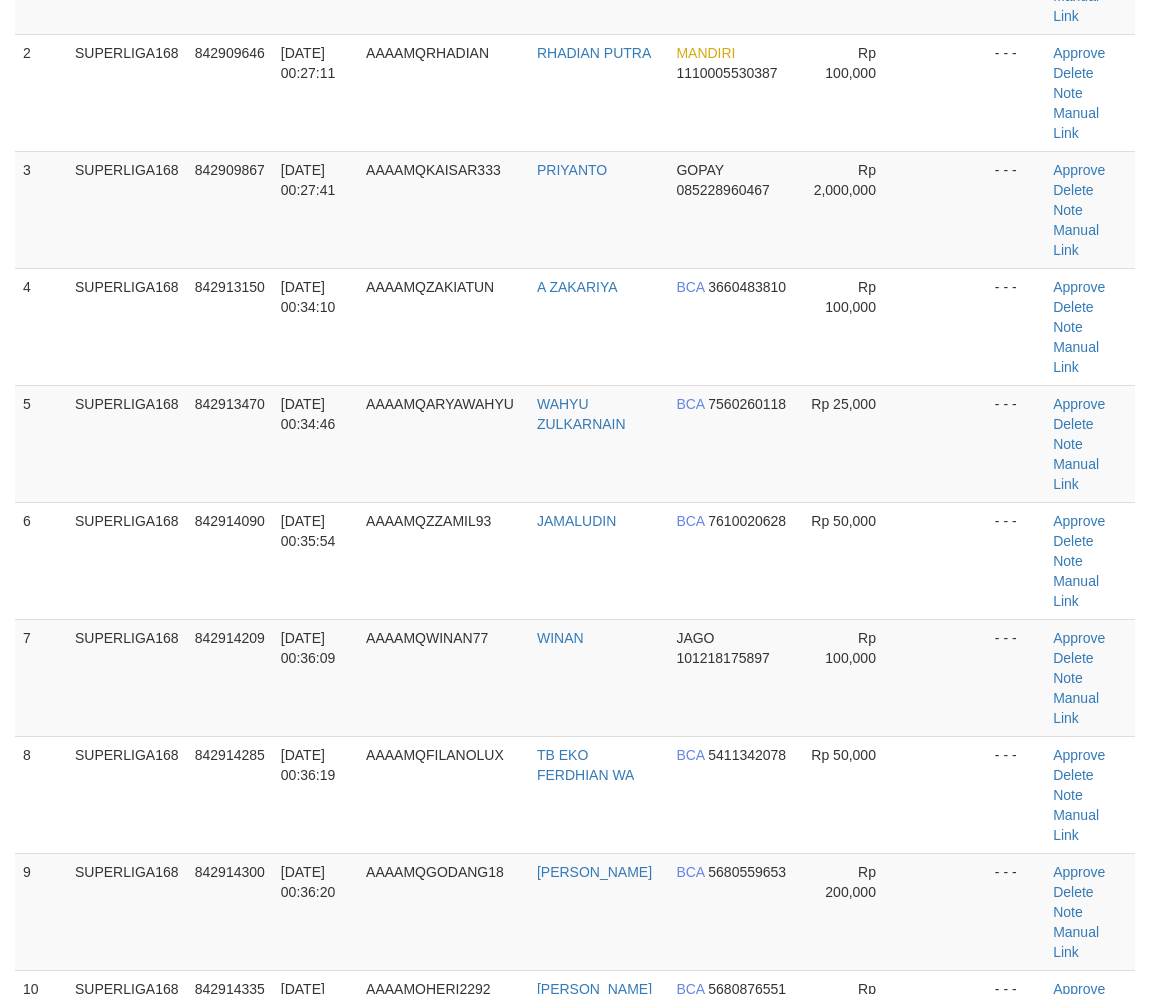 drag, startPoint x: 295, startPoint y: 504, endPoint x: 3, endPoint y: 612, distance: 311.3326 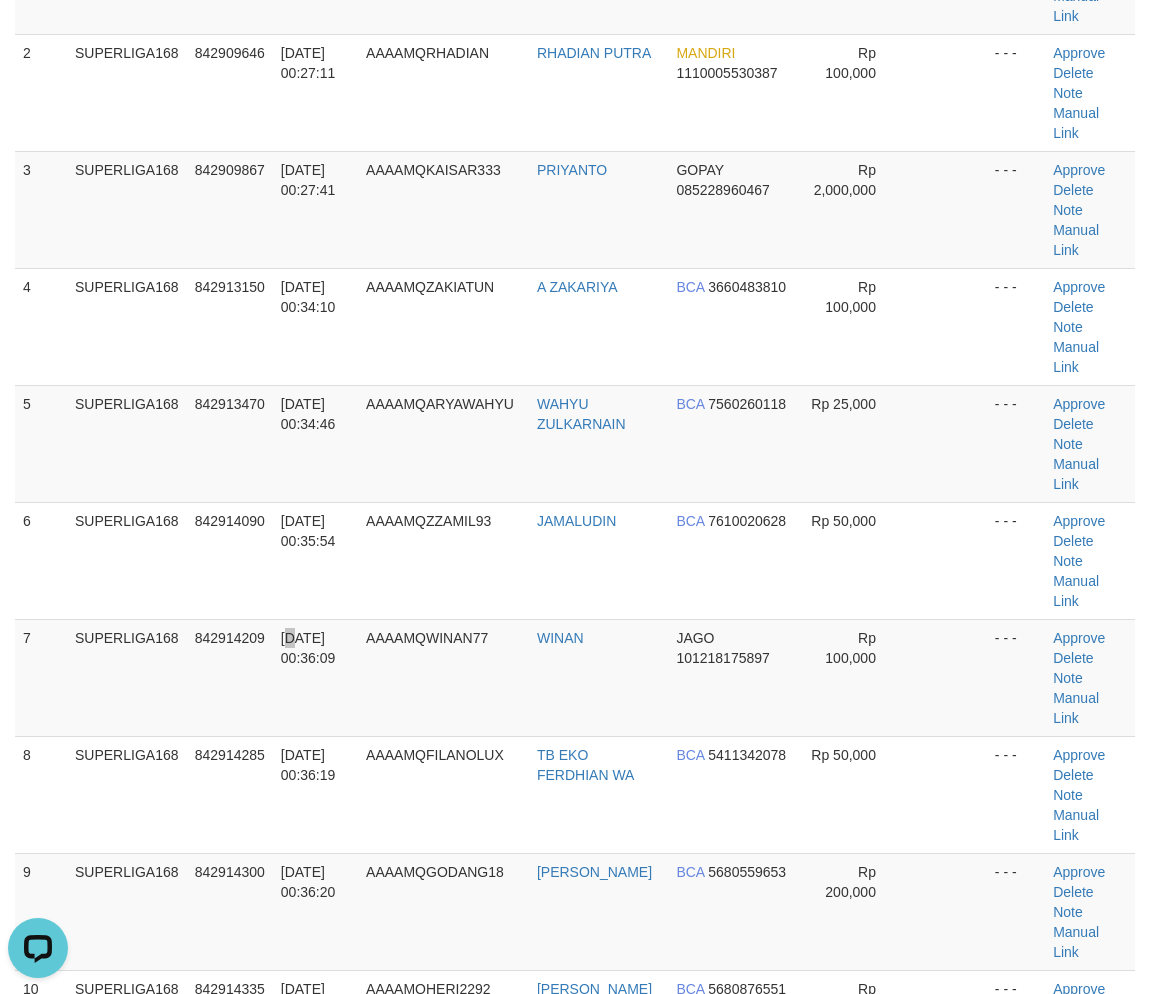 scroll, scrollTop: 0, scrollLeft: 0, axis: both 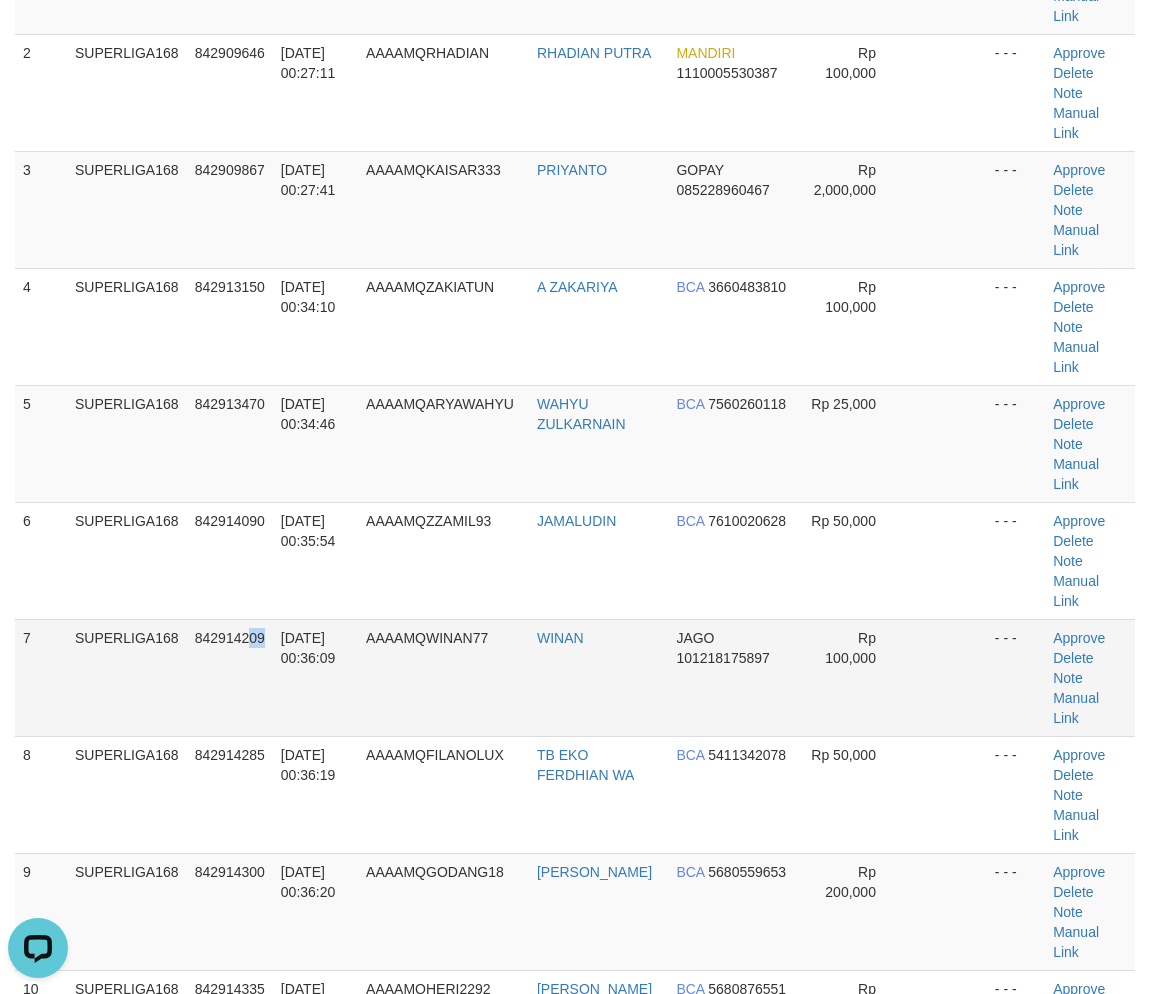 drag, startPoint x: 270, startPoint y: 506, endPoint x: 197, endPoint y: 541, distance: 80.95678 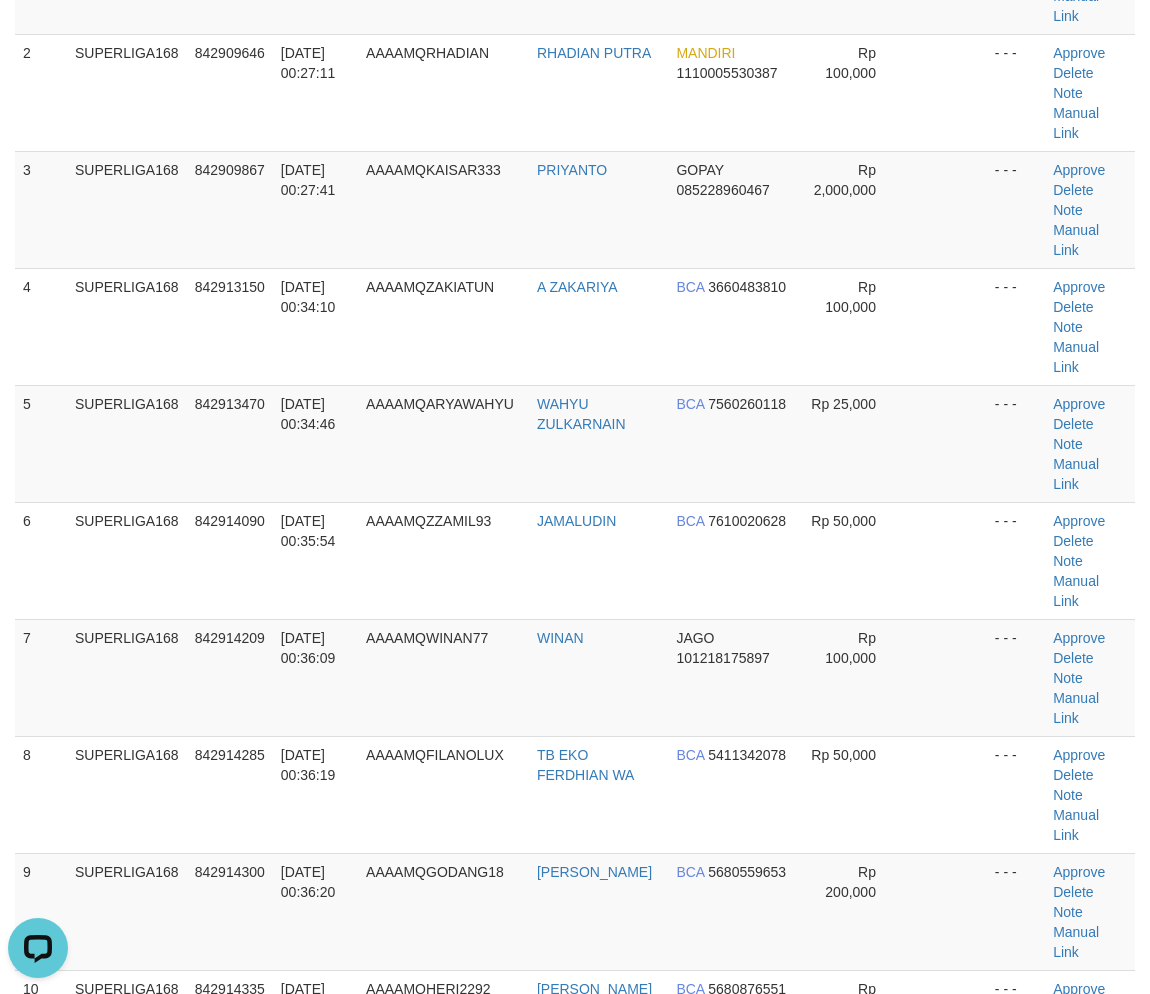 drag, startPoint x: 194, startPoint y: 435, endPoint x: 1, endPoint y: 511, distance: 207.42468 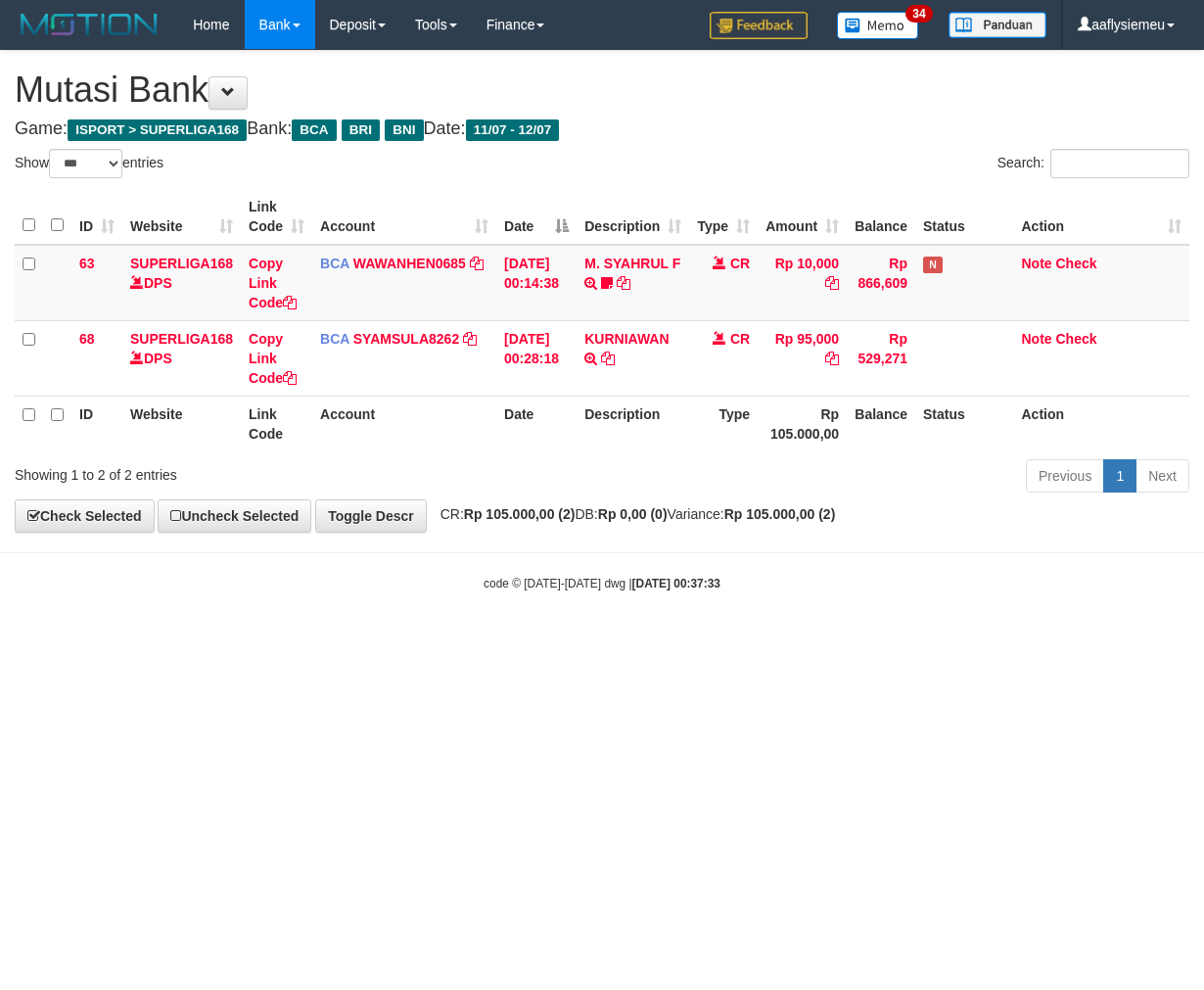 select on "***" 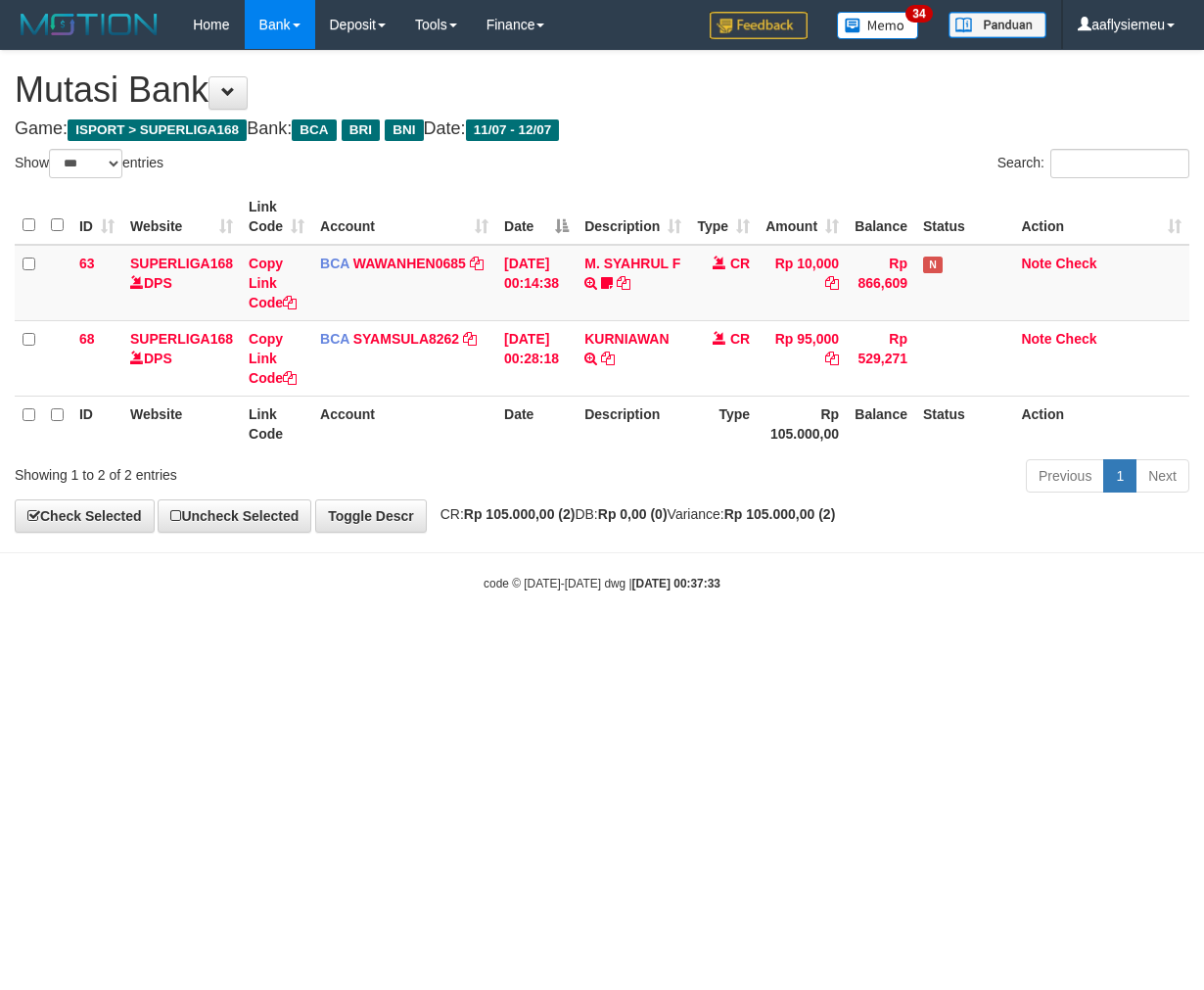 scroll, scrollTop: 0, scrollLeft: 0, axis: both 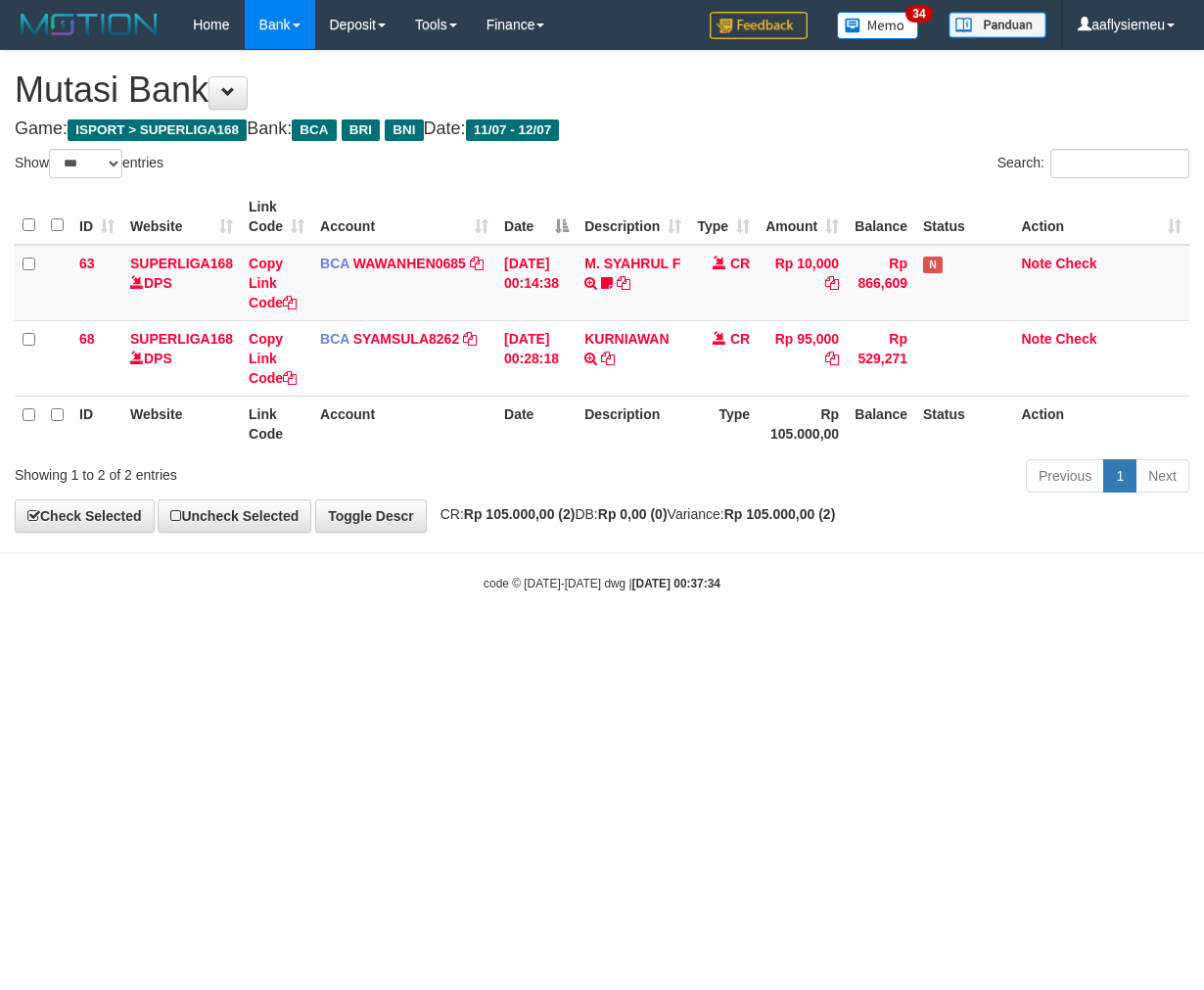 select on "***" 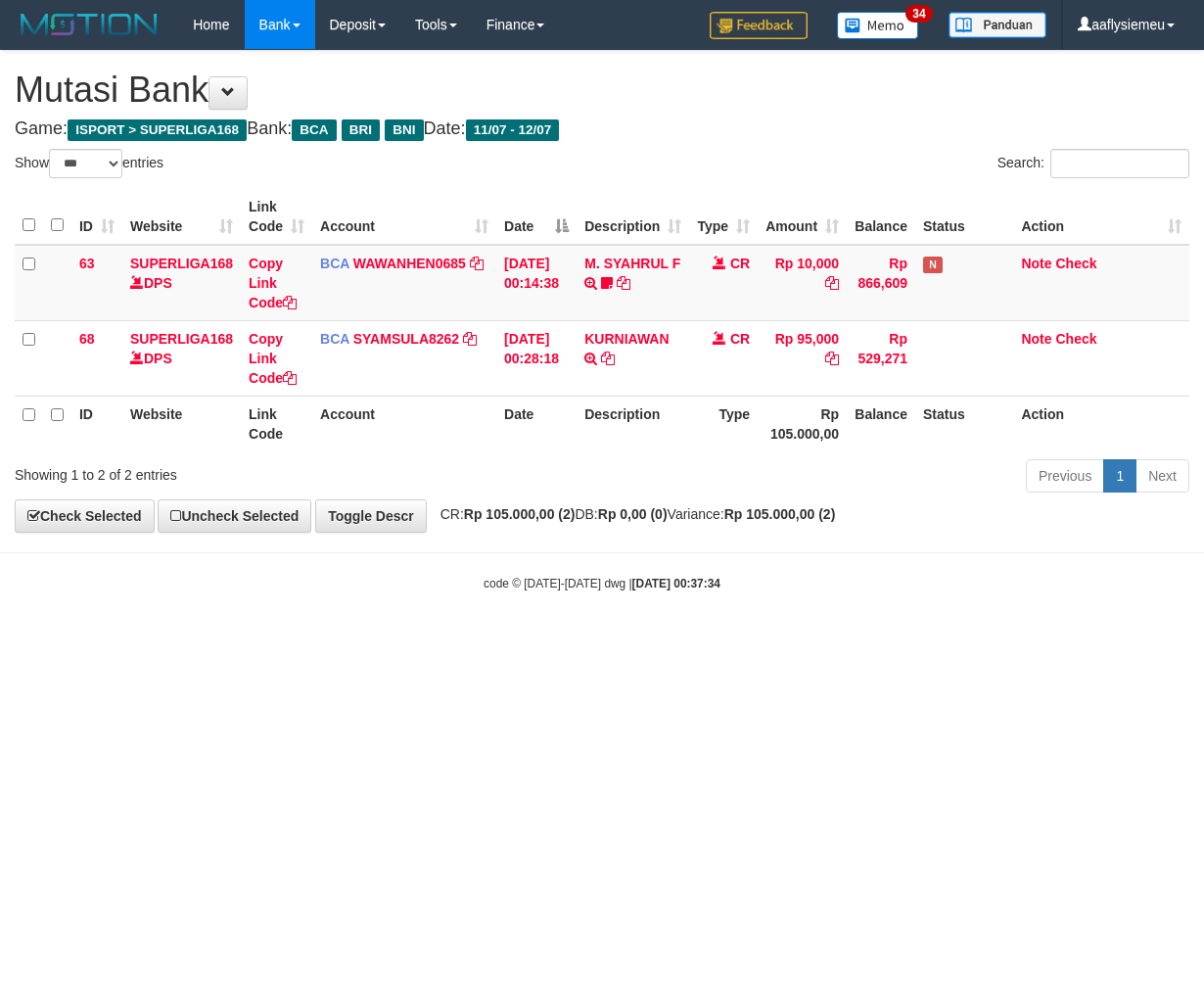 scroll, scrollTop: 0, scrollLeft: 0, axis: both 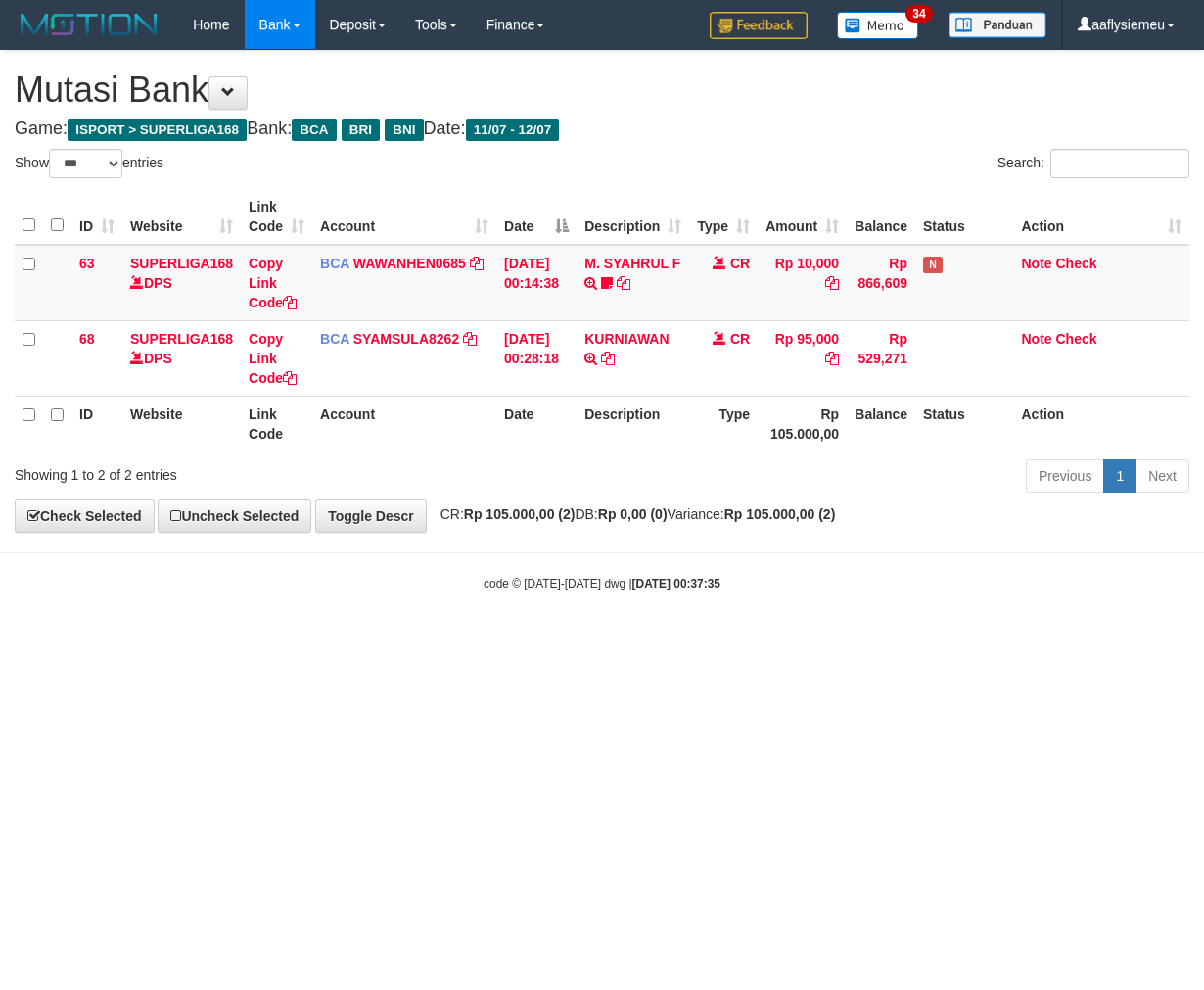 select on "***" 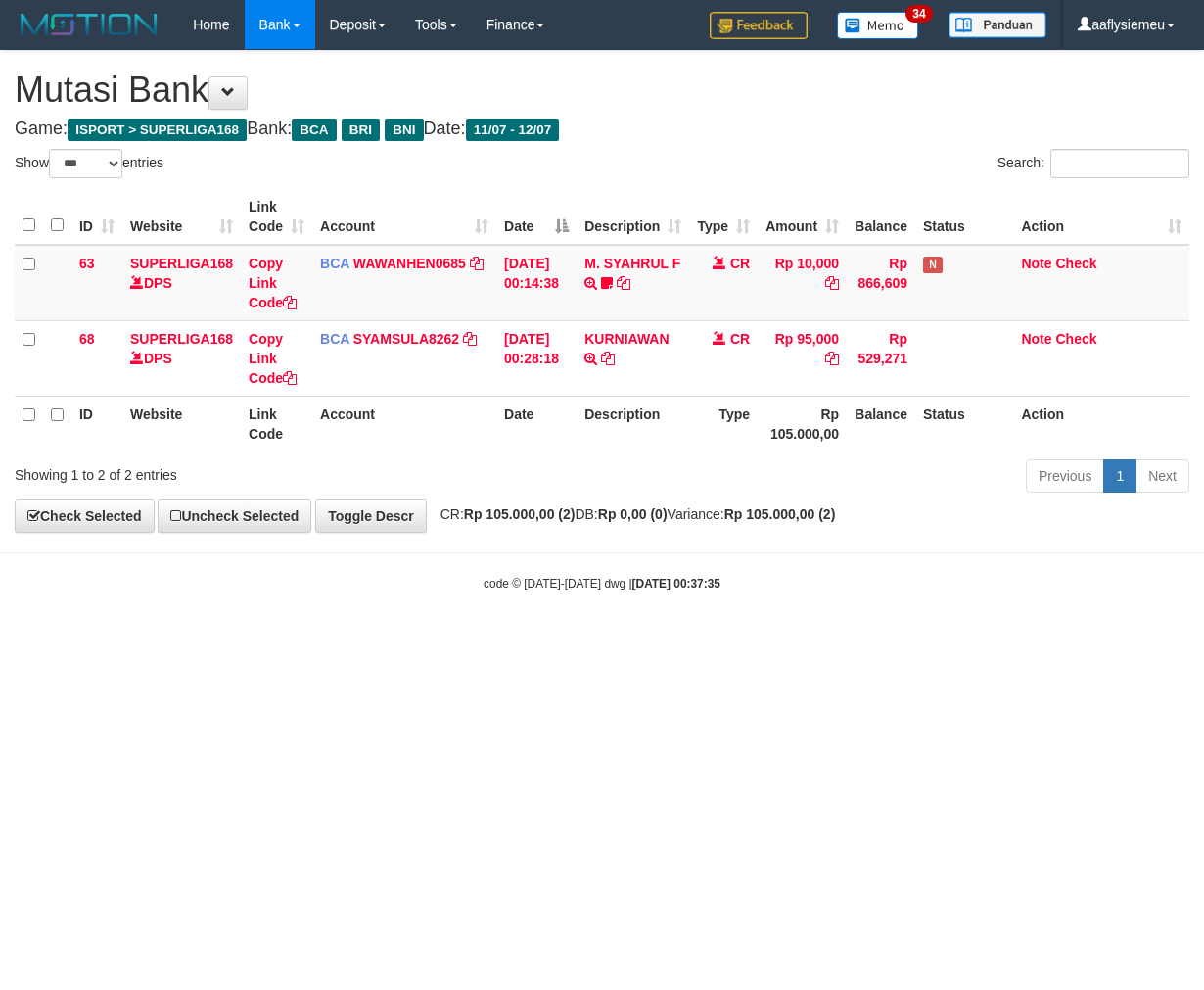 scroll, scrollTop: 0, scrollLeft: 0, axis: both 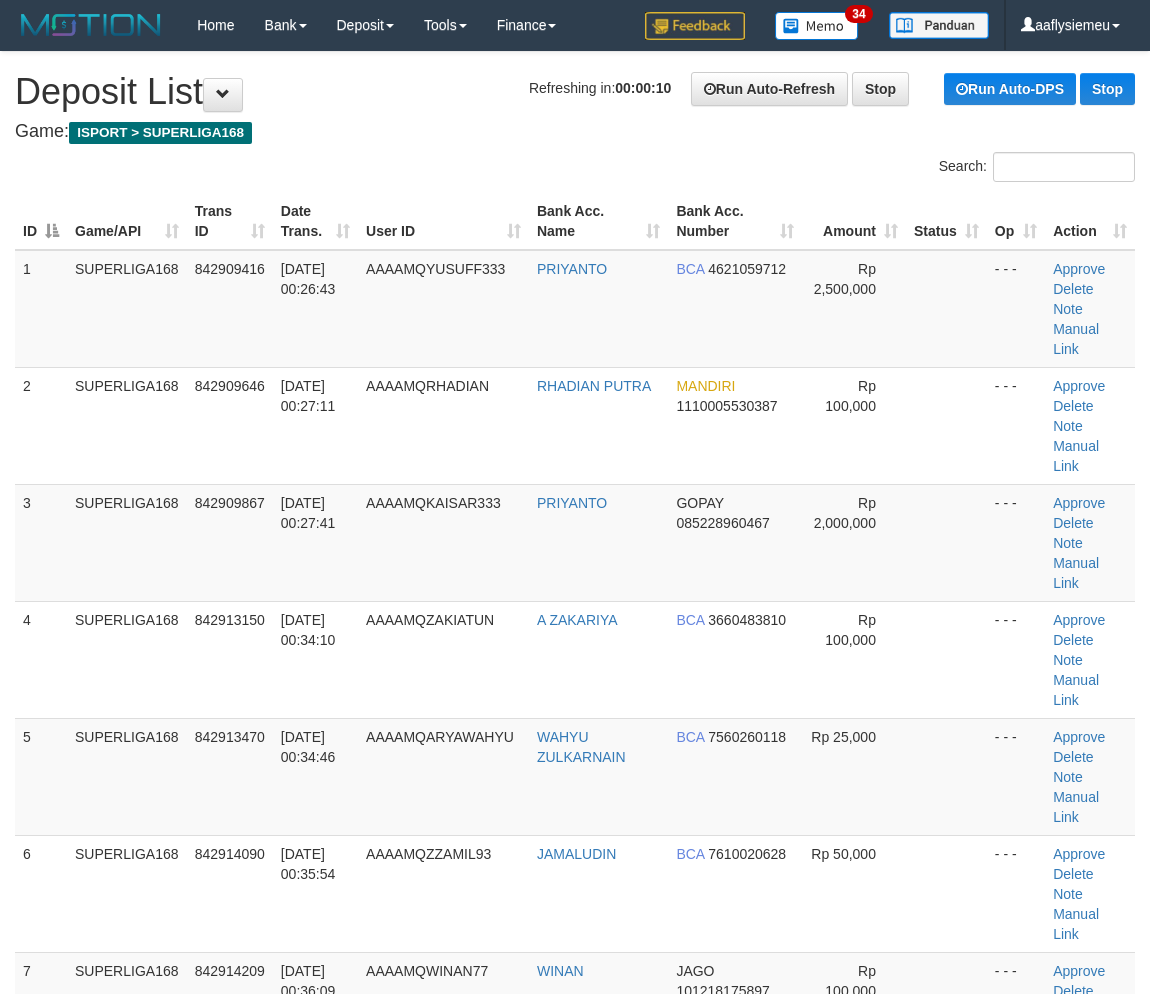 click on "SUPERLIGA168" at bounding box center (127, 1361) 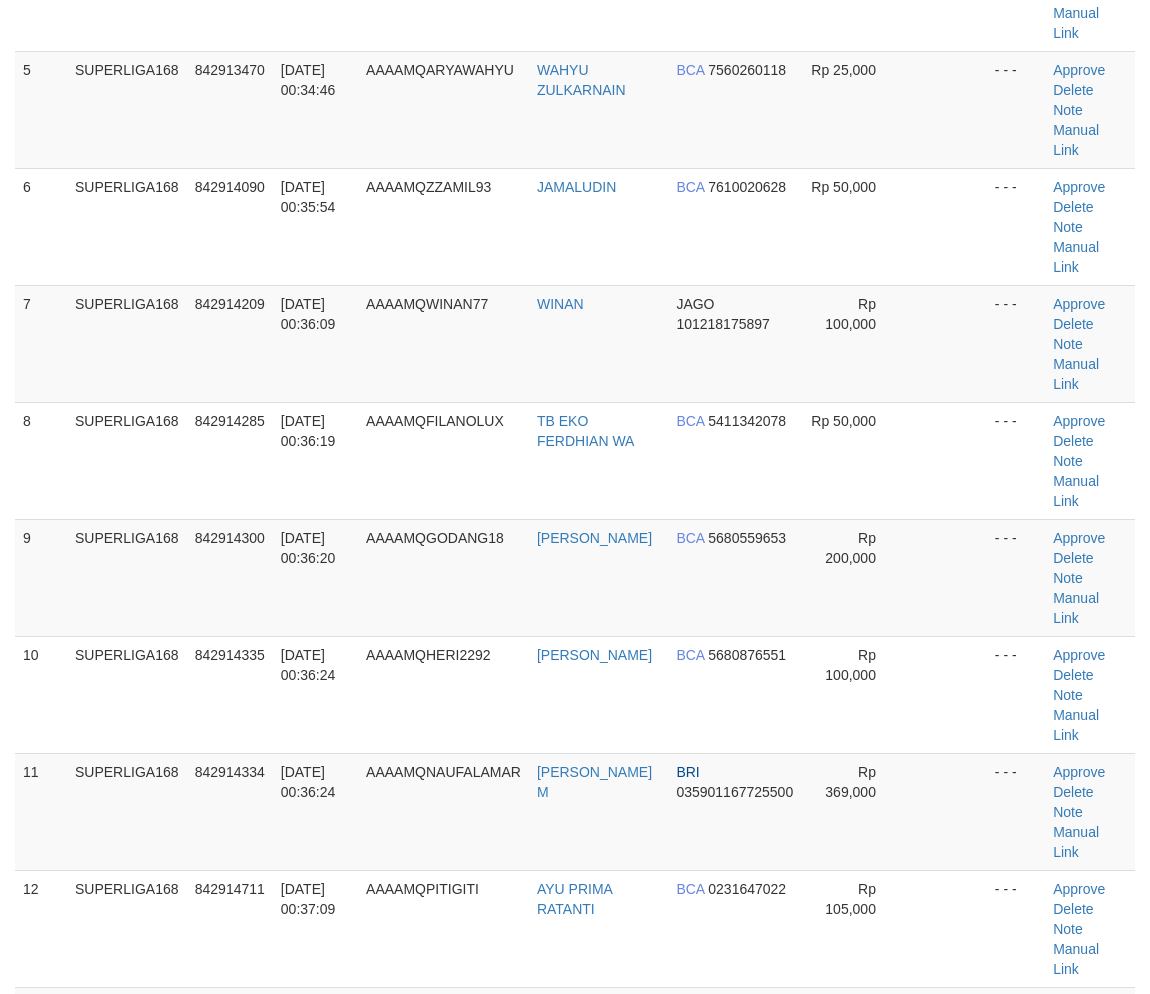 scroll, scrollTop: 333, scrollLeft: 0, axis: vertical 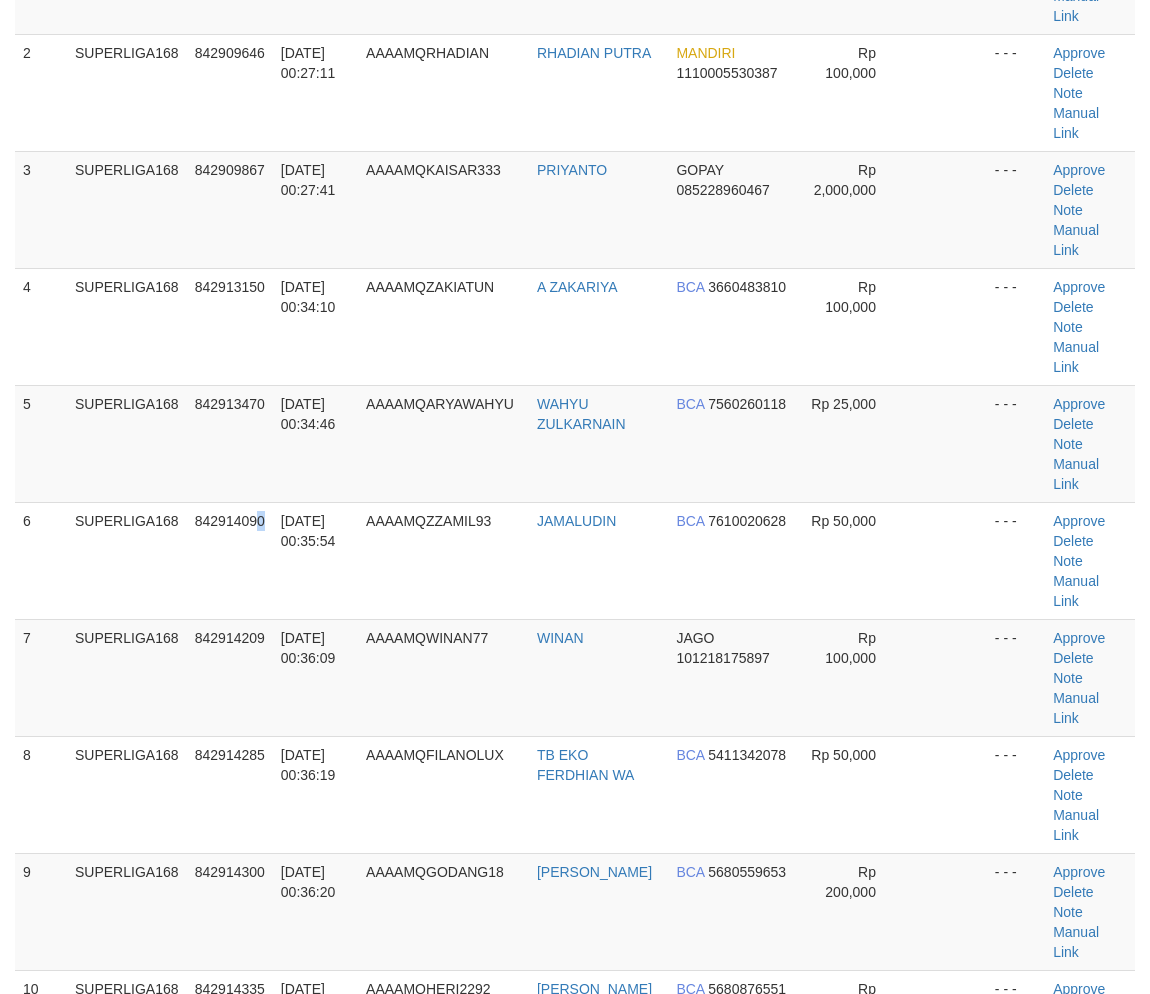 drag, startPoint x: 261, startPoint y: 464, endPoint x: 1, endPoint y: 516, distance: 265.14902 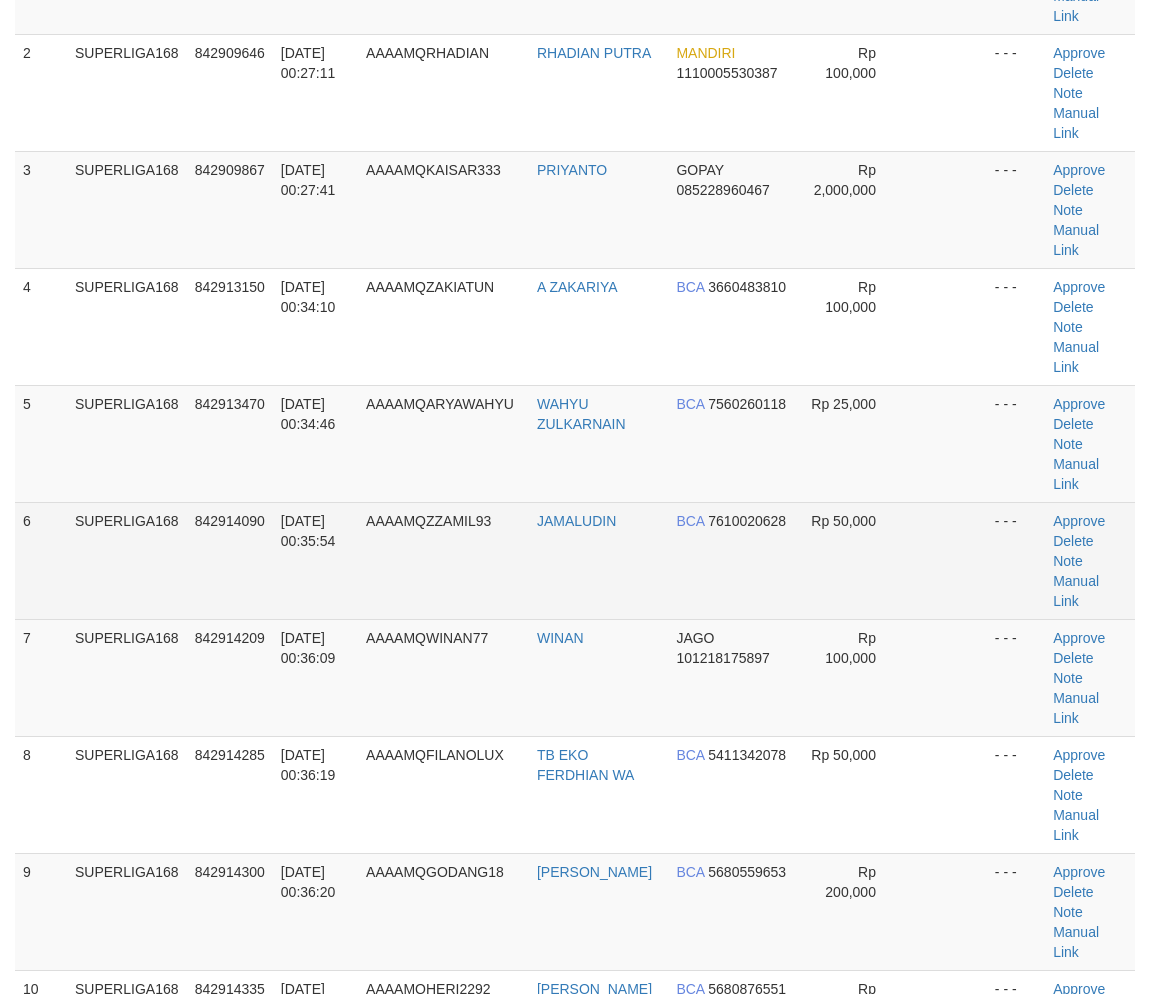 drag, startPoint x: 278, startPoint y: 460, endPoint x: 194, endPoint y: 492, distance: 89.88882 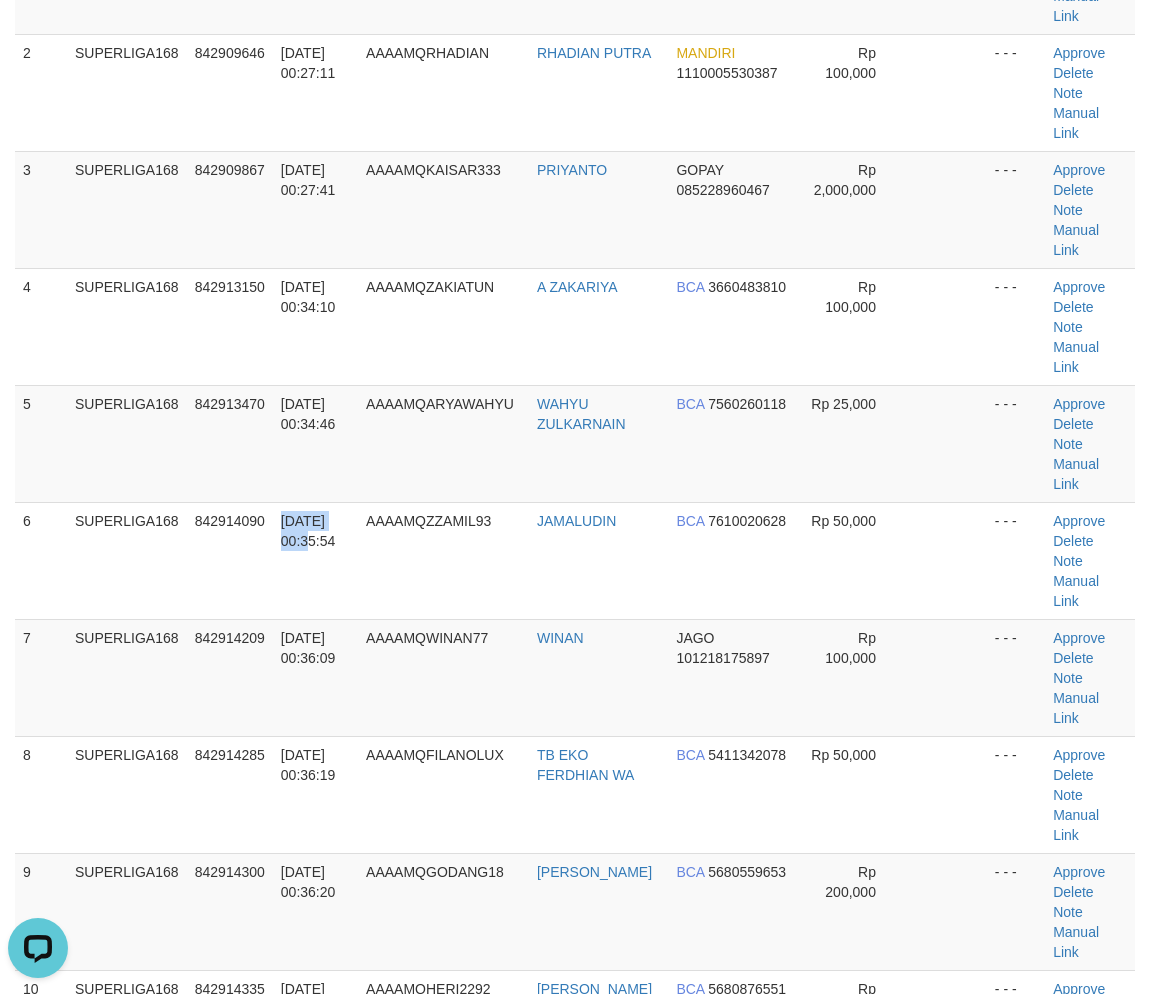 scroll, scrollTop: 0, scrollLeft: 0, axis: both 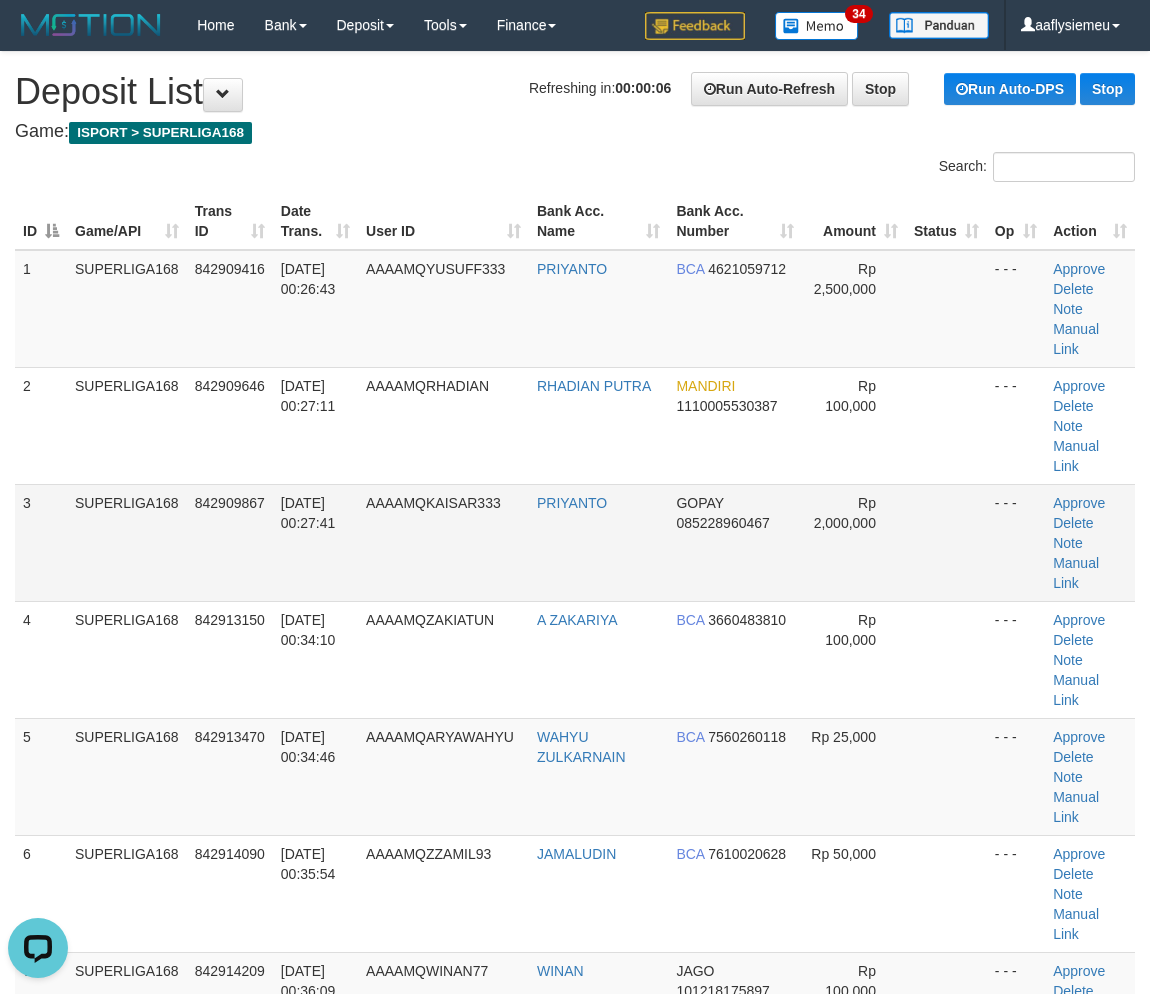 drag, startPoint x: 248, startPoint y: 464, endPoint x: 228, endPoint y: 475, distance: 22.825424 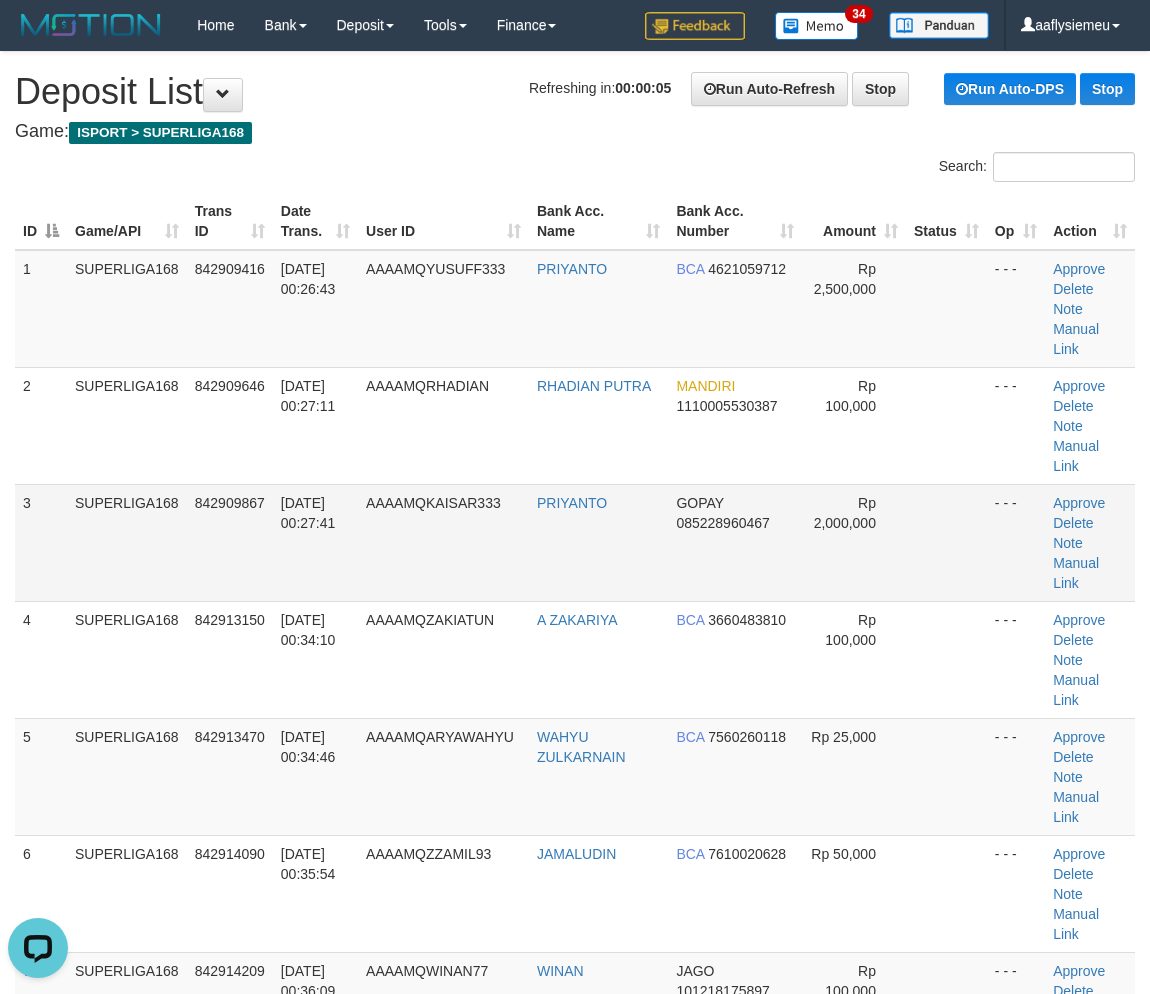 drag, startPoint x: 137, startPoint y: 461, endPoint x: 23, endPoint y: 504, distance: 121.84006 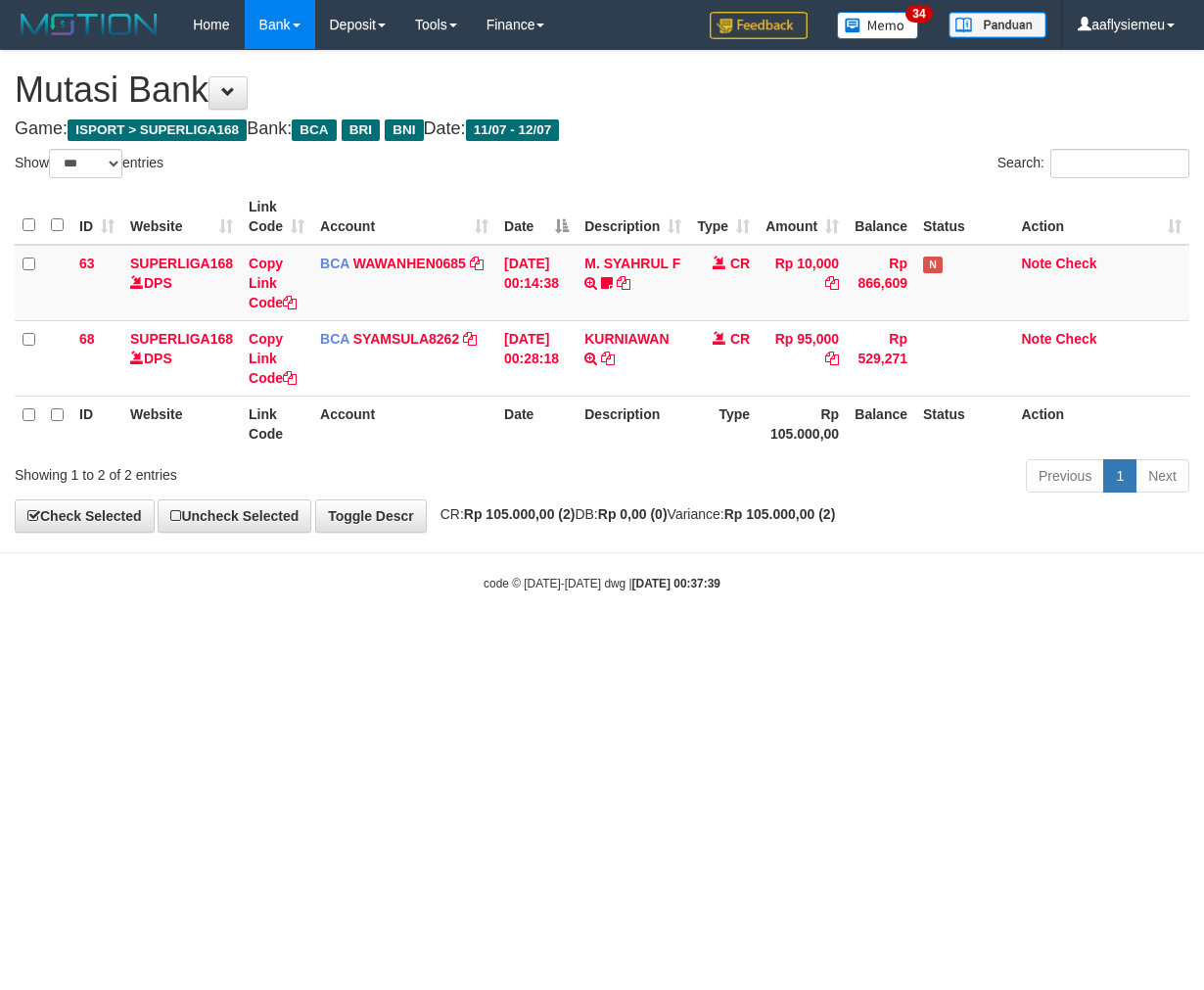 select on "***" 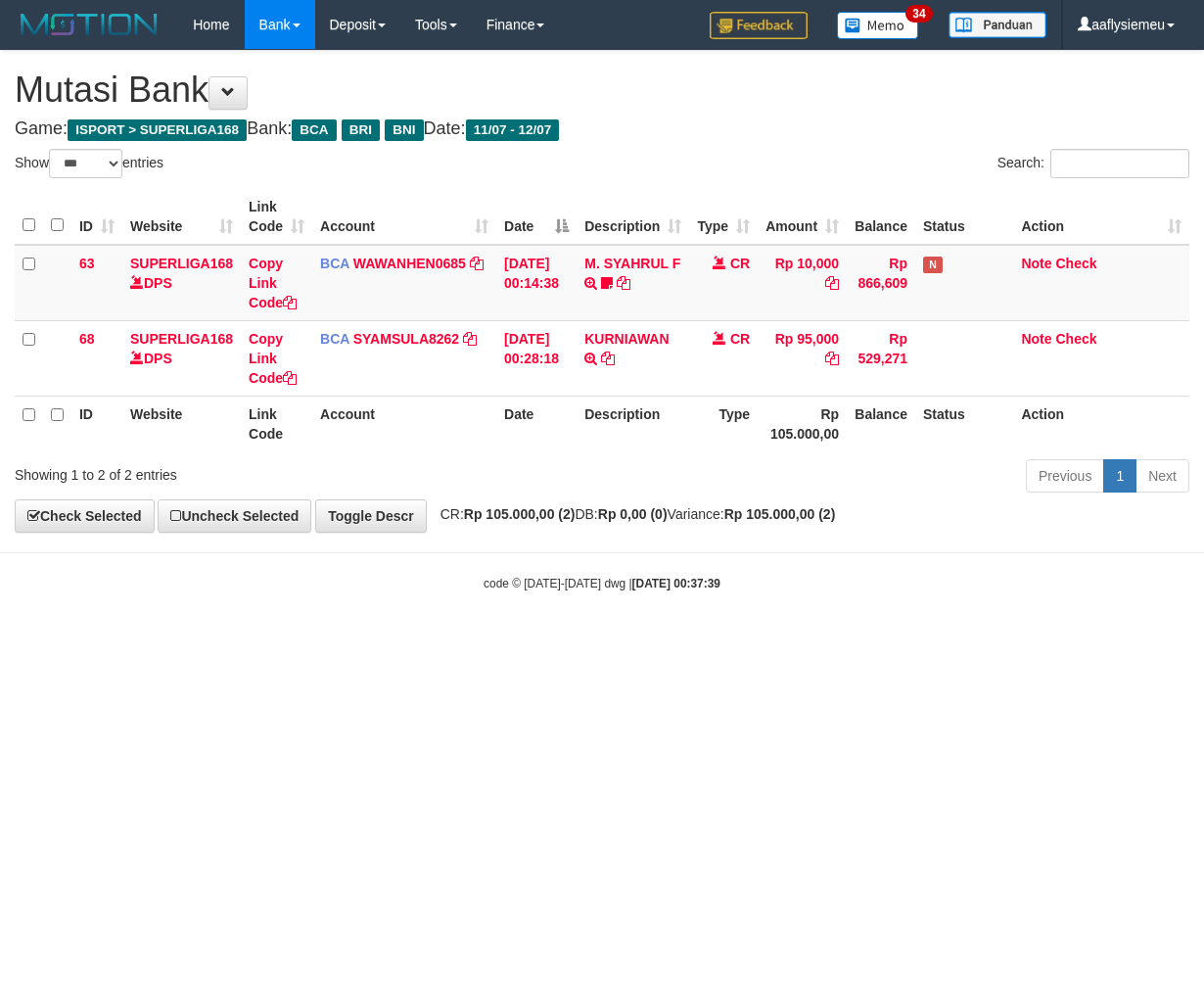 scroll, scrollTop: 0, scrollLeft: 0, axis: both 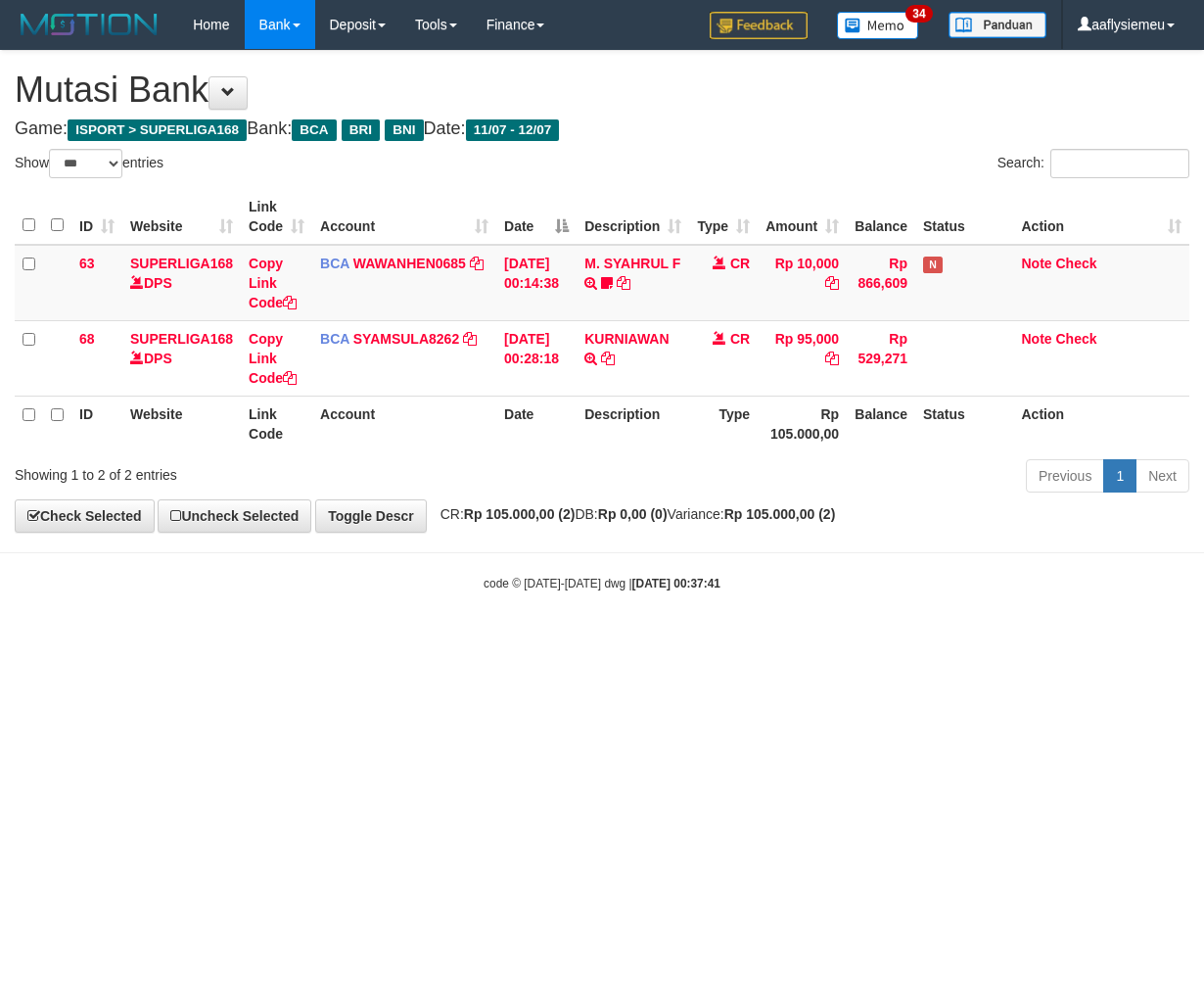 select on "***" 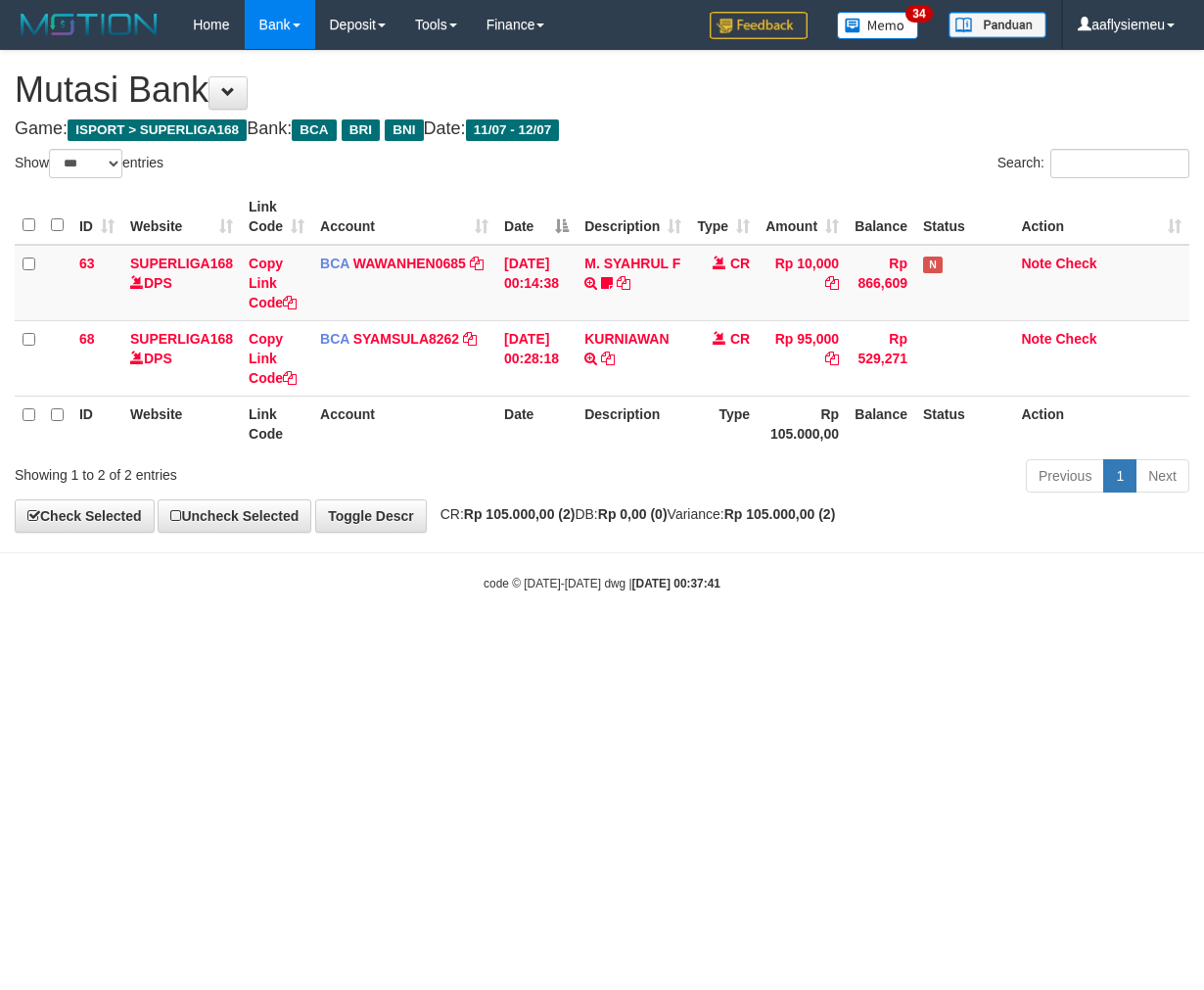 scroll, scrollTop: 0, scrollLeft: 0, axis: both 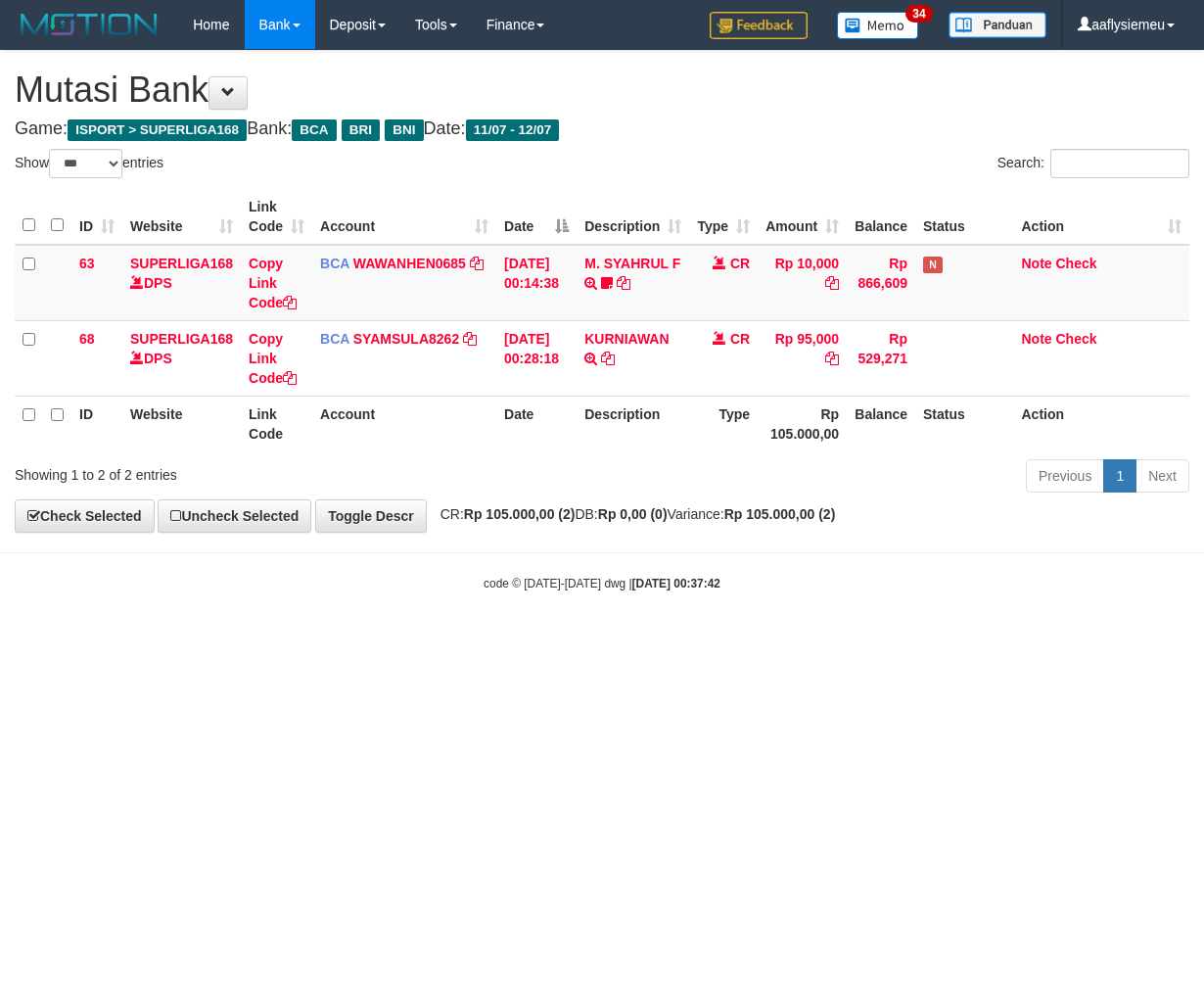 select on "***" 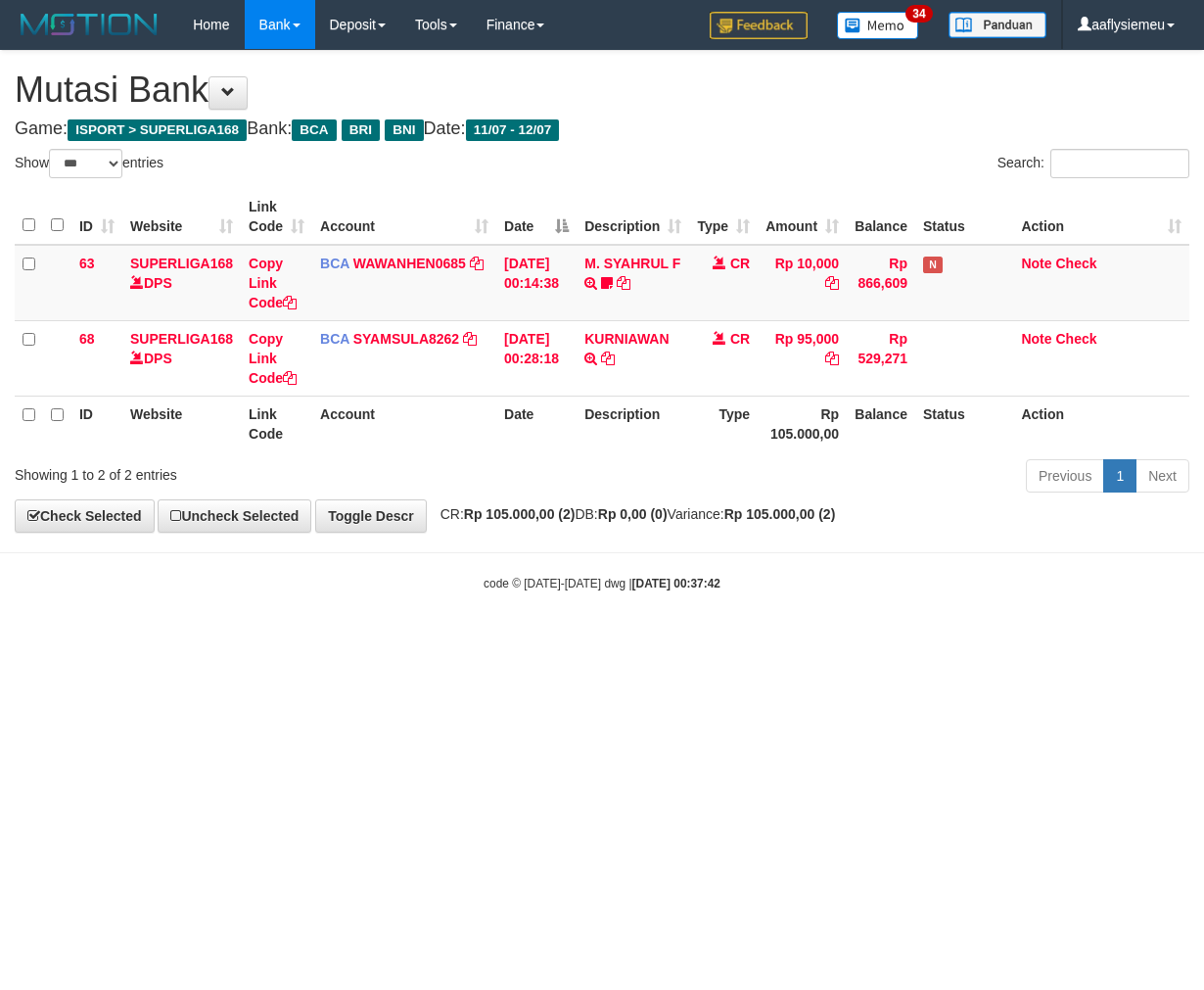 scroll, scrollTop: 0, scrollLeft: 0, axis: both 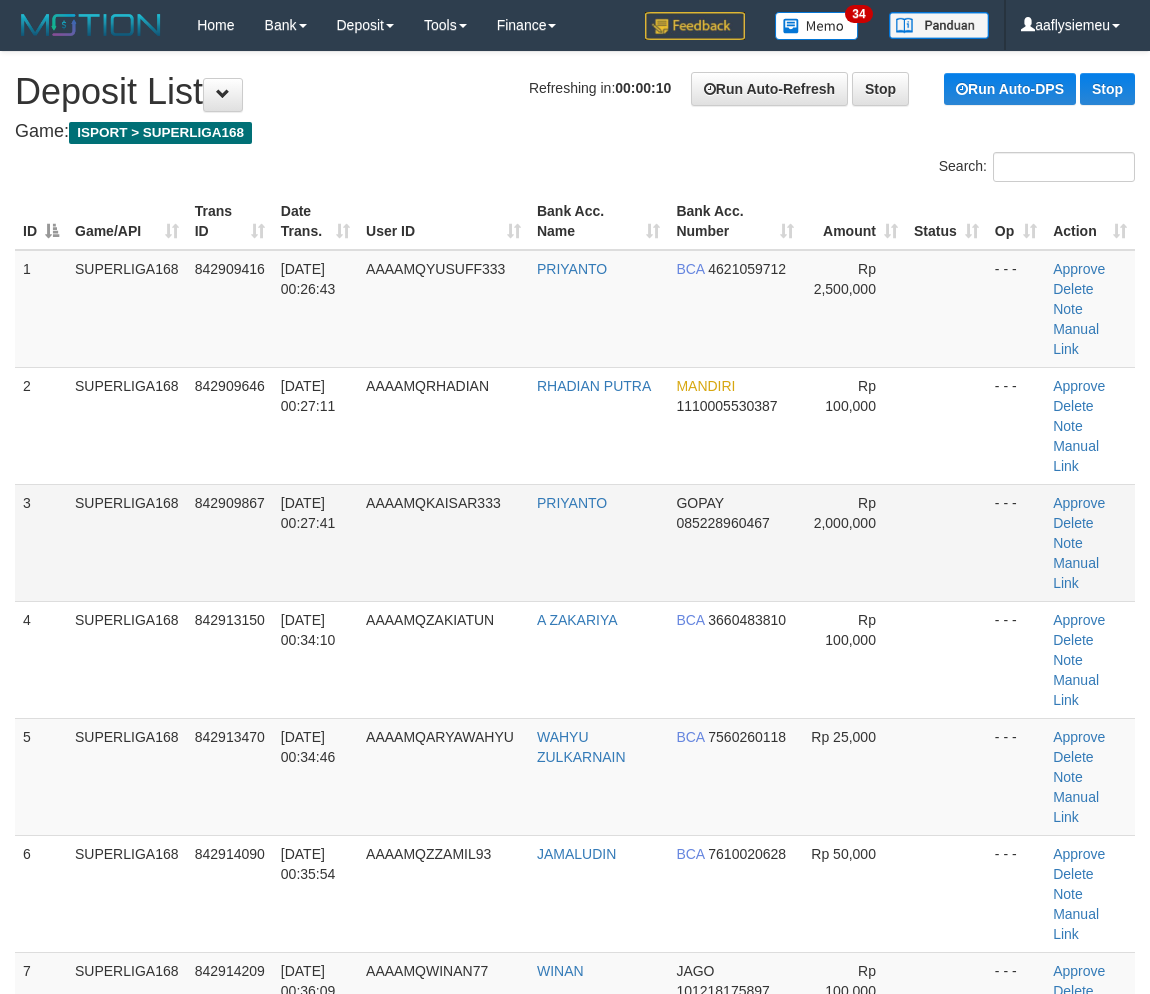 click on "[DATE] 00:27:41" at bounding box center [308, 513] 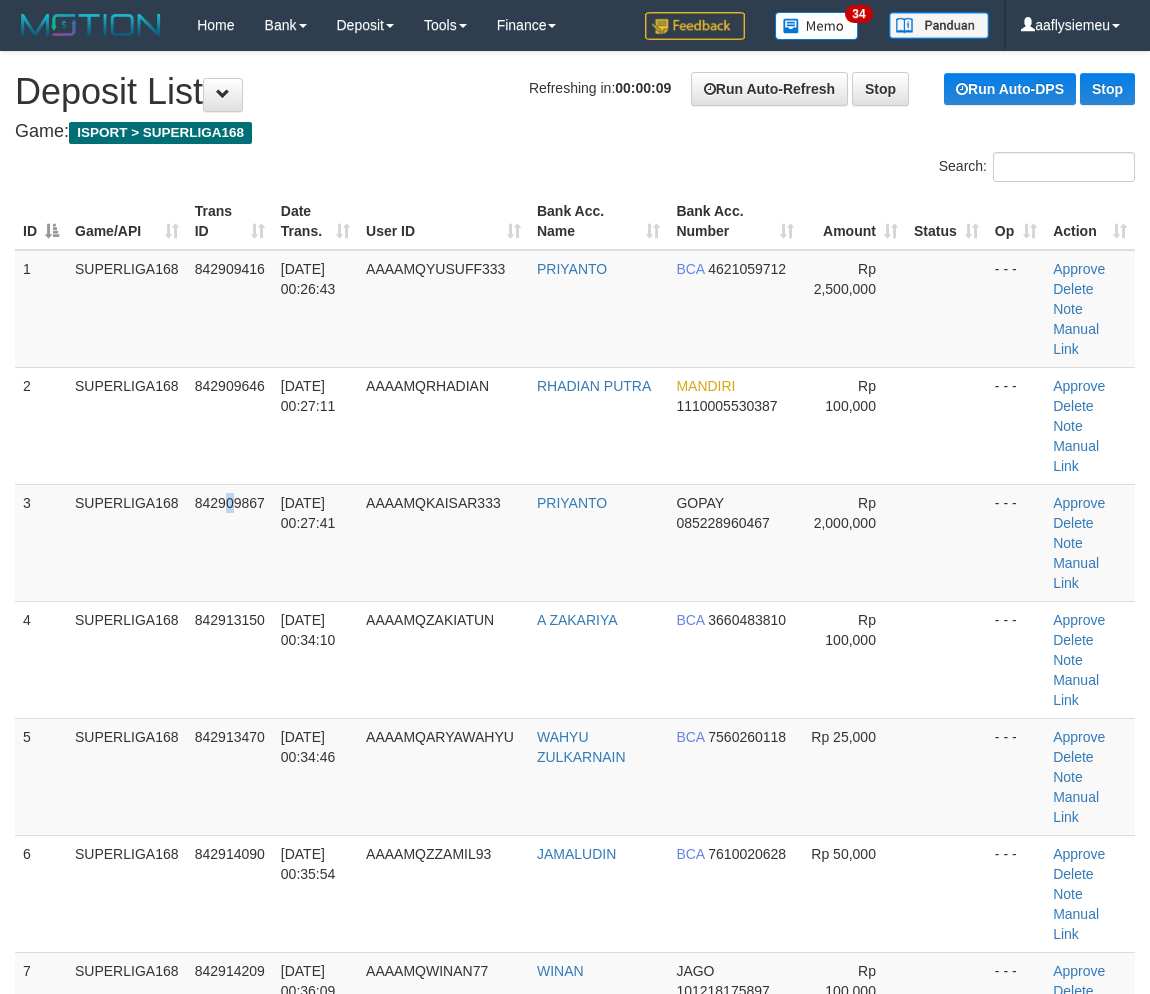 drag, startPoint x: 231, startPoint y: 457, endPoint x: 7, endPoint y: 516, distance: 231.6398 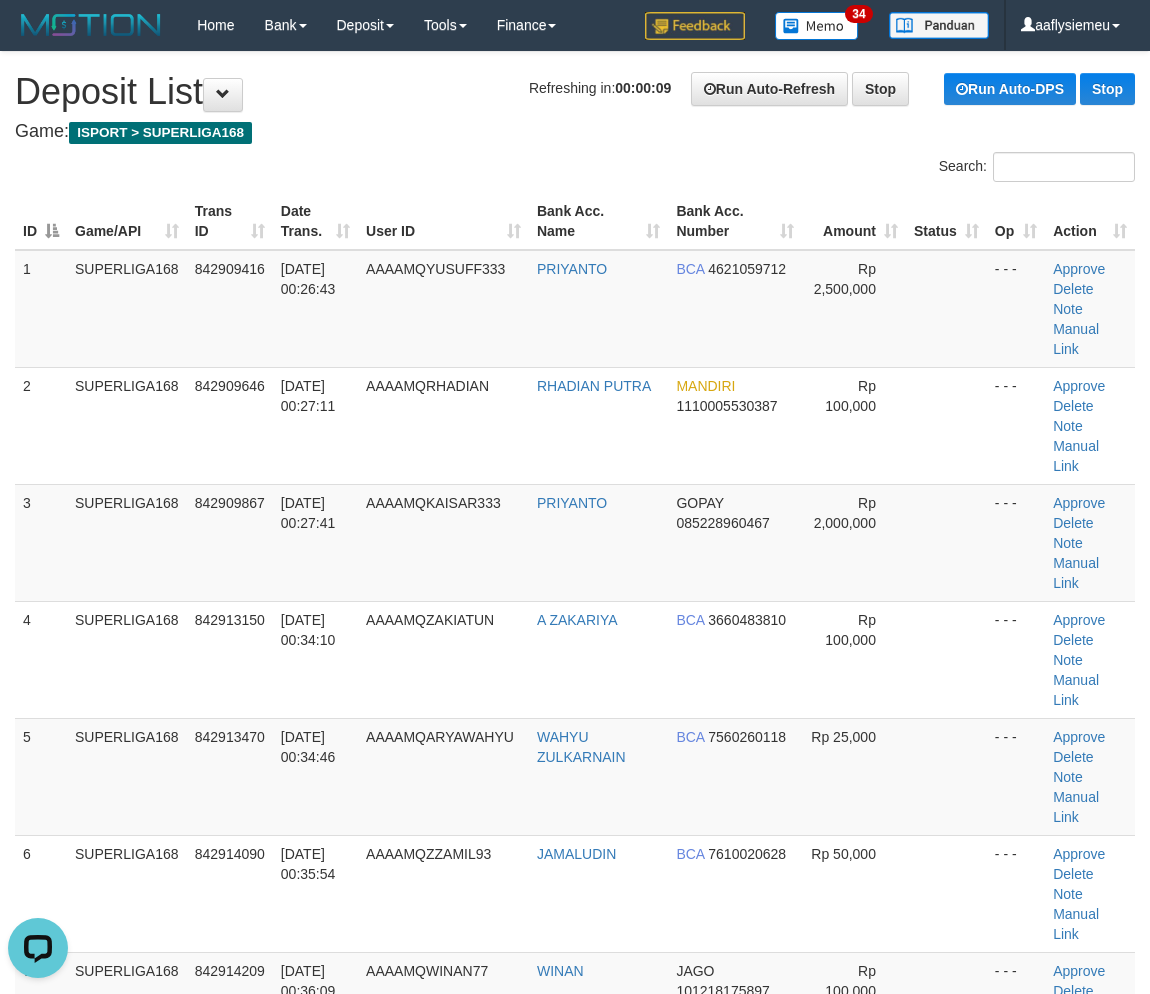 scroll, scrollTop: 0, scrollLeft: 0, axis: both 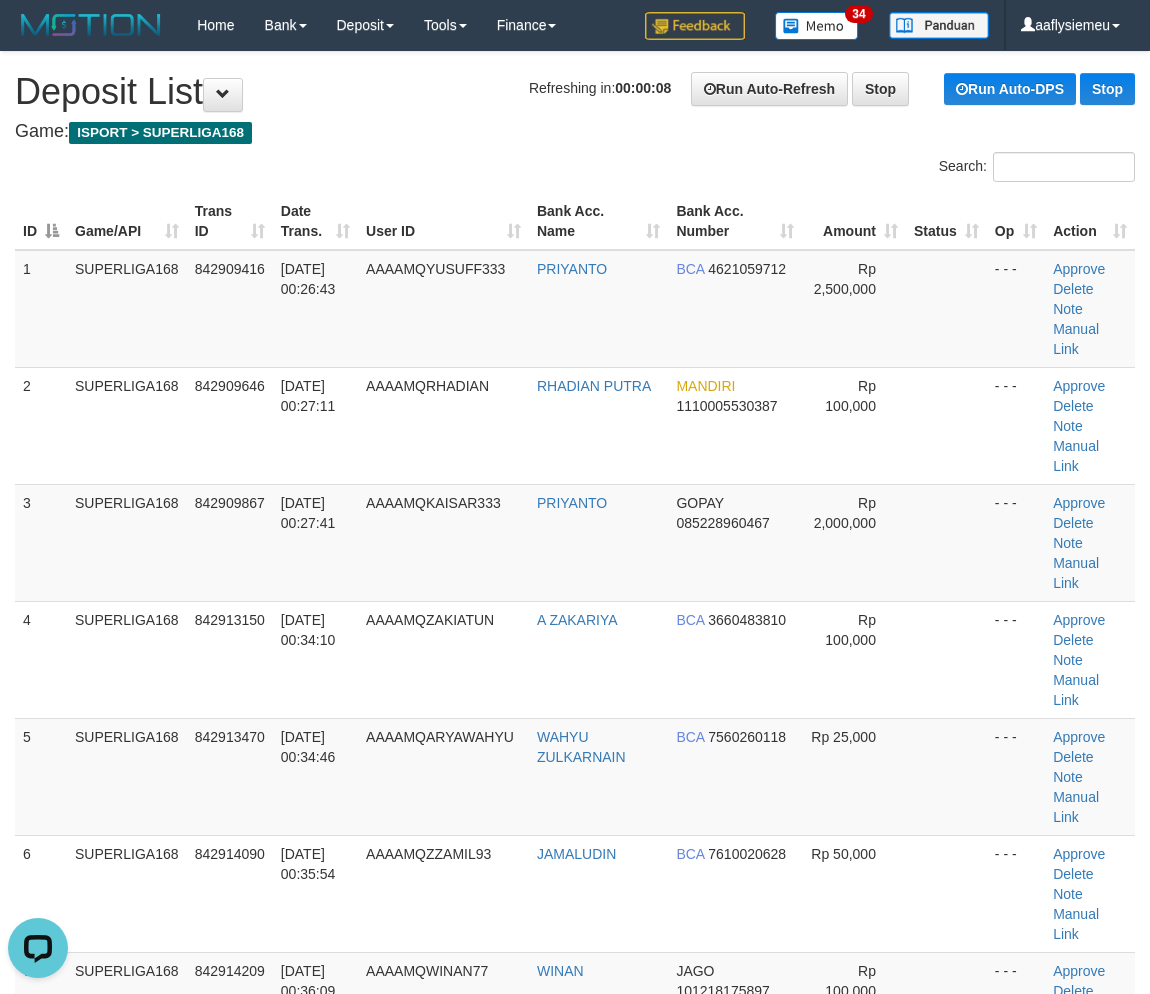drag, startPoint x: 133, startPoint y: 460, endPoint x: 3, endPoint y: 497, distance: 135.16287 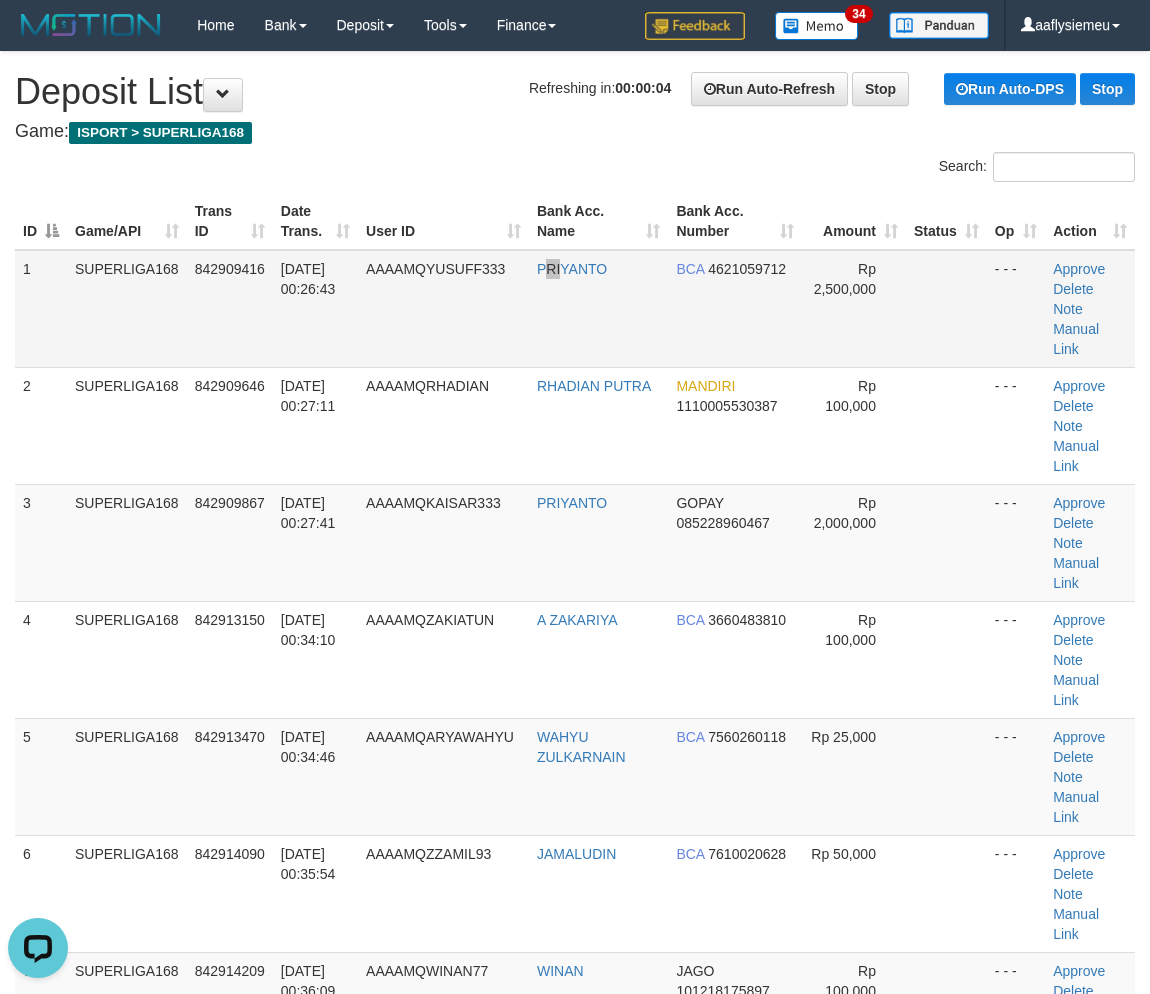 click on "PRIYANTO" at bounding box center (598, 309) 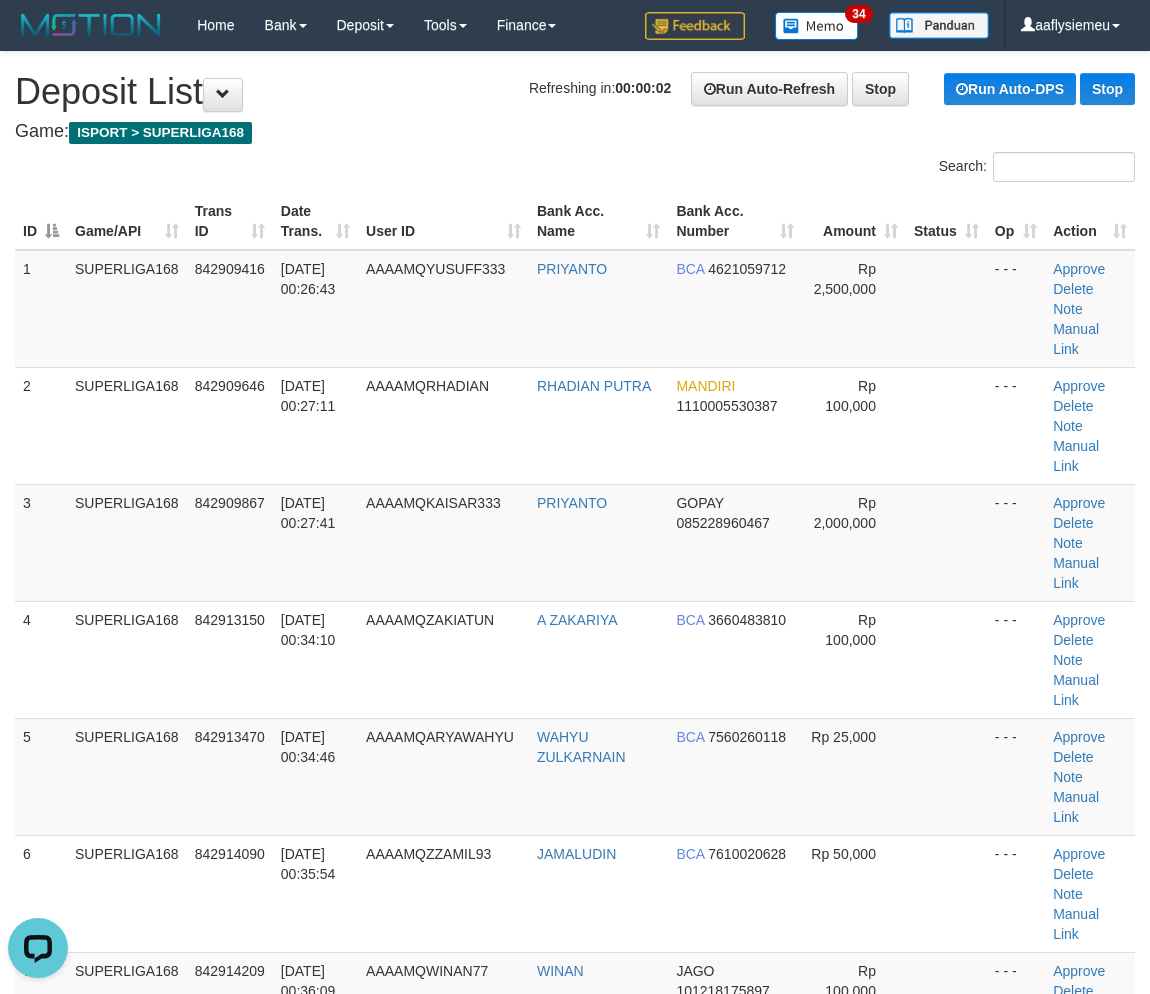 drag, startPoint x: 300, startPoint y: 507, endPoint x: 1, endPoint y: 600, distance: 313.12936 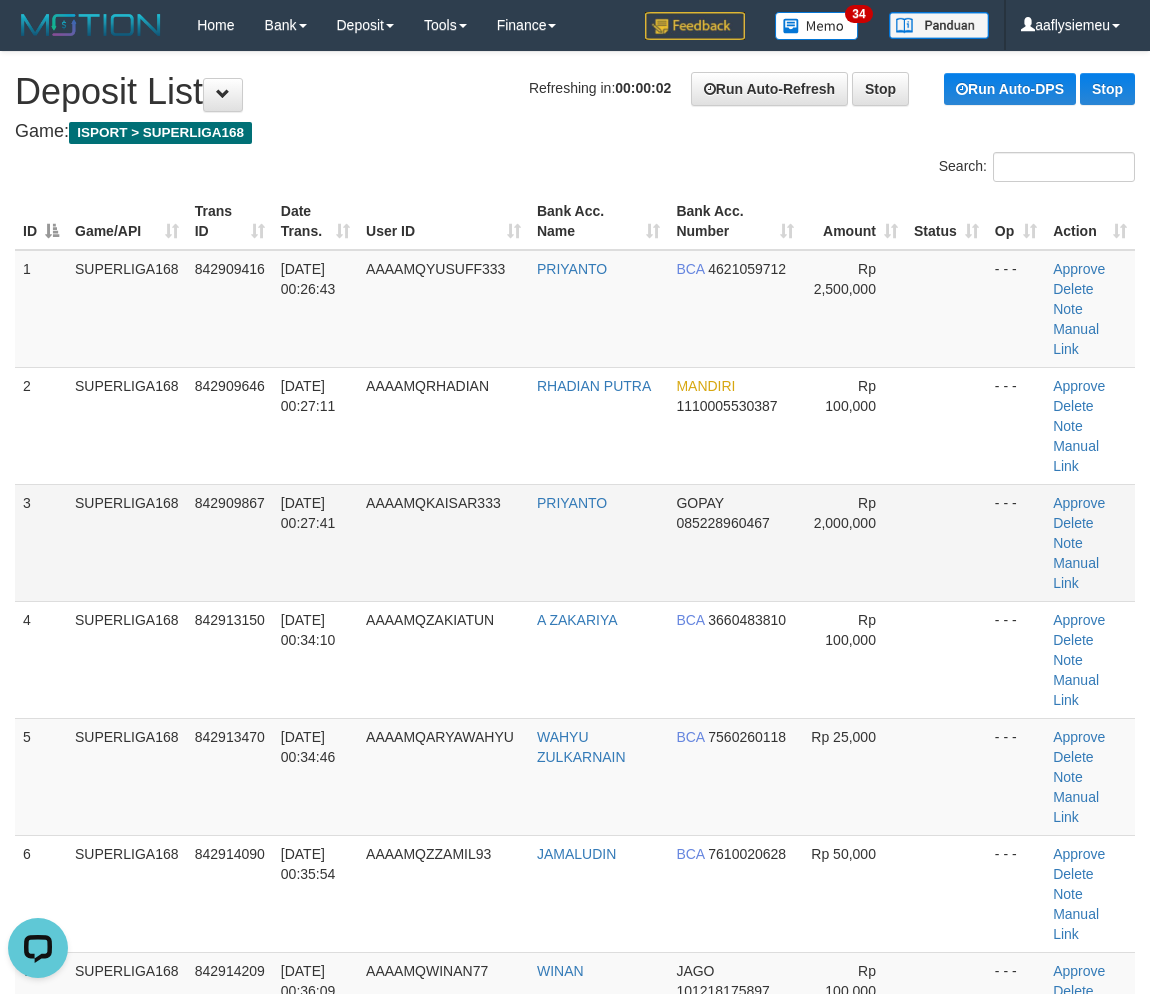 click on "842909867" at bounding box center (230, 503) 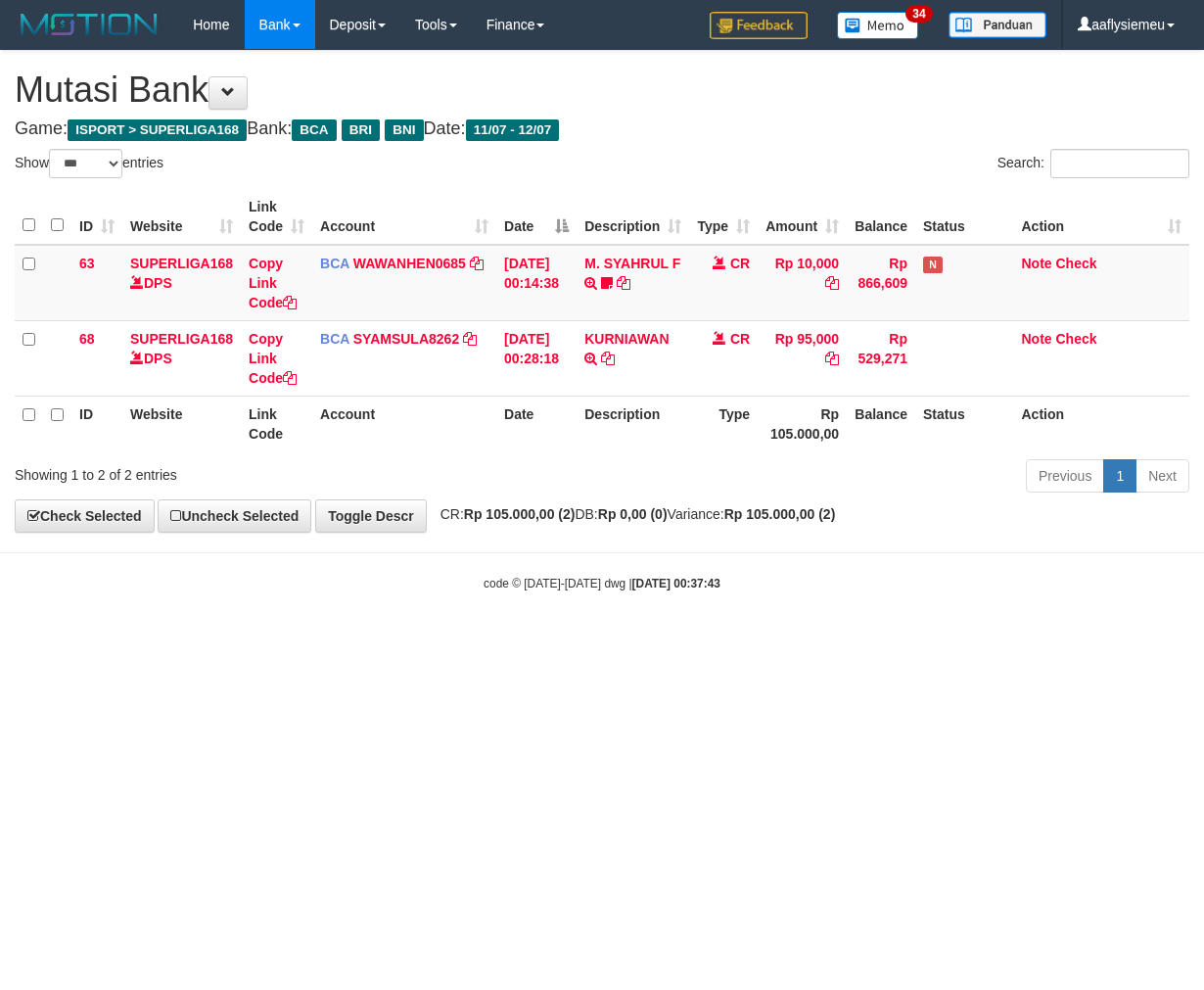 select on "***" 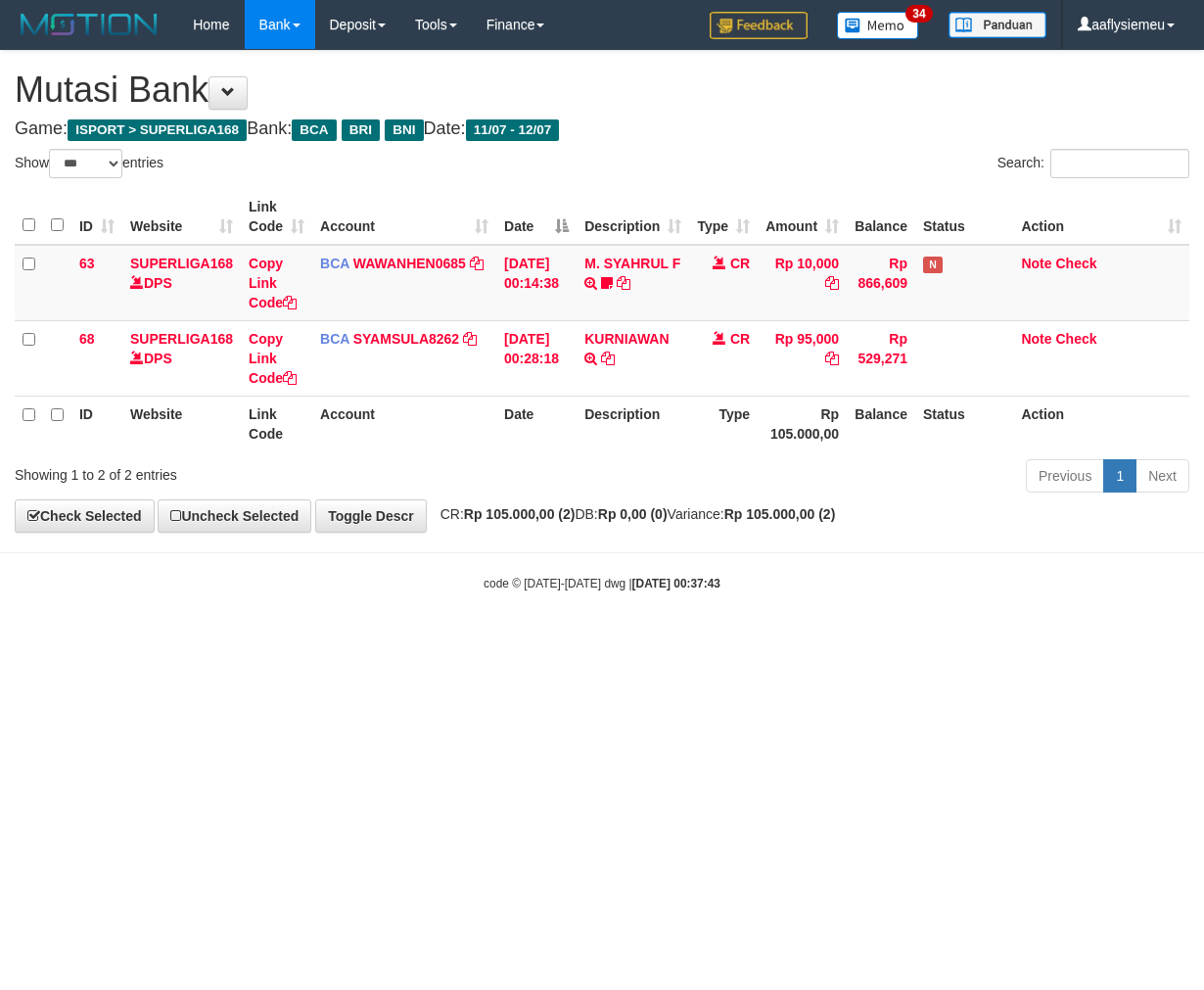 scroll, scrollTop: 0, scrollLeft: 0, axis: both 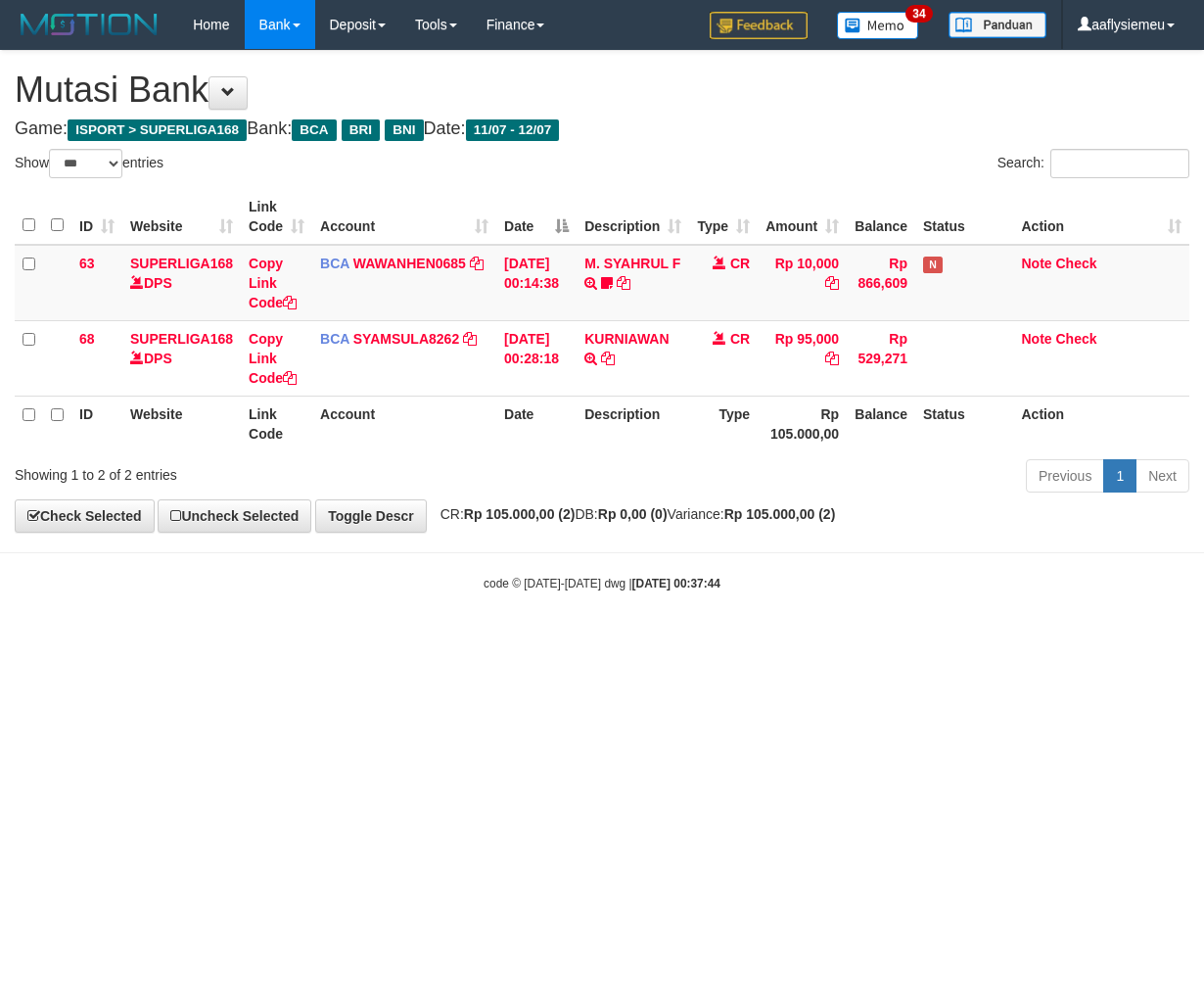 select on "***" 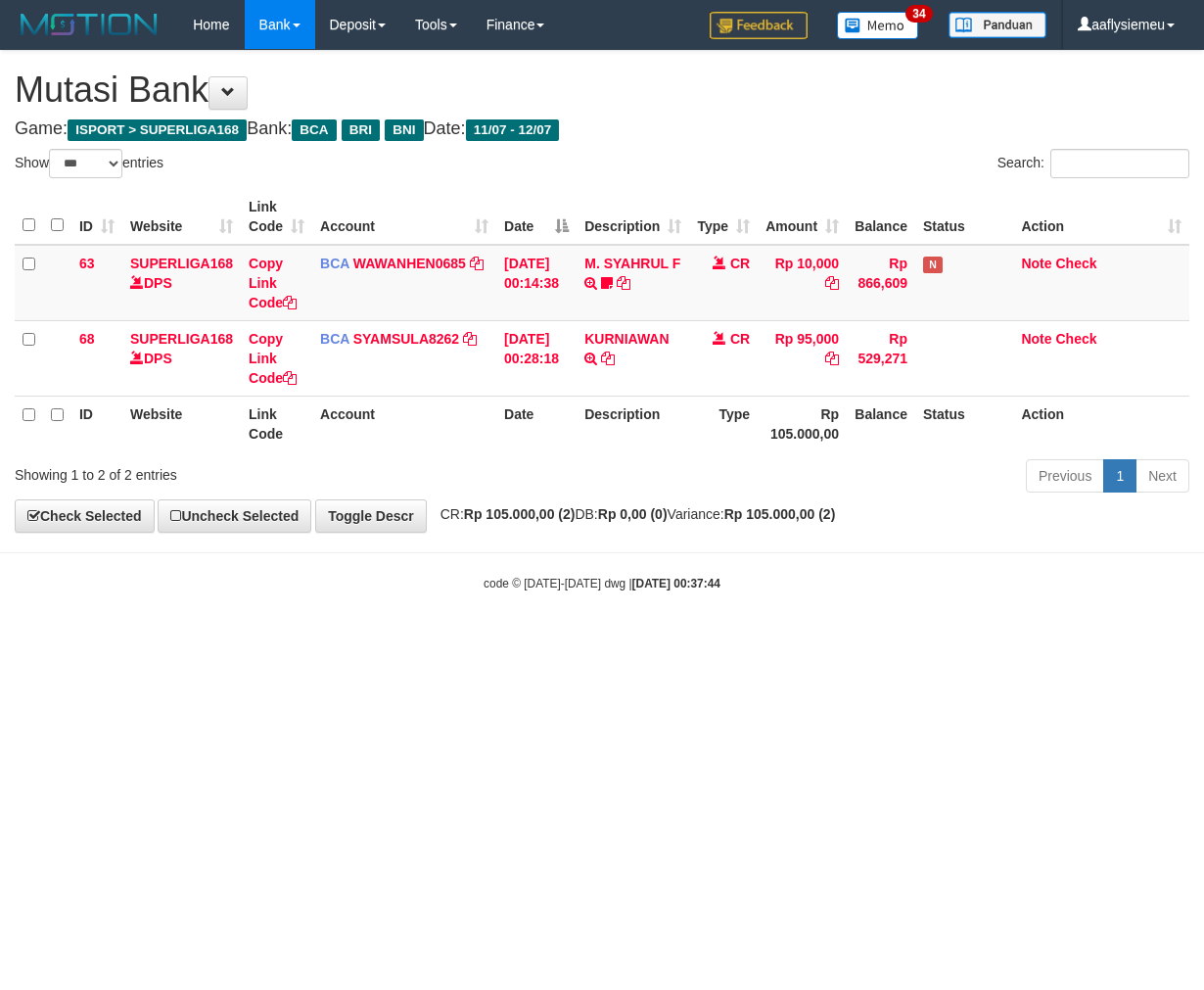 click on "Toggle navigation
Home
Bank
Account List
Load
By Website
Group
[ISPORT]													SUPERLIGA168
By Load Group (DPS)" at bounding box center (602, 320) 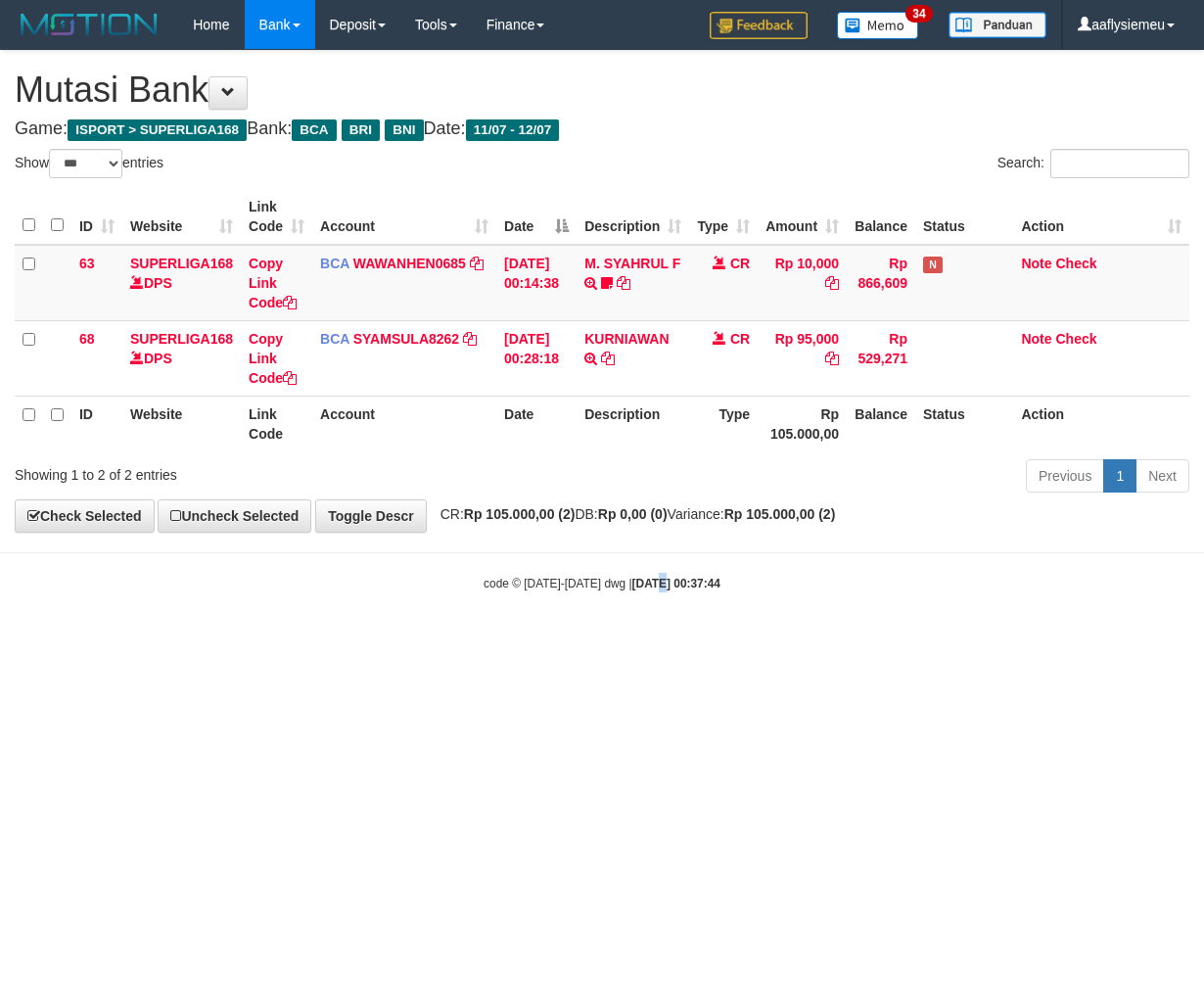 click on "Toggle navigation
Home
Bank
Account List
Load
By Website
Group
[ISPORT]													SUPERLIGA168
By Load Group (DPS)" at bounding box center [602, 320] 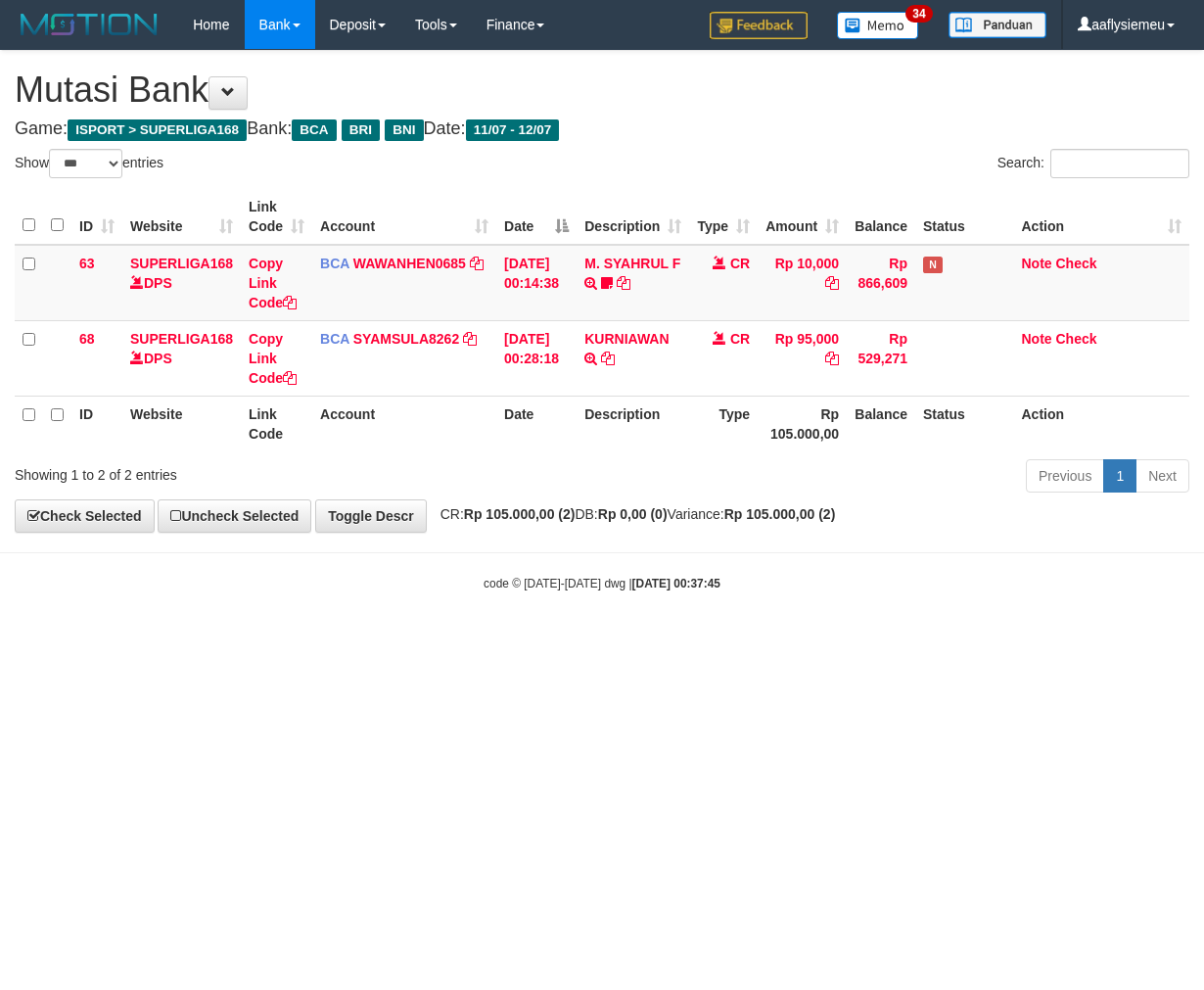select on "***" 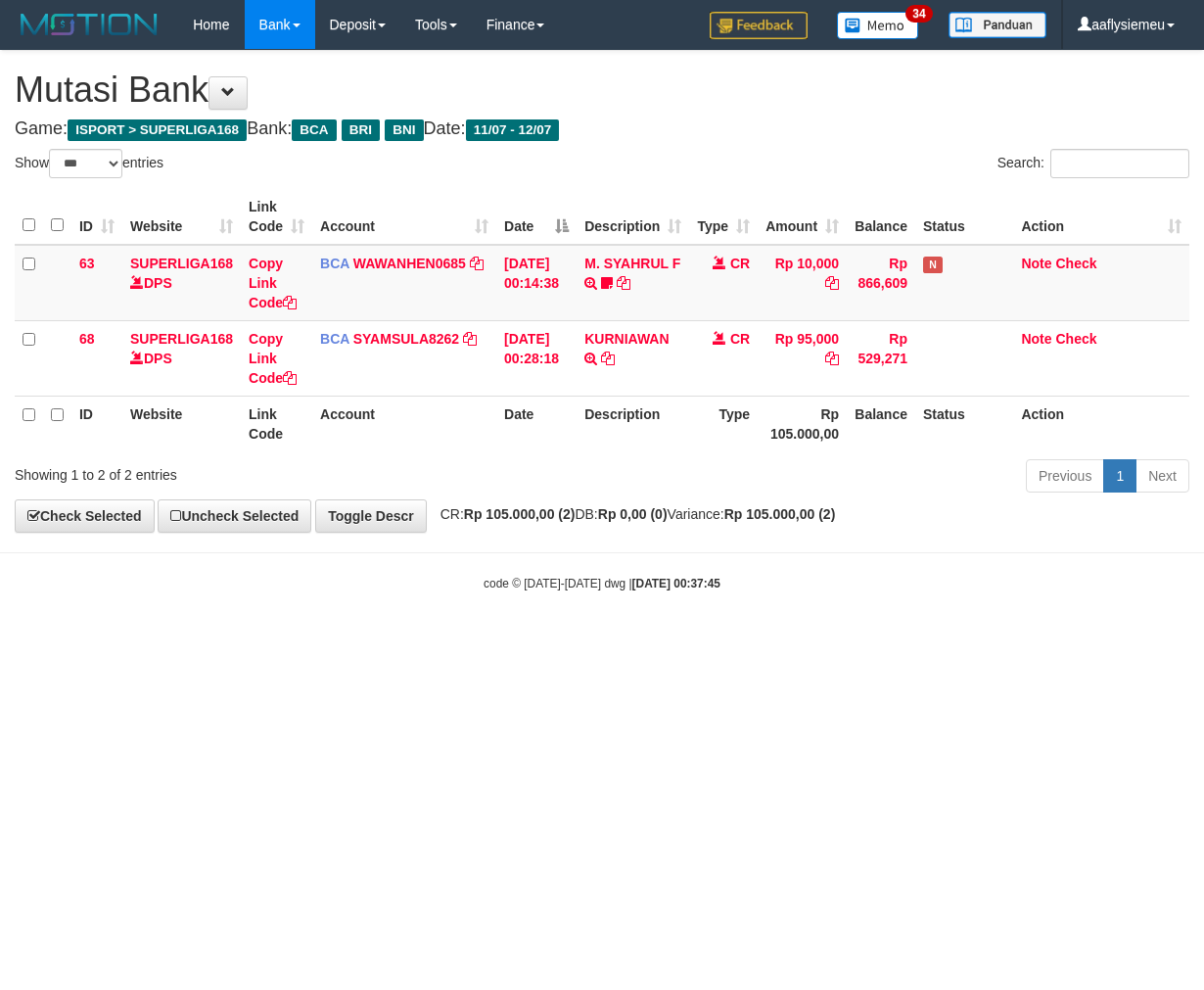 scroll, scrollTop: 0, scrollLeft: 0, axis: both 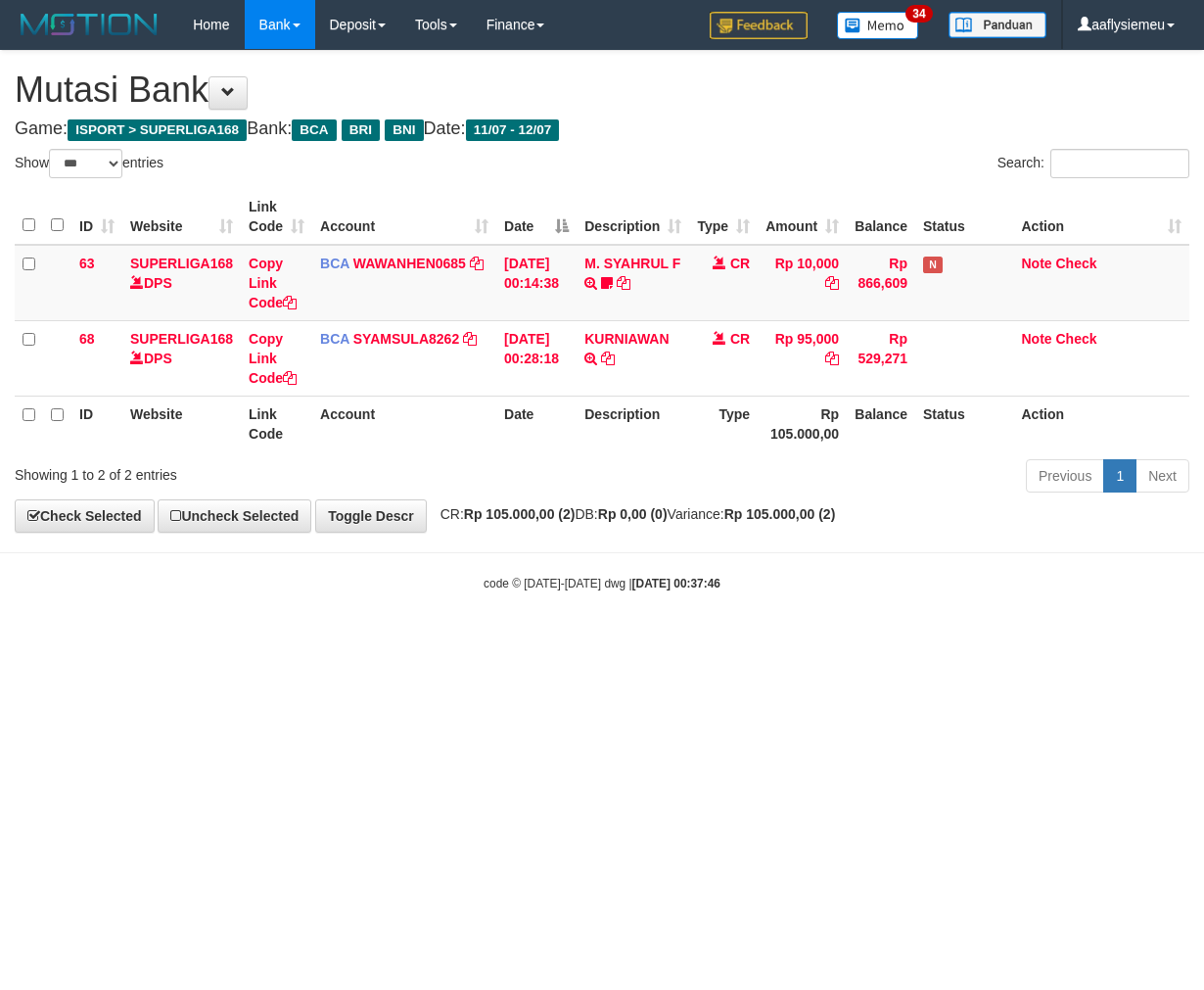 select on "***" 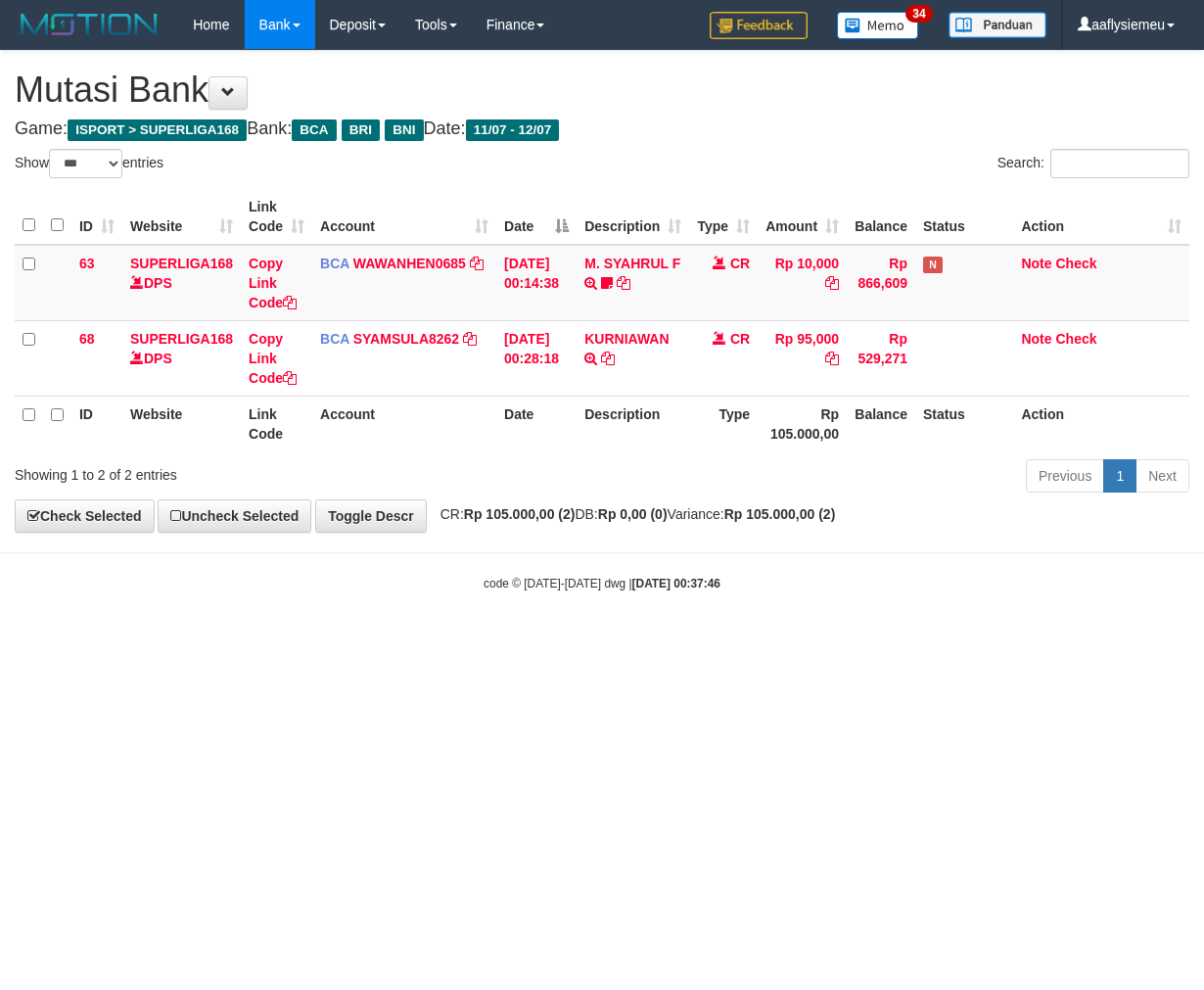click on "Toggle navigation
Home
Bank
Account List
Load
By Website
Group
[ISPORT]													SUPERLIGA168
By Load Group (DPS)" at bounding box center (602, 320) 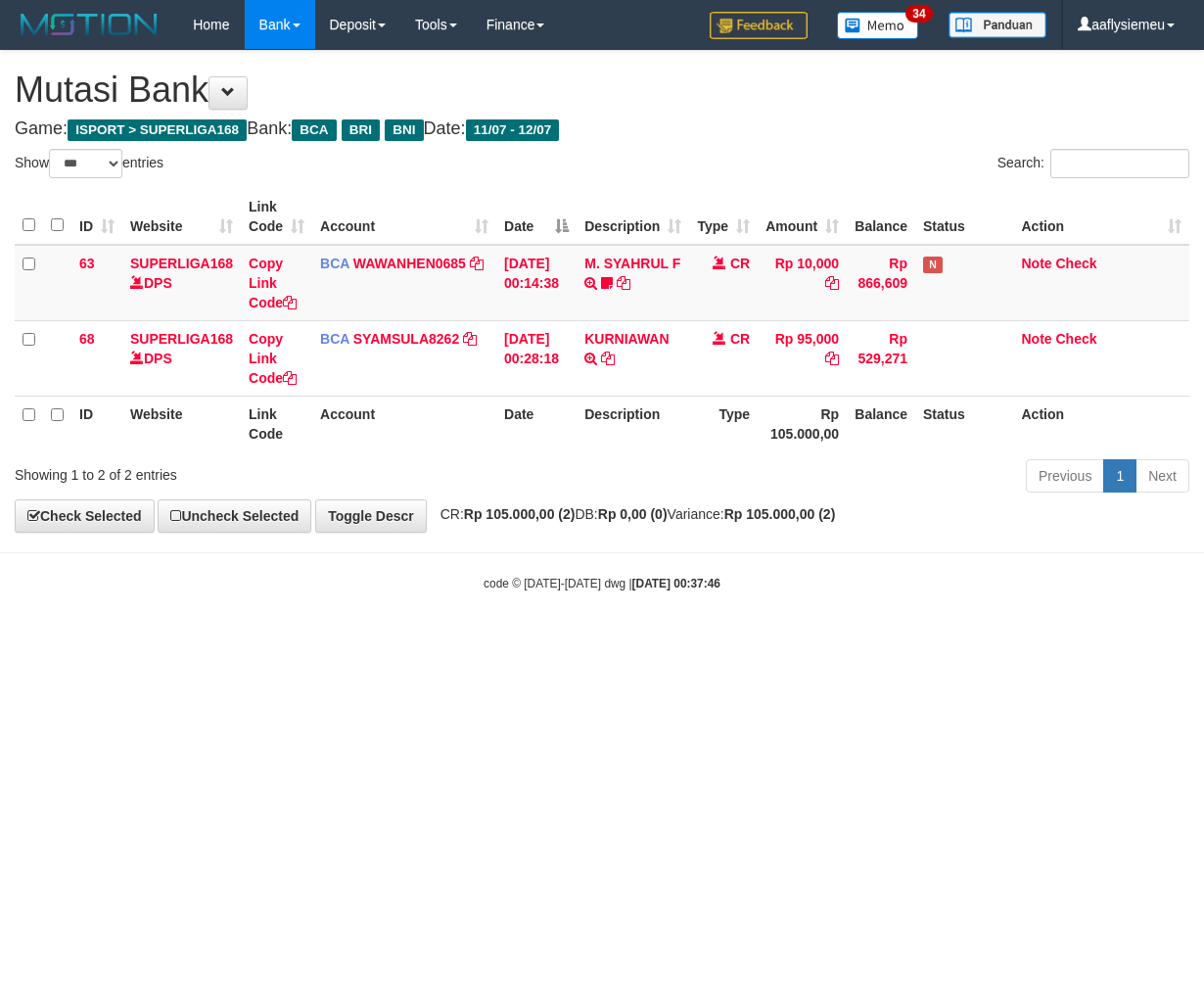 select on "***" 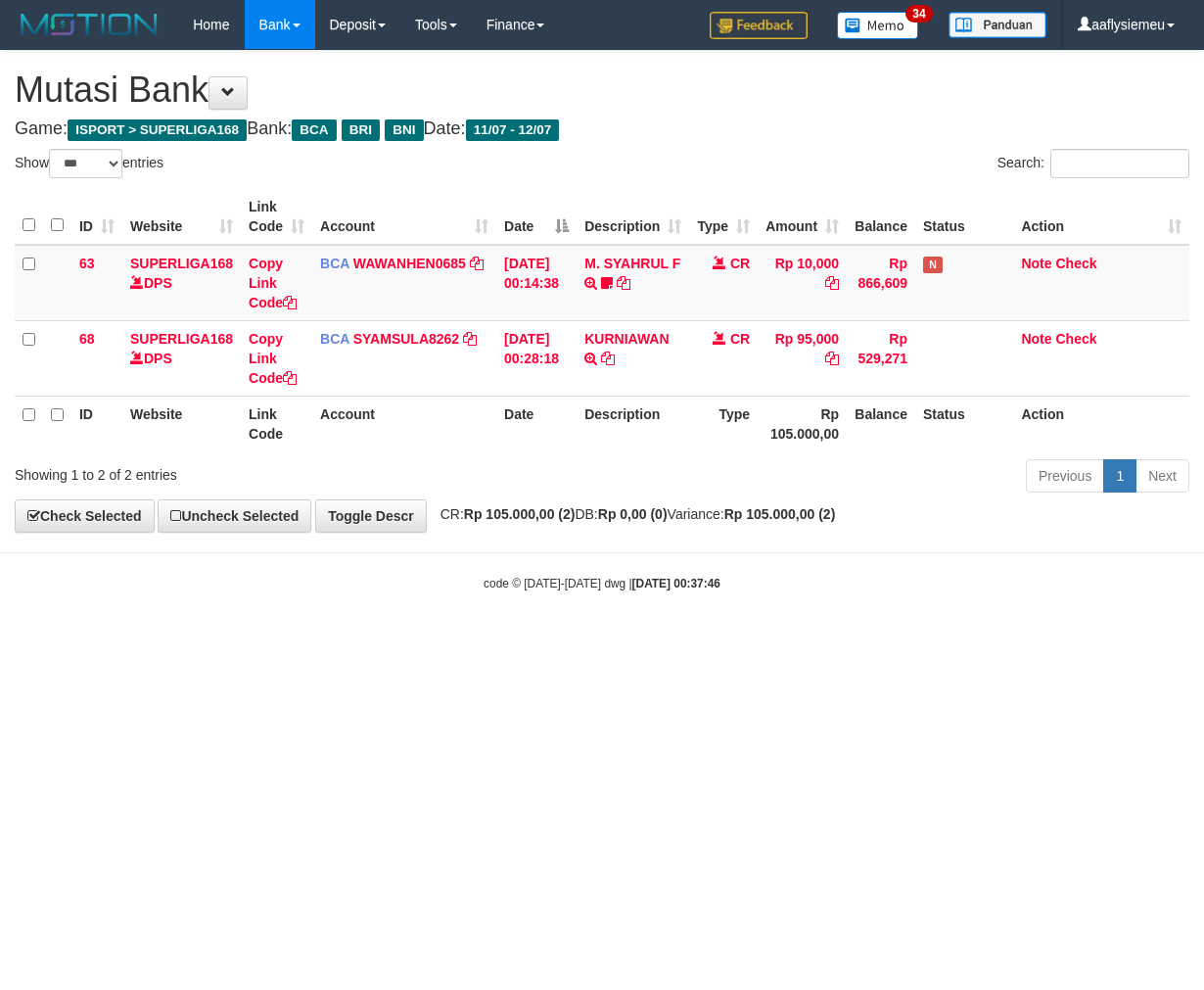 scroll, scrollTop: 0, scrollLeft: 0, axis: both 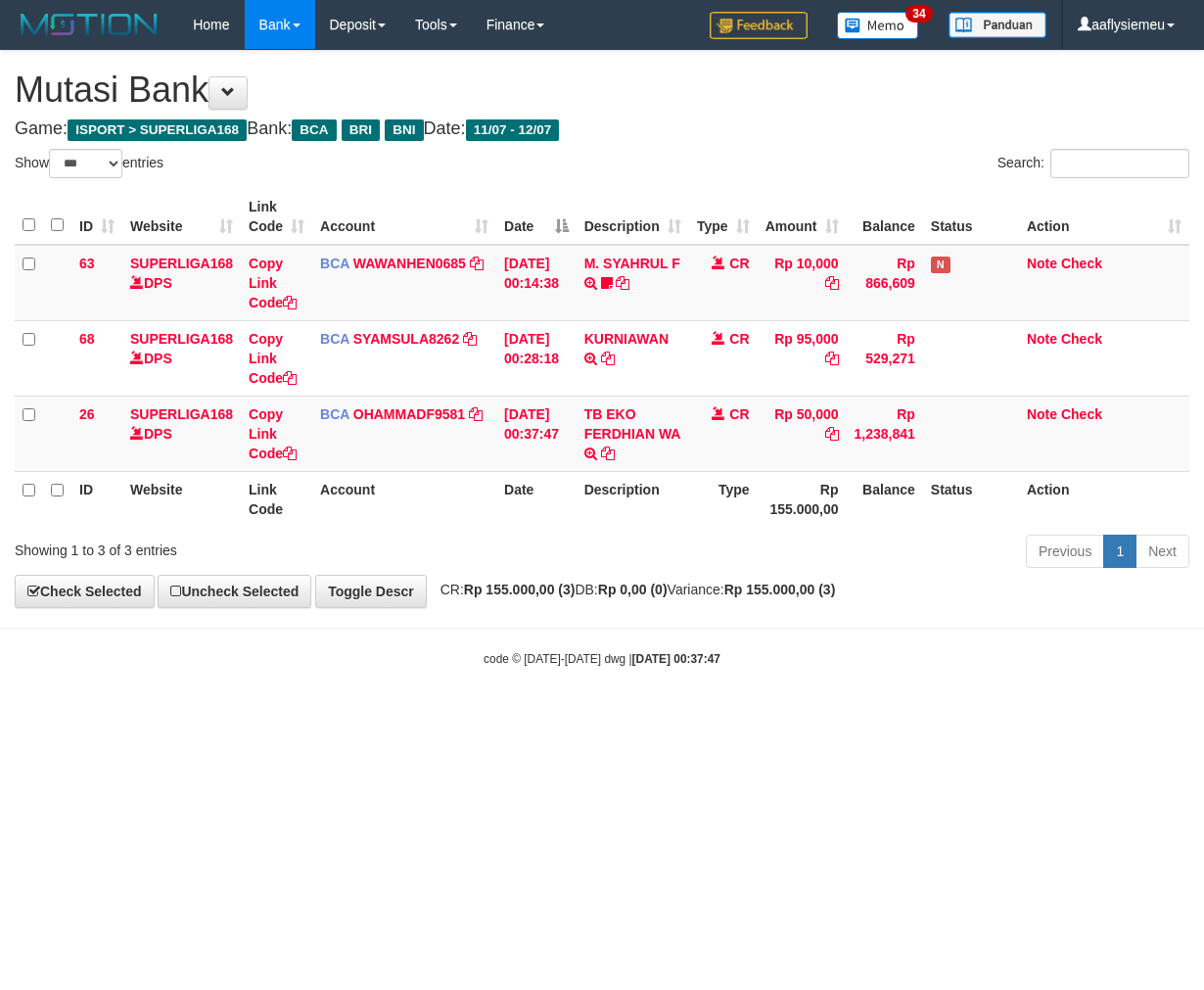 select on "***" 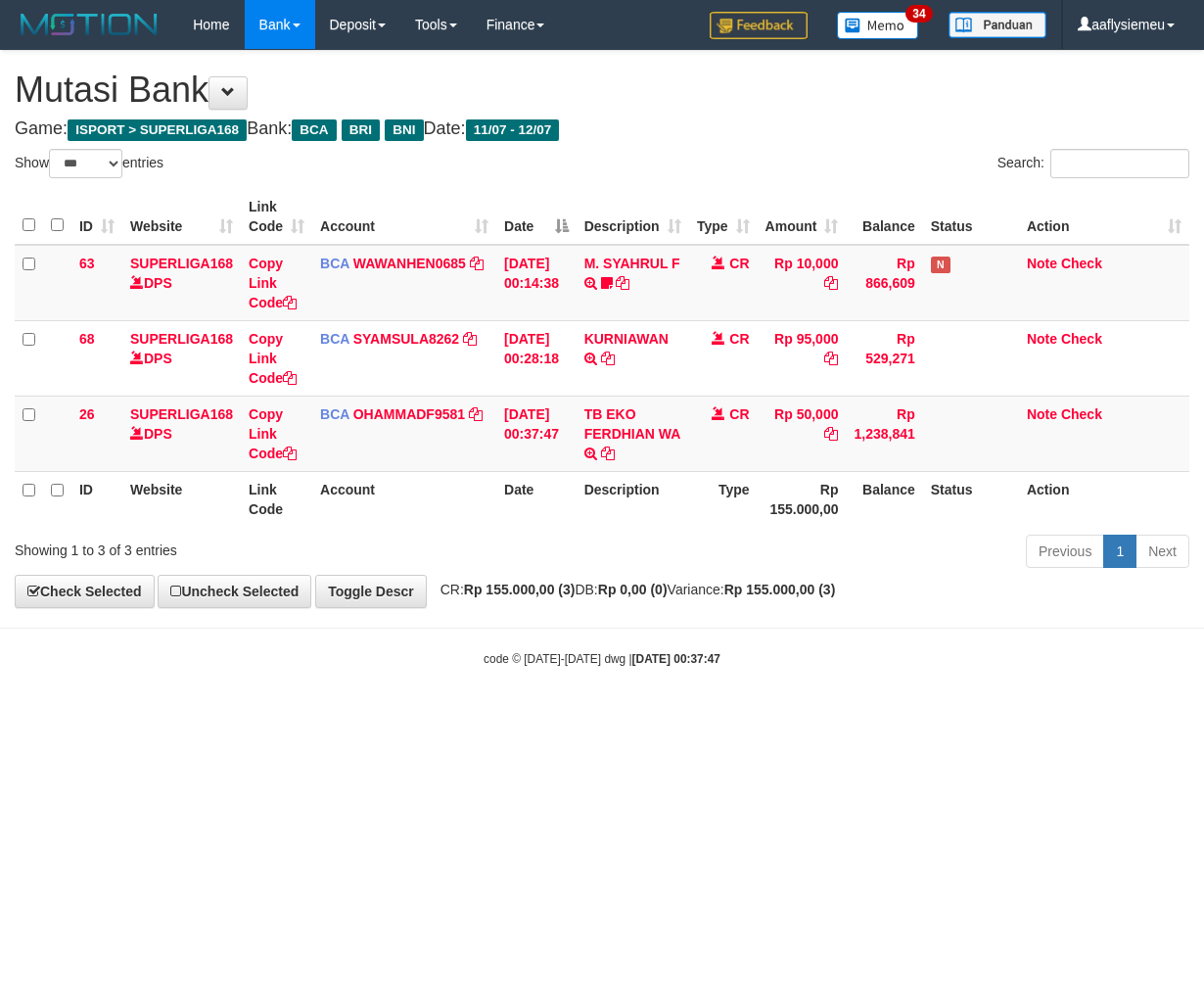 scroll, scrollTop: 0, scrollLeft: 0, axis: both 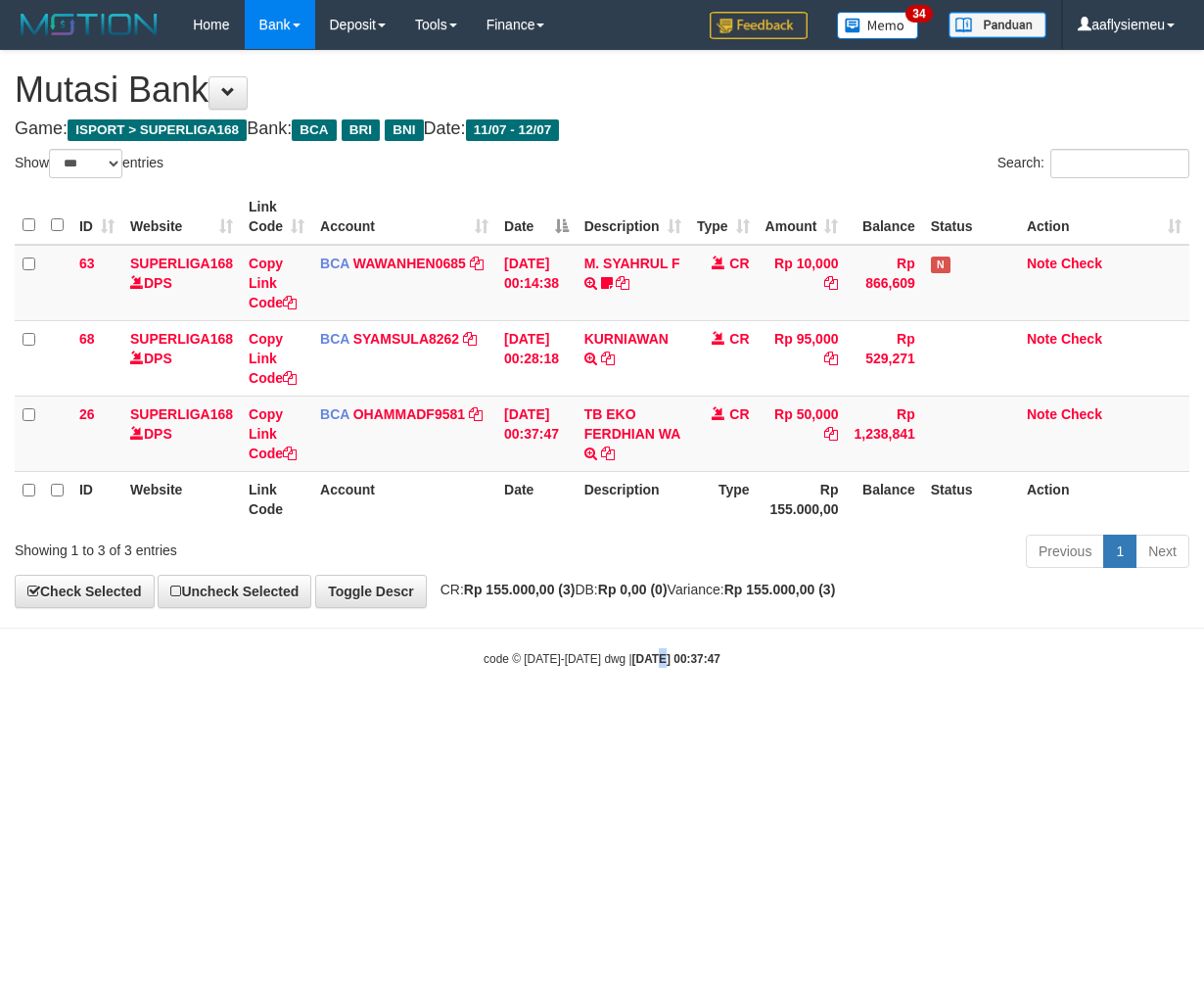 click on "[DATE] 00:37:47" at bounding box center (676, 659) 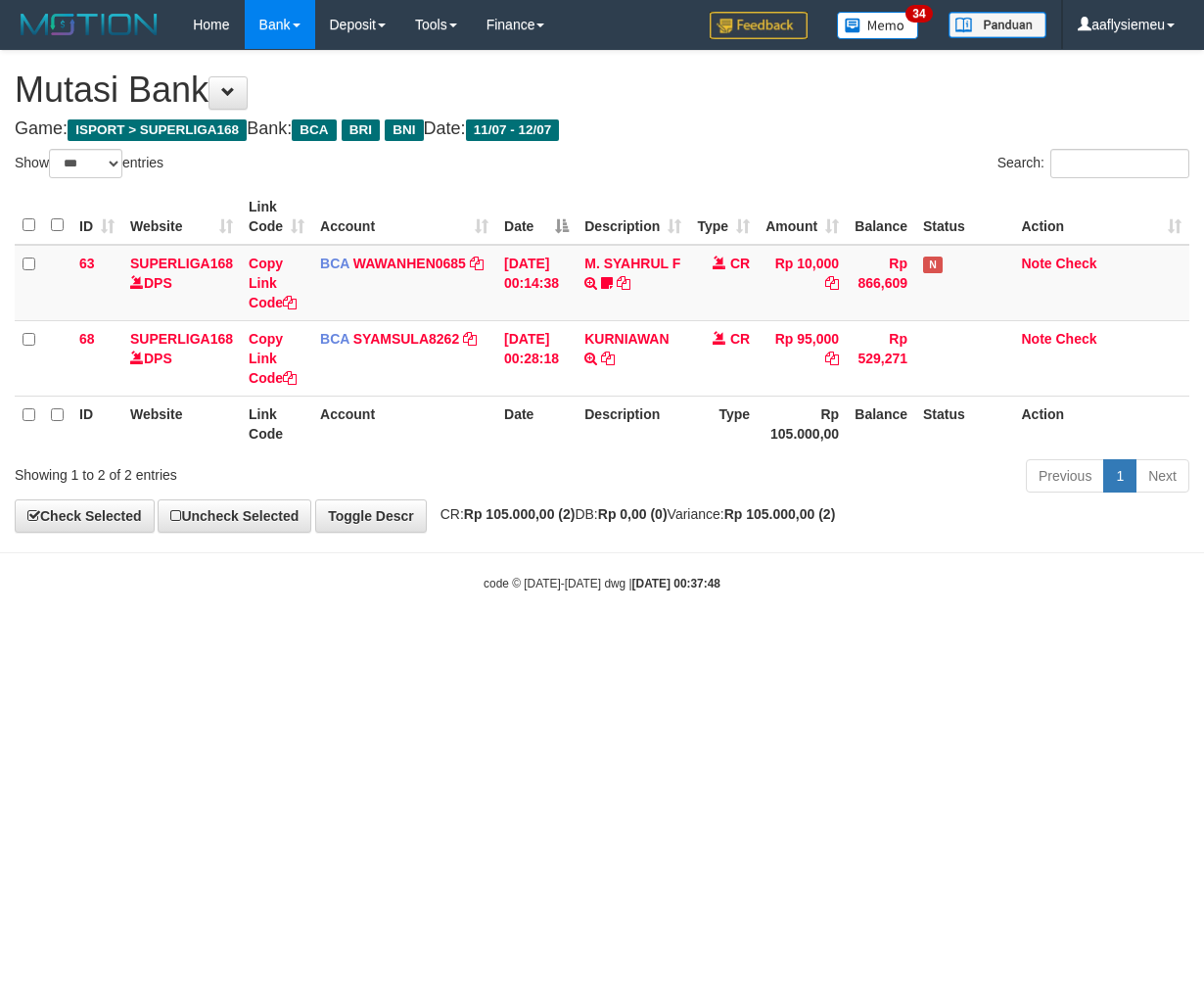 select on "***" 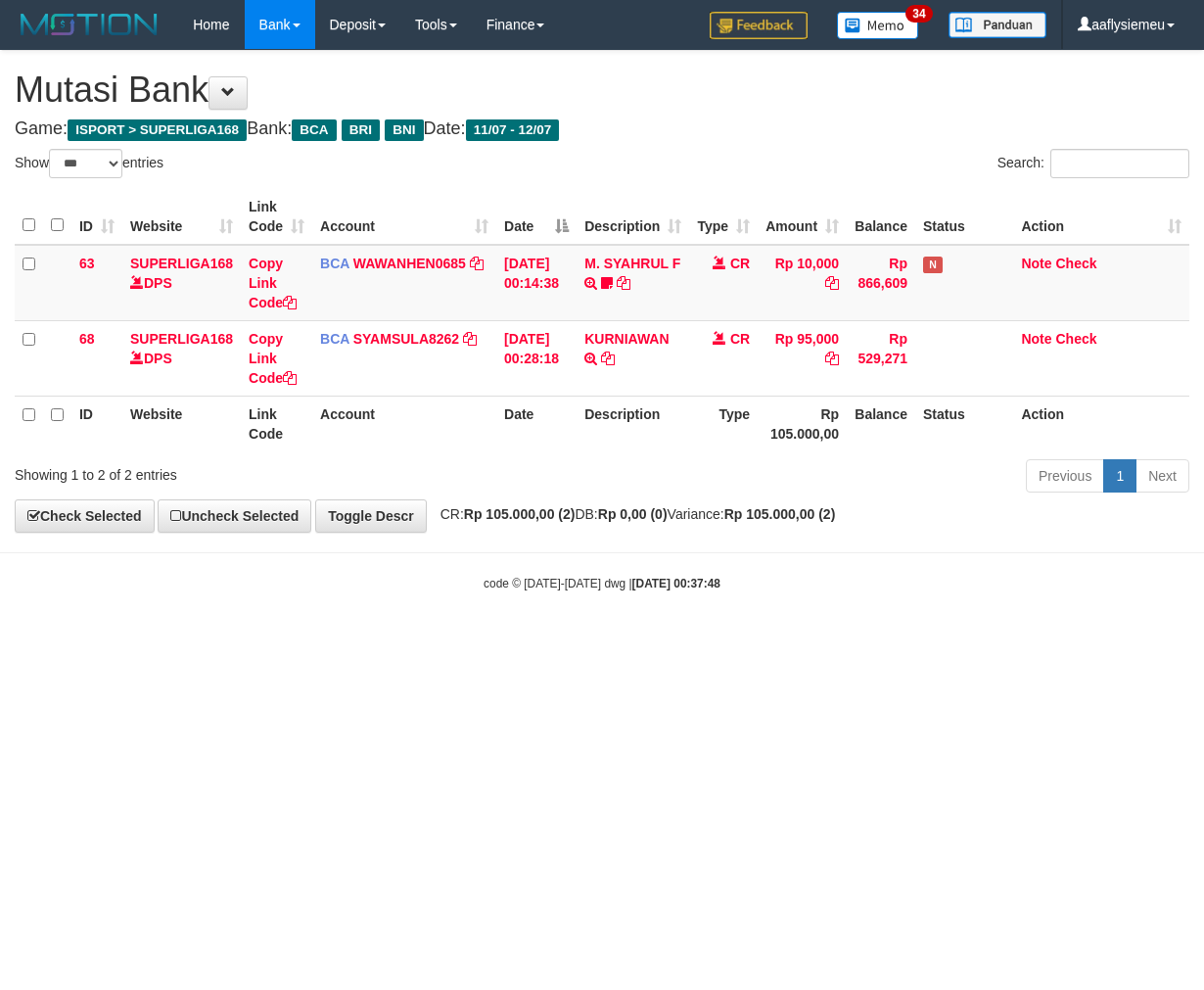 scroll, scrollTop: 0, scrollLeft: 0, axis: both 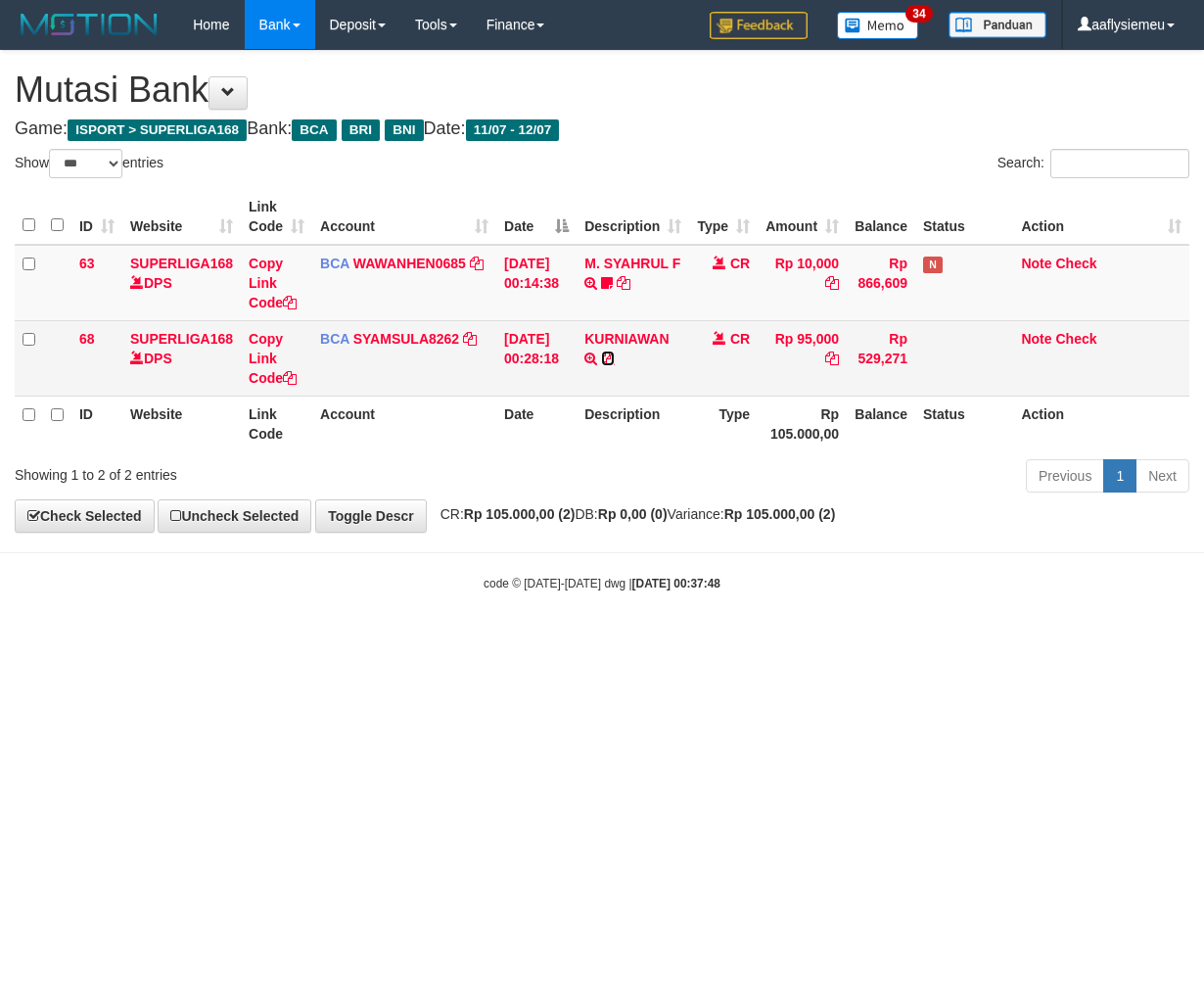 click at bounding box center [608, 358] 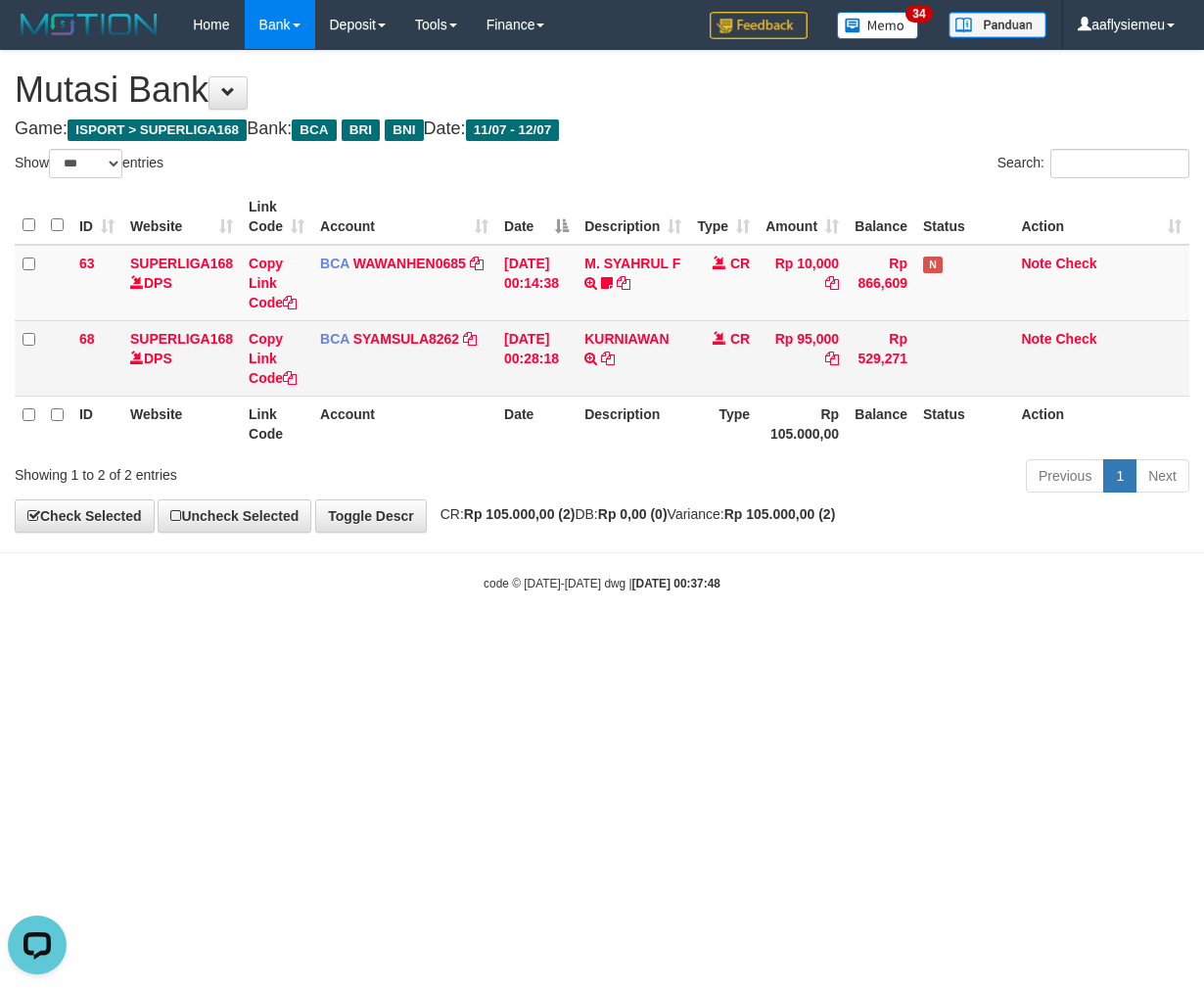 scroll, scrollTop: 0, scrollLeft: 0, axis: both 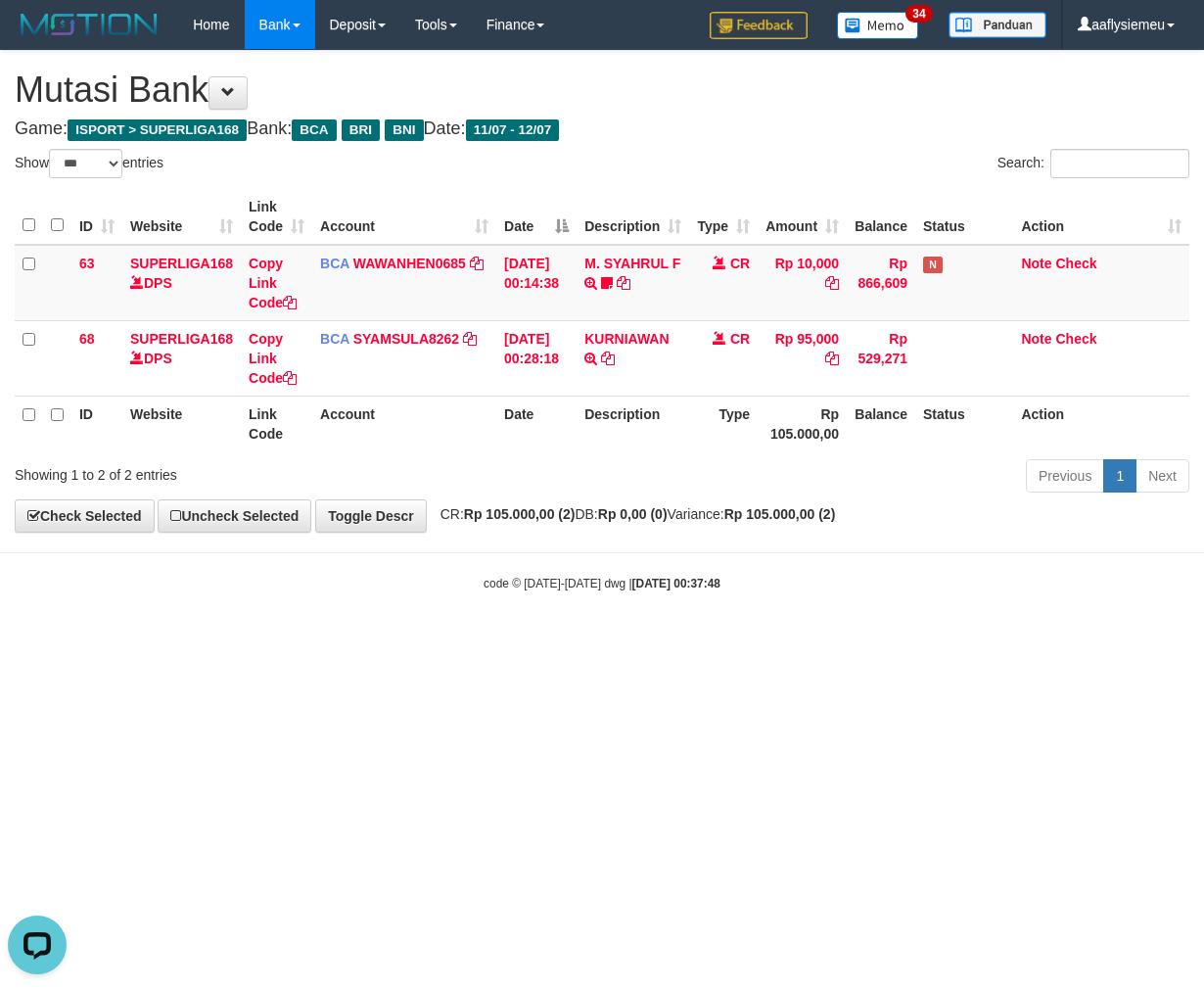 drag, startPoint x: 984, startPoint y: 696, endPoint x: 1053, endPoint y: 682, distance: 70.40597 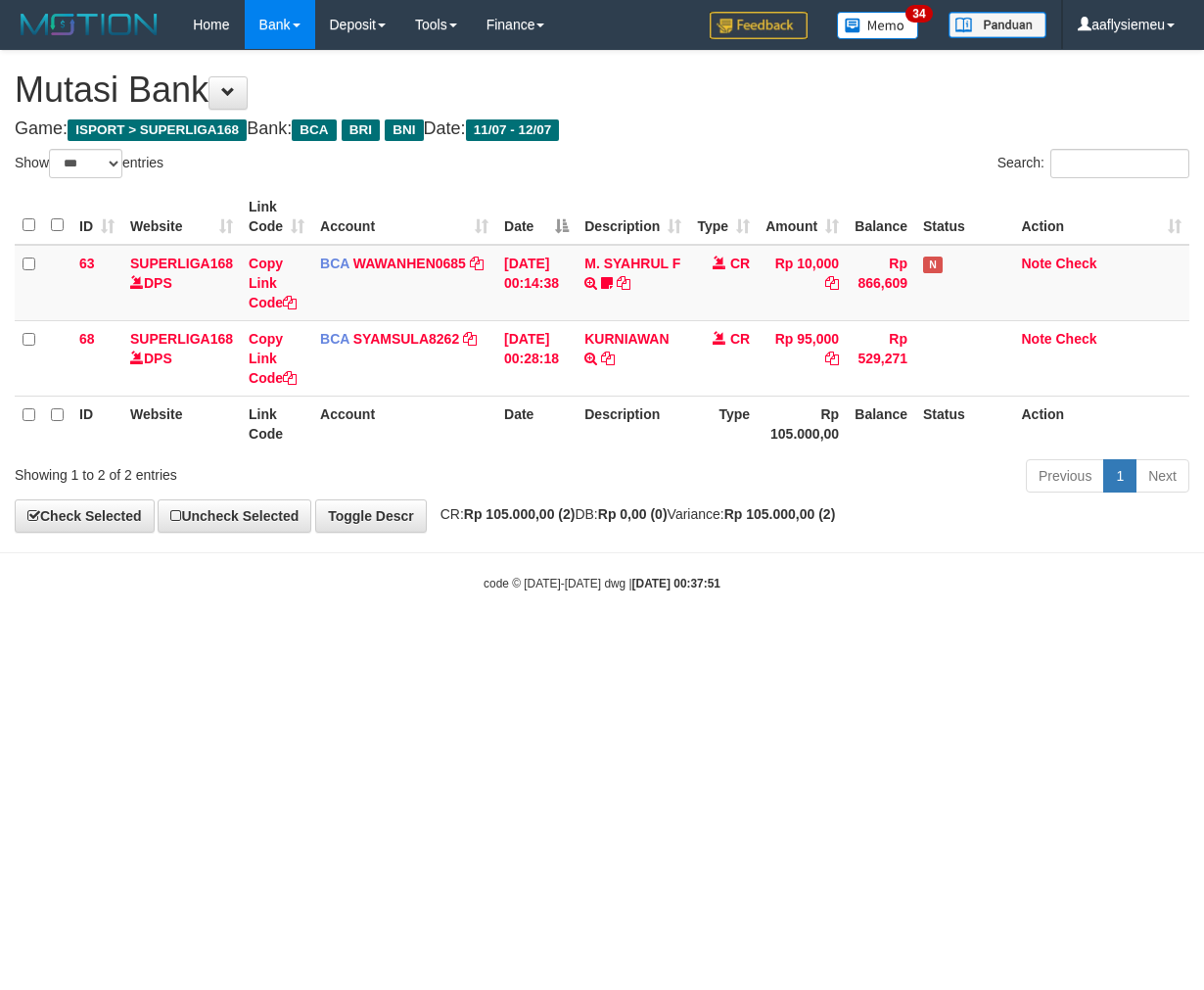 select on "***" 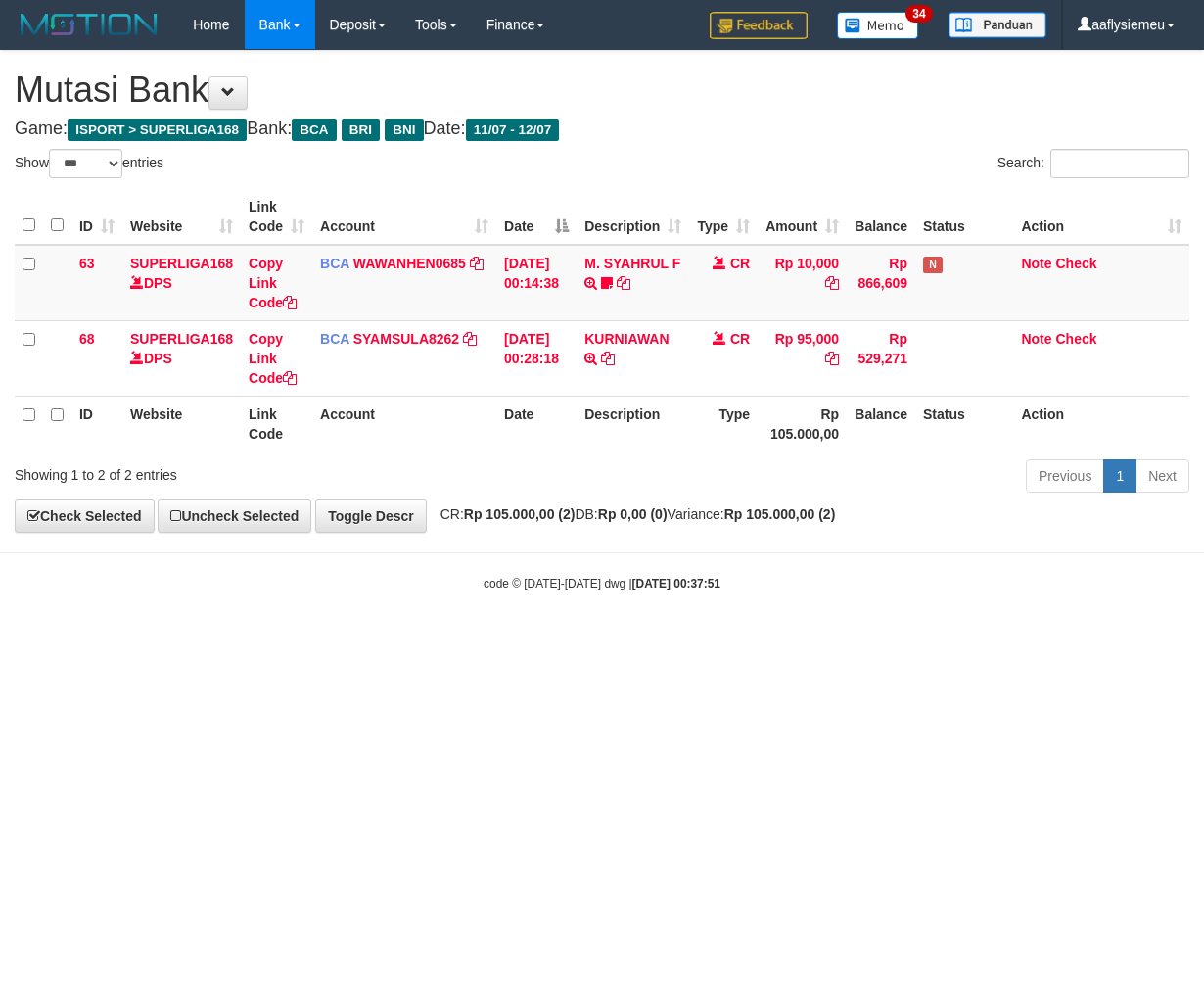 scroll, scrollTop: 0, scrollLeft: 0, axis: both 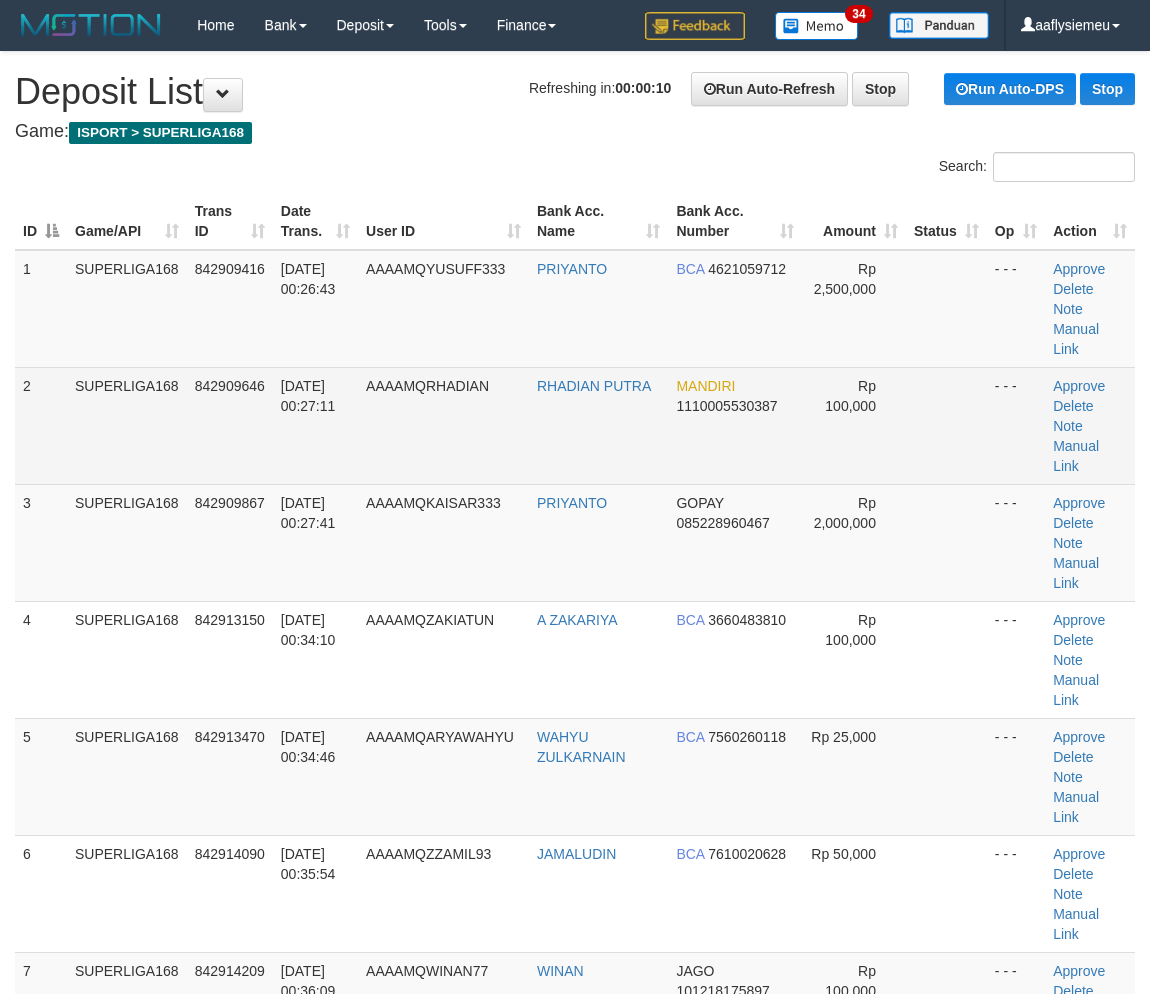 click on "842909646" at bounding box center (230, 425) 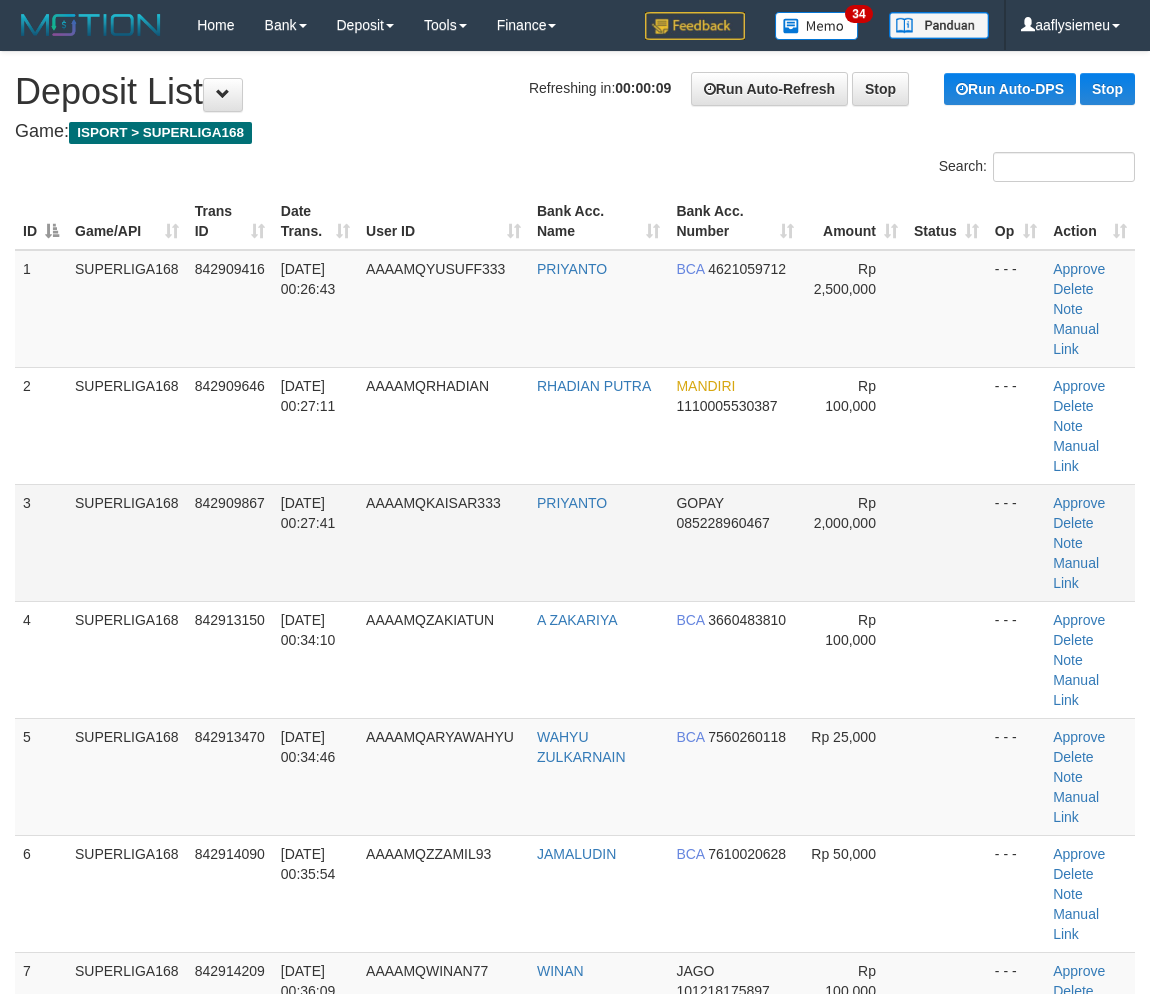 drag, startPoint x: 137, startPoint y: 443, endPoint x: 17, endPoint y: 478, distance: 125 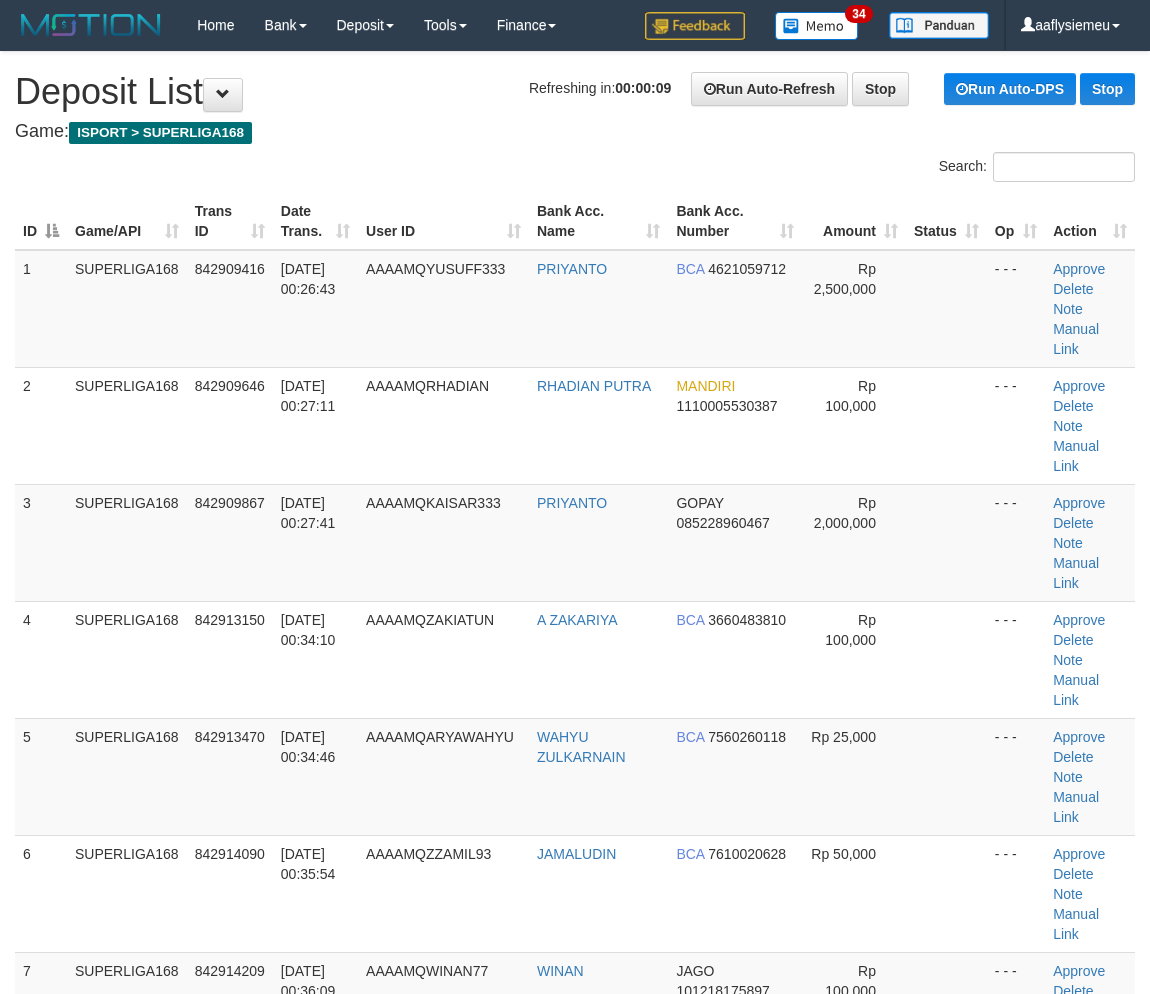 drag, startPoint x: 215, startPoint y: 452, endPoint x: 4, endPoint y: 527, distance: 223.93303 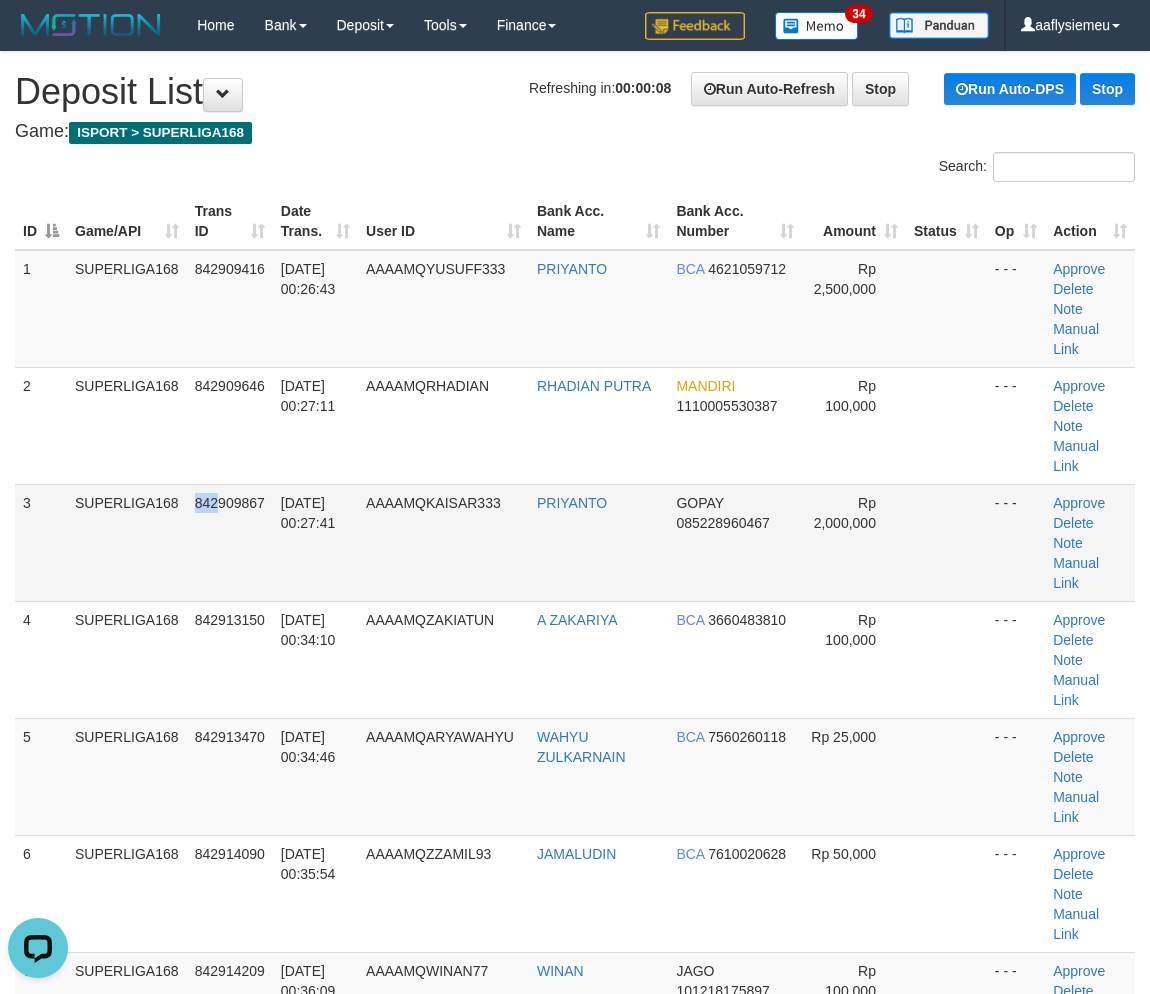 click on "SUPERLIGA168" at bounding box center (127, 542) 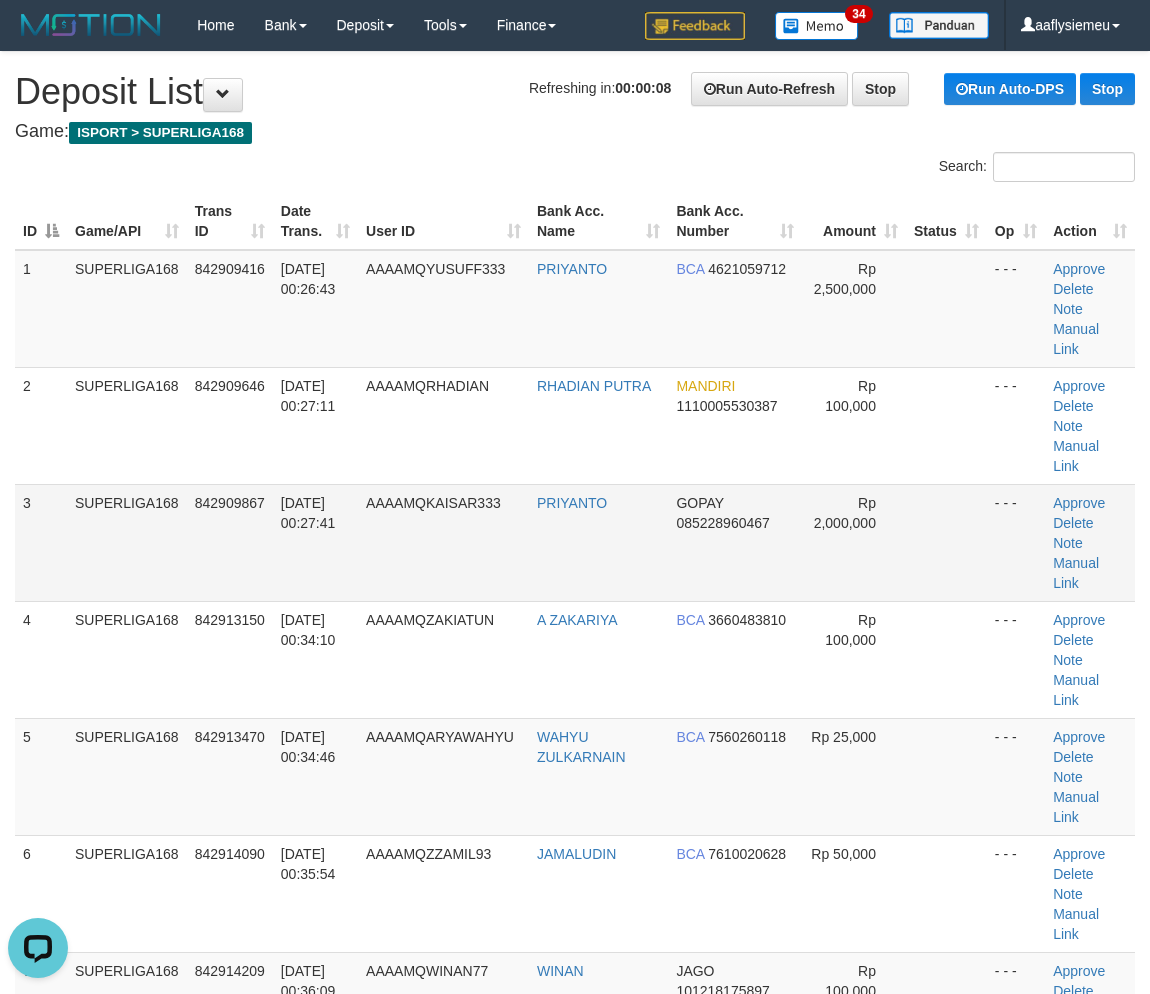 click on "SUPERLIGA168" at bounding box center (127, 542) 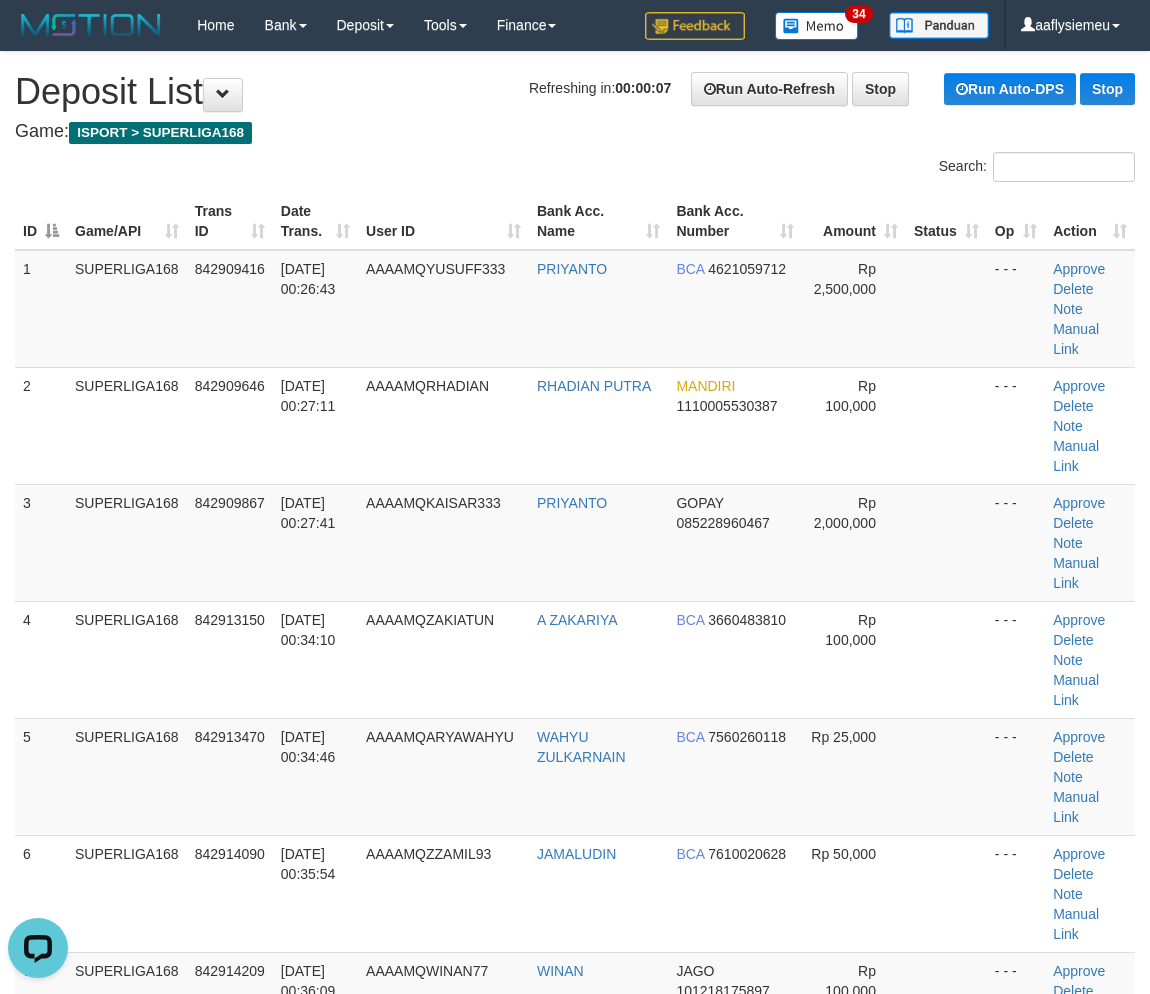 drag, startPoint x: 172, startPoint y: 461, endPoint x: 0, endPoint y: 528, distance: 184.58873 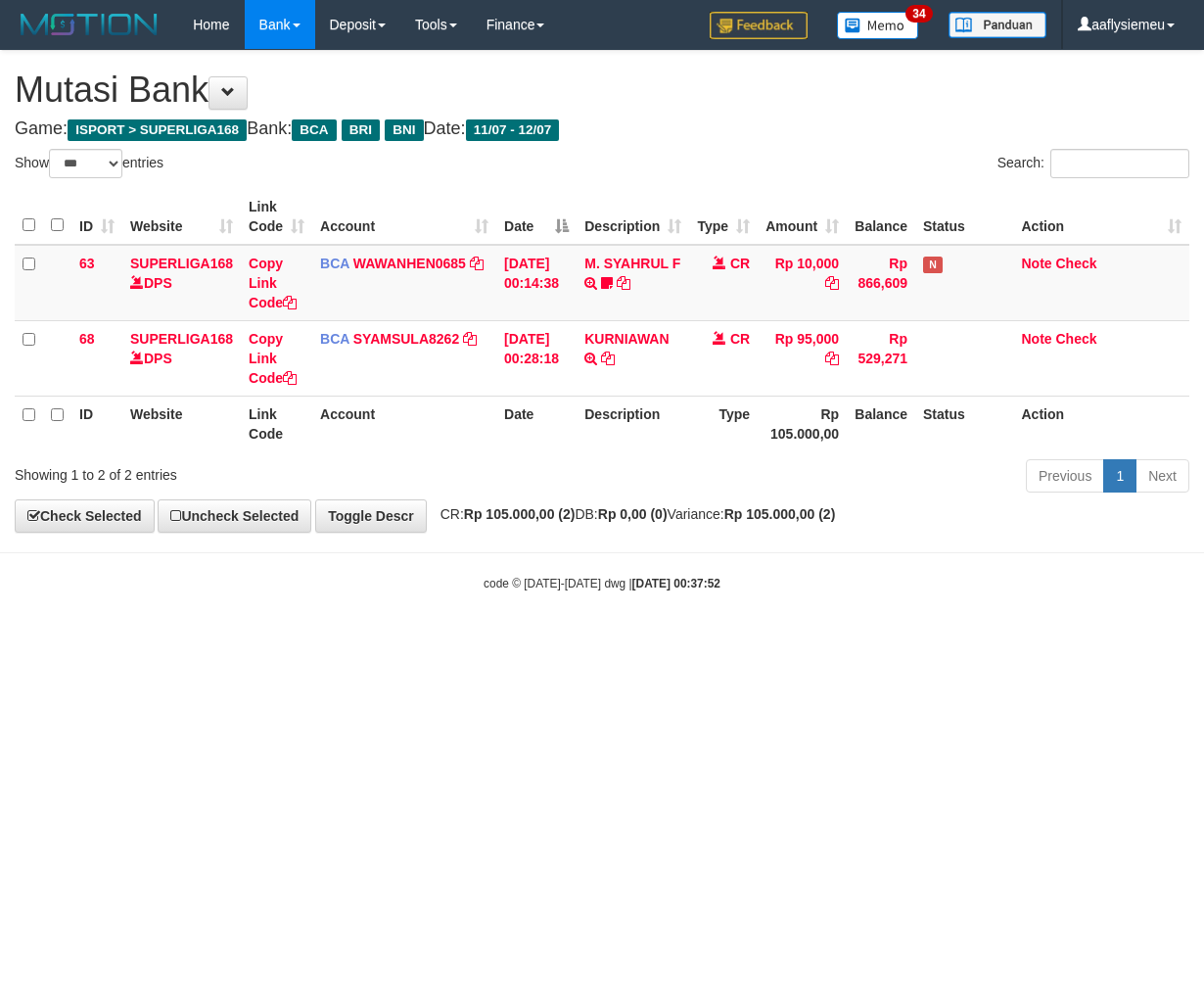 select on "***" 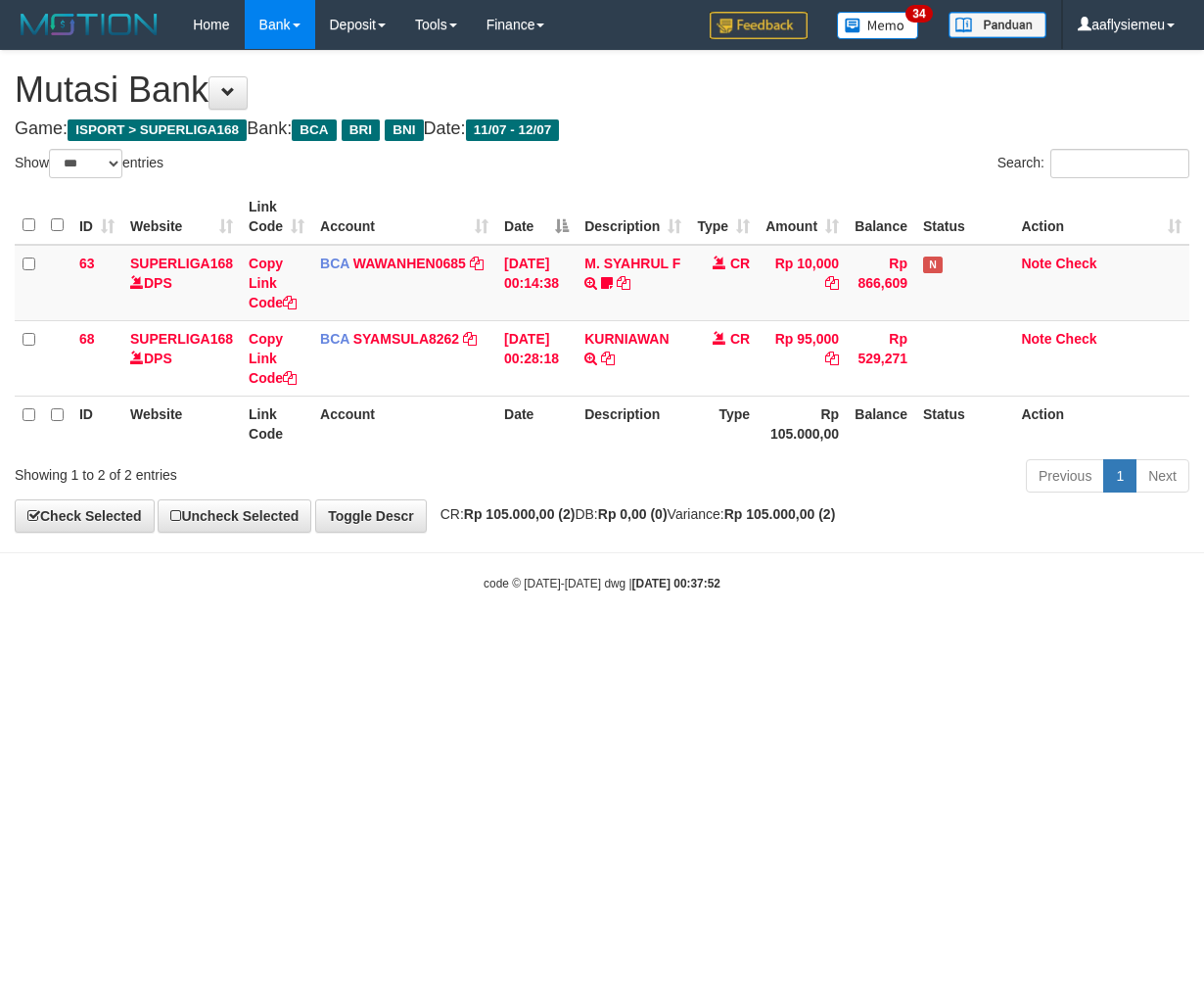 scroll, scrollTop: 0, scrollLeft: 0, axis: both 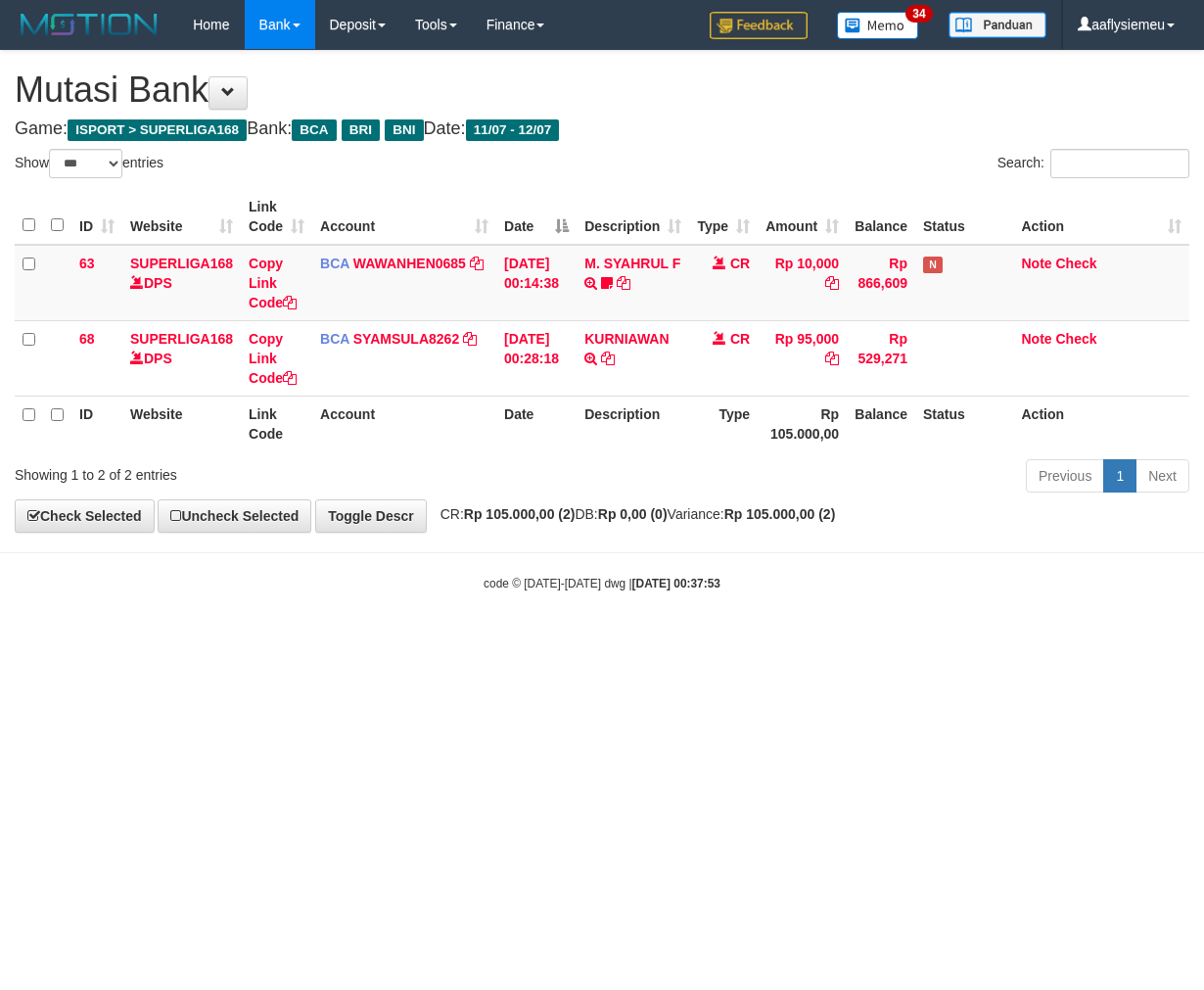 select on "***" 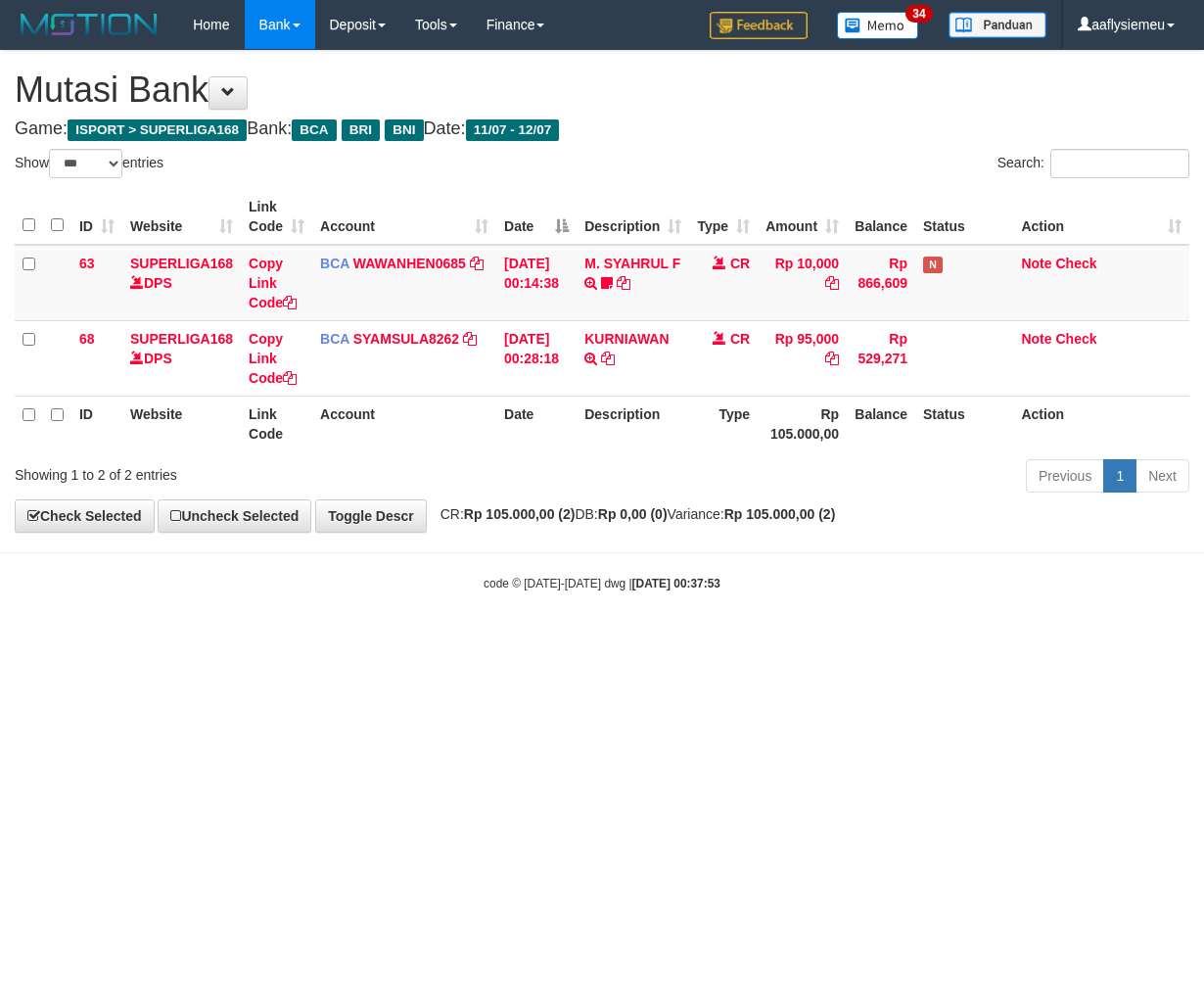 scroll, scrollTop: 0, scrollLeft: 0, axis: both 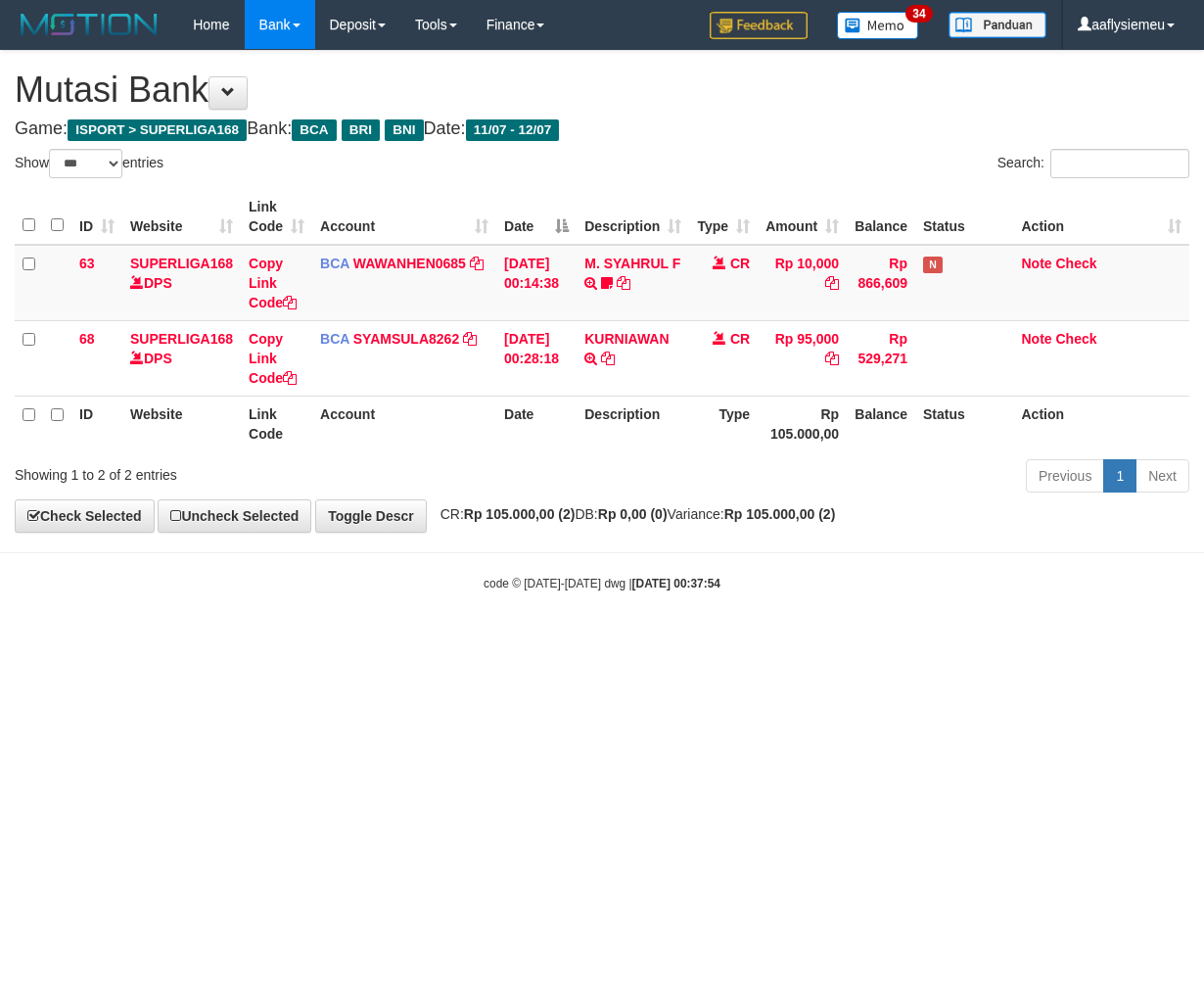 select on "***" 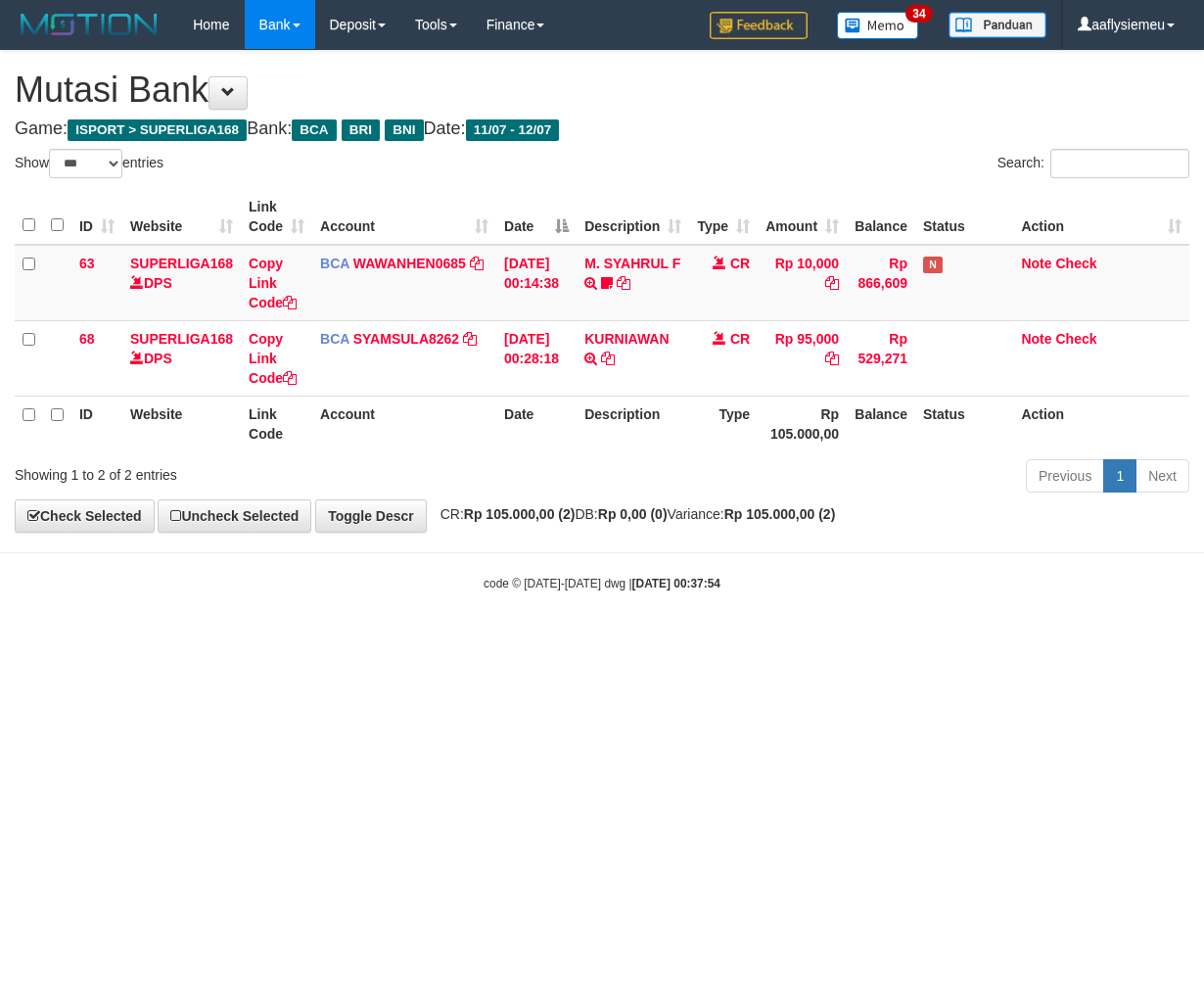 scroll, scrollTop: 0, scrollLeft: 0, axis: both 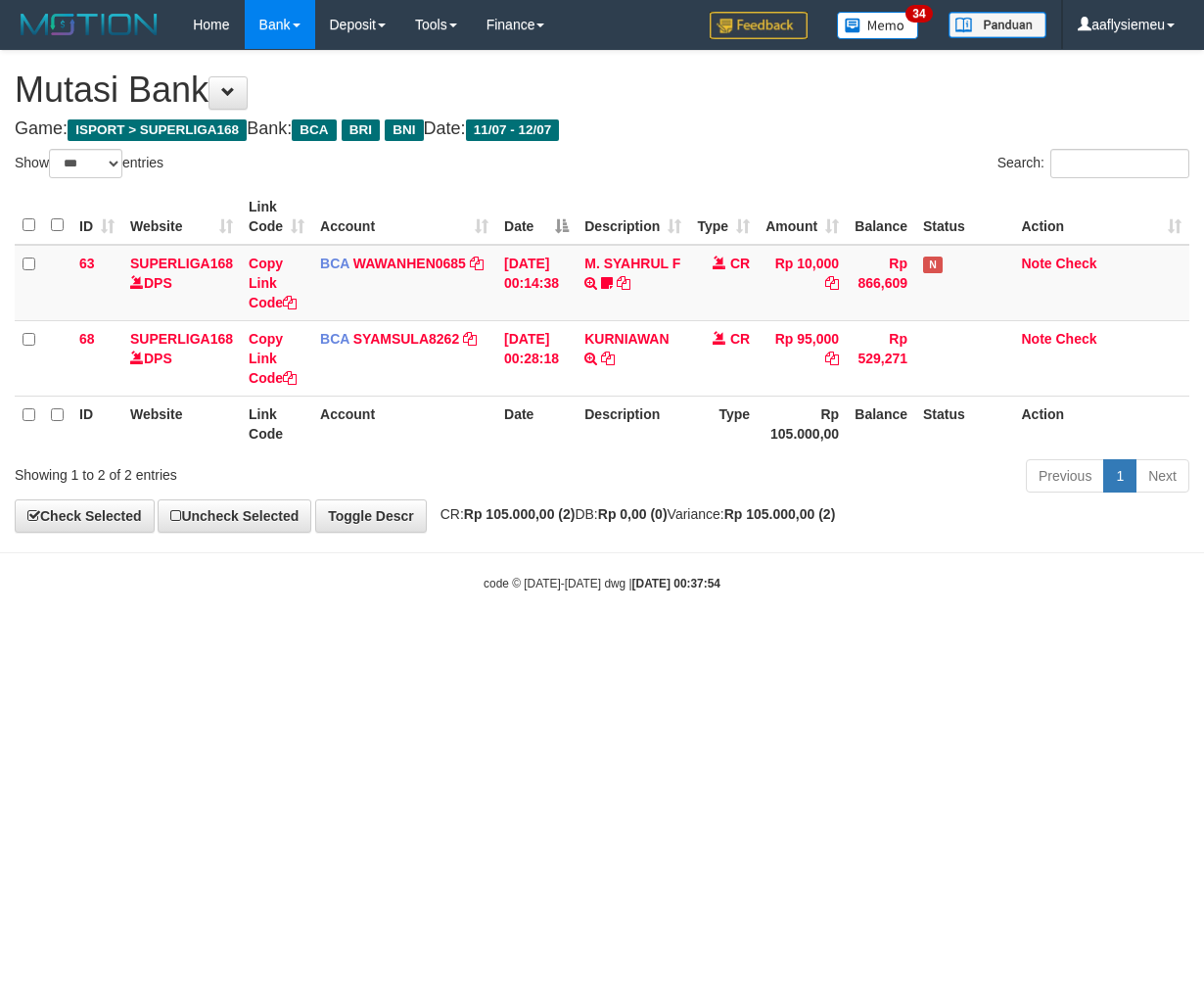 select on "***" 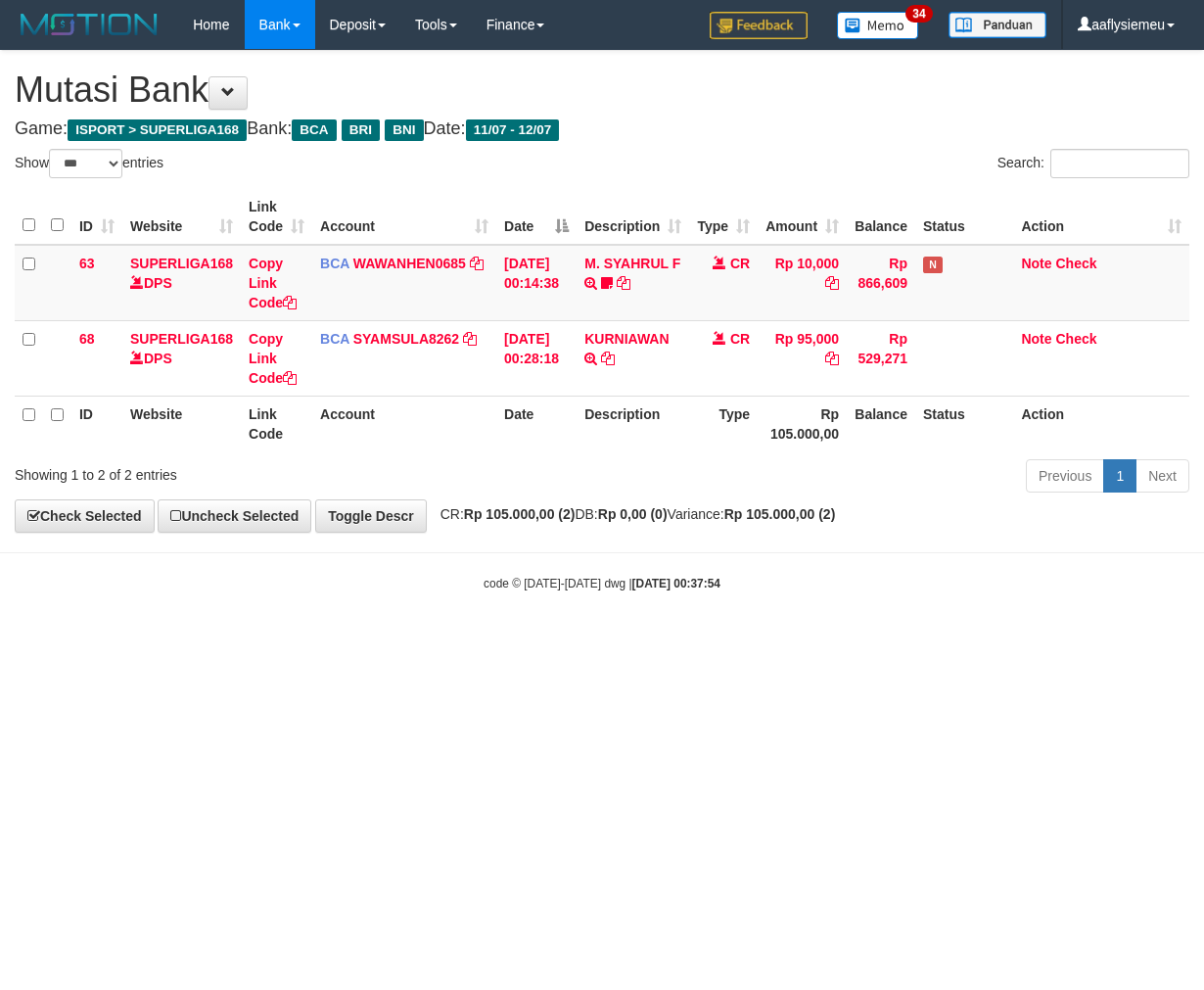 scroll, scrollTop: 0, scrollLeft: 0, axis: both 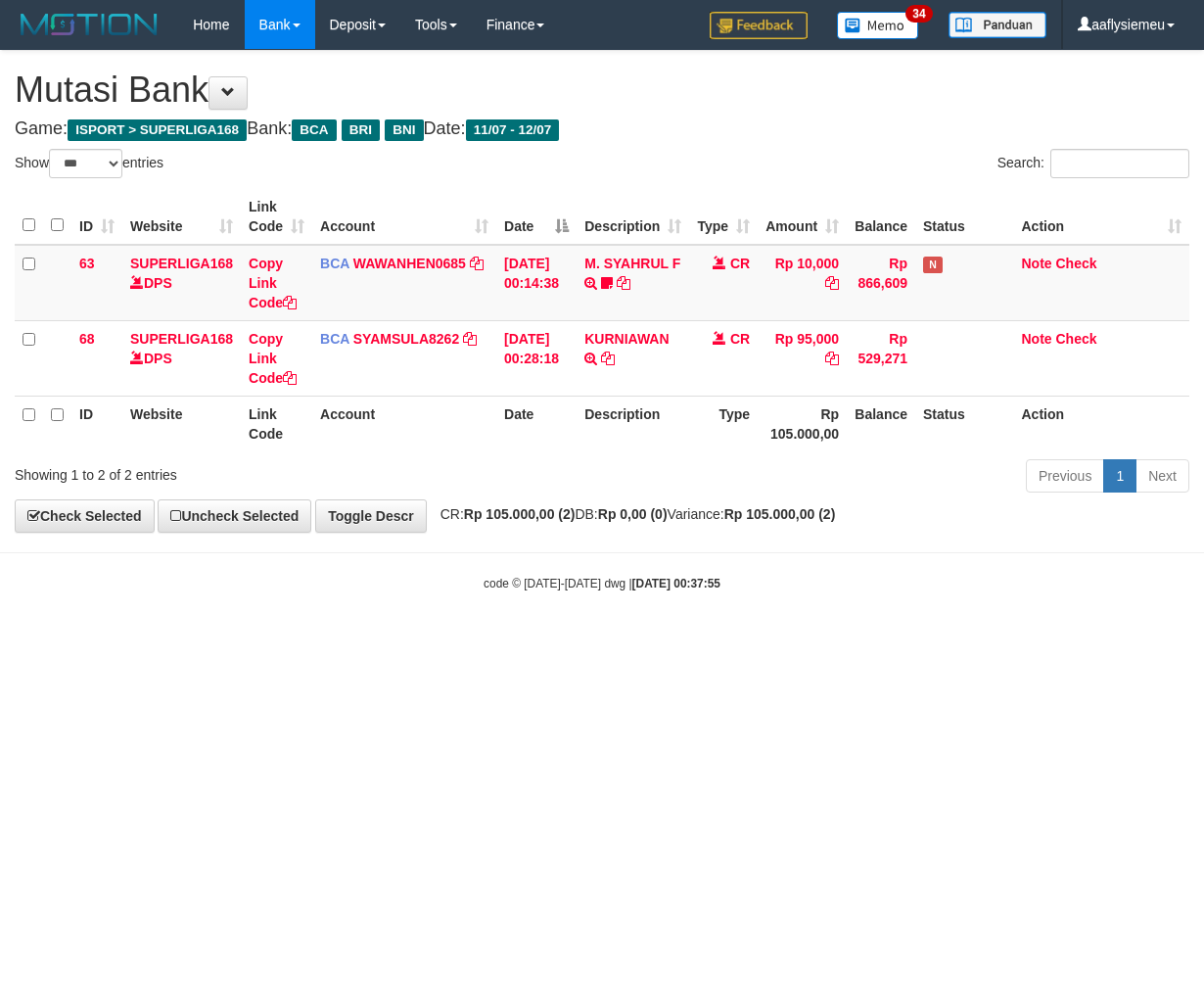 select on "***" 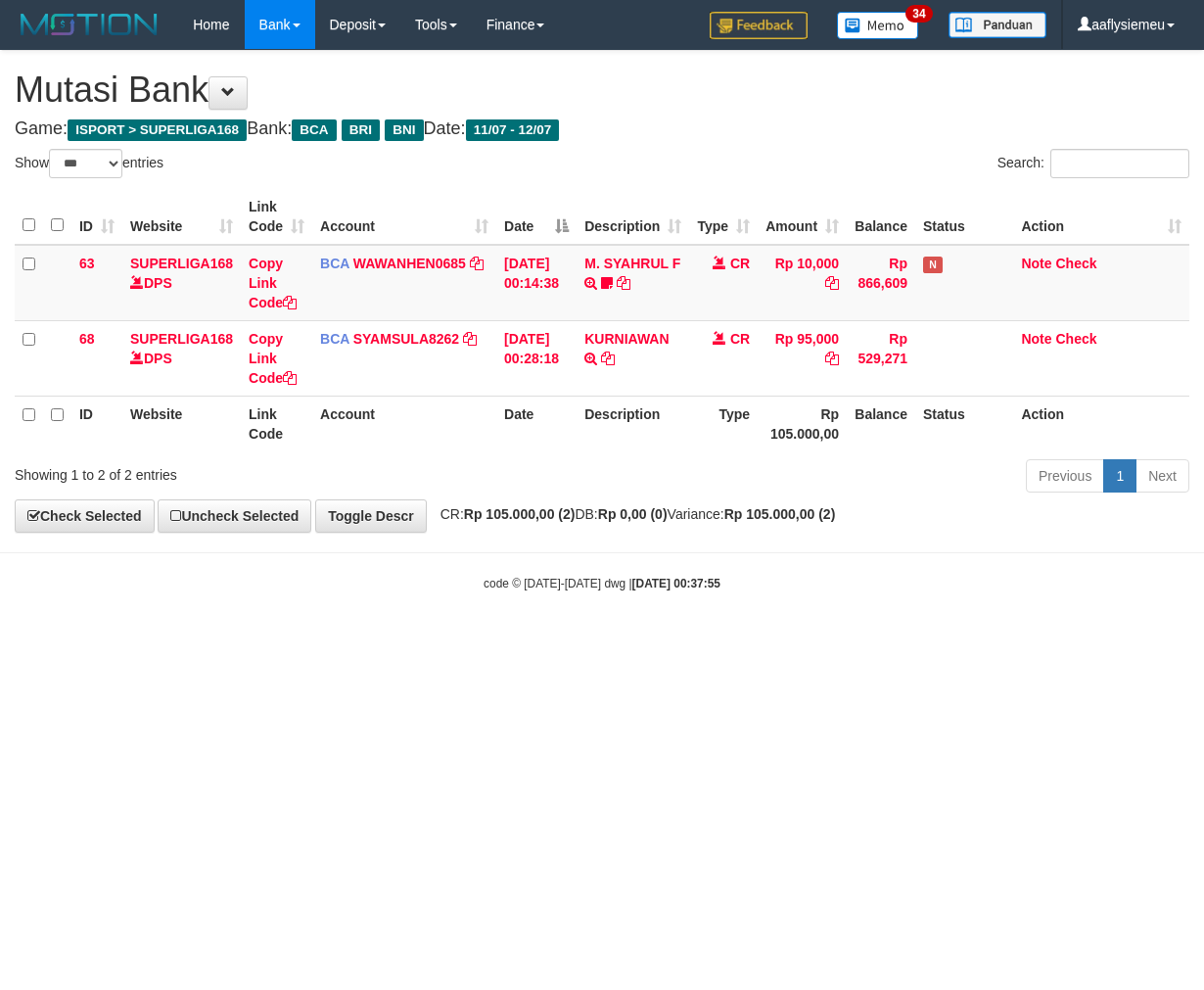 scroll, scrollTop: 0, scrollLeft: 0, axis: both 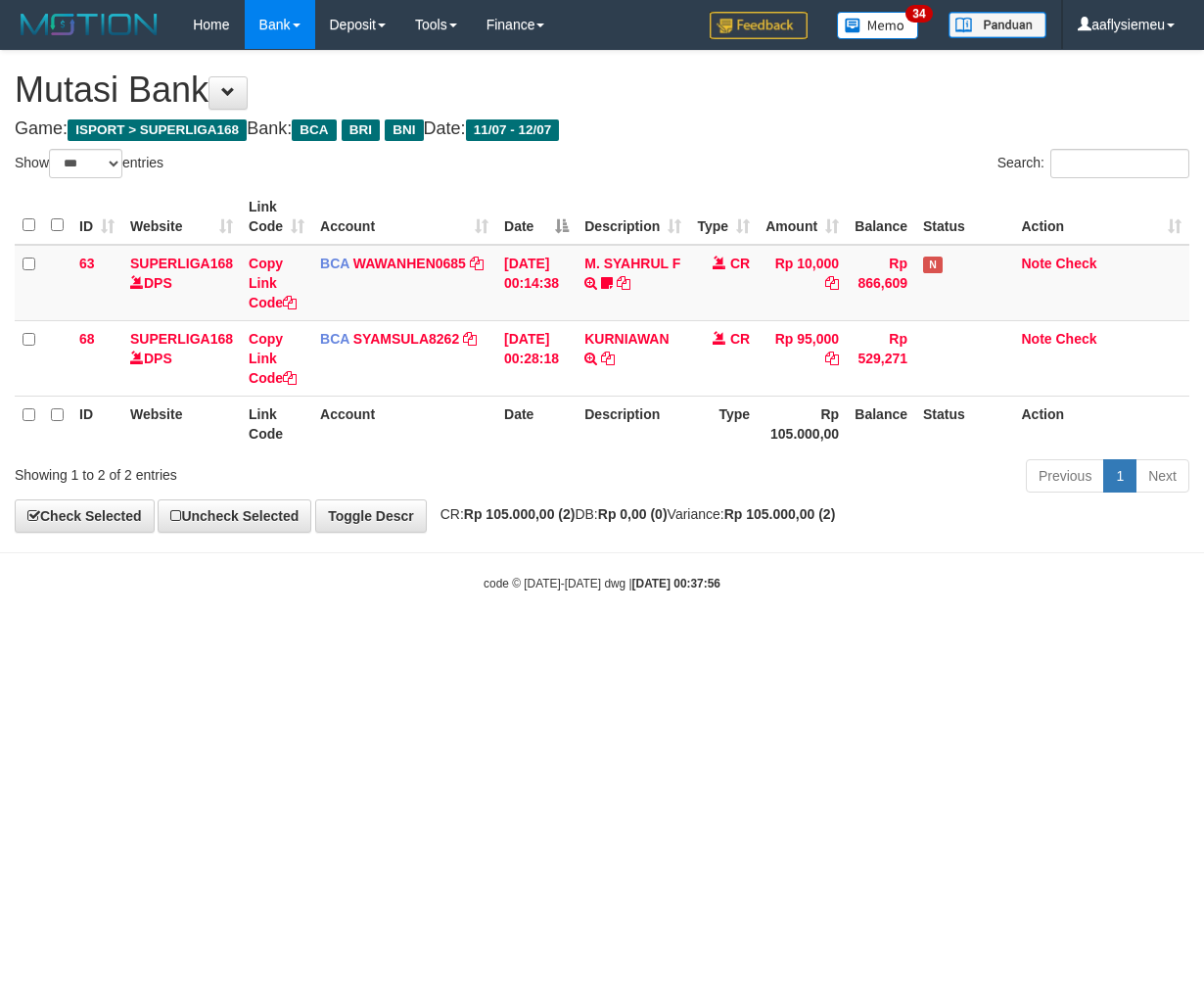 select on "***" 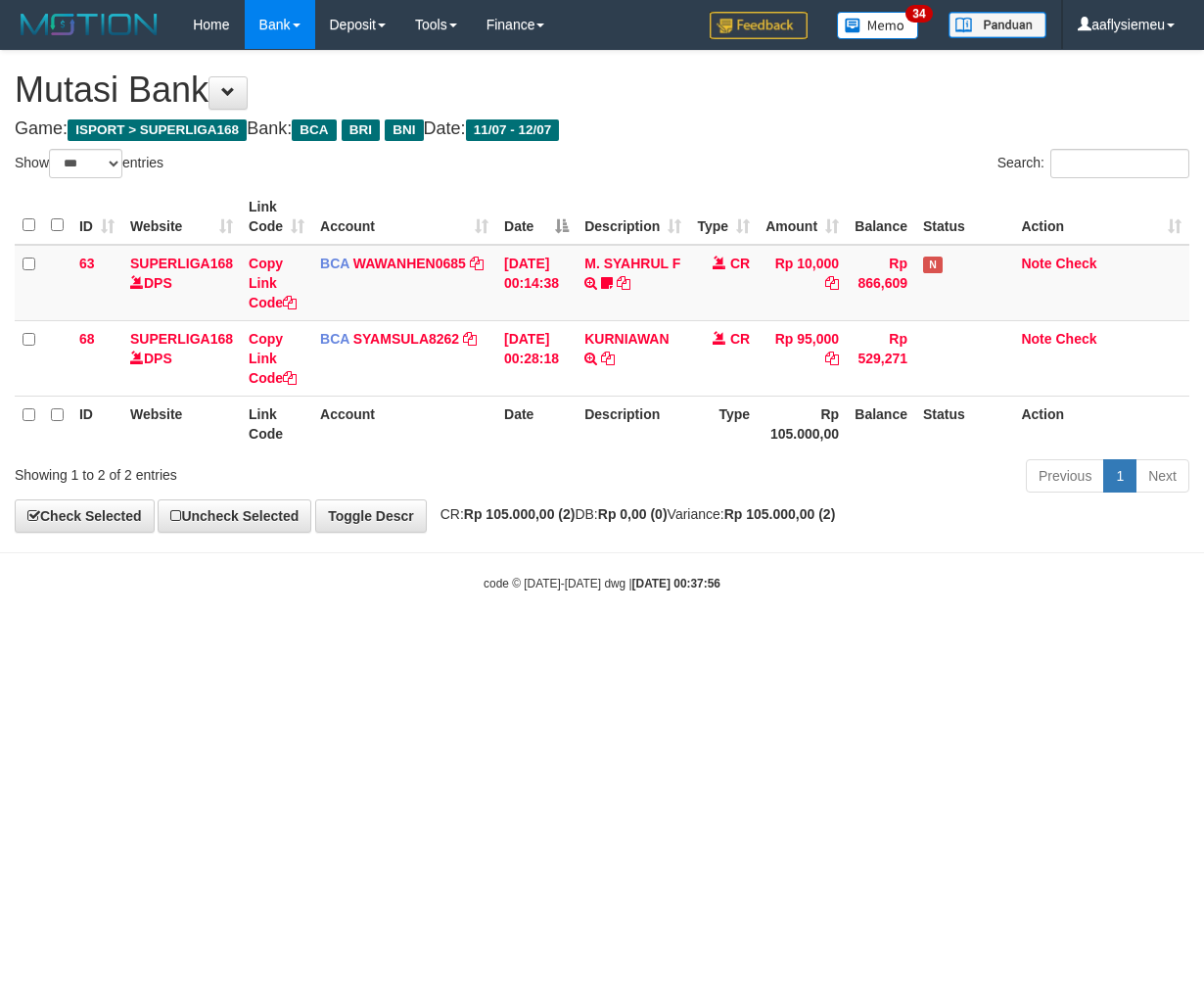 scroll, scrollTop: 0, scrollLeft: 0, axis: both 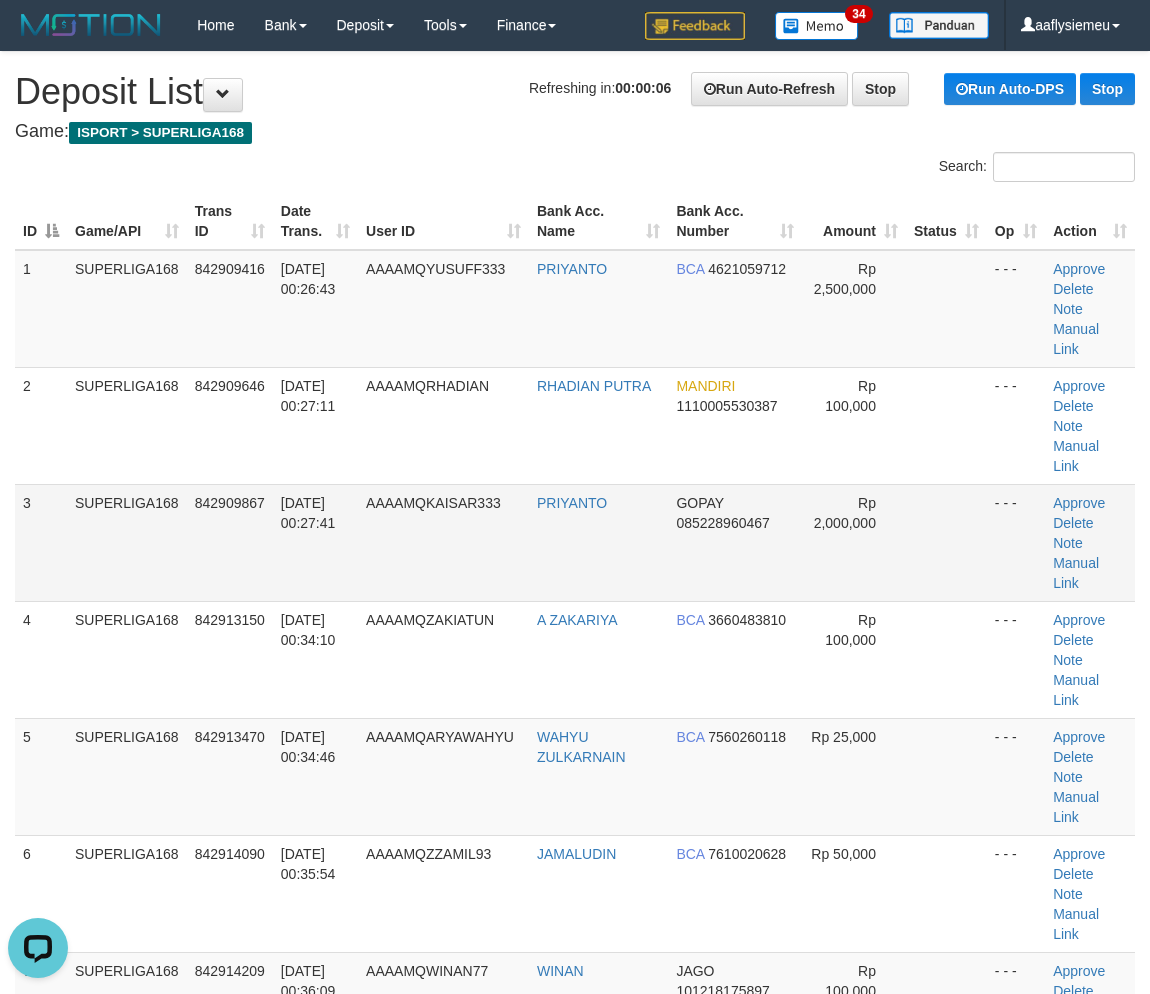 click on "SUPERLIGA168" at bounding box center (127, 542) 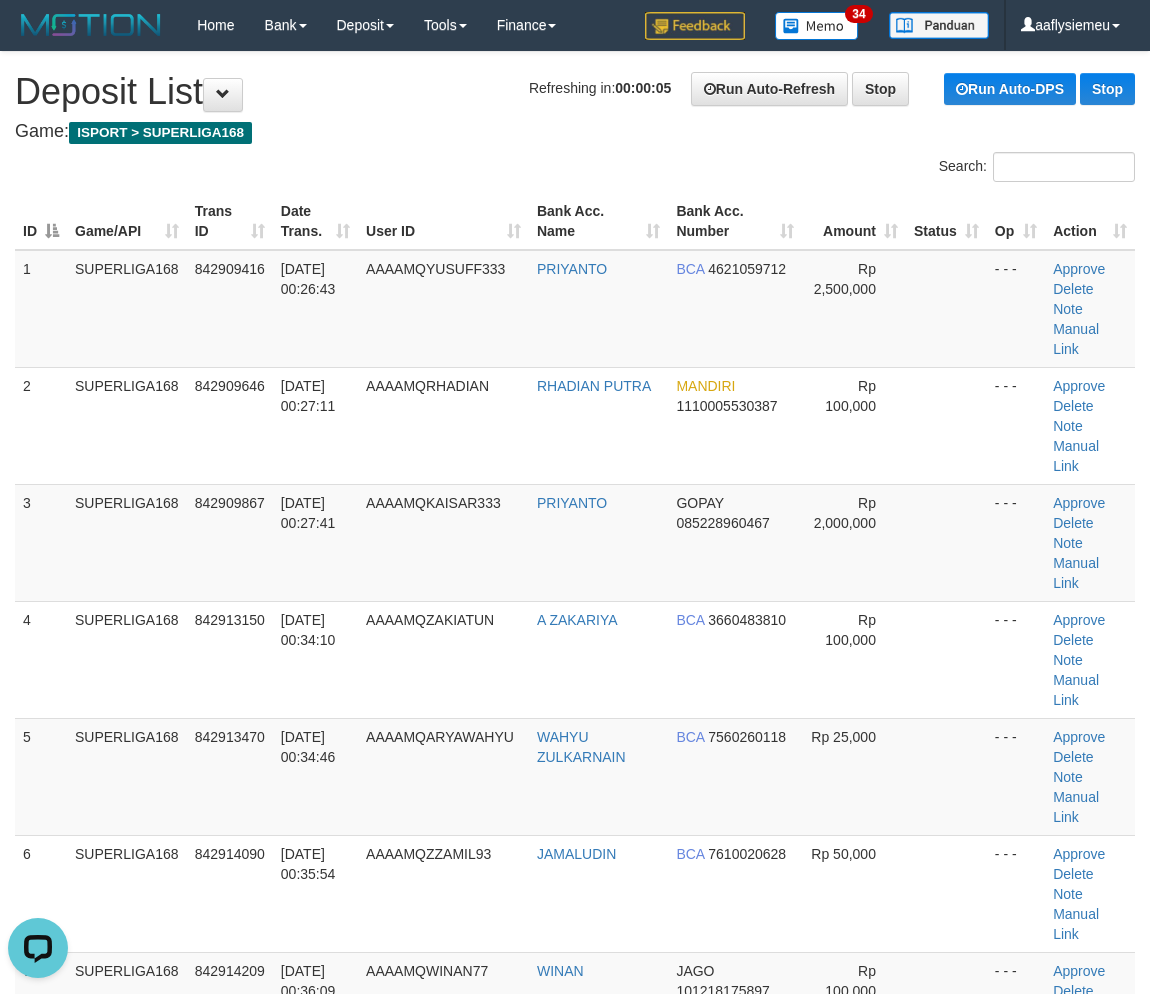 drag, startPoint x: 78, startPoint y: 471, endPoint x: 1, endPoint y: 494, distance: 80.36168 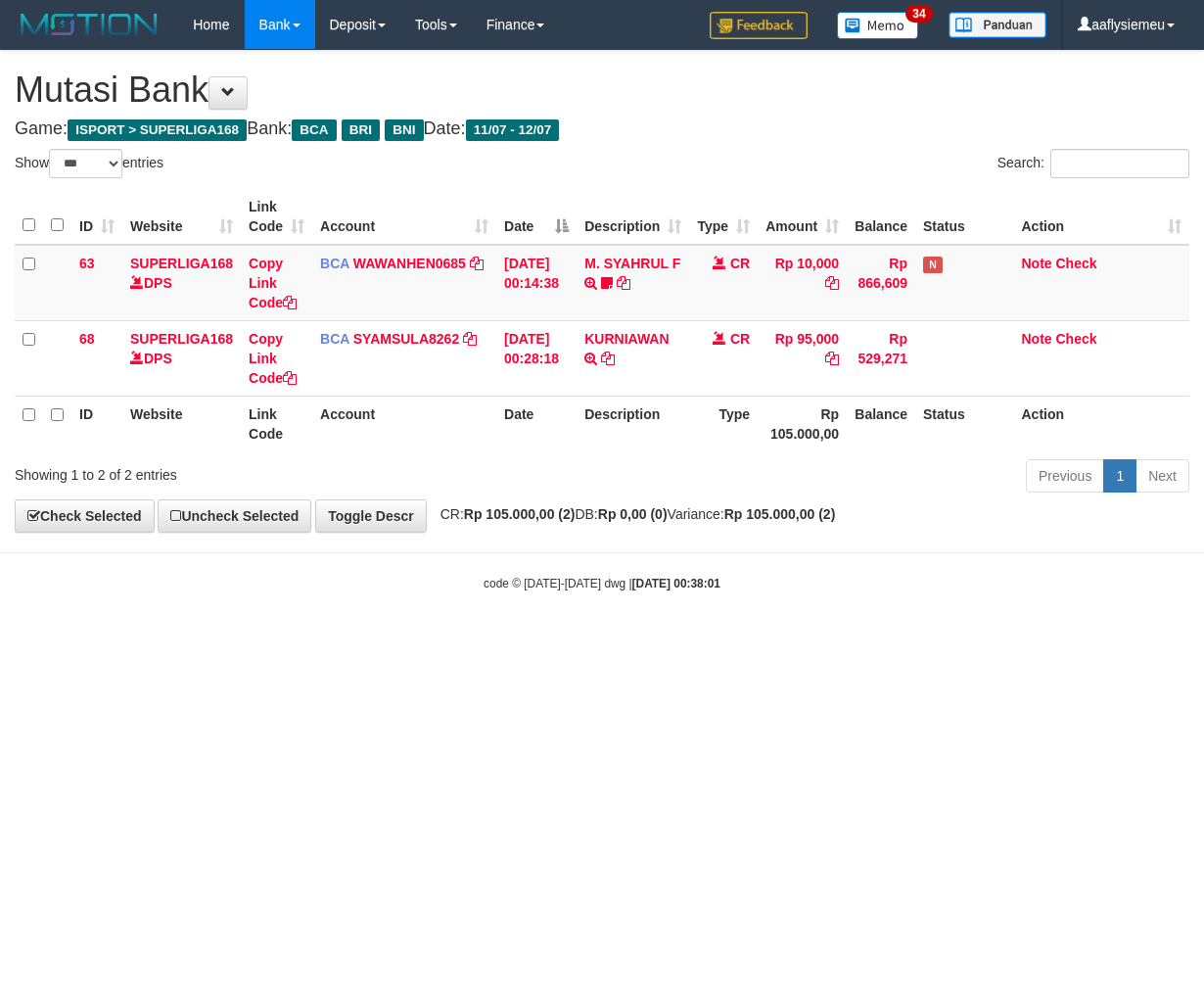 select on "***" 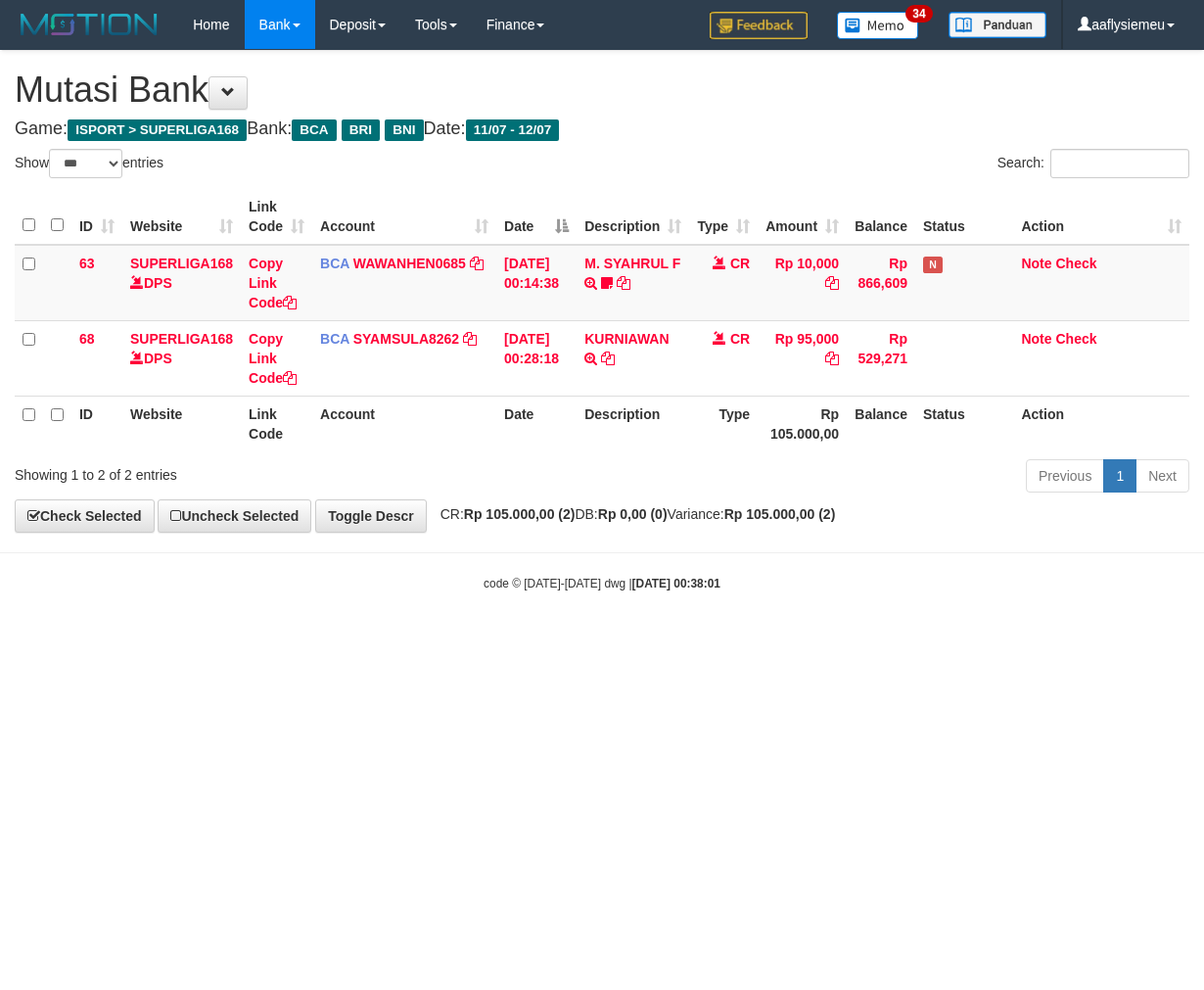 scroll, scrollTop: 0, scrollLeft: 0, axis: both 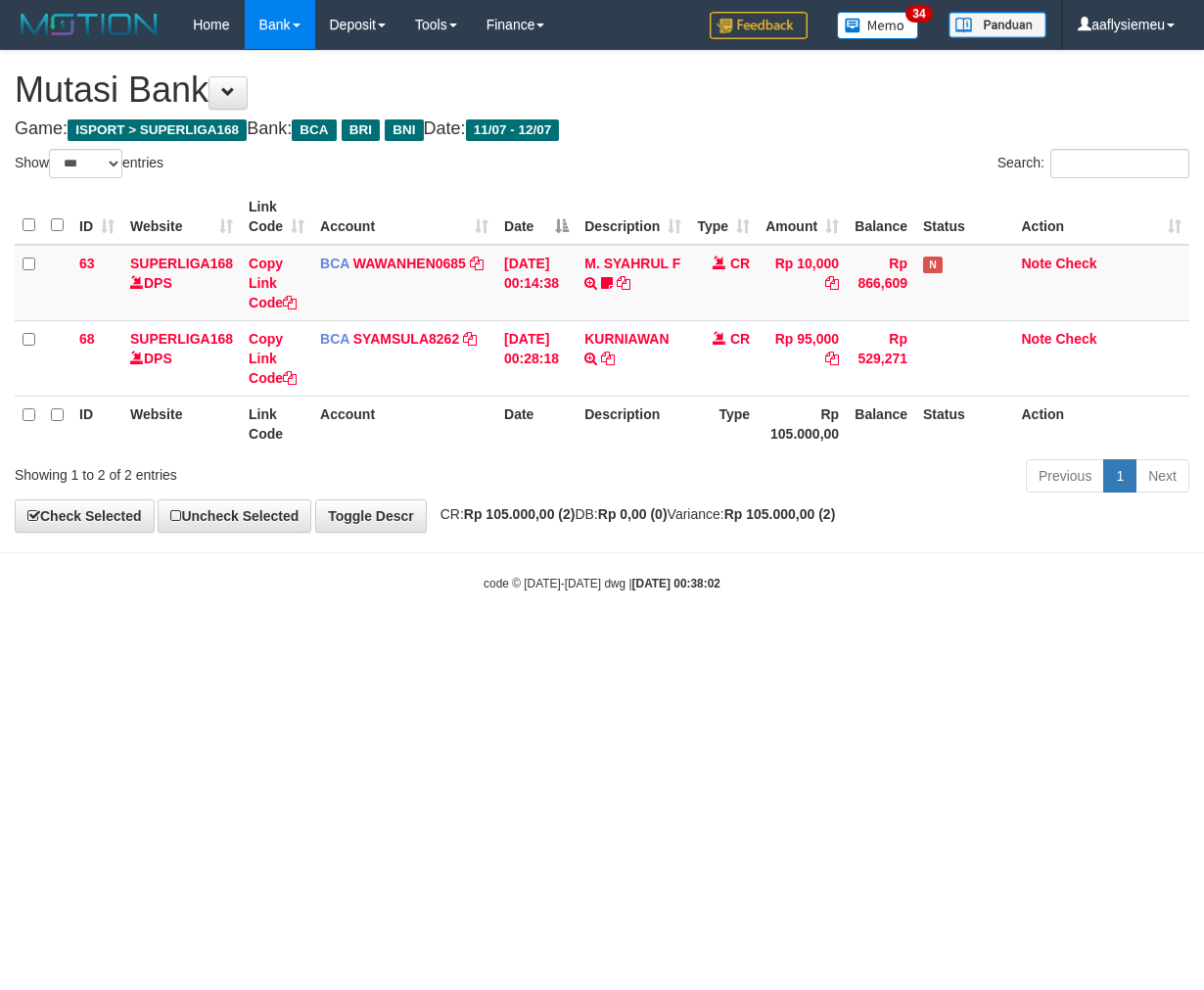 select on "***" 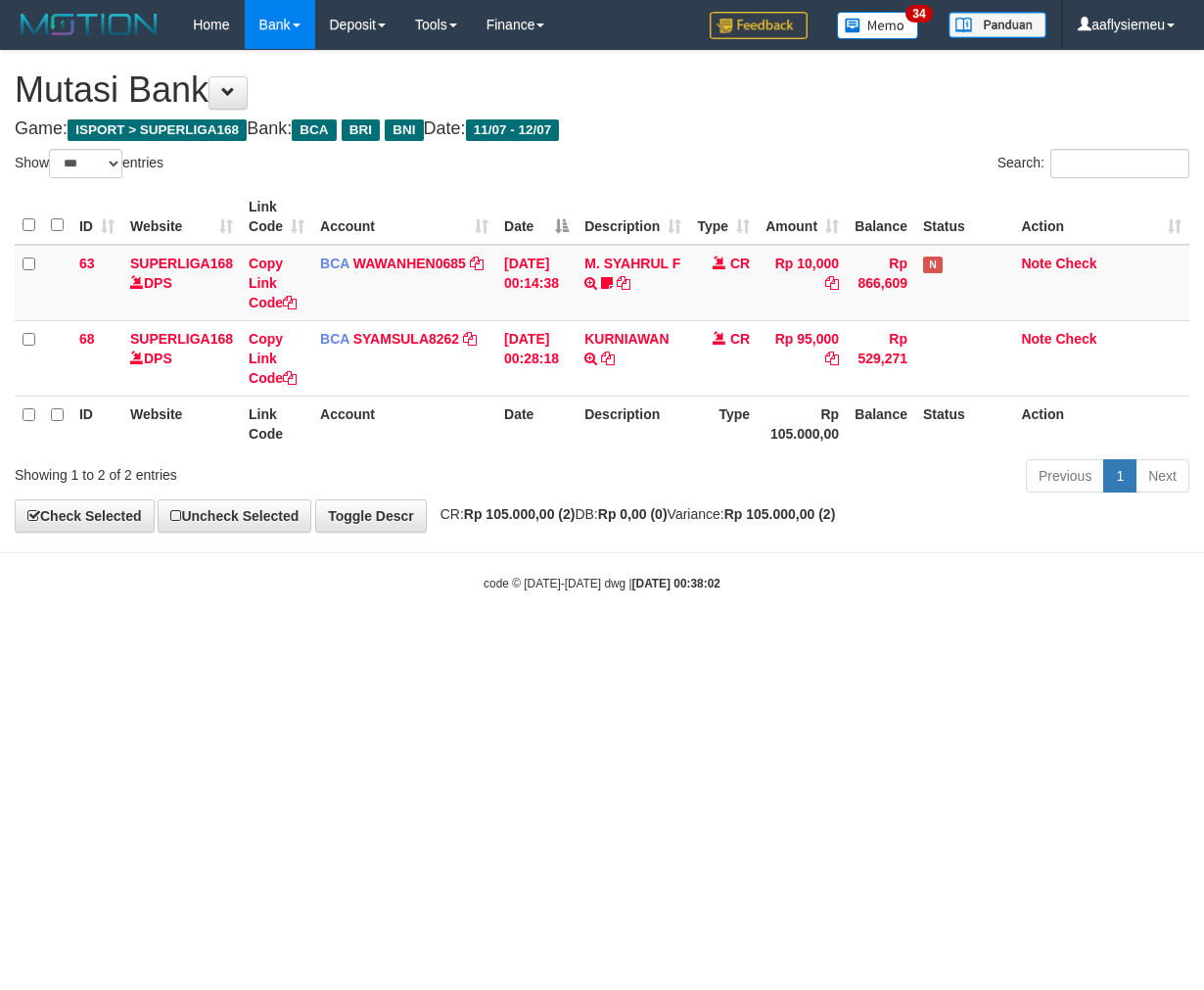 scroll, scrollTop: 0, scrollLeft: 0, axis: both 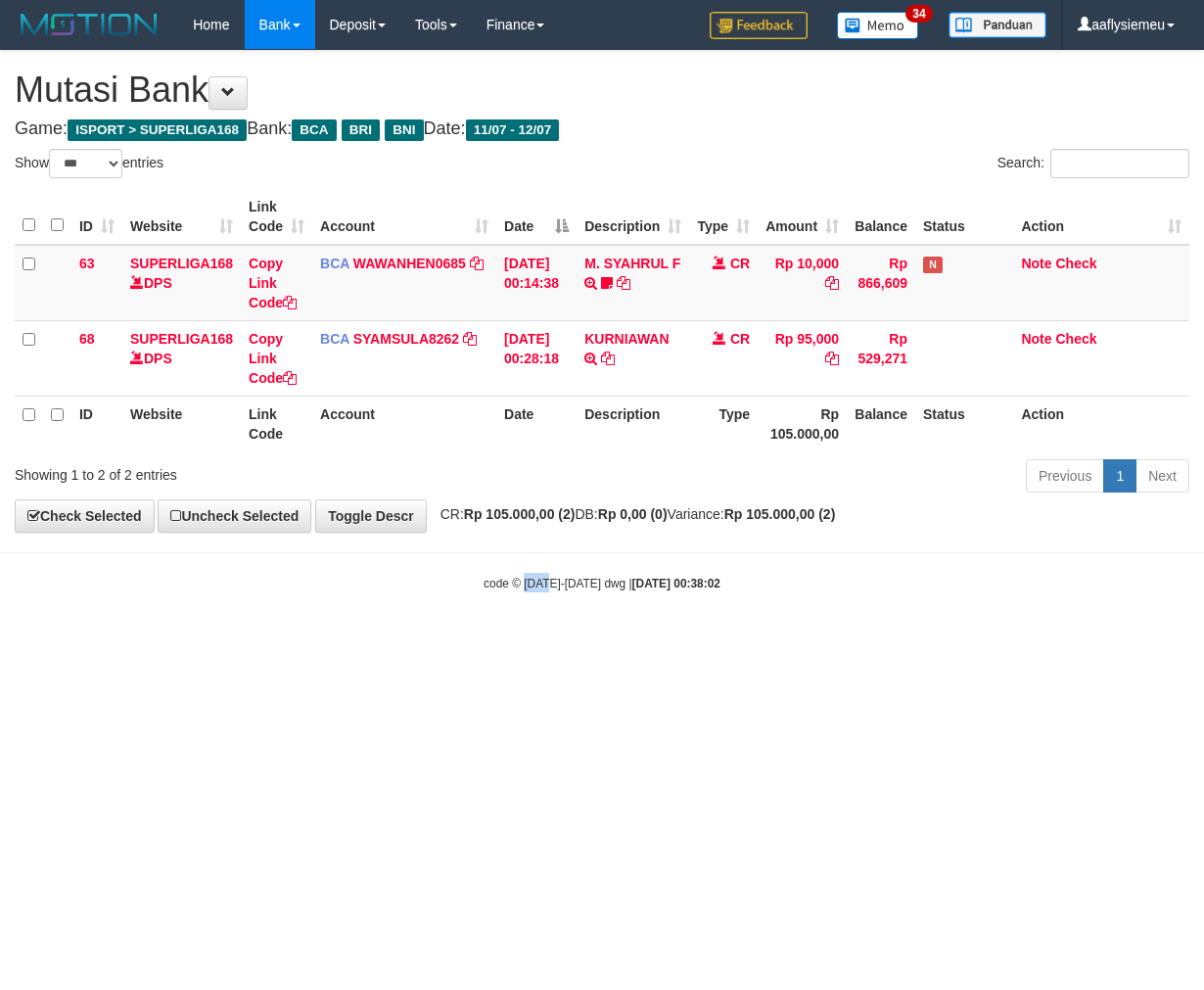 drag, startPoint x: 542, startPoint y: 711, endPoint x: 877, endPoint y: 642, distance: 342.03216 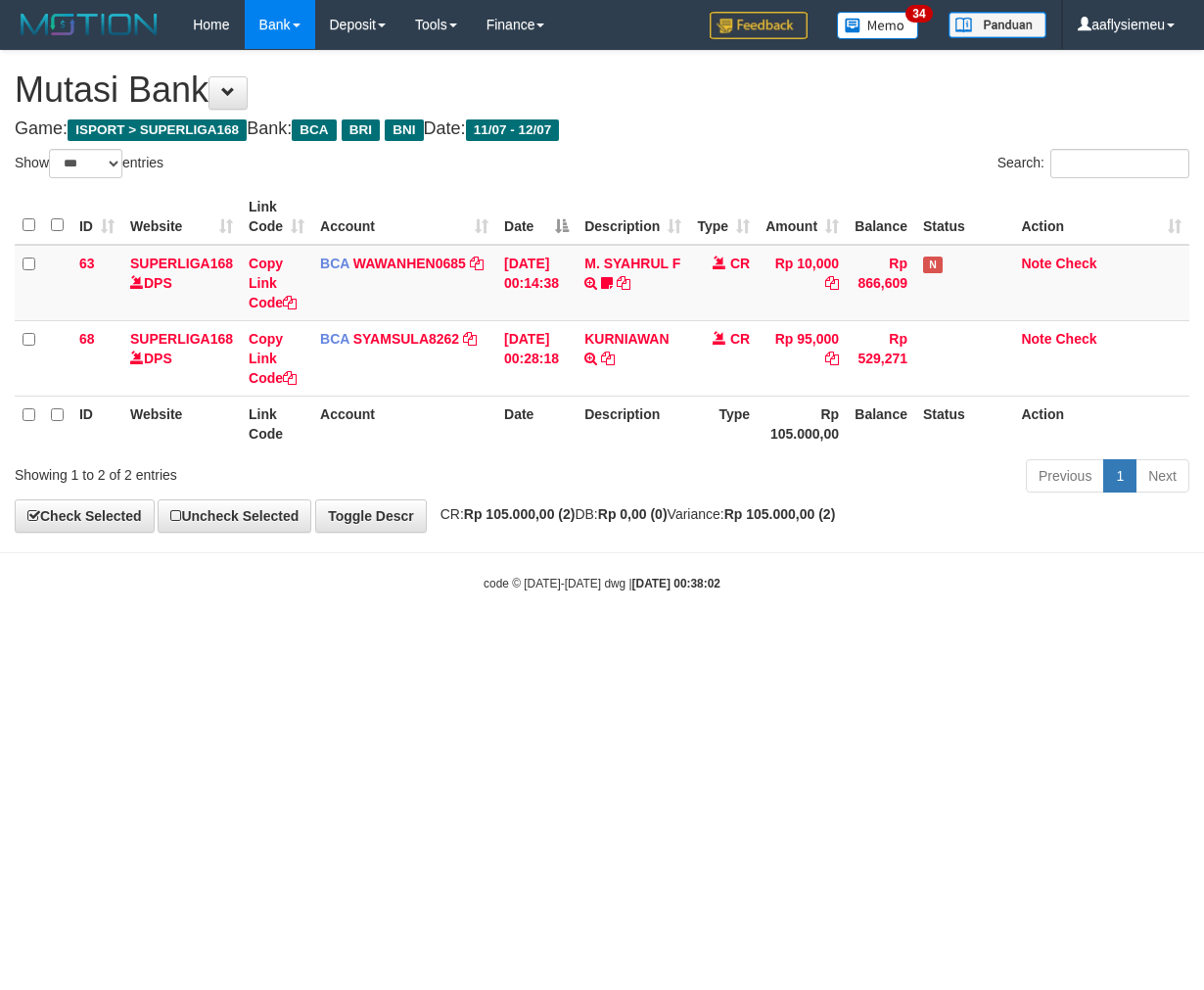 click on "Toggle navigation
Home
Bank
Account List
Load
By Website
Group
[ISPORT]													SUPERLIGA168
By Load Group (DPS)" at bounding box center (602, 320) 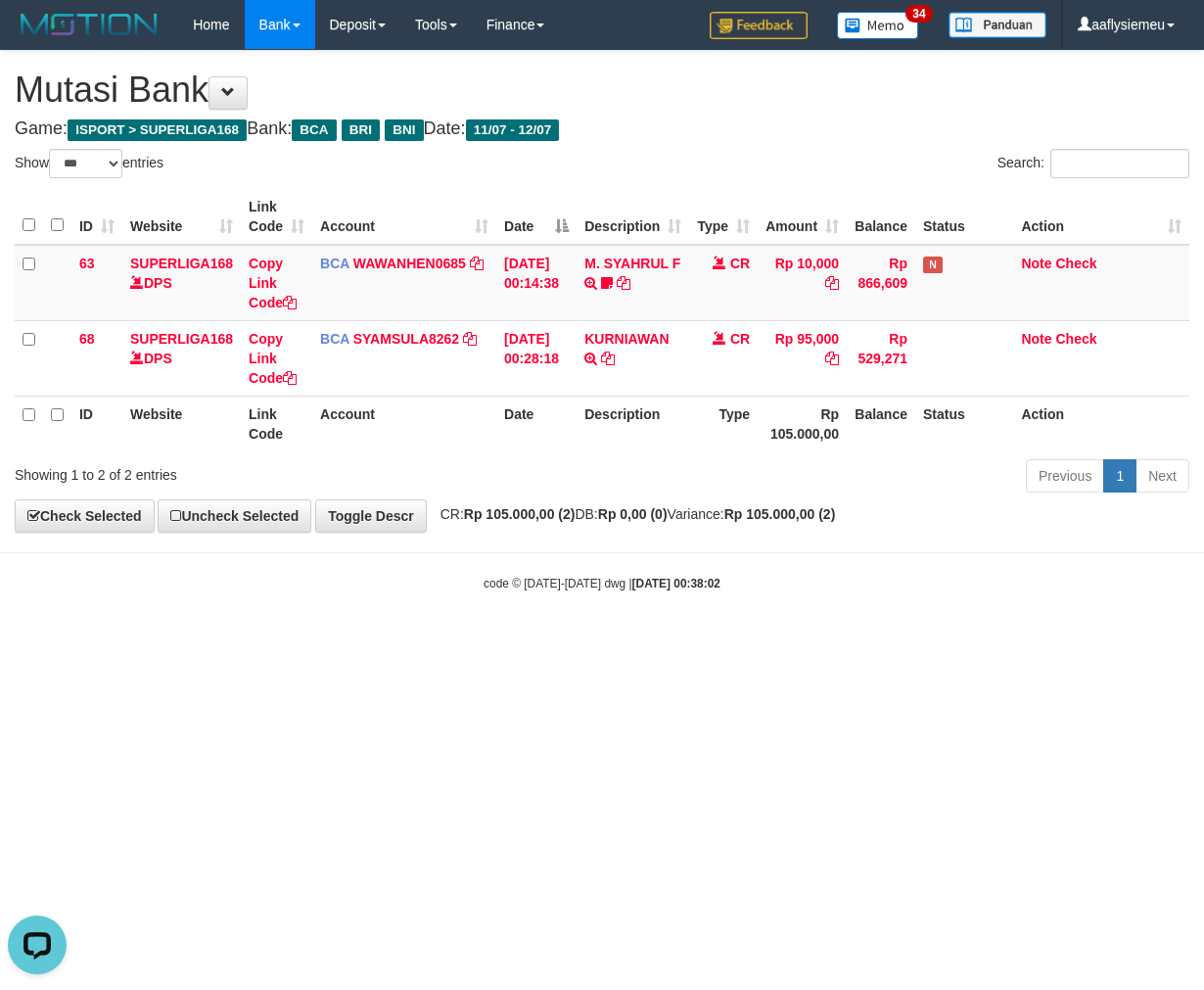 scroll, scrollTop: 0, scrollLeft: 0, axis: both 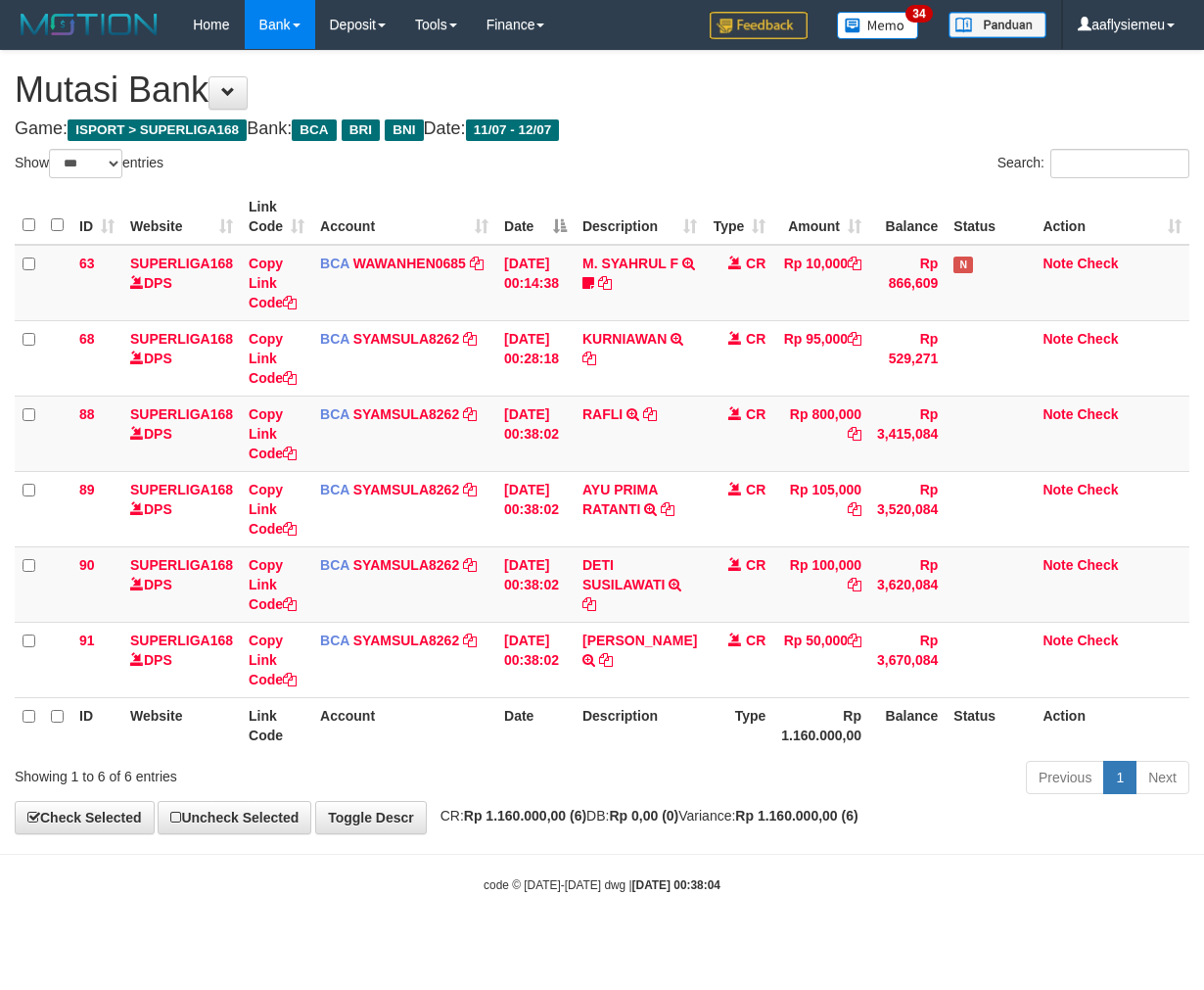 select on "***" 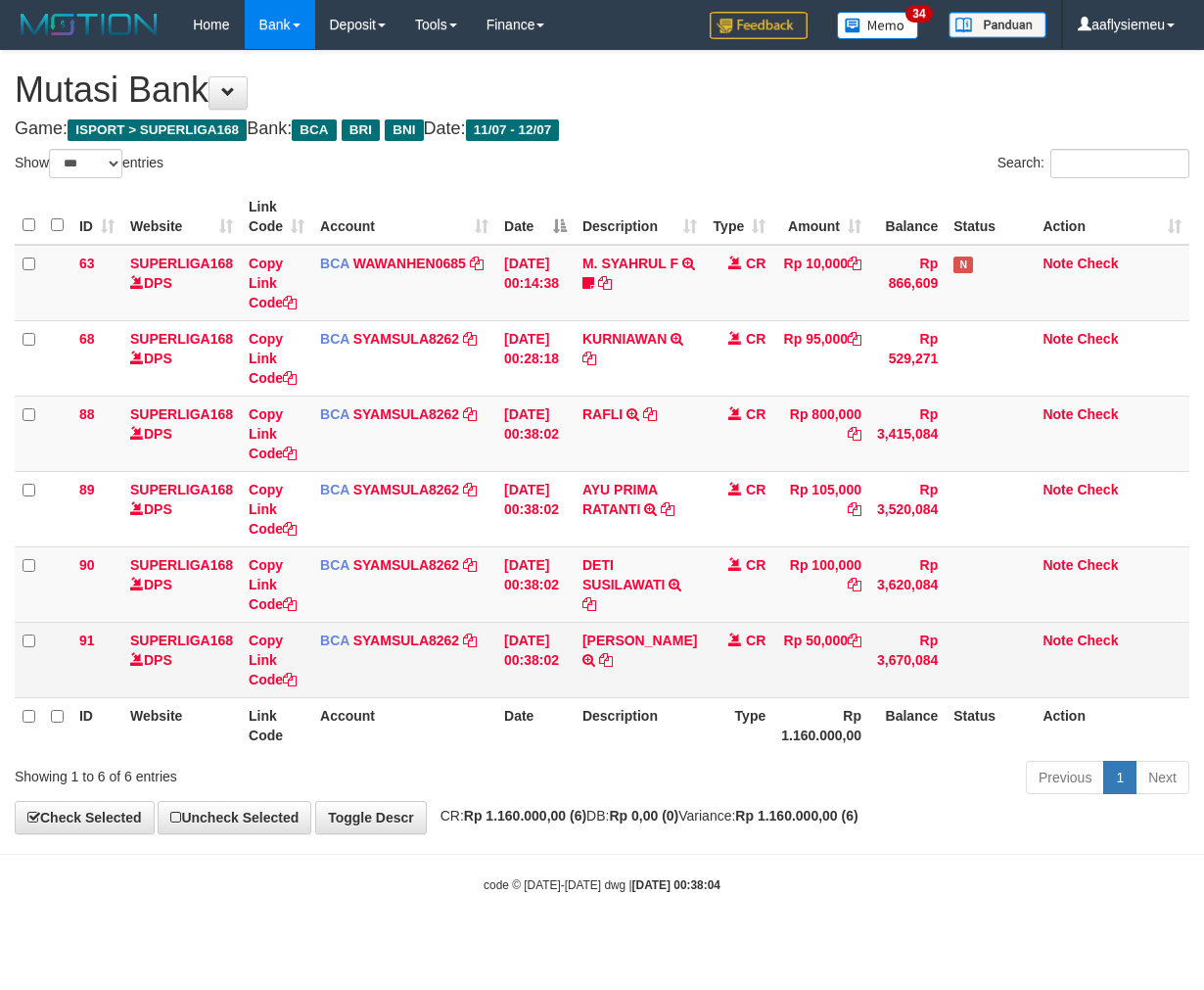 scroll, scrollTop: 0, scrollLeft: 0, axis: both 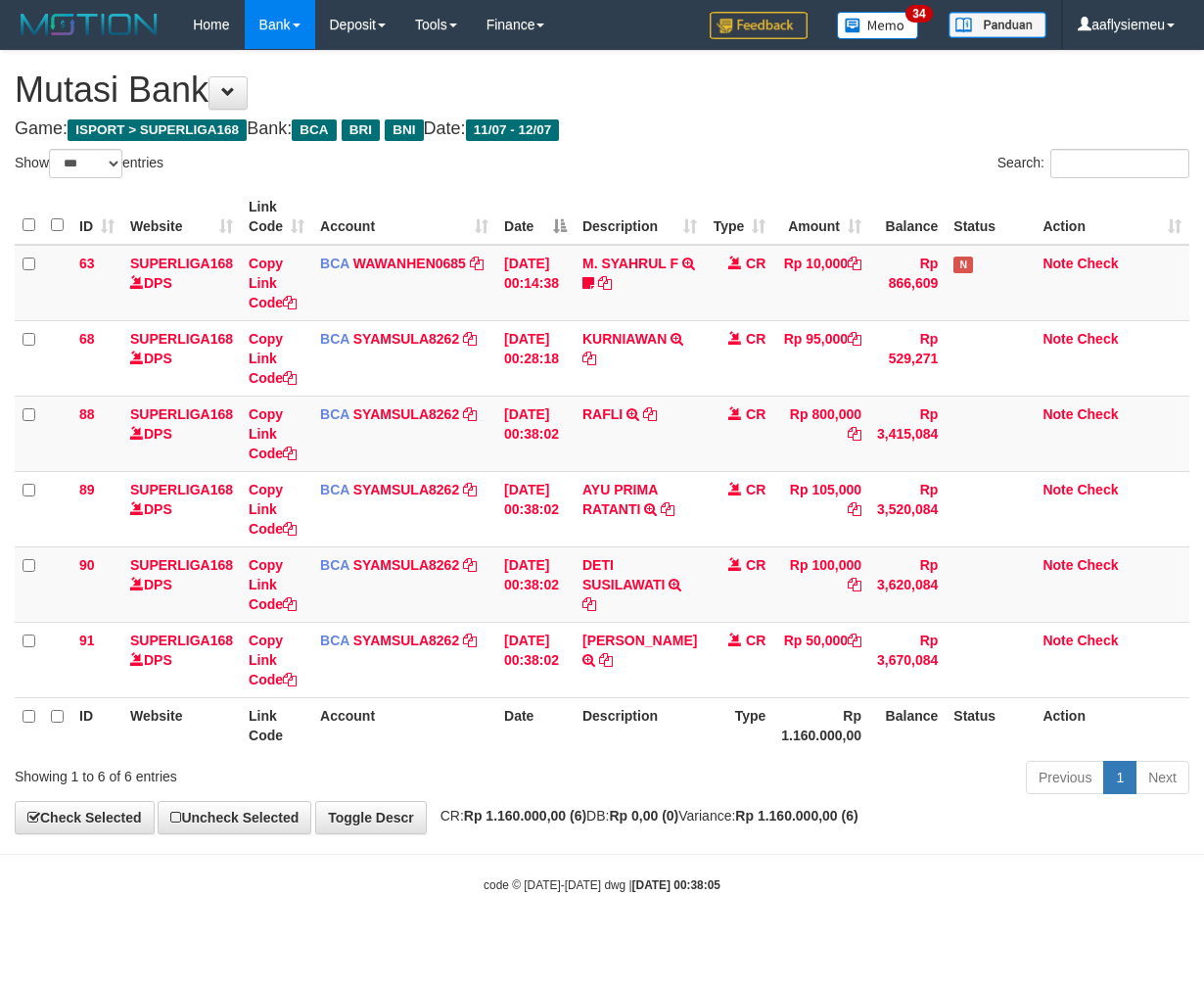 select on "***" 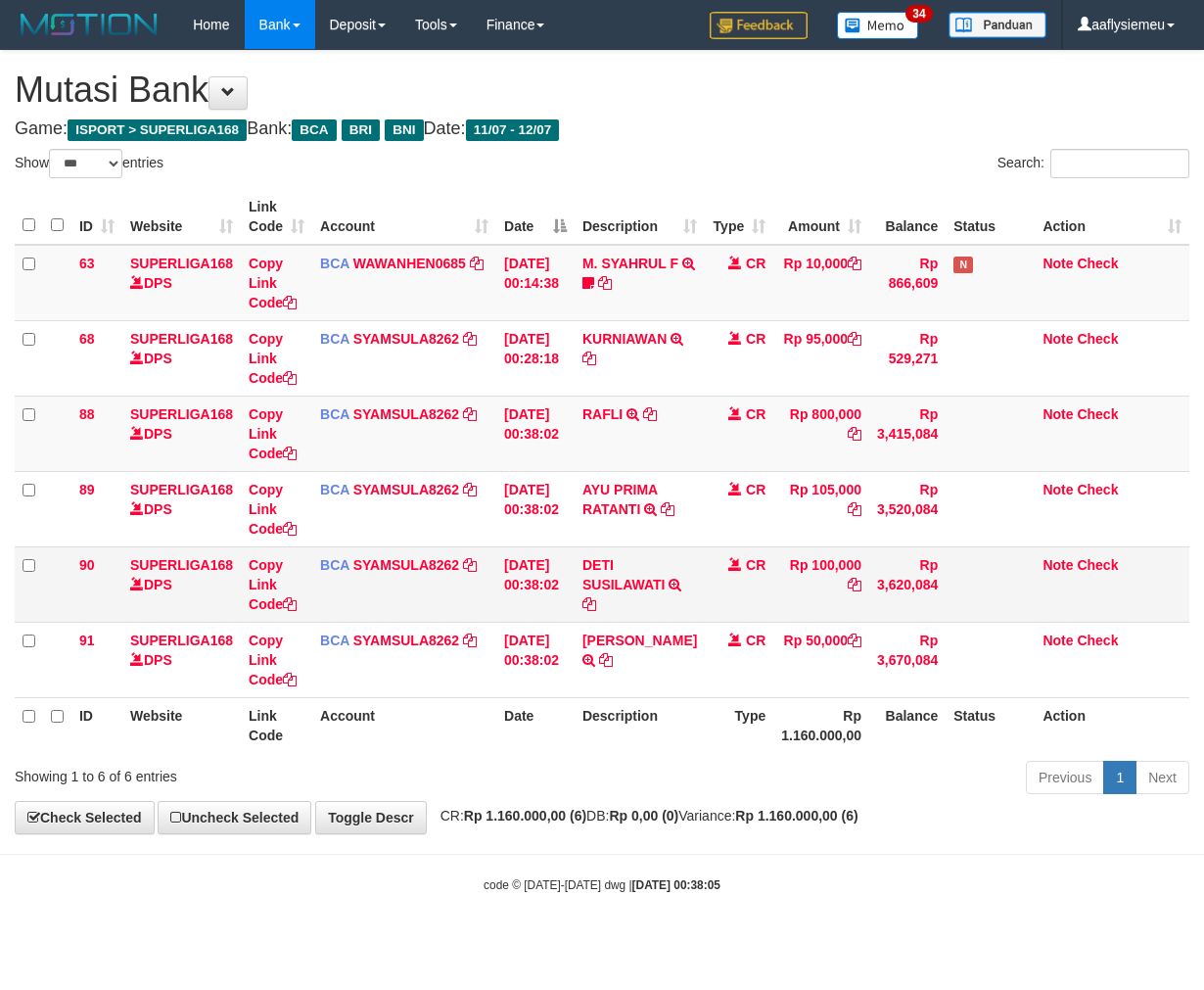 scroll, scrollTop: 0, scrollLeft: 0, axis: both 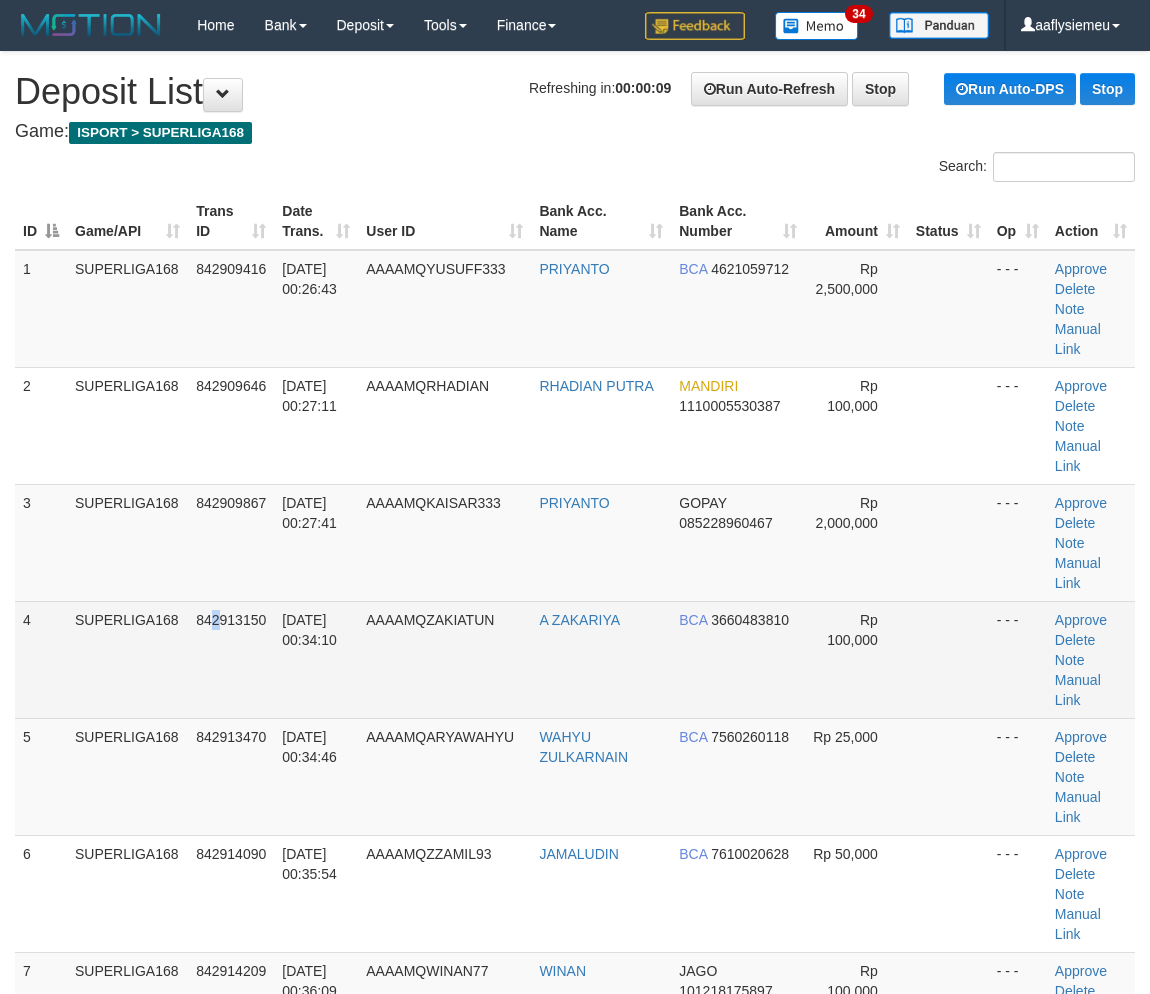 click on "842913150" at bounding box center [231, 620] 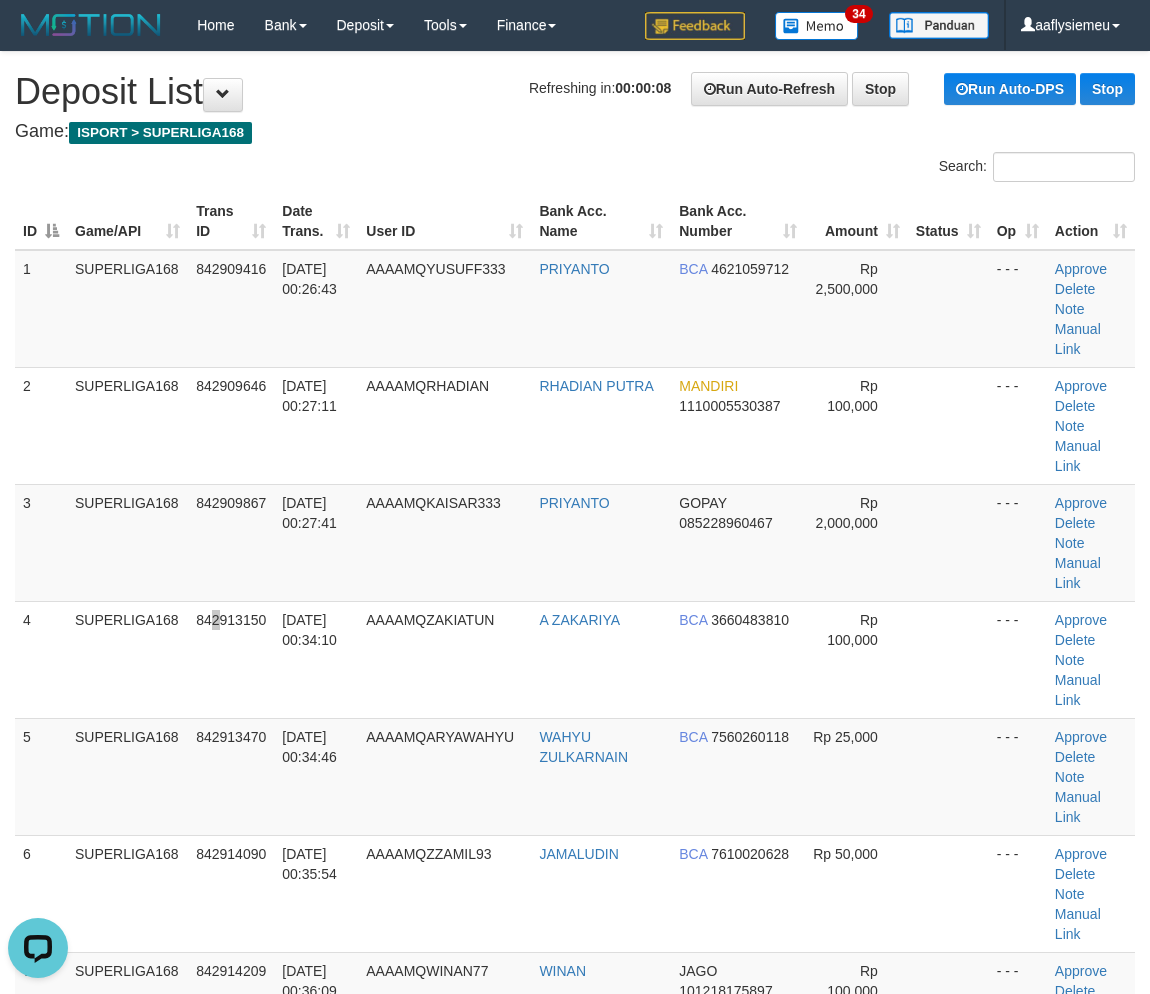 scroll, scrollTop: 0, scrollLeft: 0, axis: both 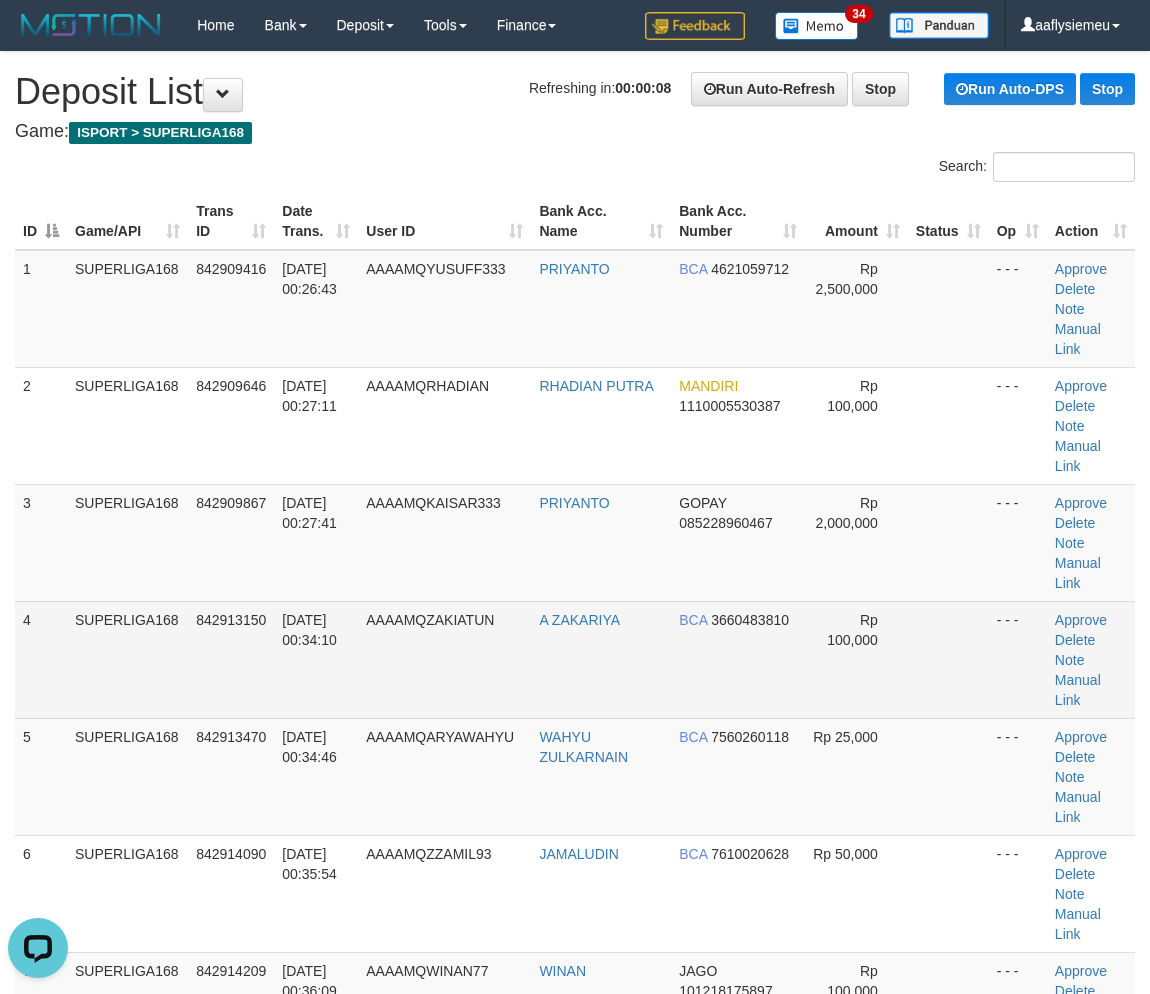 click on "SUPERLIGA168" at bounding box center [127, 659] 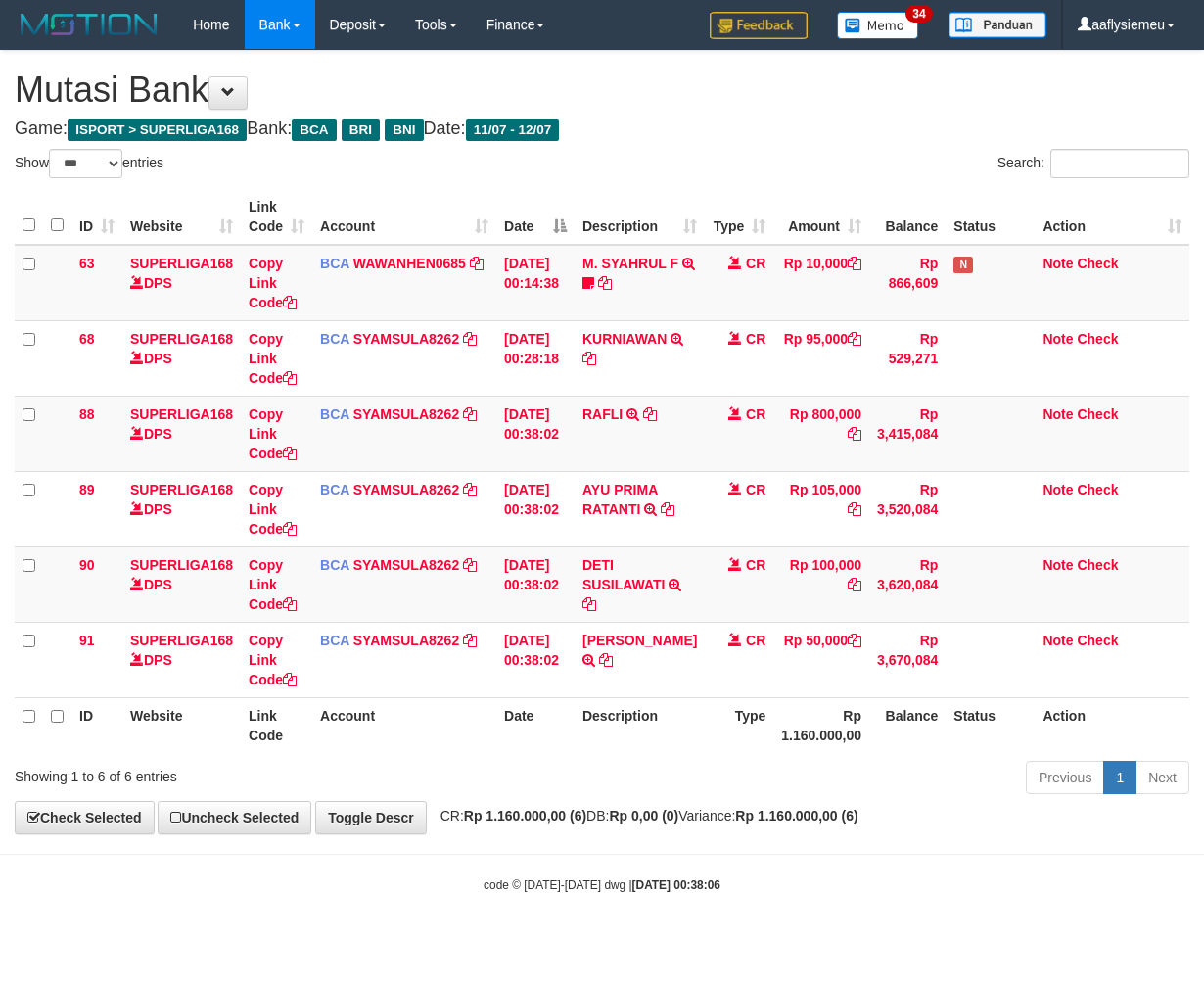 select on "***" 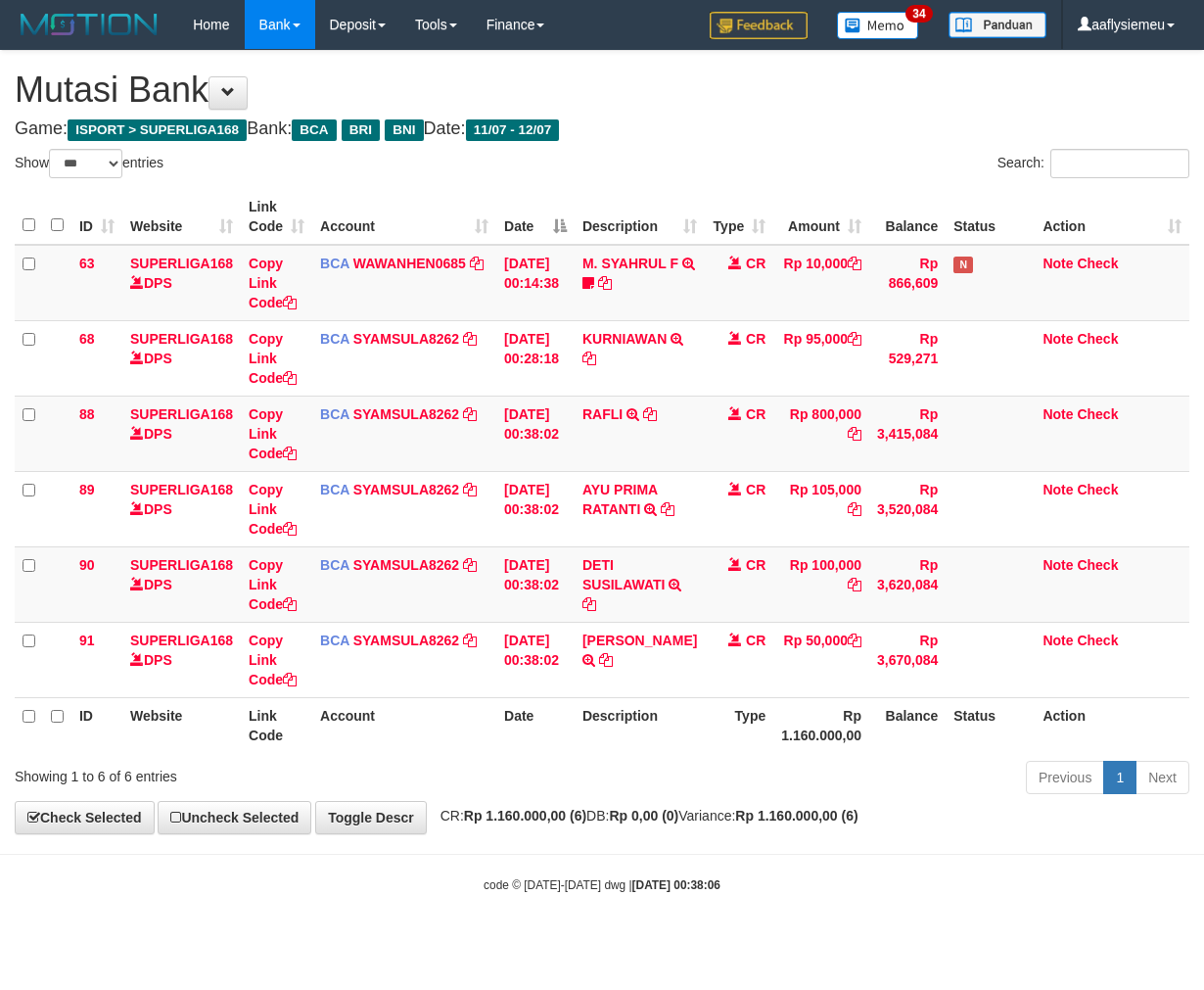 scroll, scrollTop: 0, scrollLeft: 0, axis: both 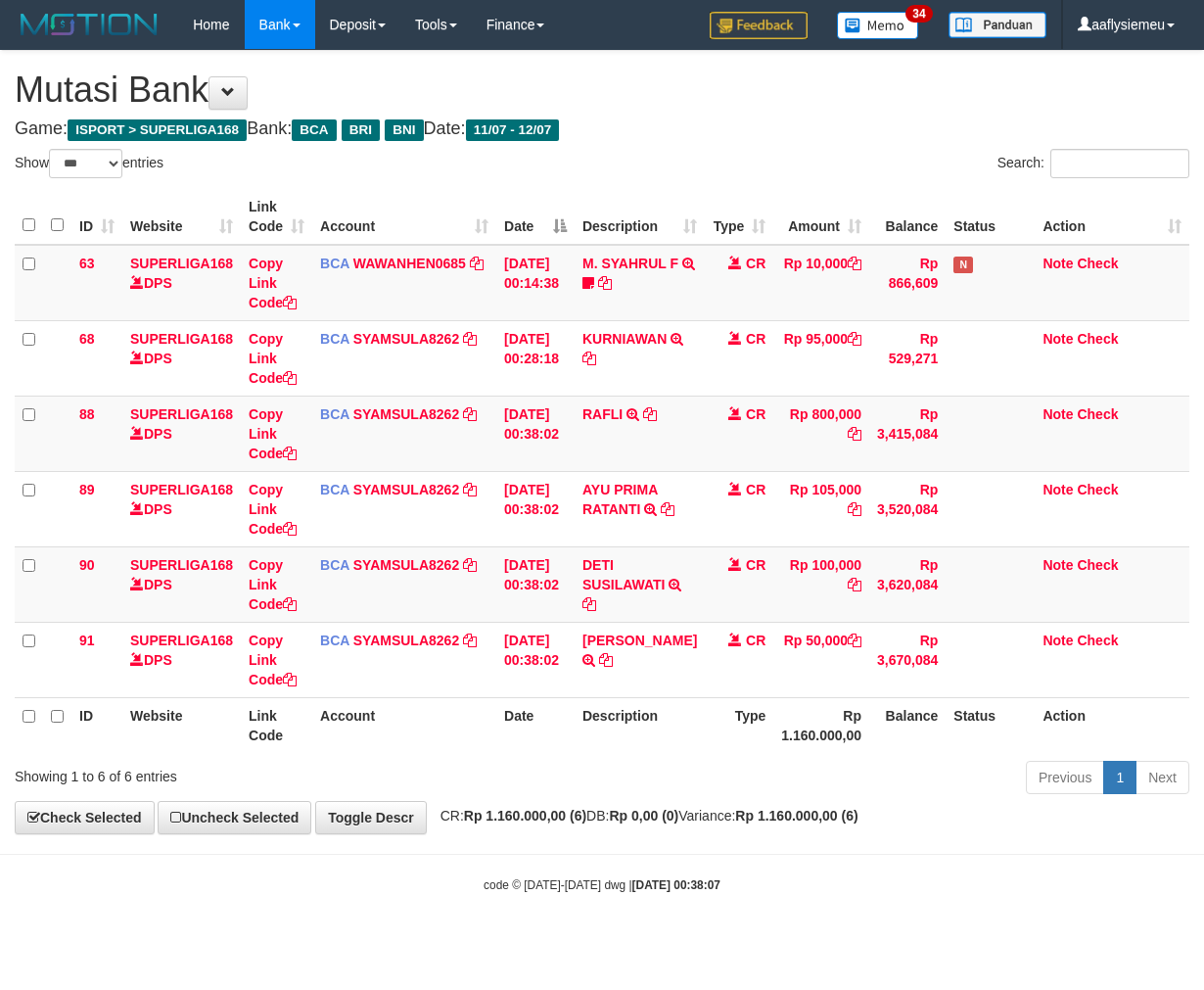 select on "***" 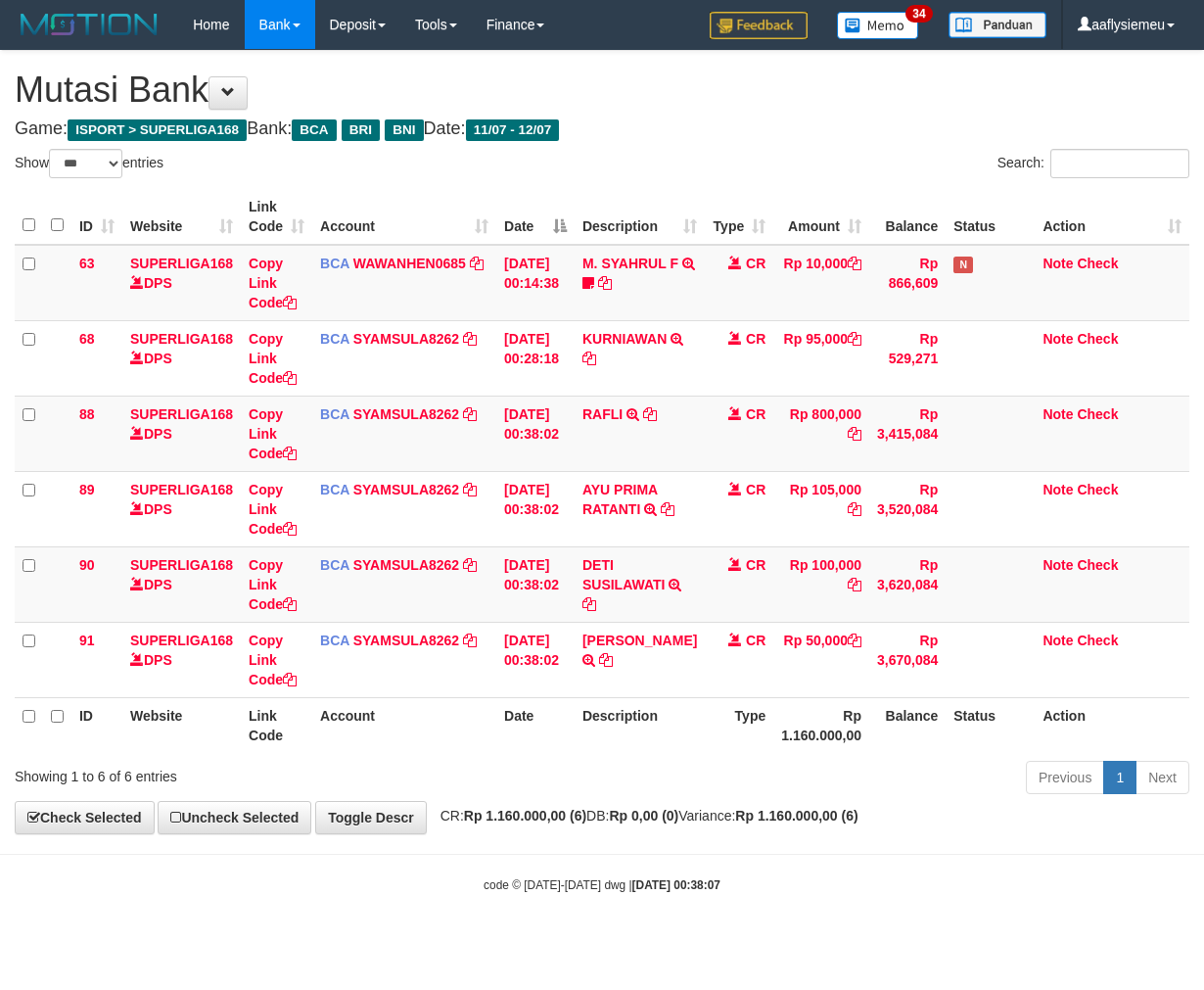 scroll, scrollTop: 0, scrollLeft: 0, axis: both 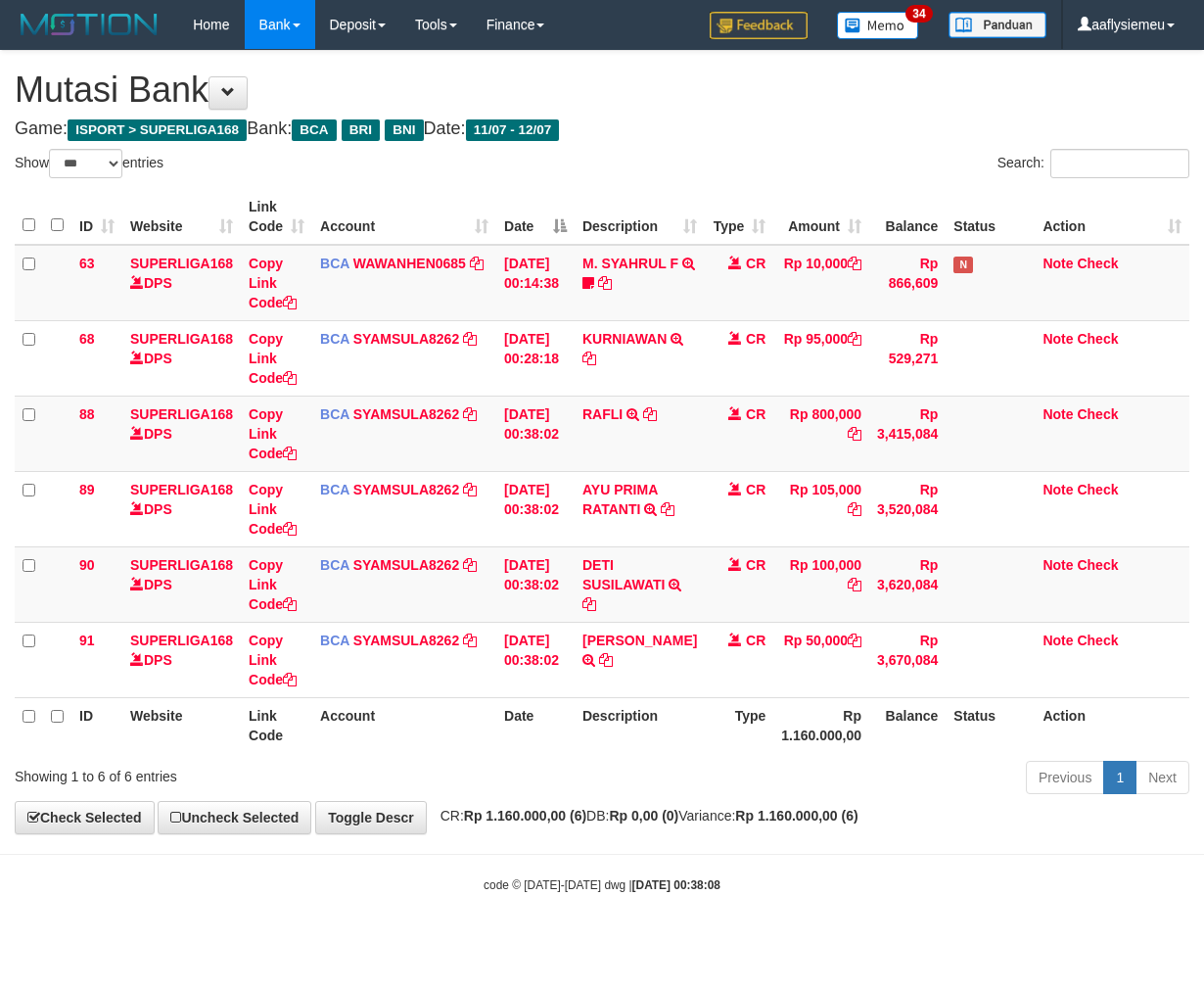 select on "***" 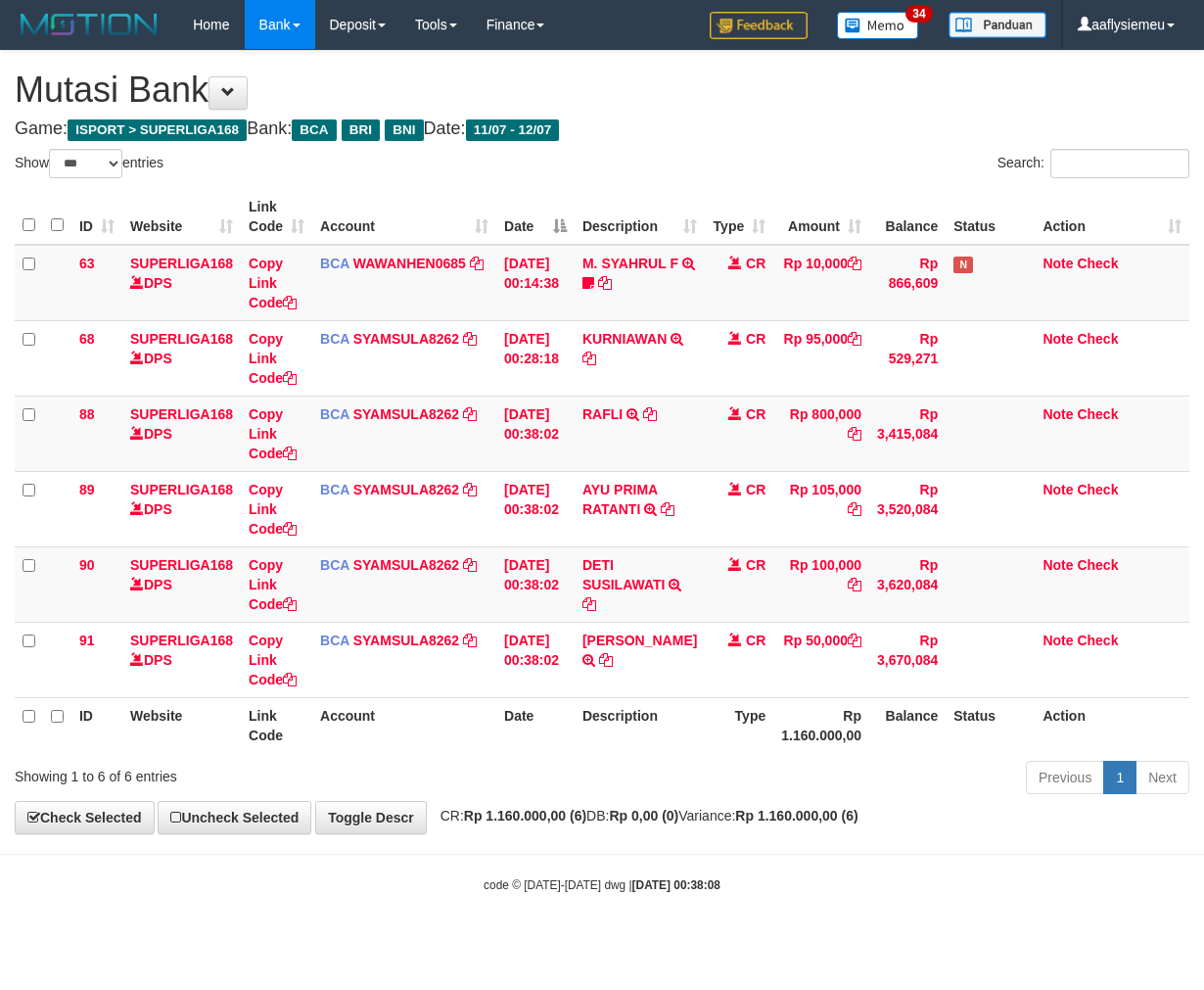 scroll, scrollTop: 0, scrollLeft: 0, axis: both 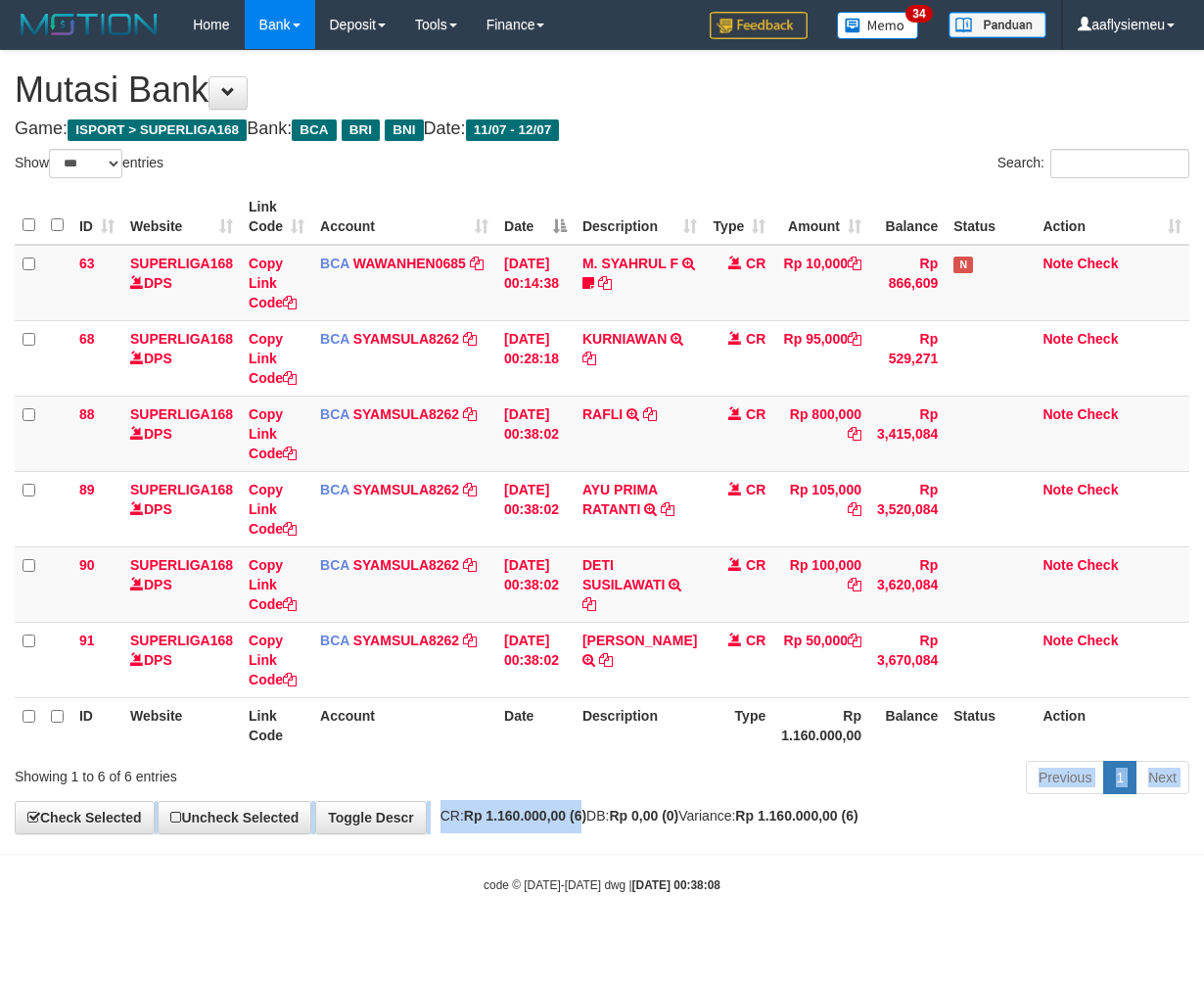 click on "**********" at bounding box center (602, 442) 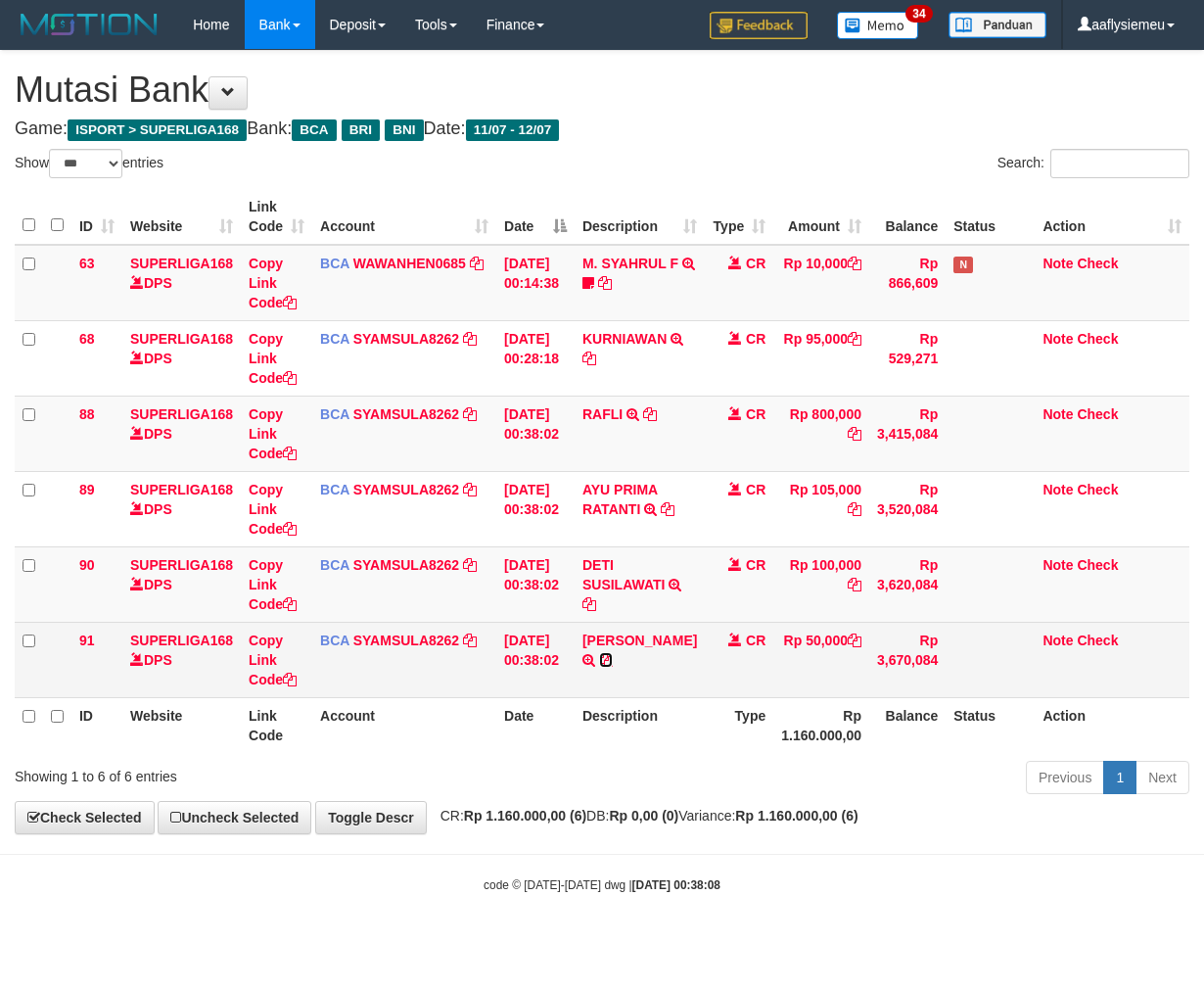 click at bounding box center [606, 660] 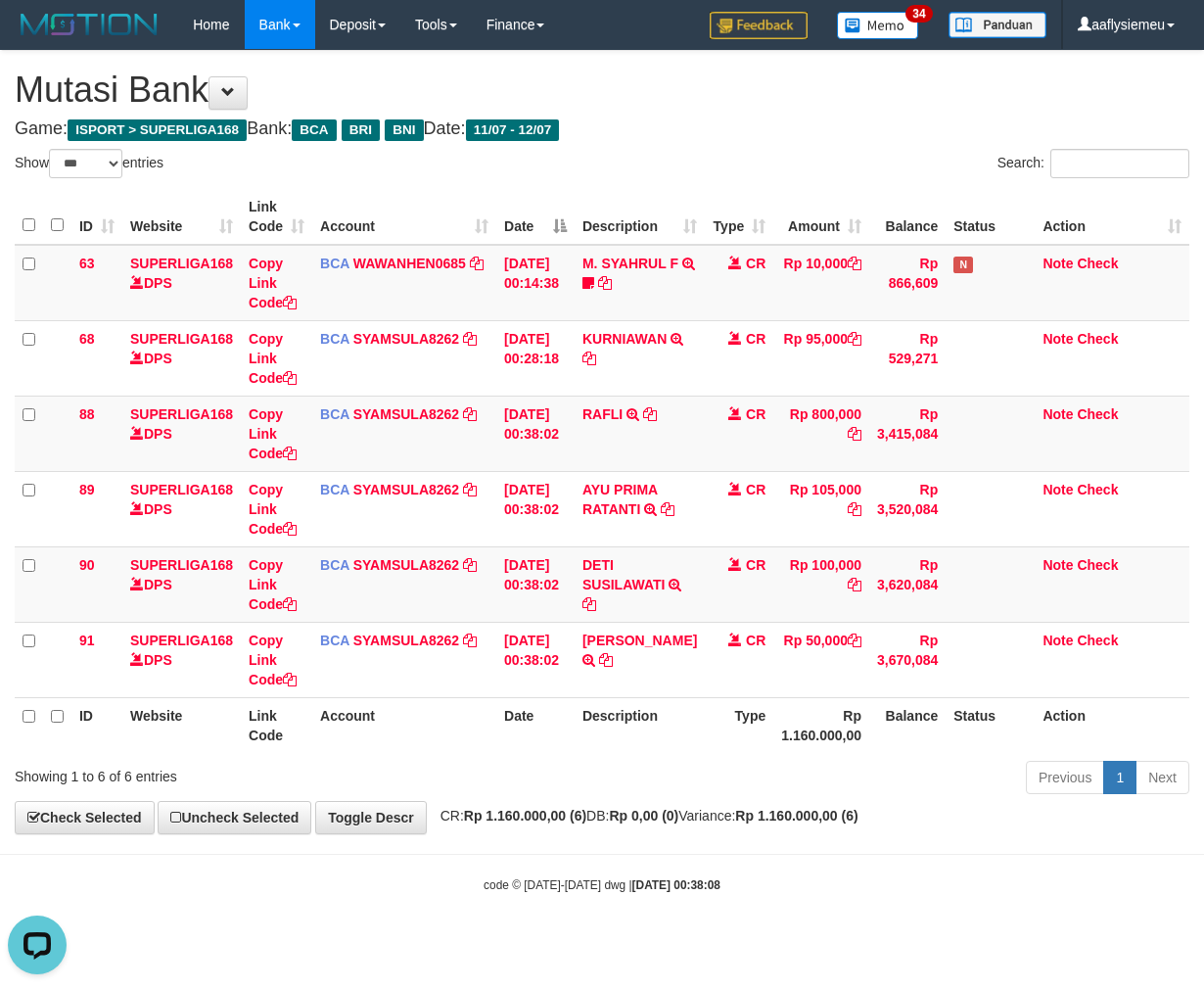 scroll, scrollTop: 0, scrollLeft: 0, axis: both 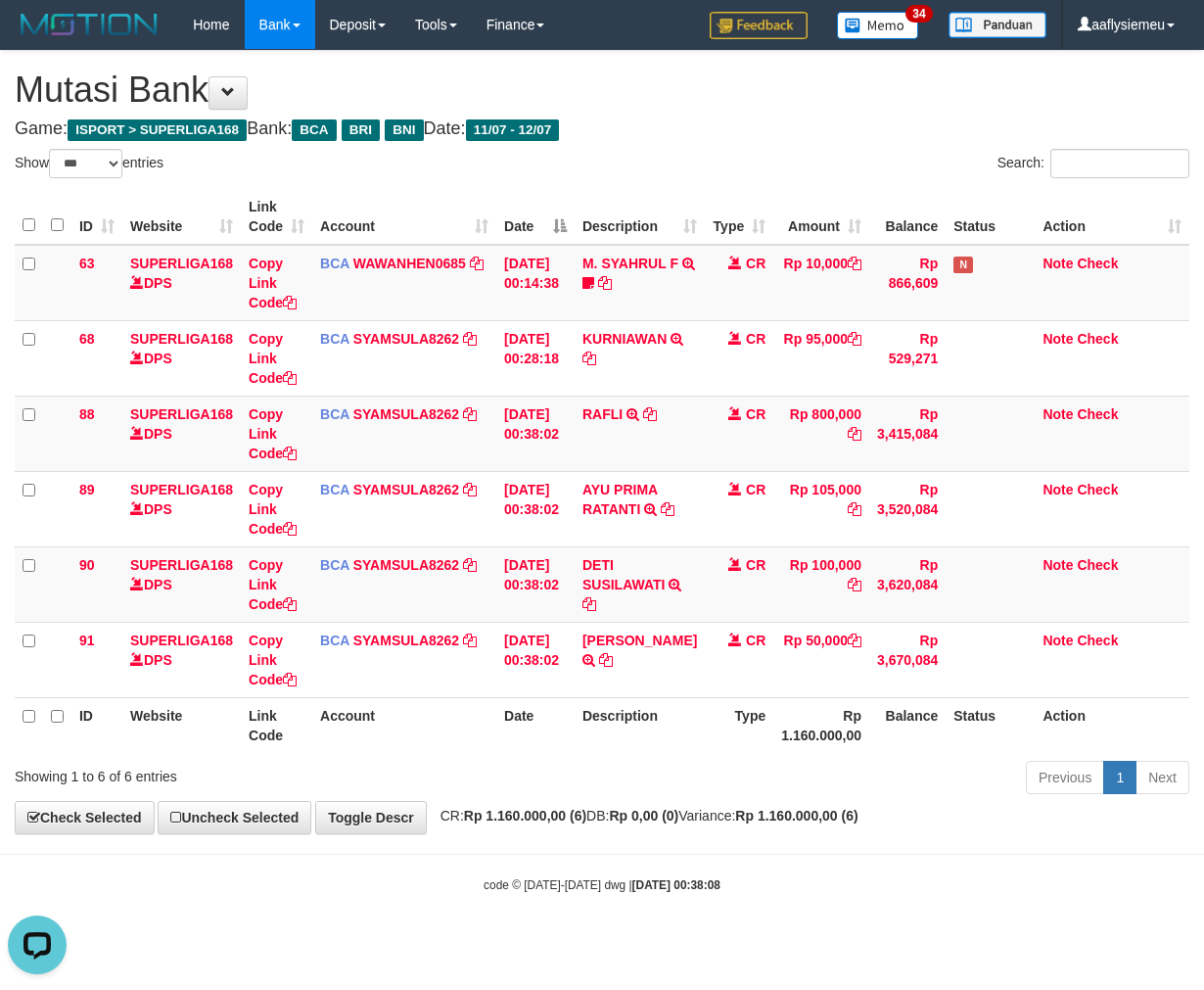 drag, startPoint x: 839, startPoint y: 778, endPoint x: 1023, endPoint y: 741, distance: 187.68324 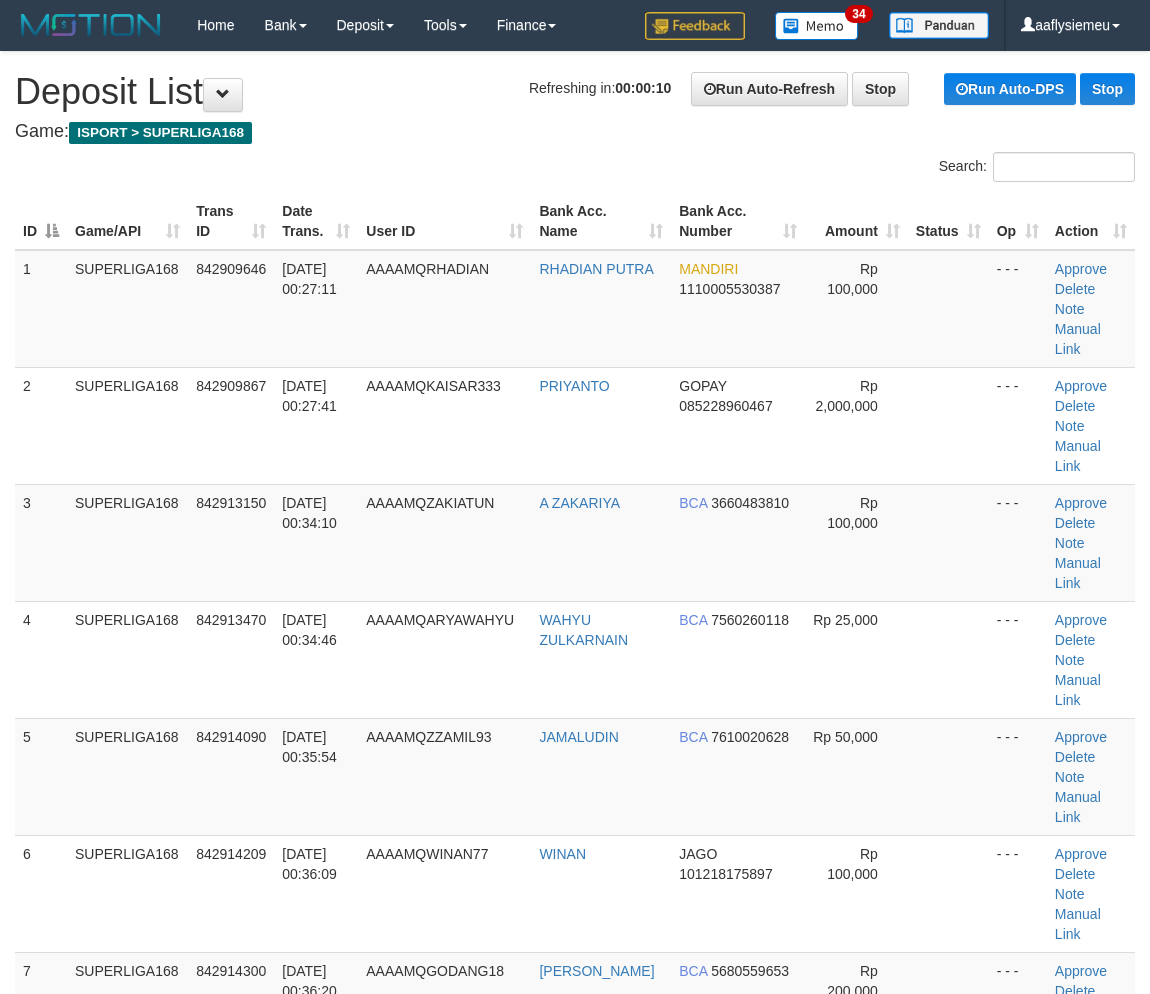 scroll, scrollTop: 0, scrollLeft: 0, axis: both 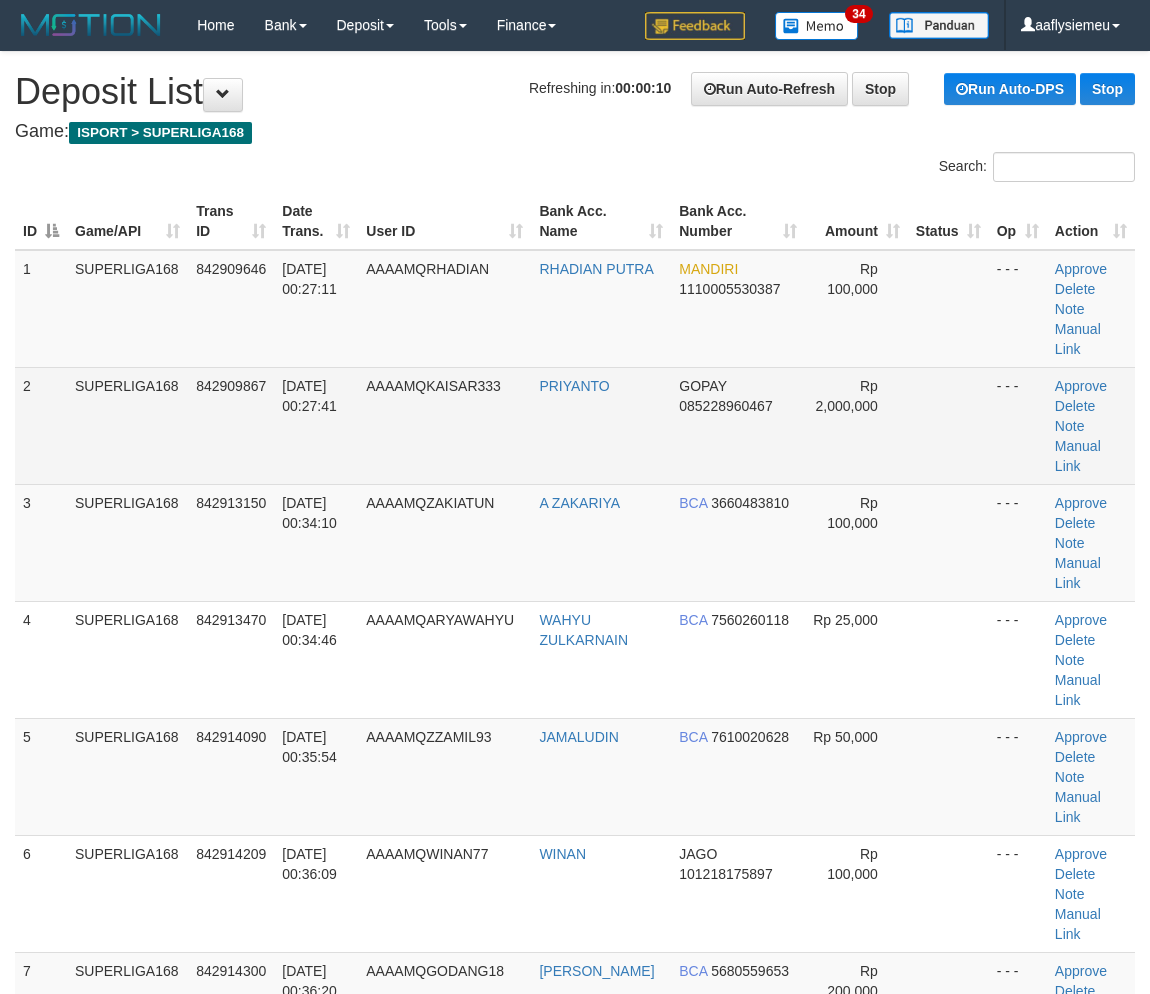 click on "AAAAMQKAISAR333" at bounding box center [444, 425] 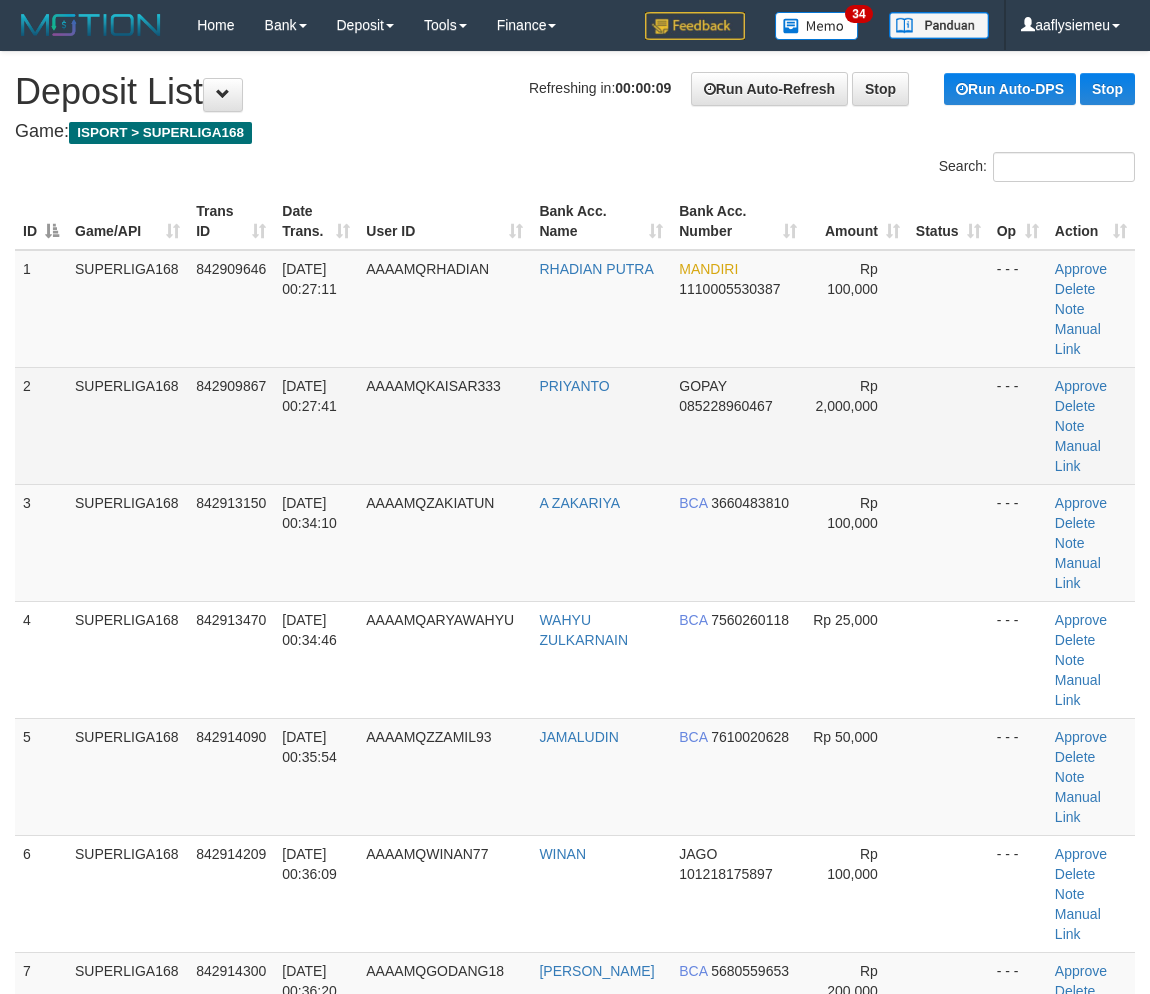 scroll, scrollTop: 981, scrollLeft: 0, axis: vertical 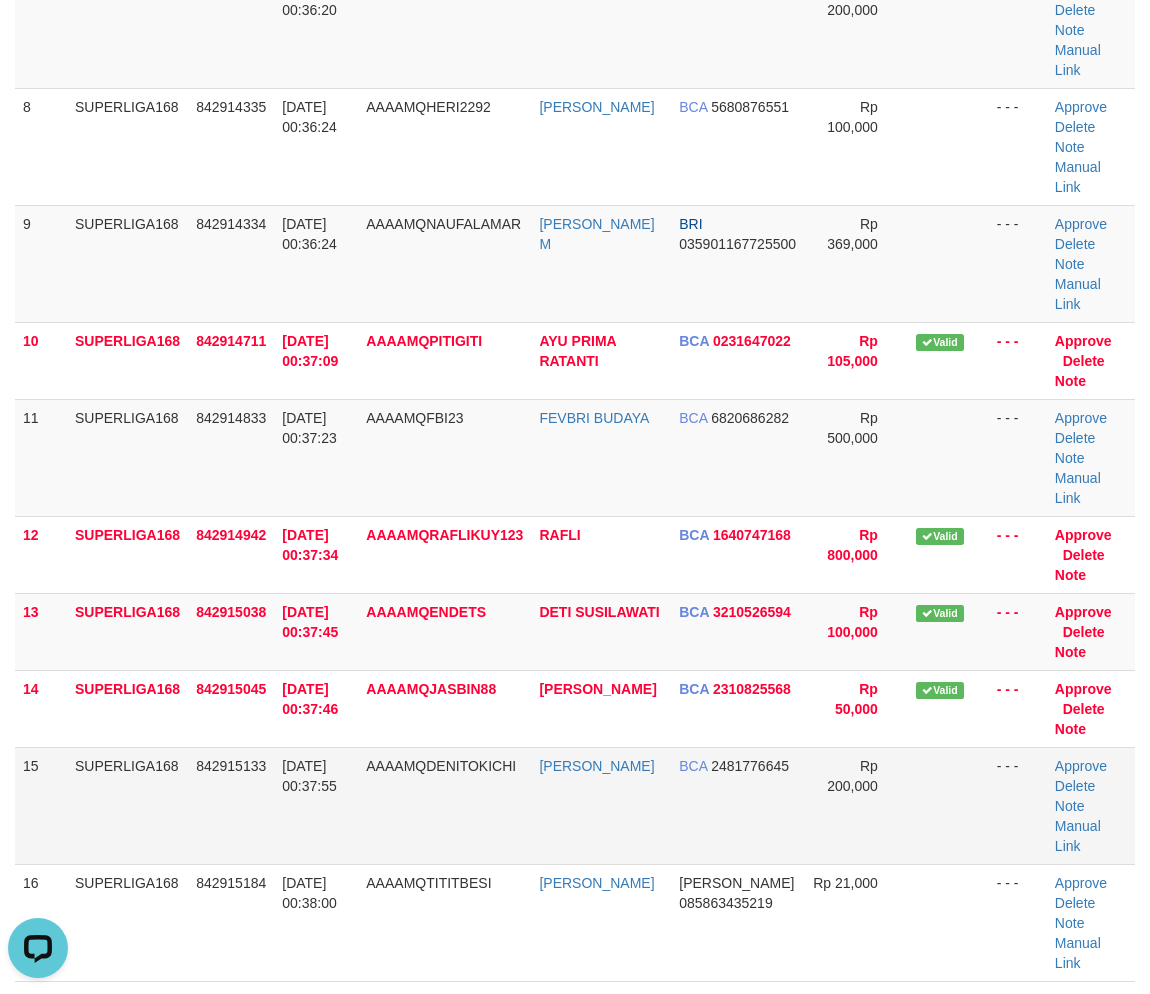 drag, startPoint x: 218, startPoint y: 533, endPoint x: 94, endPoint y: 593, distance: 137.7534 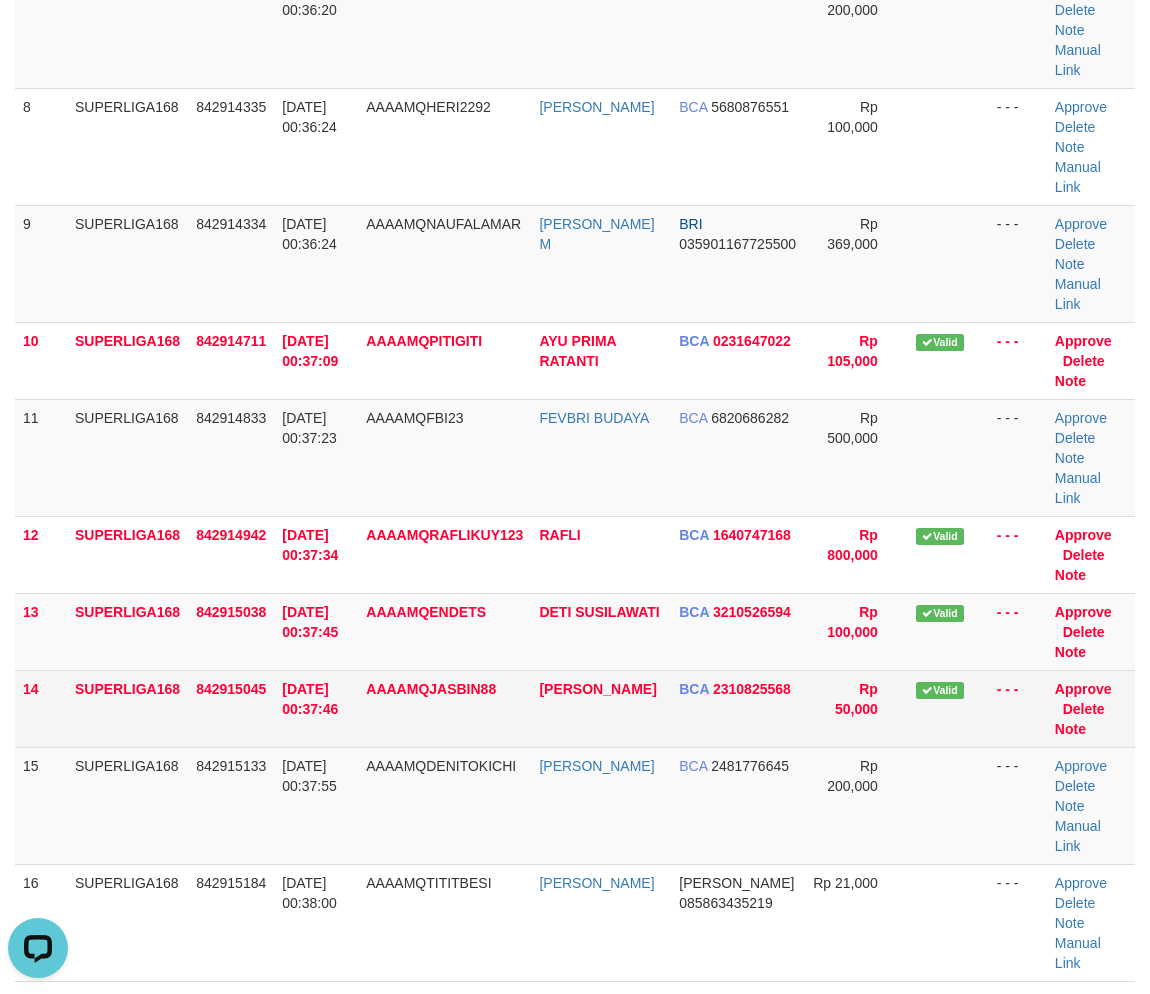 drag, startPoint x: 202, startPoint y: 488, endPoint x: 5, endPoint y: 578, distance: 216.58485 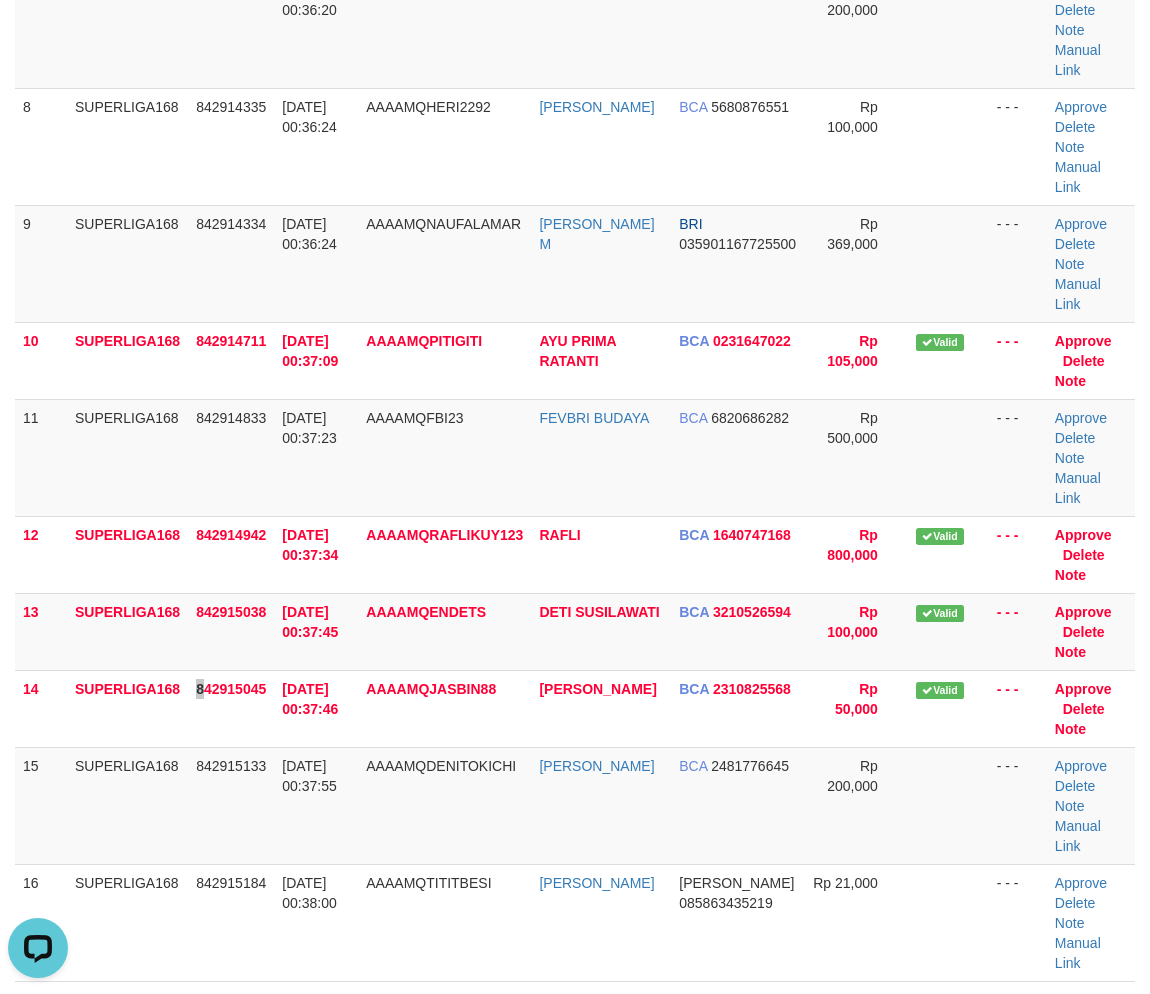 scroll, scrollTop: 536, scrollLeft: 0, axis: vertical 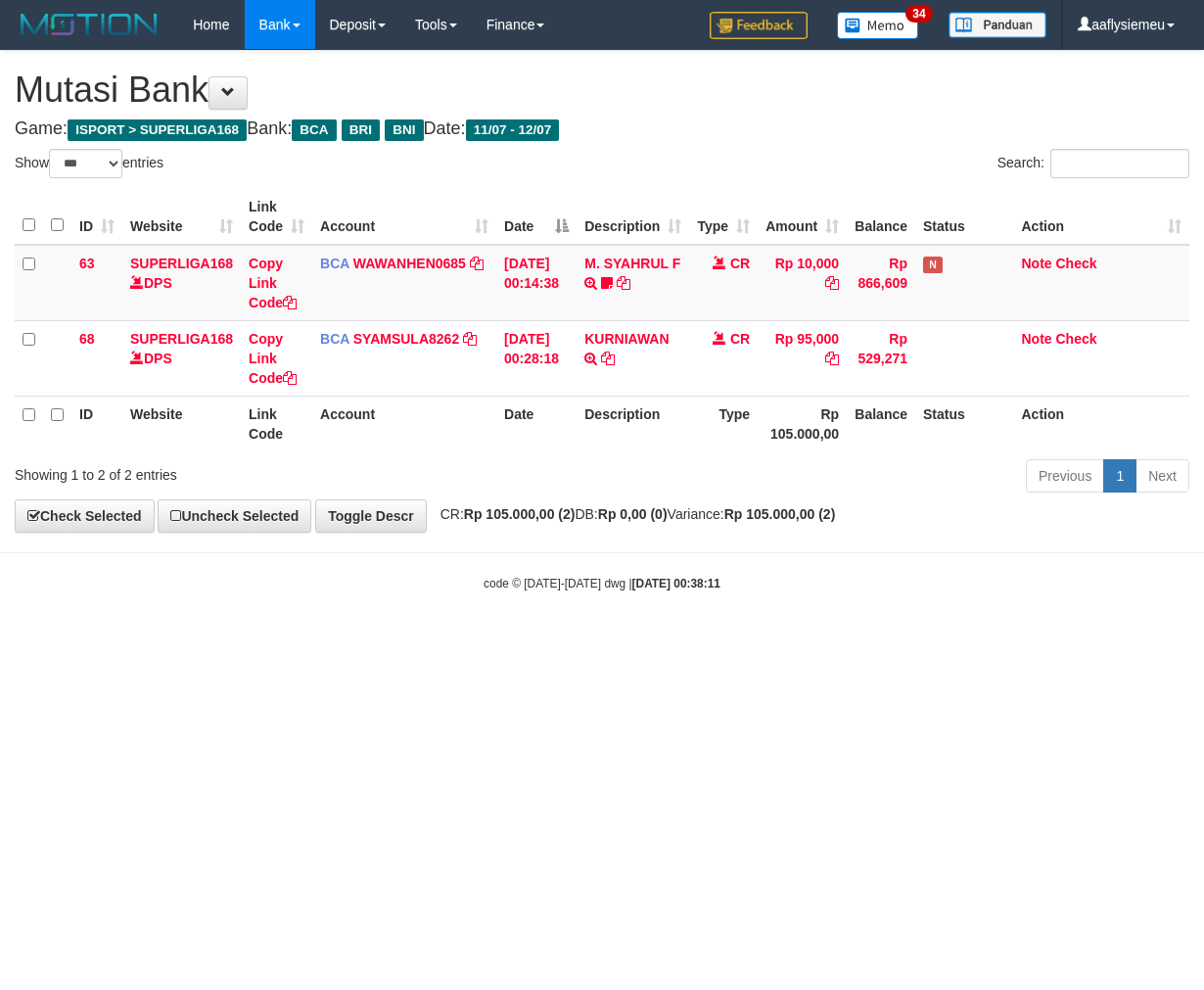 select on "***" 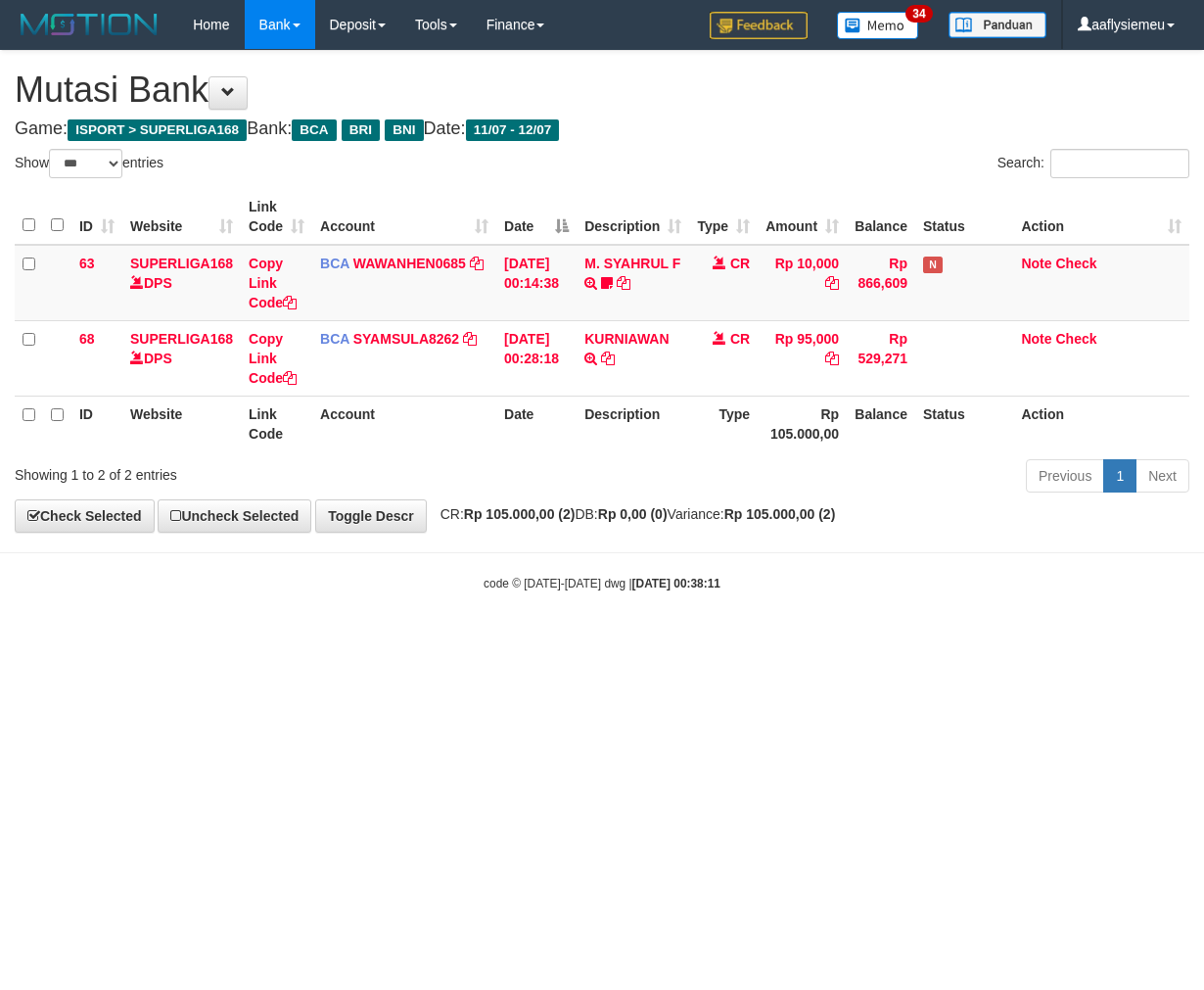 scroll, scrollTop: 0, scrollLeft: 0, axis: both 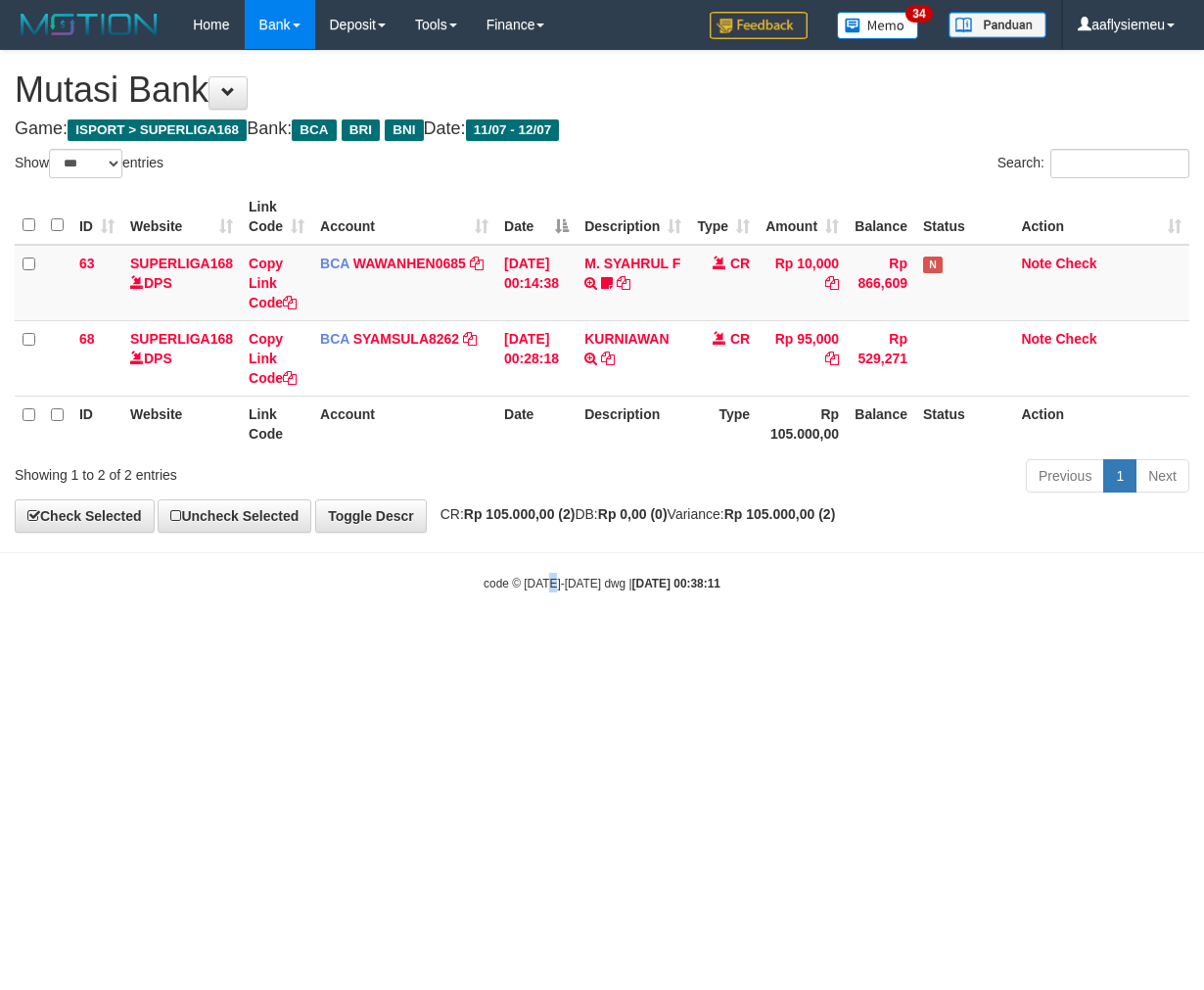 click on "Toggle navigation
Home
Bank
Account List
Load
By Website
Group
[ISPORT]													SUPERLIGA168
By Load Group (DPS)" at bounding box center (602, 320) 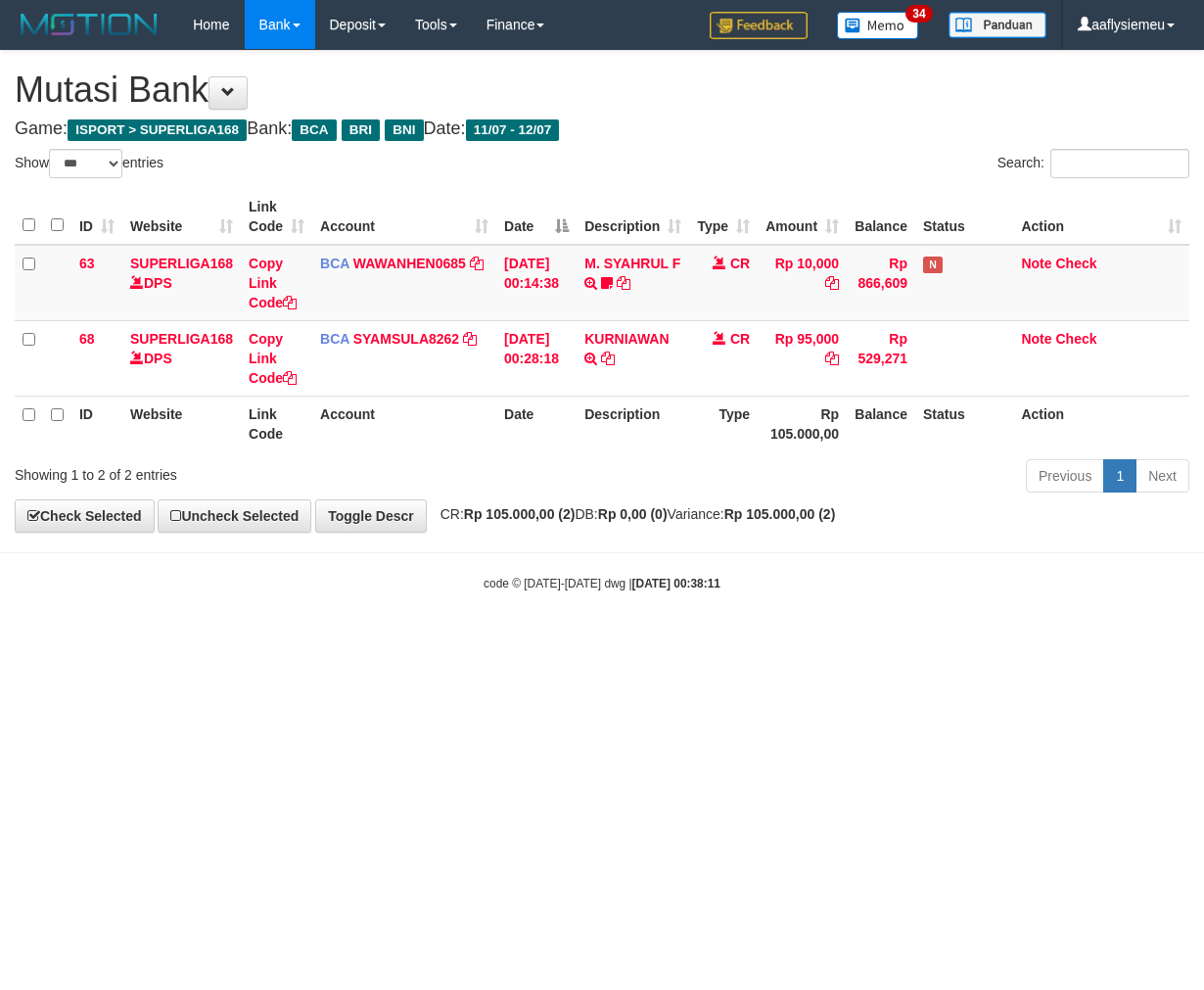 drag, startPoint x: 842, startPoint y: 695, endPoint x: 1192, endPoint y: 680, distance: 350.32128 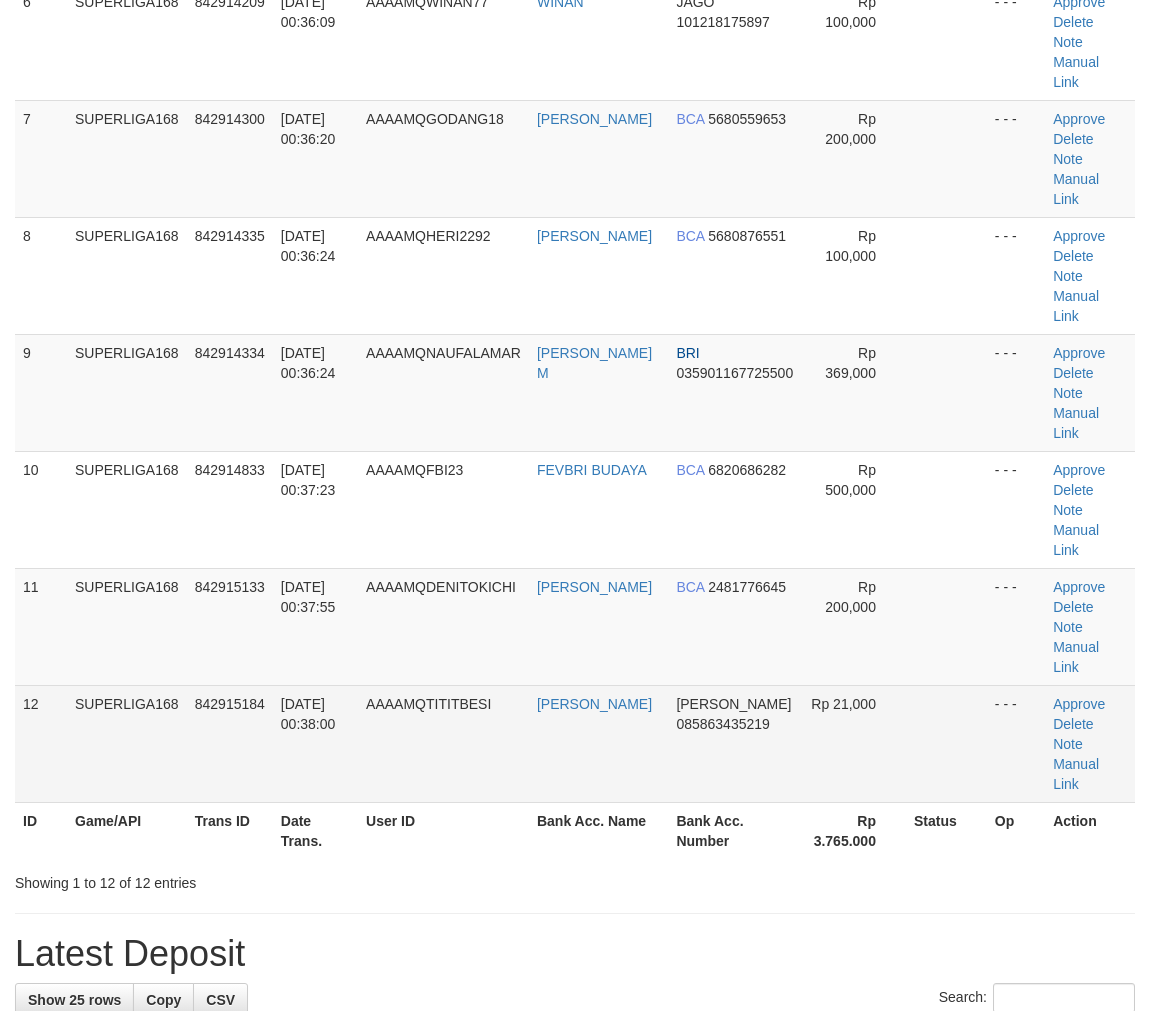 scroll, scrollTop: 536, scrollLeft: 0, axis: vertical 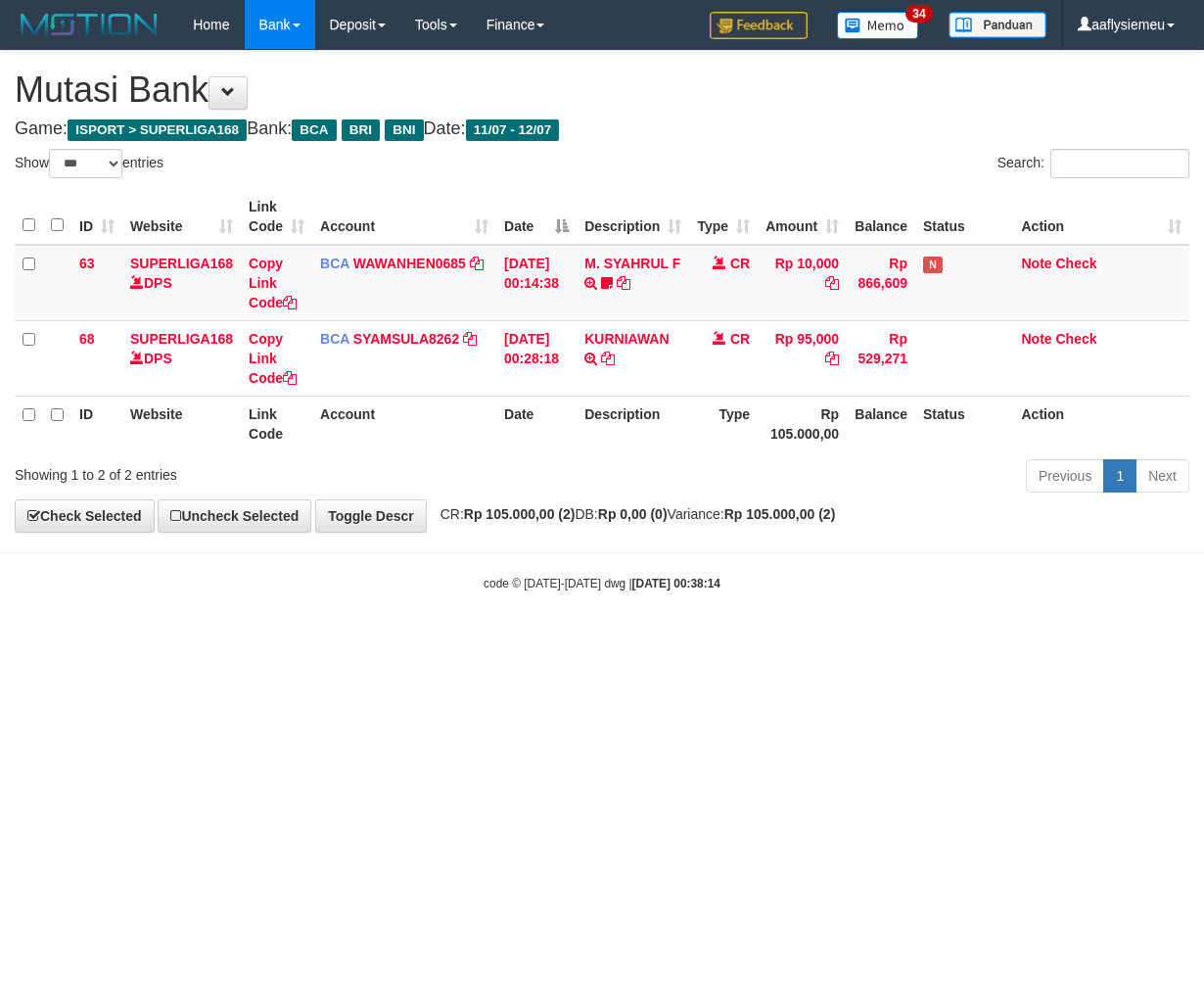 select on "***" 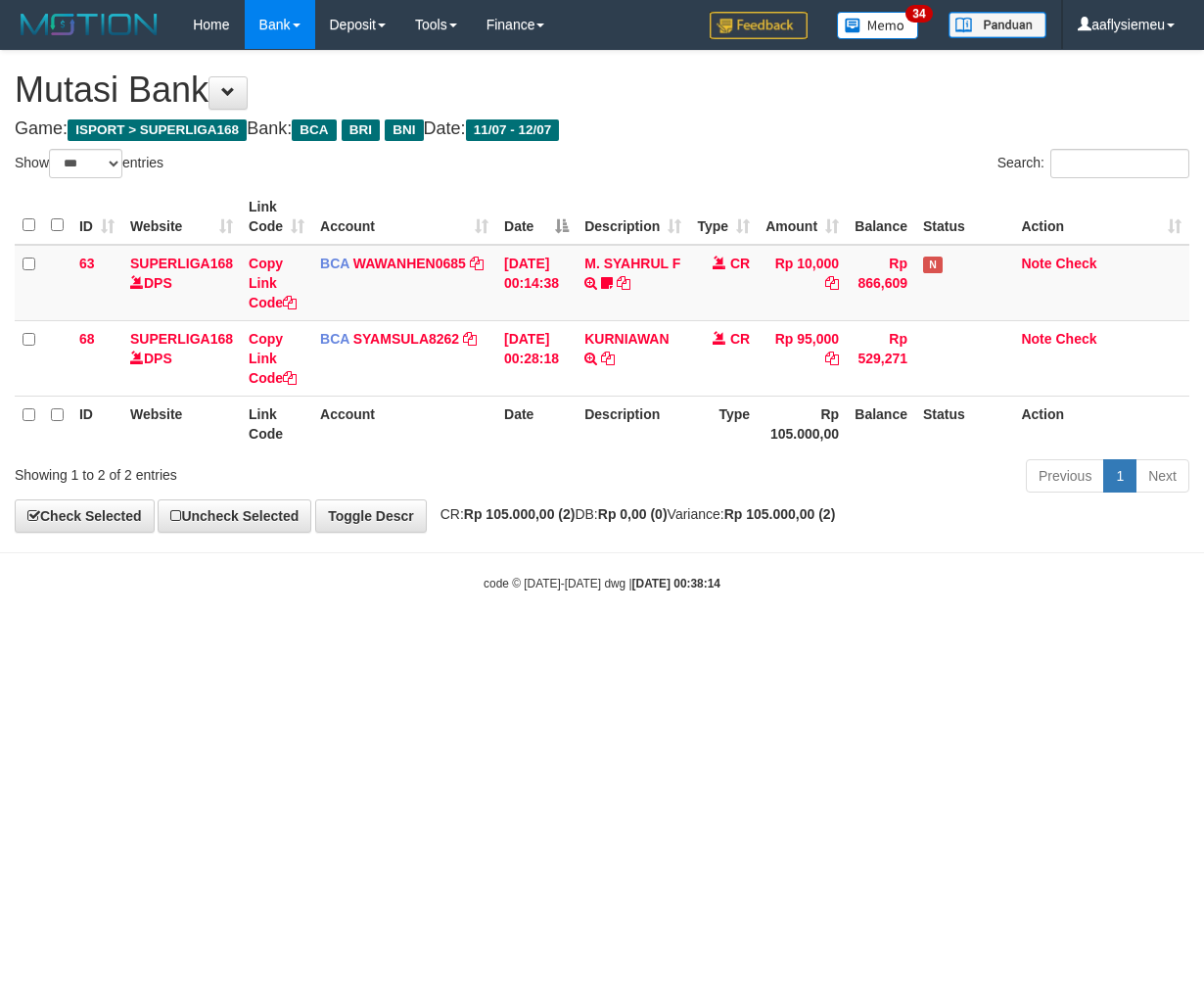 scroll, scrollTop: 0, scrollLeft: 0, axis: both 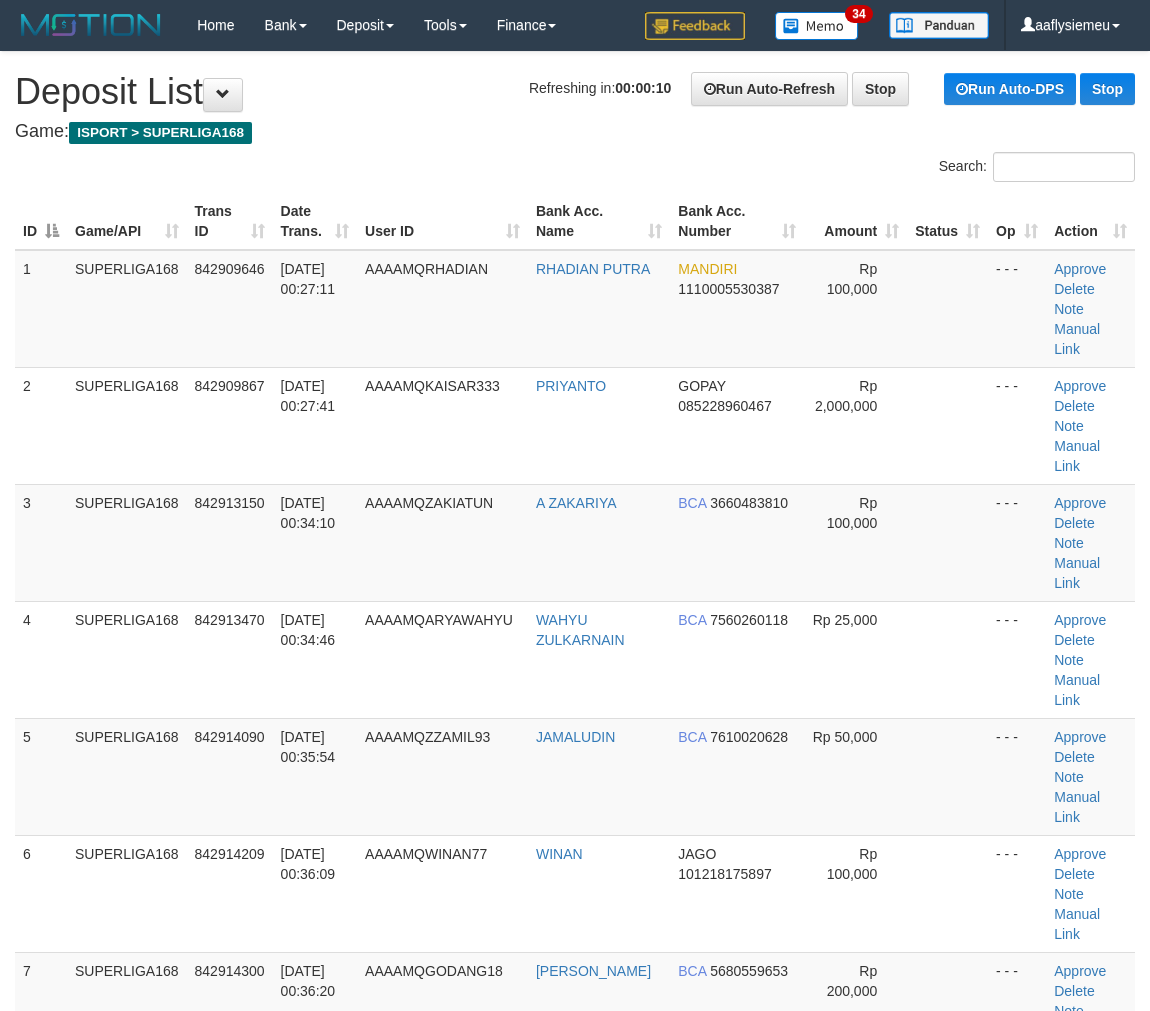 click on "[DATE] 00:38:00" at bounding box center [315, 1595] 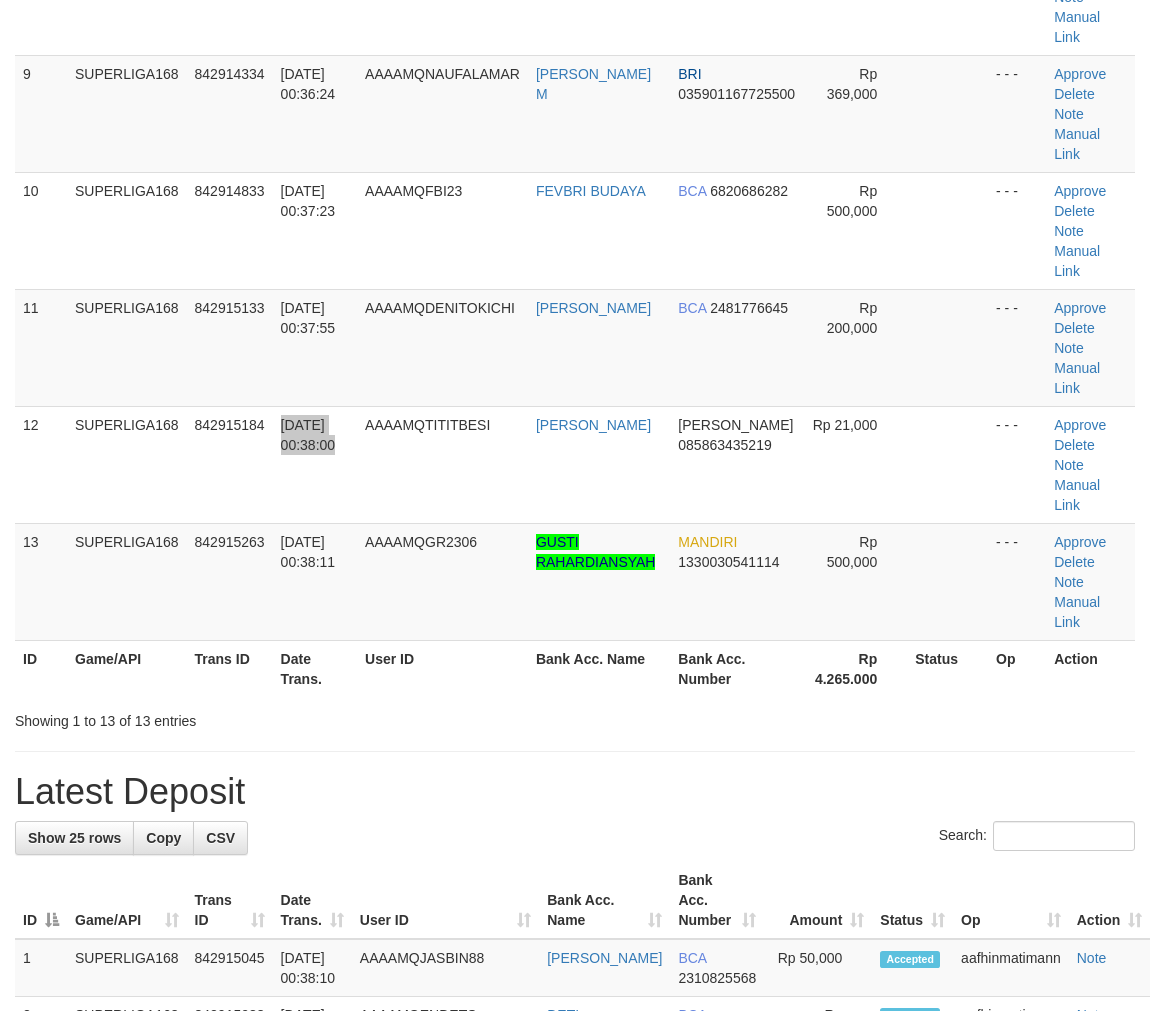 scroll, scrollTop: 536, scrollLeft: 0, axis: vertical 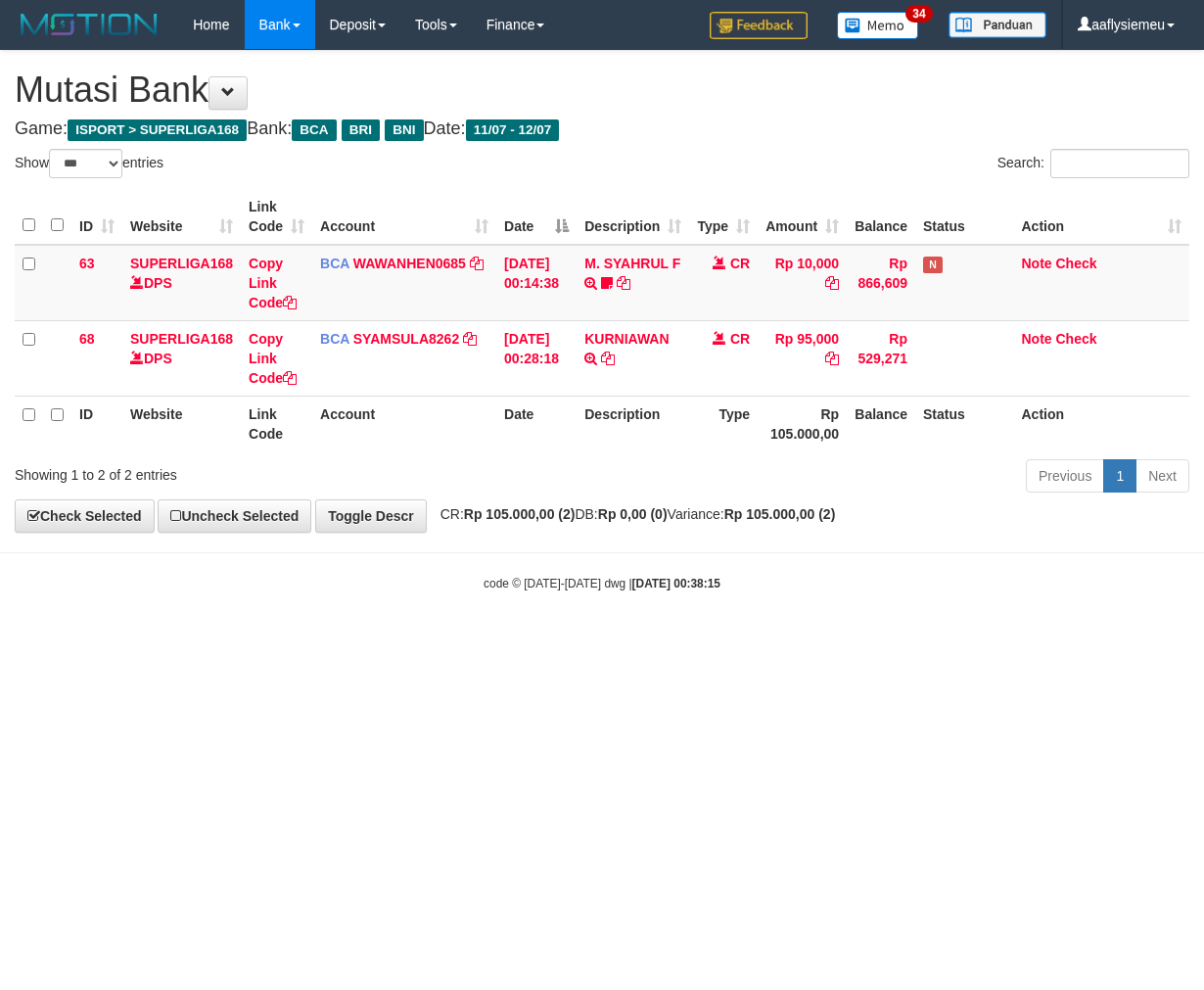 select on "***" 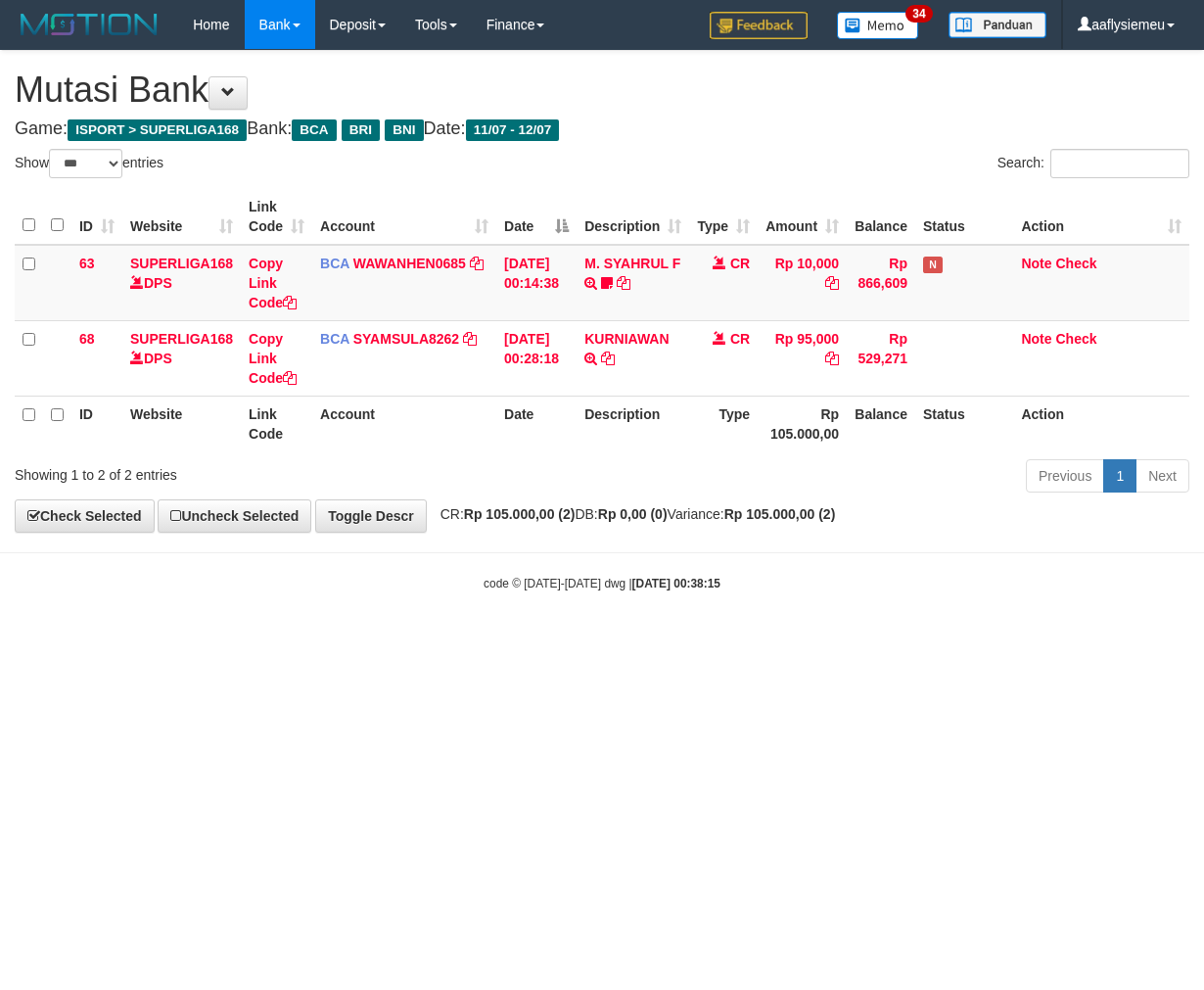 scroll, scrollTop: 0, scrollLeft: 0, axis: both 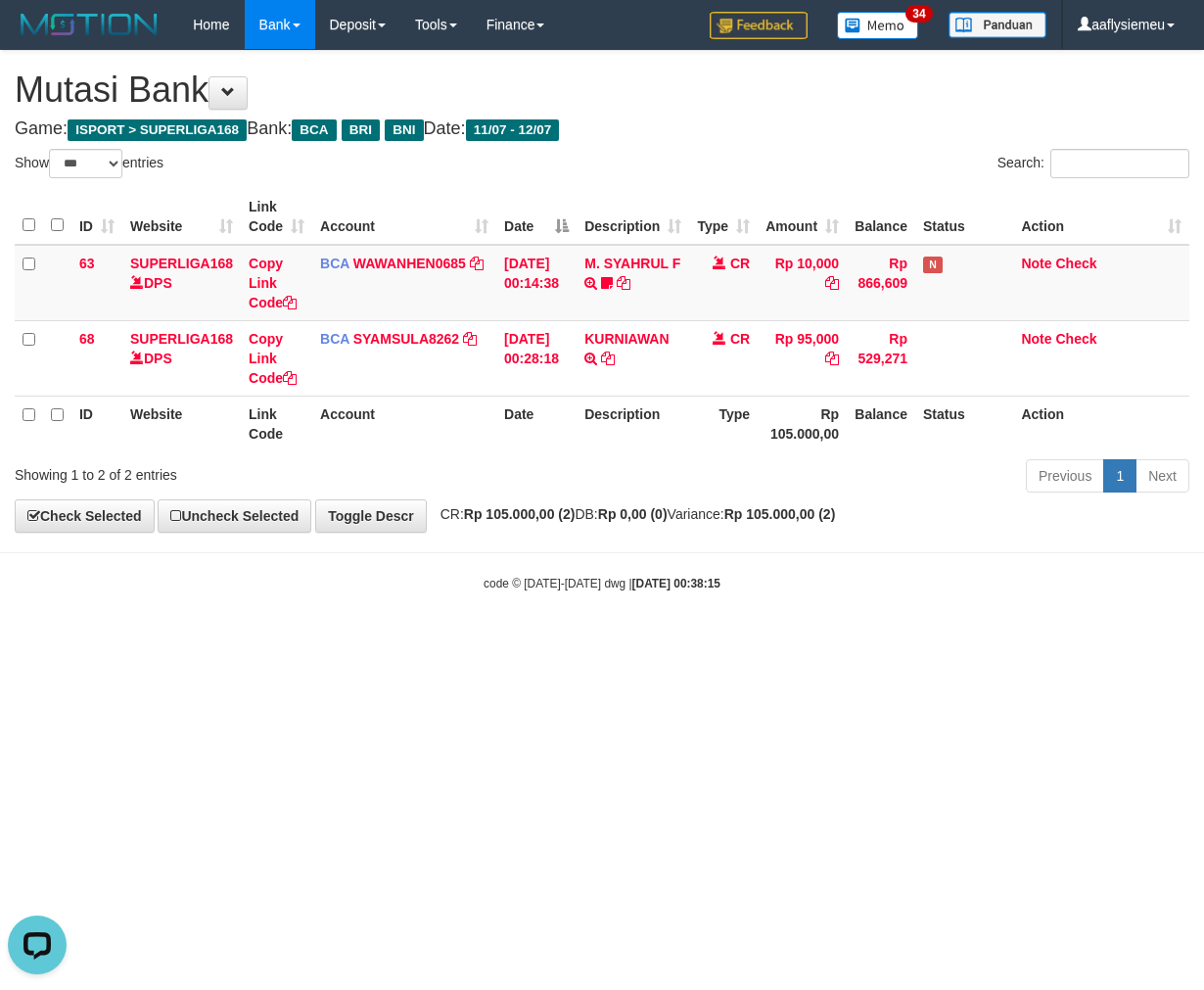click on "Toggle navigation
Home
Bank
Account List
Load
By Website
Group
[ISPORT]													SUPERLIGA168
By Load Group (DPS)" at bounding box center [602, 320] 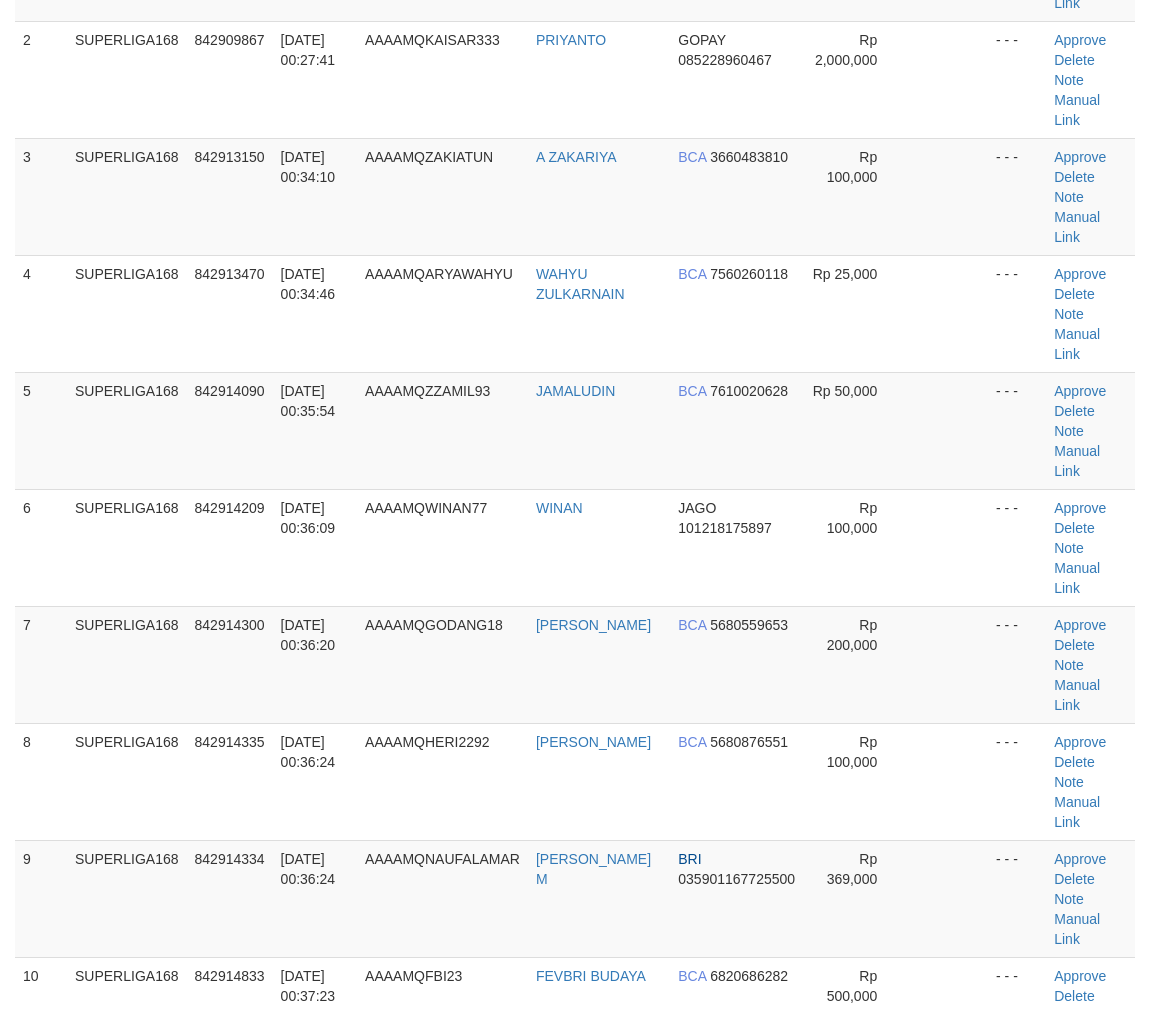 scroll, scrollTop: 314, scrollLeft: 0, axis: vertical 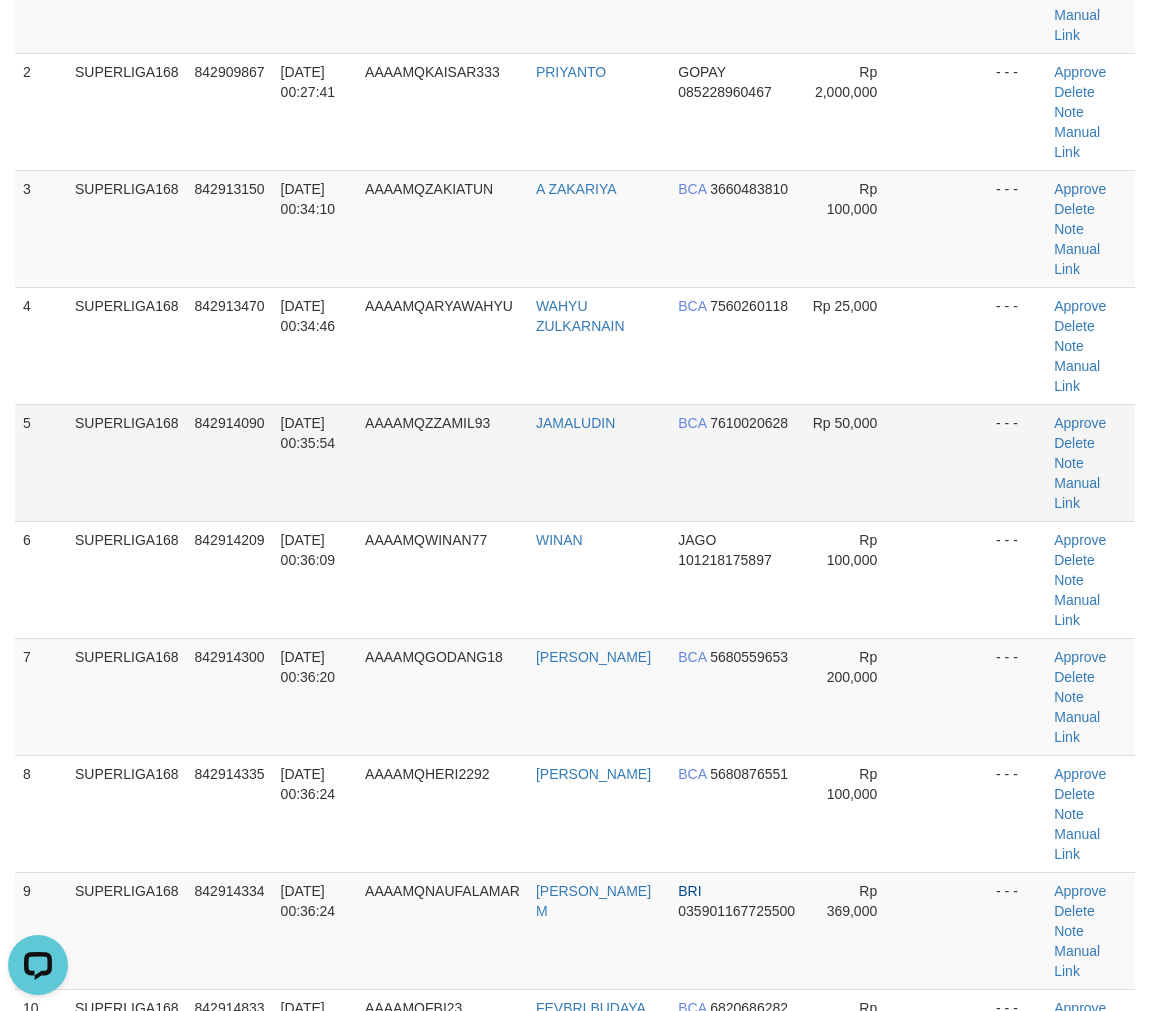 click on "842914090" at bounding box center [230, 462] 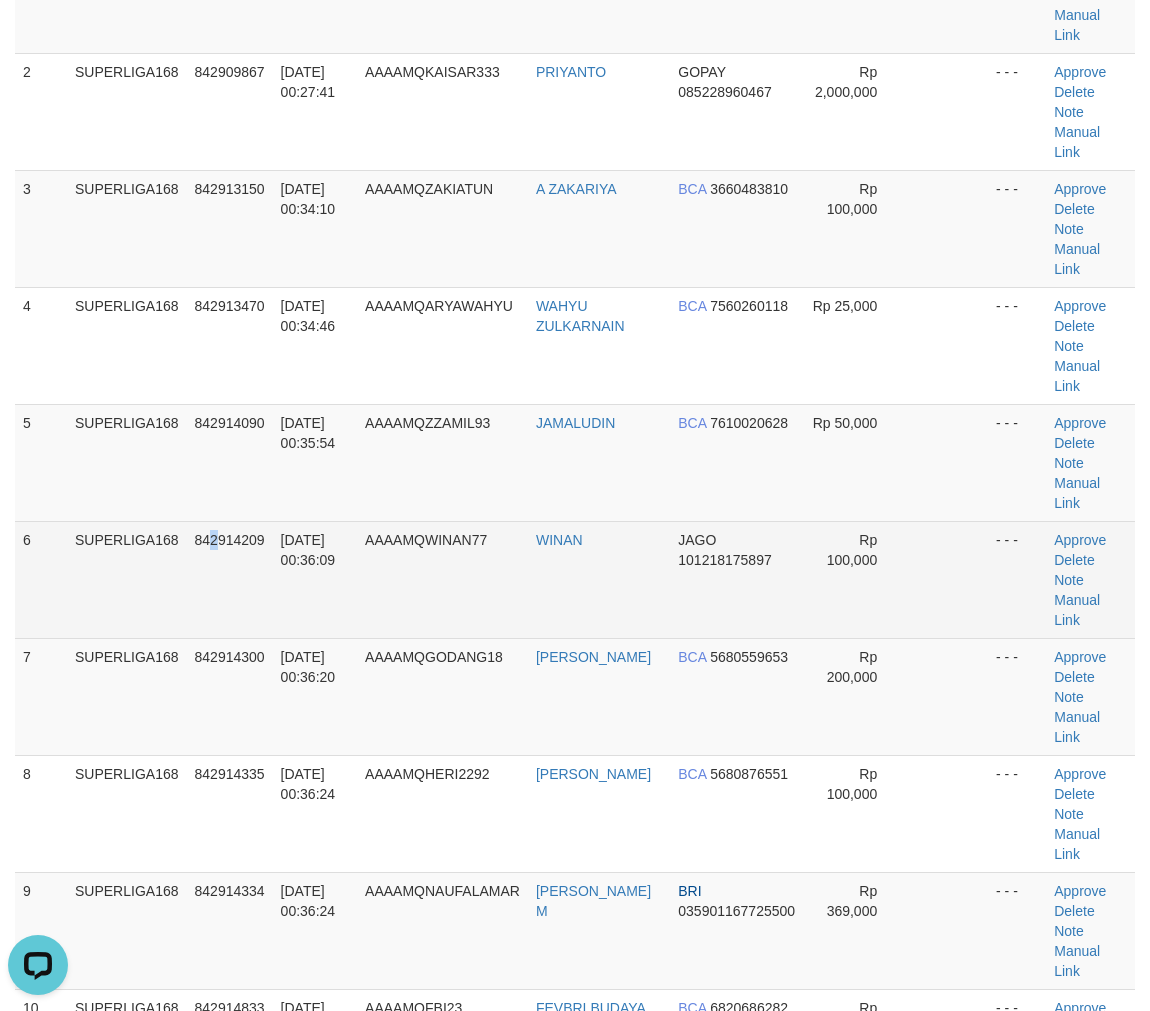 click on "842914209" at bounding box center (230, 579) 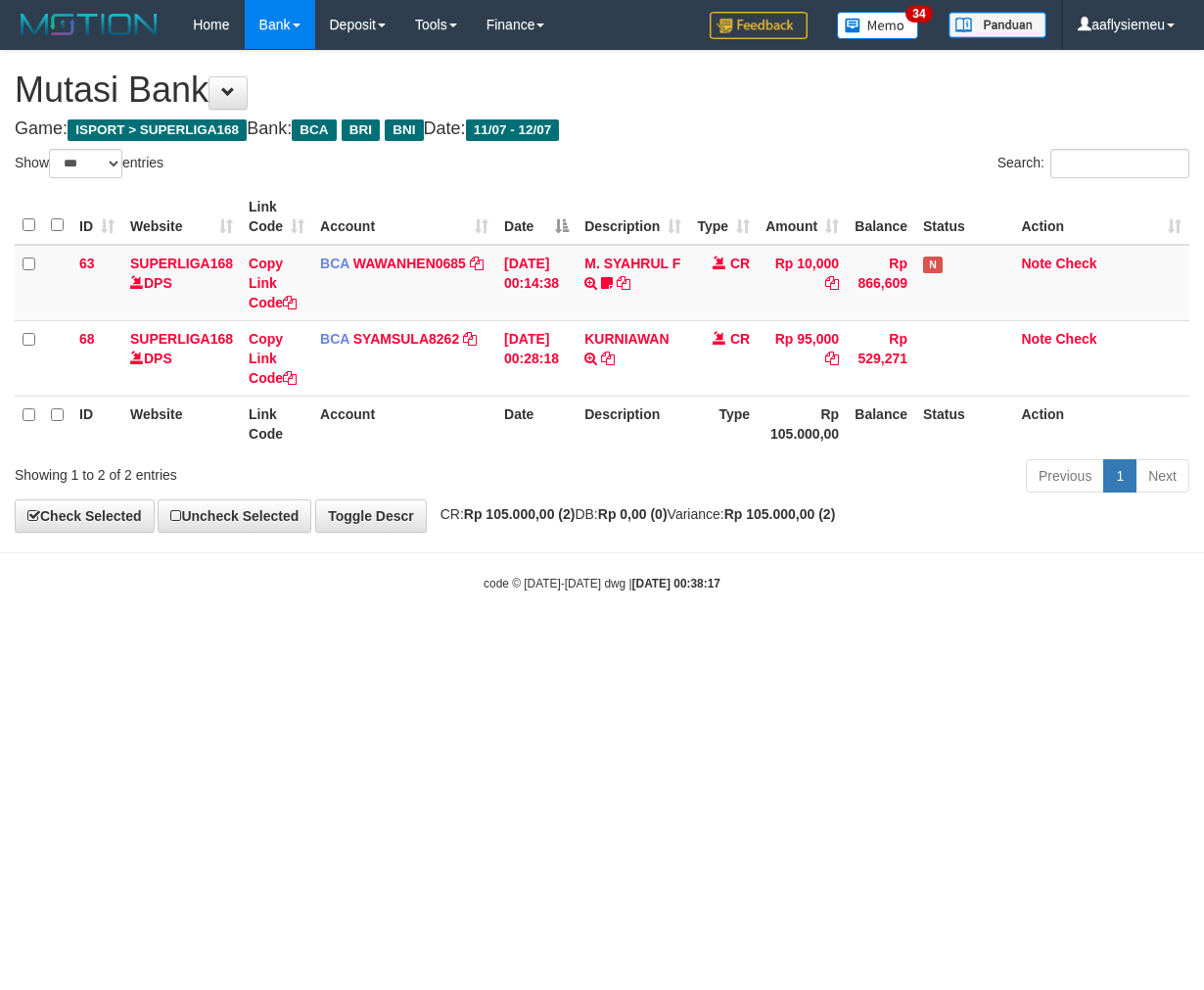 select on "***" 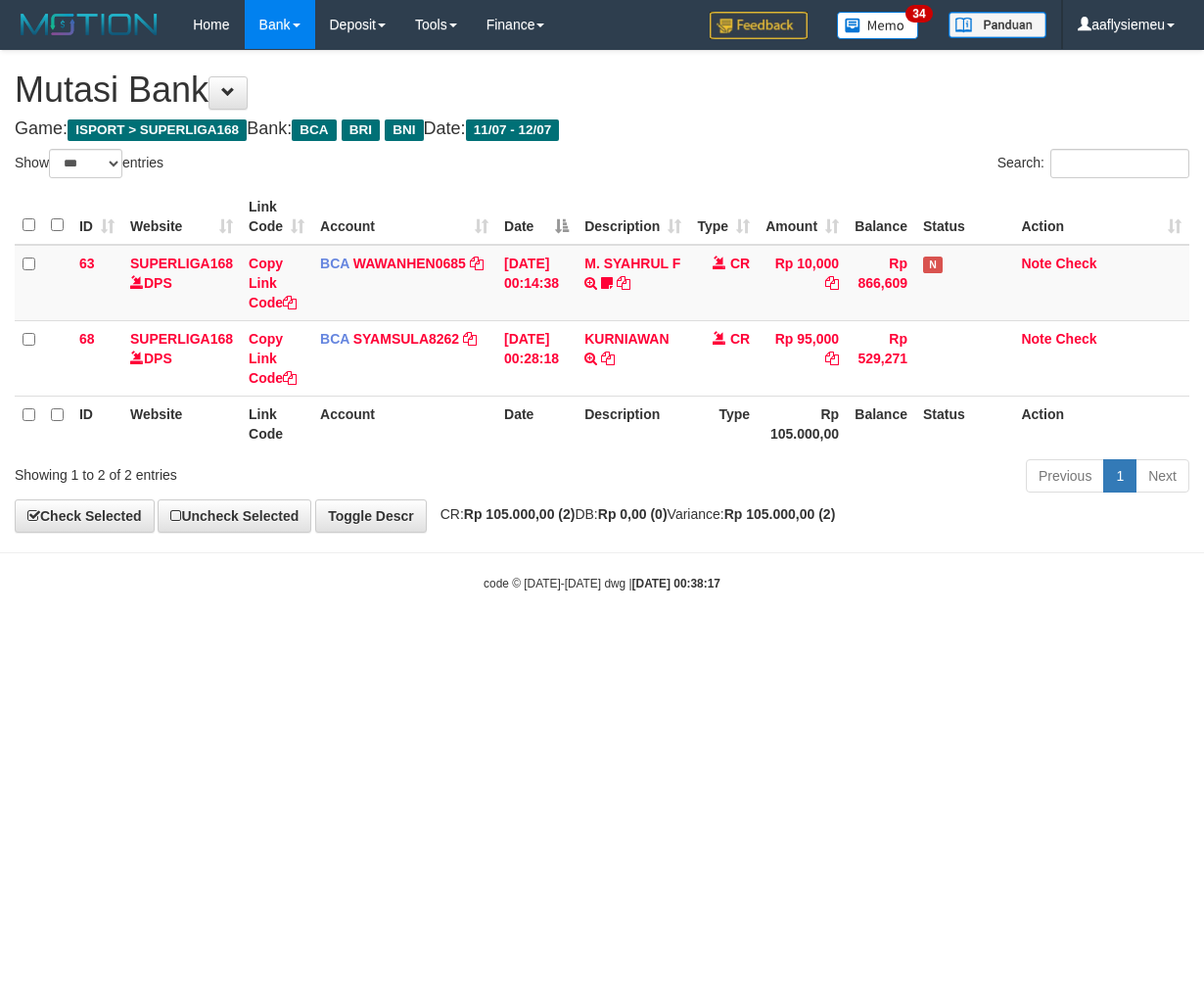 scroll, scrollTop: 0, scrollLeft: 0, axis: both 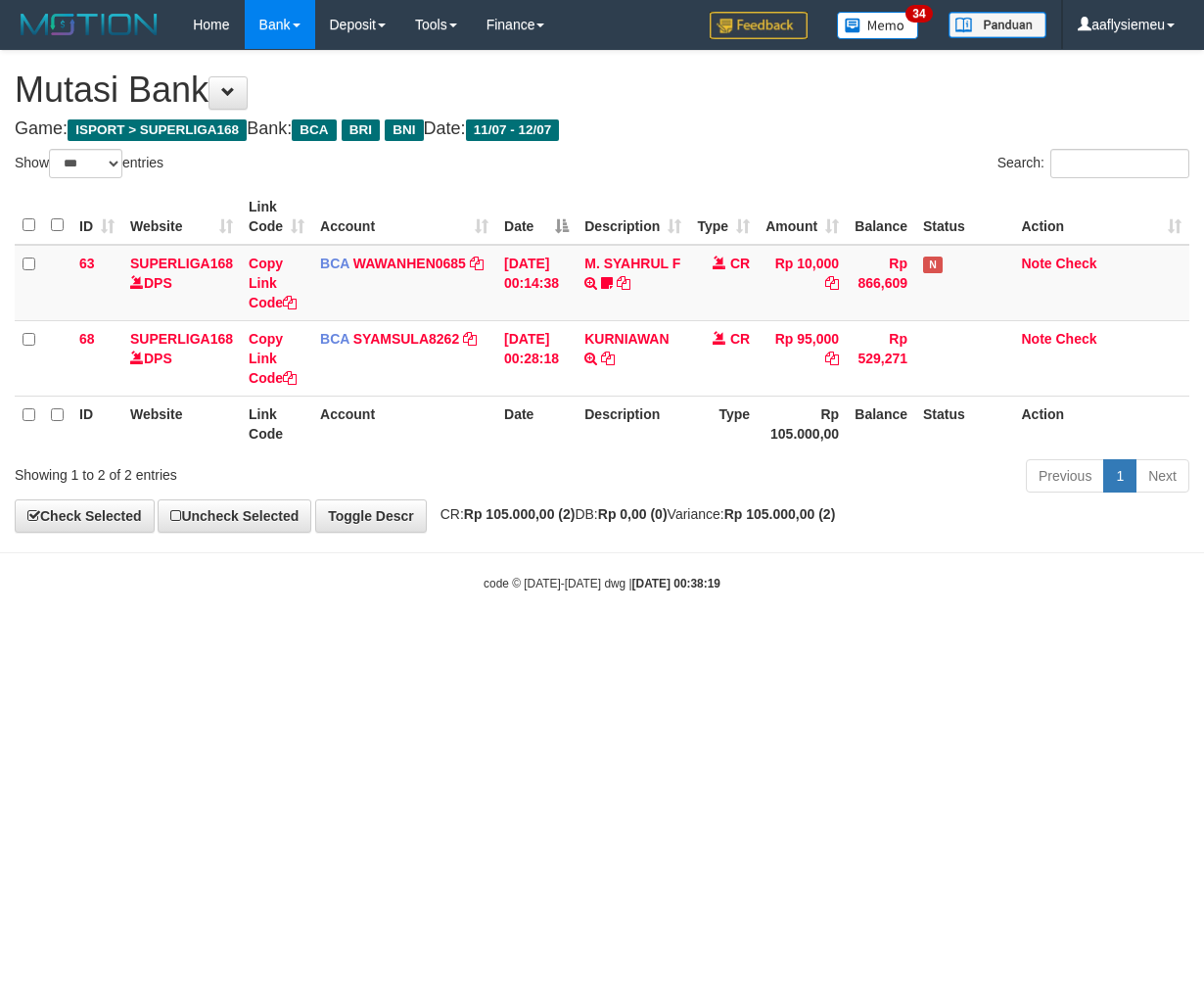 select on "***" 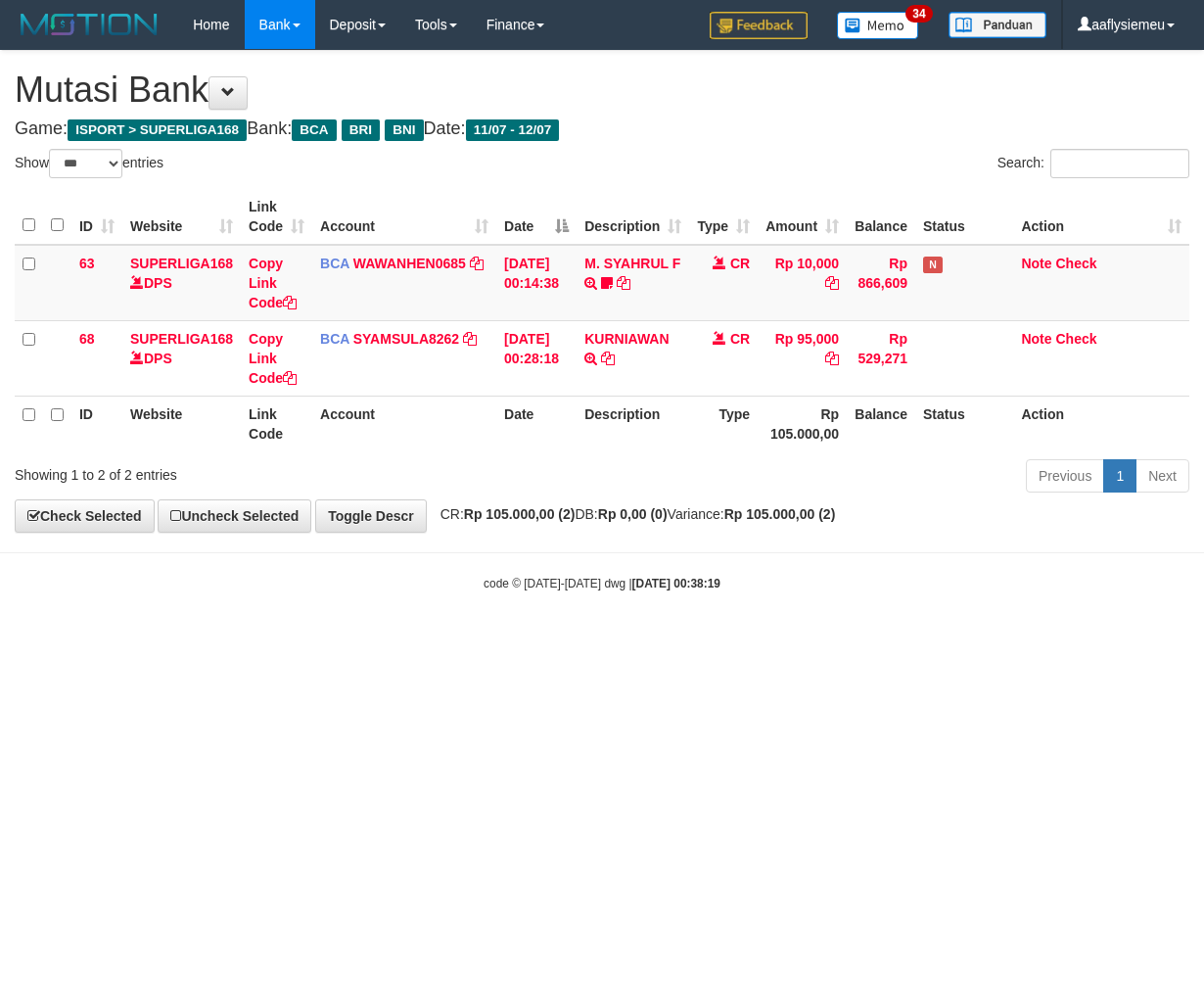 scroll, scrollTop: 0, scrollLeft: 0, axis: both 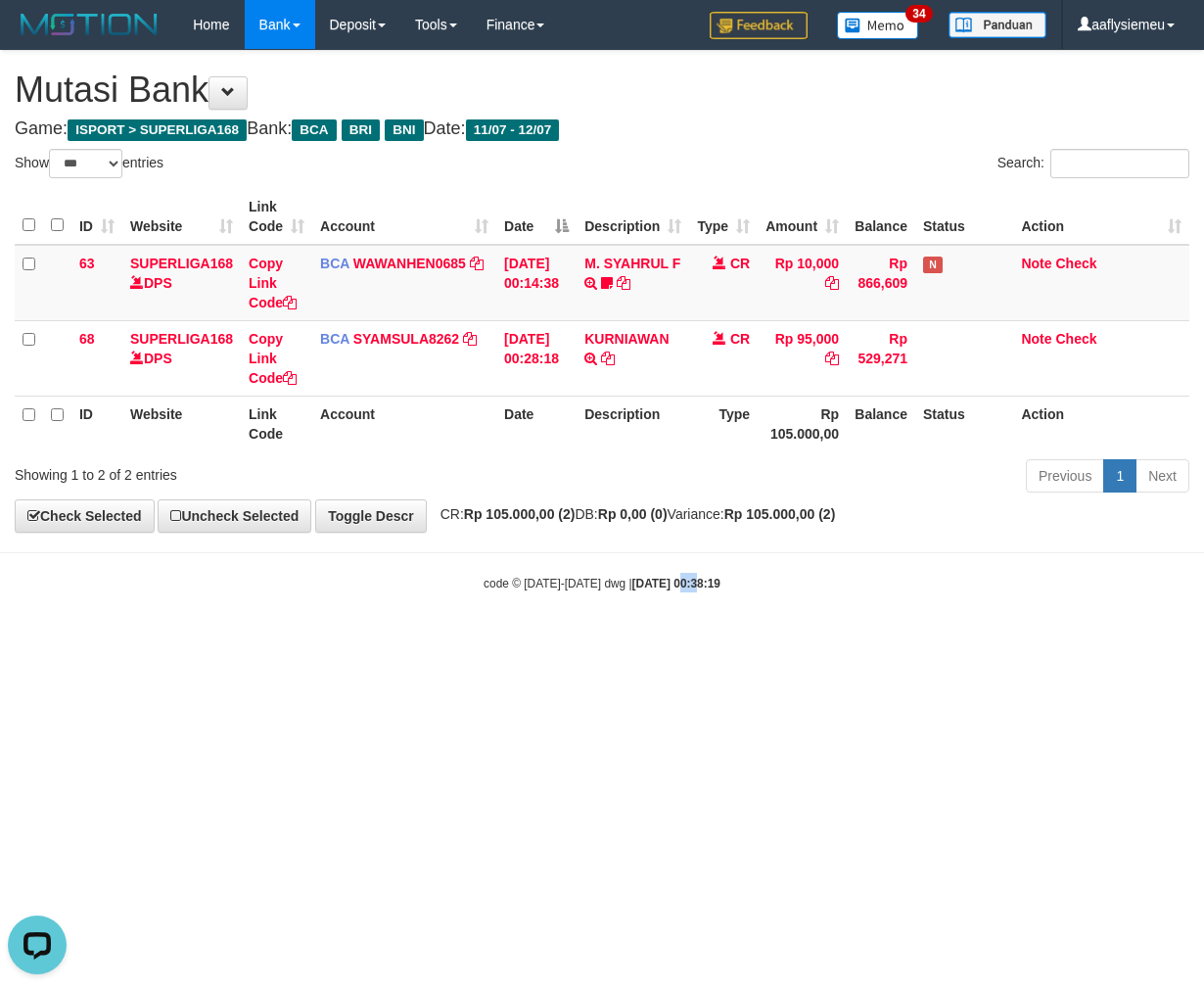 click on "Toggle navigation
Home
Bank
Account List
Load
By Website
Group
[ISPORT]													SUPERLIGA168
By Load Group (DPS)" at bounding box center [602, 320] 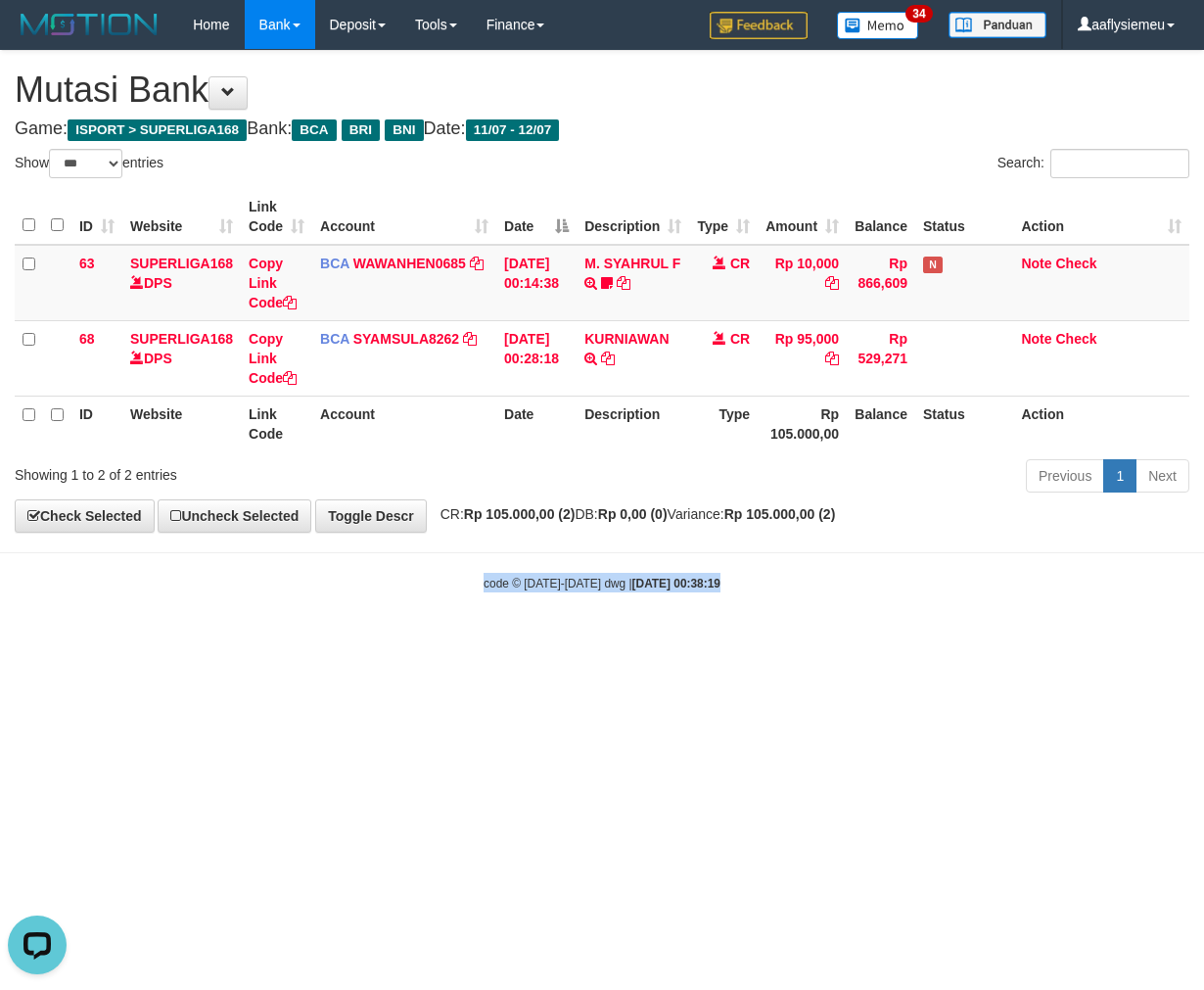 click on "Toggle navigation
Home
Bank
Account List
Load
By Website
Group
[ISPORT]													SUPERLIGA168
By Load Group (DPS)" at bounding box center [602, 320] 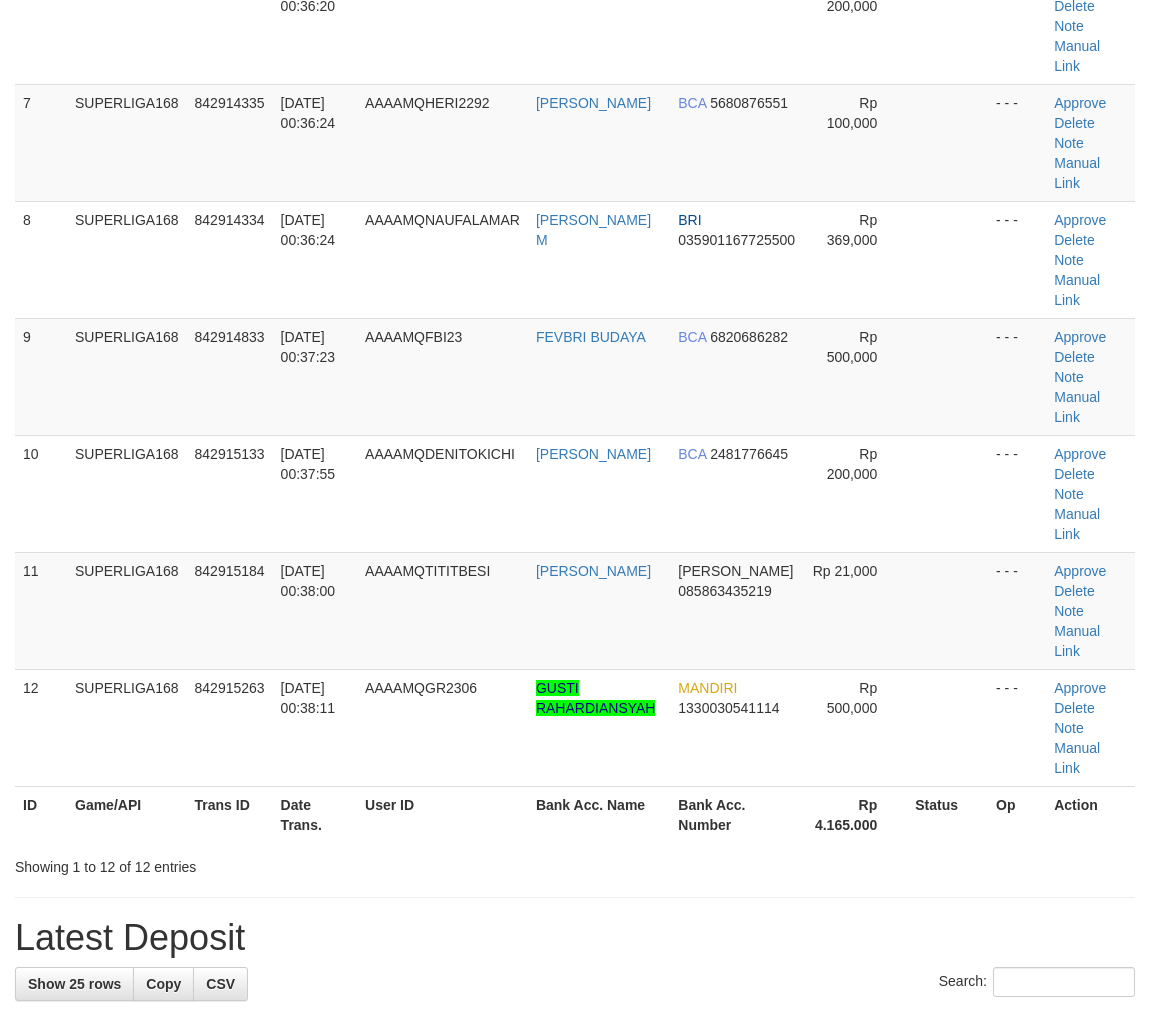 scroll, scrollTop: 314, scrollLeft: 0, axis: vertical 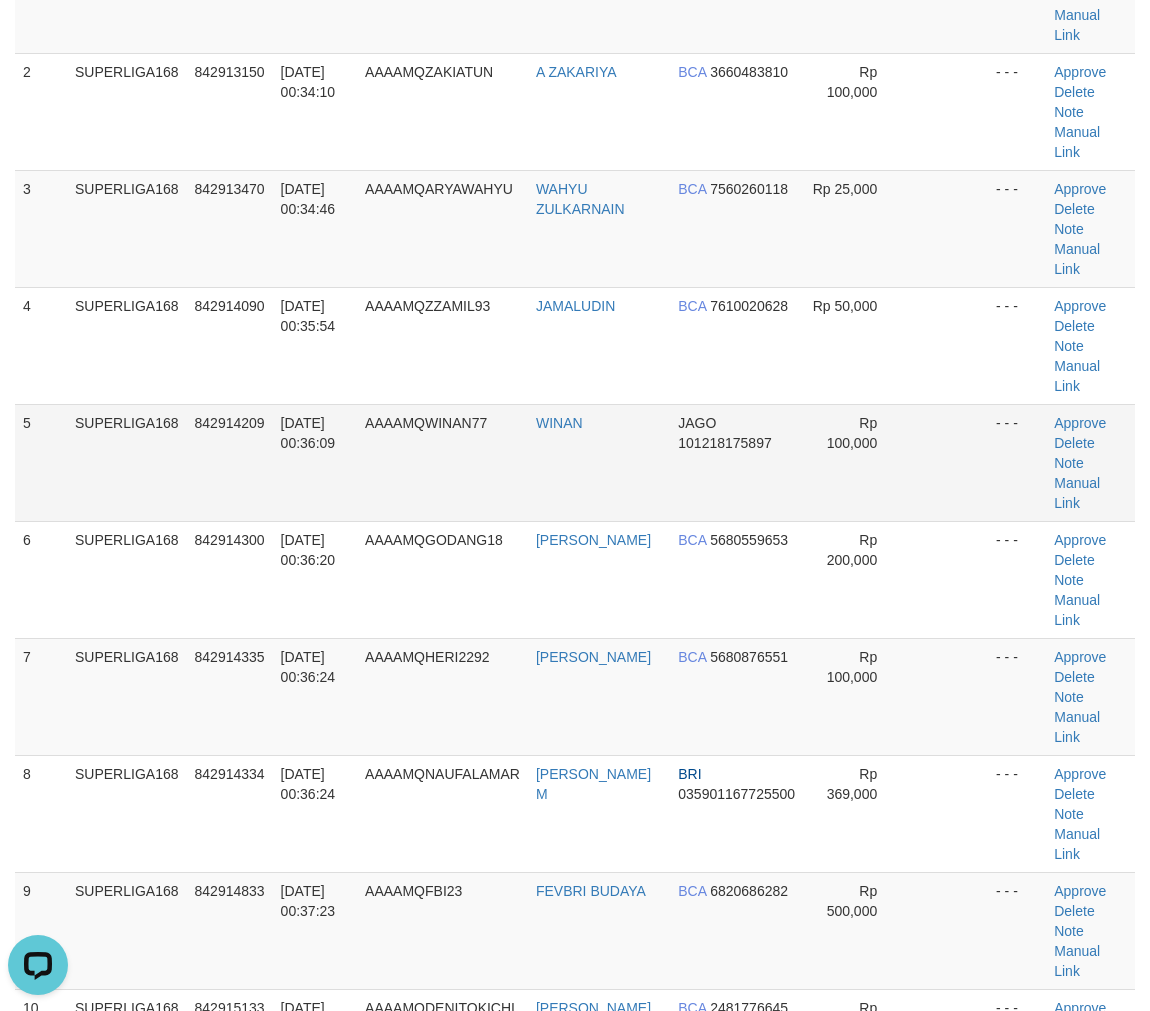 click on "SUPERLIGA168" at bounding box center (127, 462) 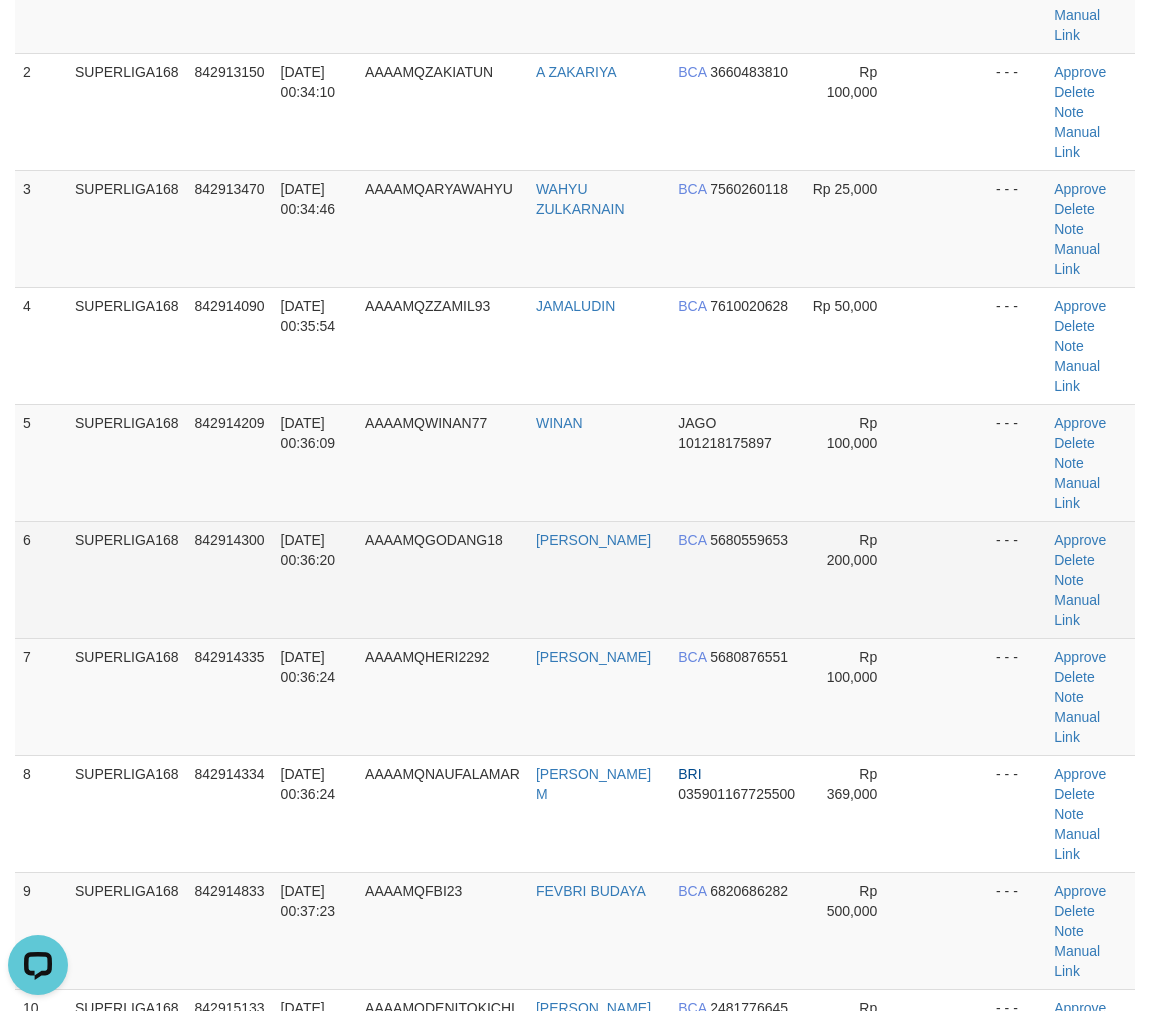click on "1
SUPERLIGA168
842909867
12/07/2025 00:27:41
AAAAMQKAISAR333
PRIYANTO
GOPAY
085228960467
Rp 2,000,000
- - -
Approve
Delete
Note
Manual Link
2
SUPERLIGA168
842913150
12/07/2025 00:34:10
AAAAMQZAKIATUN
A ZAKARIYA
BCA
3660483810
Rp 100,000
BCA" at bounding box center (575, 638) 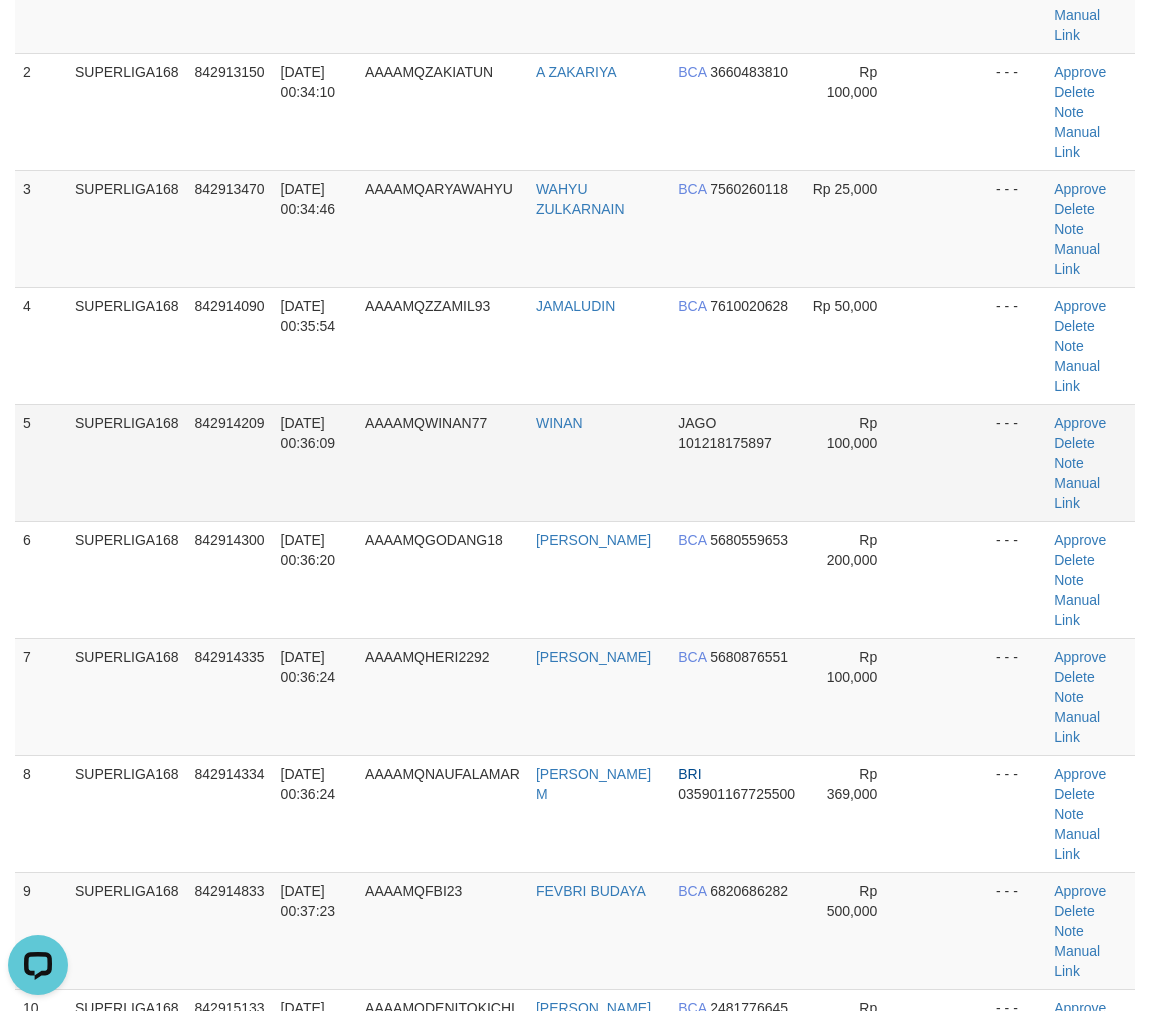 click on "[DATE] 00:36:09" at bounding box center [315, 462] 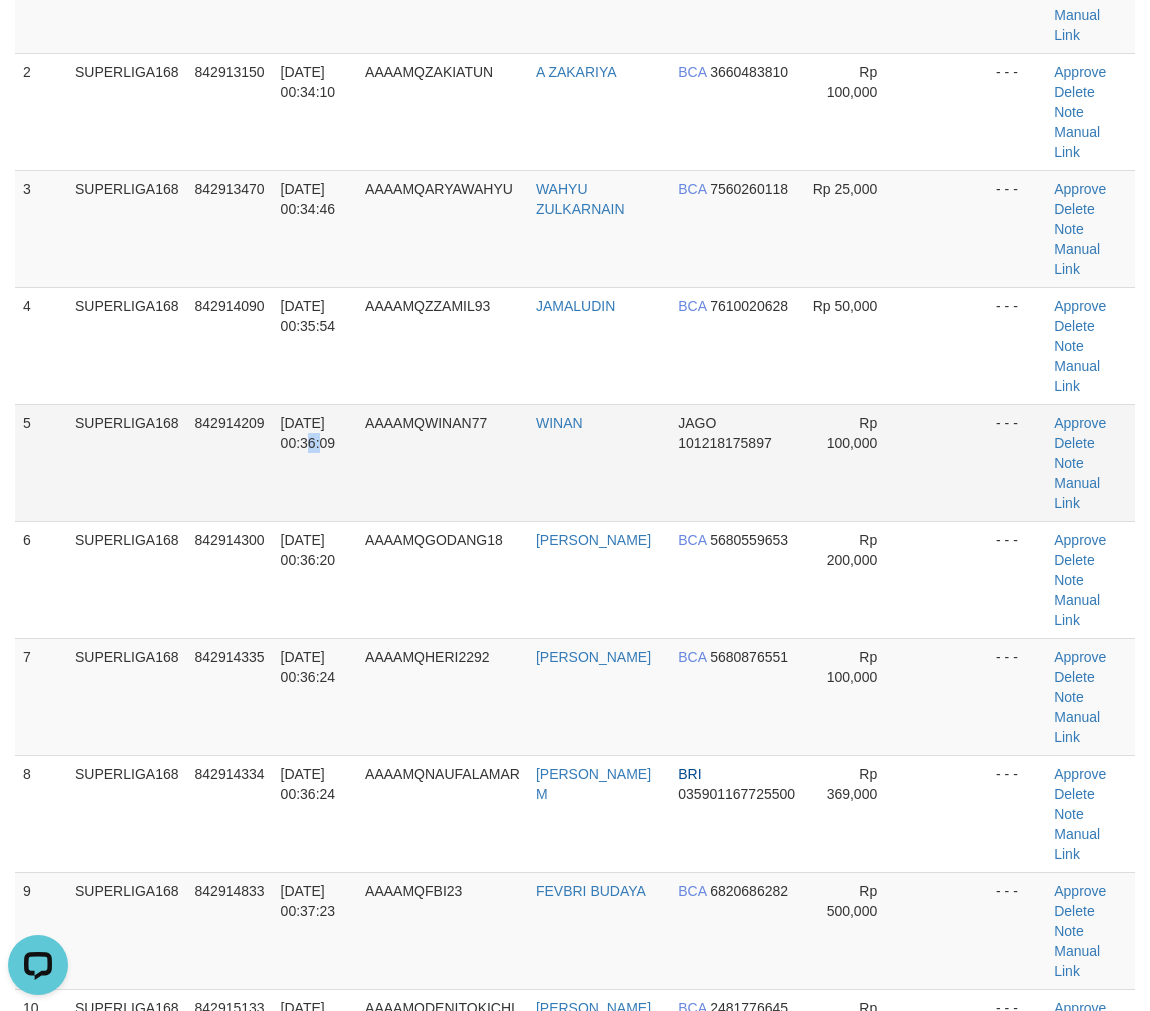 click on "[DATE] 00:36:09" at bounding box center [315, 462] 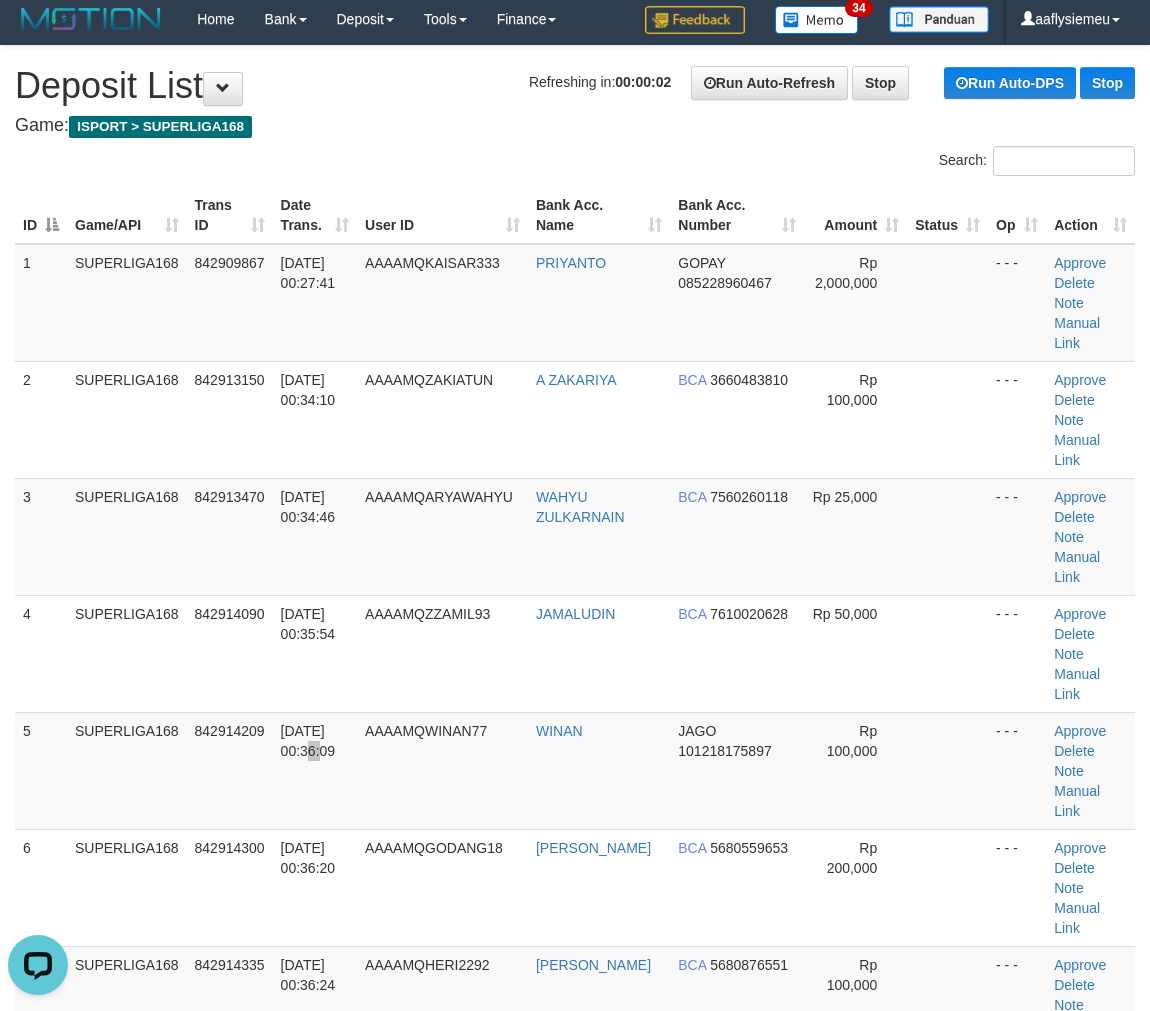 scroll, scrollTop: 111, scrollLeft: 0, axis: vertical 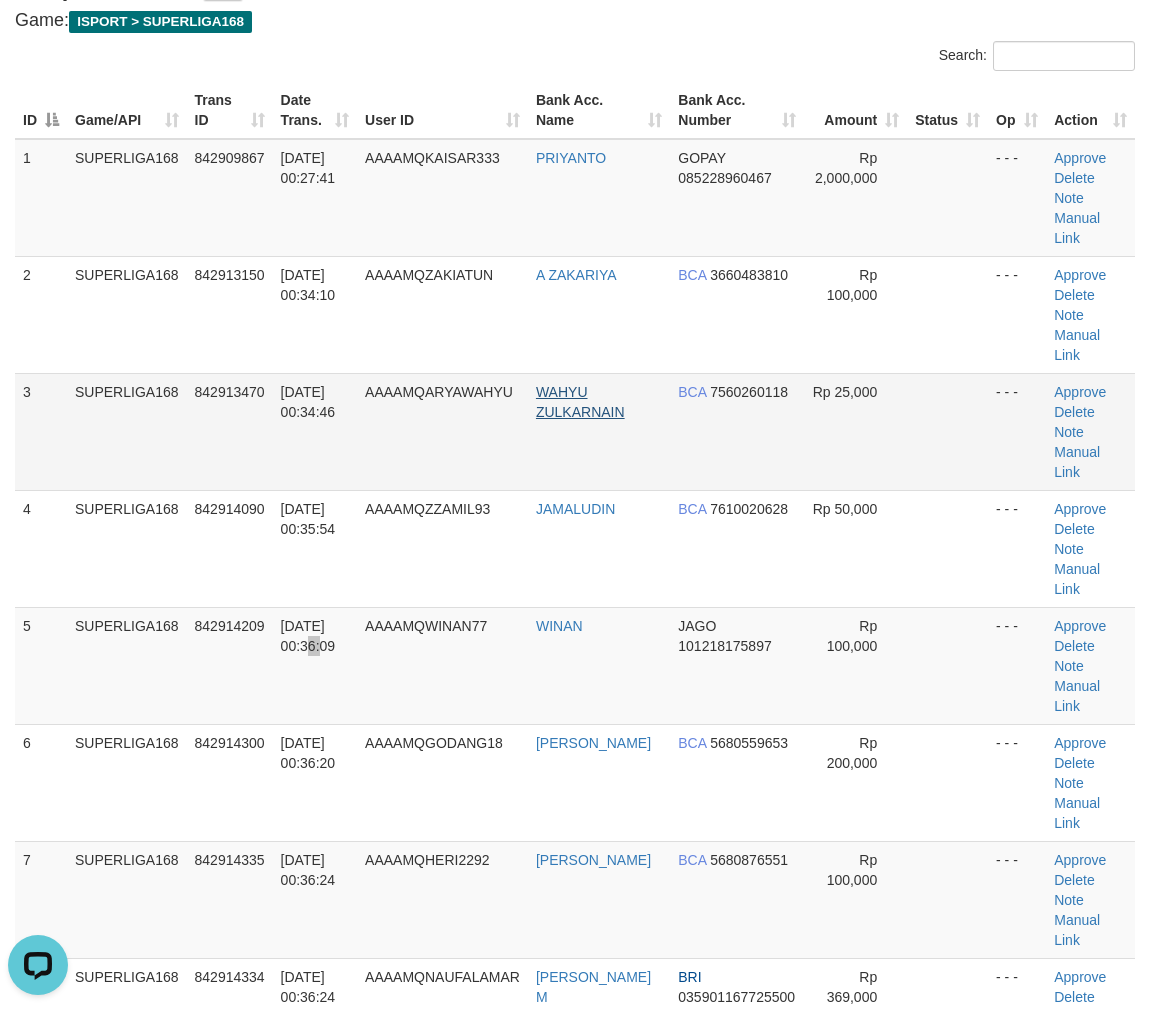 click on "WAHYU ZULKARNAIN" at bounding box center [580, 402] 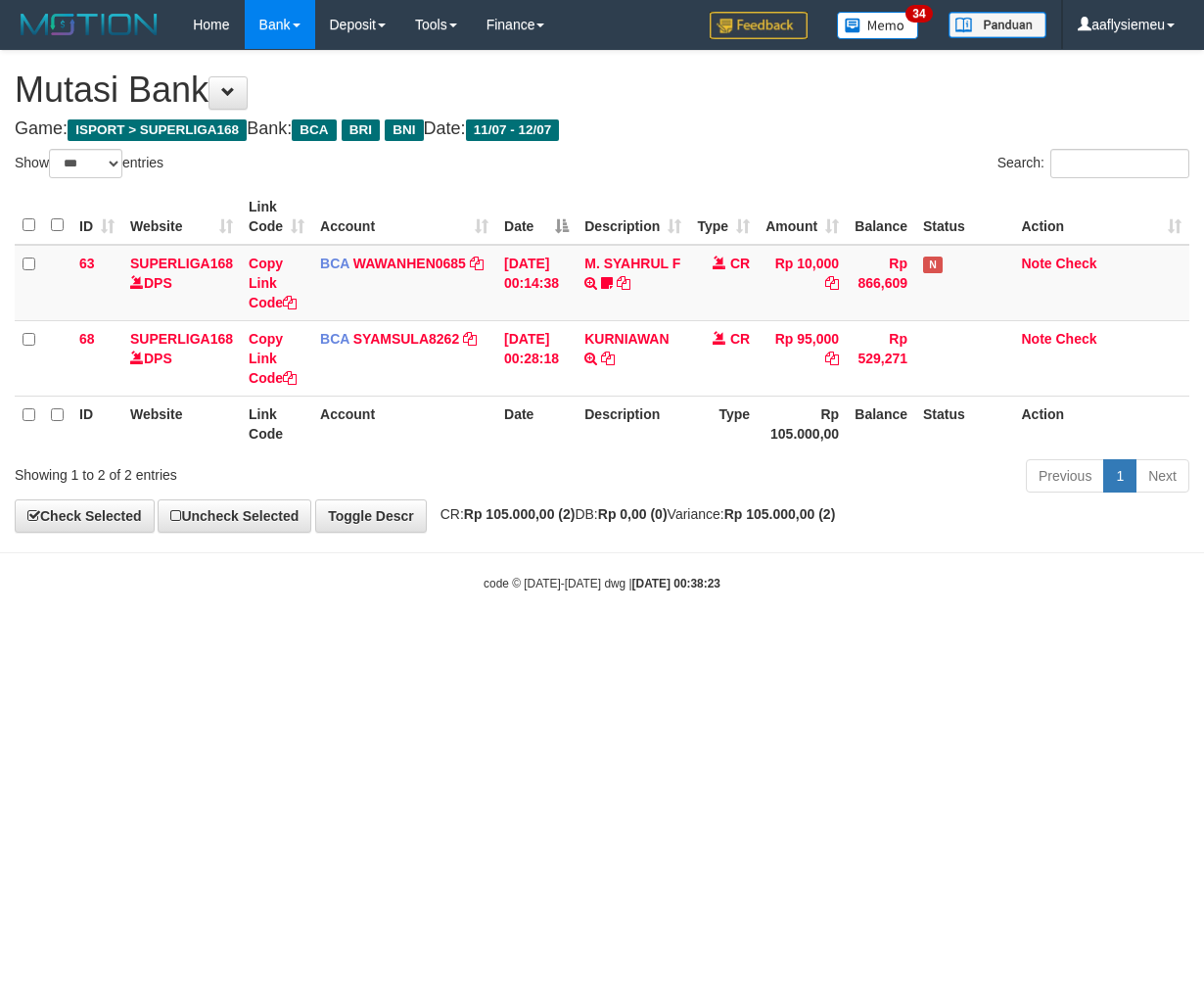 select on "***" 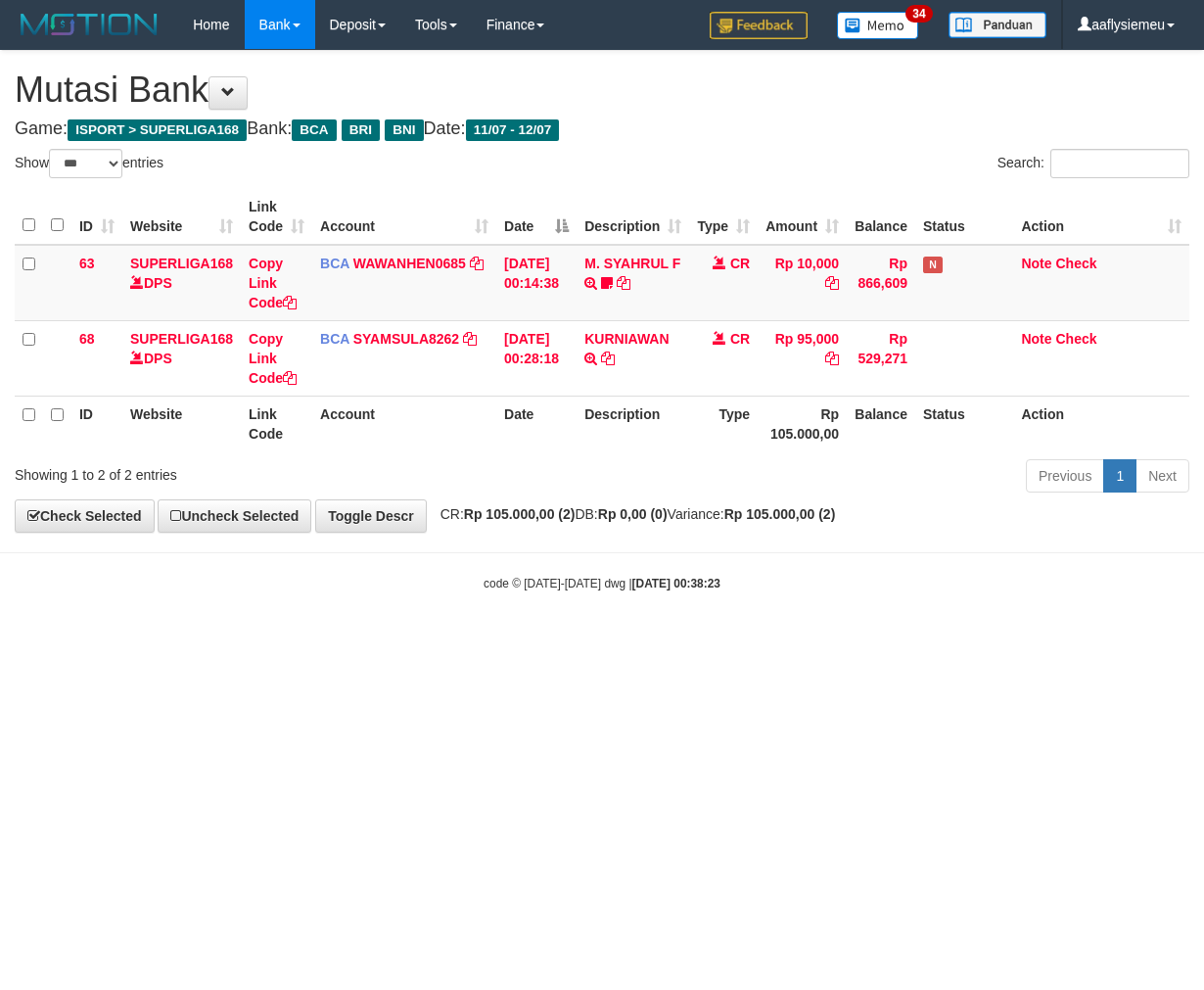 scroll, scrollTop: 0, scrollLeft: 0, axis: both 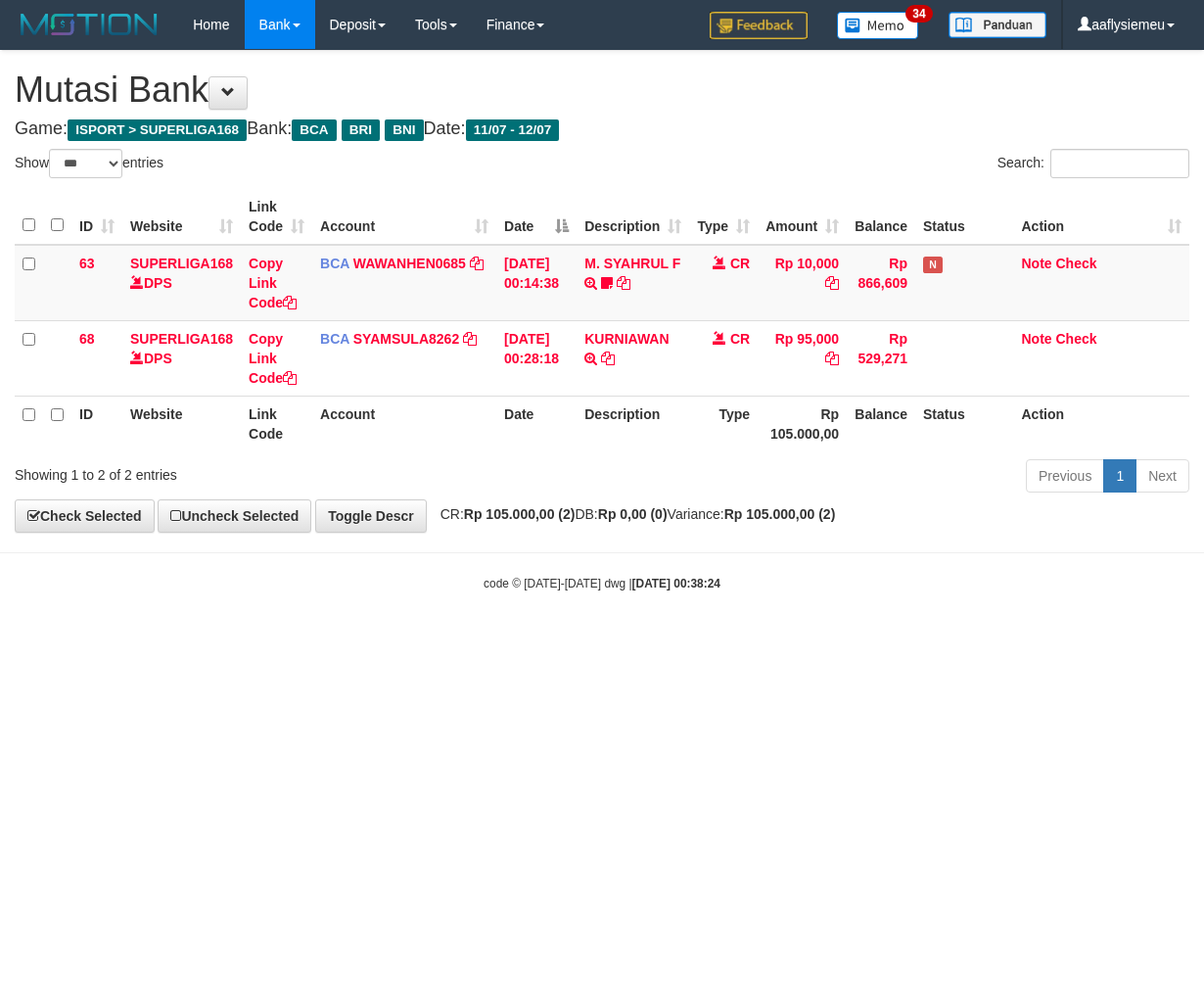 select on "***" 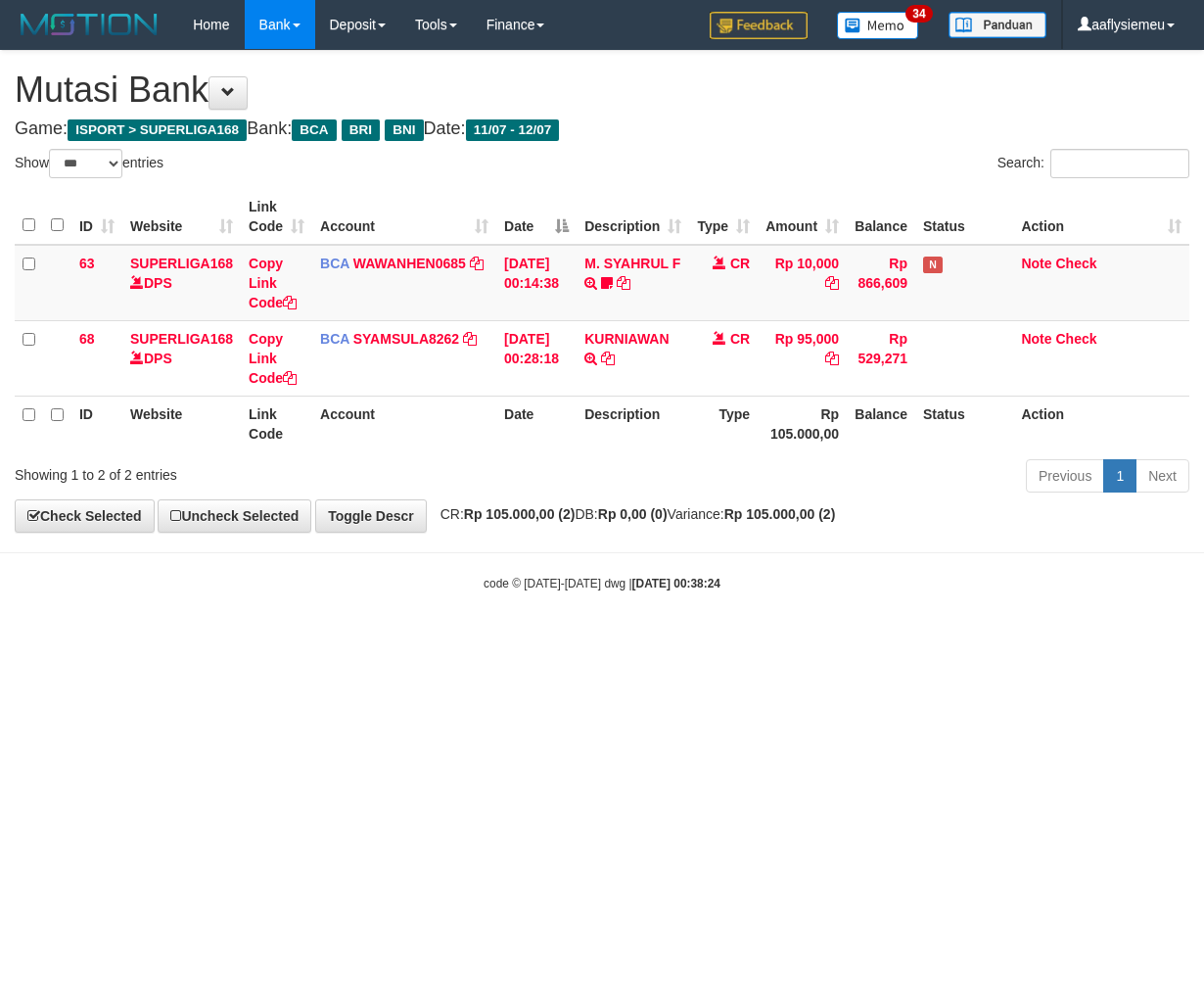 scroll, scrollTop: 0, scrollLeft: 0, axis: both 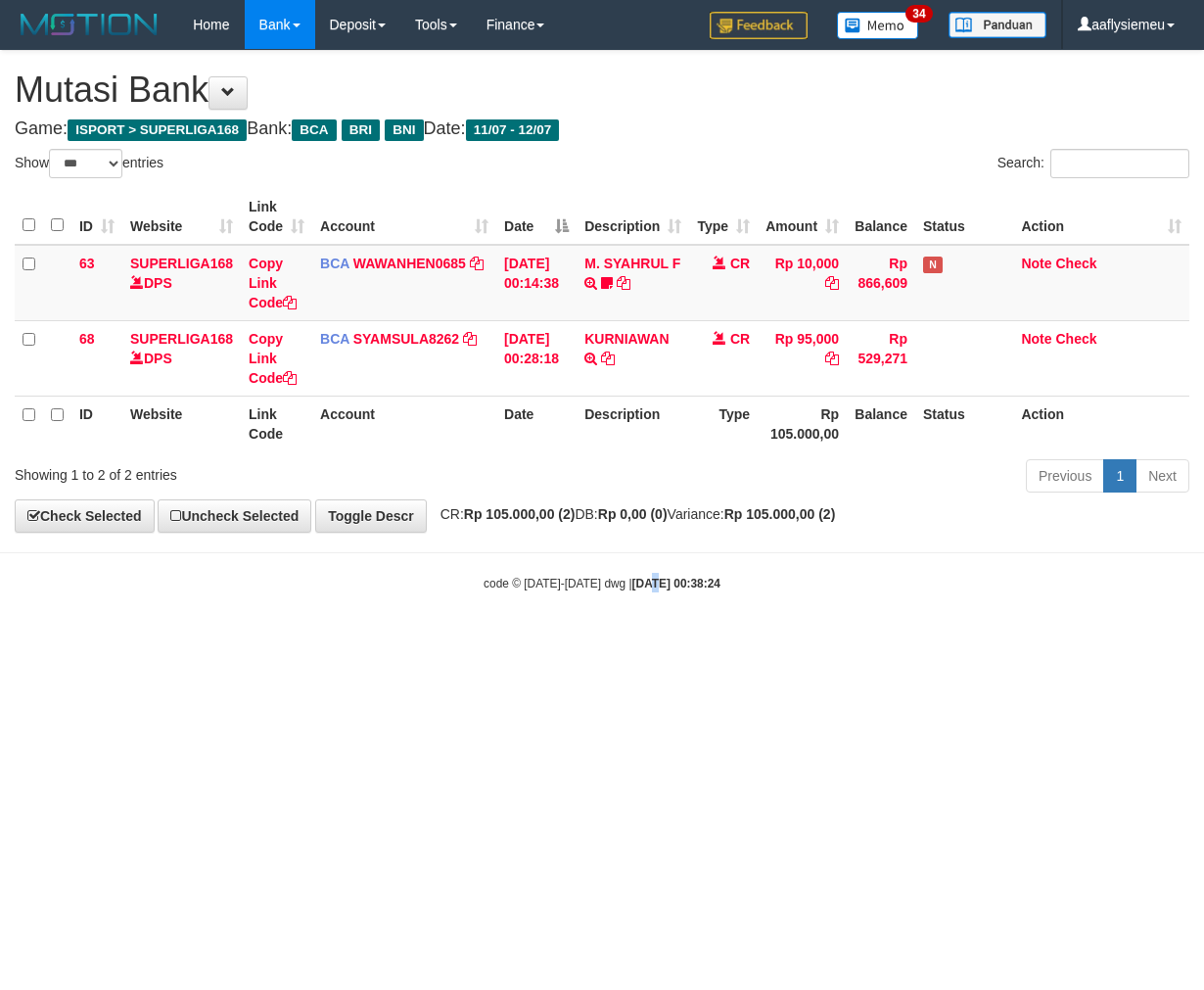 click on "Toggle navigation
Home
Bank
Account List
Load
By Website
Group
[ISPORT]													SUPERLIGA168
By Load Group (DPS)" at bounding box center (602, 320) 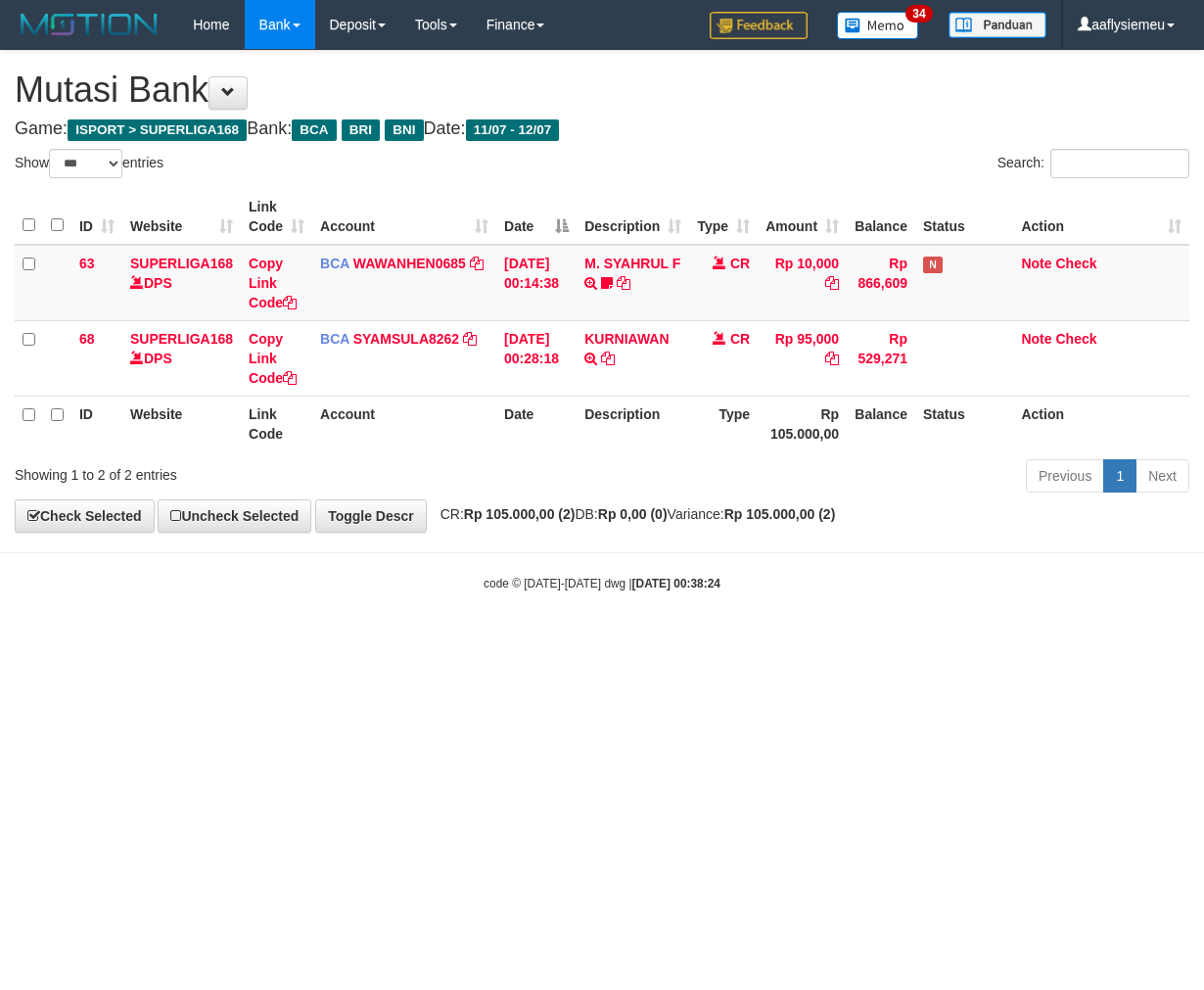 click on "Toggle navigation
Home
Bank
Account List
Load
By Website
Group
[ISPORT]													SUPERLIGA168
By Load Group (DPS)" at bounding box center [602, 320] 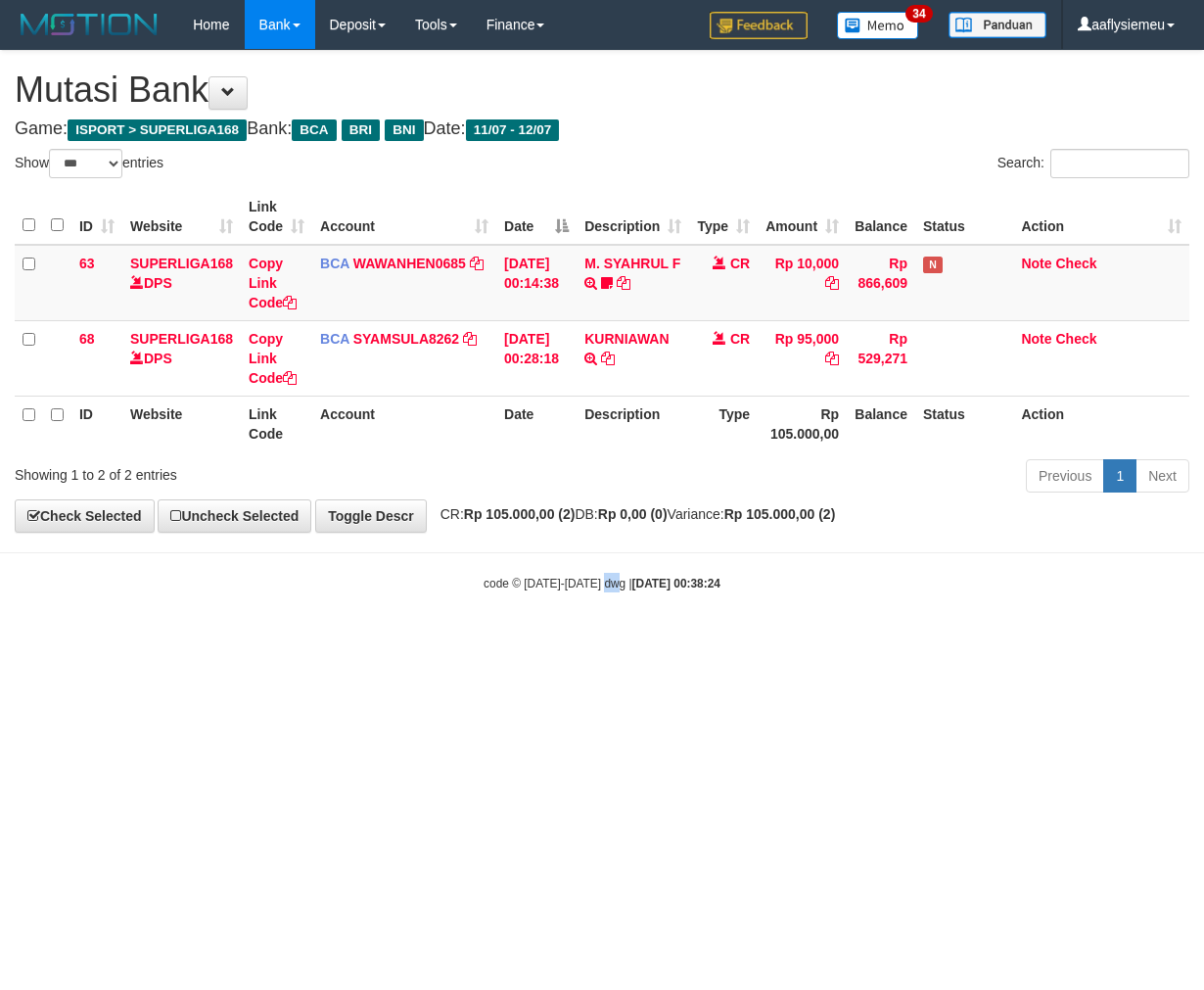 click on "Toggle navigation
Home
Bank
Account List
Load
By Website
Group
[ISPORT]													SUPERLIGA168
By Load Group (DPS)" at bounding box center (602, 320) 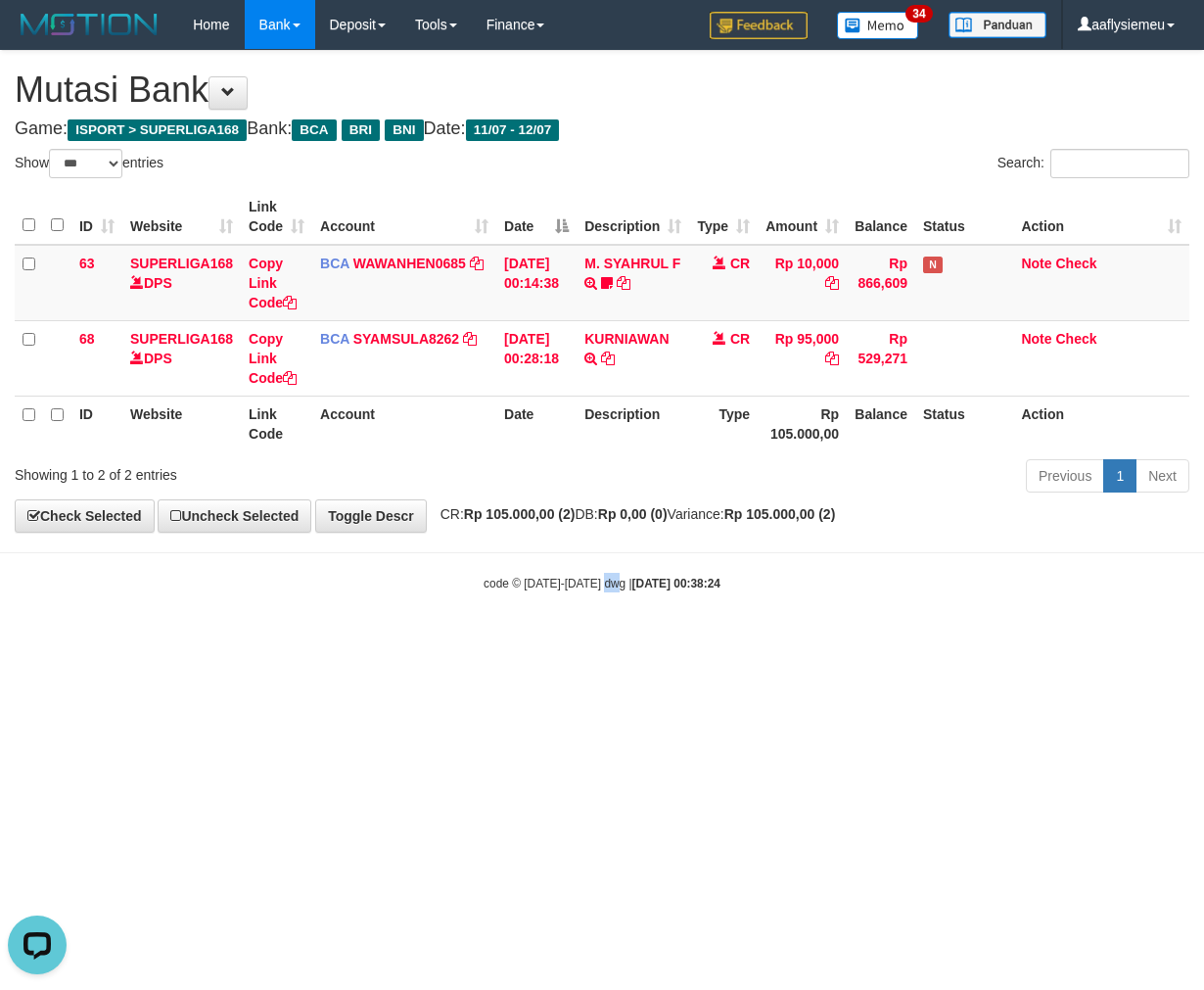 scroll, scrollTop: 0, scrollLeft: 0, axis: both 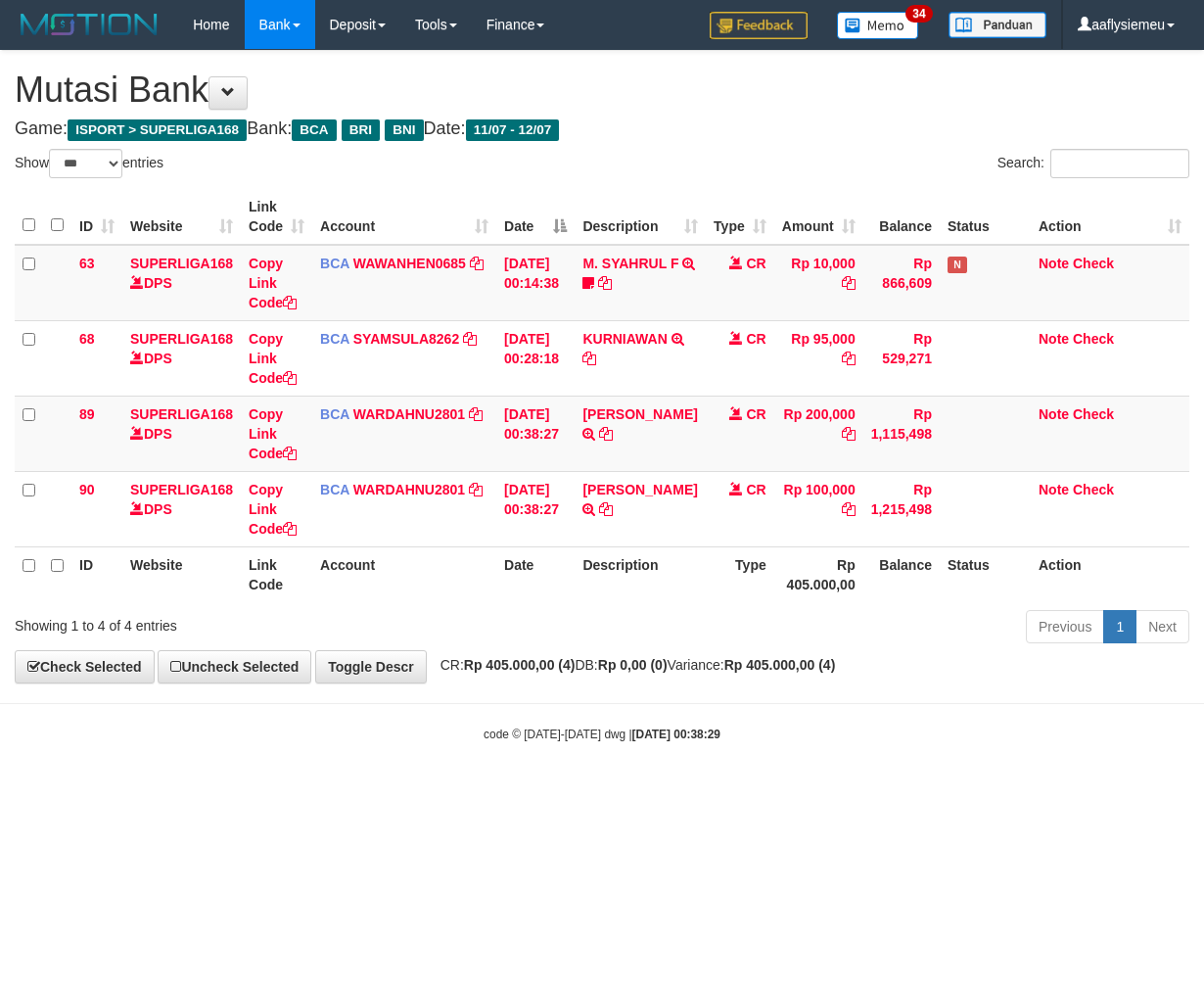 select on "***" 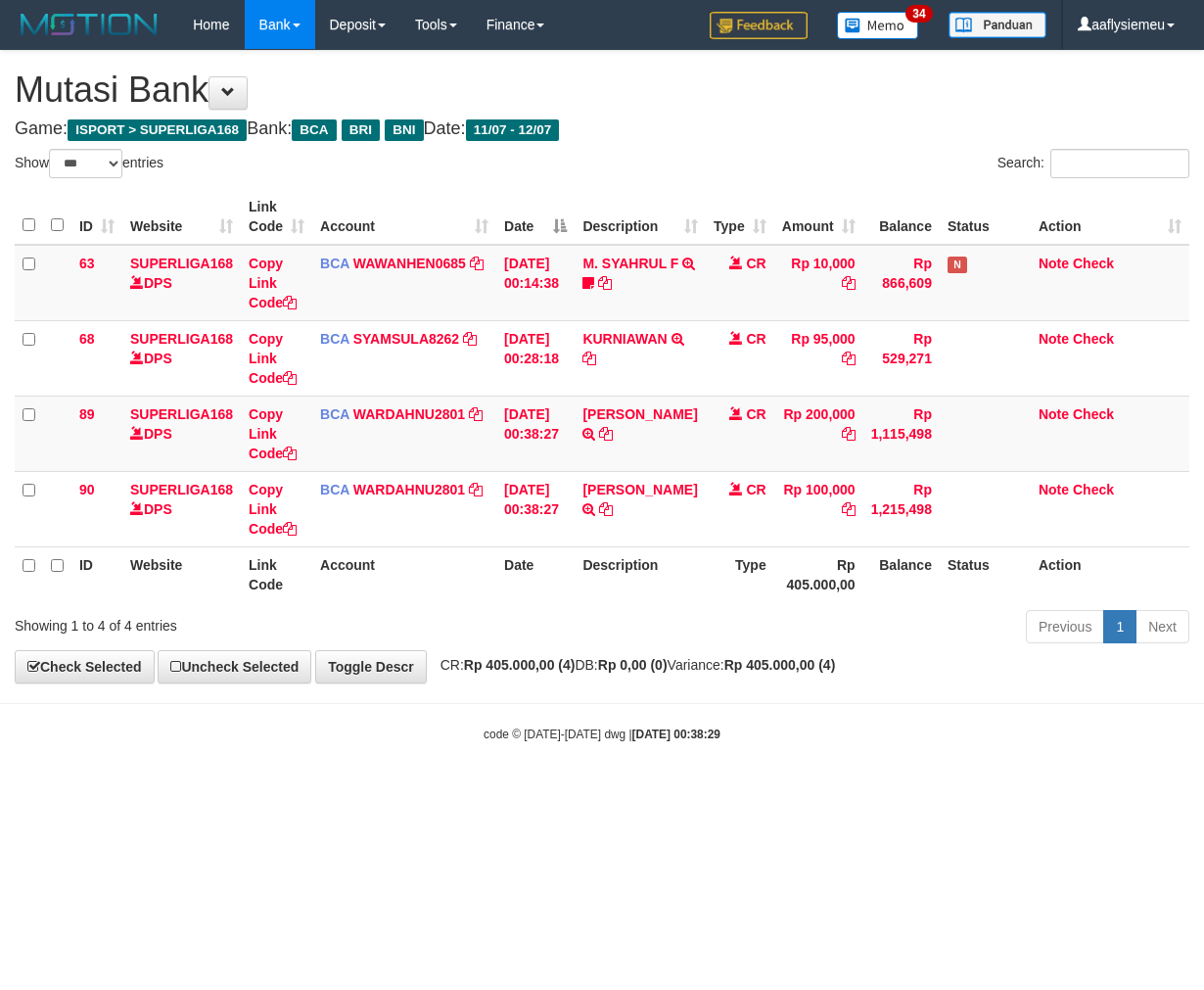 click on "code © [DATE]-[DATE] dwg |  [DATE] 00:38:29" at bounding box center [602, 733] 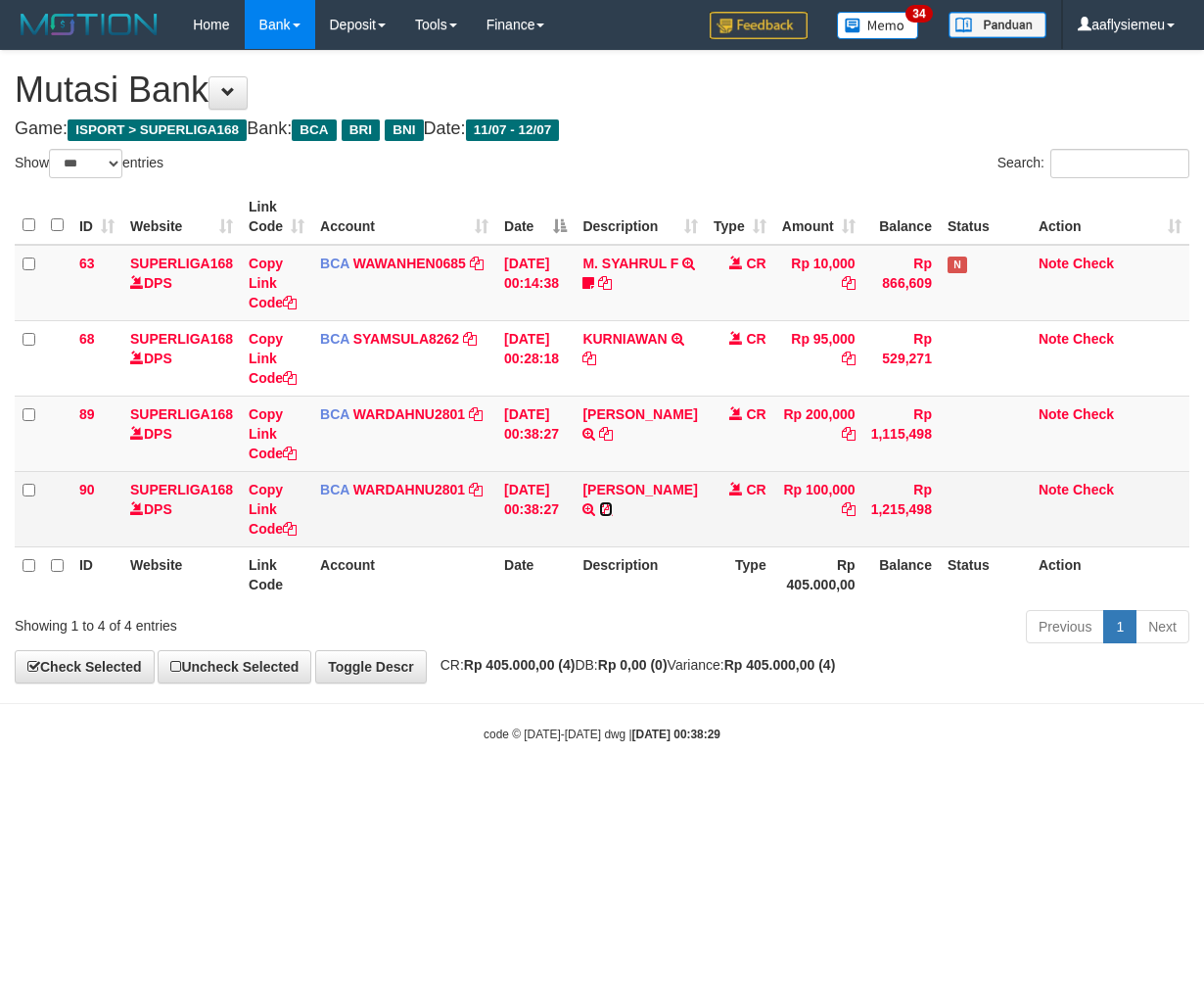 click at bounding box center [606, 509] 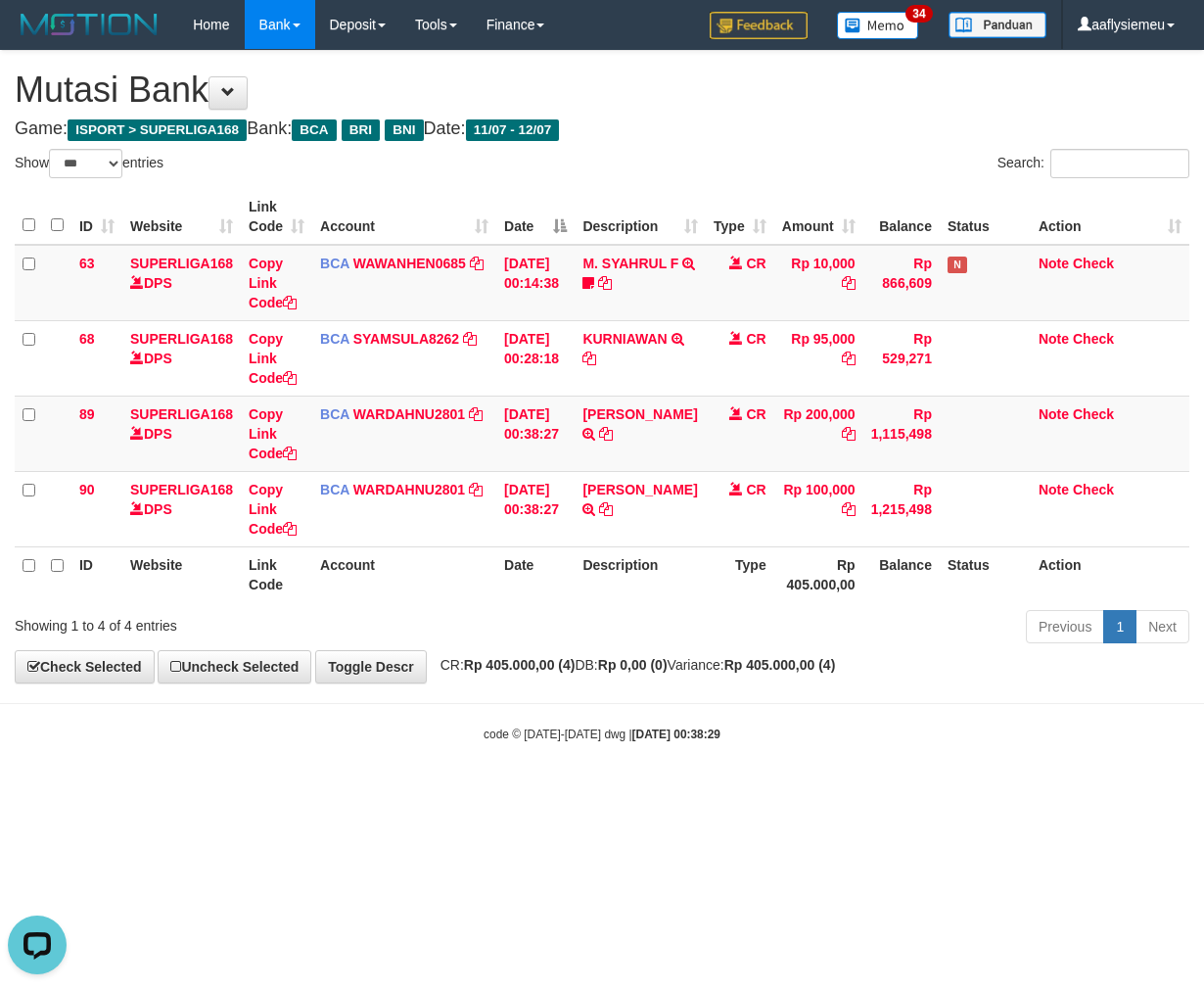 scroll, scrollTop: 0, scrollLeft: 0, axis: both 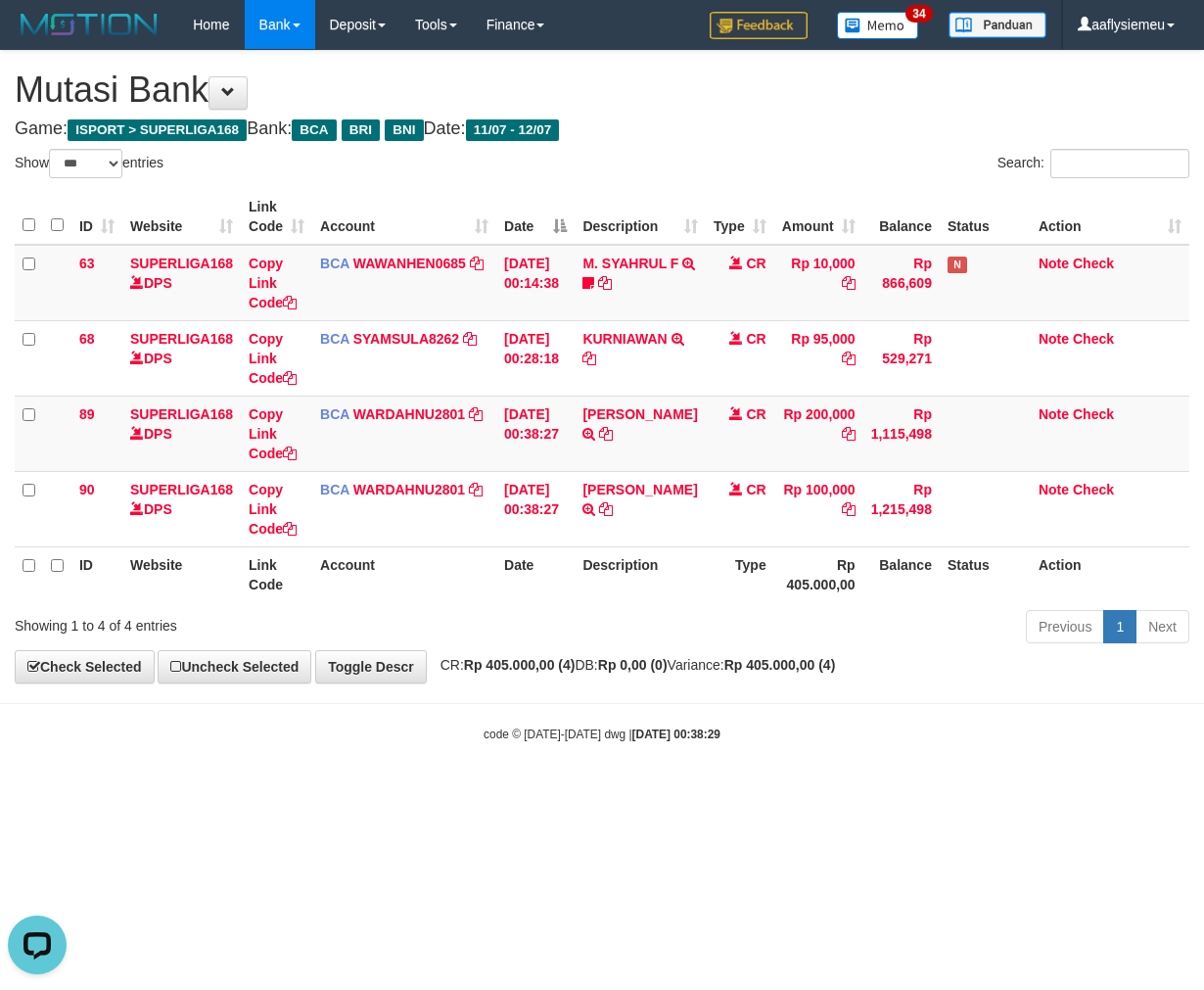 click on "Toggle navigation
Home
Bank
Account List
Load
By Website
Group
[ISPORT]													SUPERLIGA168
By Load Group (DPS)
34" at bounding box center (602, 396) 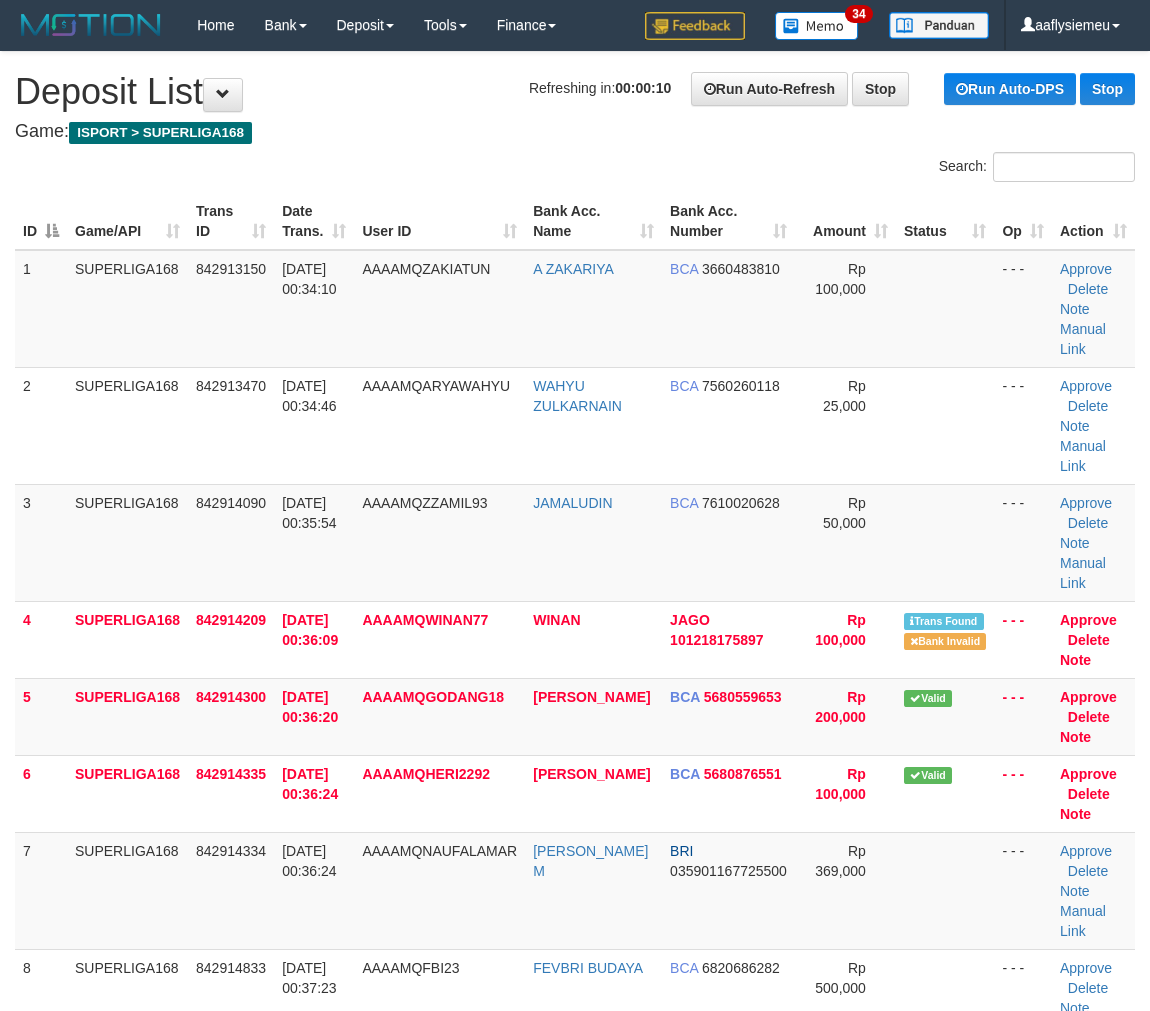 scroll, scrollTop: 0, scrollLeft: 0, axis: both 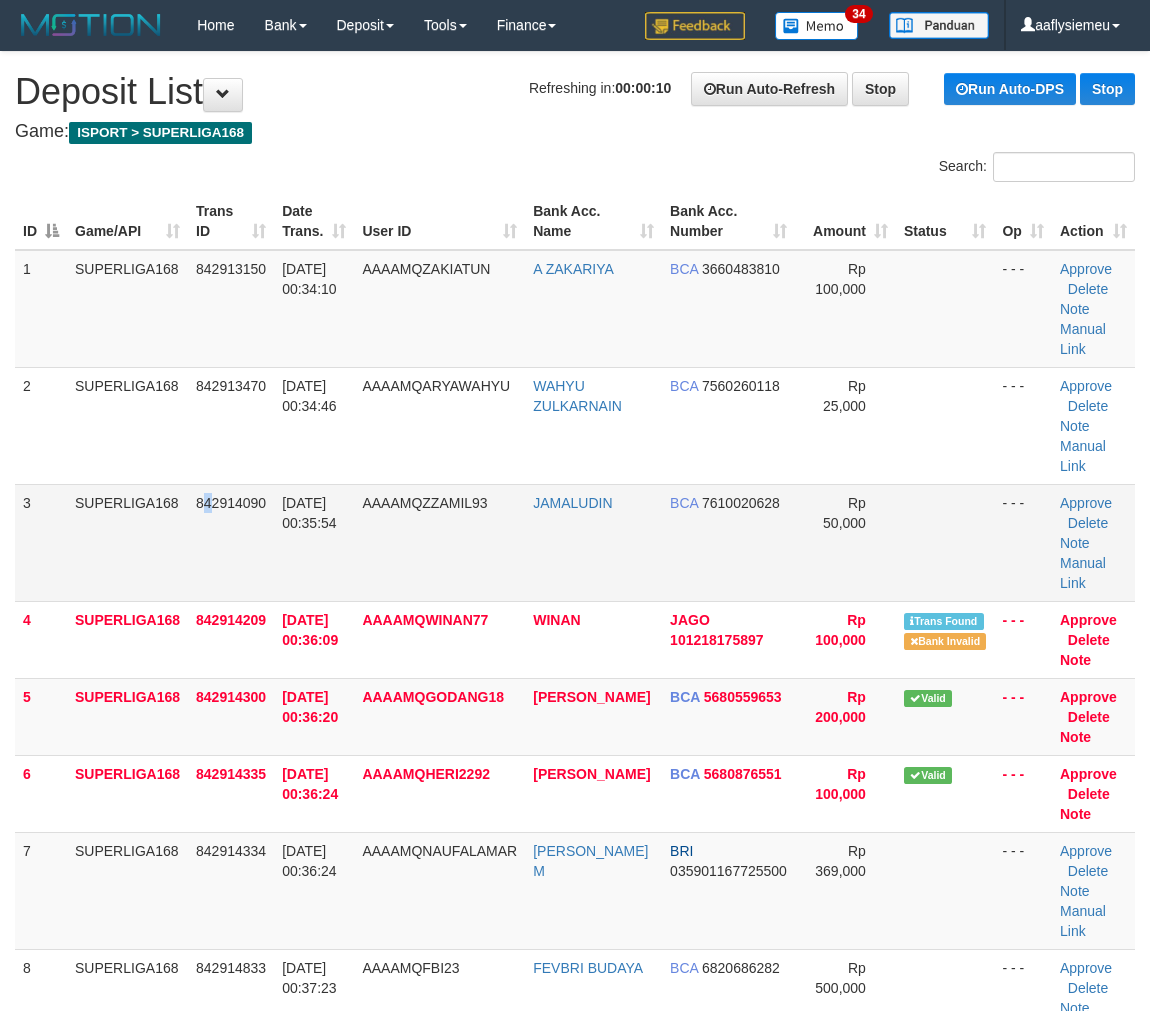 click on "842914090" at bounding box center (231, 542) 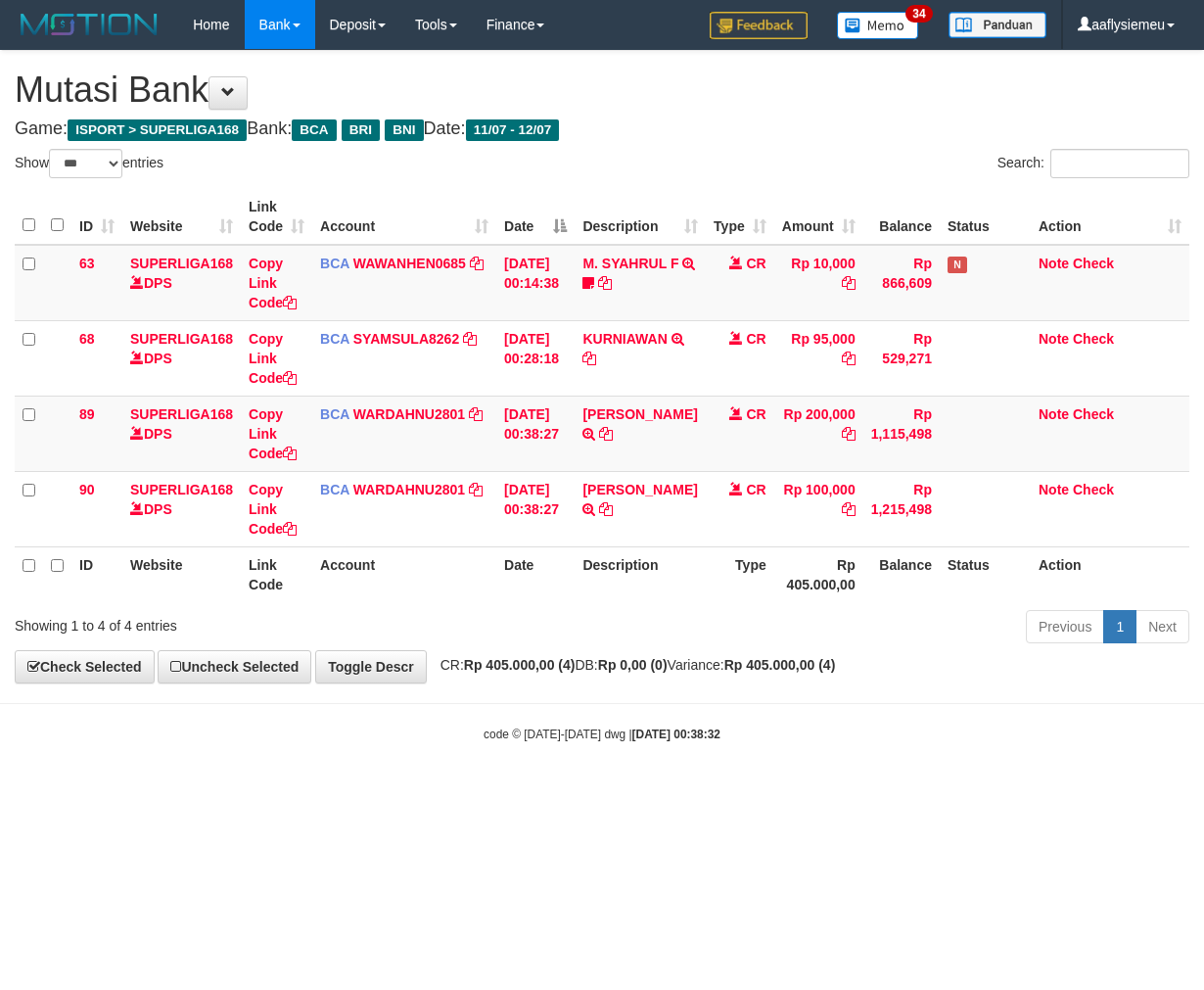 select on "***" 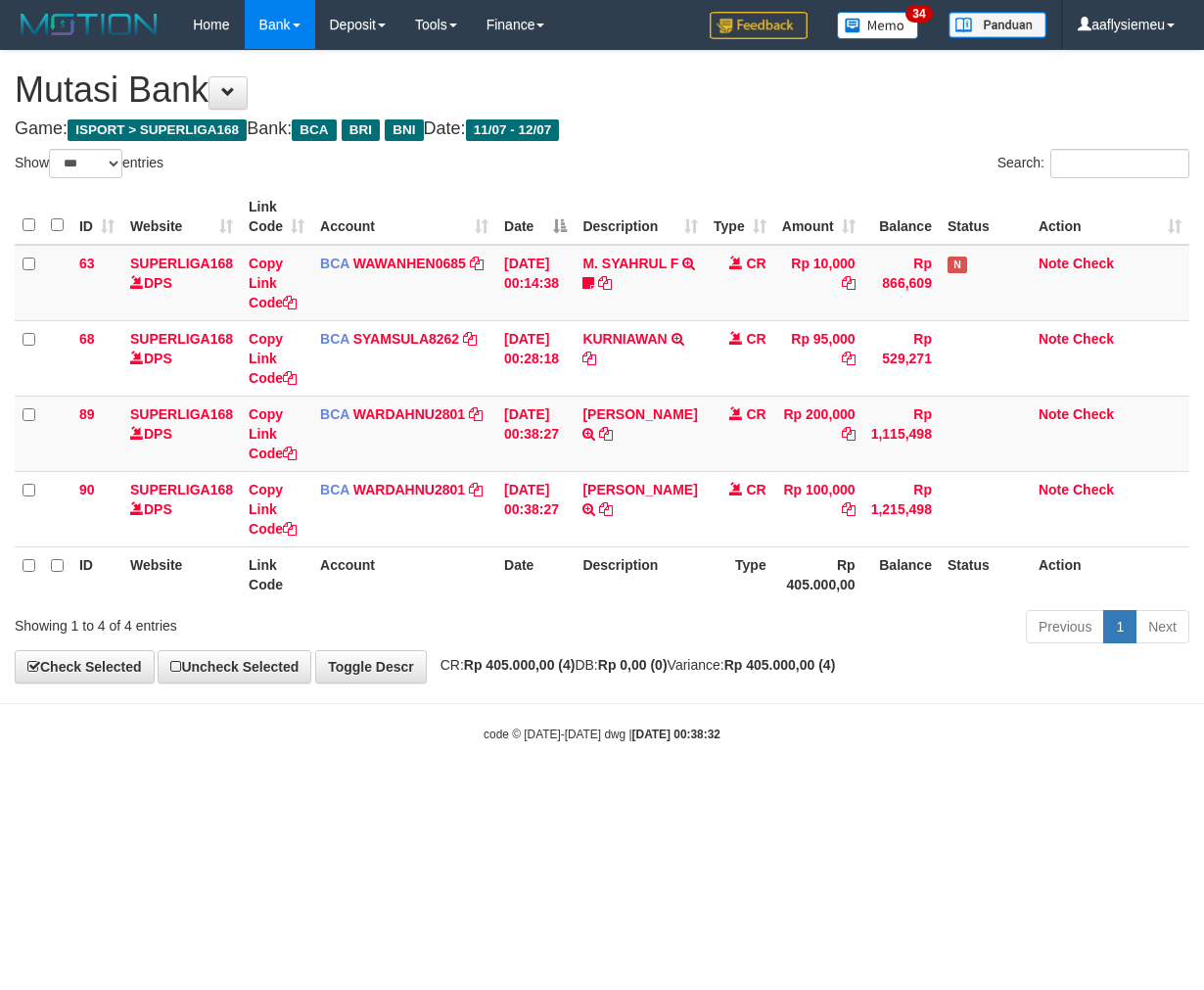 scroll, scrollTop: 0, scrollLeft: 0, axis: both 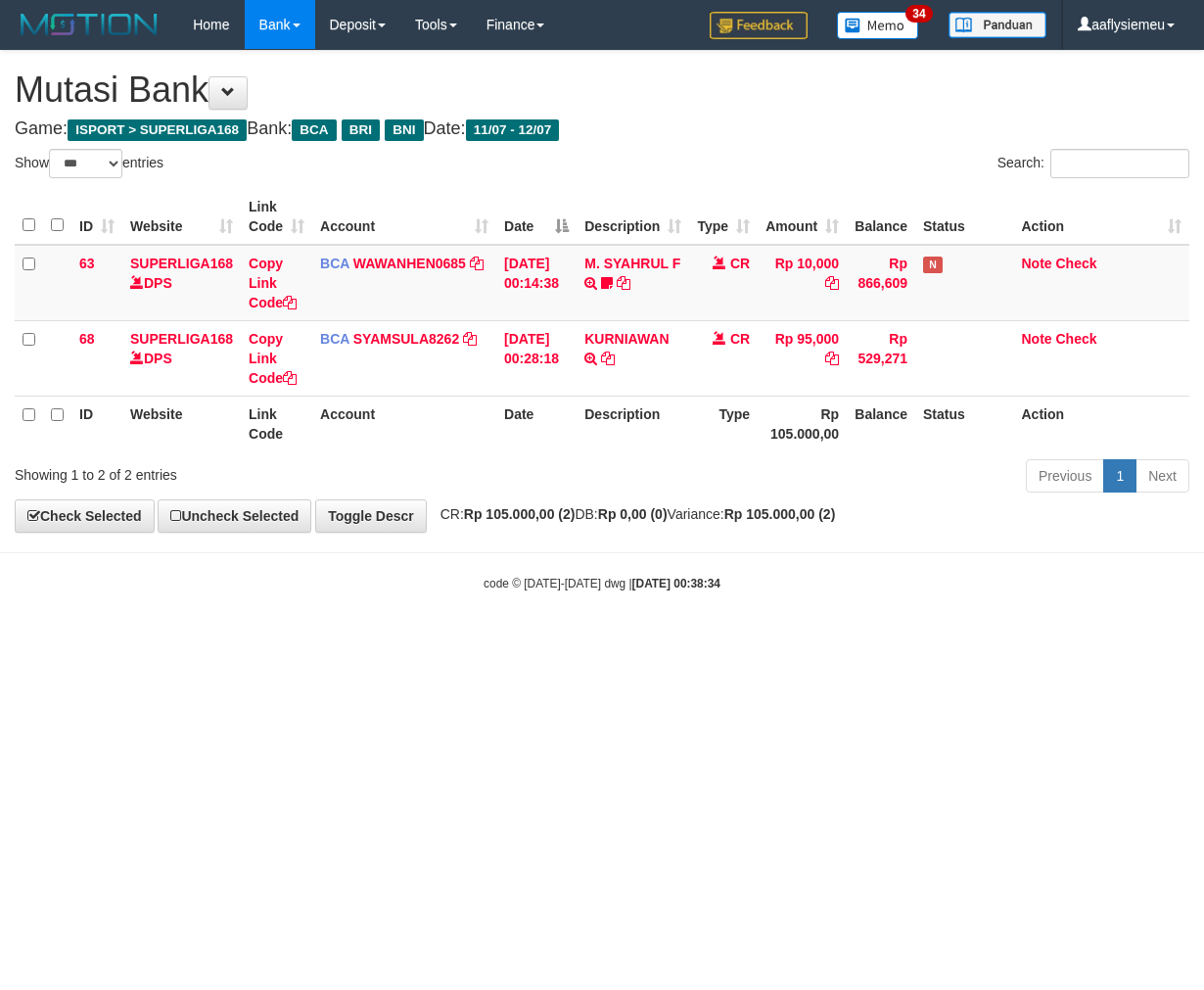 select on "***" 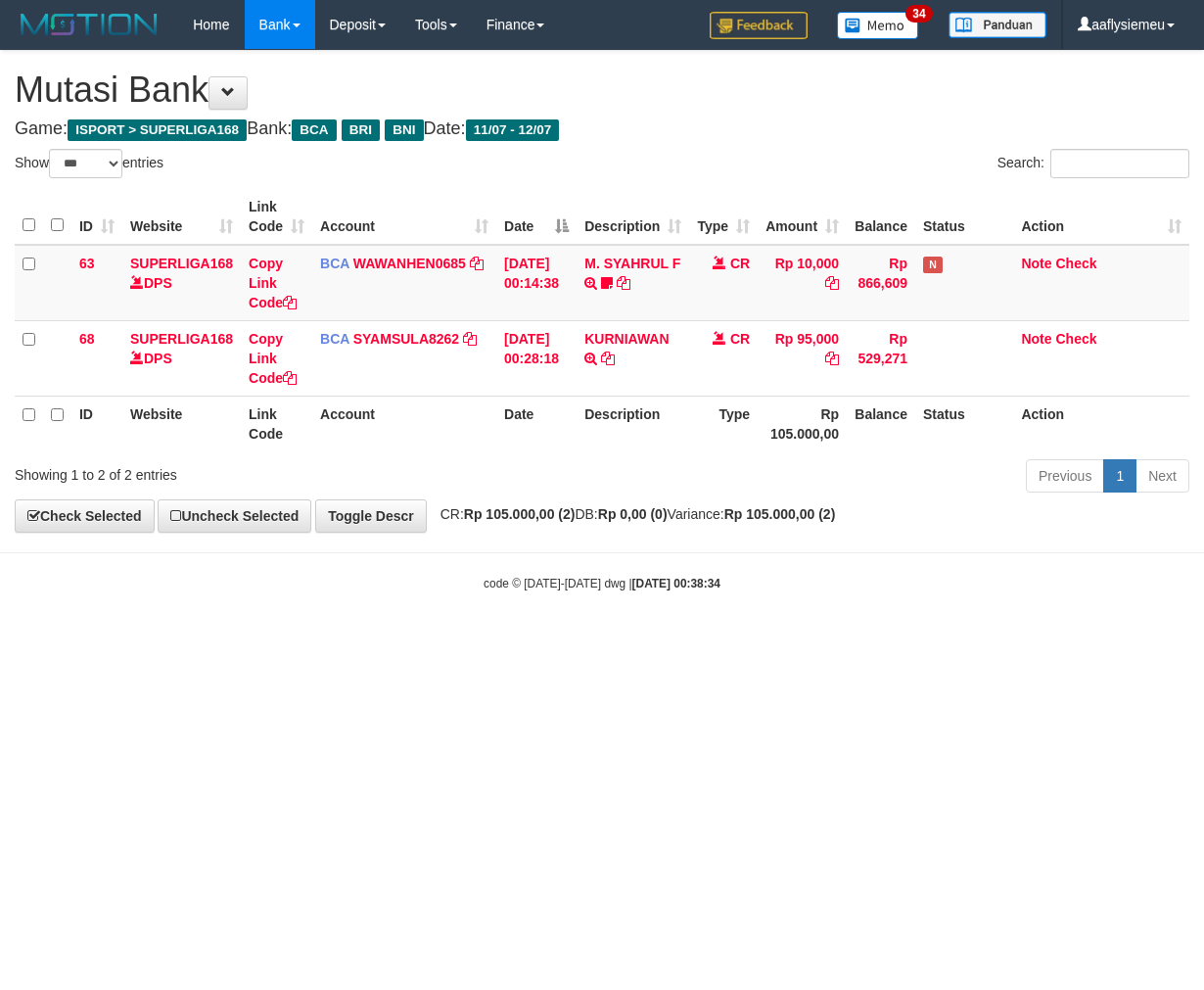 scroll, scrollTop: 0, scrollLeft: 0, axis: both 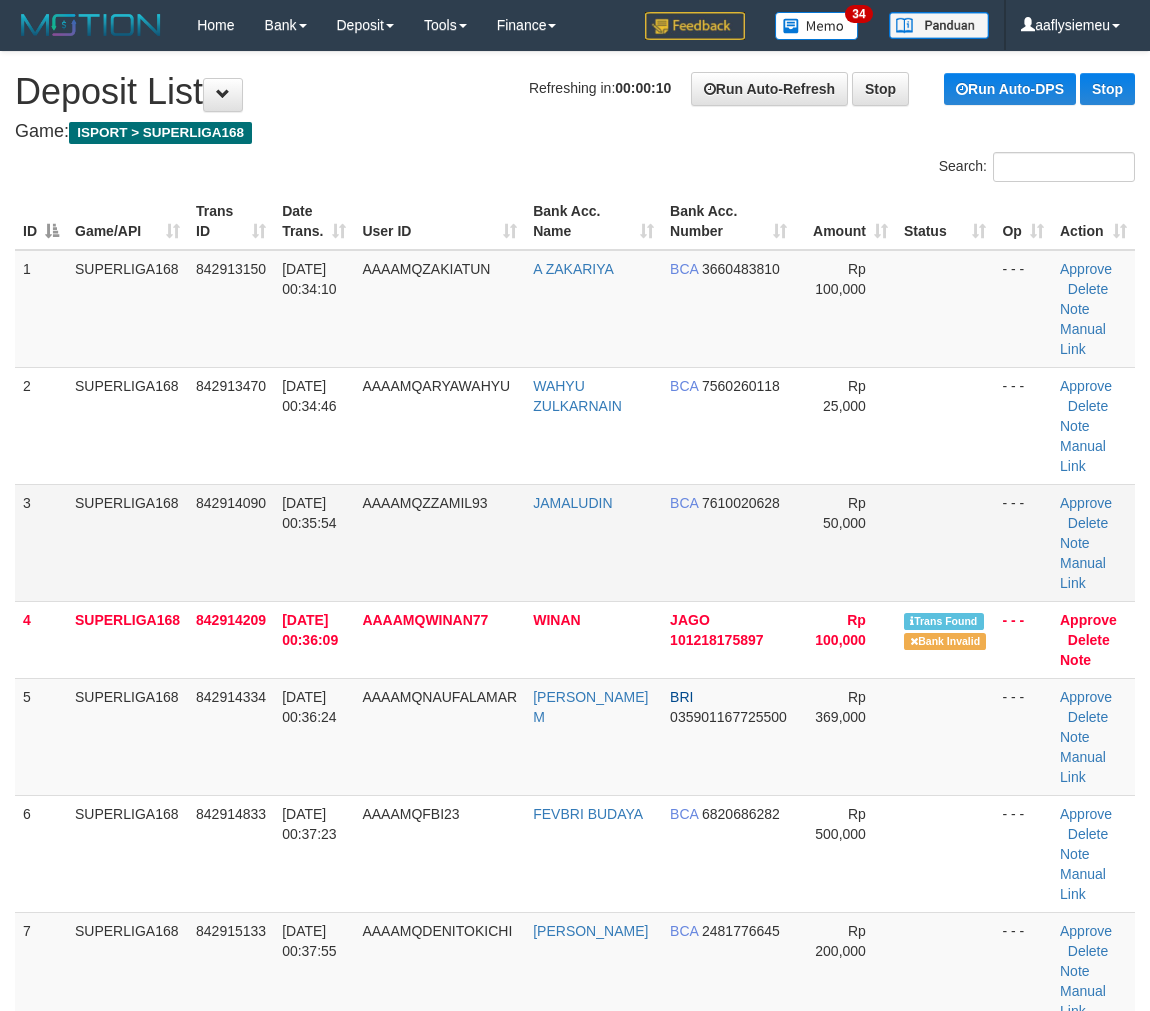 click on "[DATE] 00:35:54" at bounding box center (314, 542) 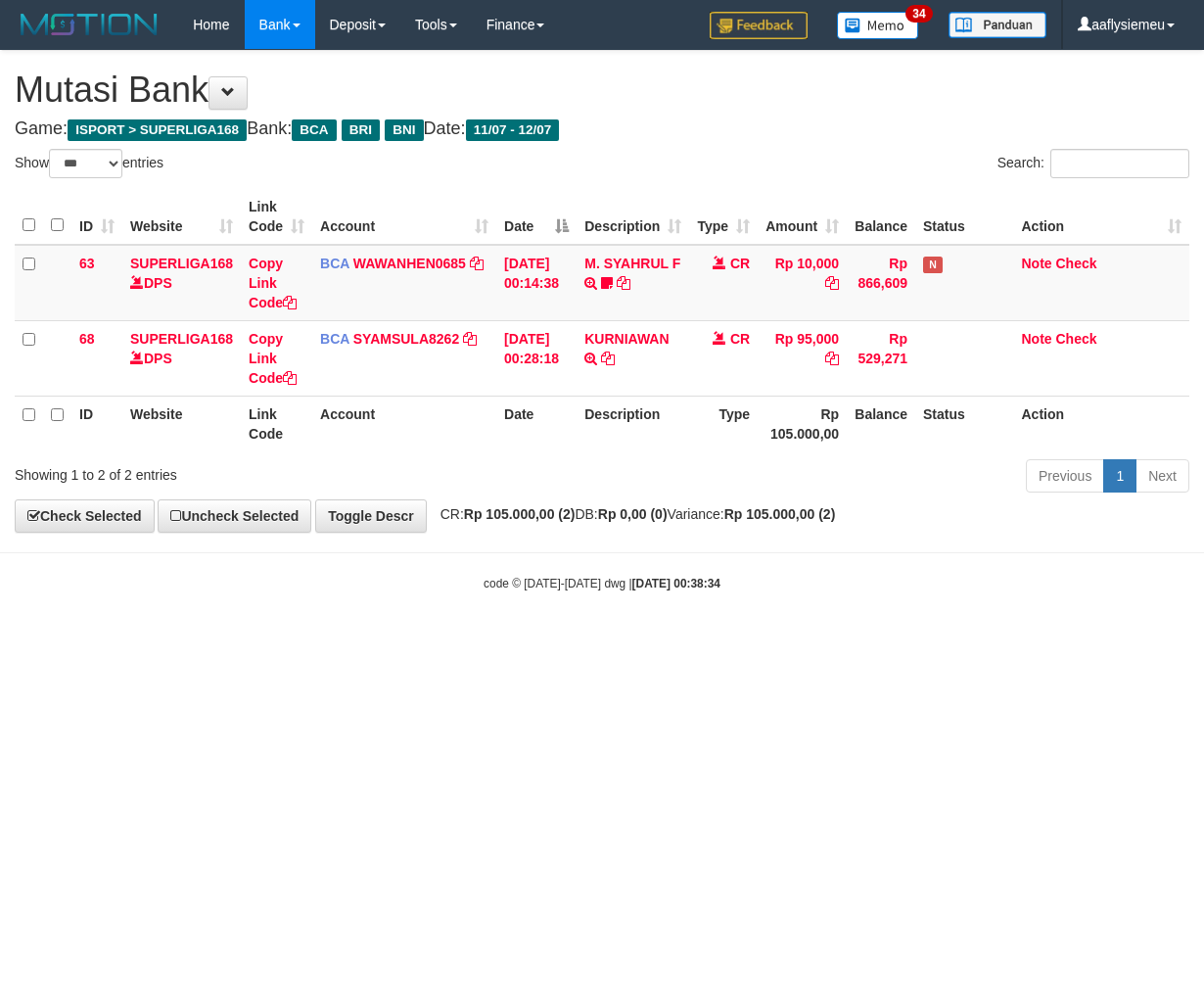 select on "***" 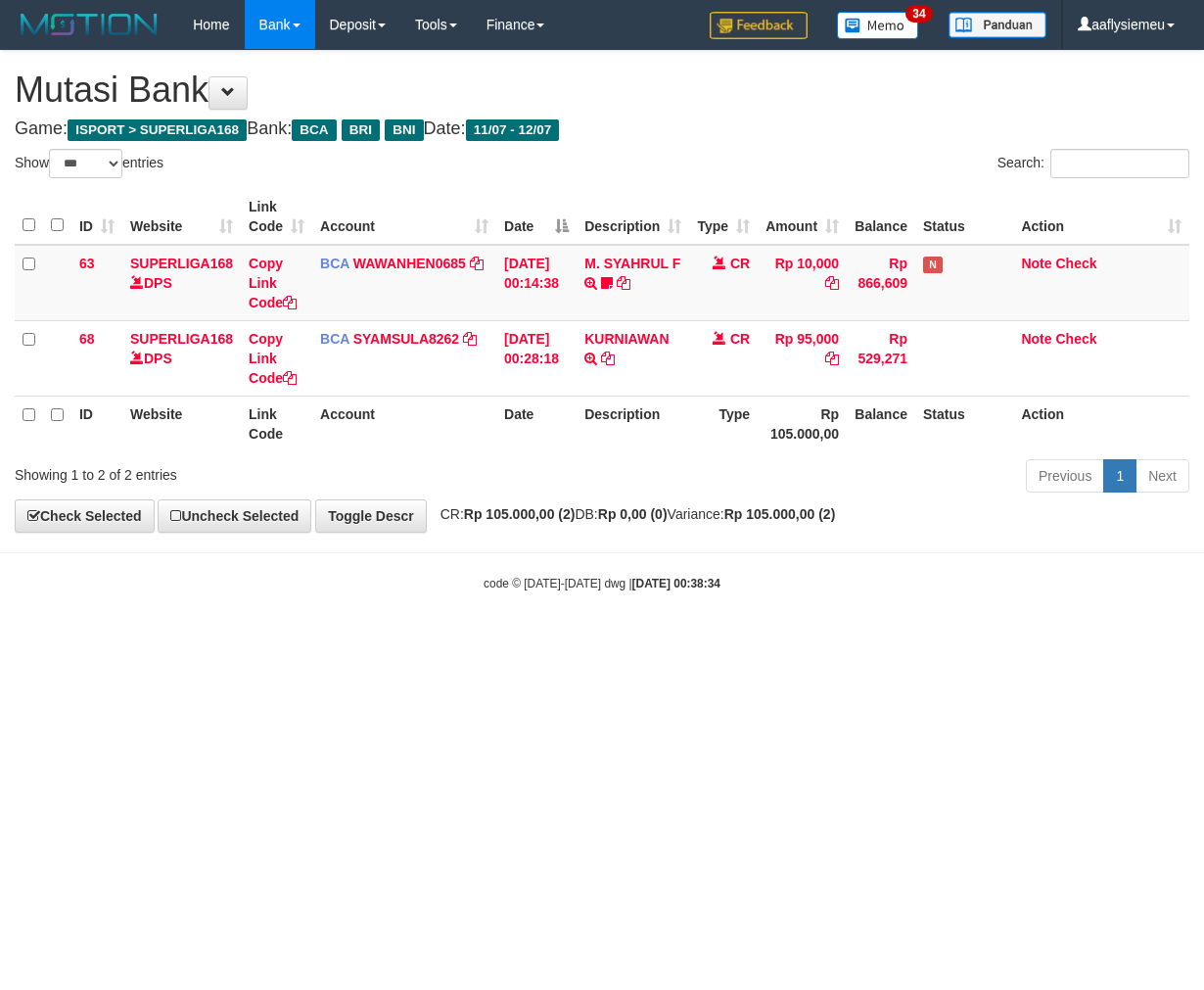 scroll, scrollTop: 0, scrollLeft: 0, axis: both 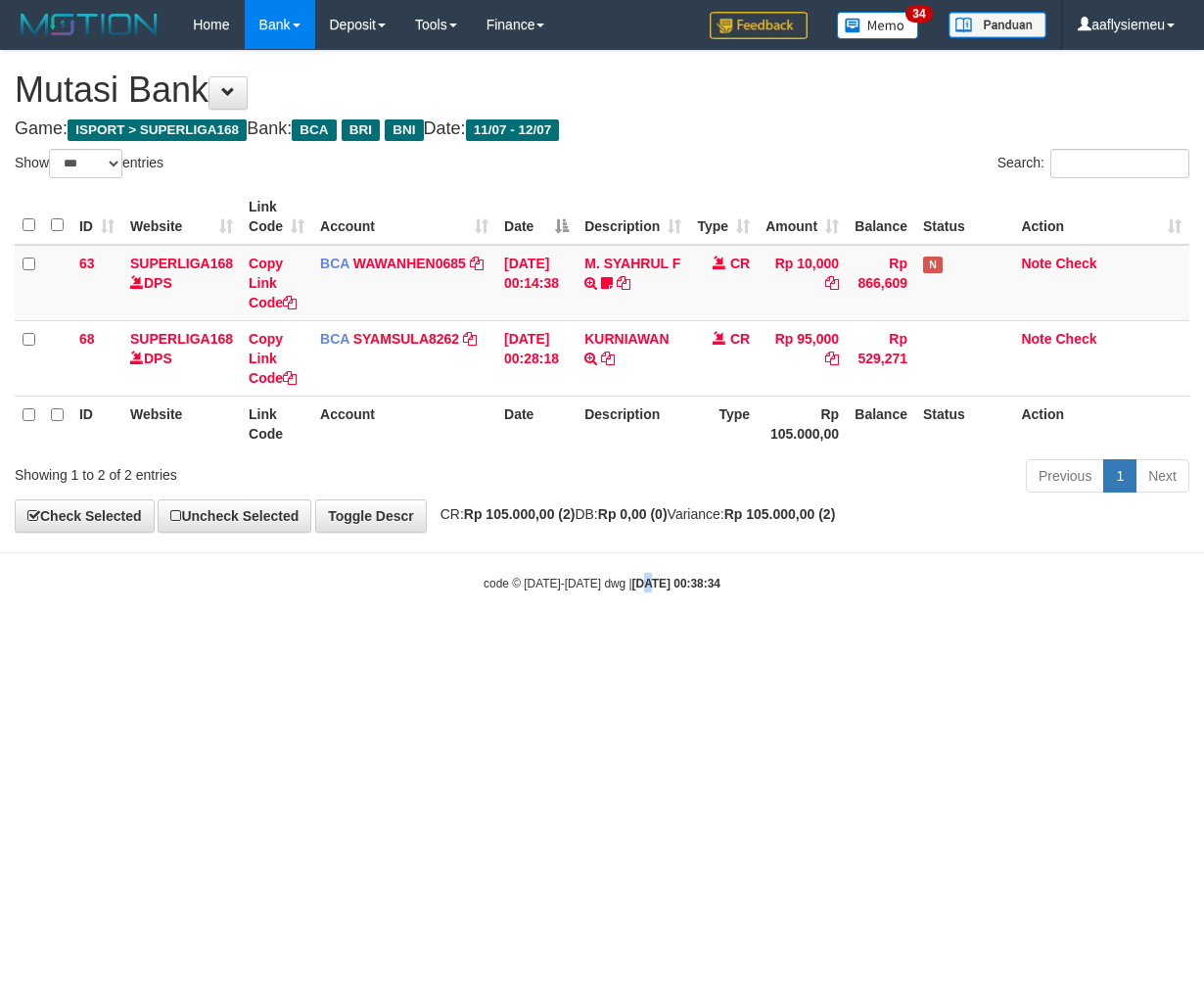 click on "Toggle navigation
Home
Bank
Account List
Load
By Website
Group
[ISPORT]													SUPERLIGA168
By Load Group (DPS)" at bounding box center [602, 320] 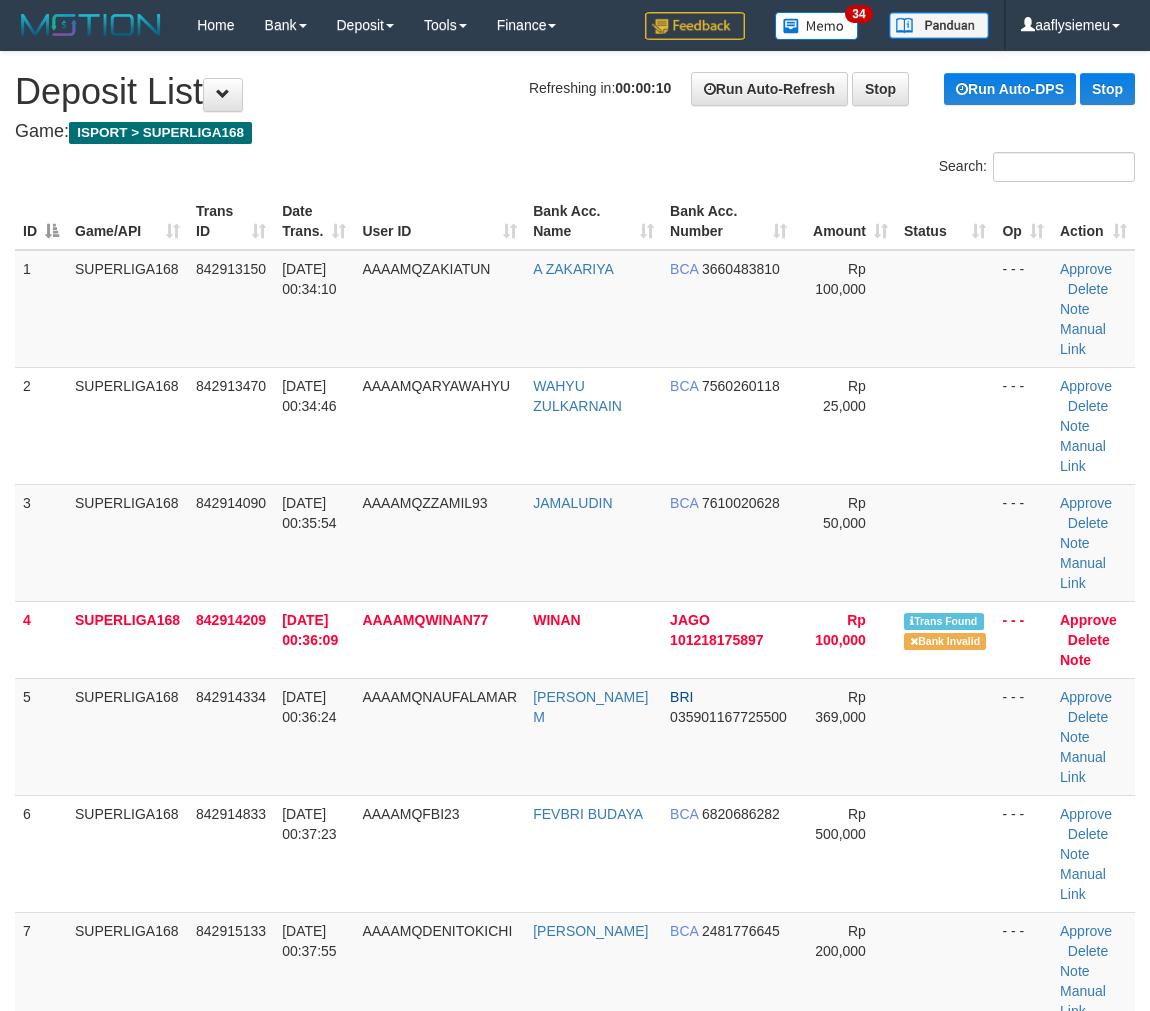 scroll, scrollTop: 0, scrollLeft: 0, axis: both 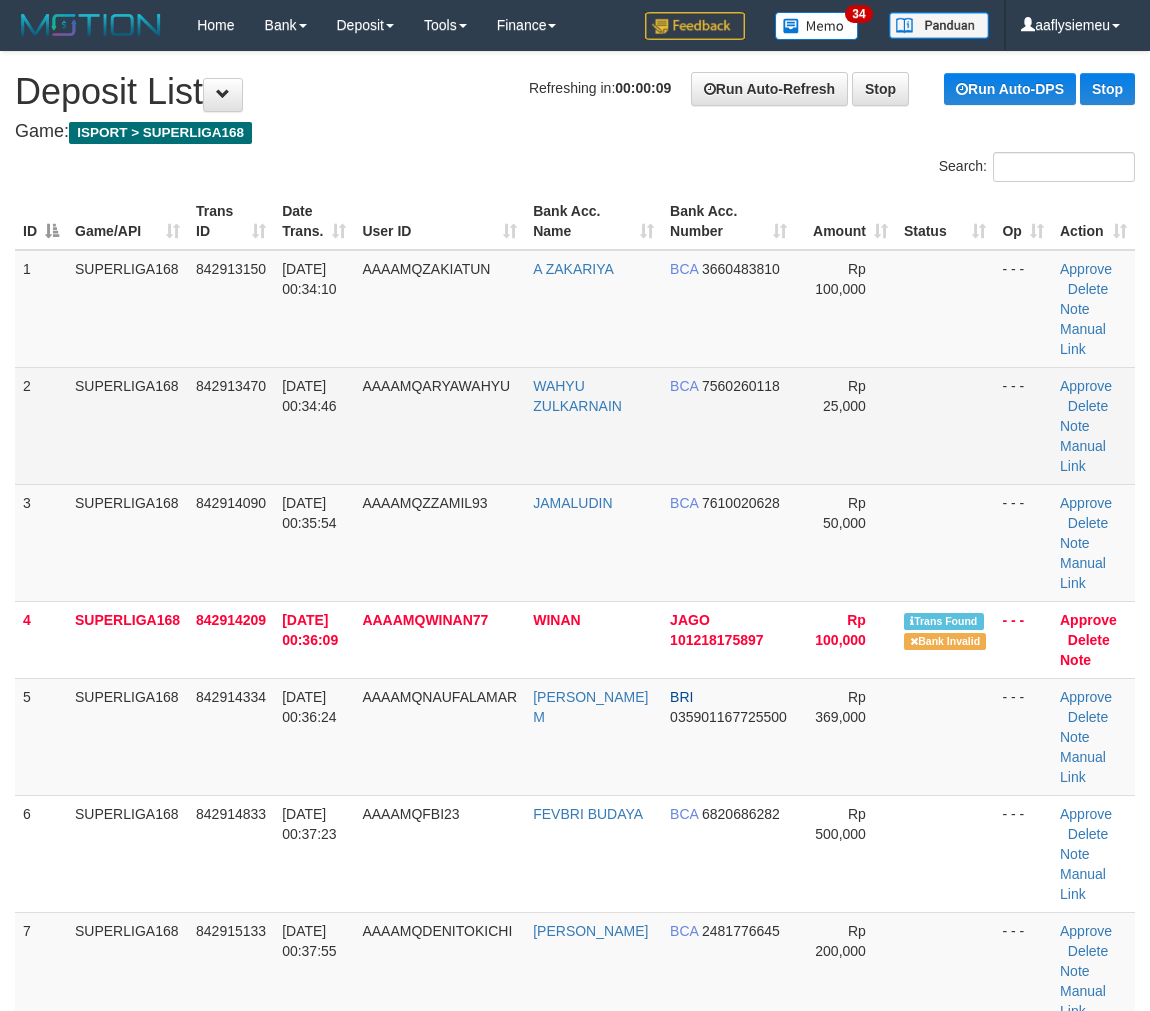 click on "842913470" at bounding box center [231, 425] 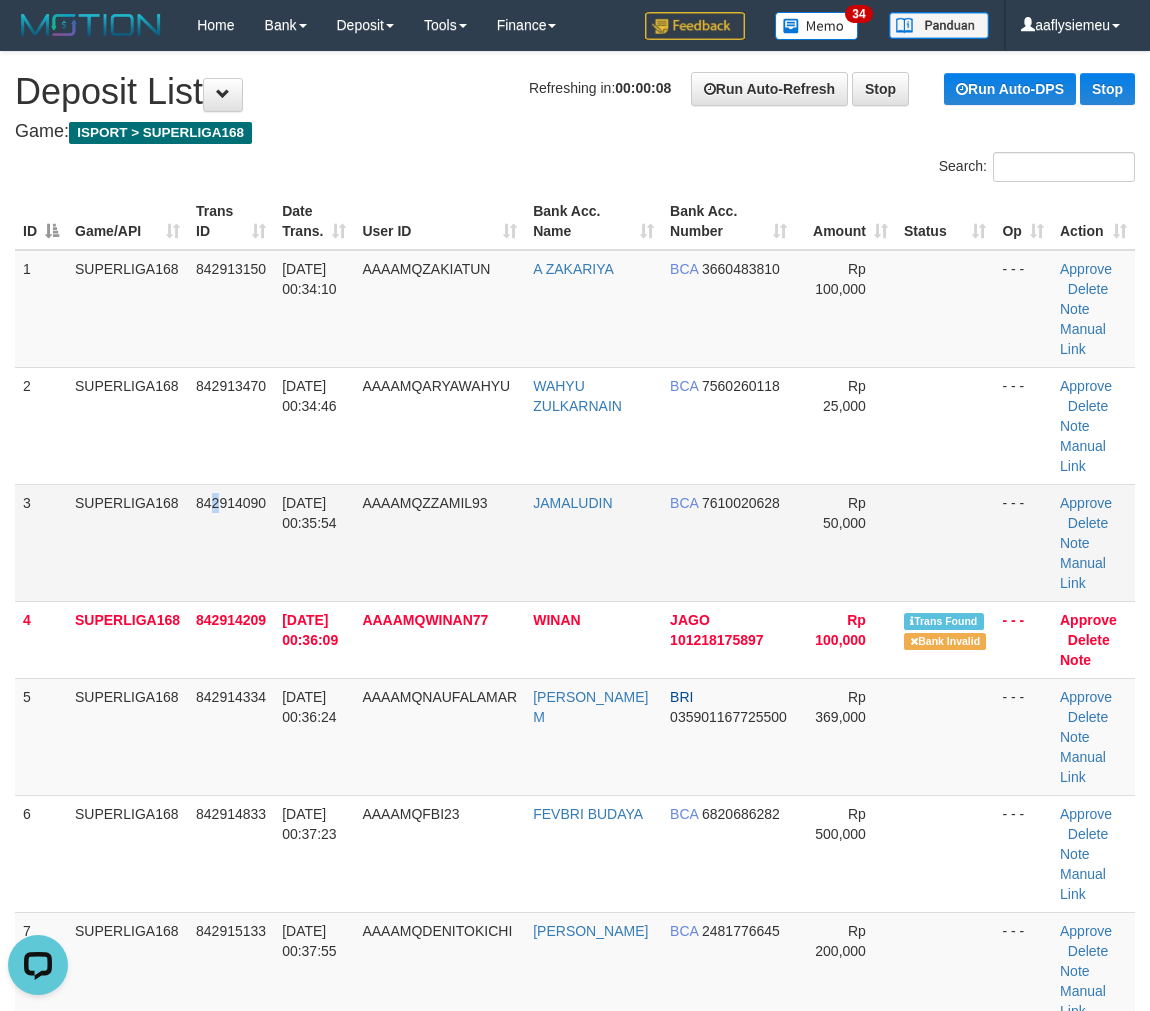 scroll, scrollTop: 0, scrollLeft: 0, axis: both 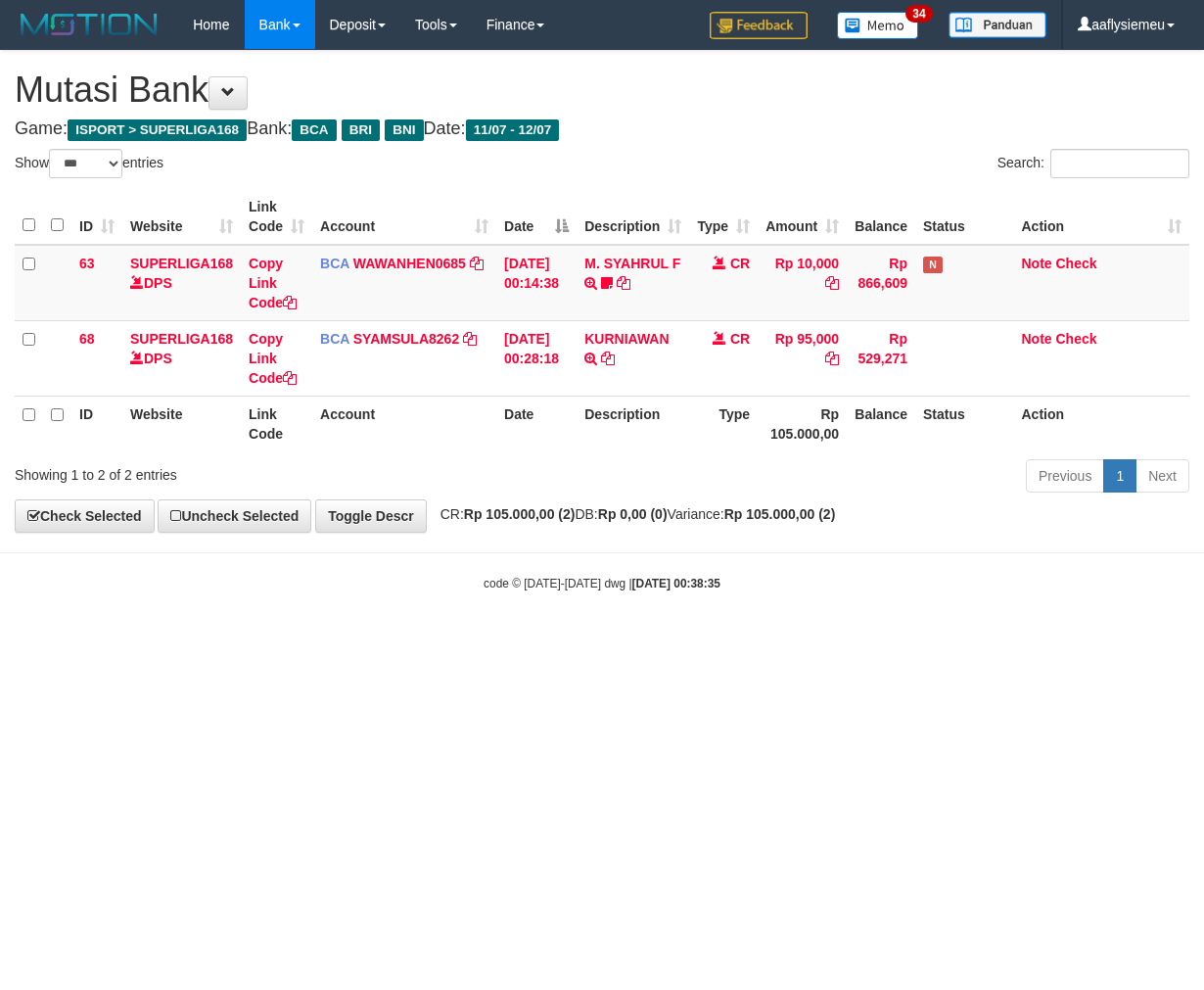 select on "***" 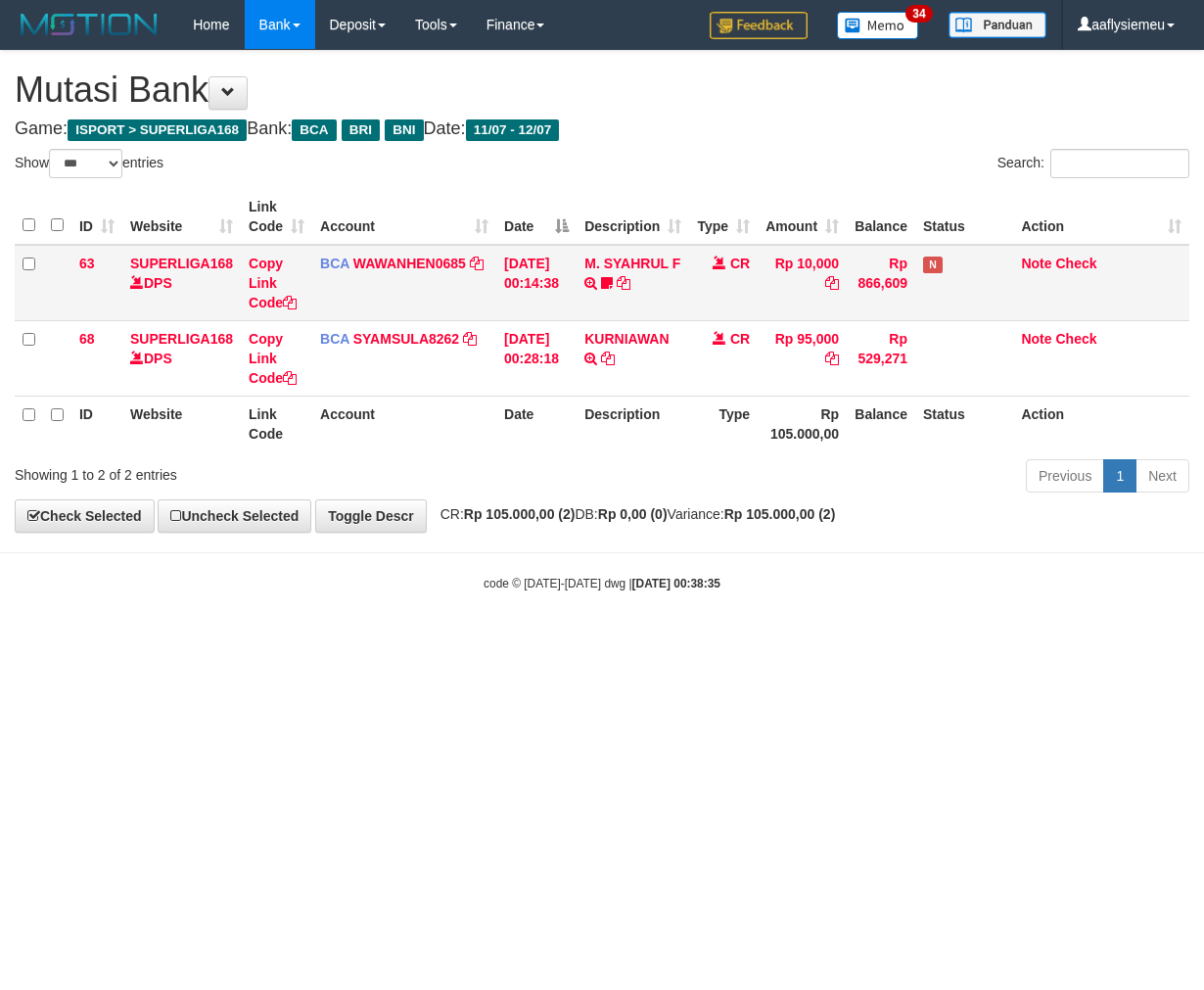 scroll, scrollTop: 0, scrollLeft: 0, axis: both 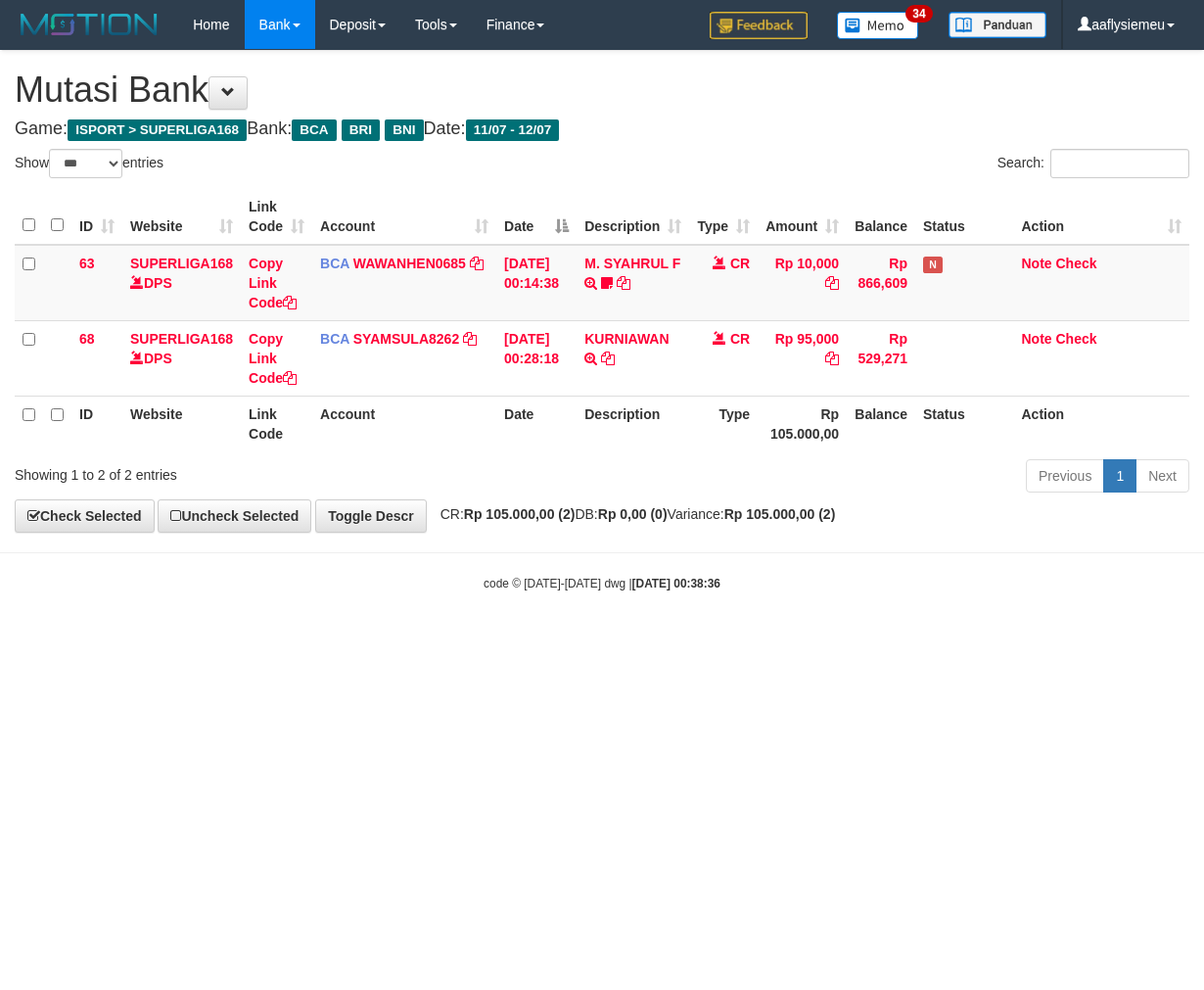 select on "***" 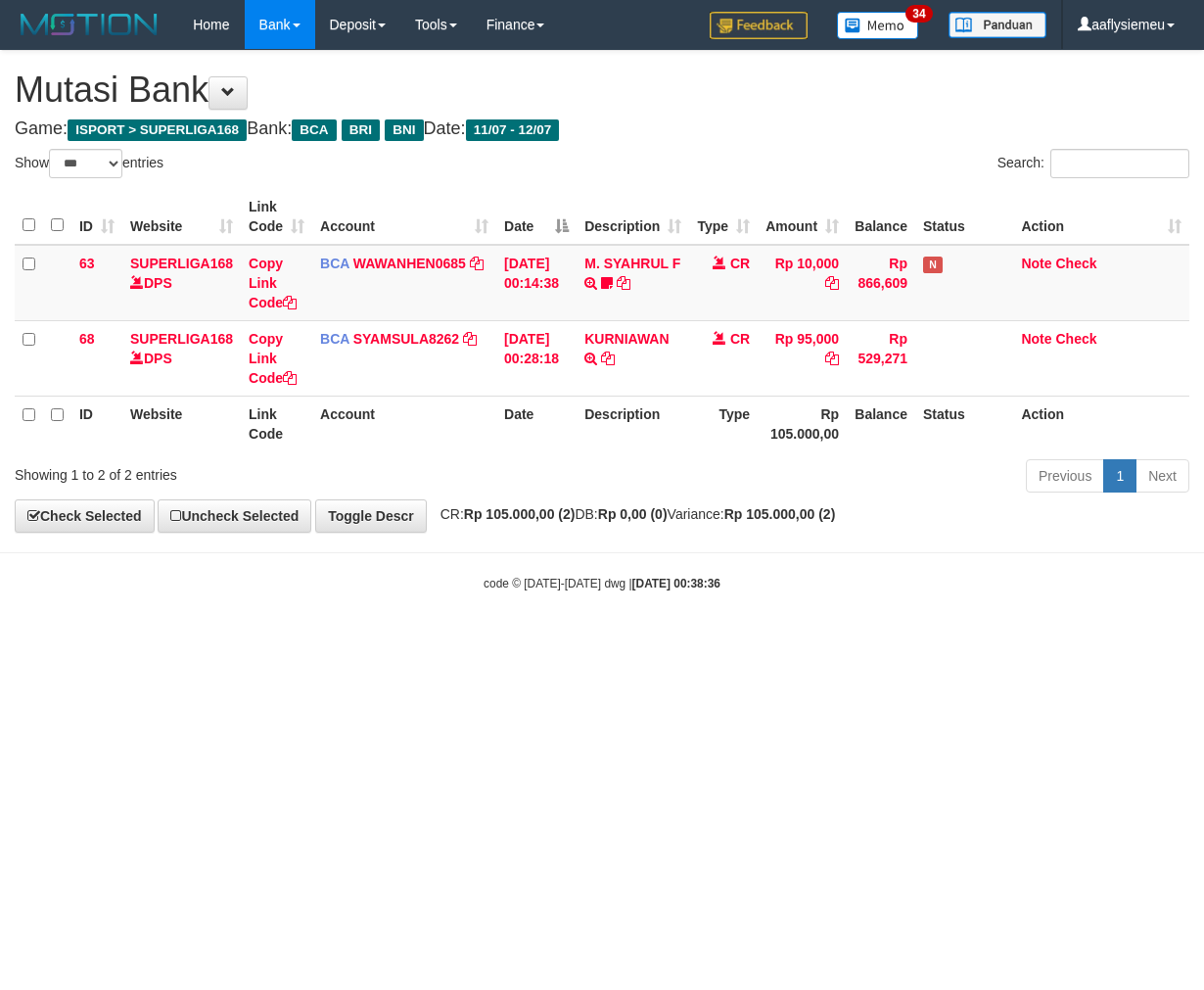 scroll, scrollTop: 0, scrollLeft: 0, axis: both 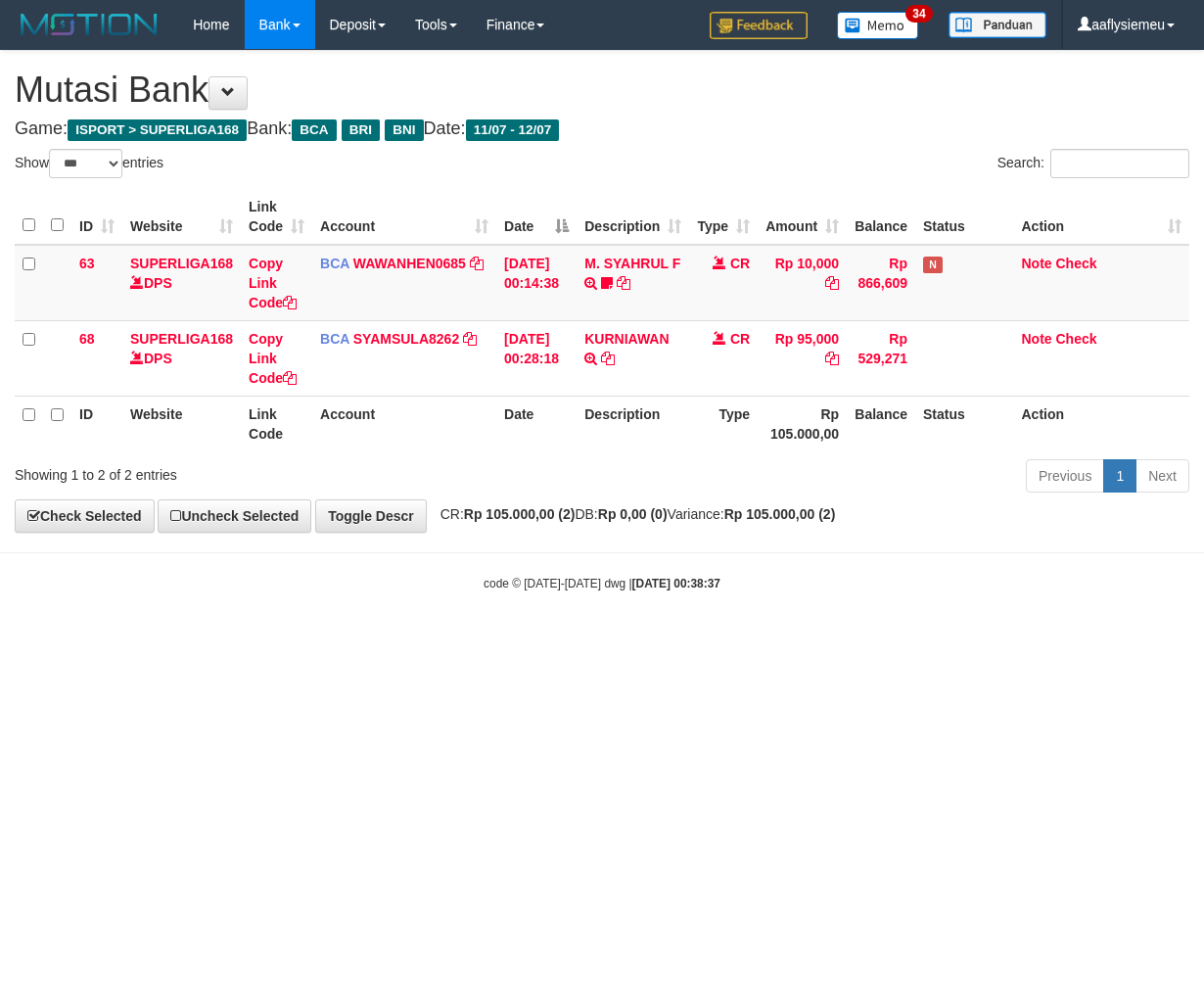 select on "***" 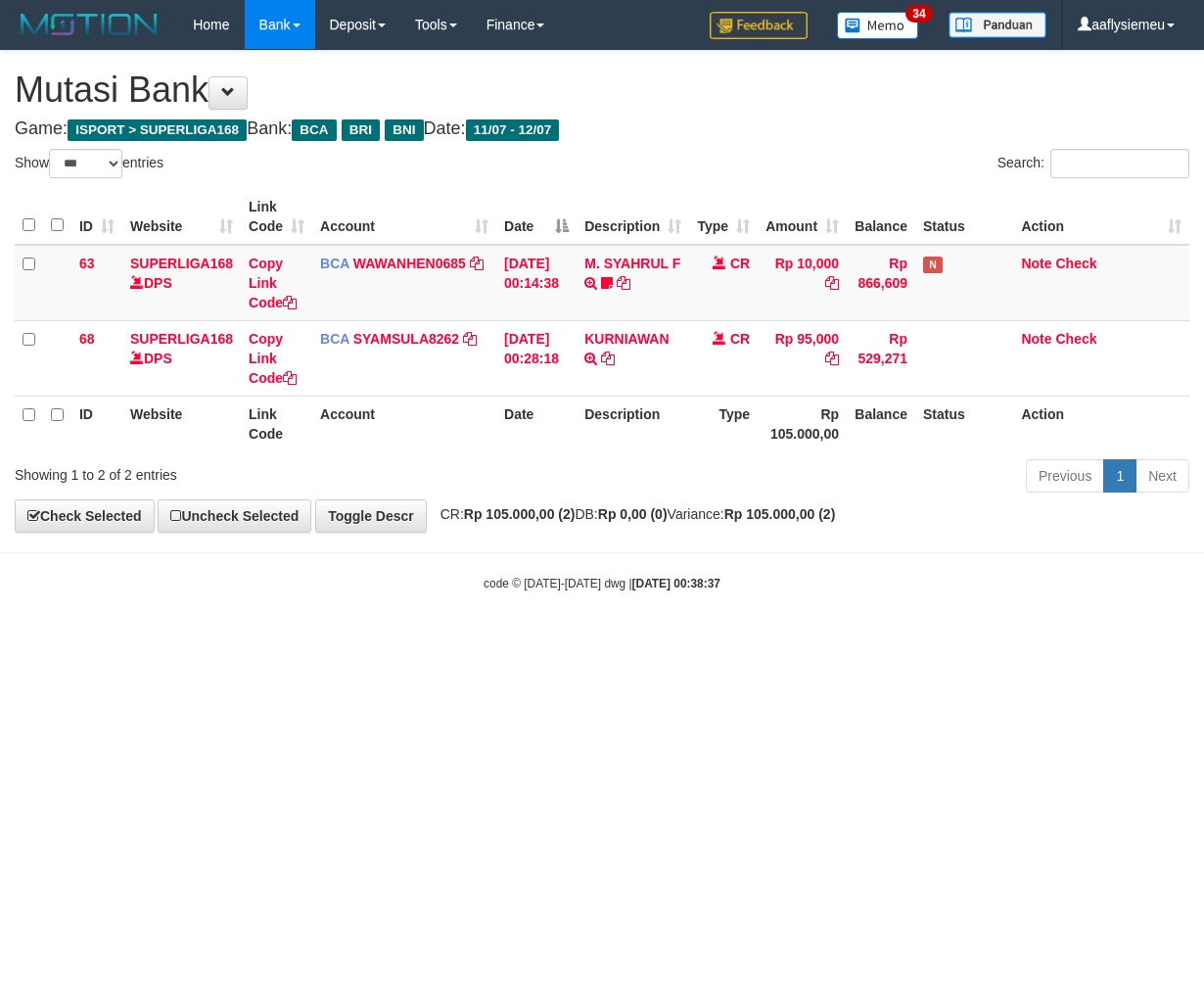 scroll, scrollTop: 0, scrollLeft: 0, axis: both 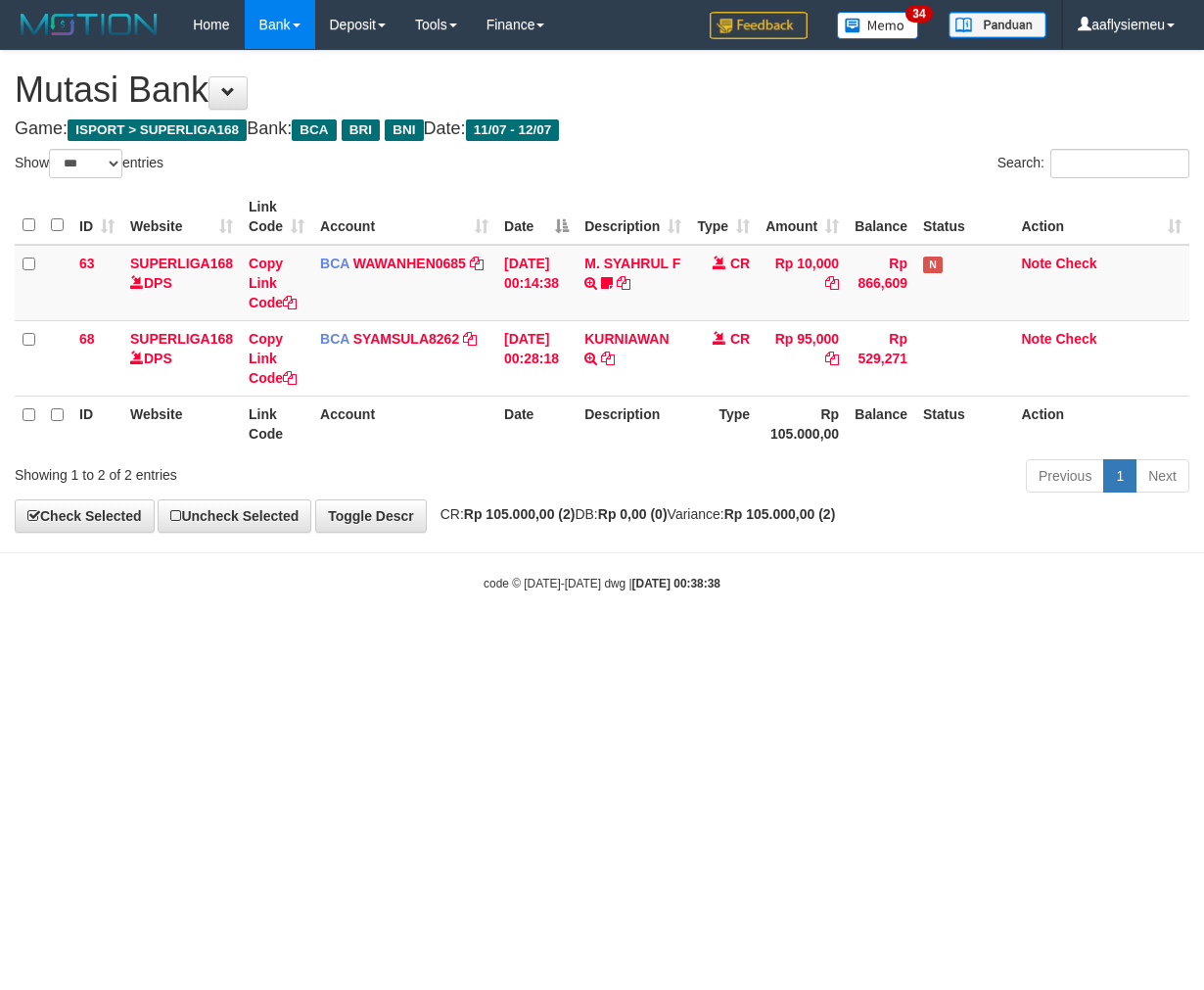 select on "***" 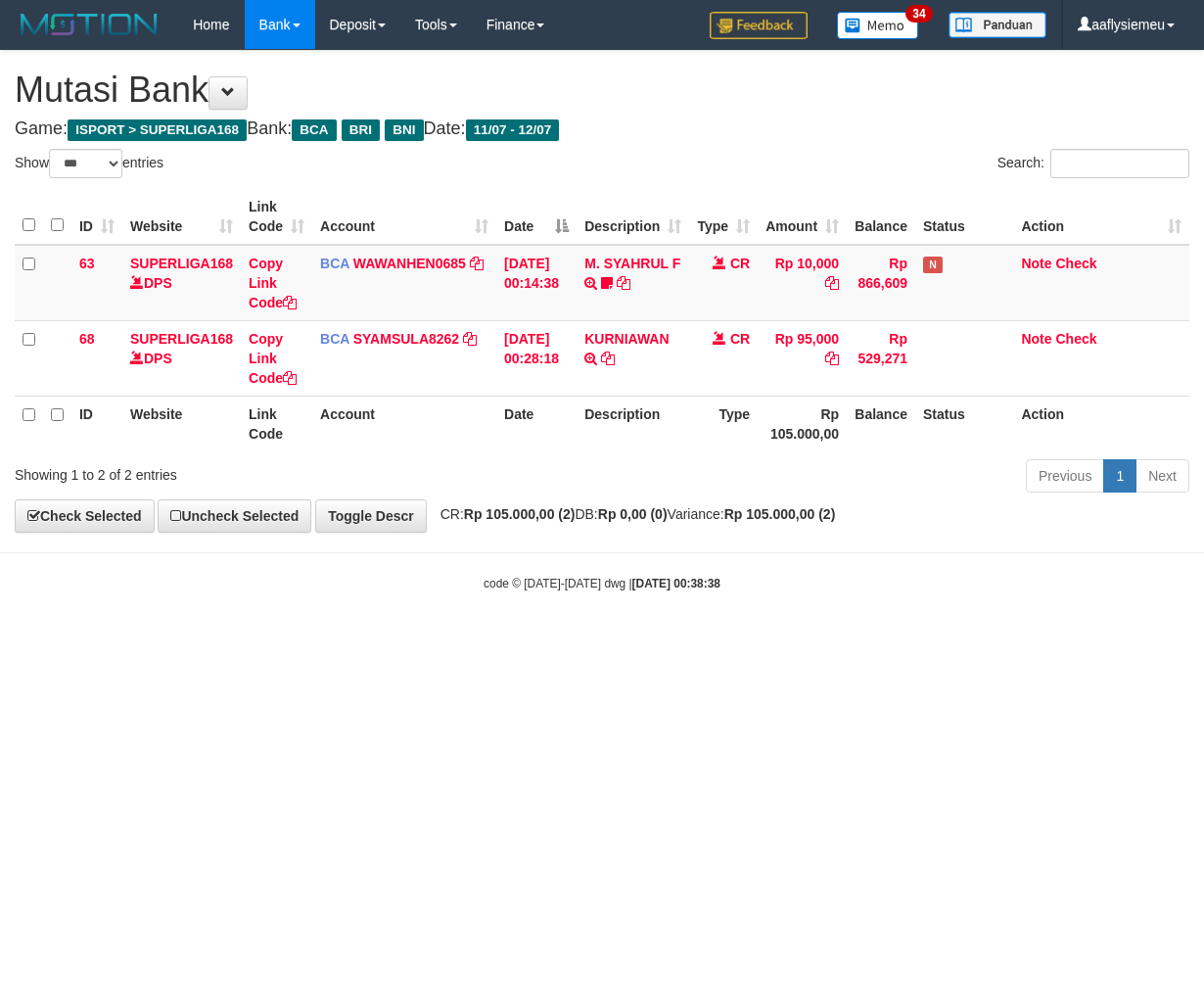scroll, scrollTop: 0, scrollLeft: 0, axis: both 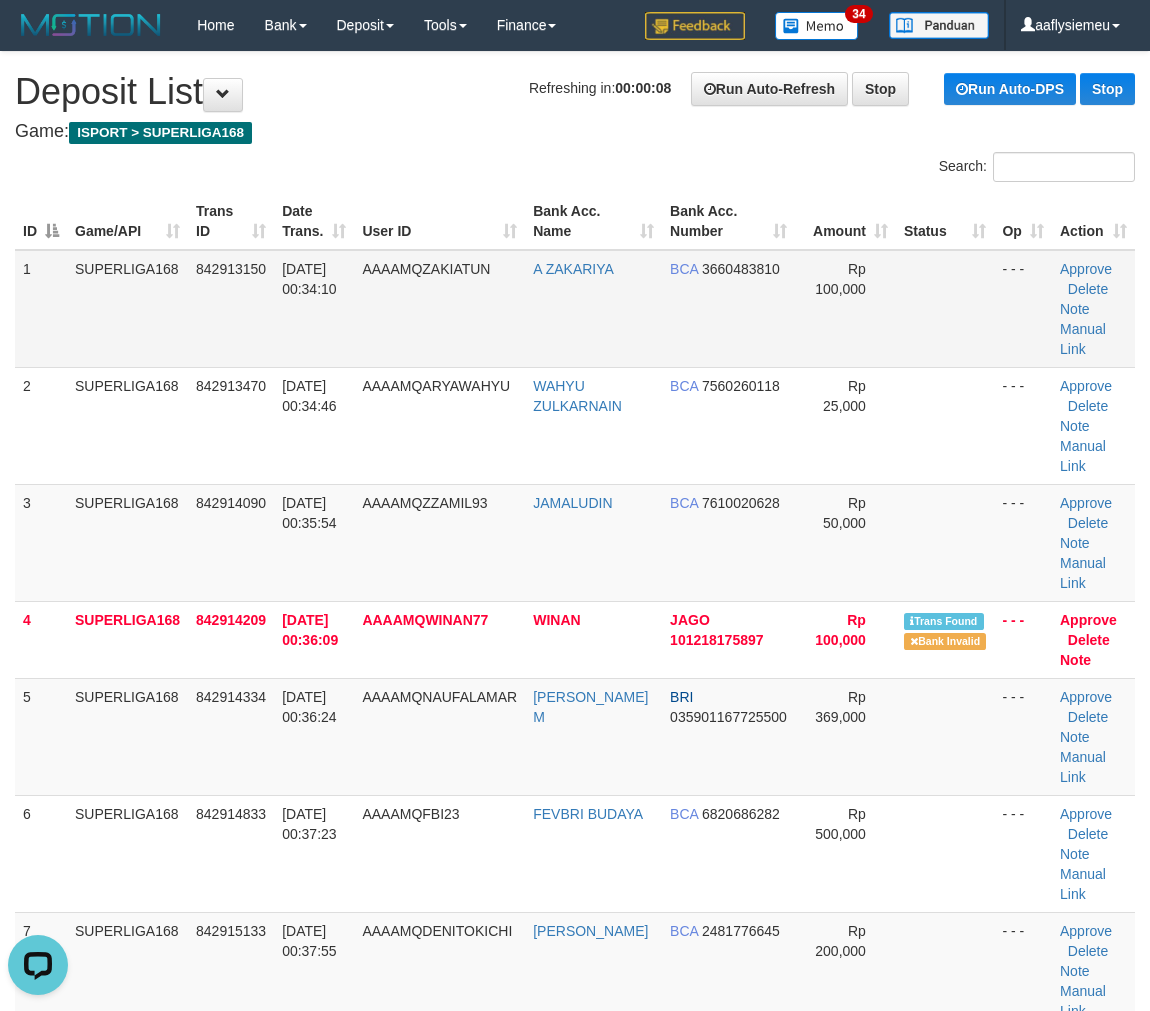 click on "AAAAMQZAKIATUN" at bounding box center [439, 309] 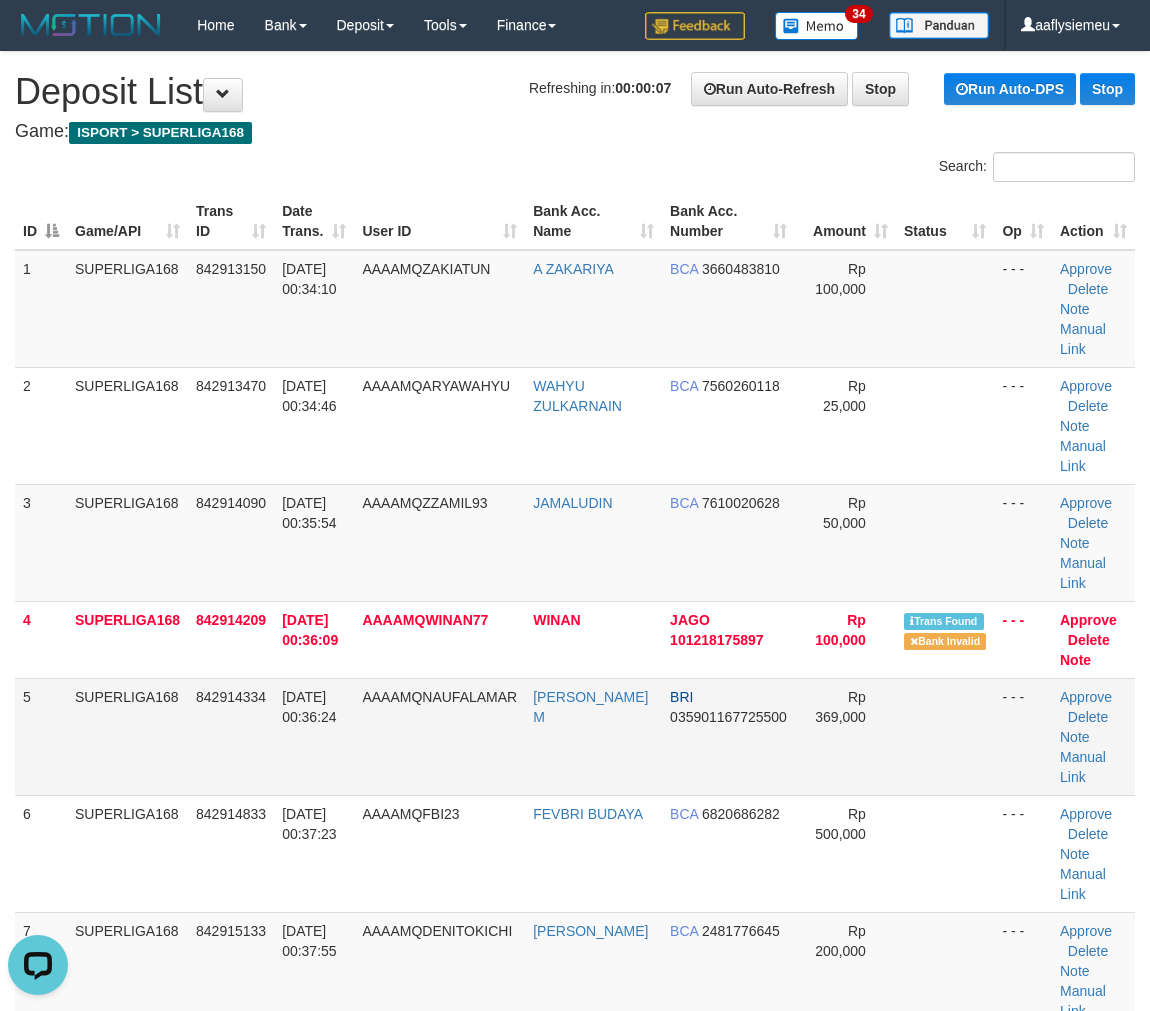drag, startPoint x: 182, startPoint y: 693, endPoint x: 67, endPoint y: 722, distance: 118.60017 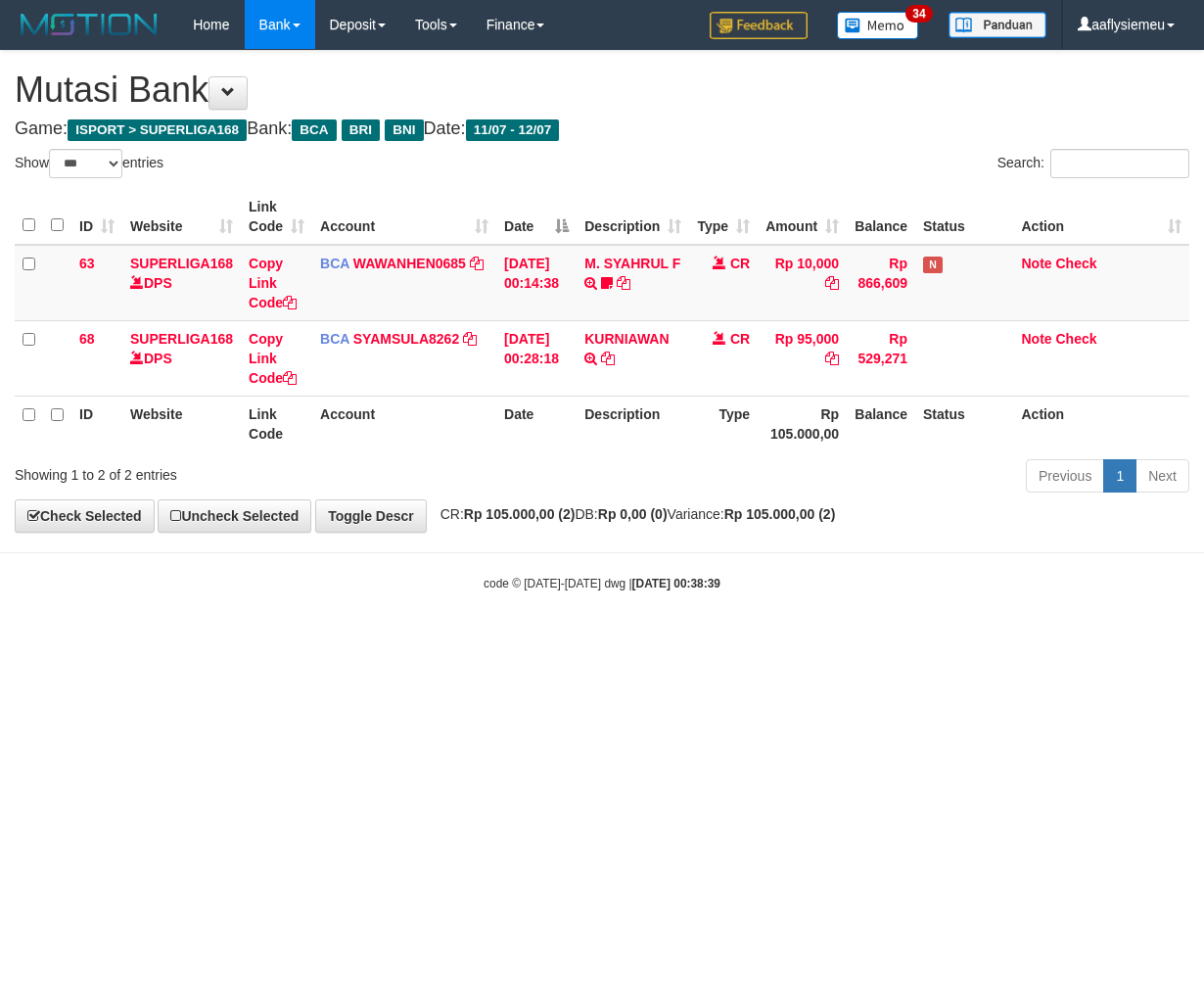 select on "***" 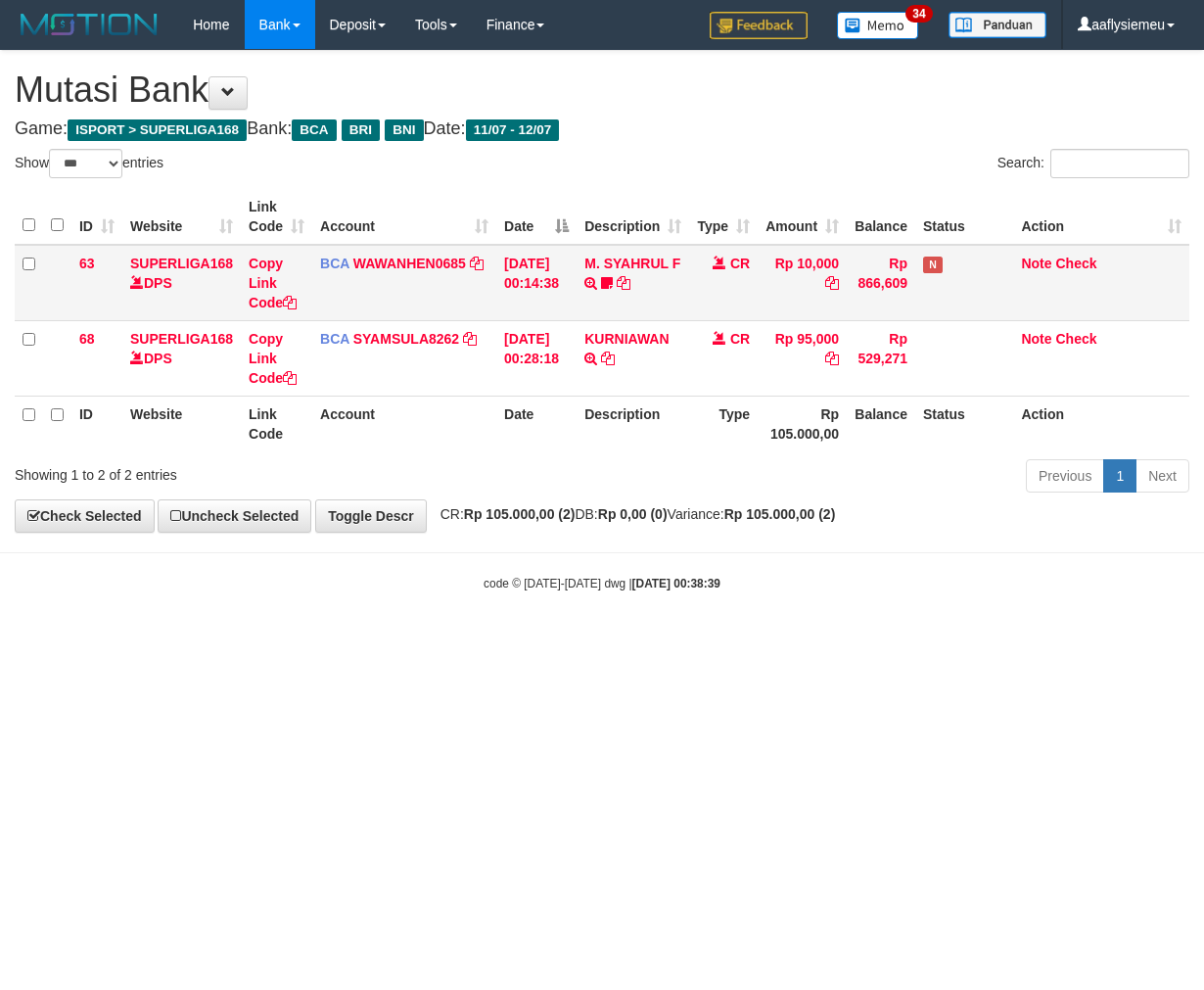 scroll, scrollTop: 0, scrollLeft: 0, axis: both 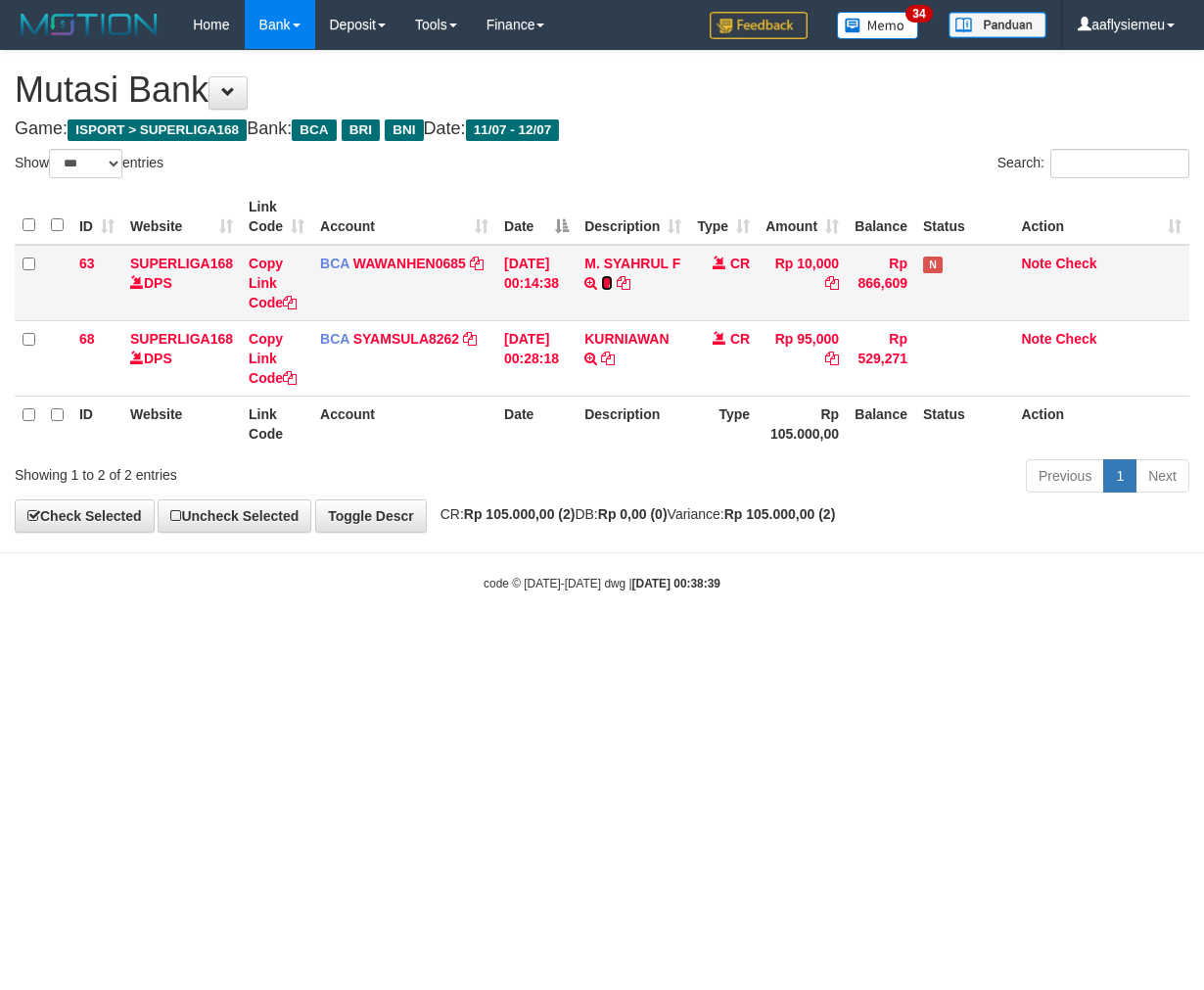 click at bounding box center [607, 283] 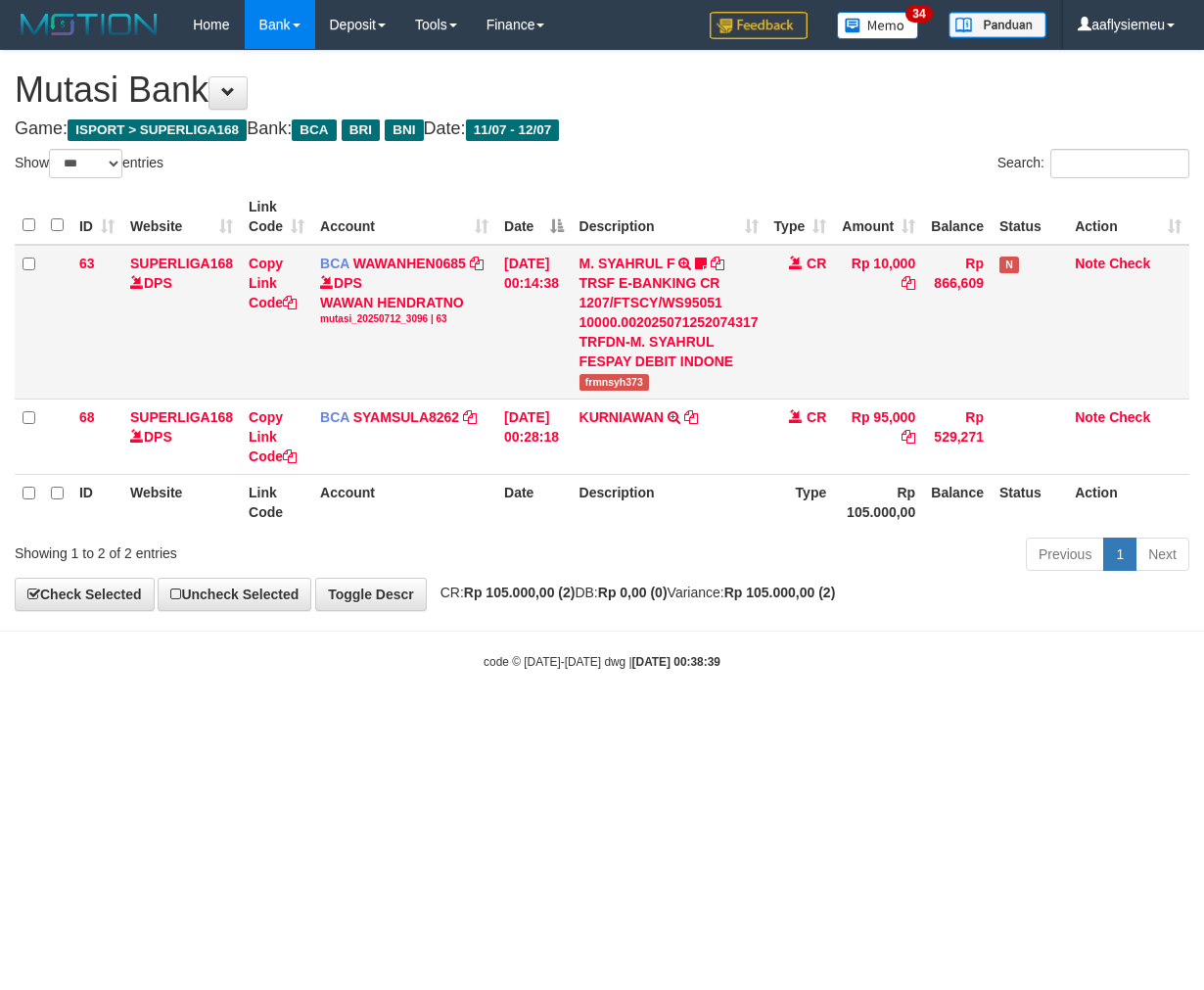click on "frmnsyh373" at bounding box center [615, 382] 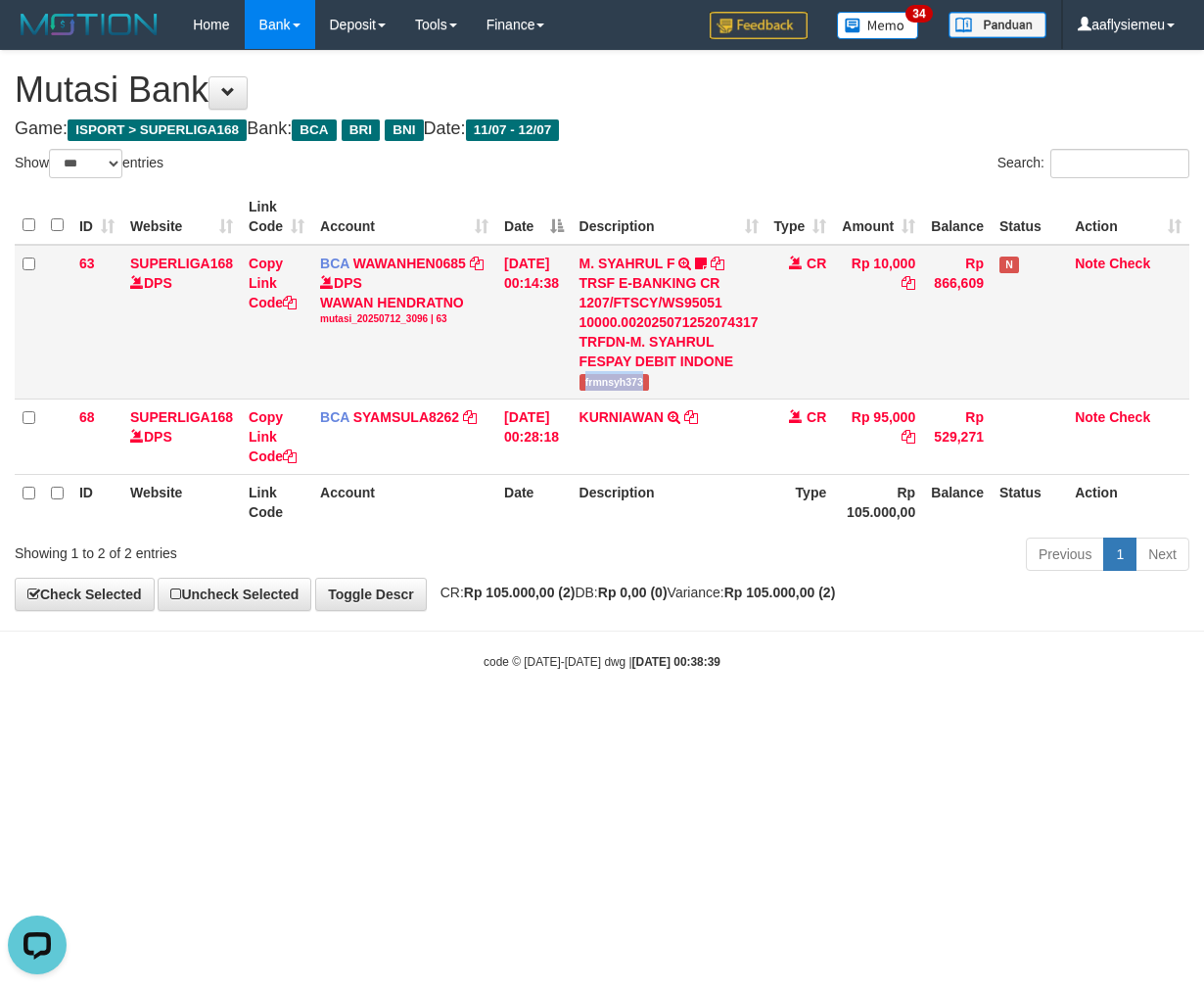 scroll, scrollTop: 0, scrollLeft: 0, axis: both 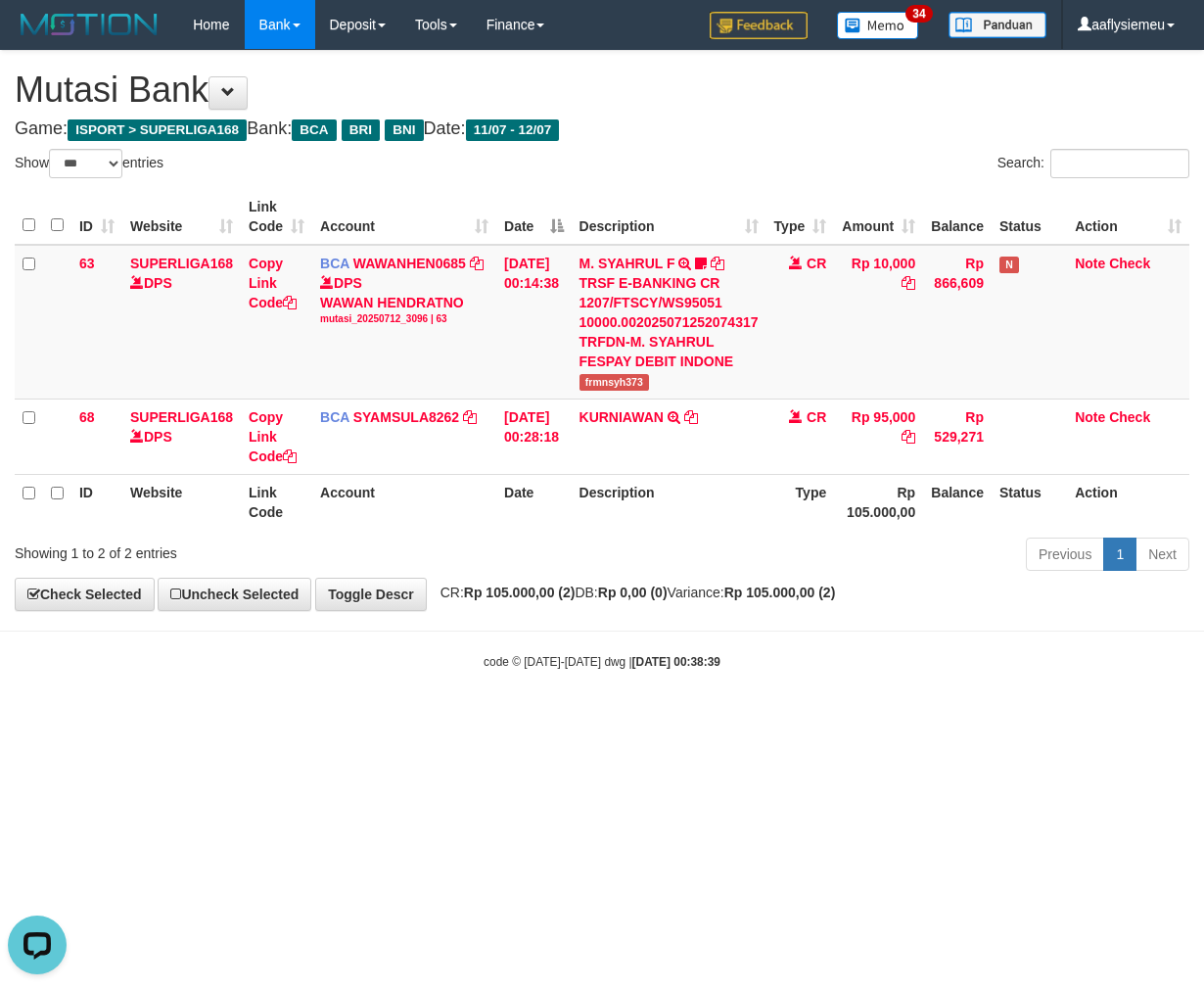 drag, startPoint x: 825, startPoint y: 911, endPoint x: 766, endPoint y: 927, distance: 61.131007 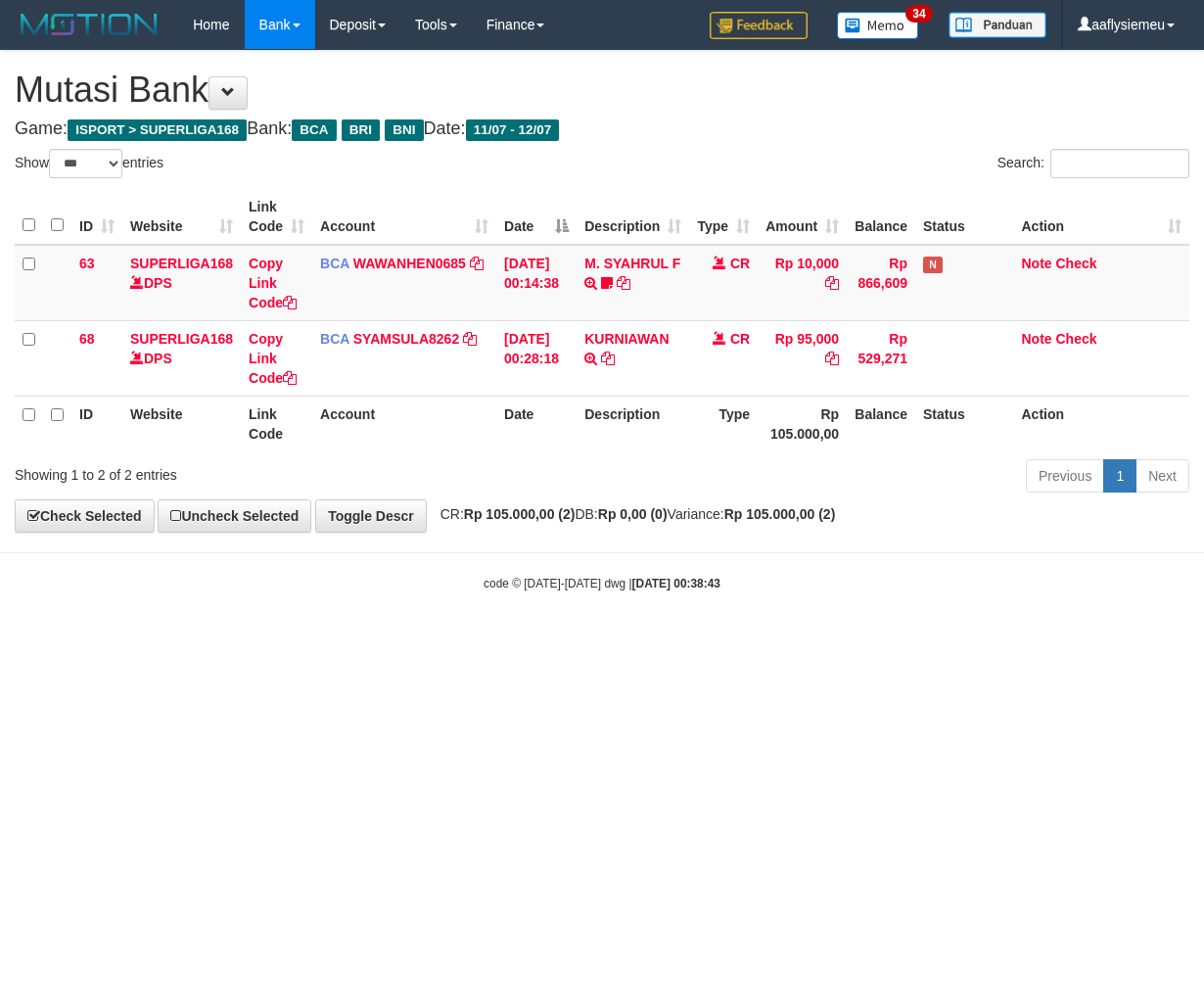 select on "***" 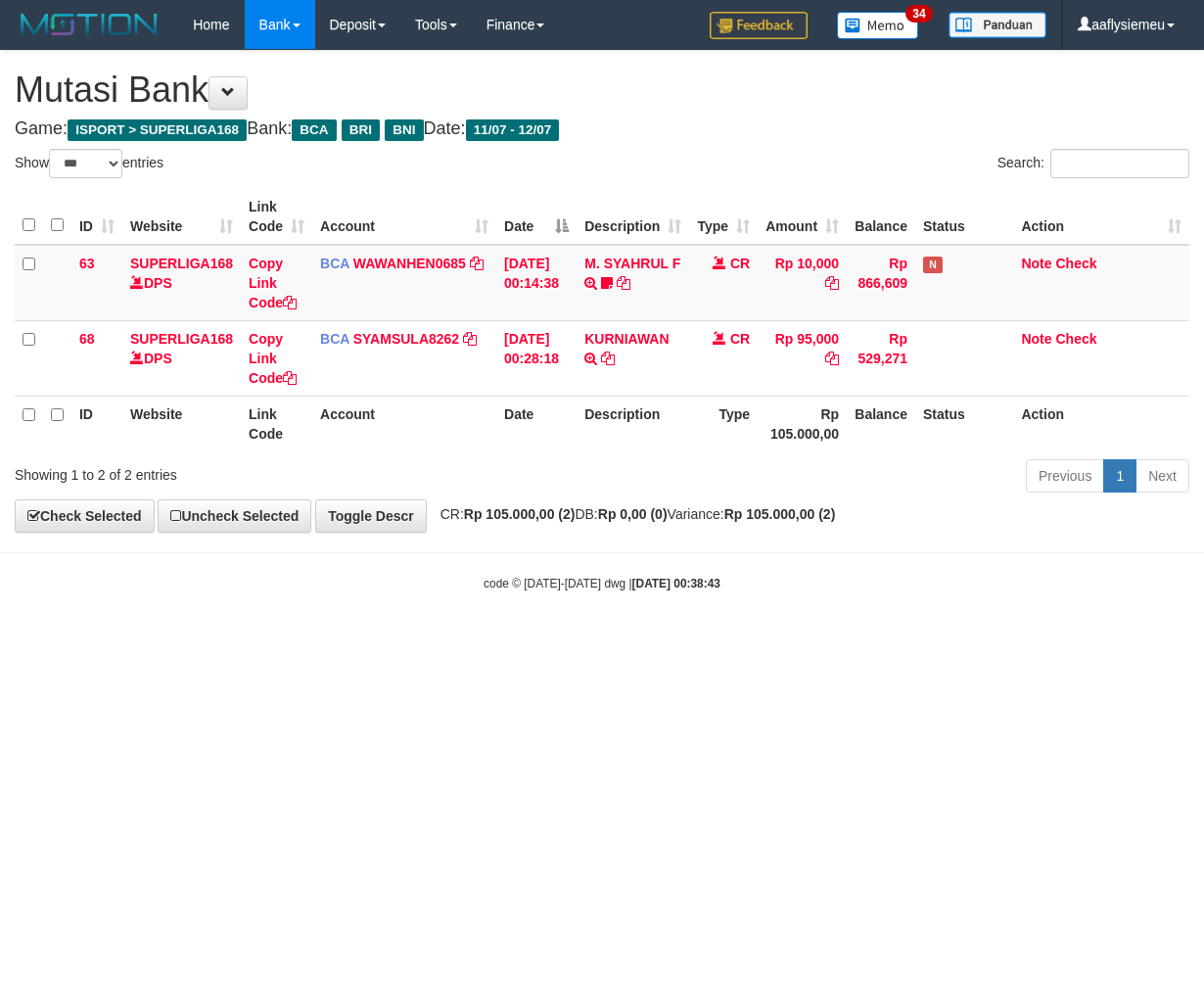 scroll, scrollTop: 0, scrollLeft: 0, axis: both 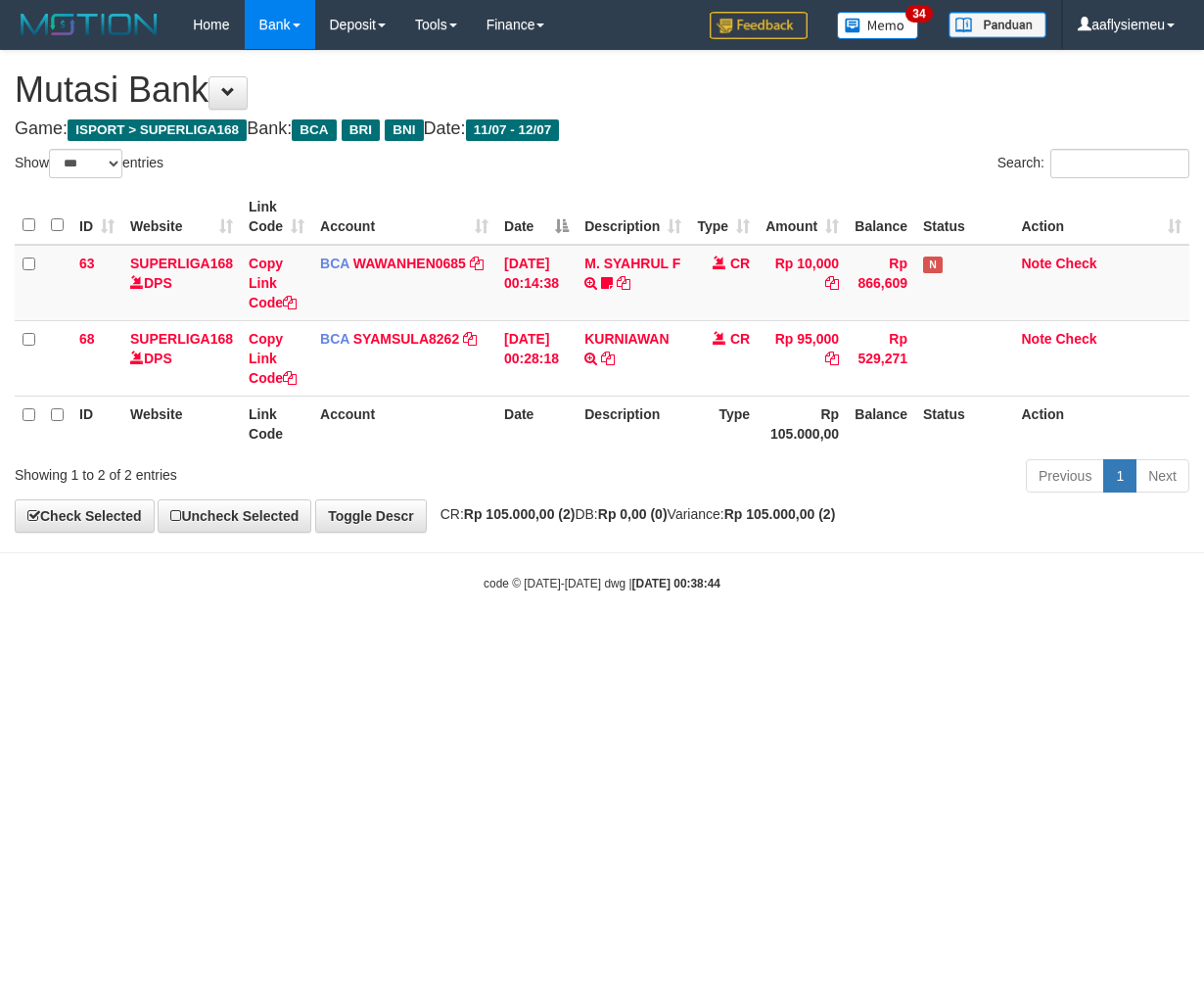 select on "***" 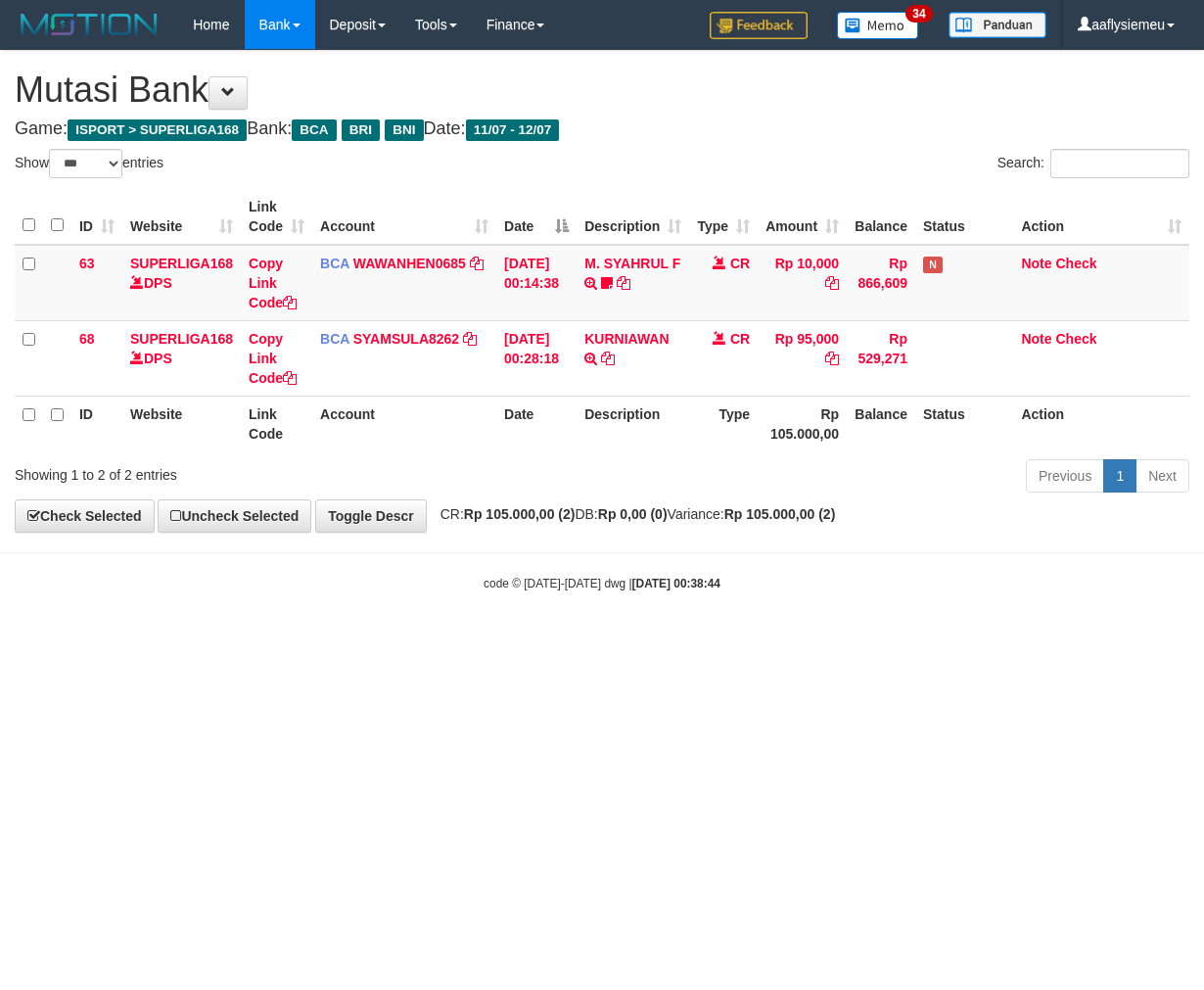 scroll, scrollTop: 0, scrollLeft: 0, axis: both 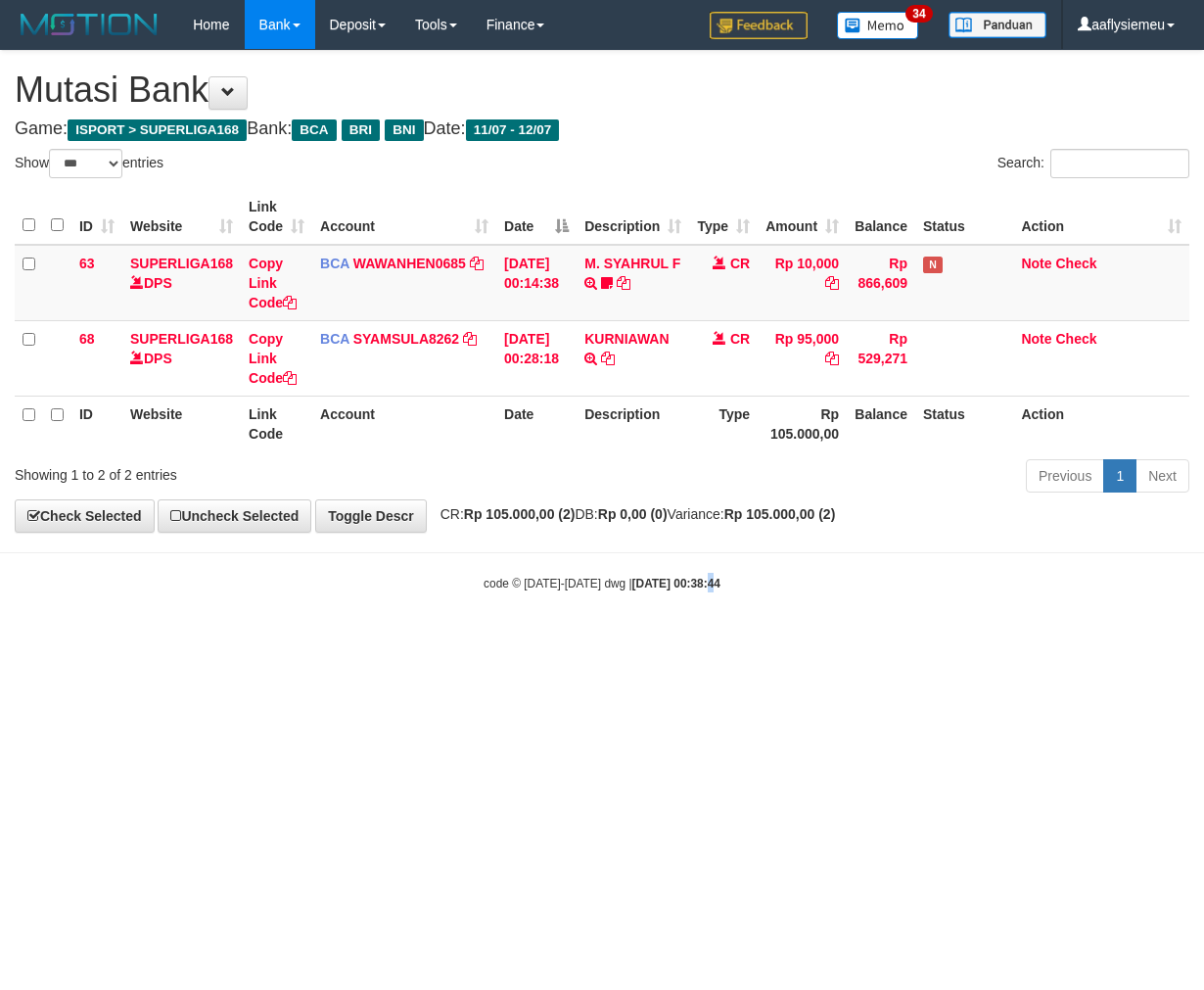 drag, startPoint x: 689, startPoint y: 643, endPoint x: 779, endPoint y: 638, distance: 90.13878 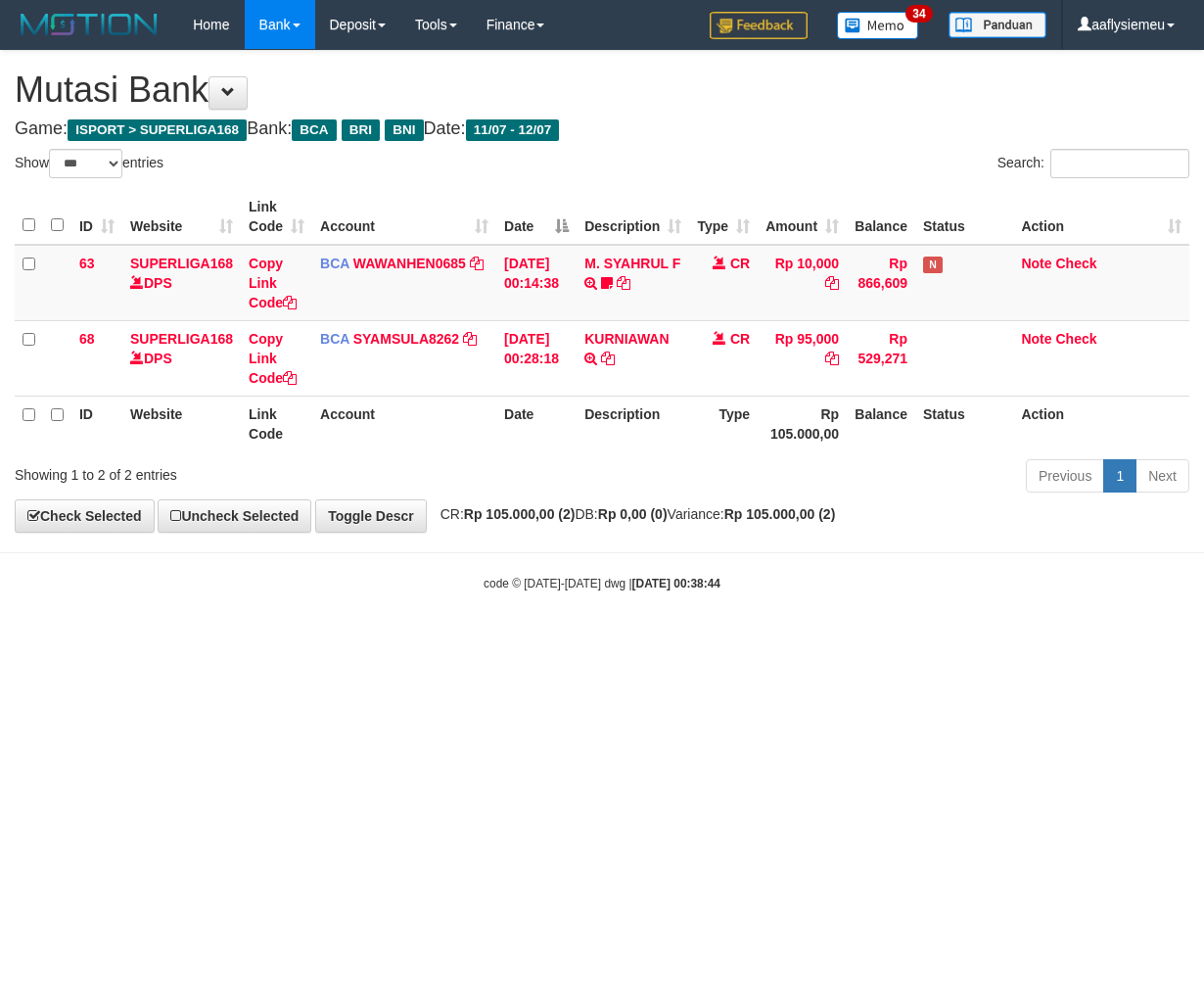 drag, startPoint x: 1113, startPoint y: 696, endPoint x: 1159, endPoint y: 680, distance: 48.703183 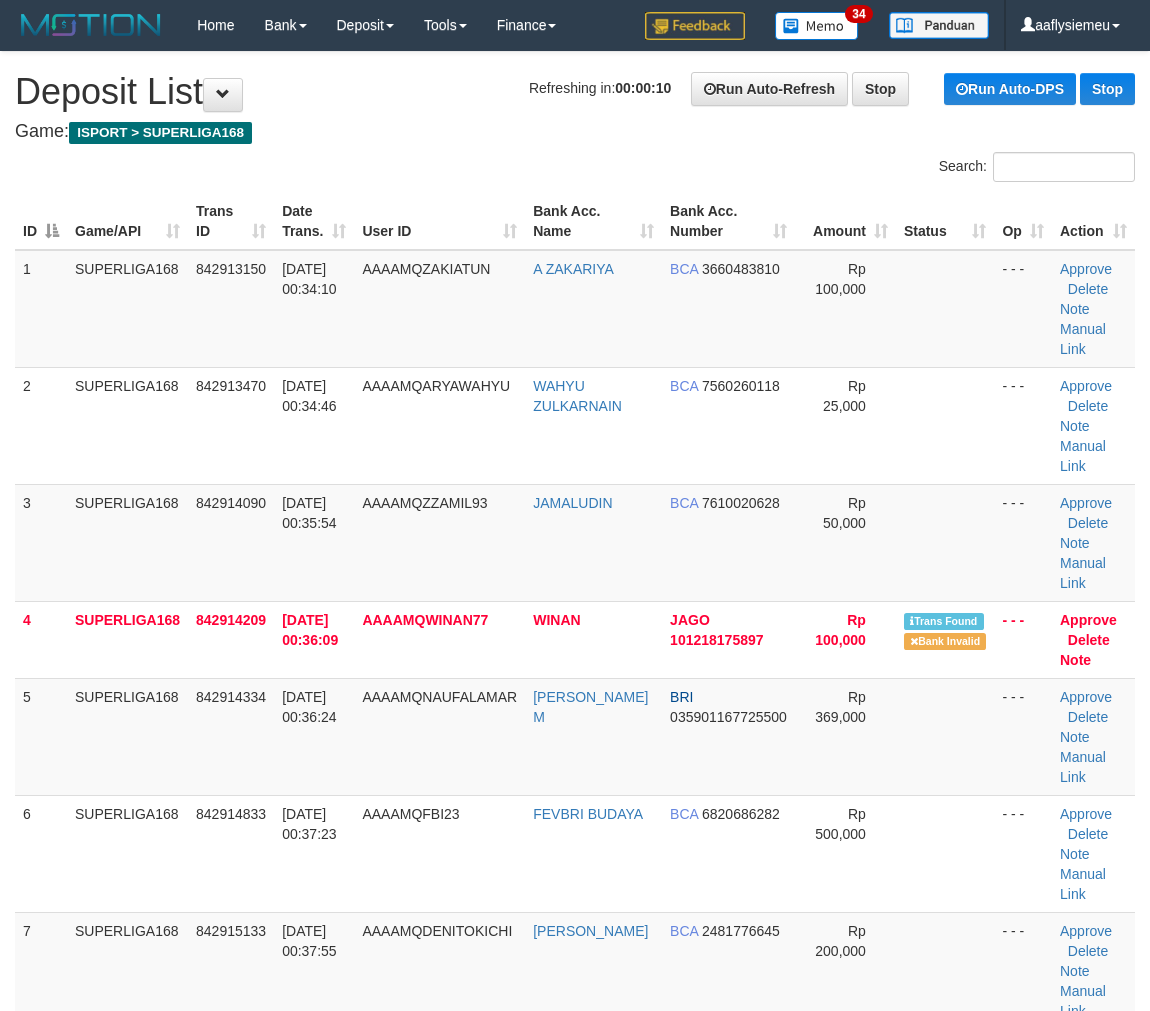 scroll, scrollTop: 0, scrollLeft: 0, axis: both 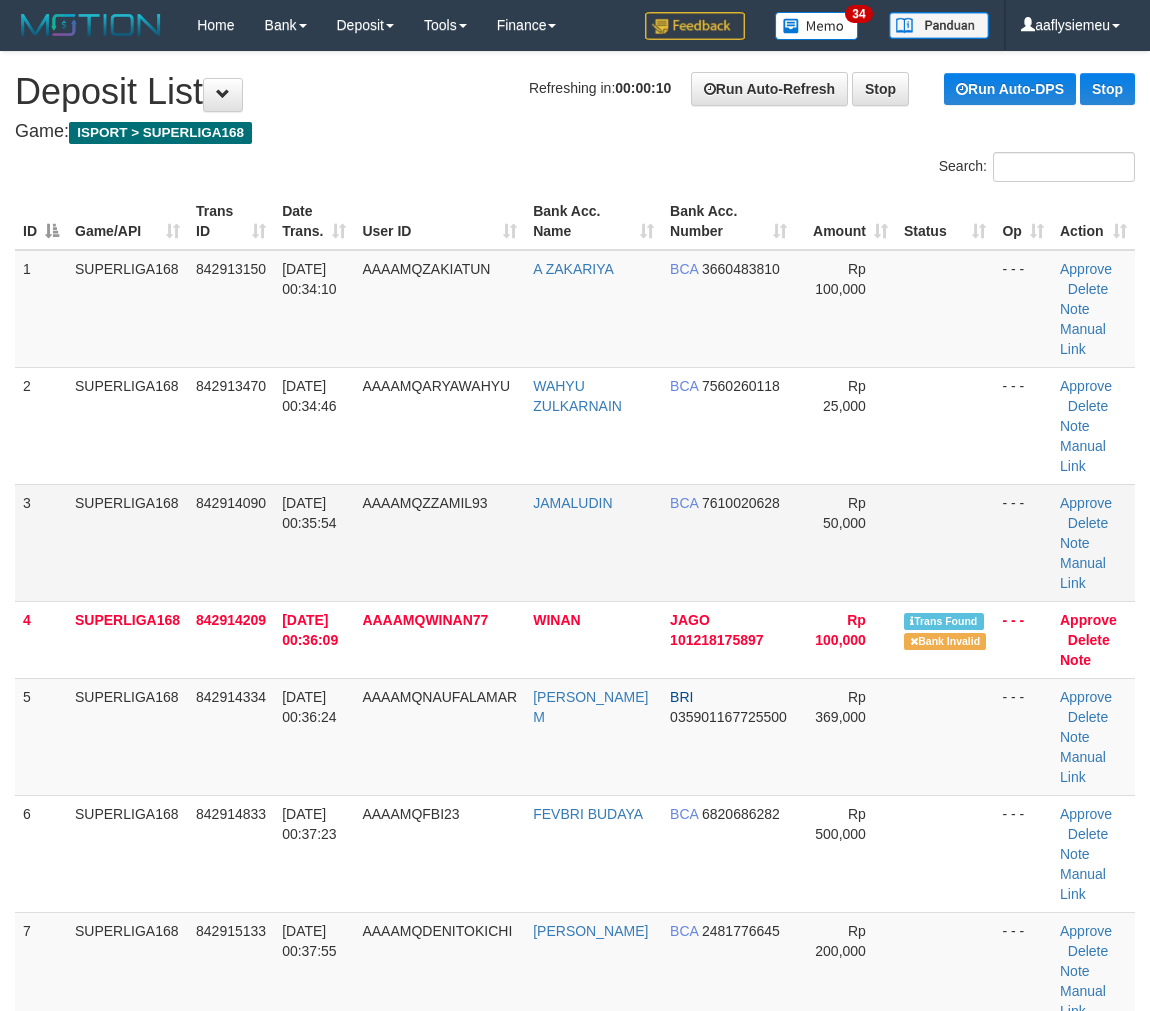 drag, startPoint x: 410, startPoint y: 443, endPoint x: 287, endPoint y: 516, distance: 143.03146 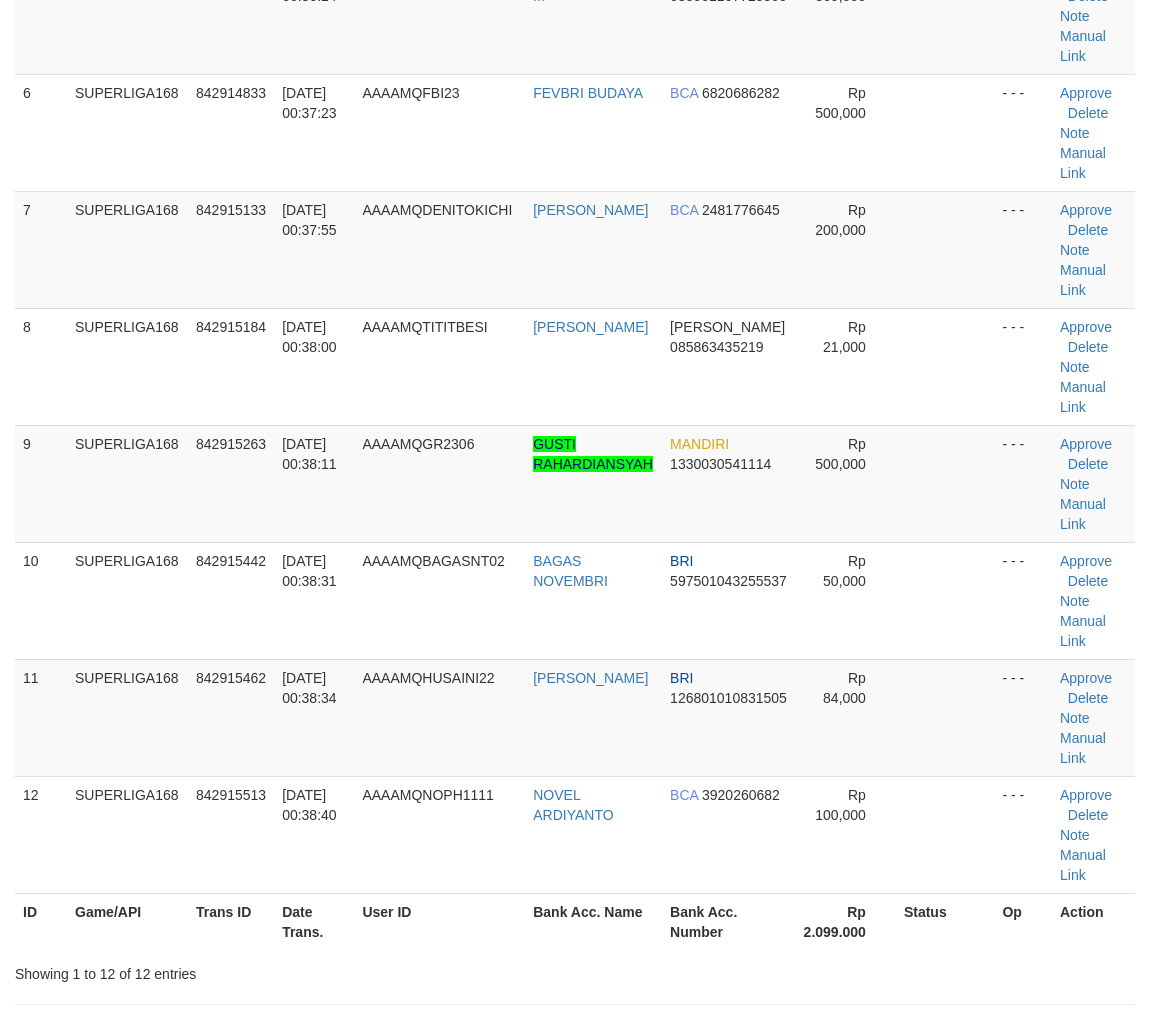 scroll, scrollTop: 888, scrollLeft: 0, axis: vertical 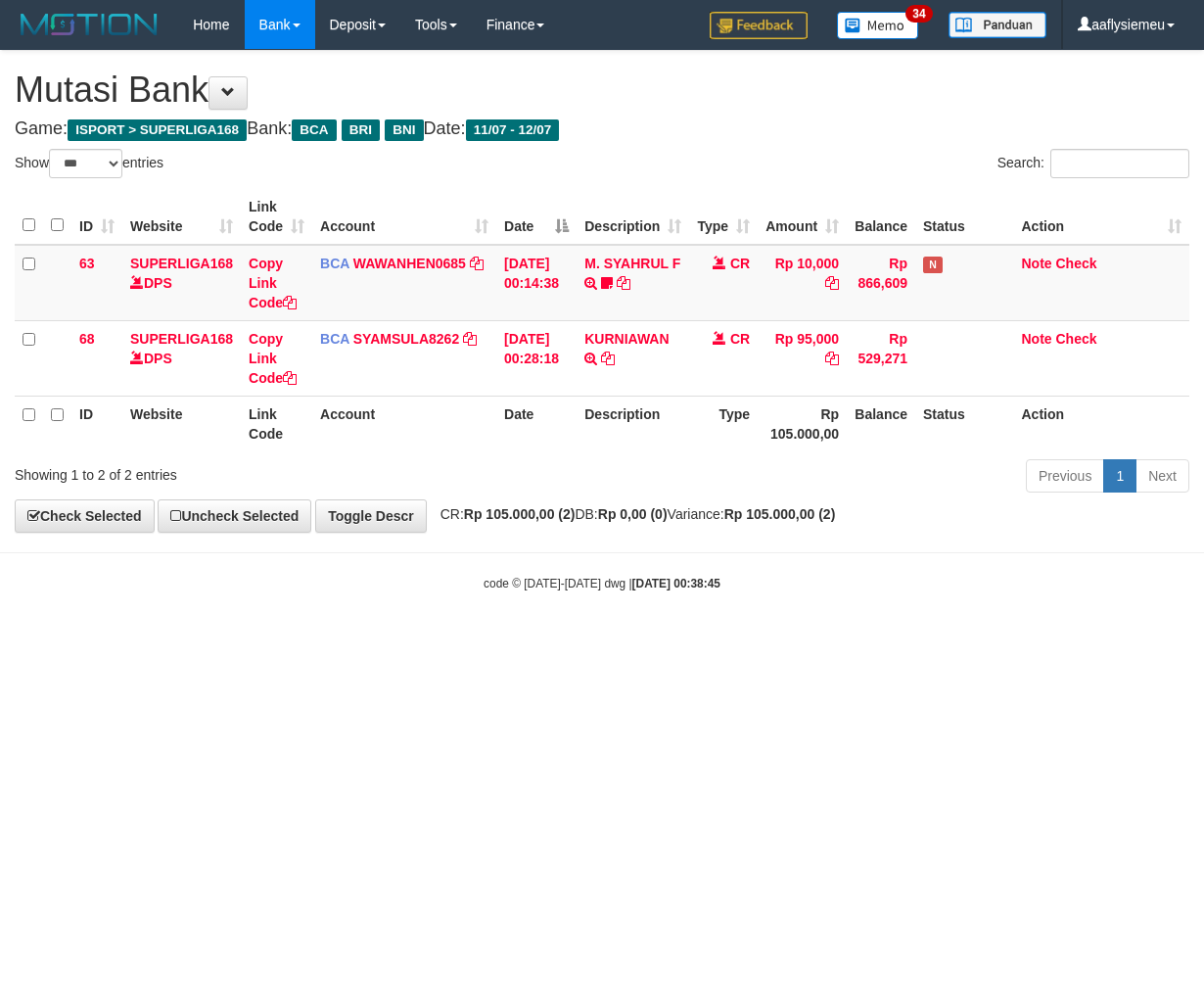 select on "***" 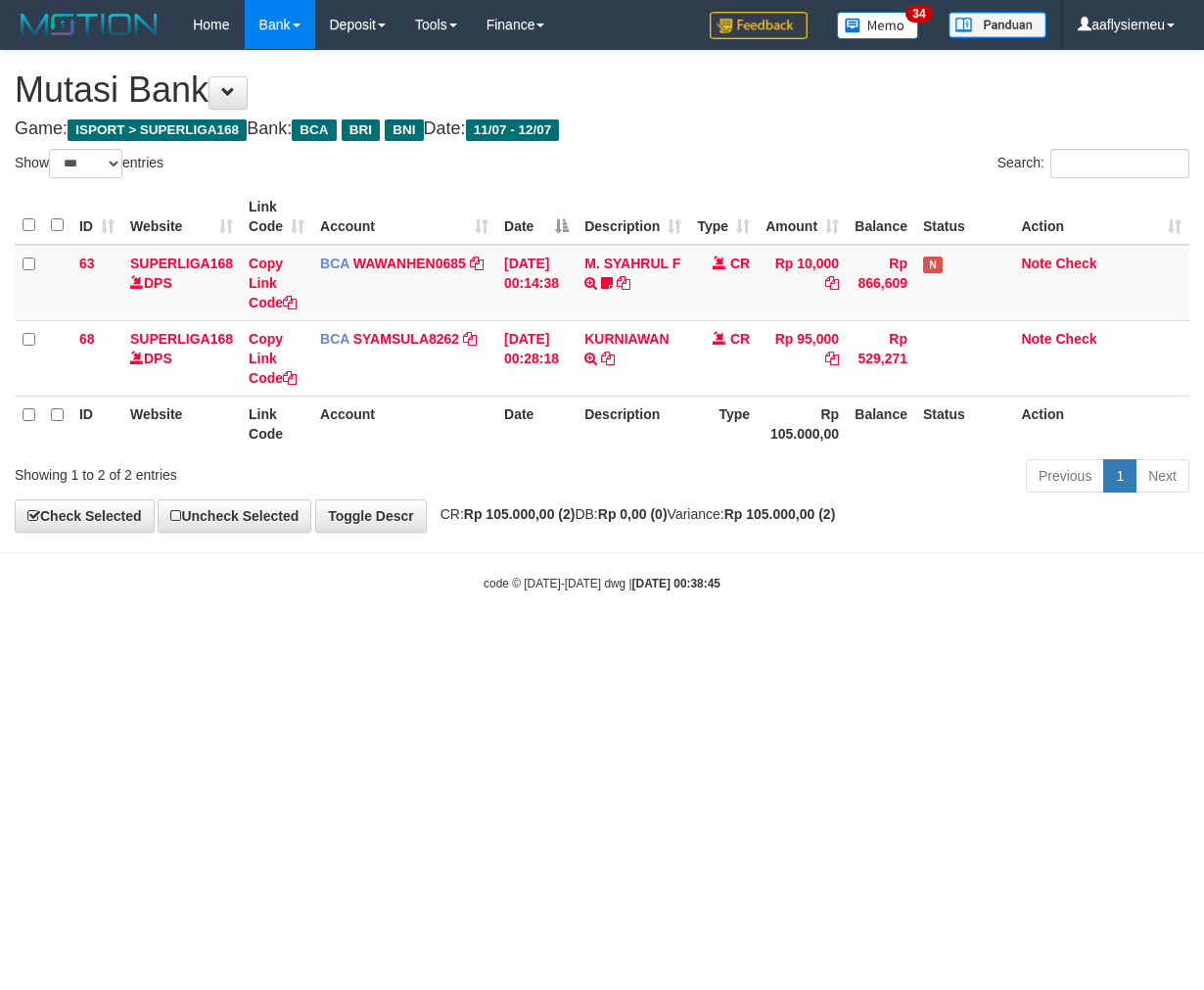 scroll, scrollTop: 0, scrollLeft: 0, axis: both 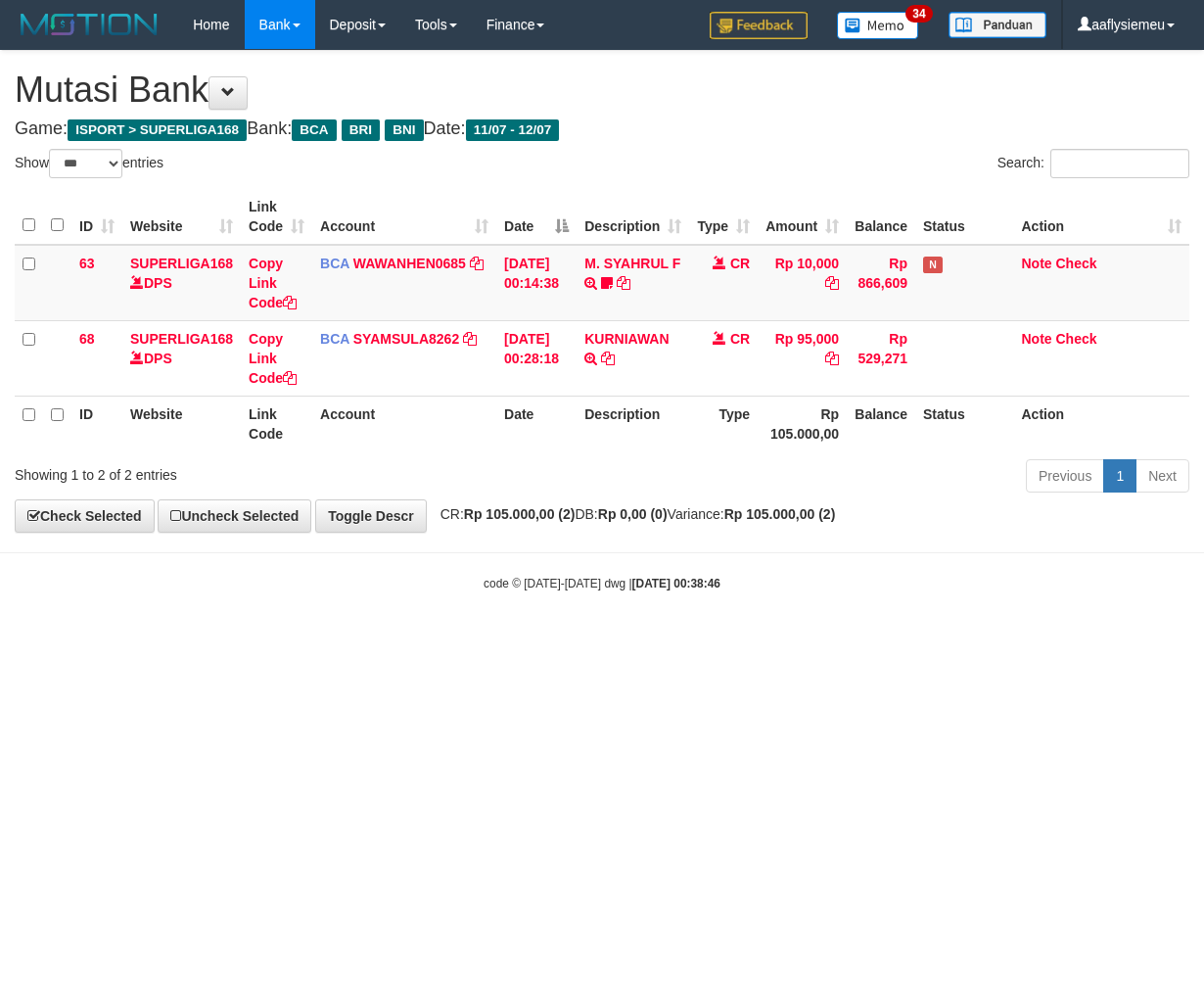 select on "***" 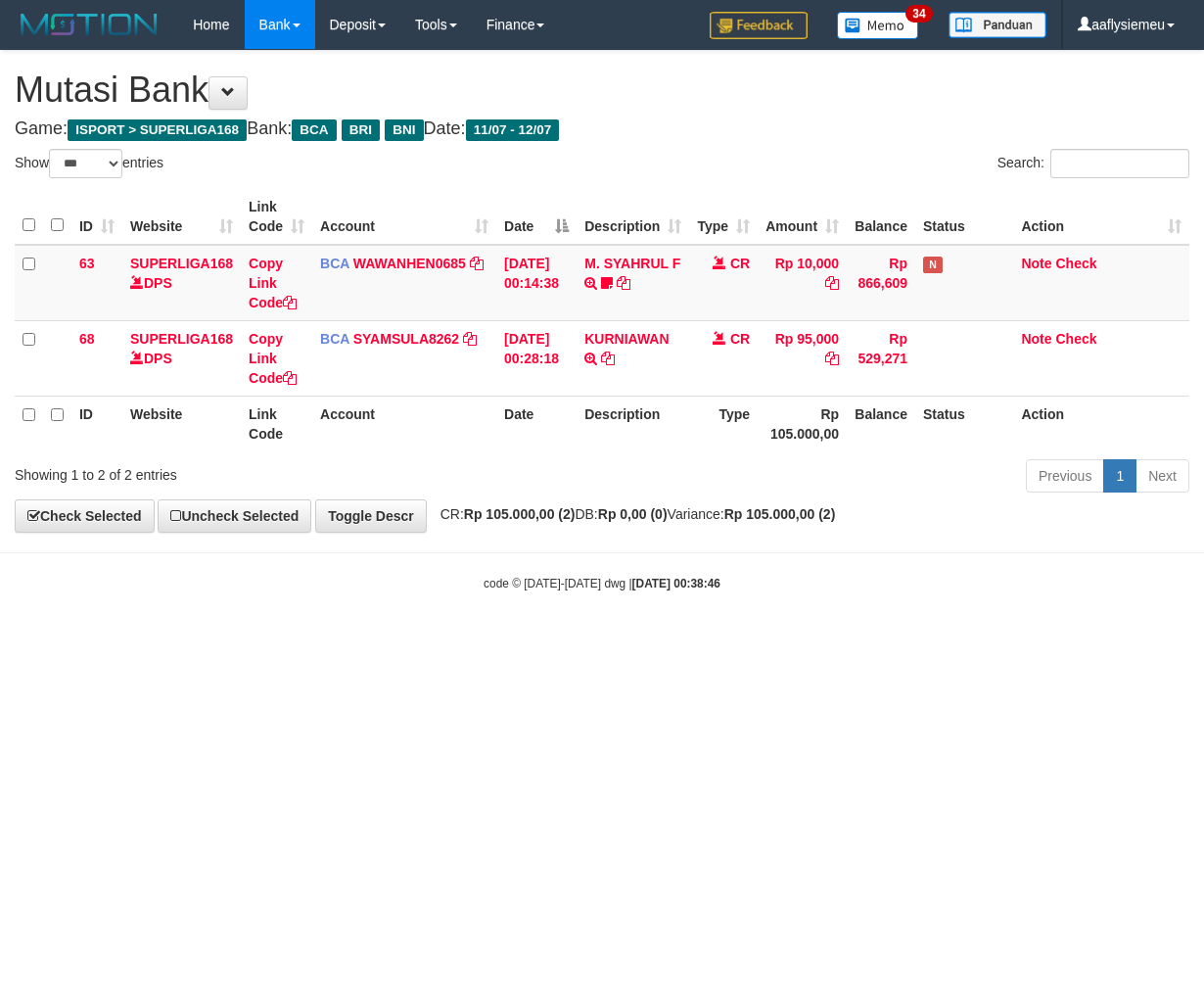 scroll, scrollTop: 0, scrollLeft: 0, axis: both 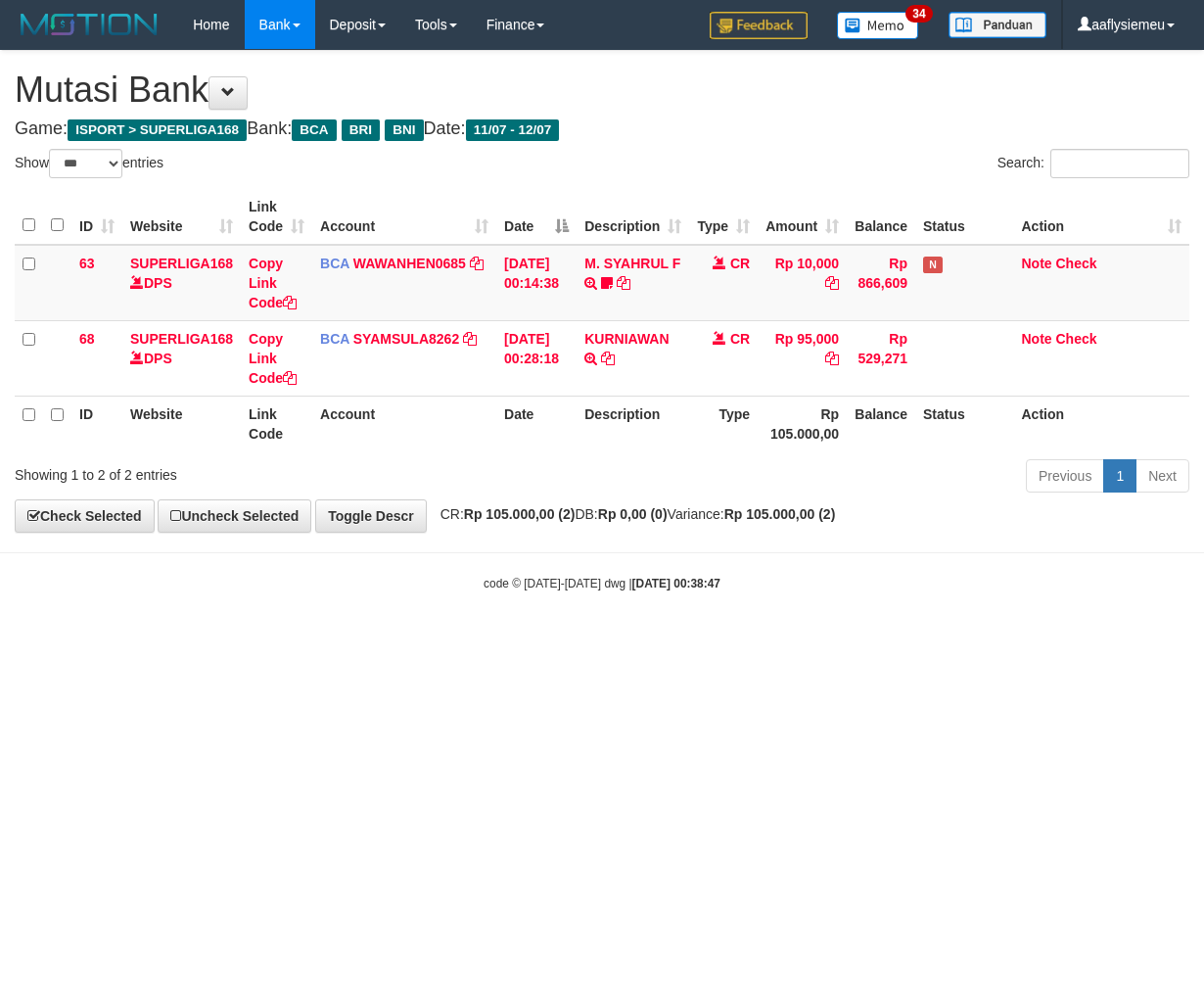 select on "***" 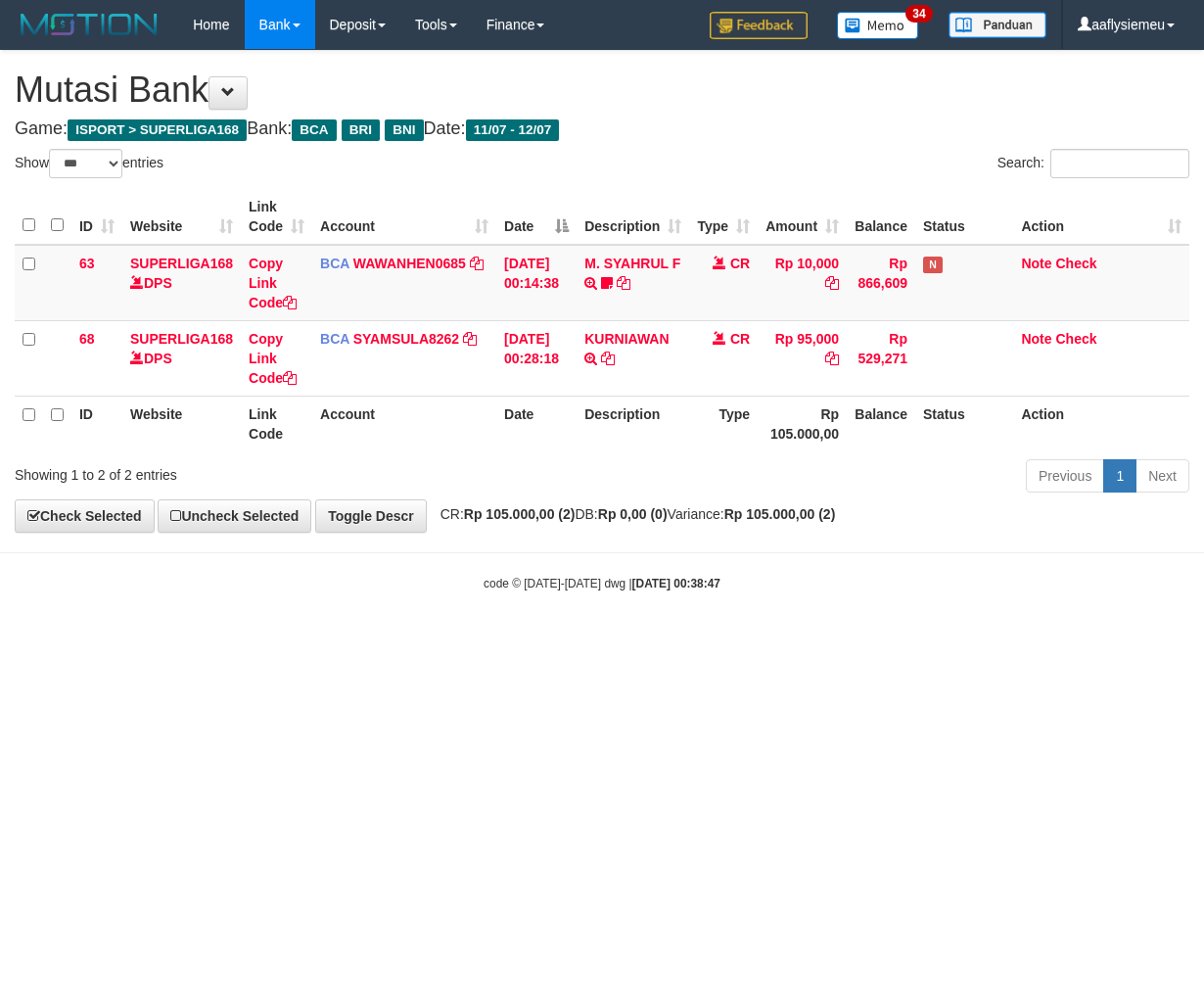 scroll, scrollTop: 0, scrollLeft: 0, axis: both 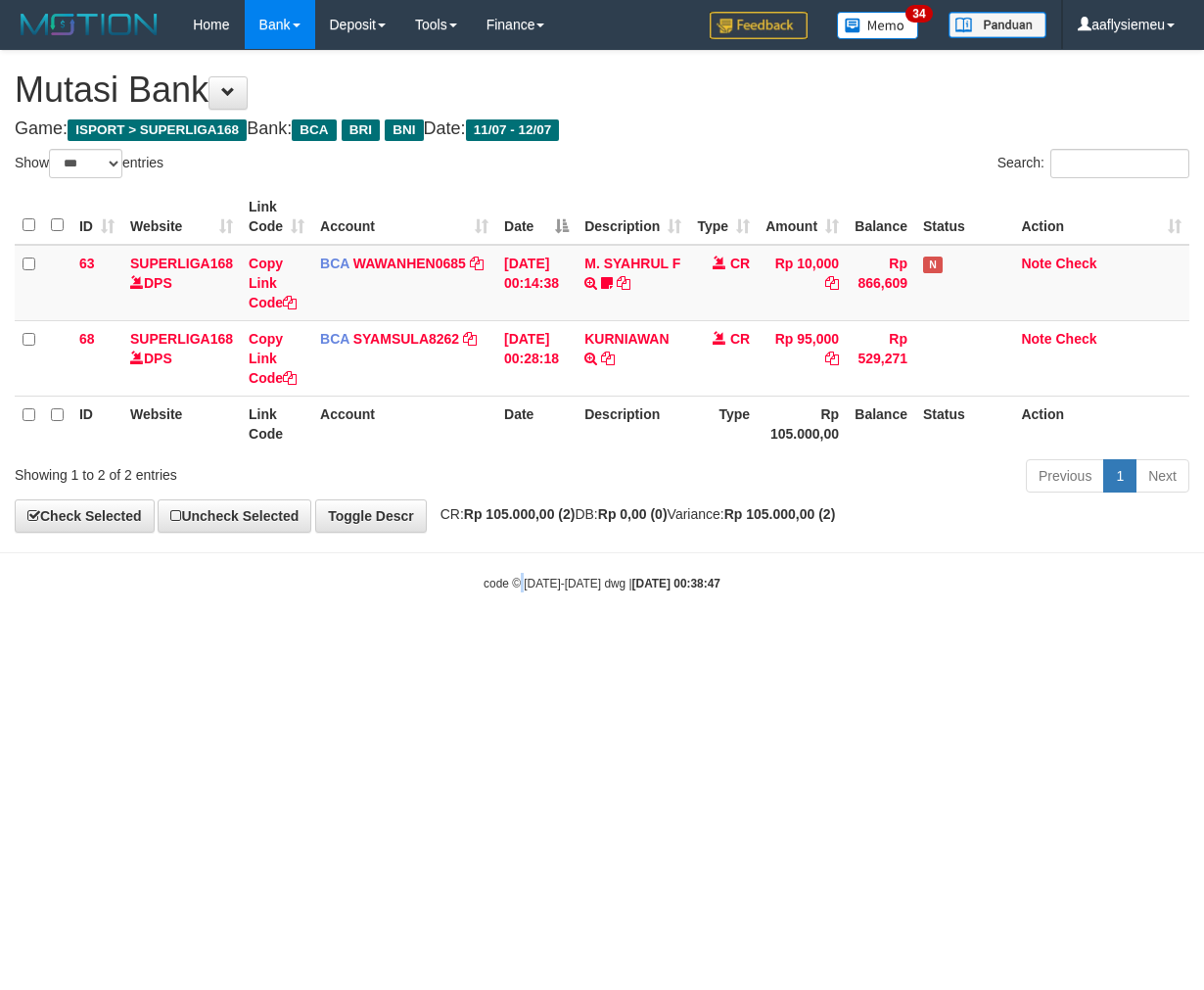 click on "Toggle navigation
Home
Bank
Account List
Load
By Website
Group
[ISPORT]													SUPERLIGA168
By Load Group (DPS)" at bounding box center (602, 320) 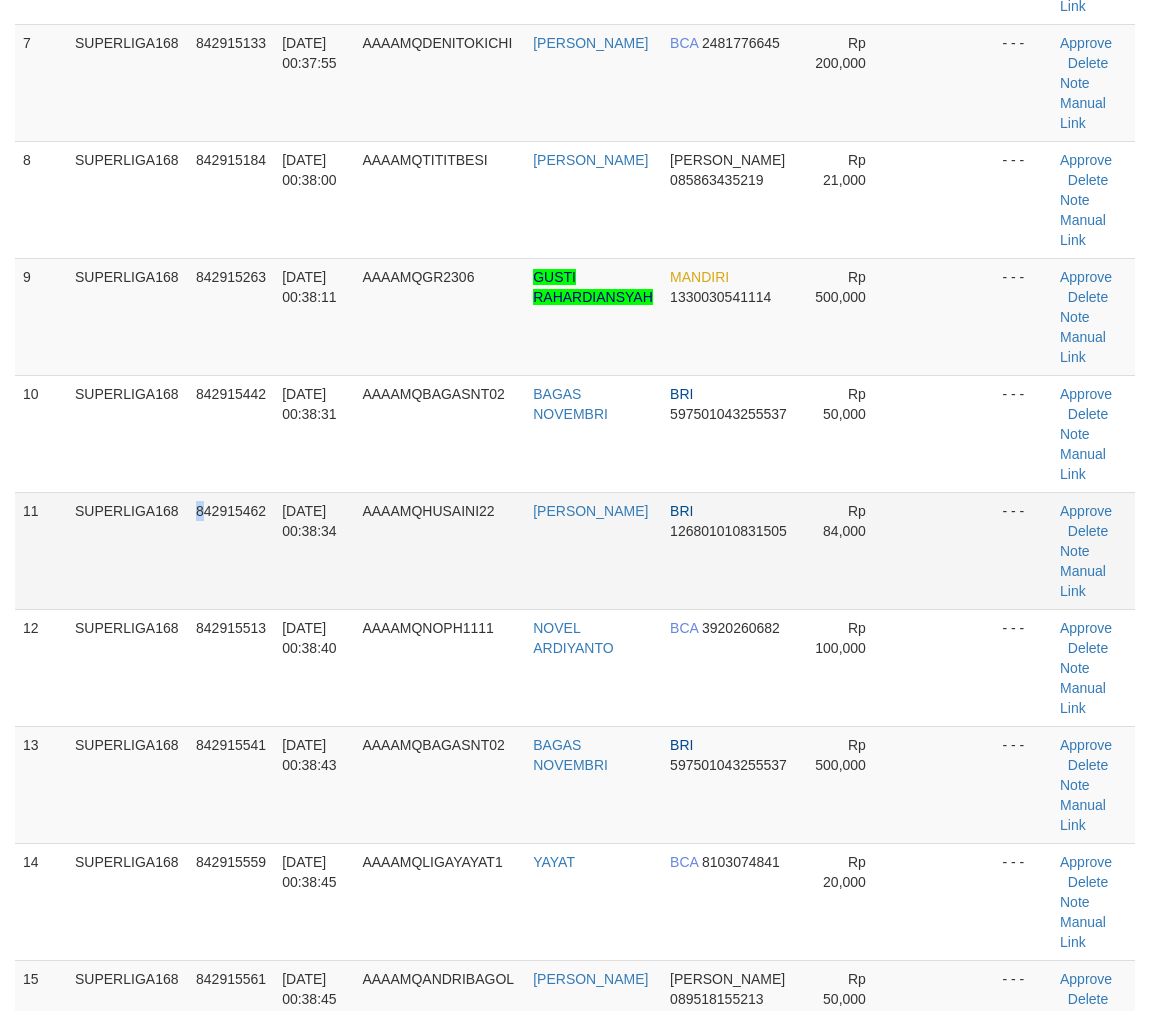 click on "842915462" at bounding box center (231, 550) 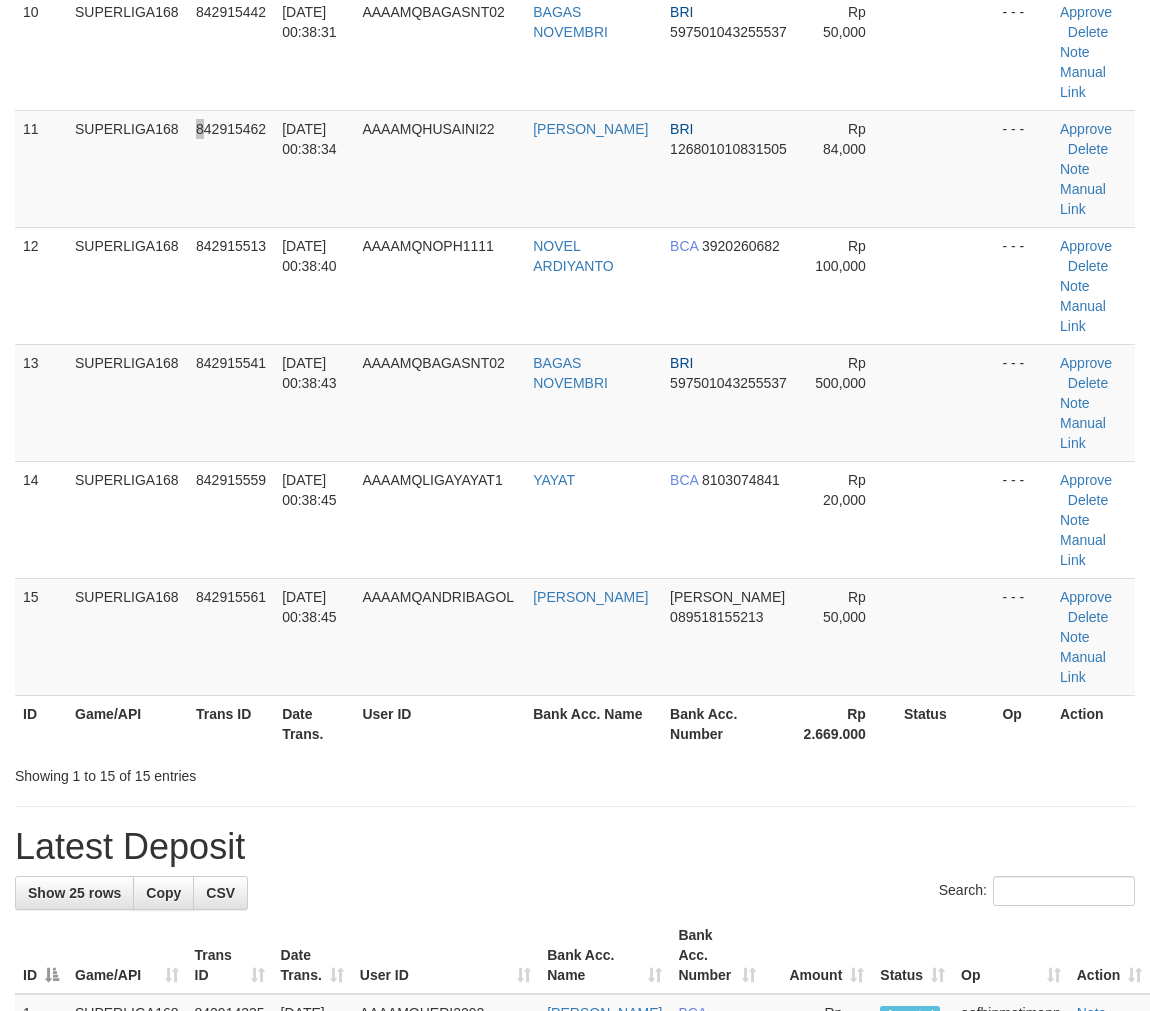 scroll, scrollTop: 1333, scrollLeft: 0, axis: vertical 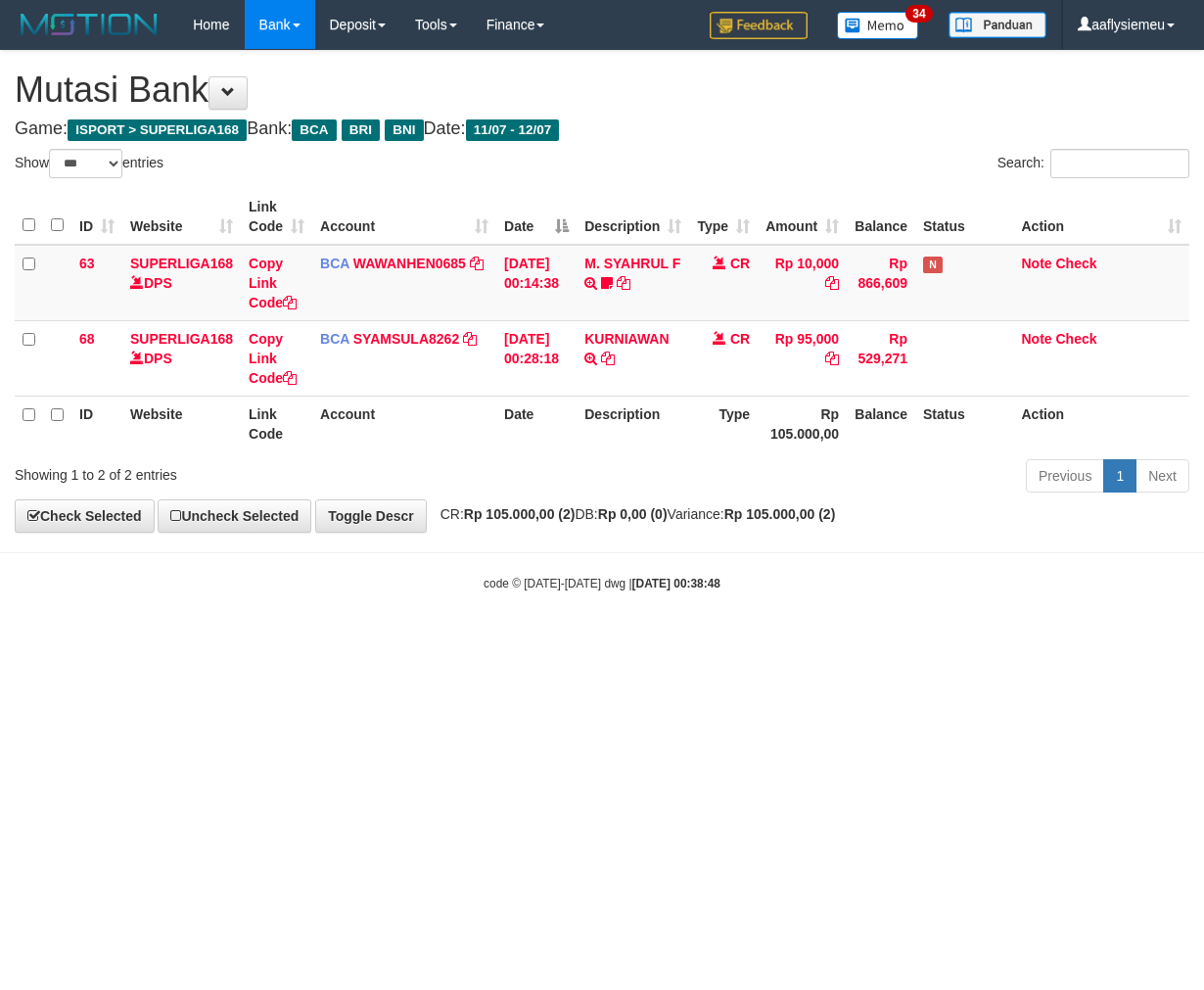 select on "***" 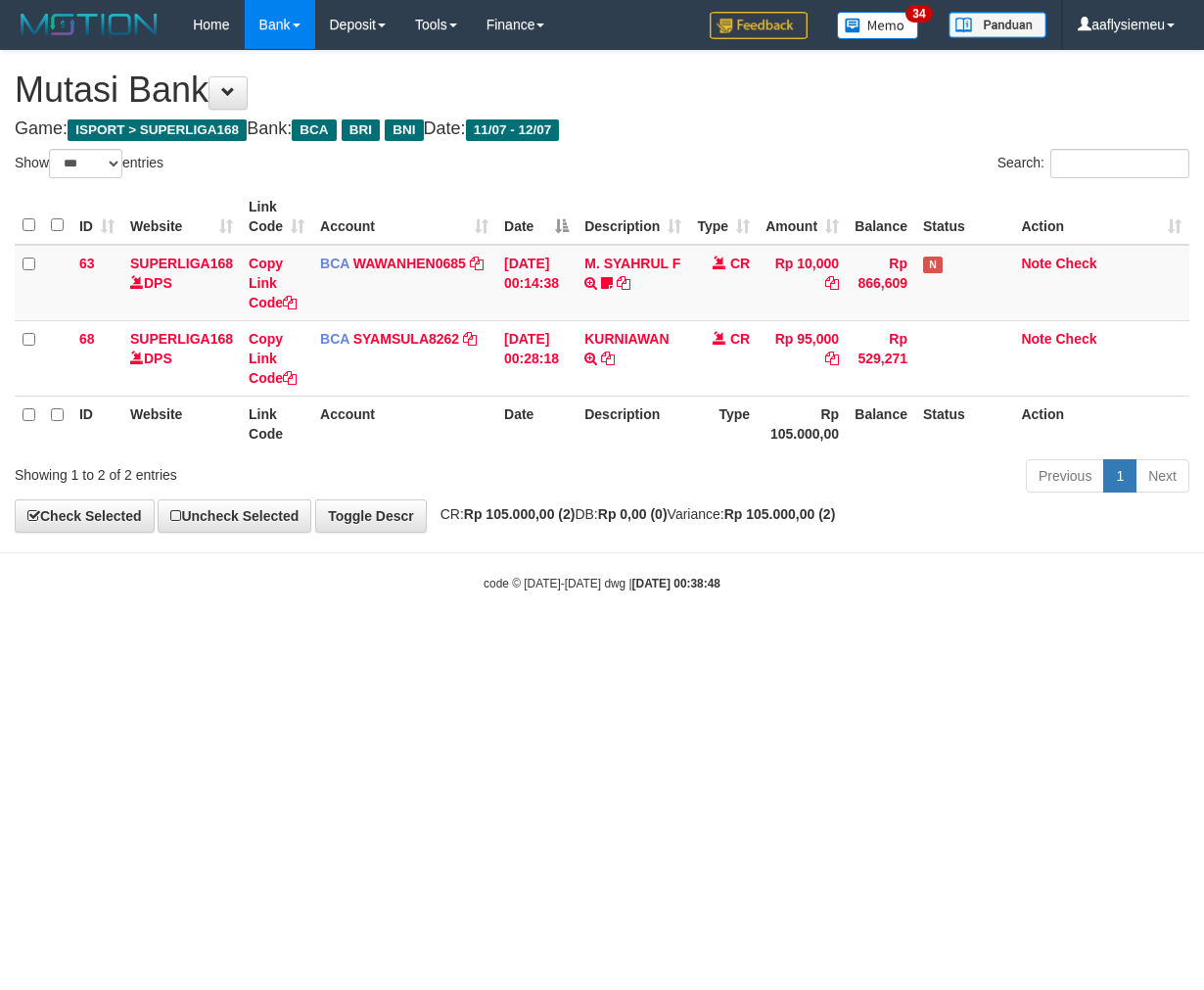 scroll, scrollTop: 0, scrollLeft: 0, axis: both 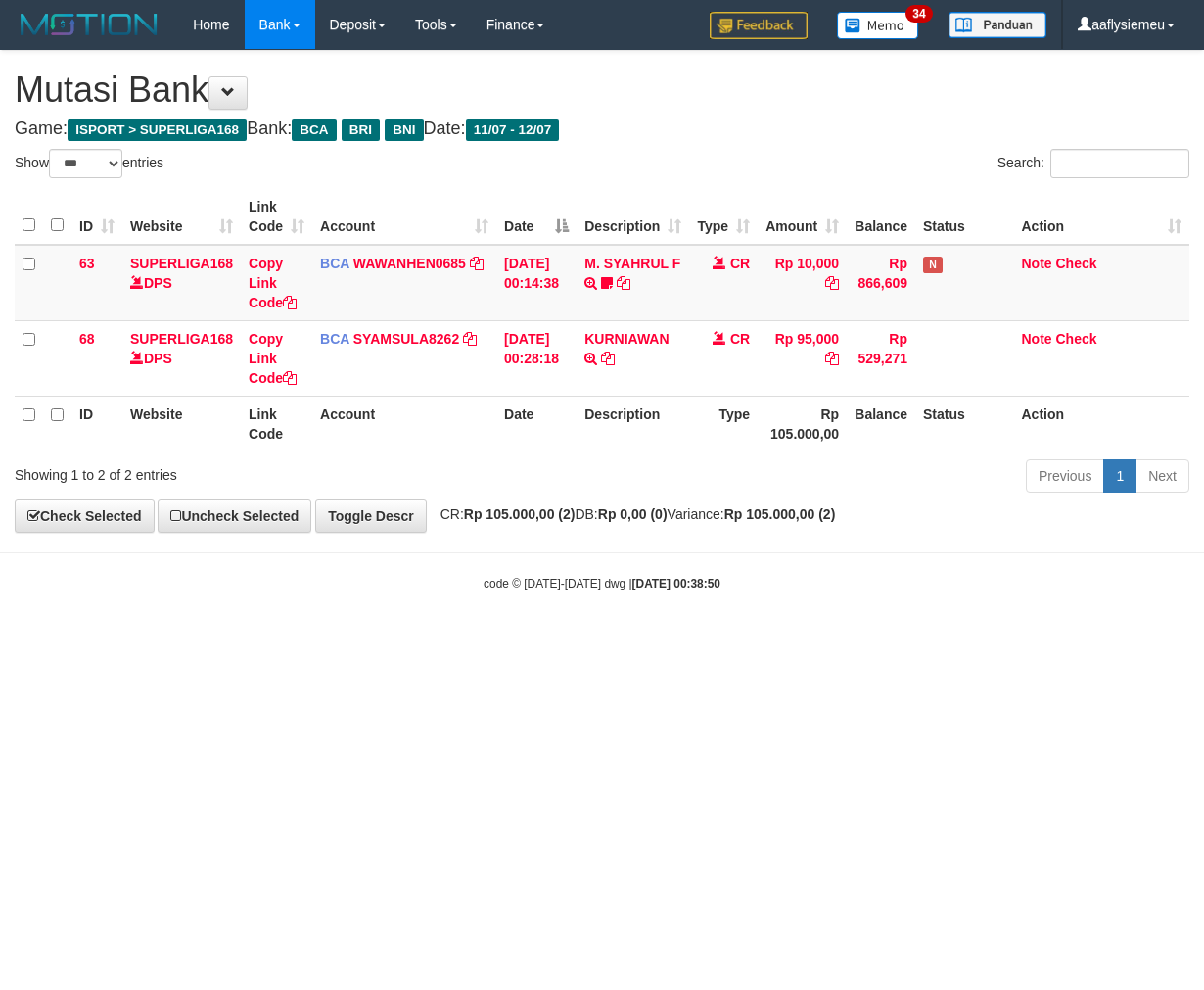 select on "***" 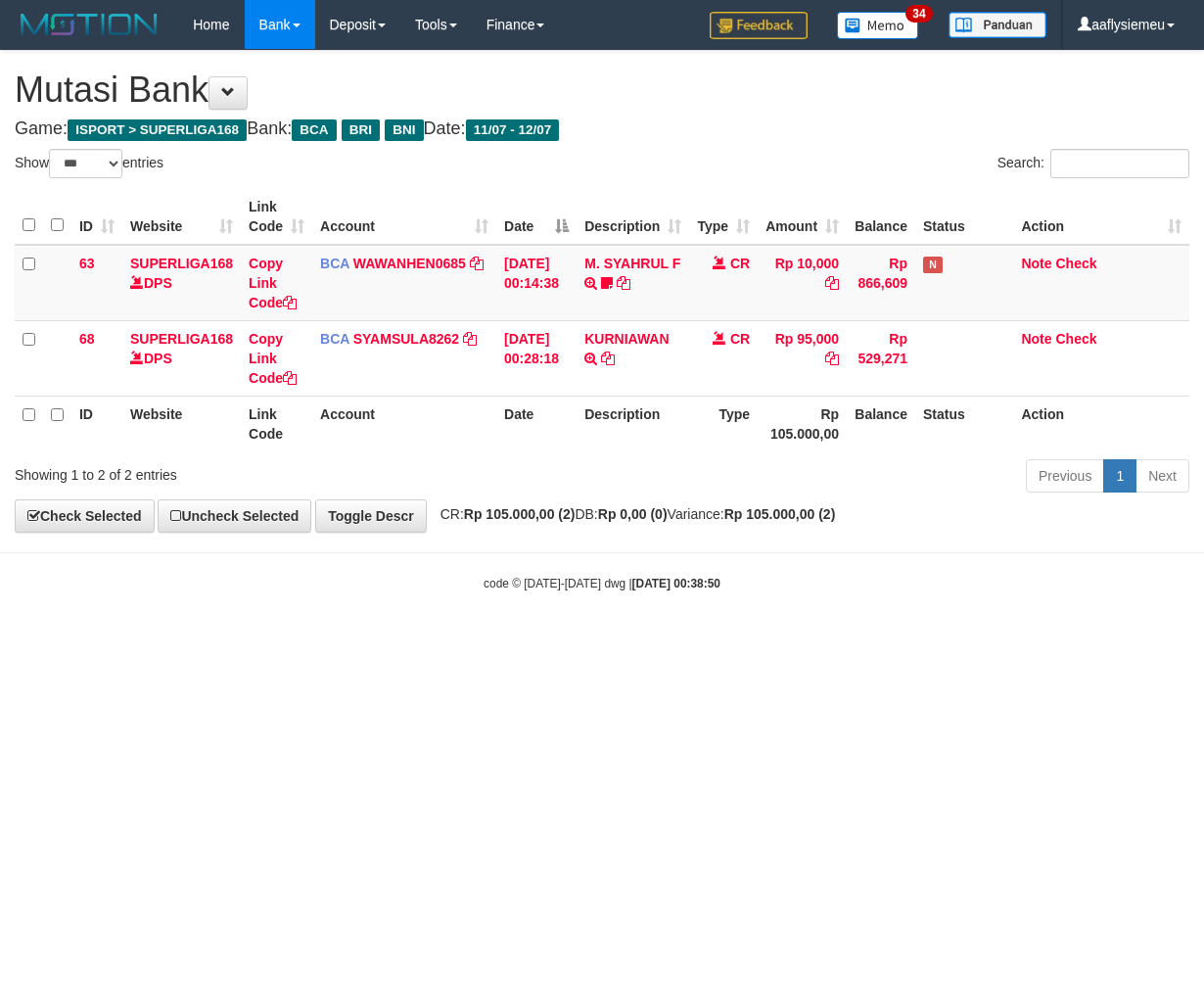 scroll, scrollTop: 0, scrollLeft: 0, axis: both 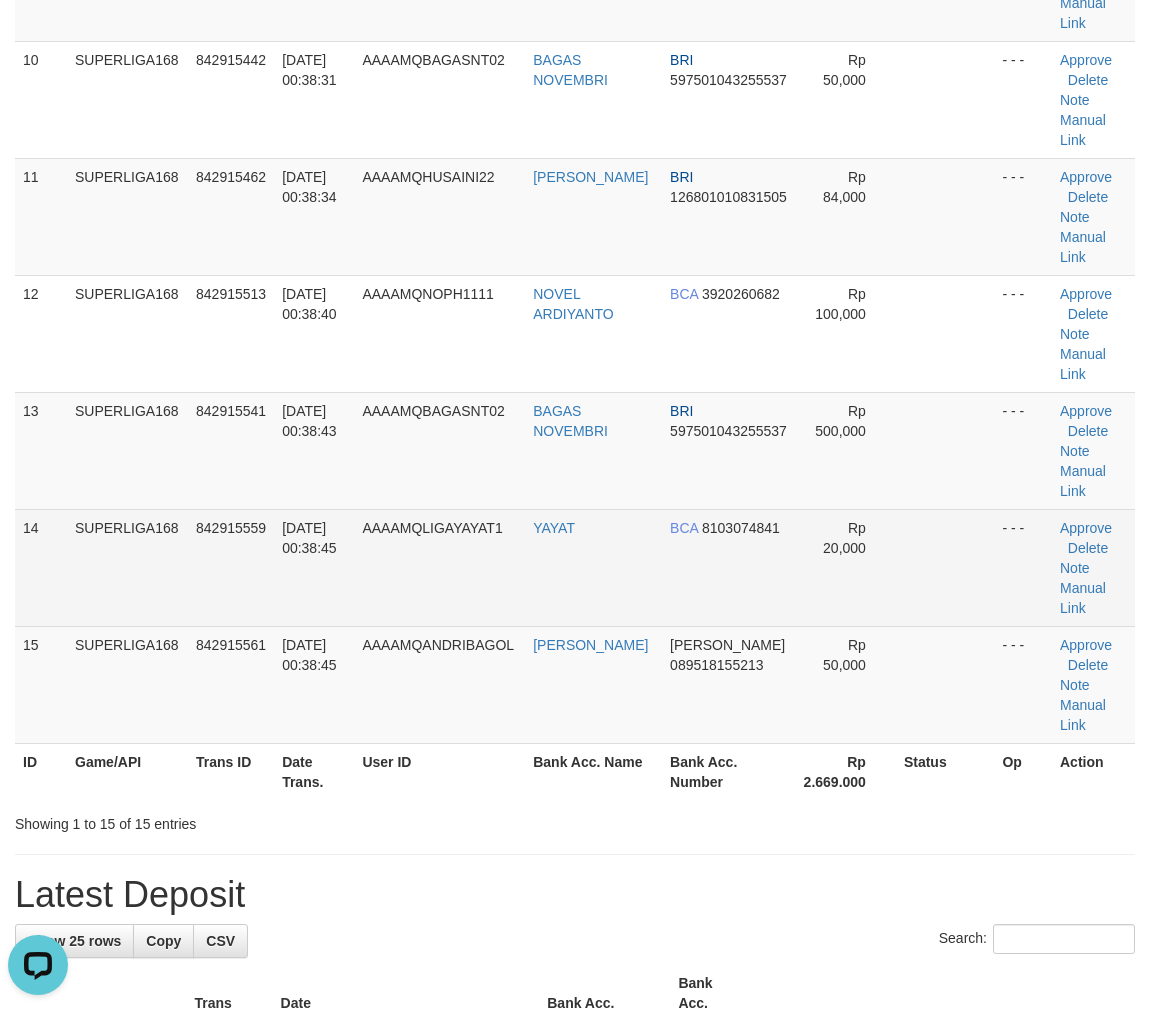 drag, startPoint x: 242, startPoint y: 494, endPoint x: 65, endPoint y: 557, distance: 187.87762 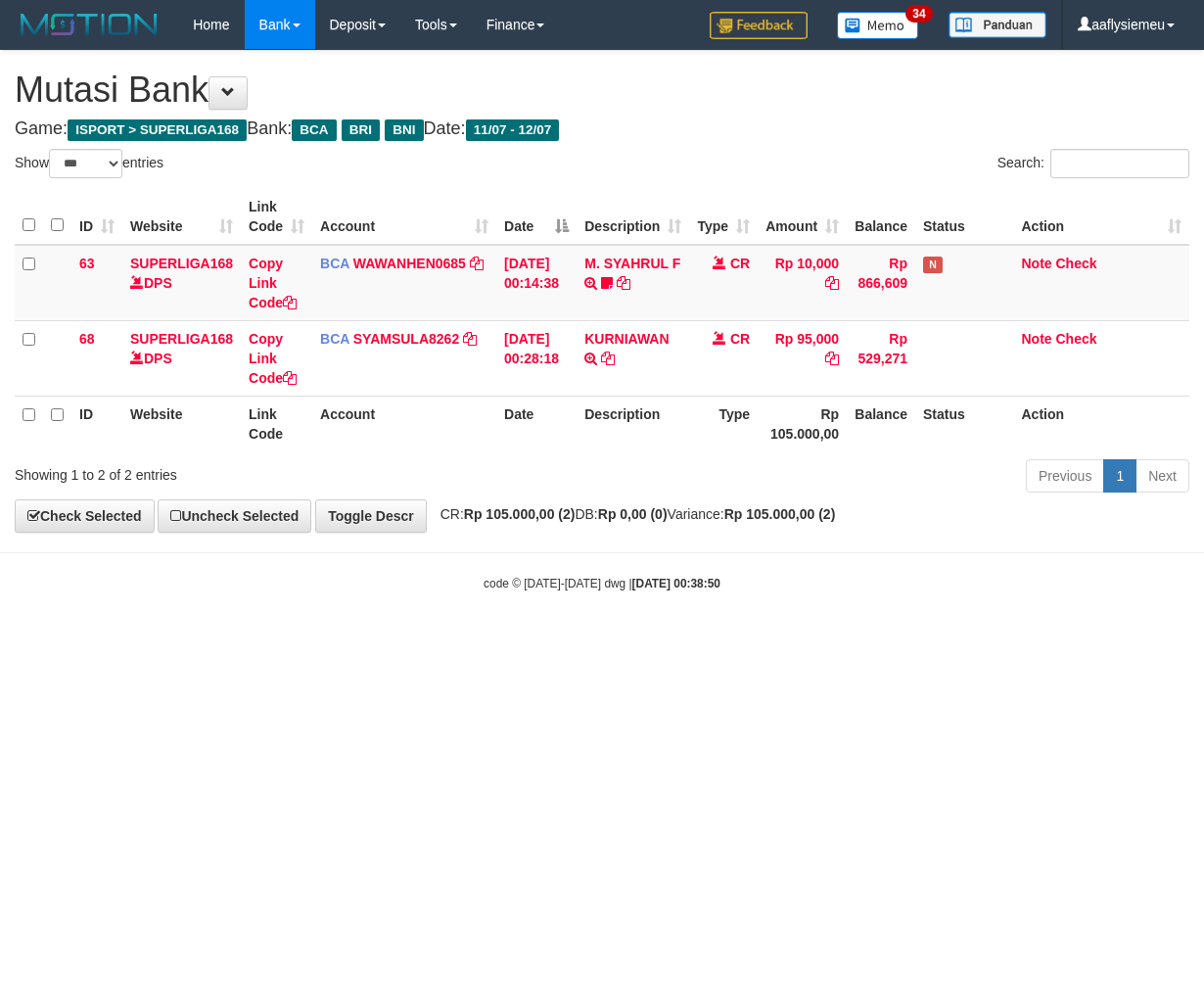 select on "***" 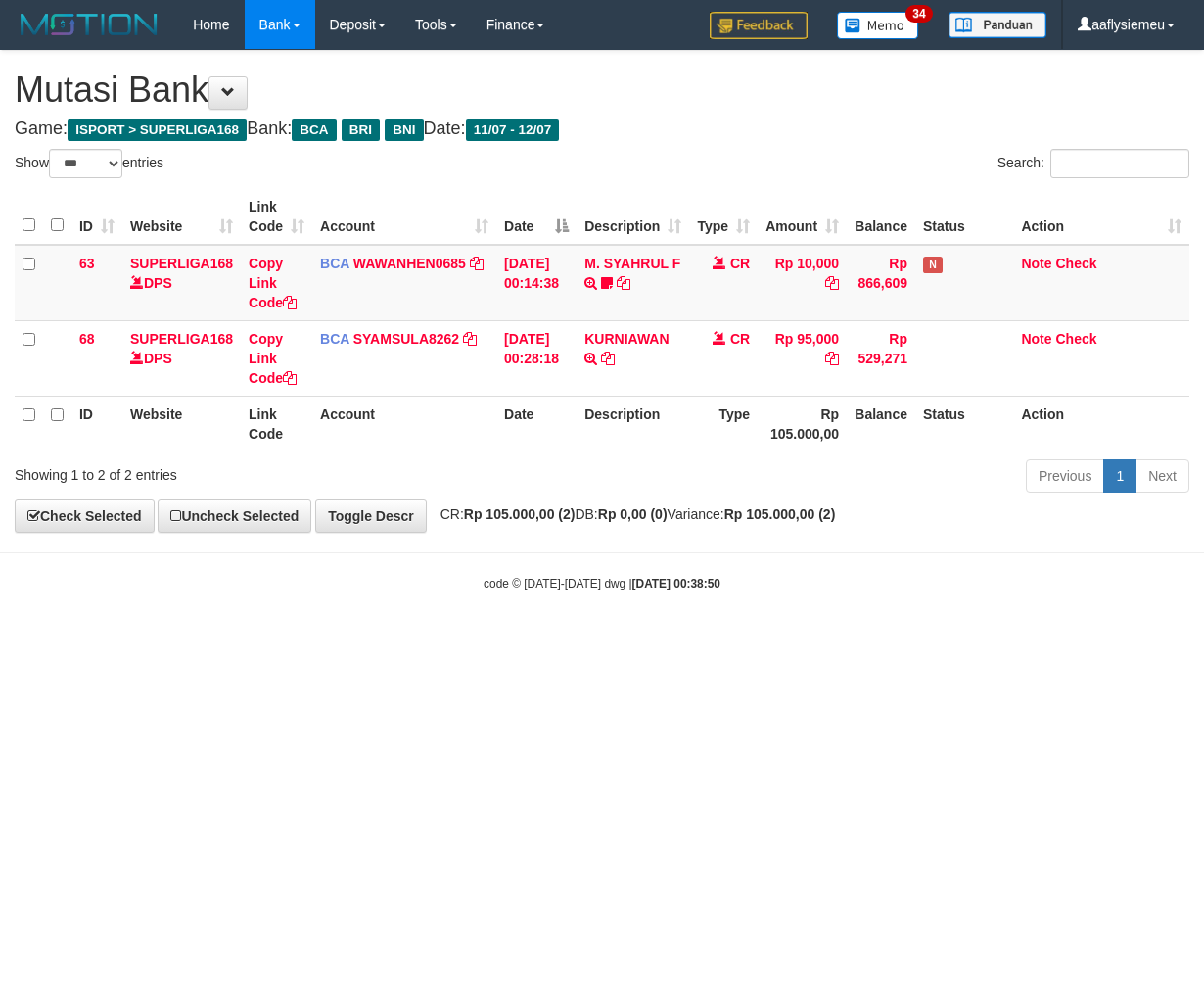 scroll, scrollTop: 0, scrollLeft: 0, axis: both 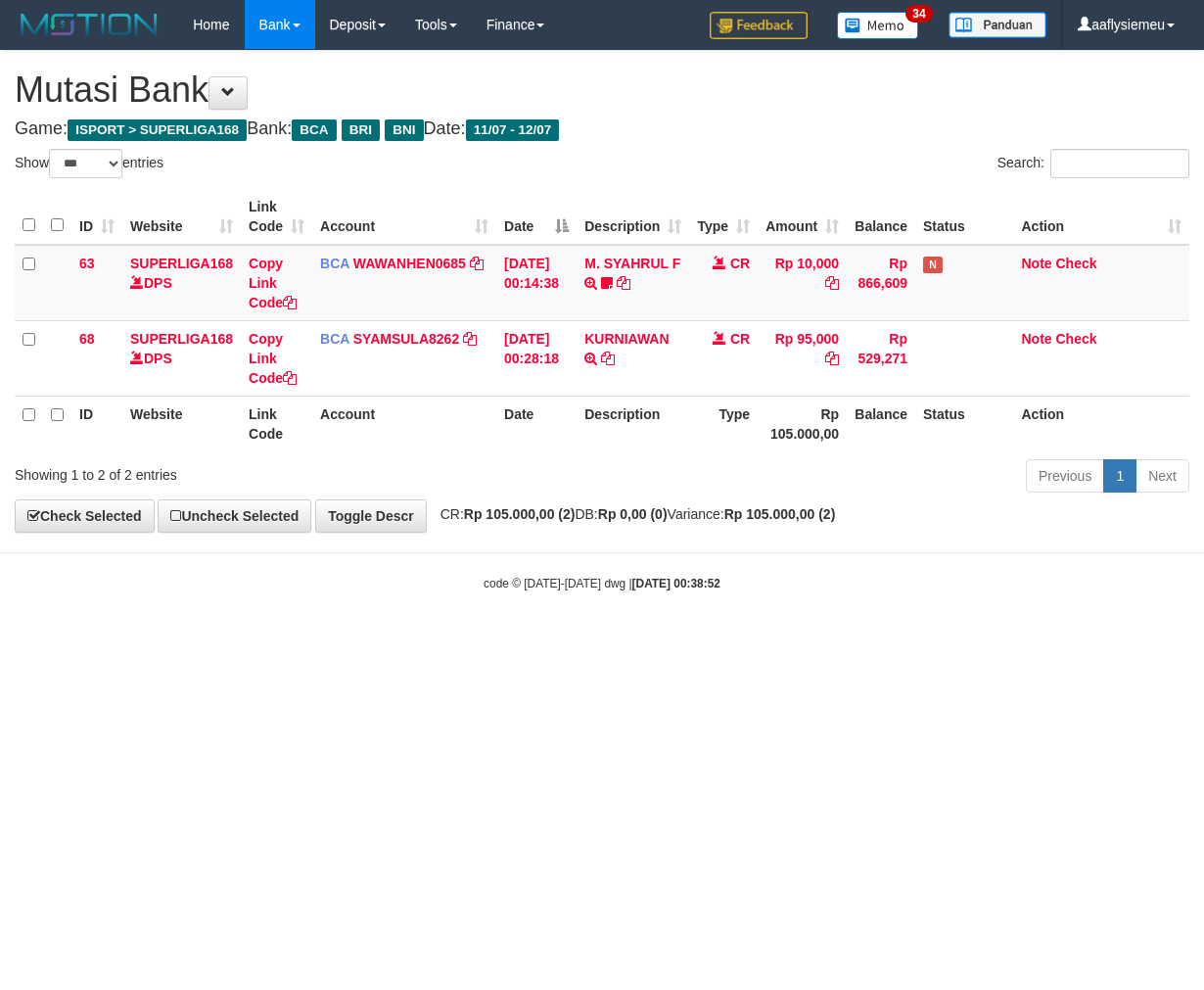 select on "***" 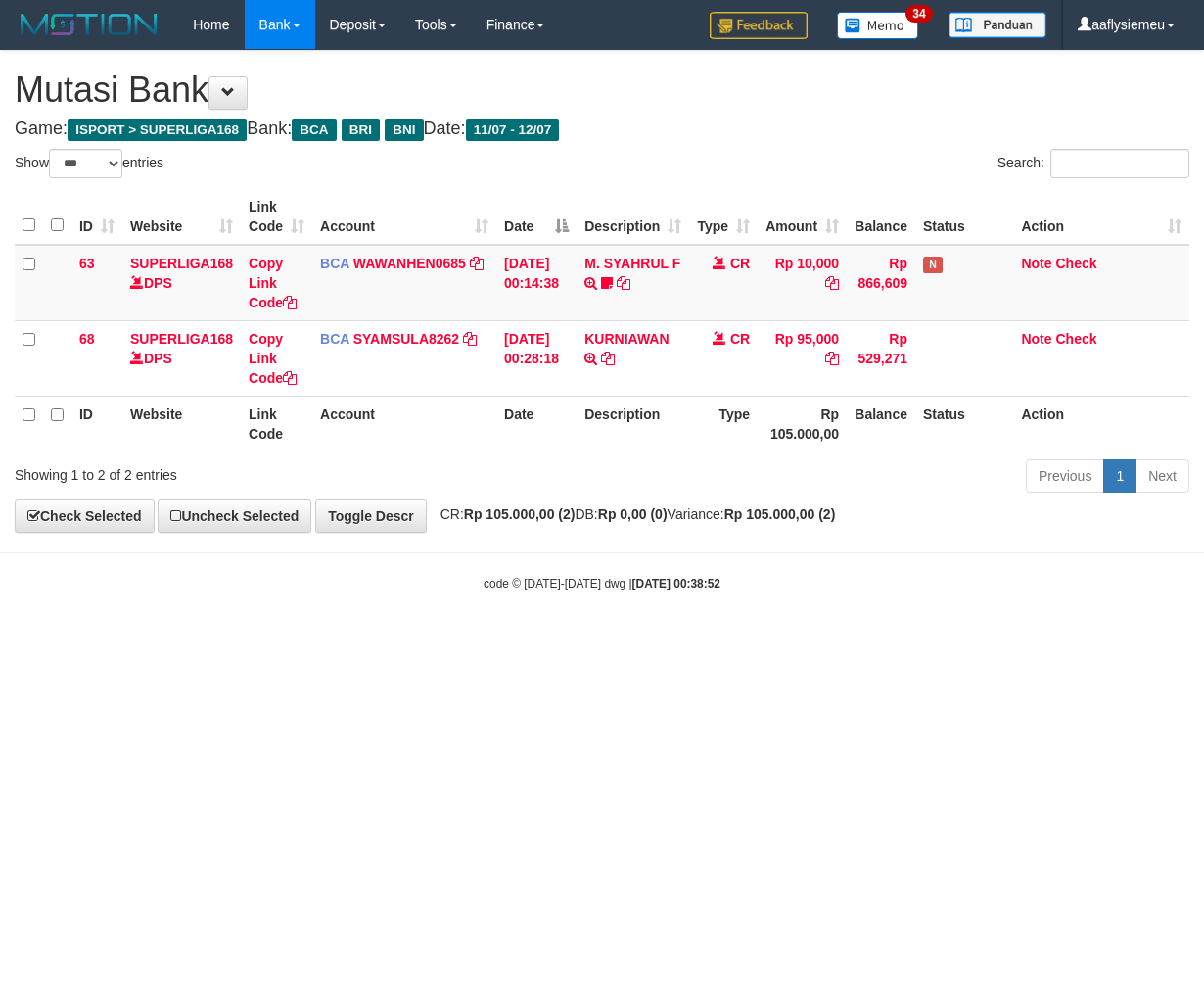 scroll, scrollTop: 0, scrollLeft: 0, axis: both 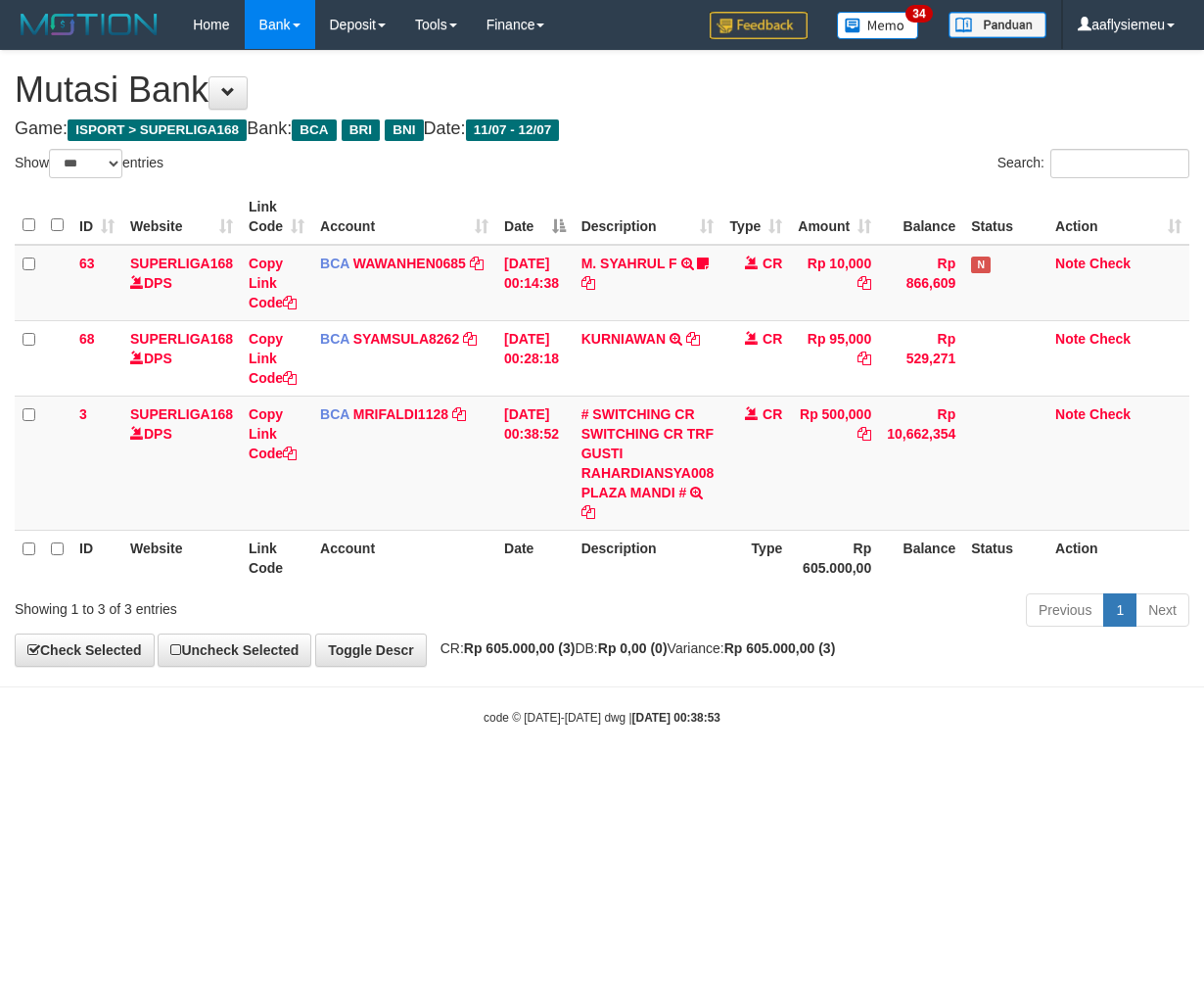 select on "***" 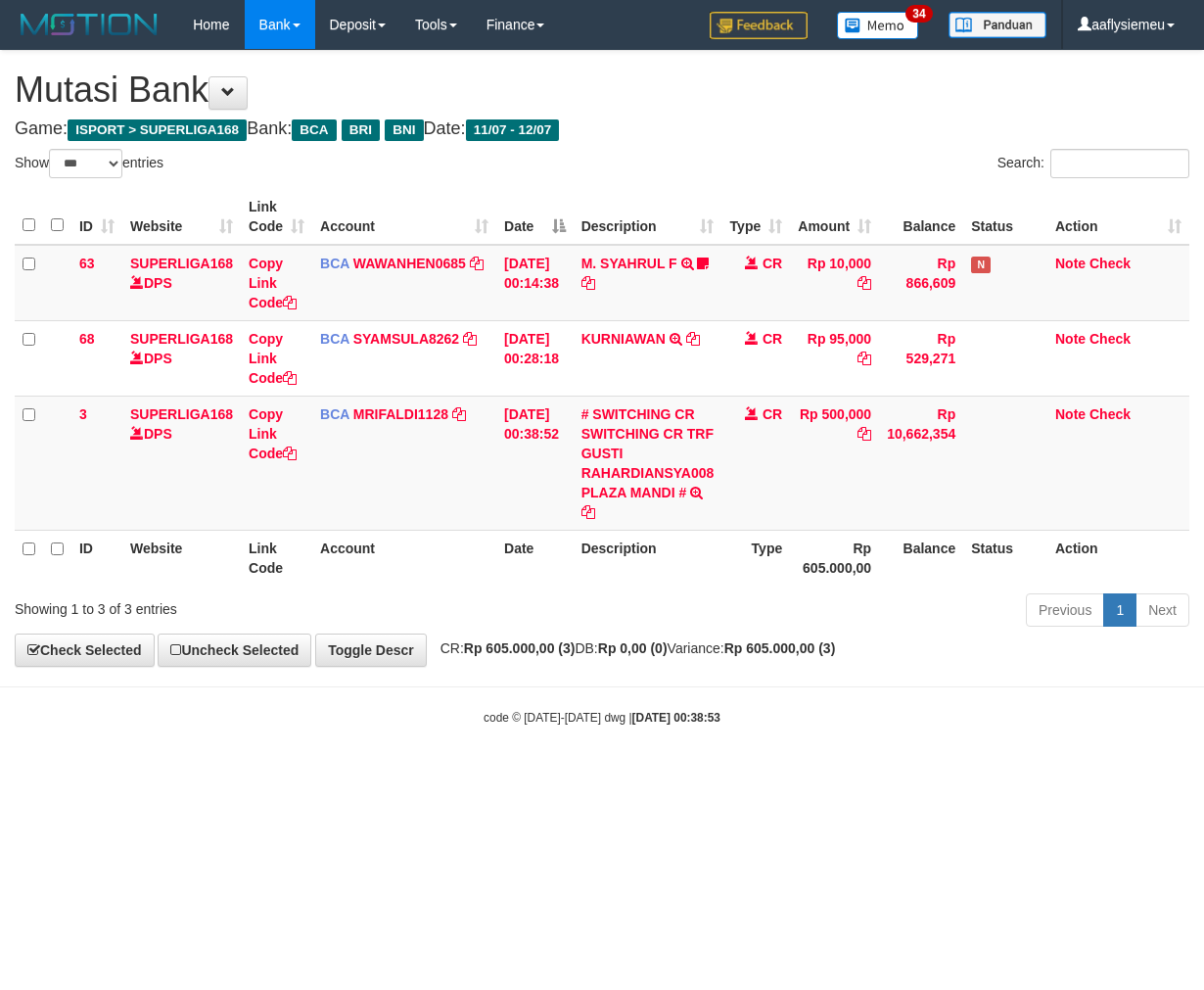 scroll, scrollTop: 0, scrollLeft: 0, axis: both 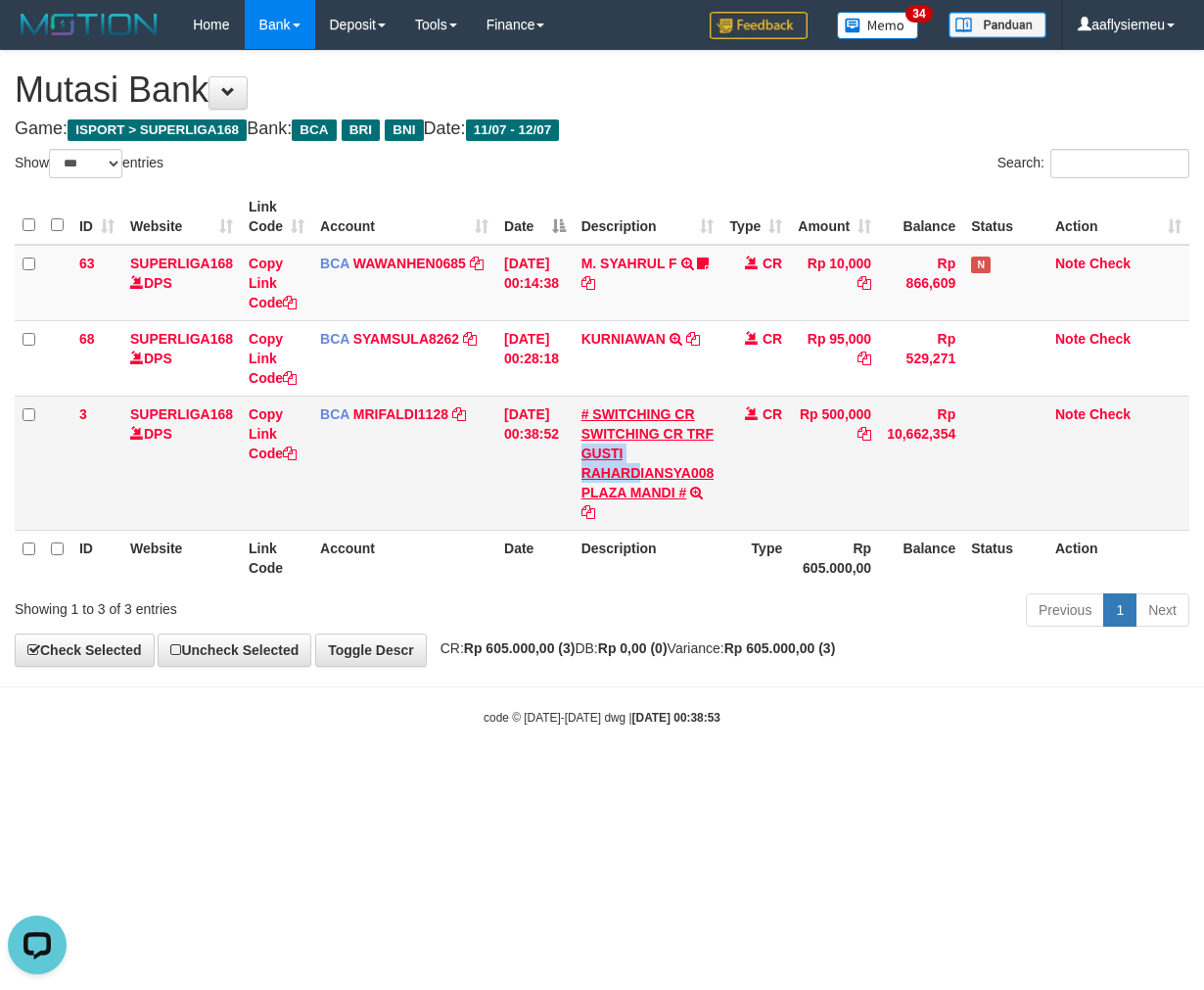 copy on "GUSTI RAHARD" 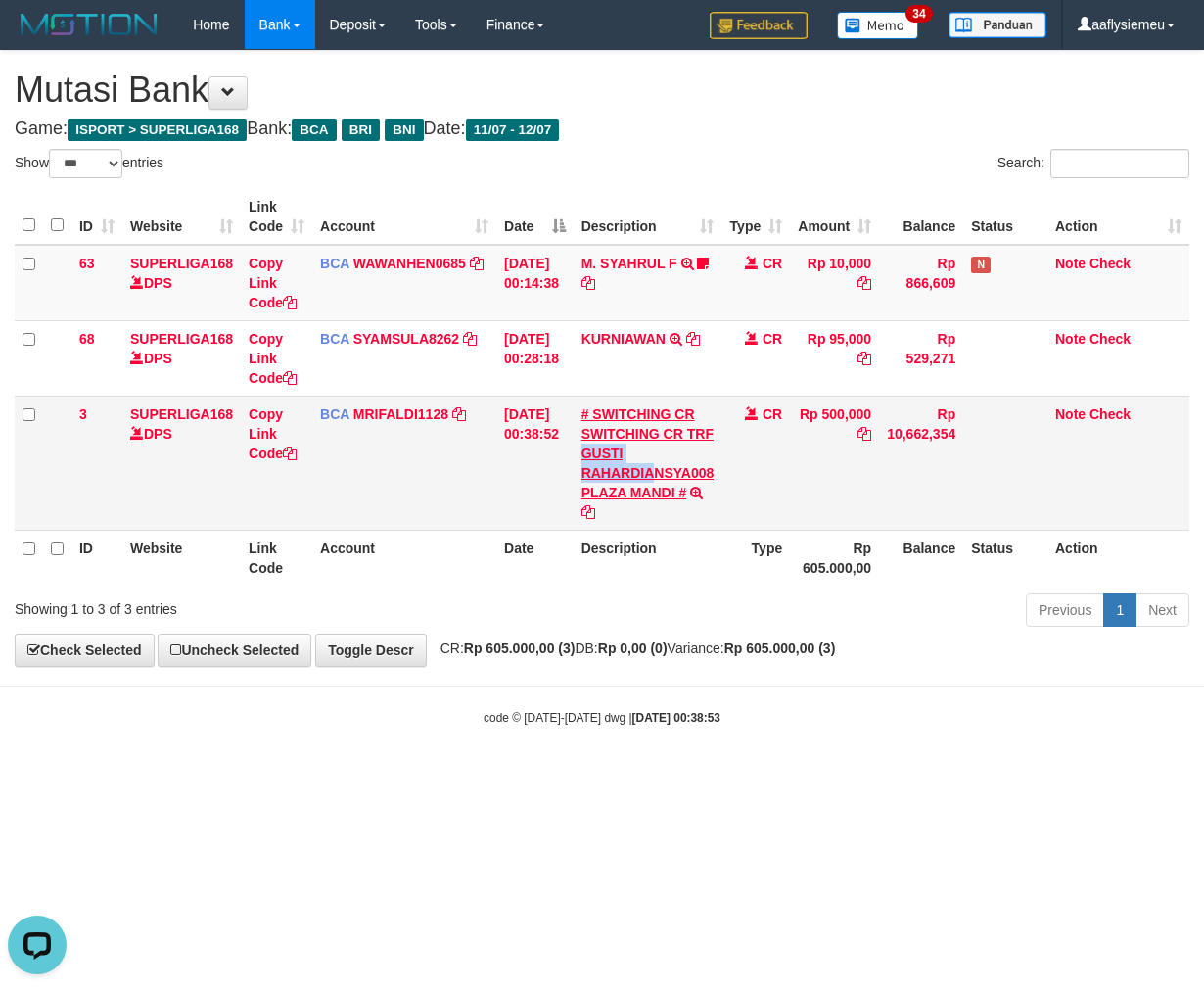 copy on "GUSTI RAHARDIA" 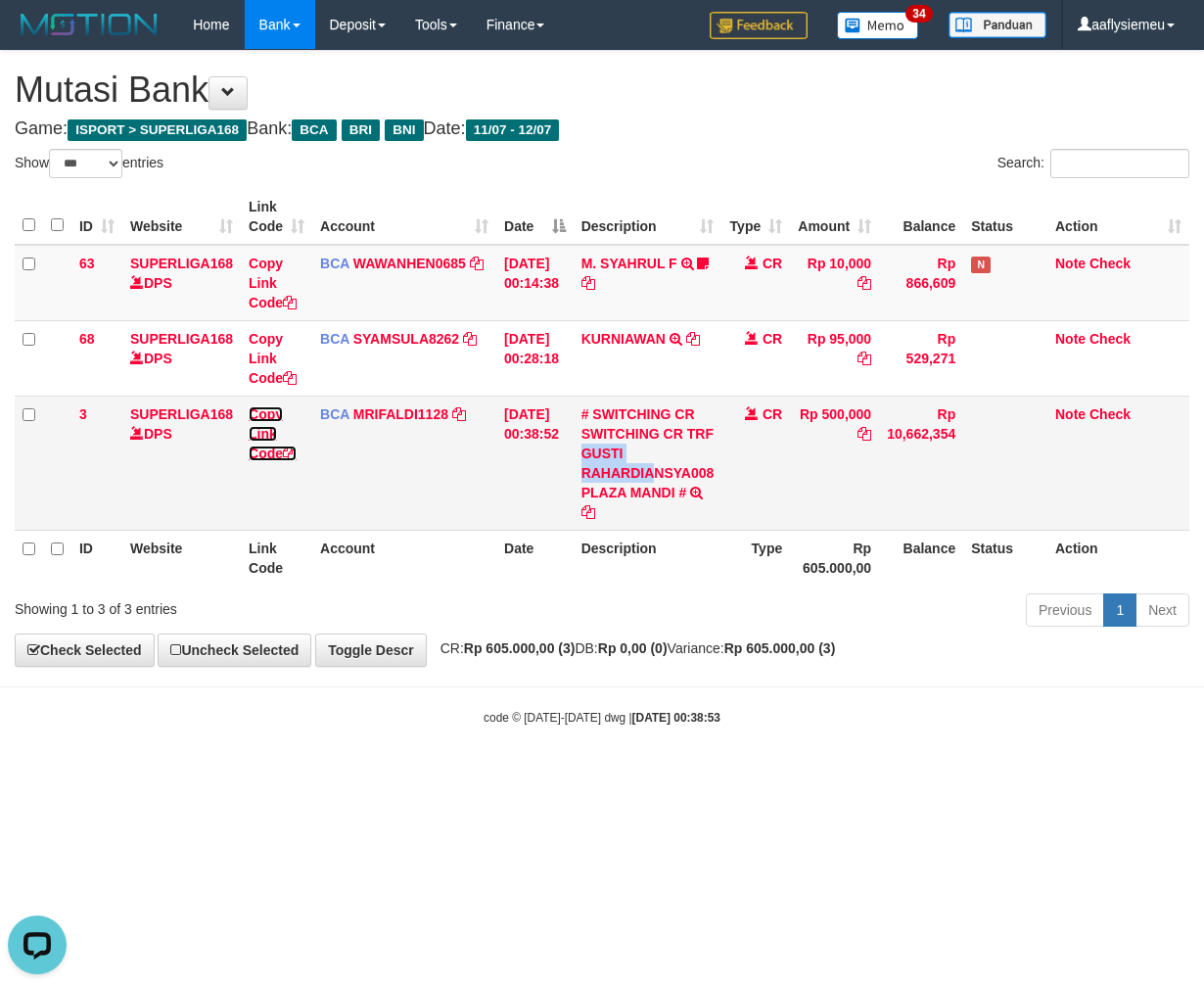 click at bounding box center [290, 453] 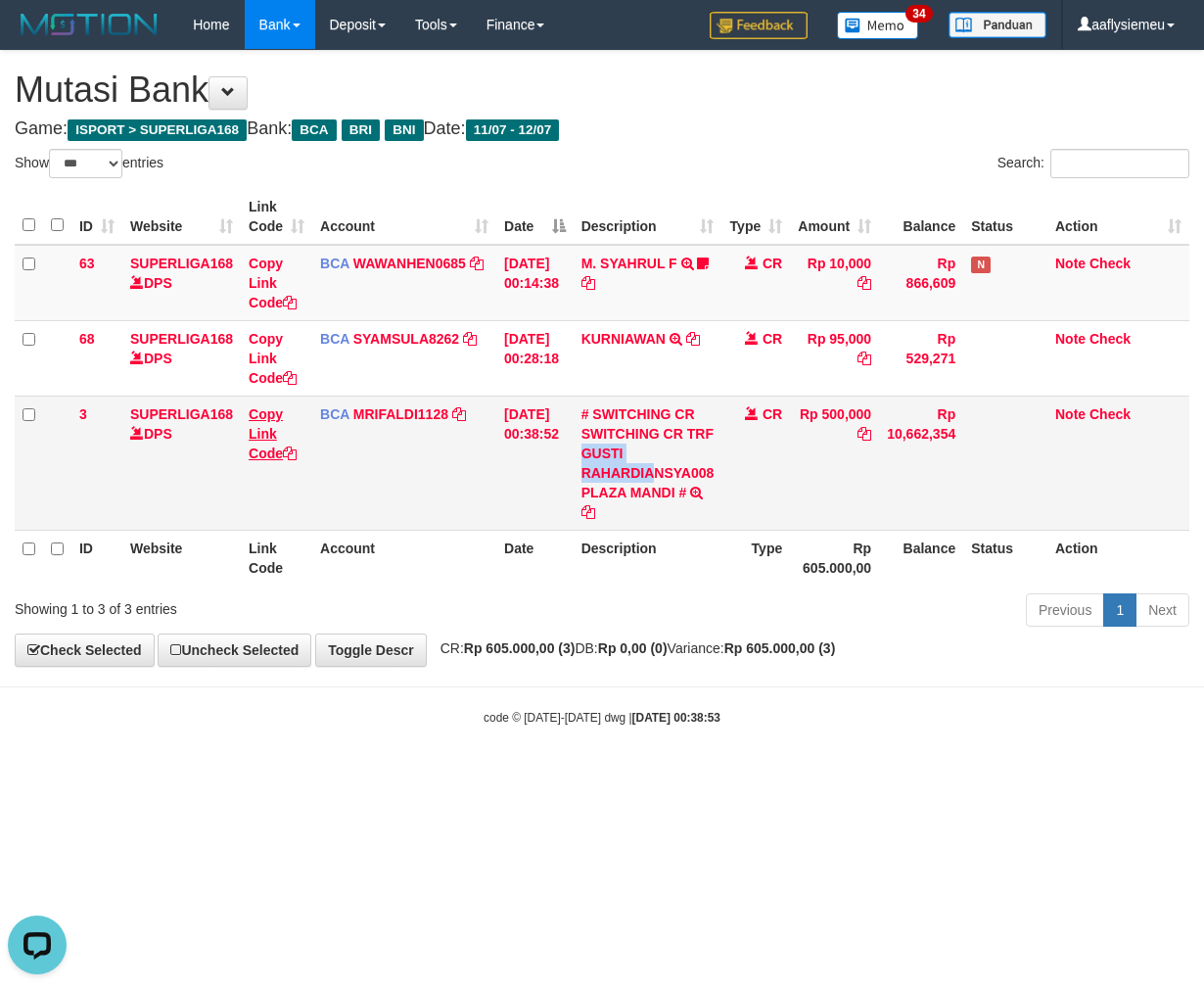 copy on "GUSTI RAHARDIA" 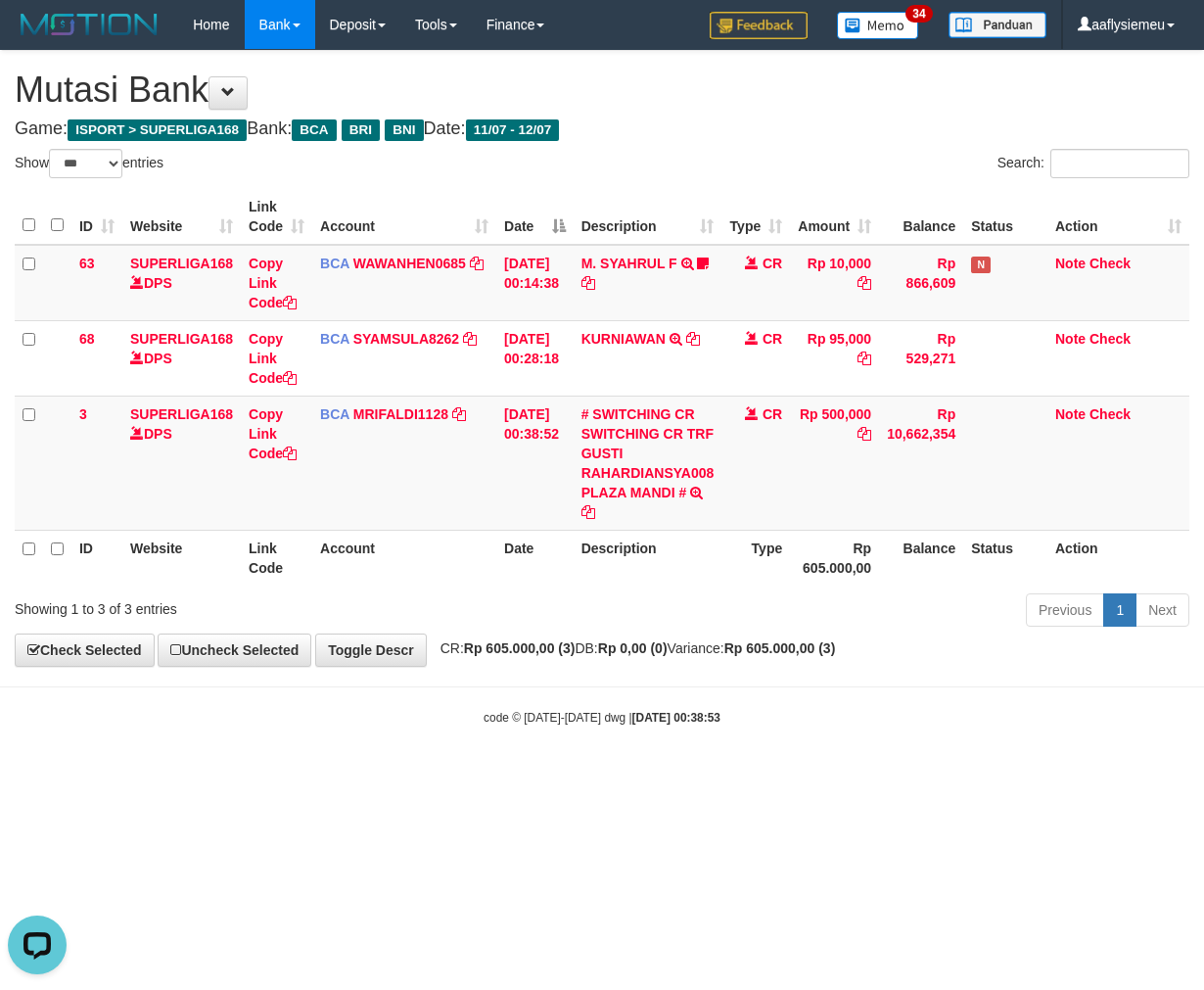 scroll, scrollTop: 268, scrollLeft: 0, axis: vertical 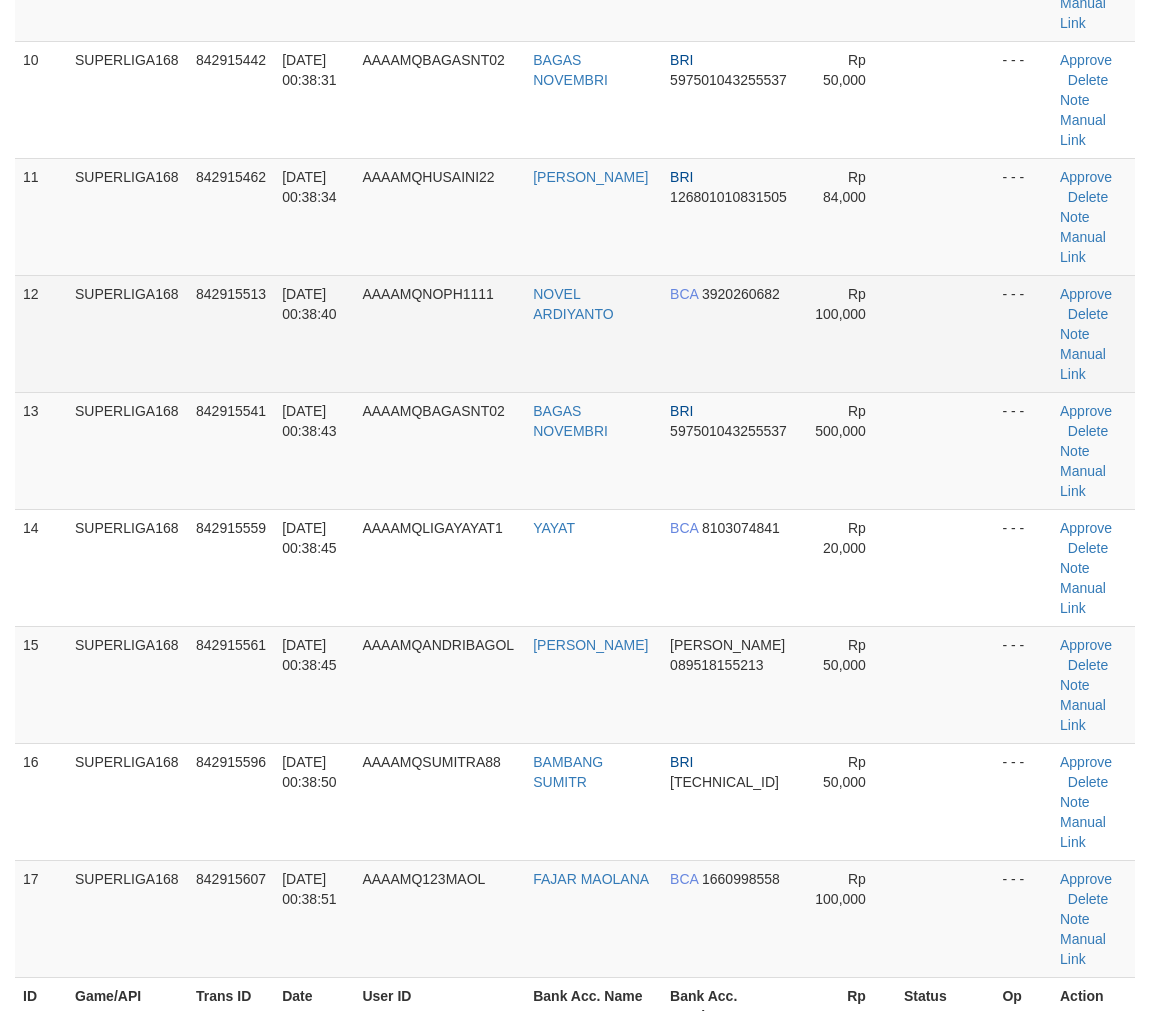 click on "842915513" at bounding box center [231, 333] 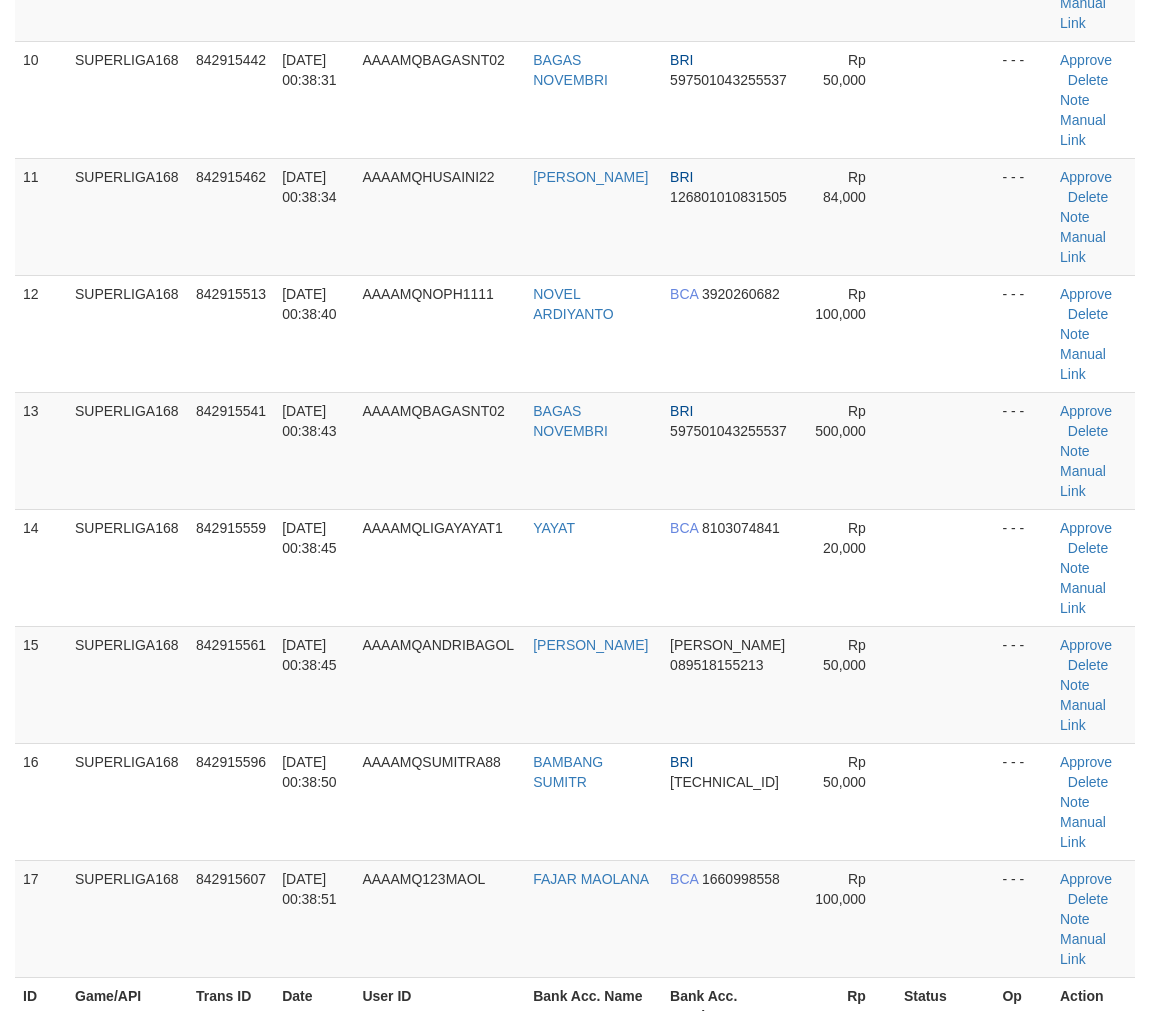 scroll, scrollTop: 667, scrollLeft: 0, axis: vertical 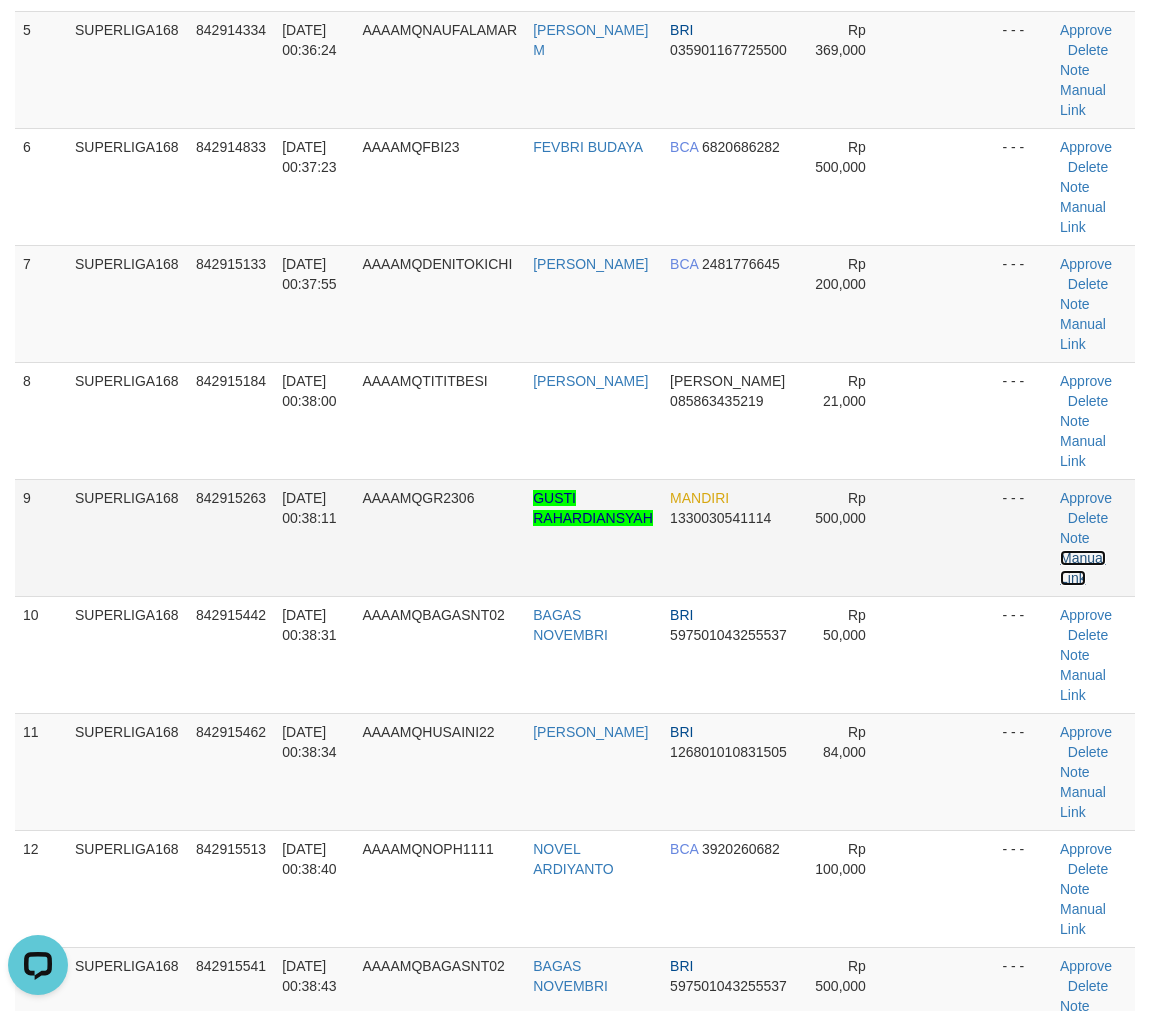 click on "Manual Link" at bounding box center [1083, 568] 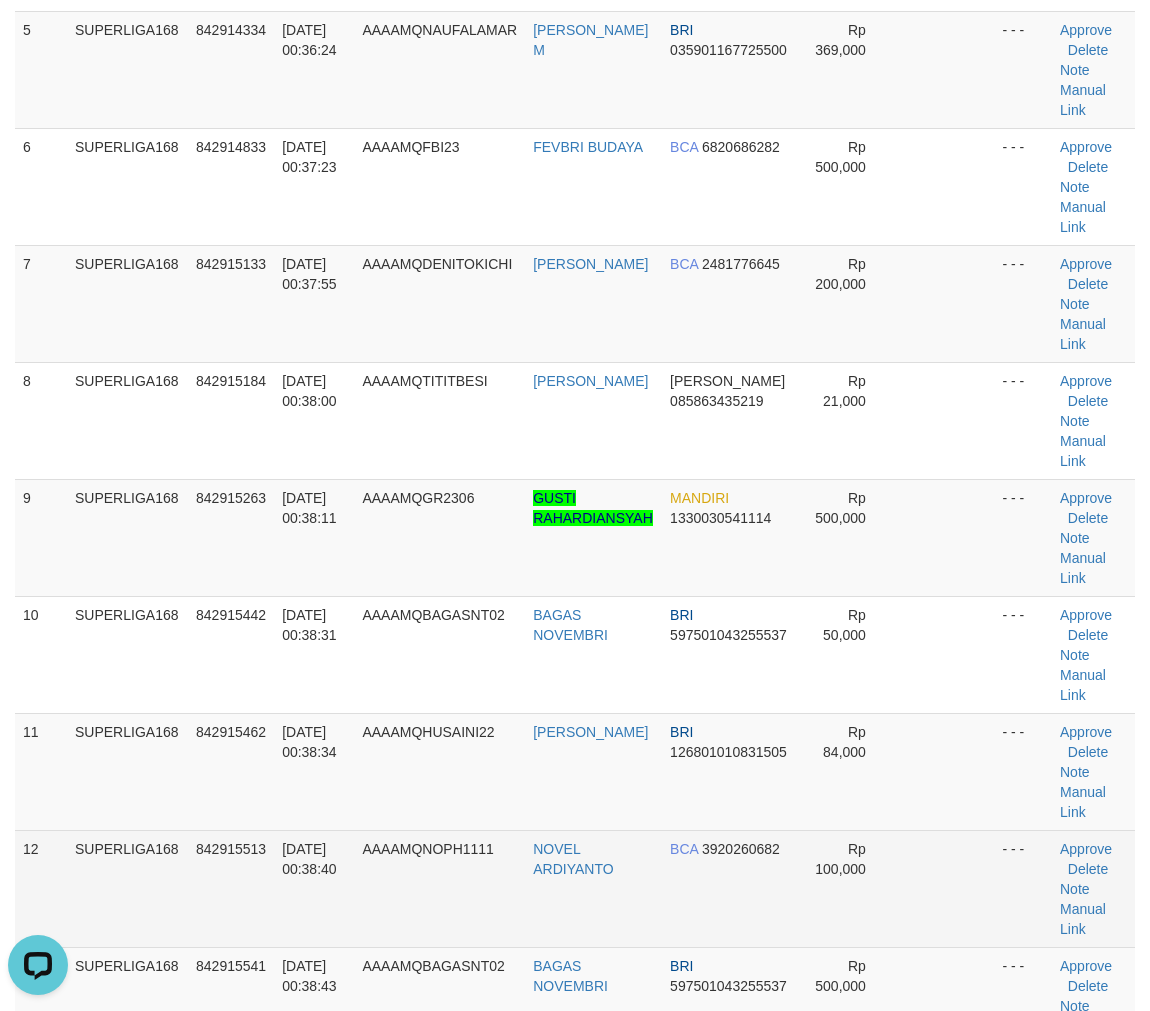 click on "842915513" at bounding box center [231, 888] 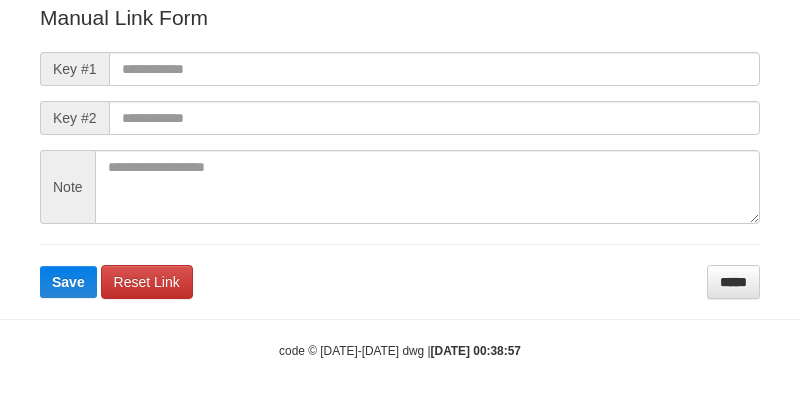 scroll, scrollTop: 238, scrollLeft: 0, axis: vertical 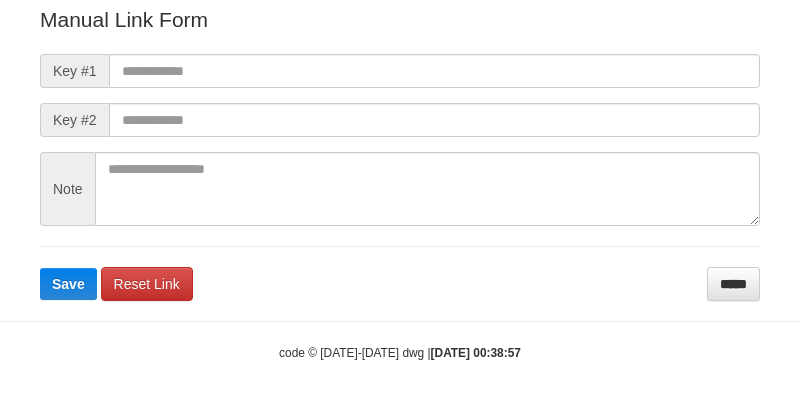 click on "Manual Link Form
Key #1
Key #2
Note
Save
Reset Link
*****" at bounding box center [400, 153] 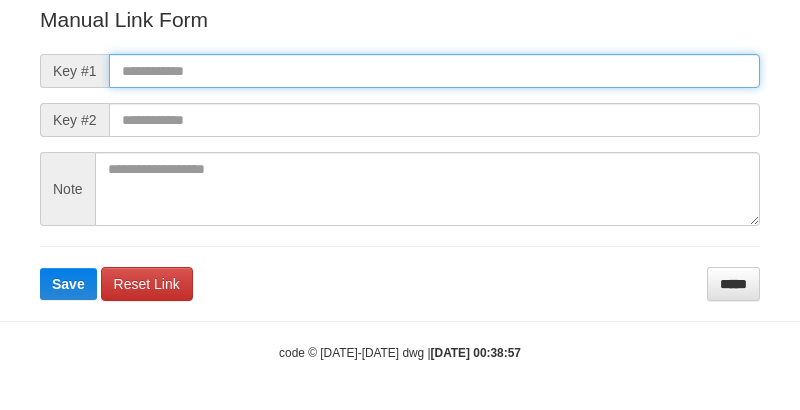 click at bounding box center [434, 71] 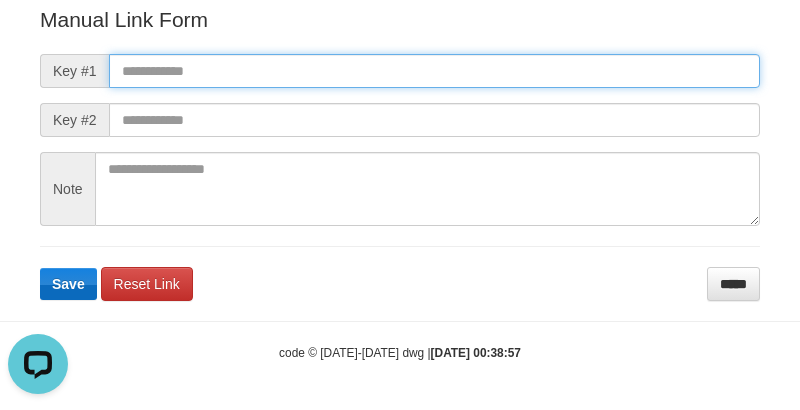 scroll, scrollTop: 0, scrollLeft: 0, axis: both 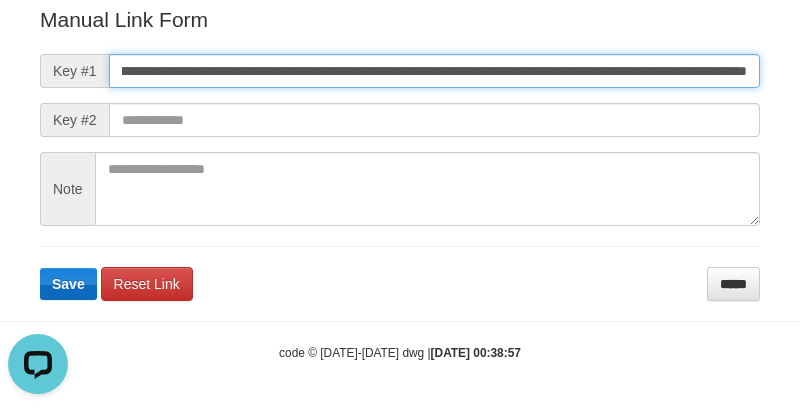 type on "**********" 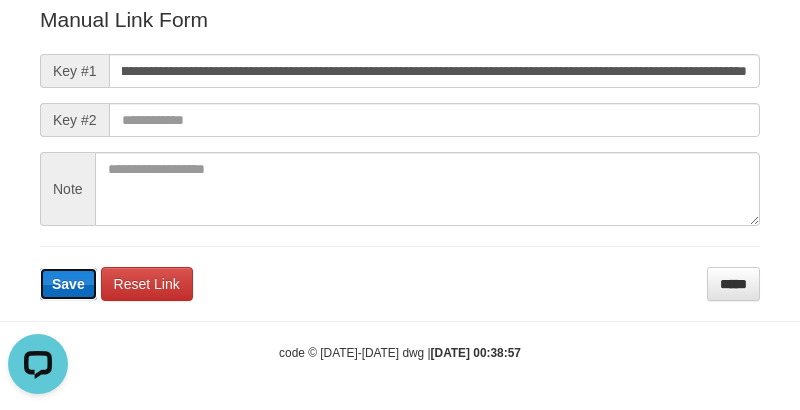 click on "Save" at bounding box center (68, 284) 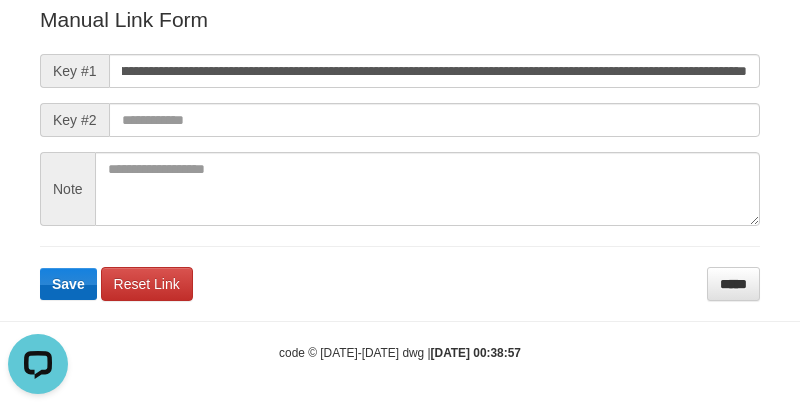 scroll, scrollTop: 0, scrollLeft: 0, axis: both 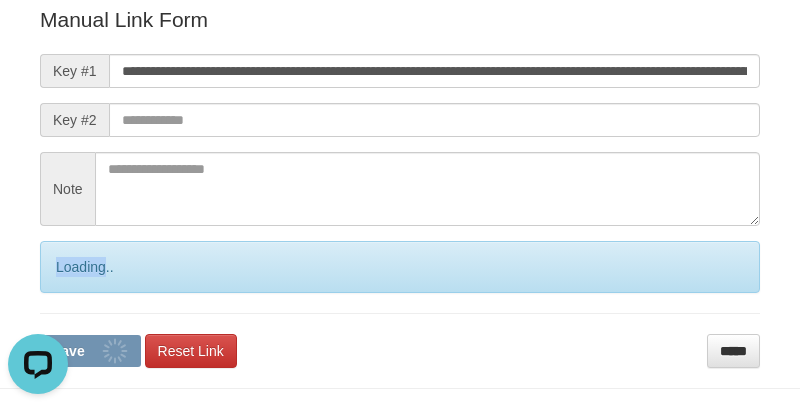 click on "Loading.." at bounding box center [400, 267] 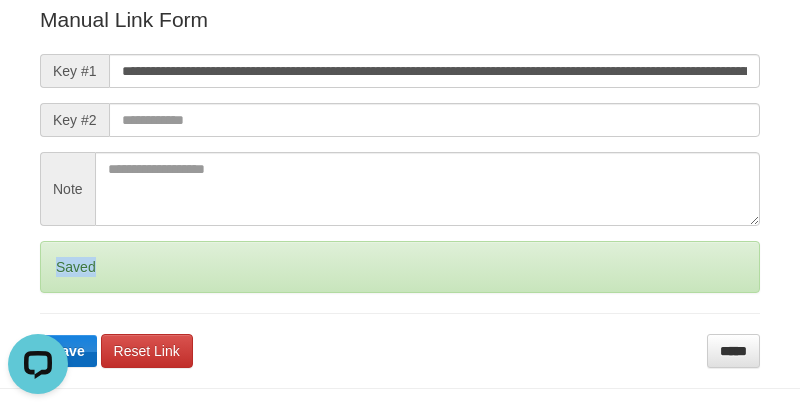 click on "Saved" at bounding box center [400, 267] 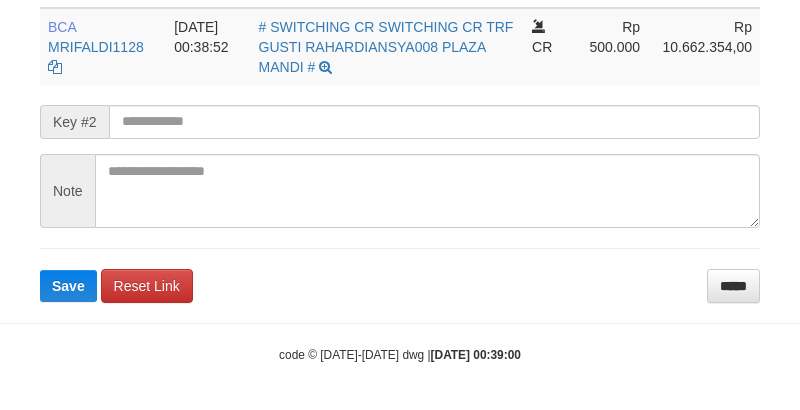 scroll, scrollTop: 536, scrollLeft: 0, axis: vertical 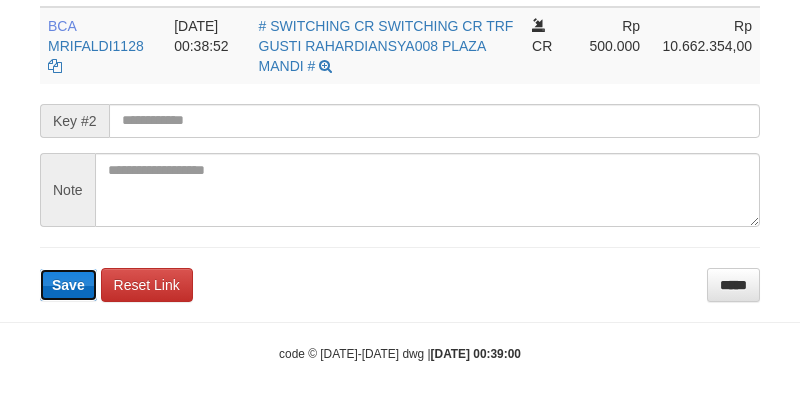 click on "Save" at bounding box center [68, 285] 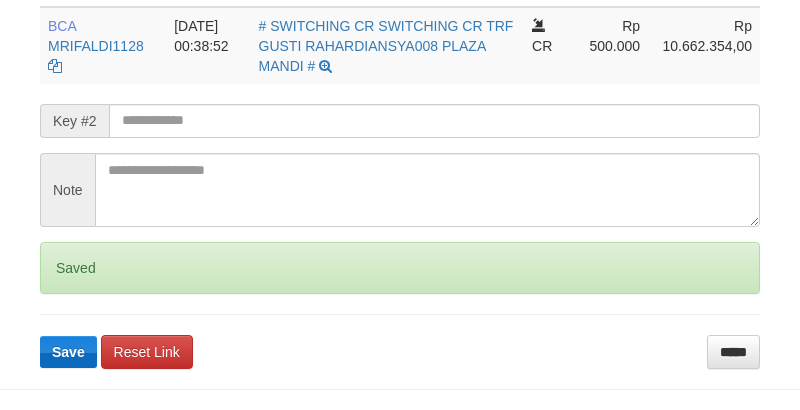 click on "**********" at bounding box center [400, 119] 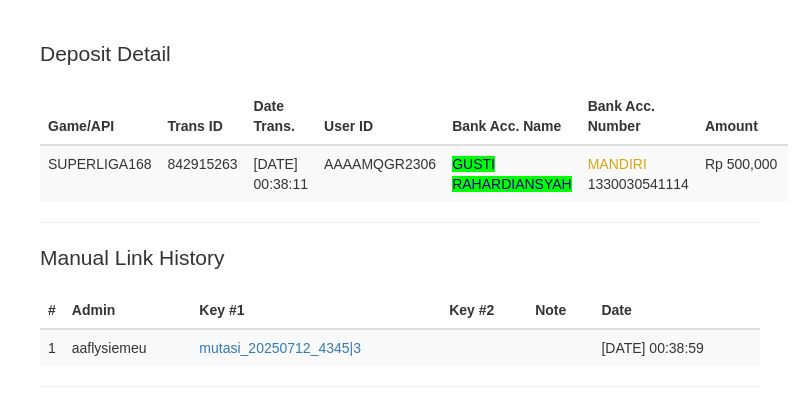 scroll, scrollTop: 536, scrollLeft: 0, axis: vertical 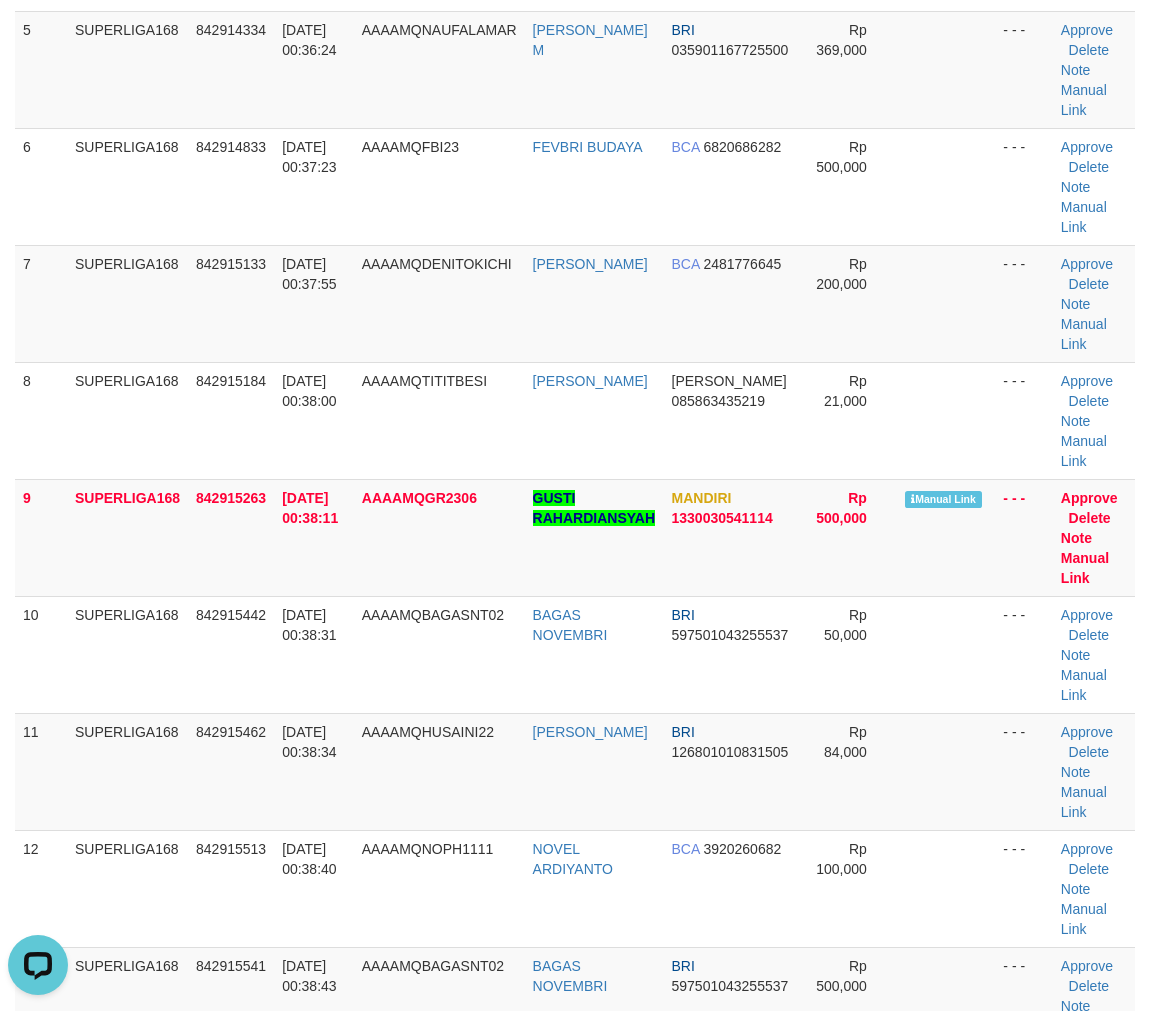 drag, startPoint x: 244, startPoint y: 574, endPoint x: 4, endPoint y: 626, distance: 245.56873 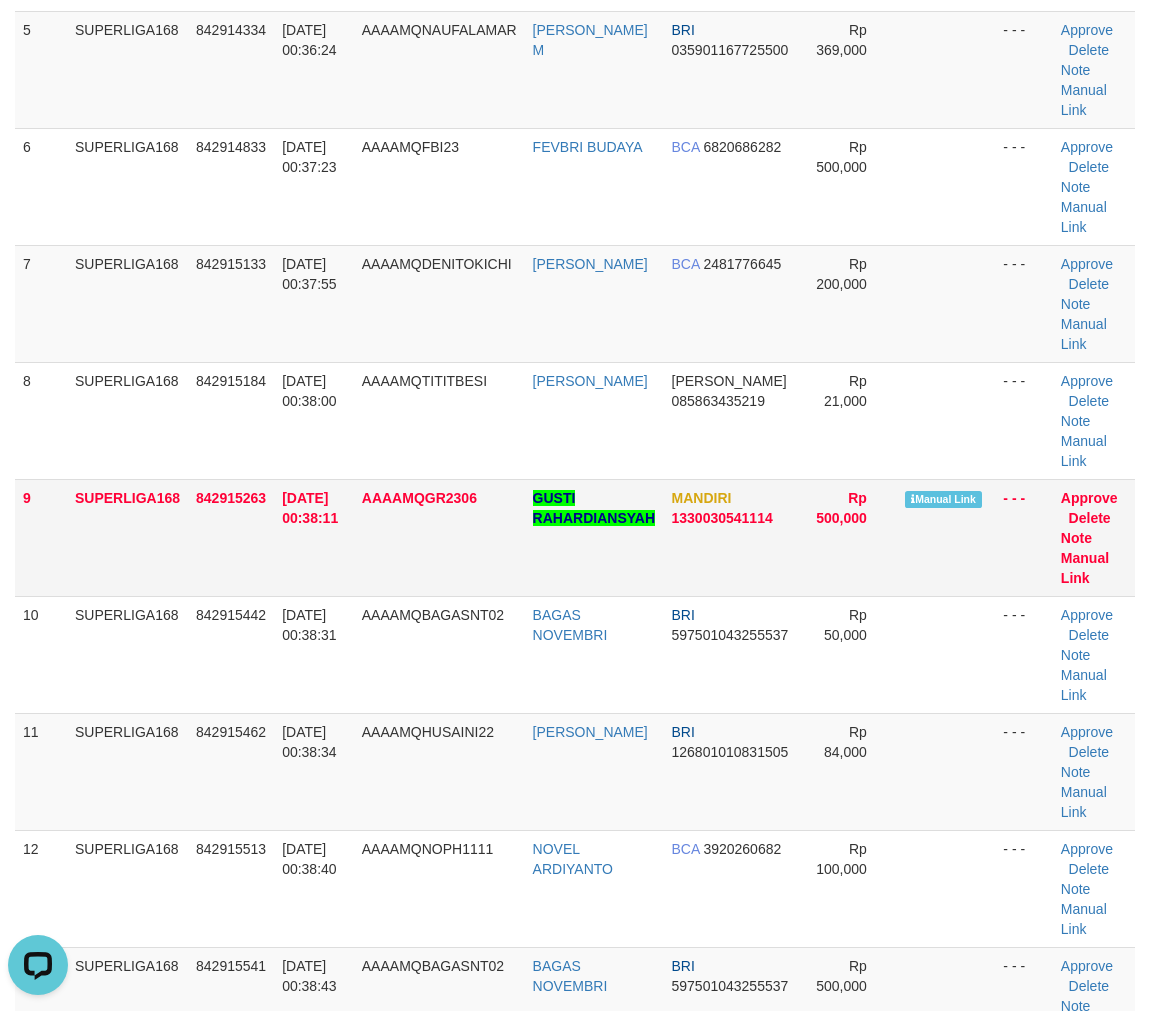 click on "AAAAMQGR2306" at bounding box center [439, 537] 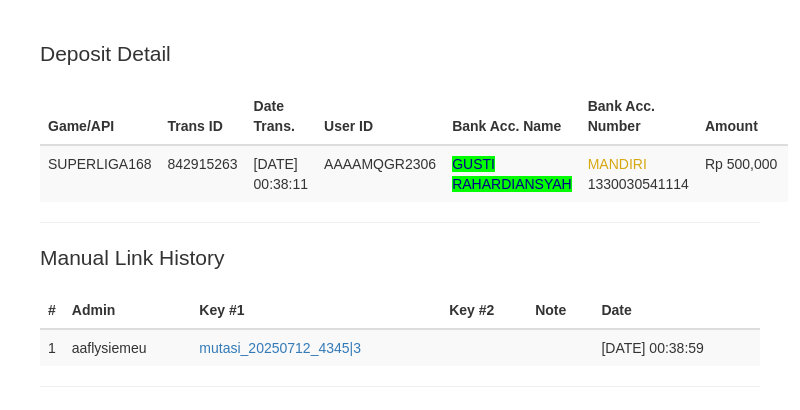 scroll, scrollTop: 536, scrollLeft: 0, axis: vertical 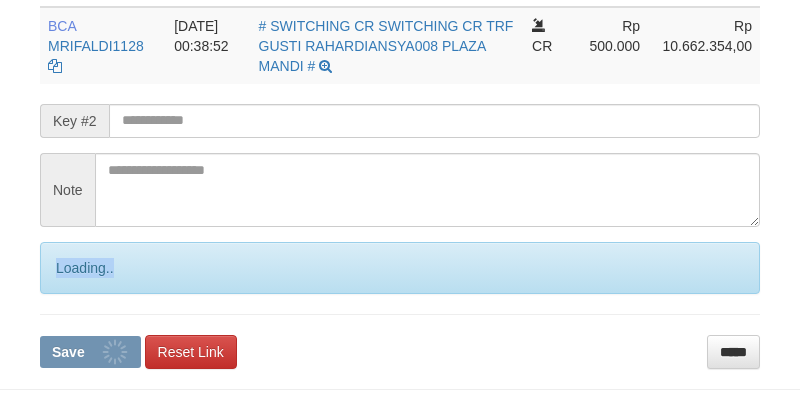 click on "Loading.." at bounding box center (400, 268) 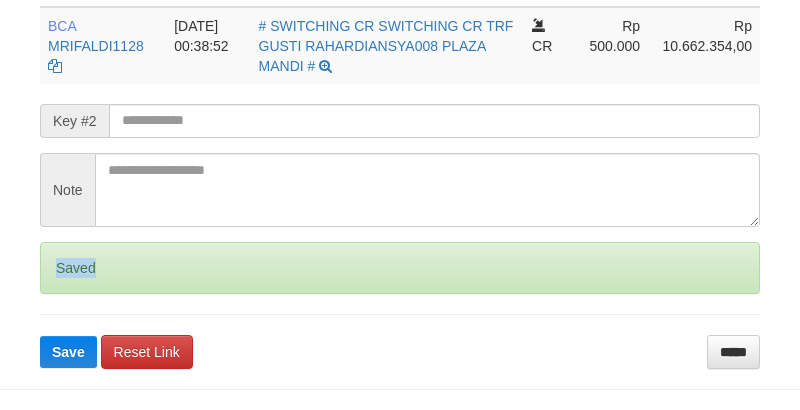 click on "Saved" at bounding box center (400, 268) 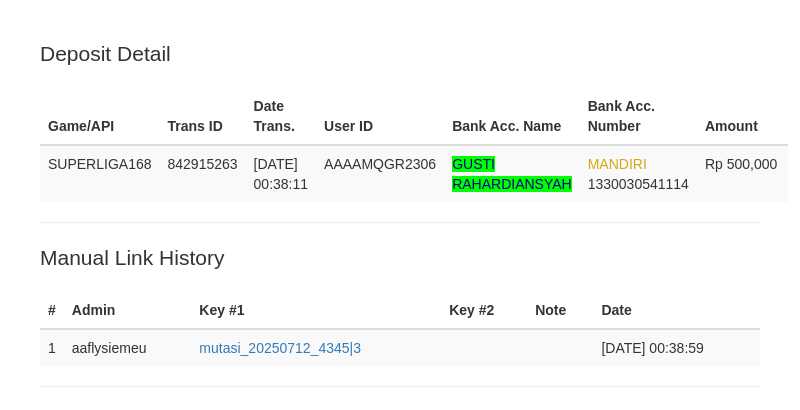click on "Save" at bounding box center [68, 821] 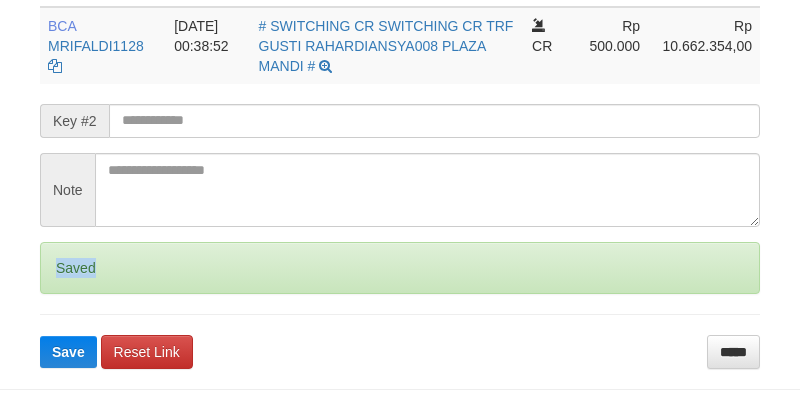 drag, startPoint x: 0, startPoint y: 0, endPoint x: 65, endPoint y: 274, distance: 281.60434 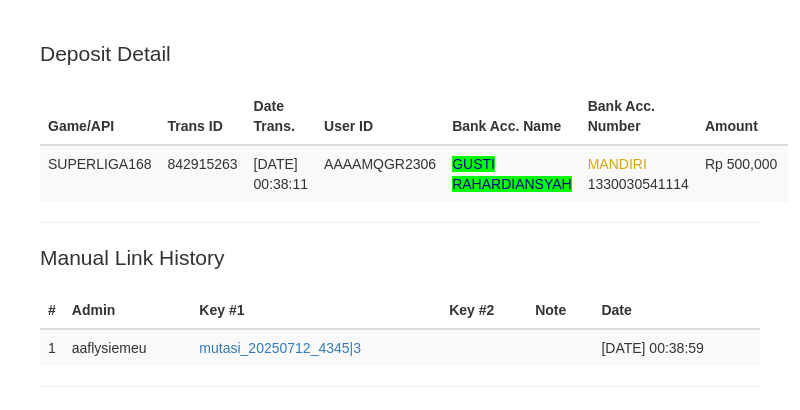 scroll, scrollTop: 536, scrollLeft: 0, axis: vertical 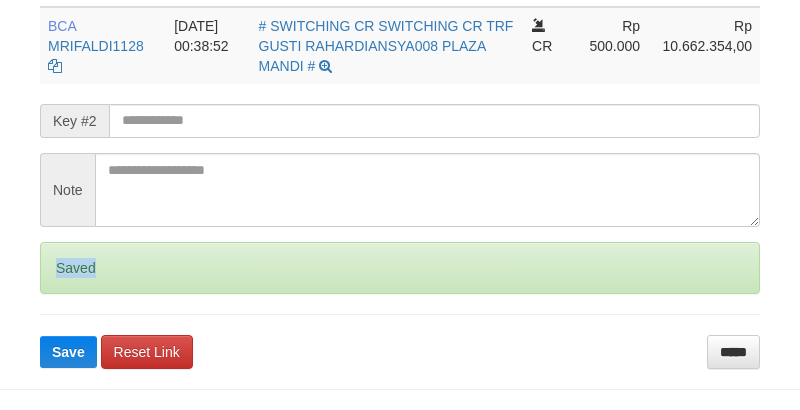 click on "Saved" at bounding box center [400, 268] 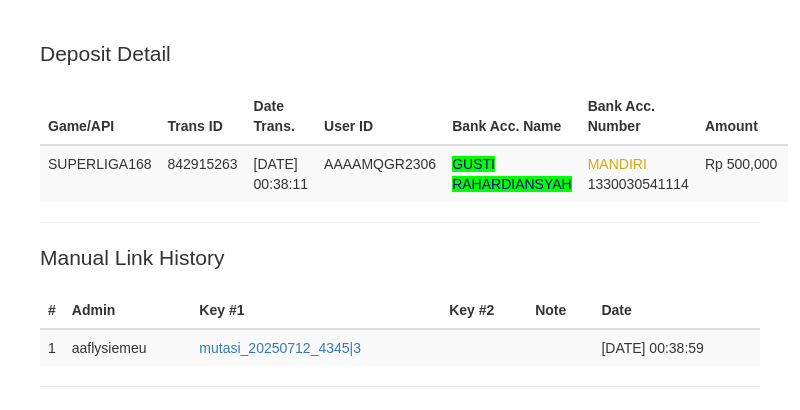 scroll, scrollTop: 536, scrollLeft: 0, axis: vertical 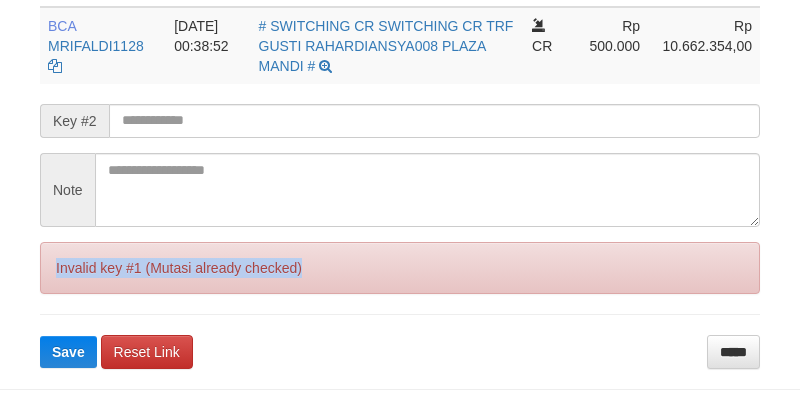 click on "Invalid key #1 (Mutasi already checked)" at bounding box center (400, 268) 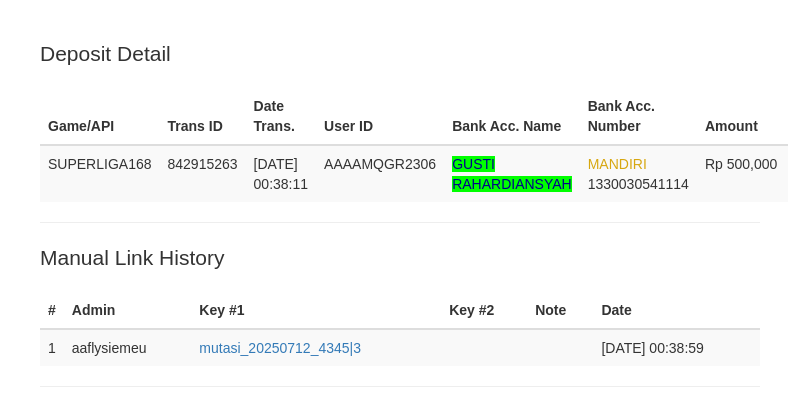 scroll, scrollTop: 536, scrollLeft: 0, axis: vertical 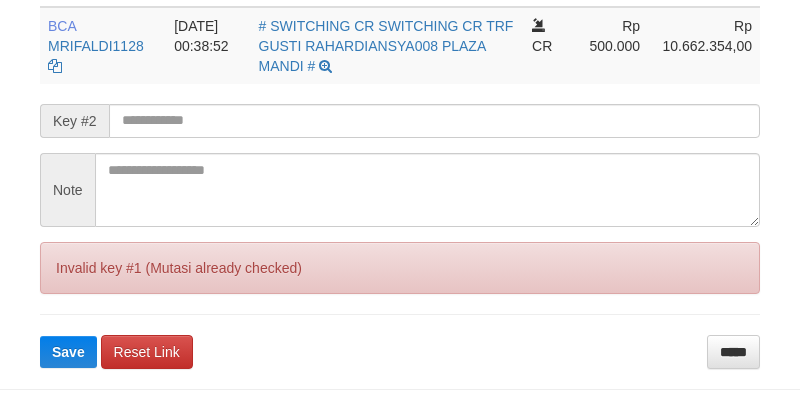 click on "Invalid key #1 (Mutasi already checked)" at bounding box center (400, 268) 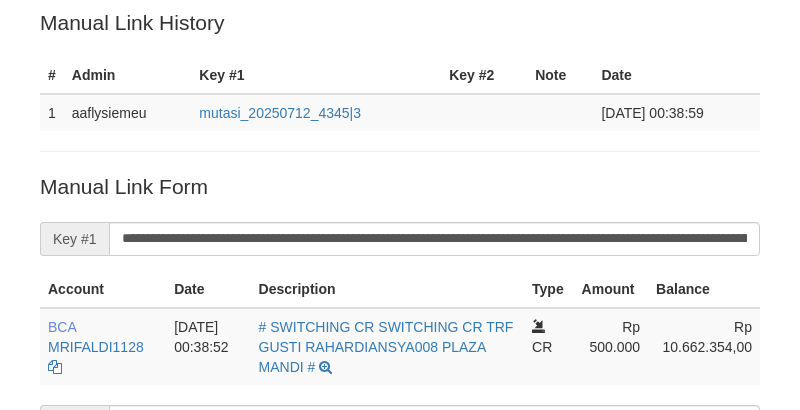 scroll, scrollTop: 0, scrollLeft: 0, axis: both 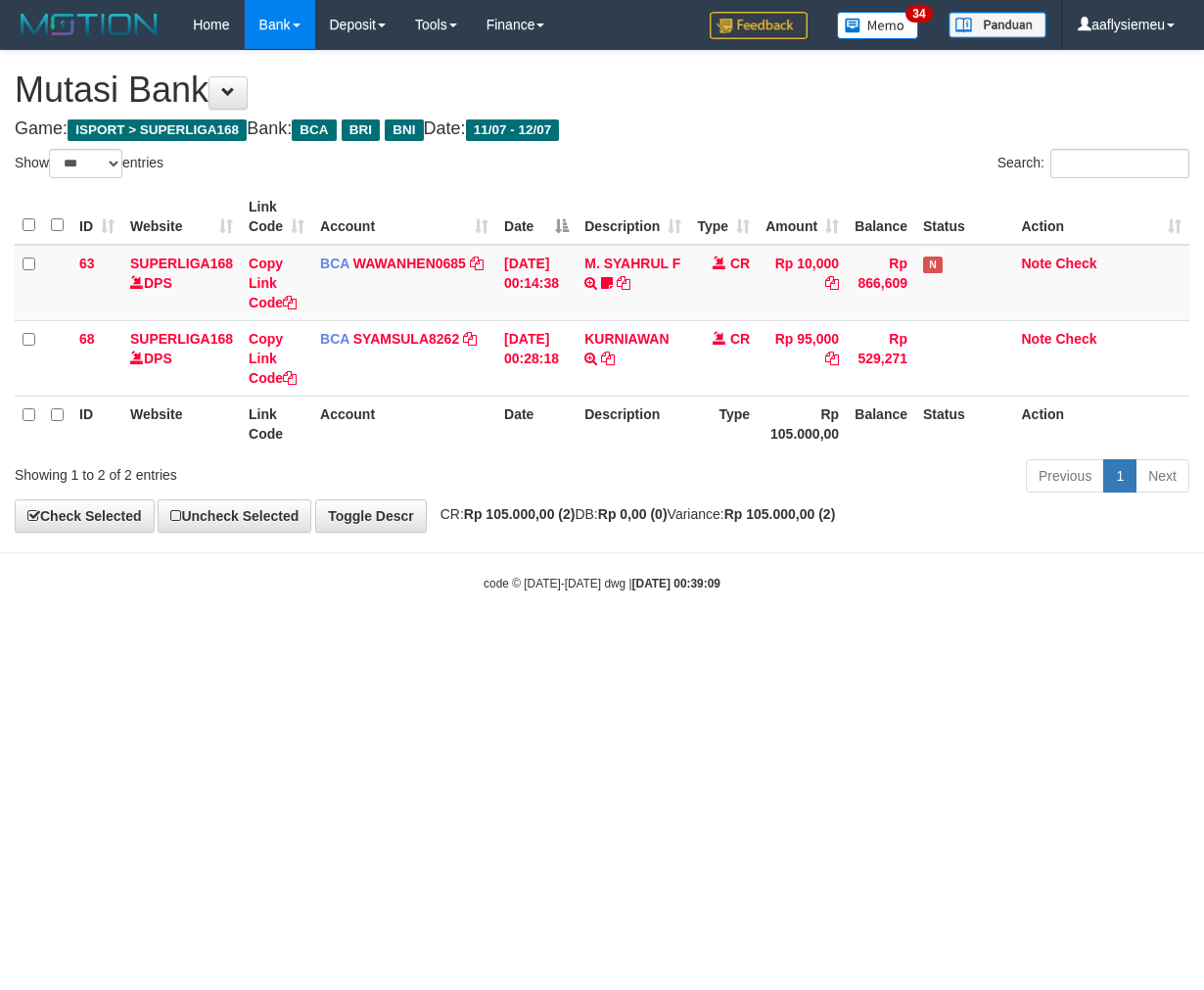 select on "***" 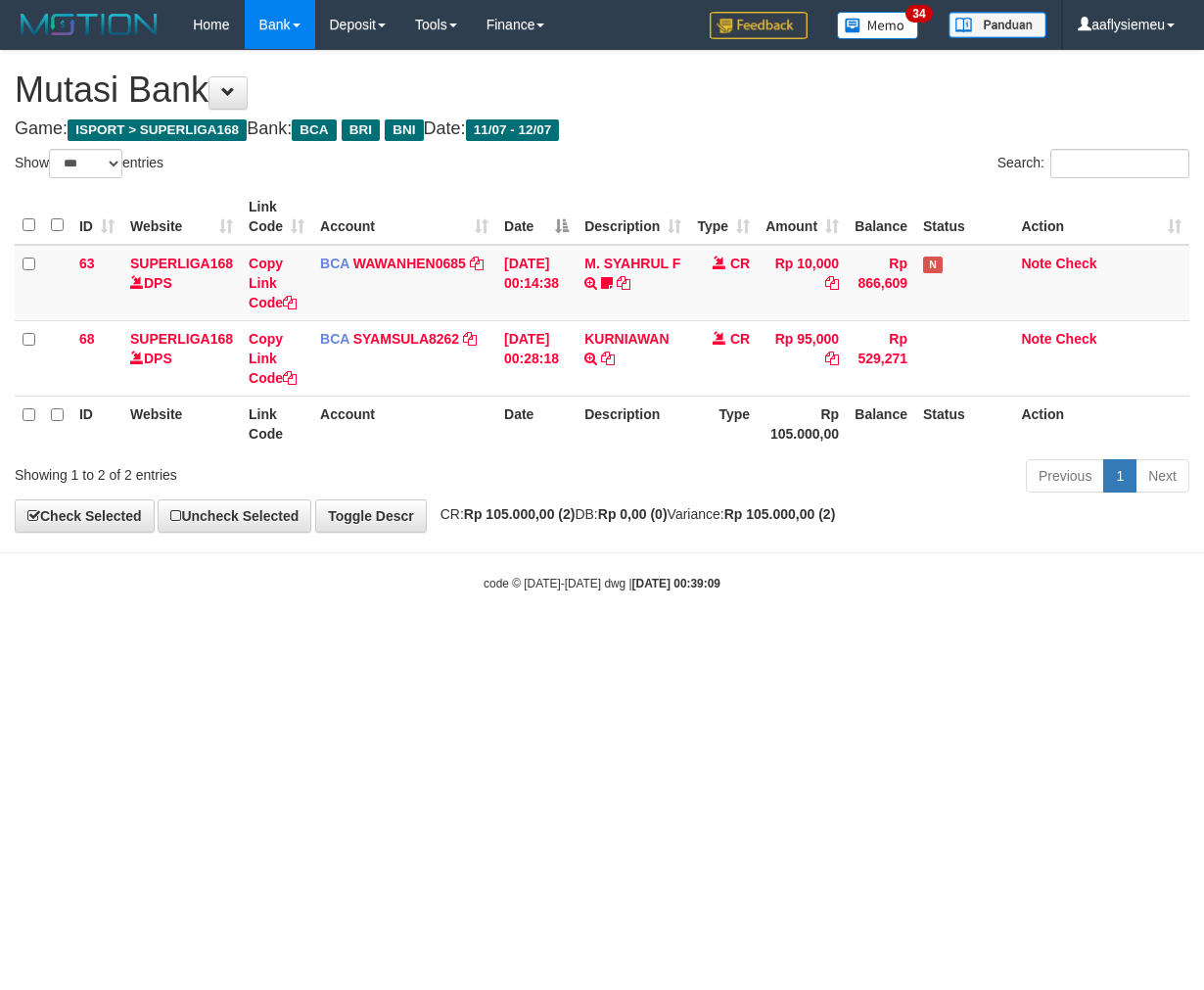 scroll, scrollTop: 0, scrollLeft: 0, axis: both 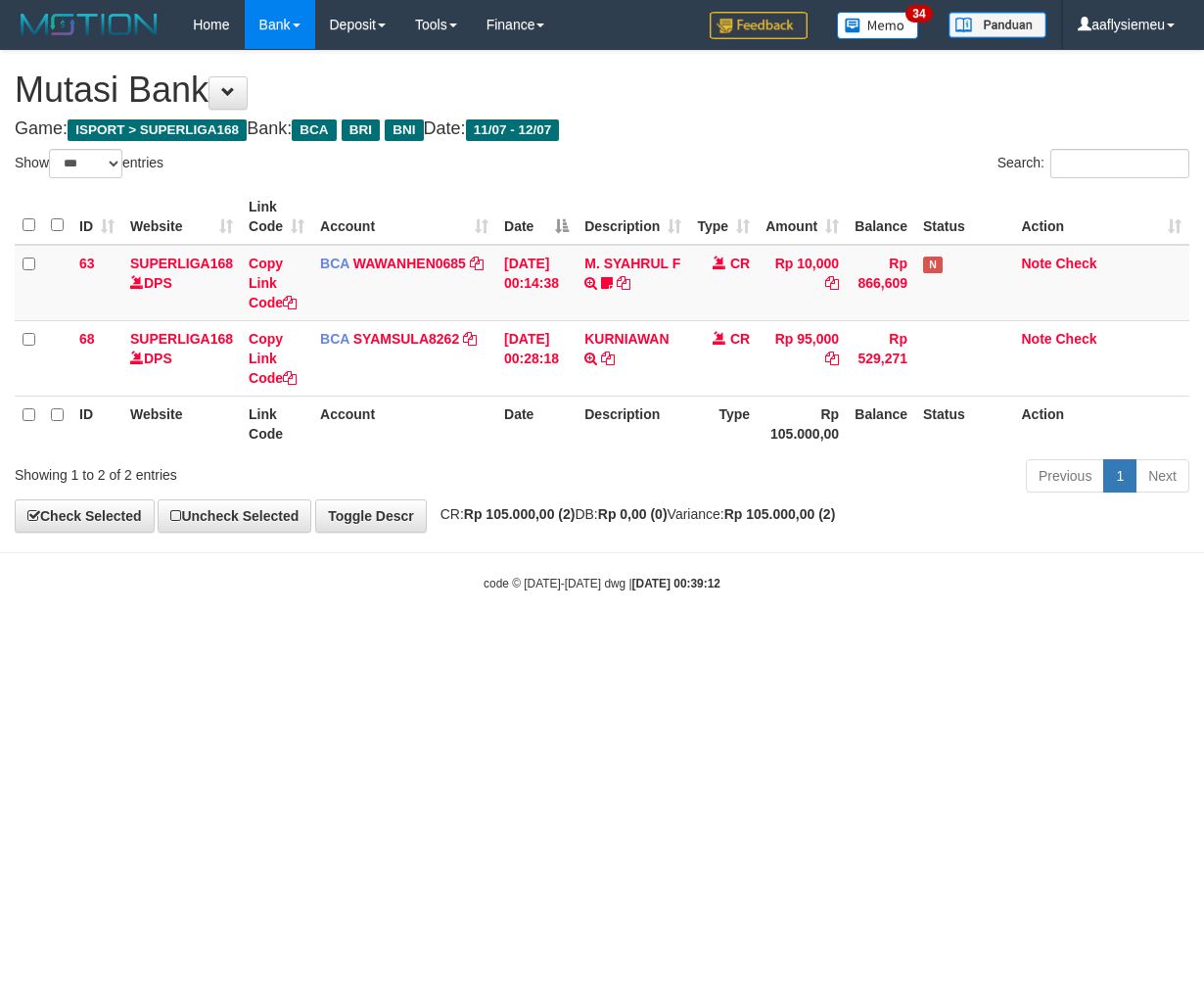 select on "***" 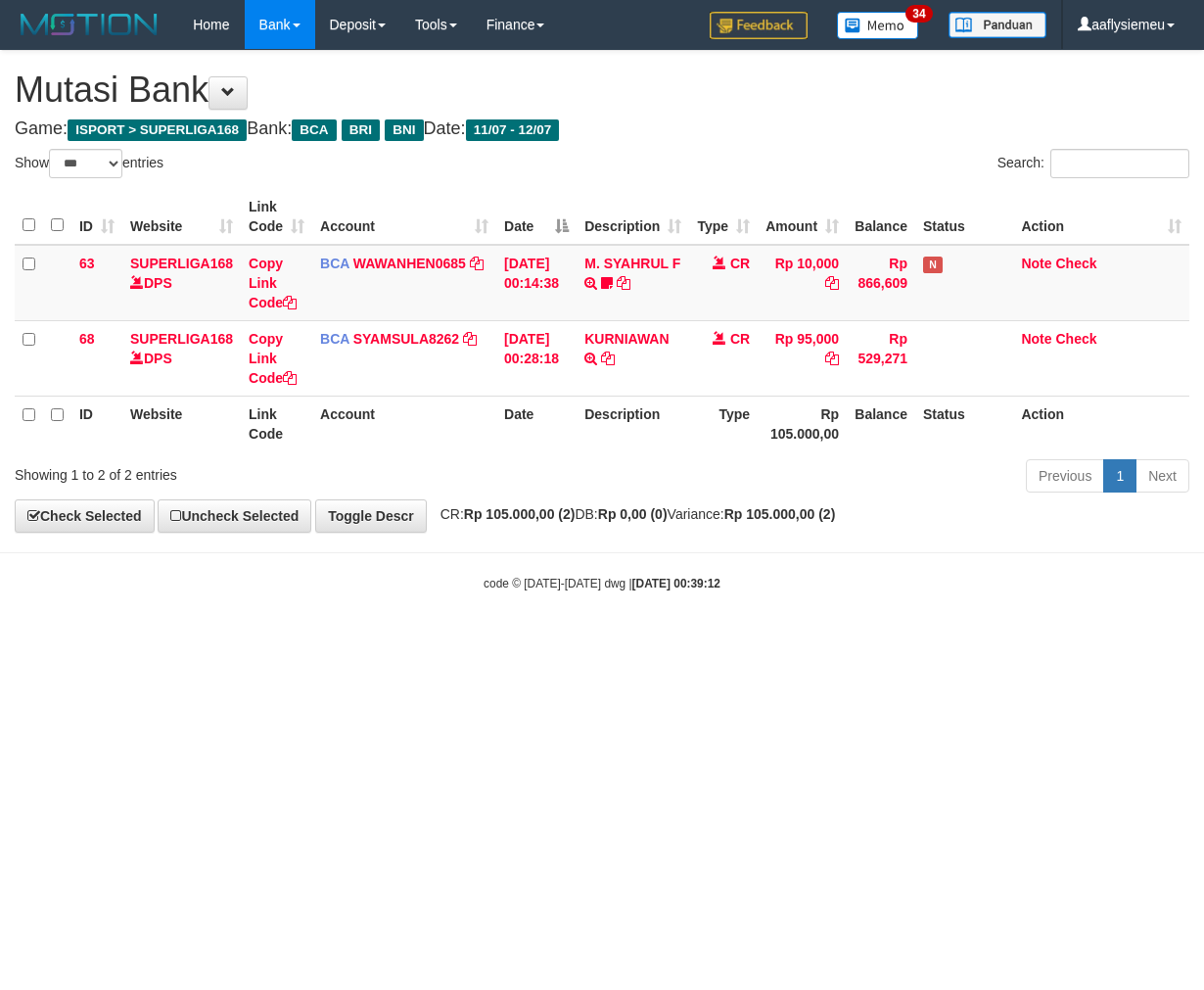 scroll, scrollTop: 0, scrollLeft: 0, axis: both 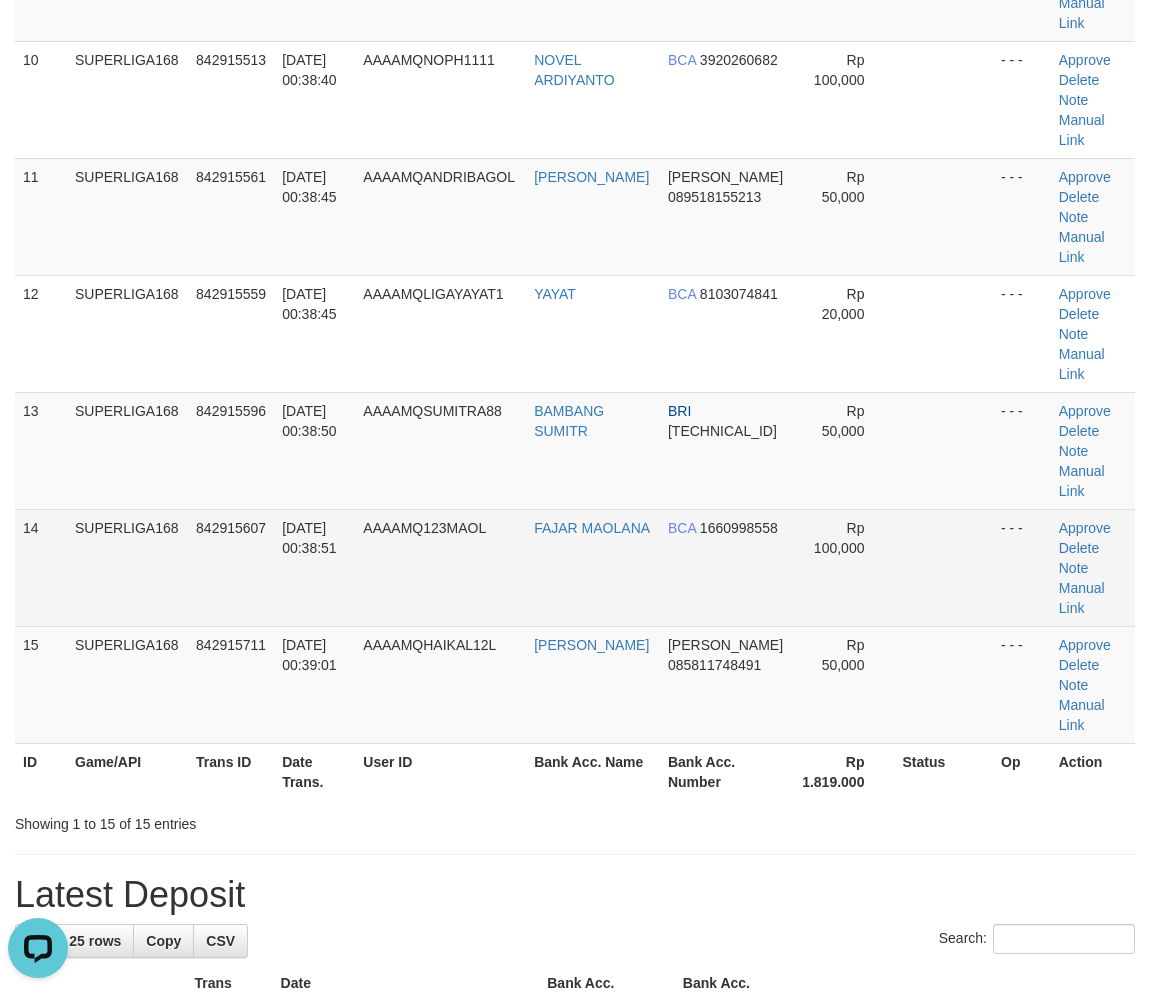 drag, startPoint x: 175, startPoint y: 532, endPoint x: 64, endPoint y: 598, distance: 129.13947 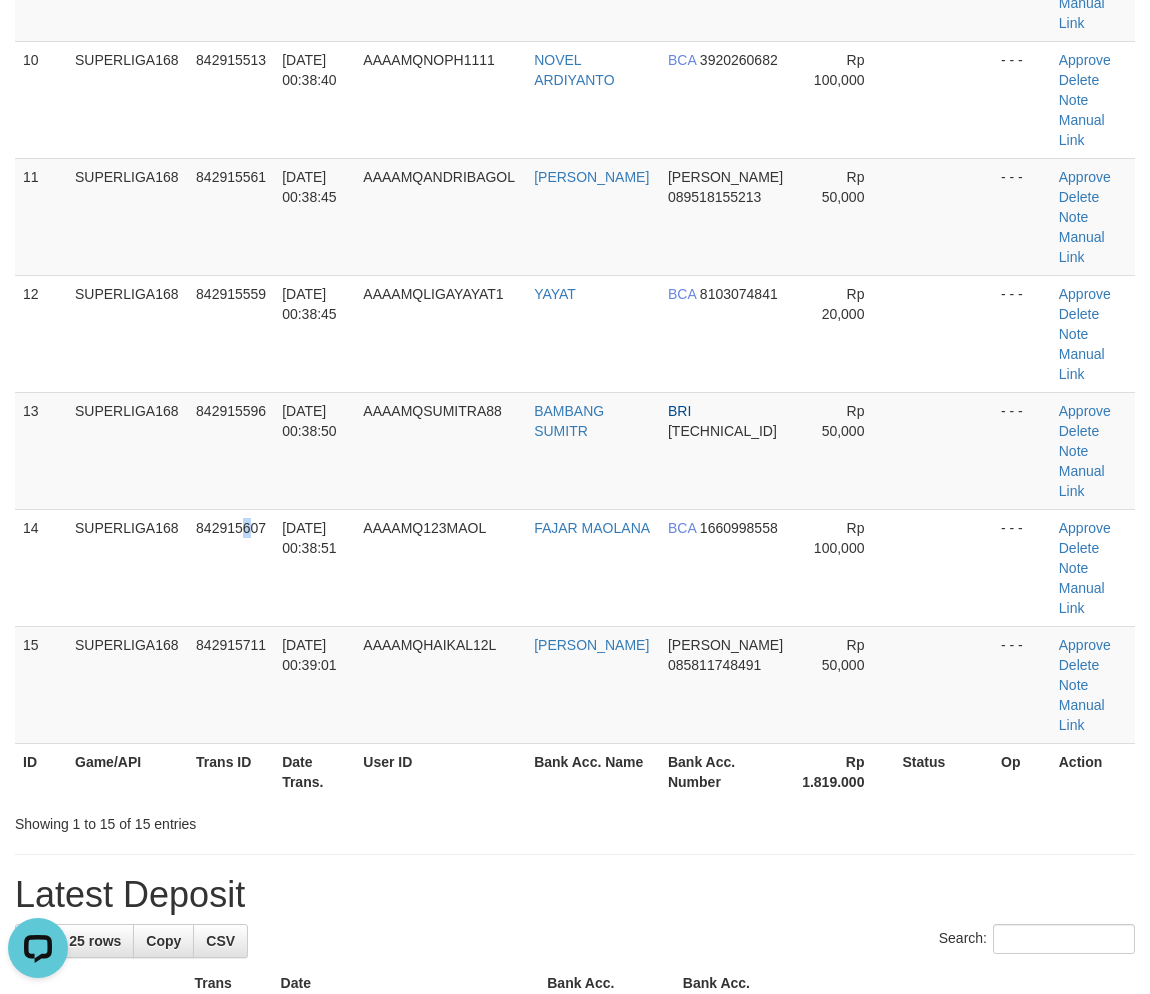 drag, startPoint x: 248, startPoint y: 532, endPoint x: 4, endPoint y: 625, distance: 261.1226 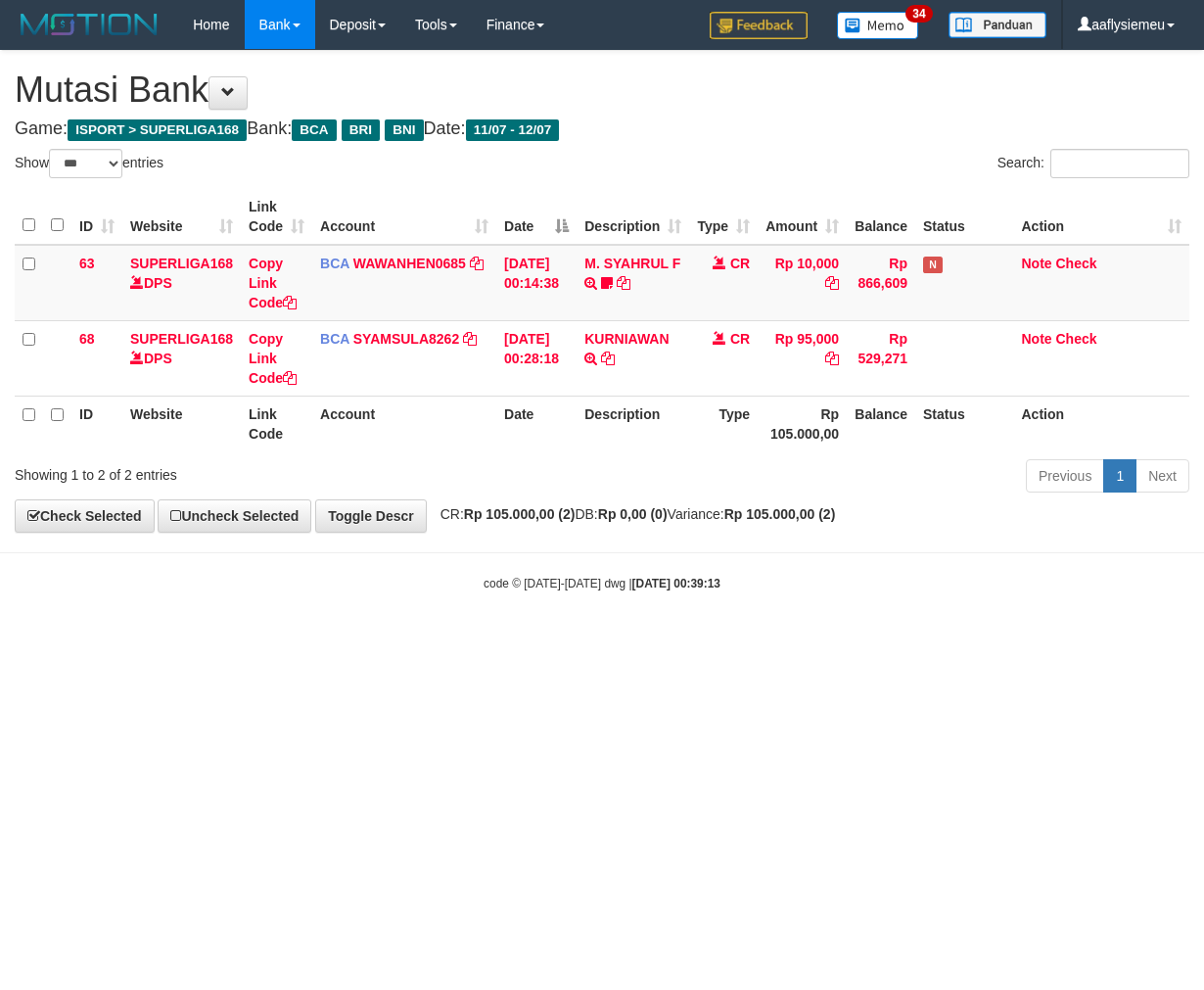 select on "***" 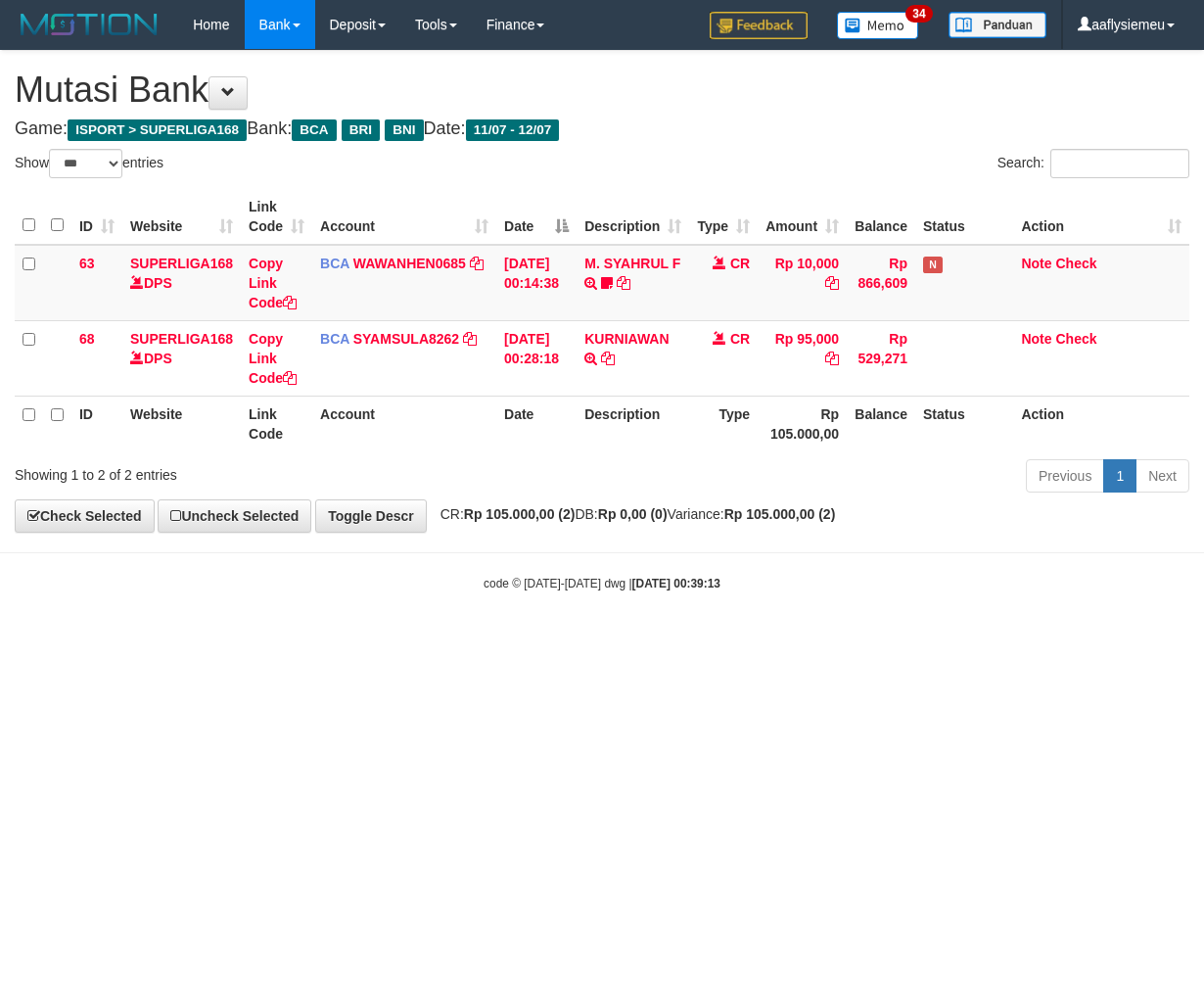 scroll, scrollTop: 0, scrollLeft: 0, axis: both 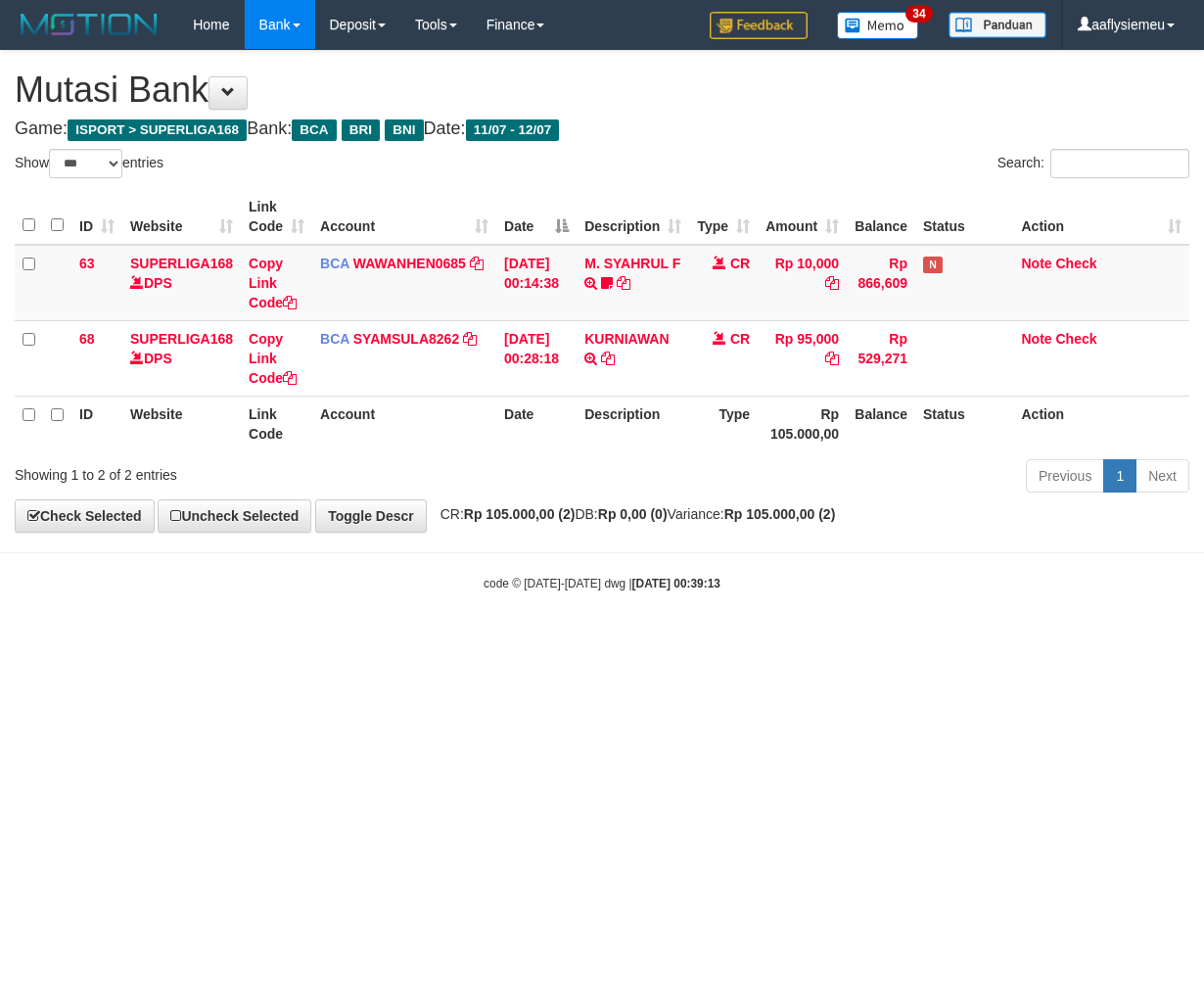 select on "***" 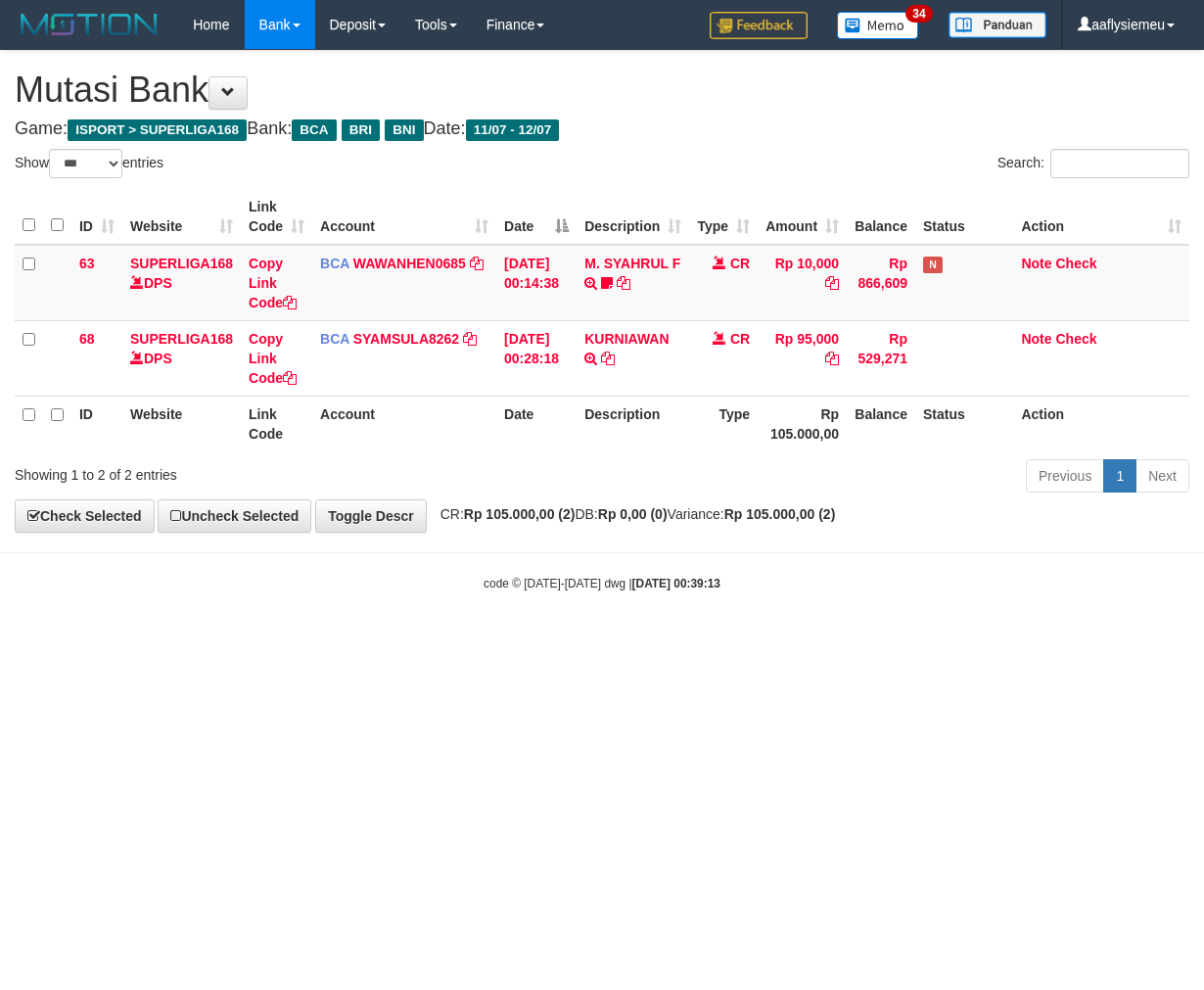 scroll, scrollTop: 0, scrollLeft: 0, axis: both 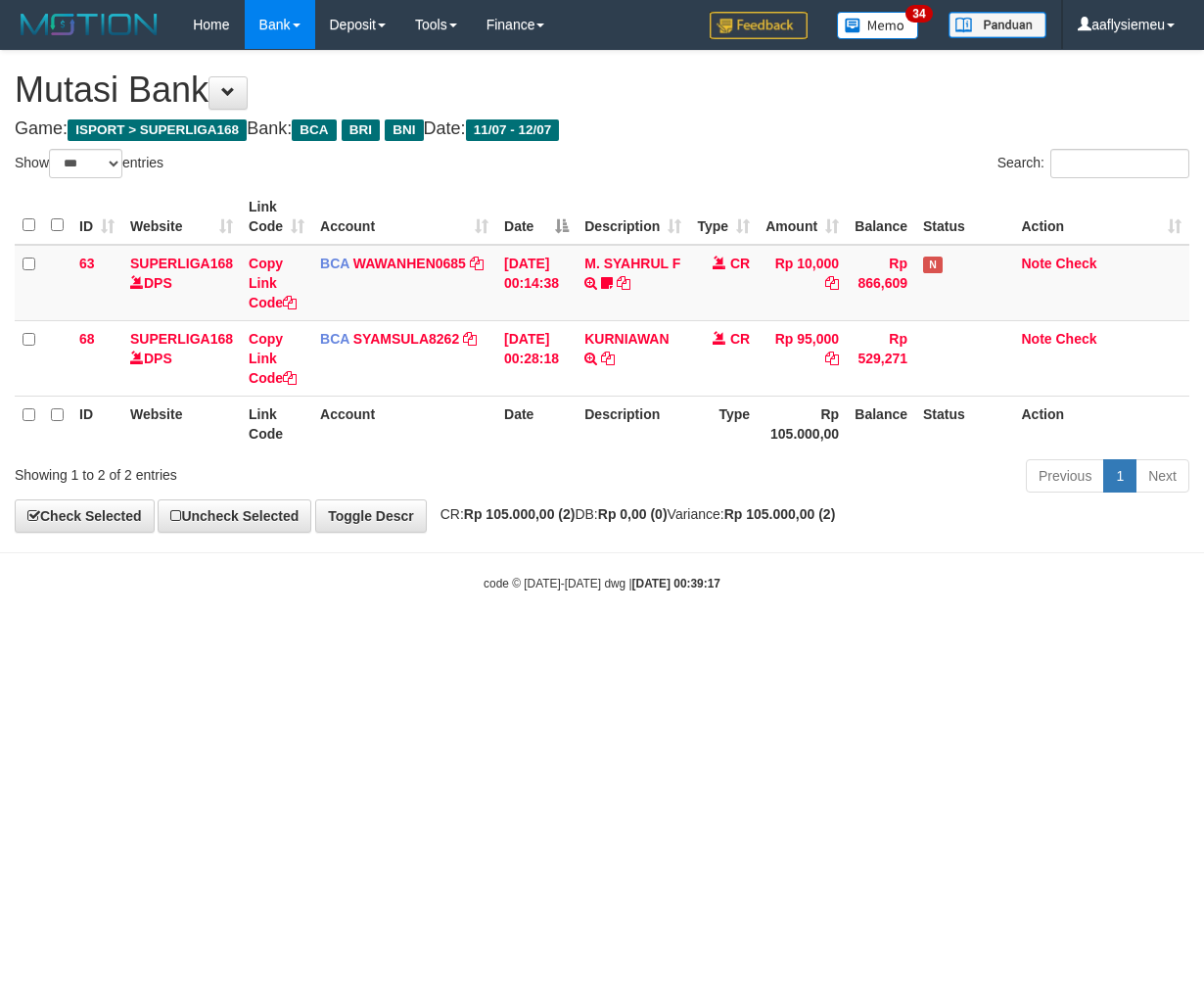 select on "***" 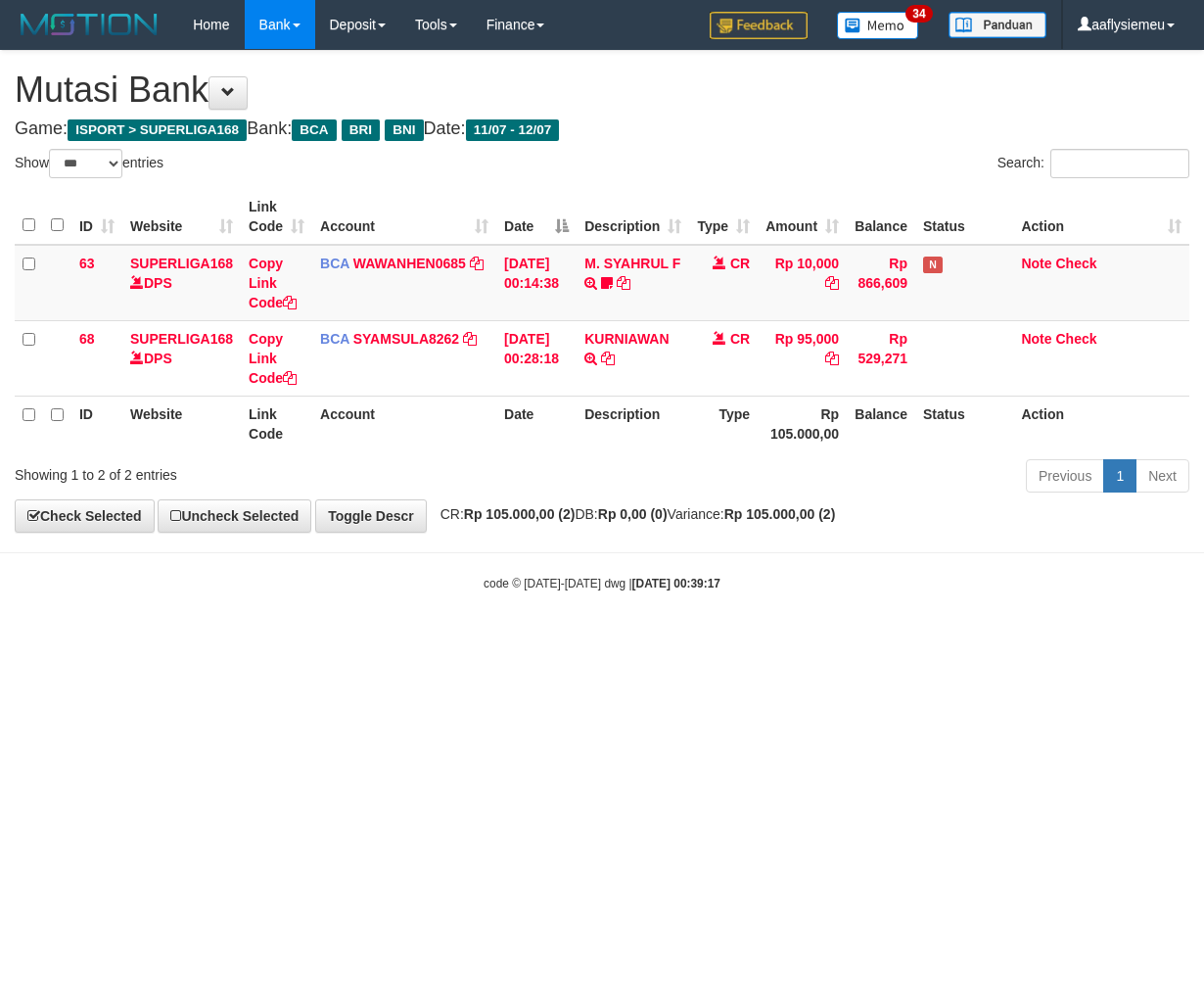 scroll, scrollTop: 0, scrollLeft: 0, axis: both 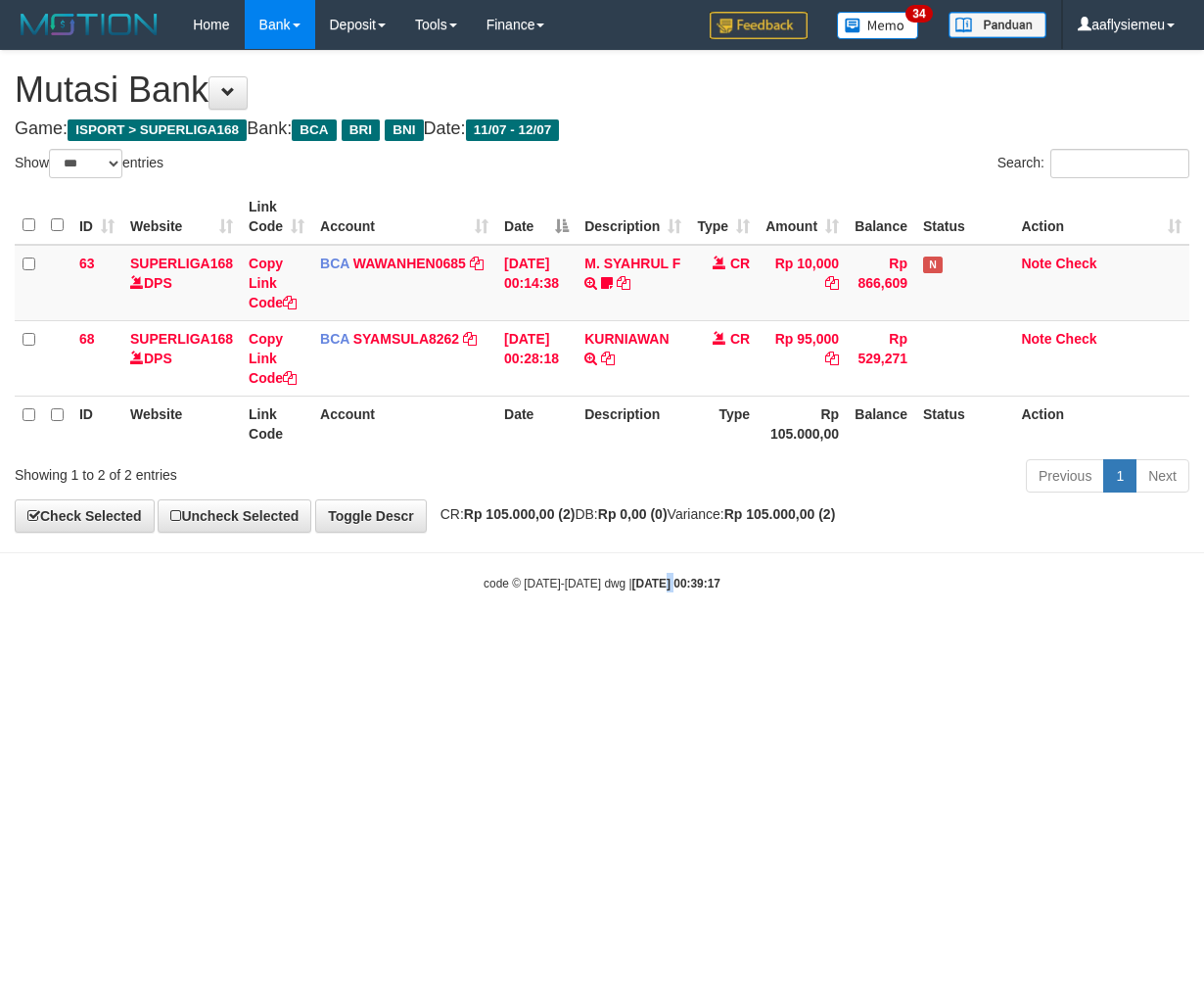 click on "Toggle navigation
Home
Bank
Account List
Load
By Website
Group
[ISPORT]													SUPERLIGA168
By Load Group (DPS)" at bounding box center (602, 320) 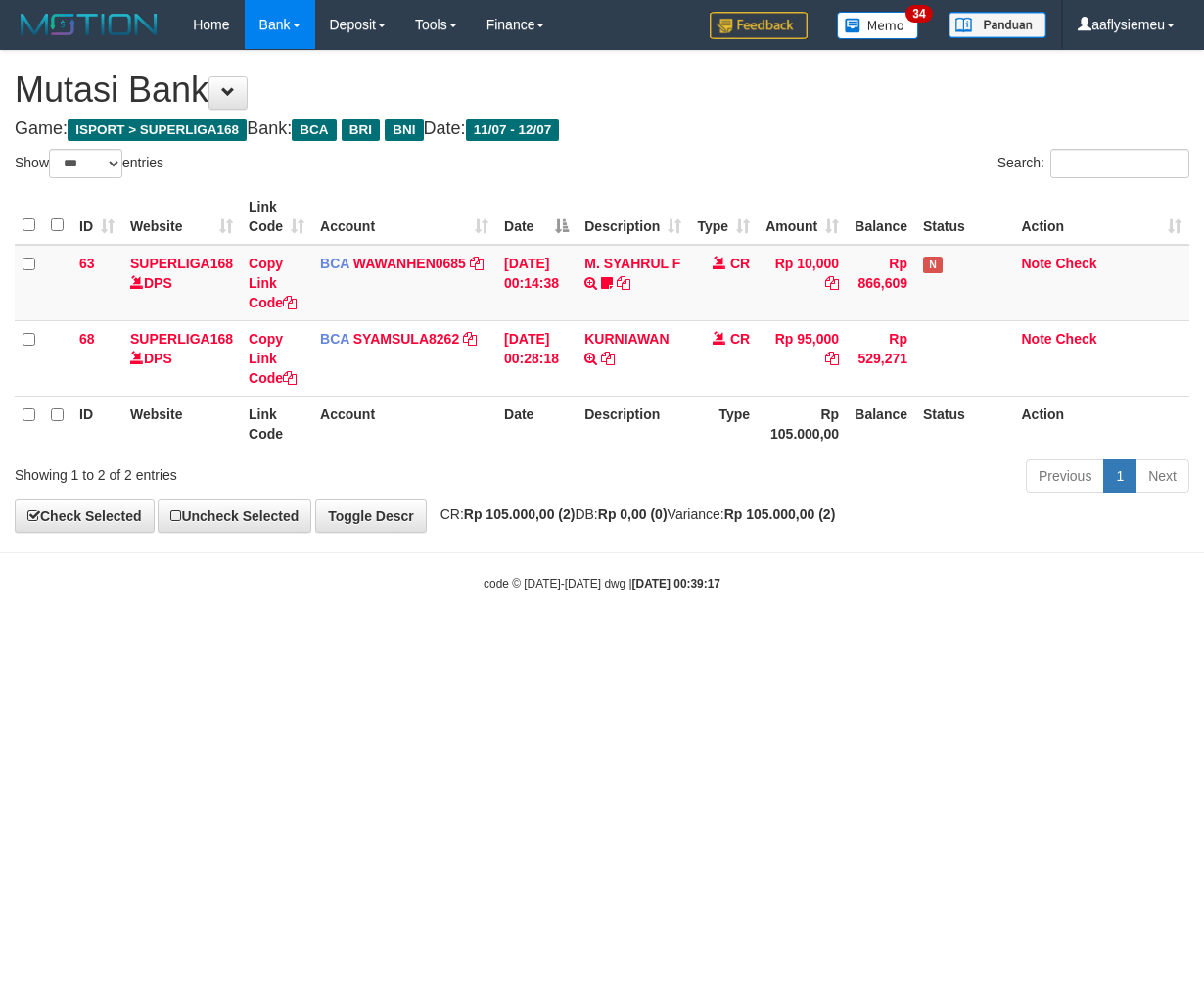 select on "***" 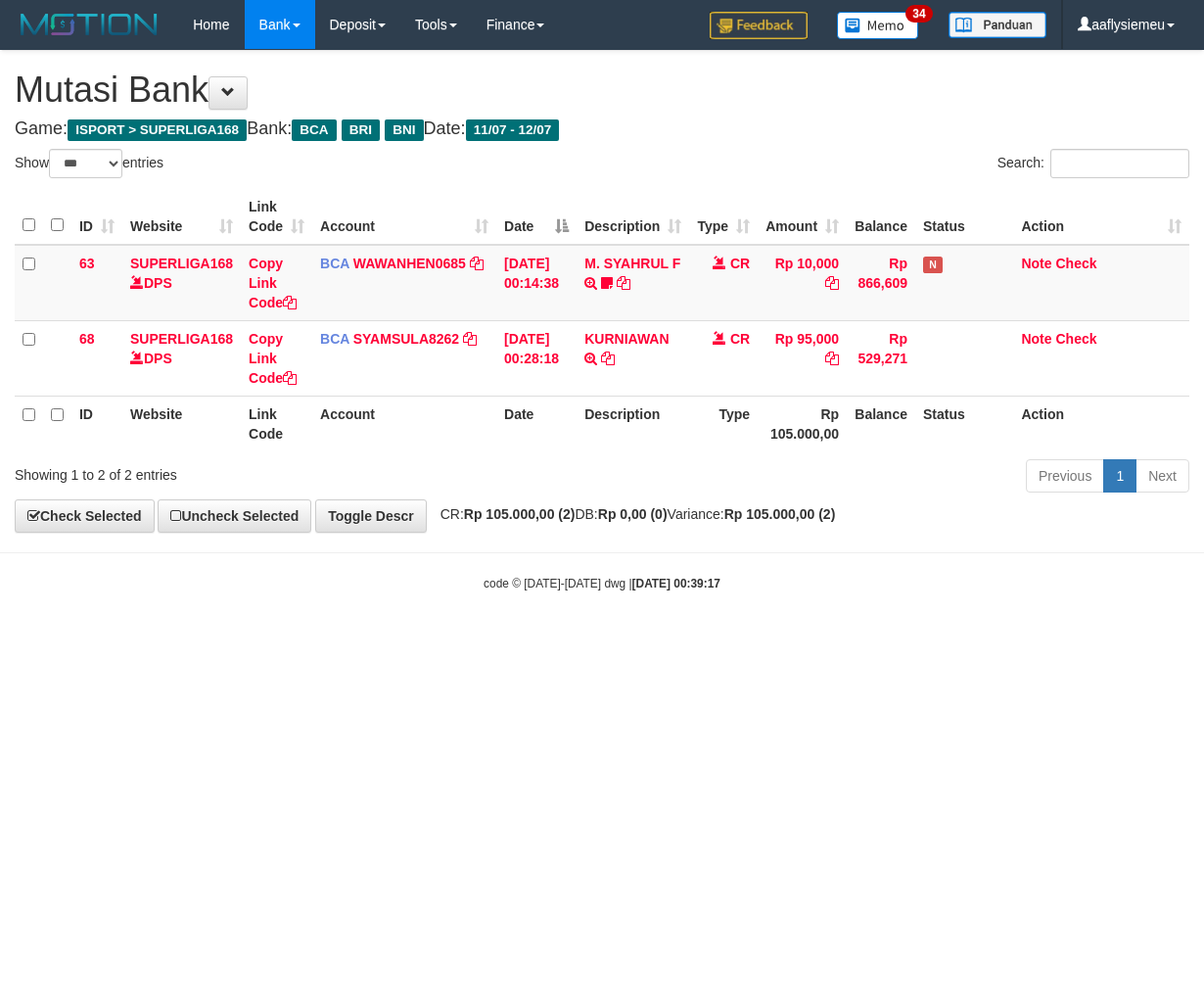 scroll, scrollTop: 0, scrollLeft: 0, axis: both 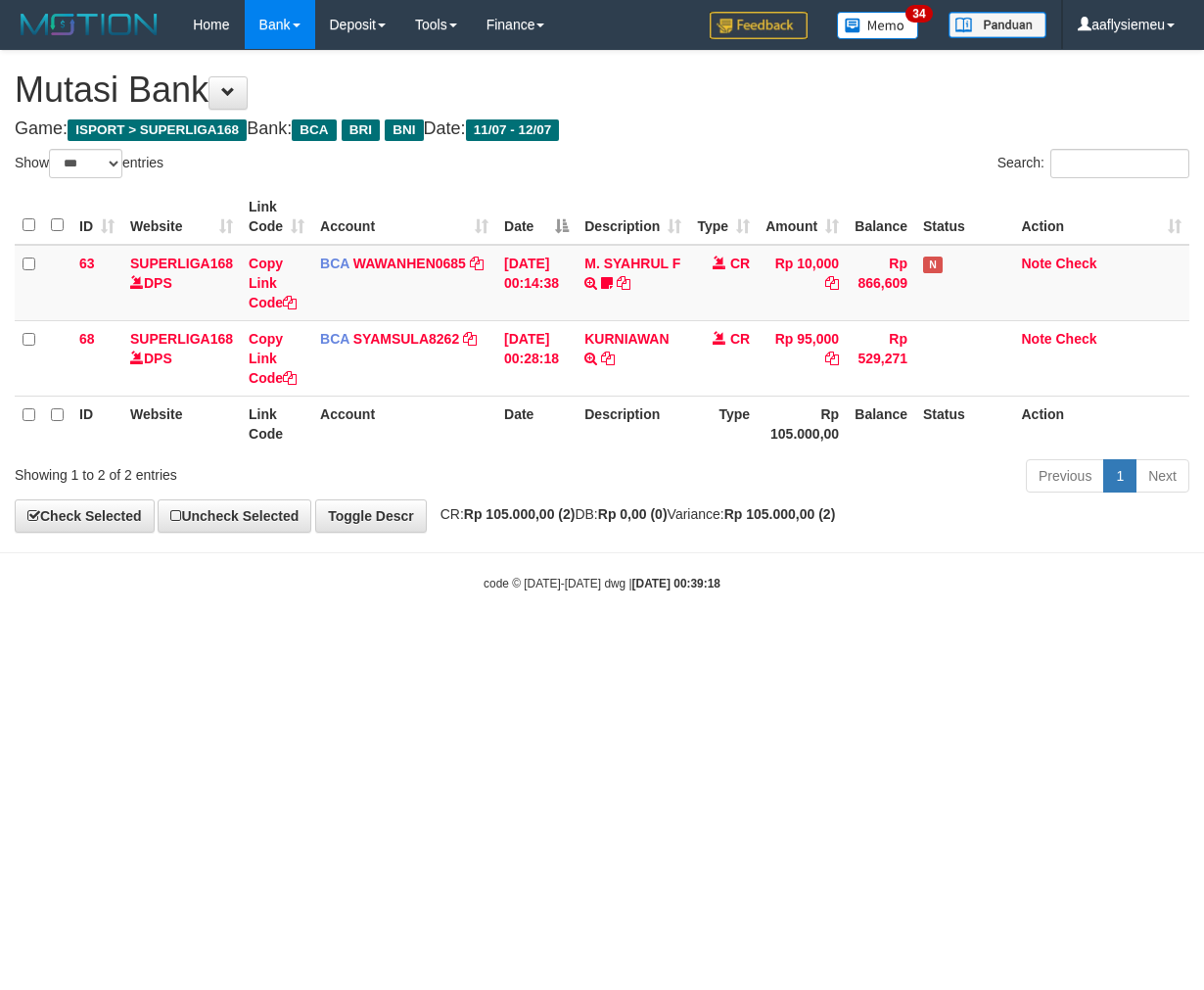 select on "***" 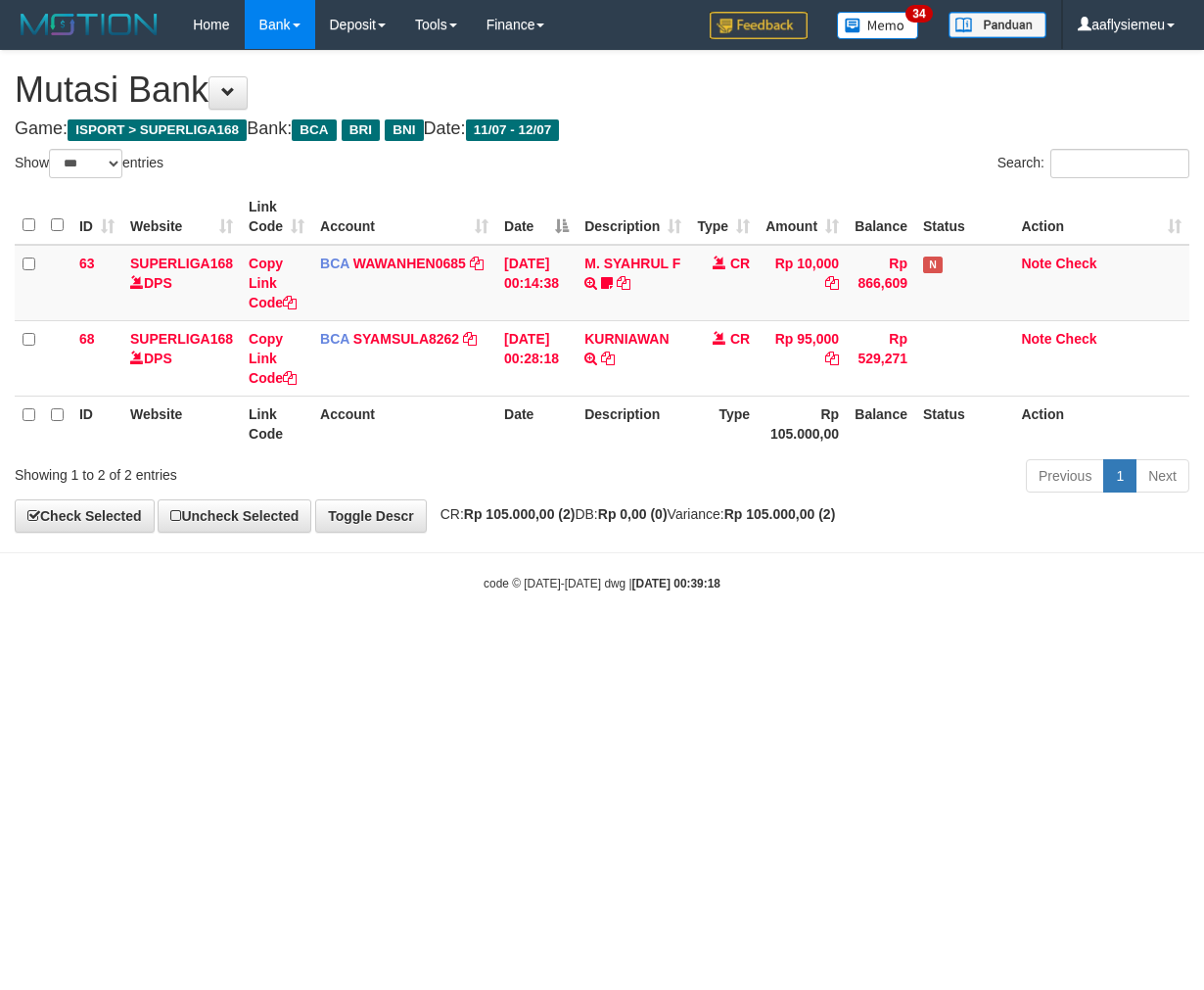 scroll, scrollTop: 0, scrollLeft: 0, axis: both 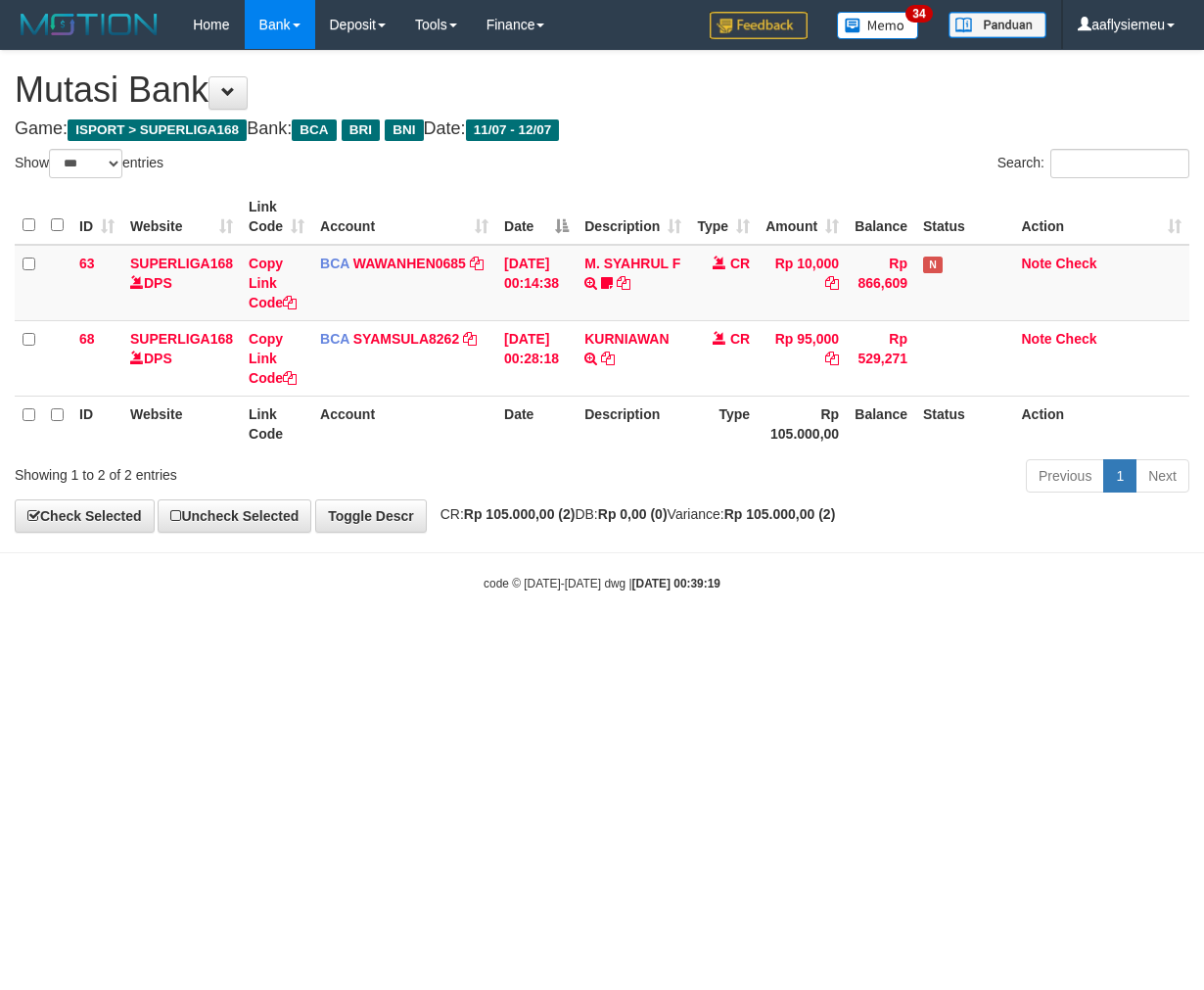 select on "***" 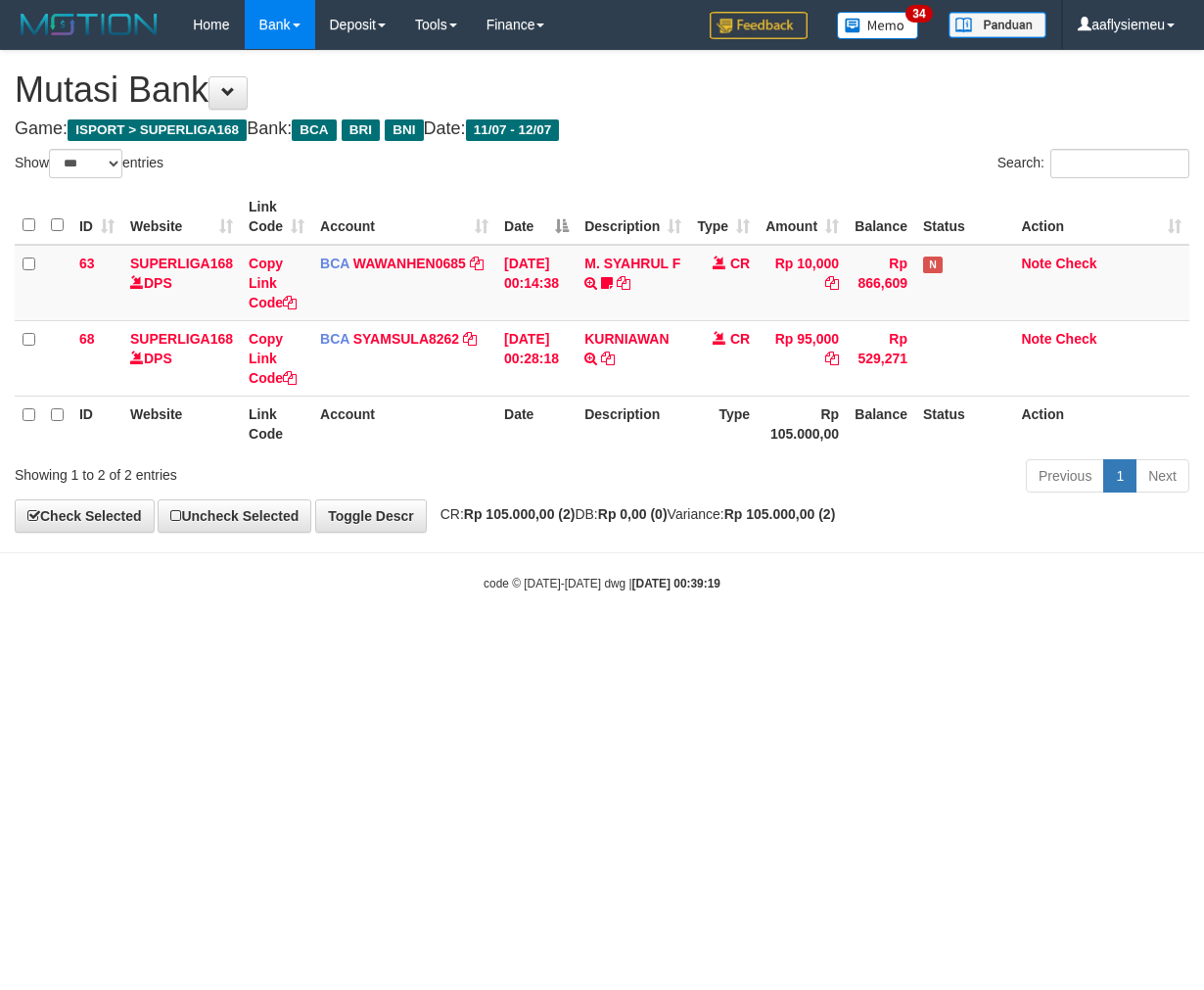 scroll, scrollTop: 0, scrollLeft: 0, axis: both 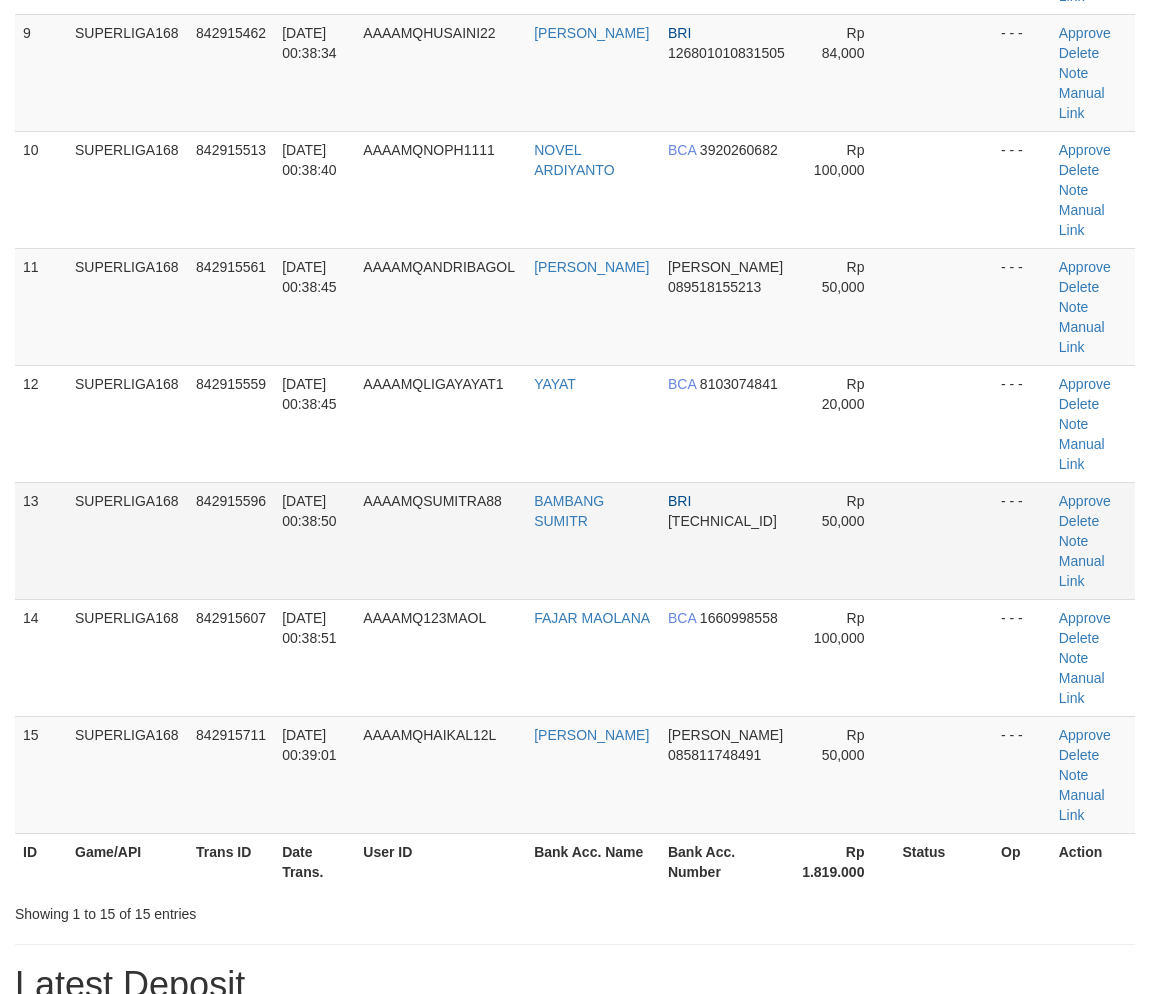 drag, startPoint x: 324, startPoint y: 461, endPoint x: 135, endPoint y: 568, distance: 217.18655 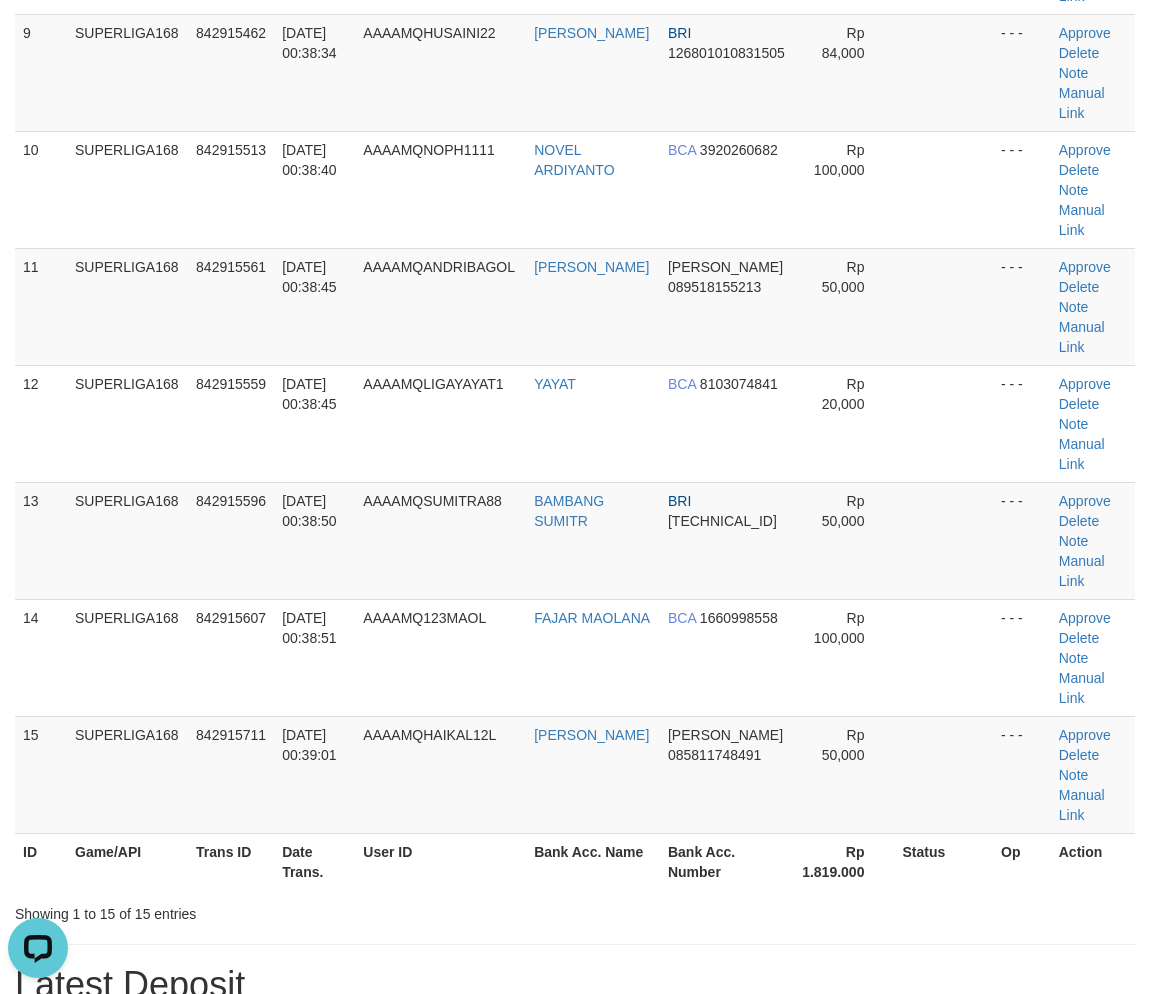 scroll, scrollTop: 0, scrollLeft: 0, axis: both 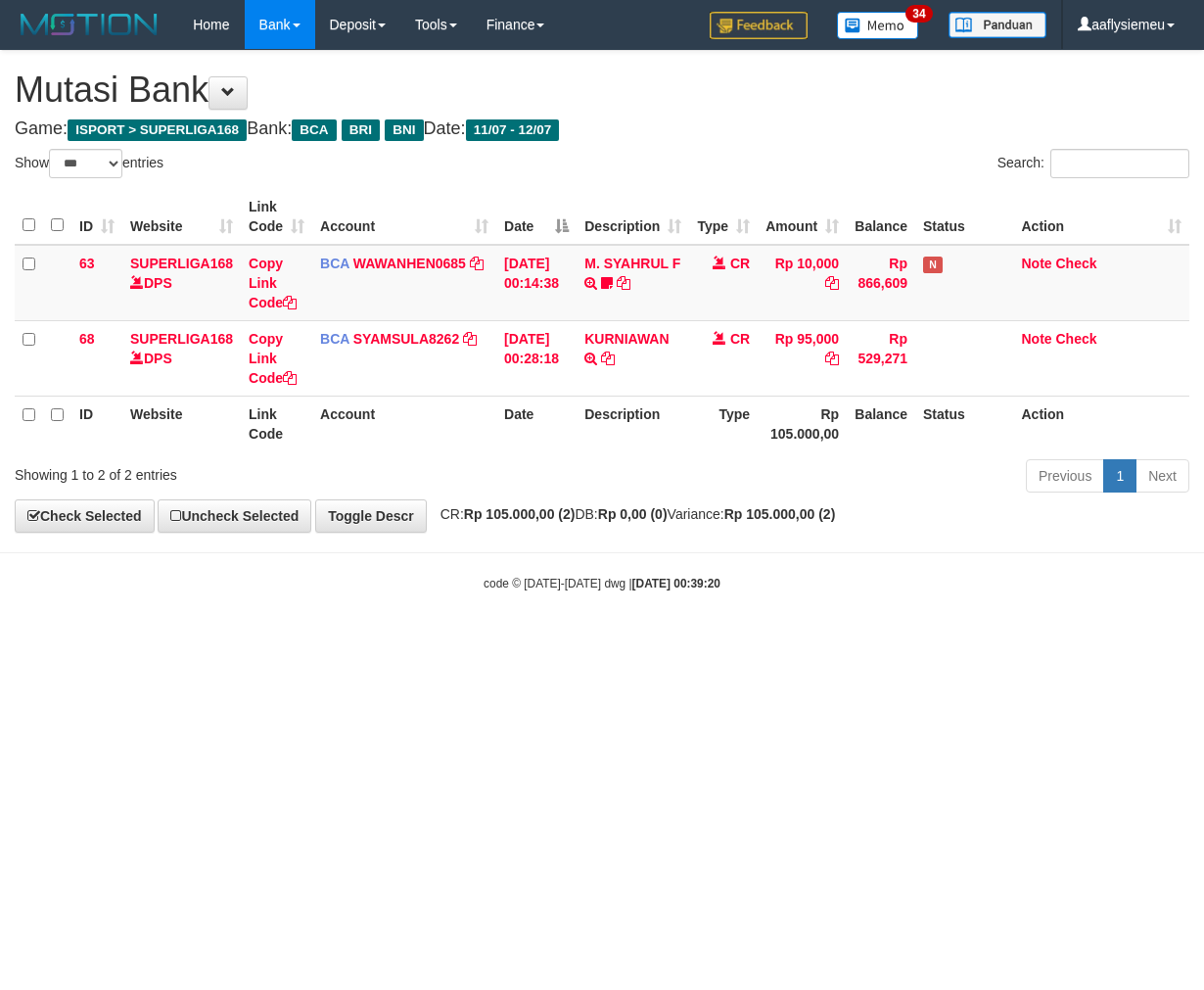 select on "***" 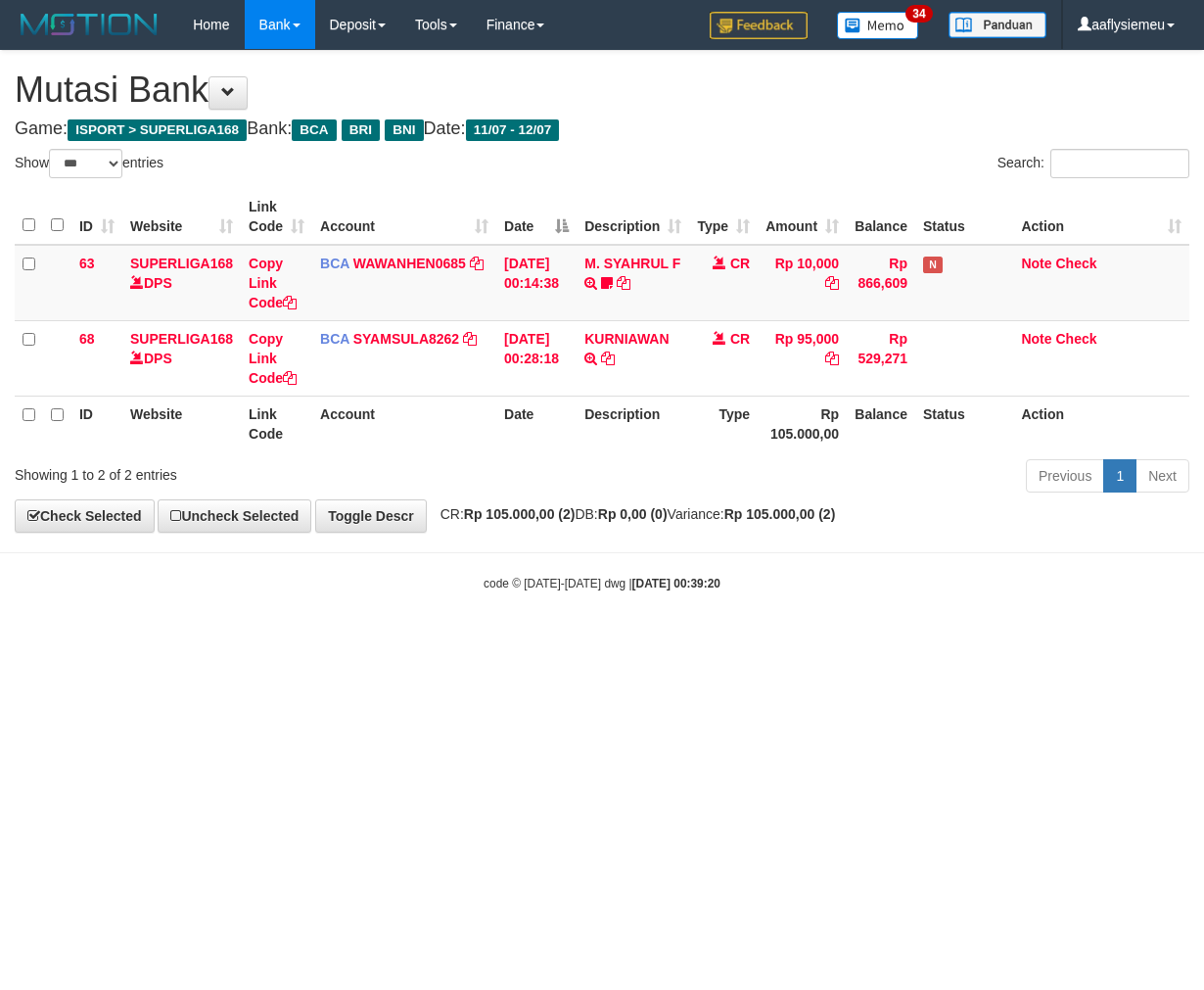 scroll, scrollTop: 0, scrollLeft: 0, axis: both 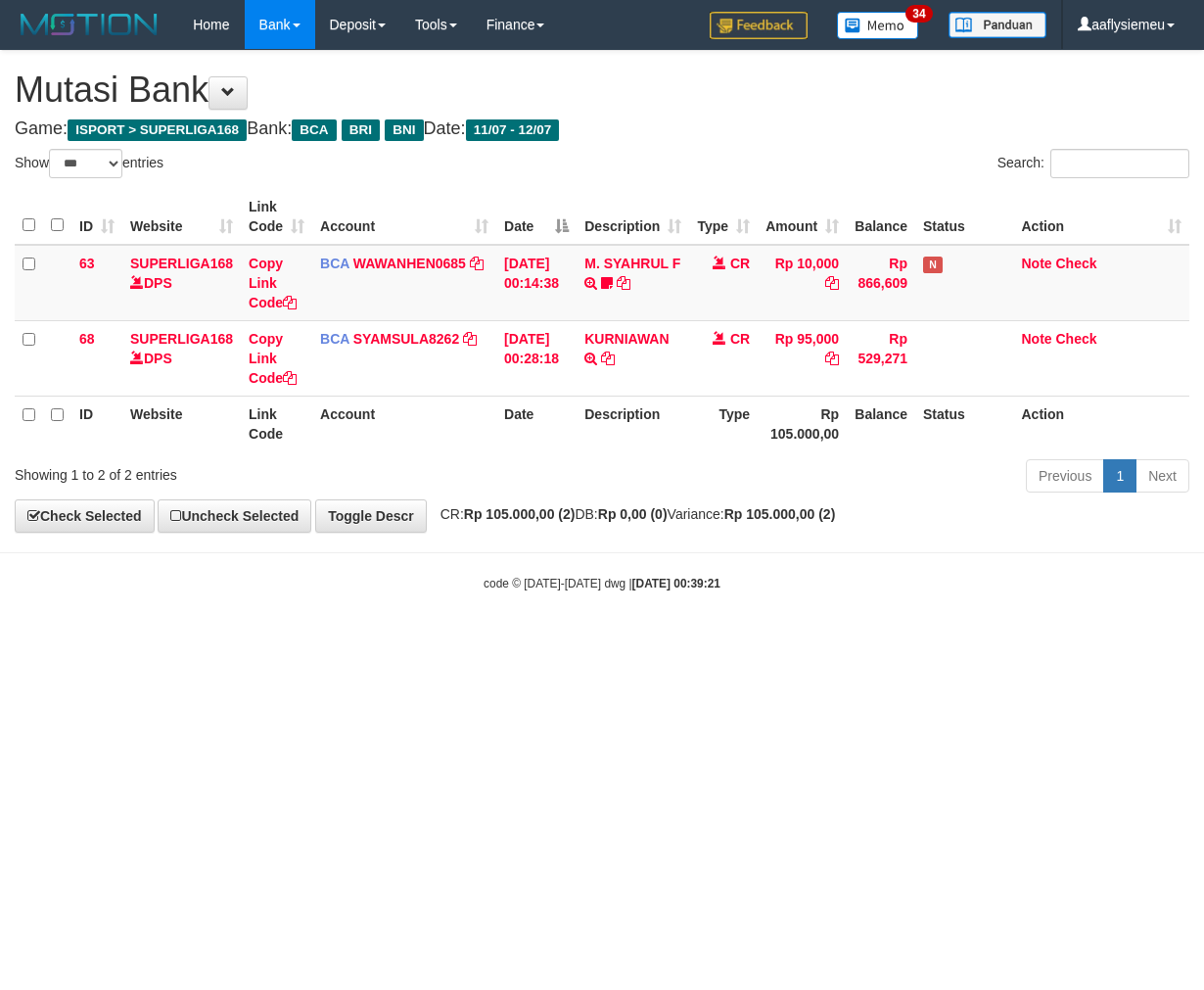 select on "***" 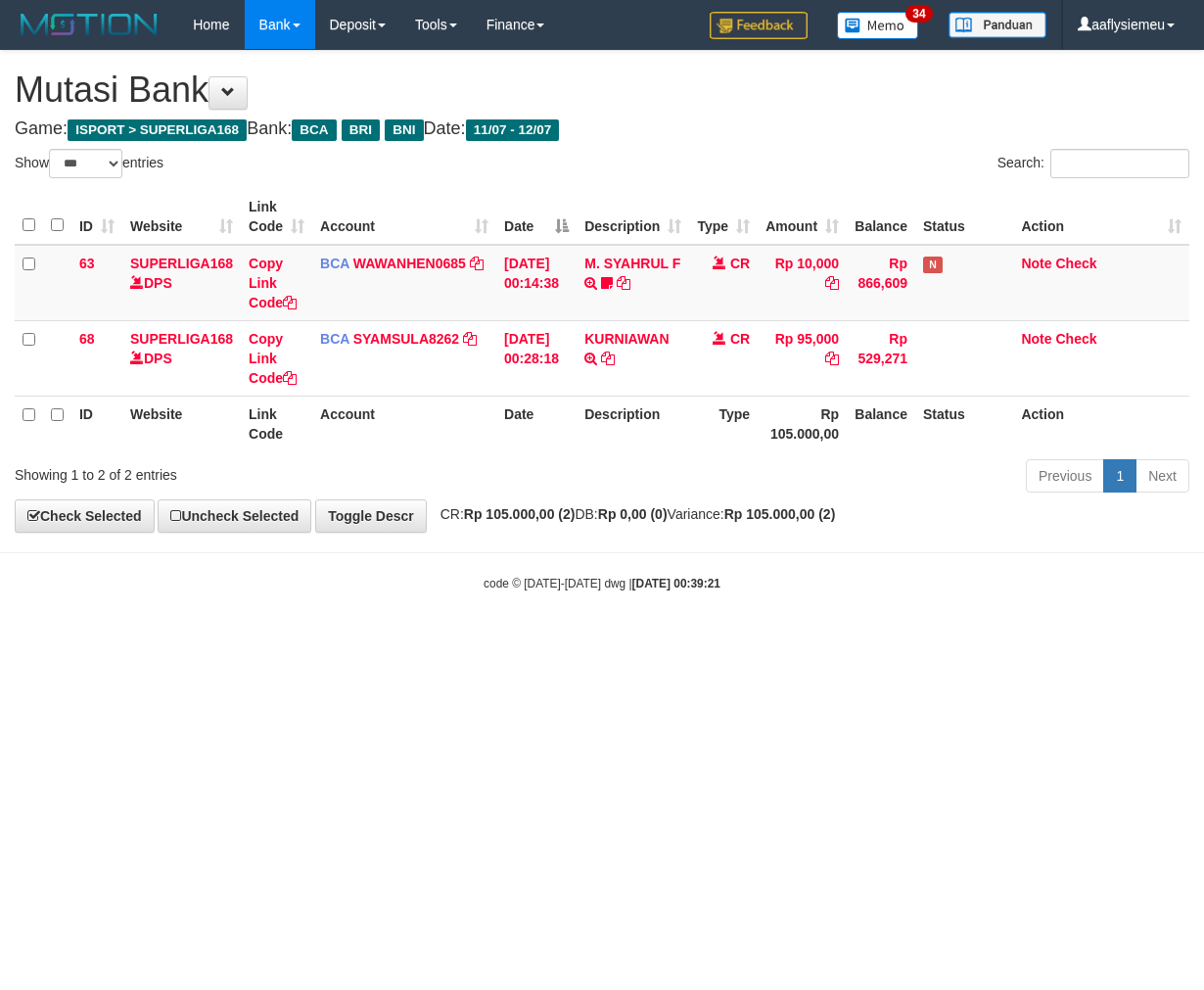 scroll, scrollTop: 0, scrollLeft: 0, axis: both 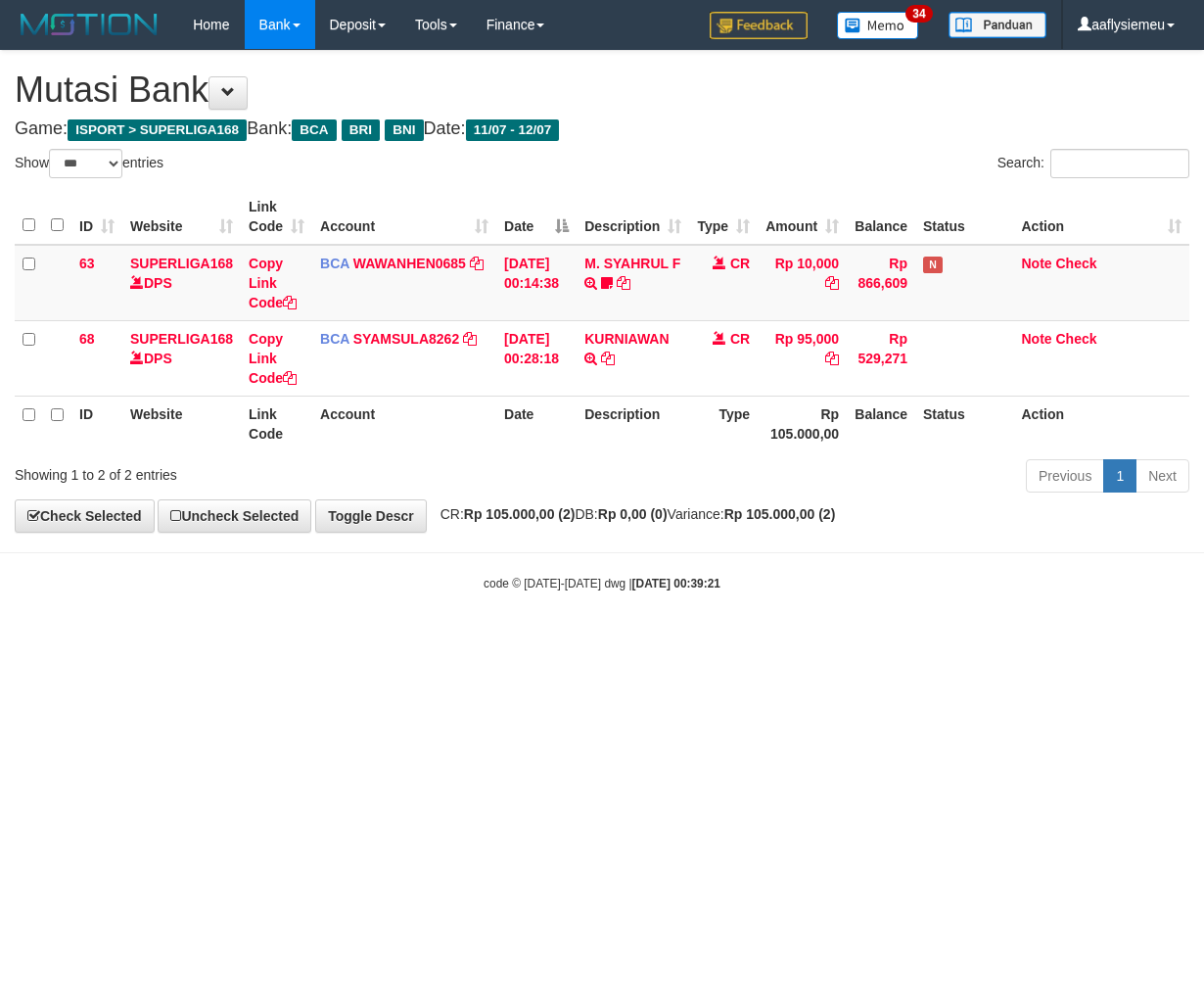 select on "***" 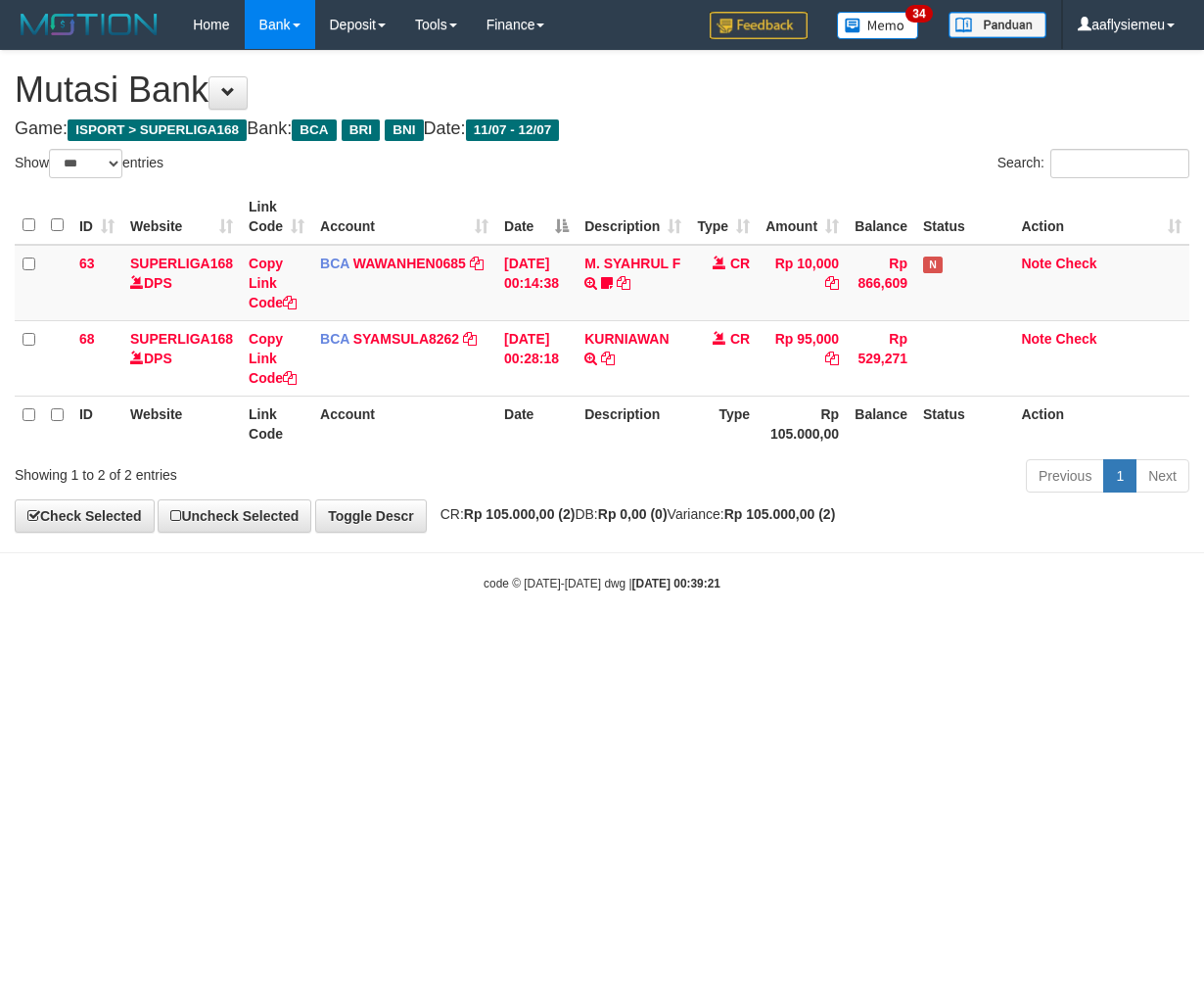 scroll, scrollTop: 0, scrollLeft: 0, axis: both 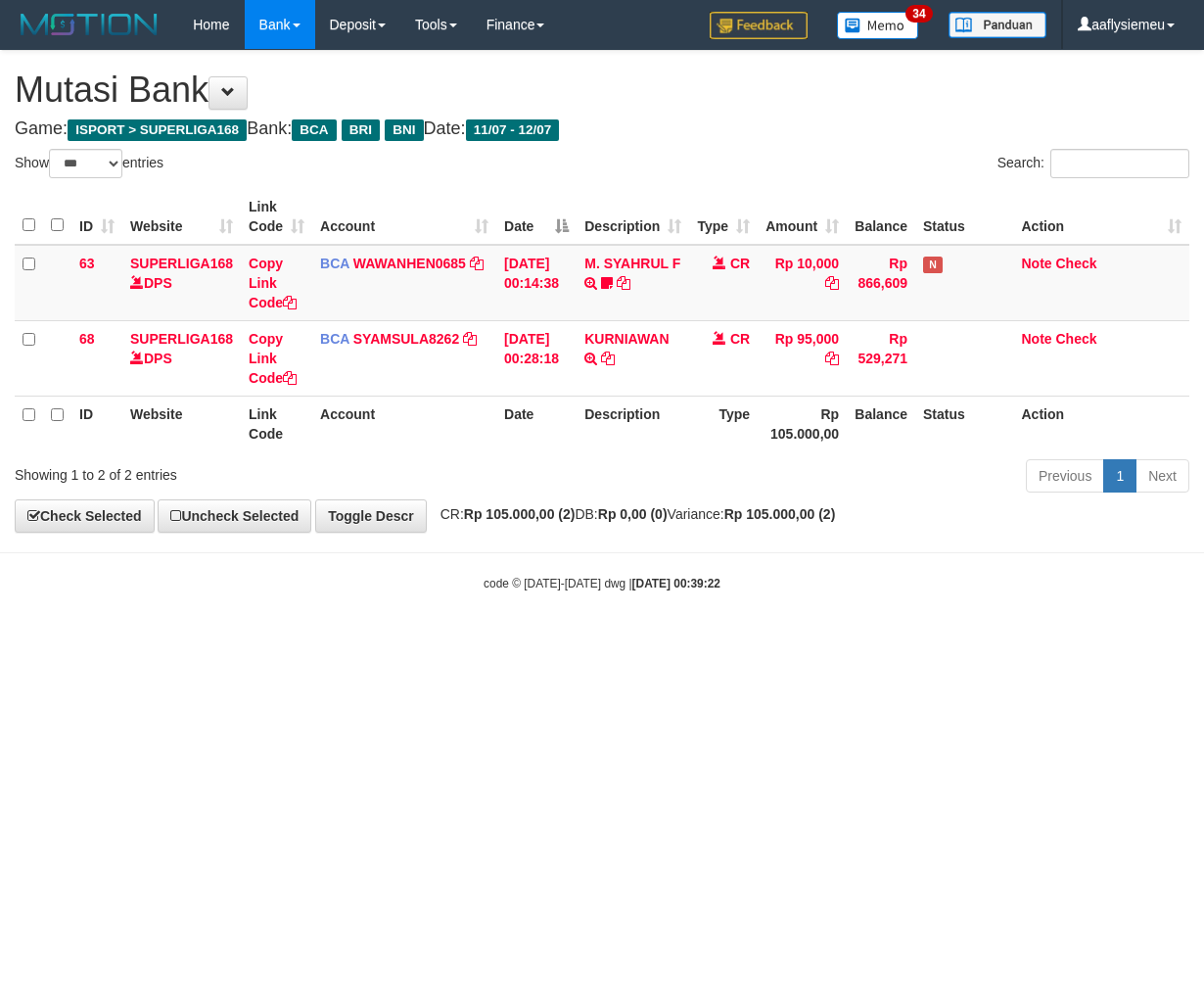 select on "***" 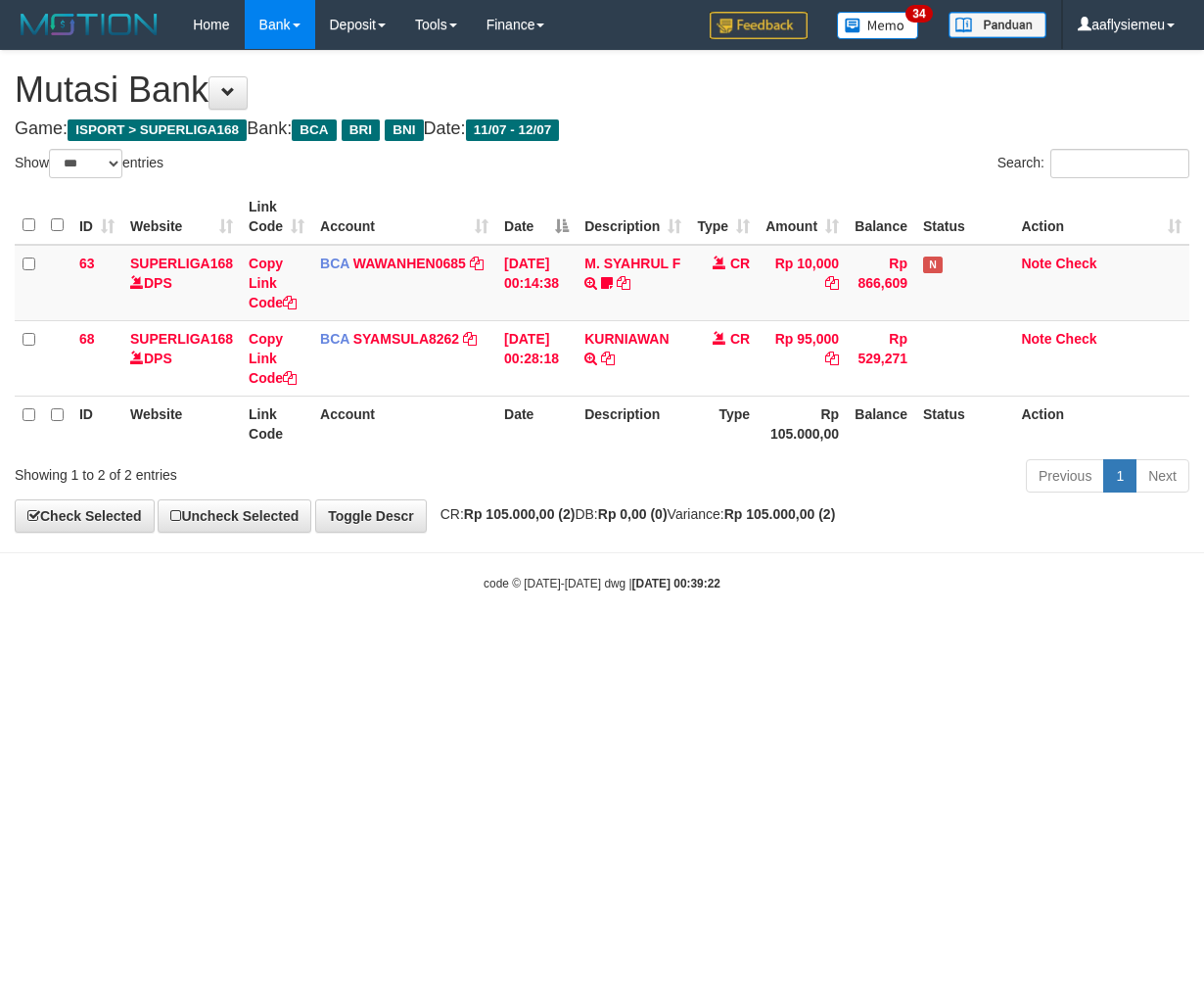 scroll, scrollTop: 0, scrollLeft: 0, axis: both 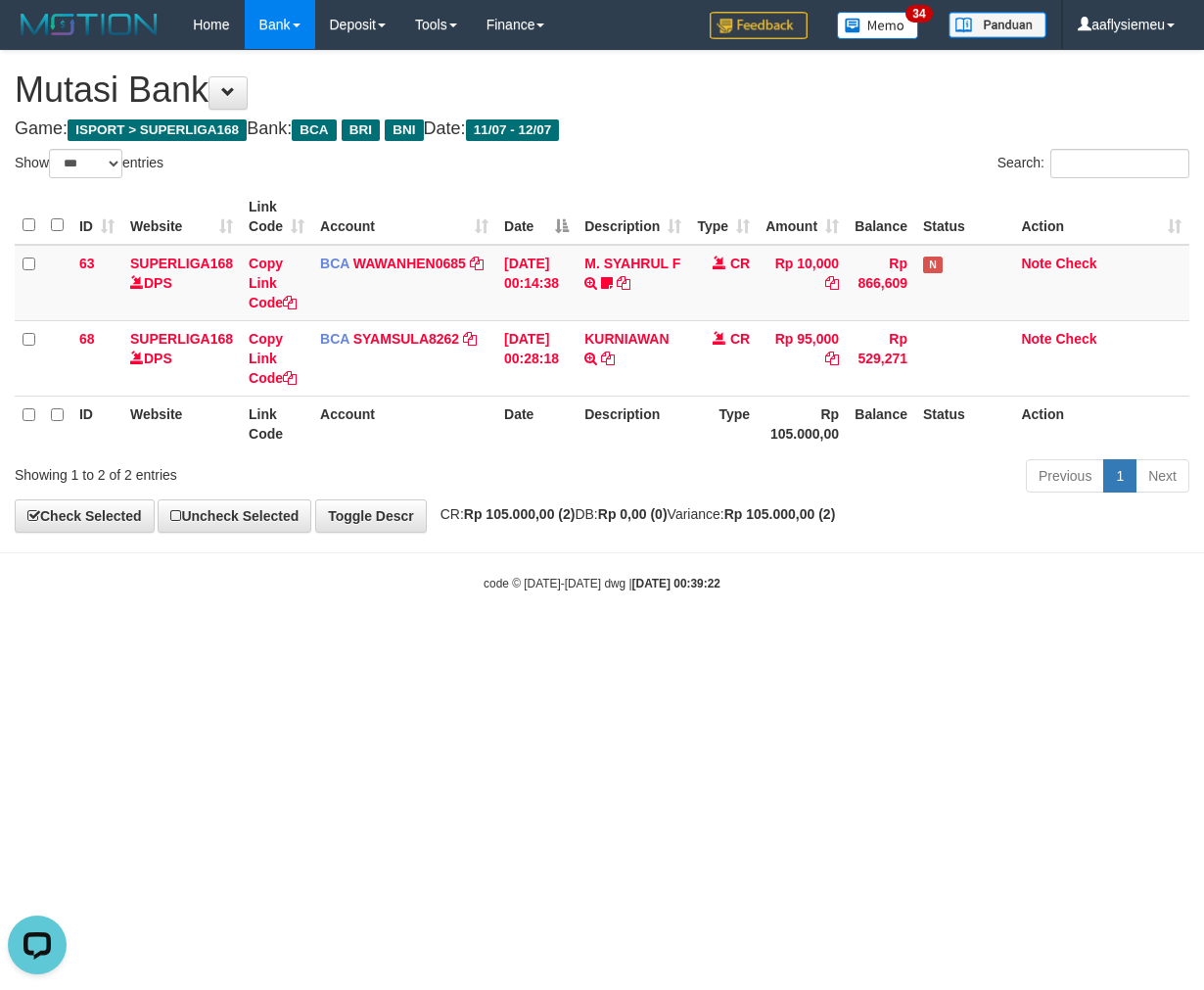 click on "Toggle navigation
Home
Bank
Account List
Load
By Website
Group
[ISPORT]													SUPERLIGA168
By Load Group (DPS)" at bounding box center [602, 320] 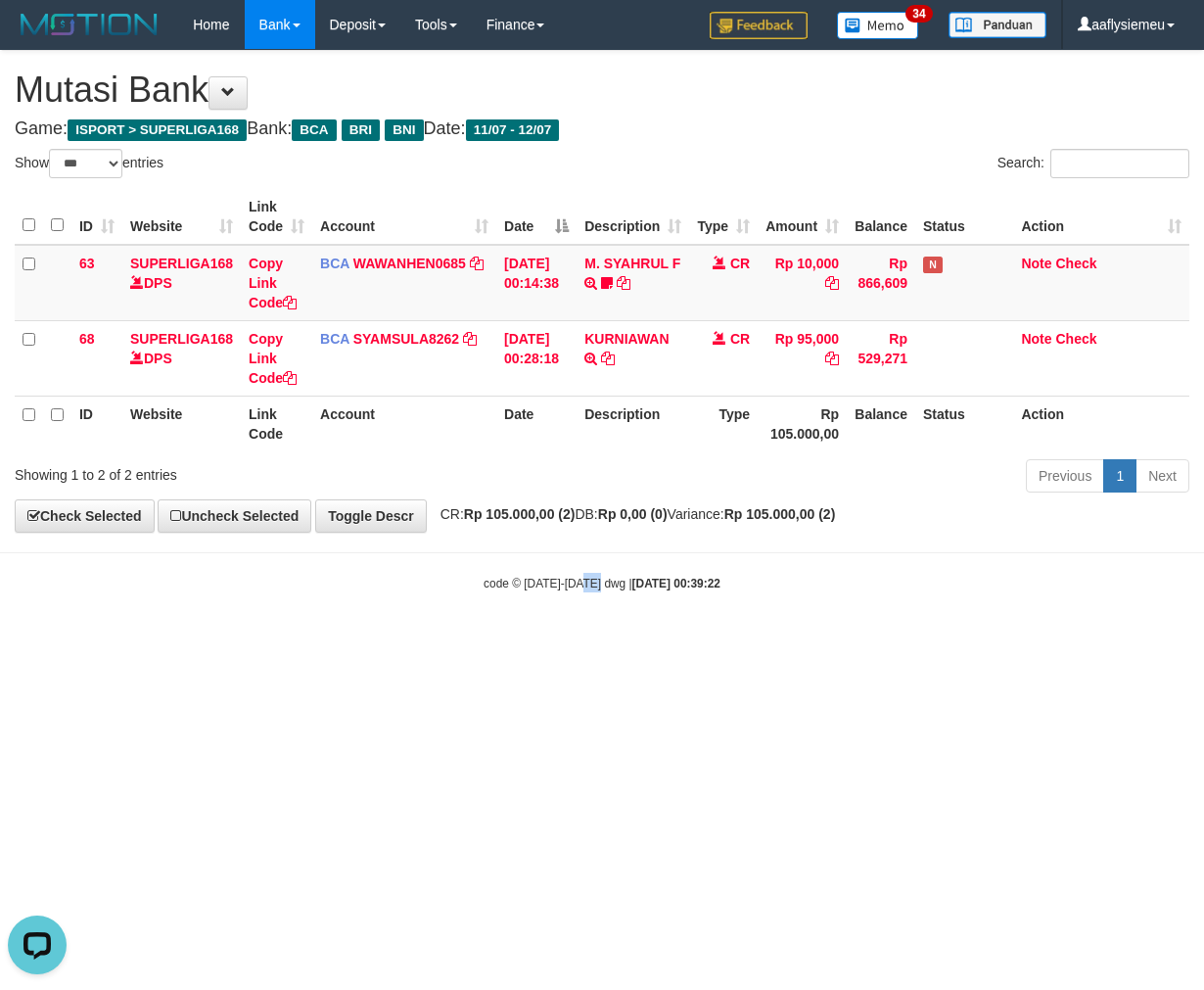 click on "Toggle navigation
Home
Bank
Account List
Load
By Website
Group
[ISPORT]													SUPERLIGA168
By Load Group (DPS)" at bounding box center (602, 320) 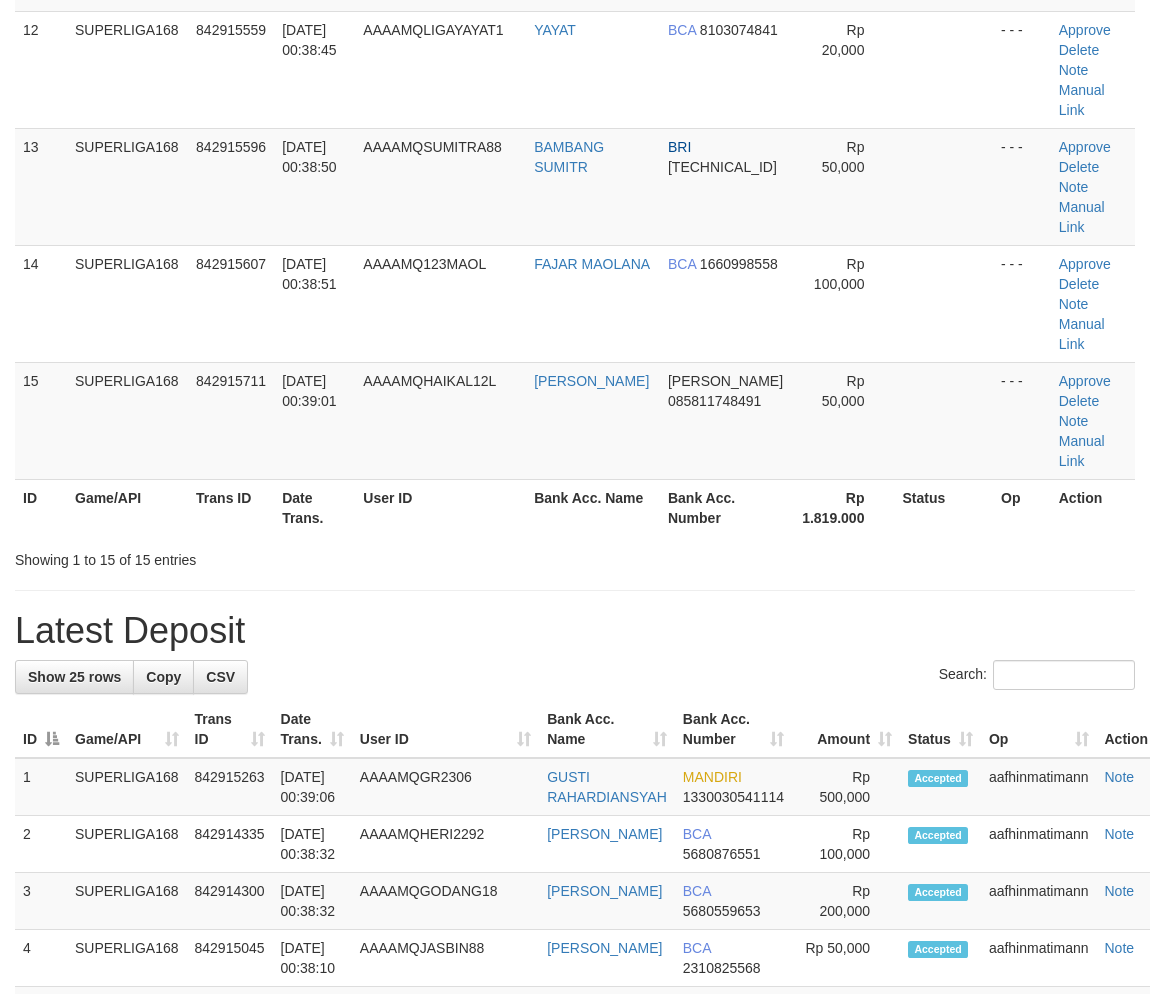 scroll, scrollTop: 1132, scrollLeft: 0, axis: vertical 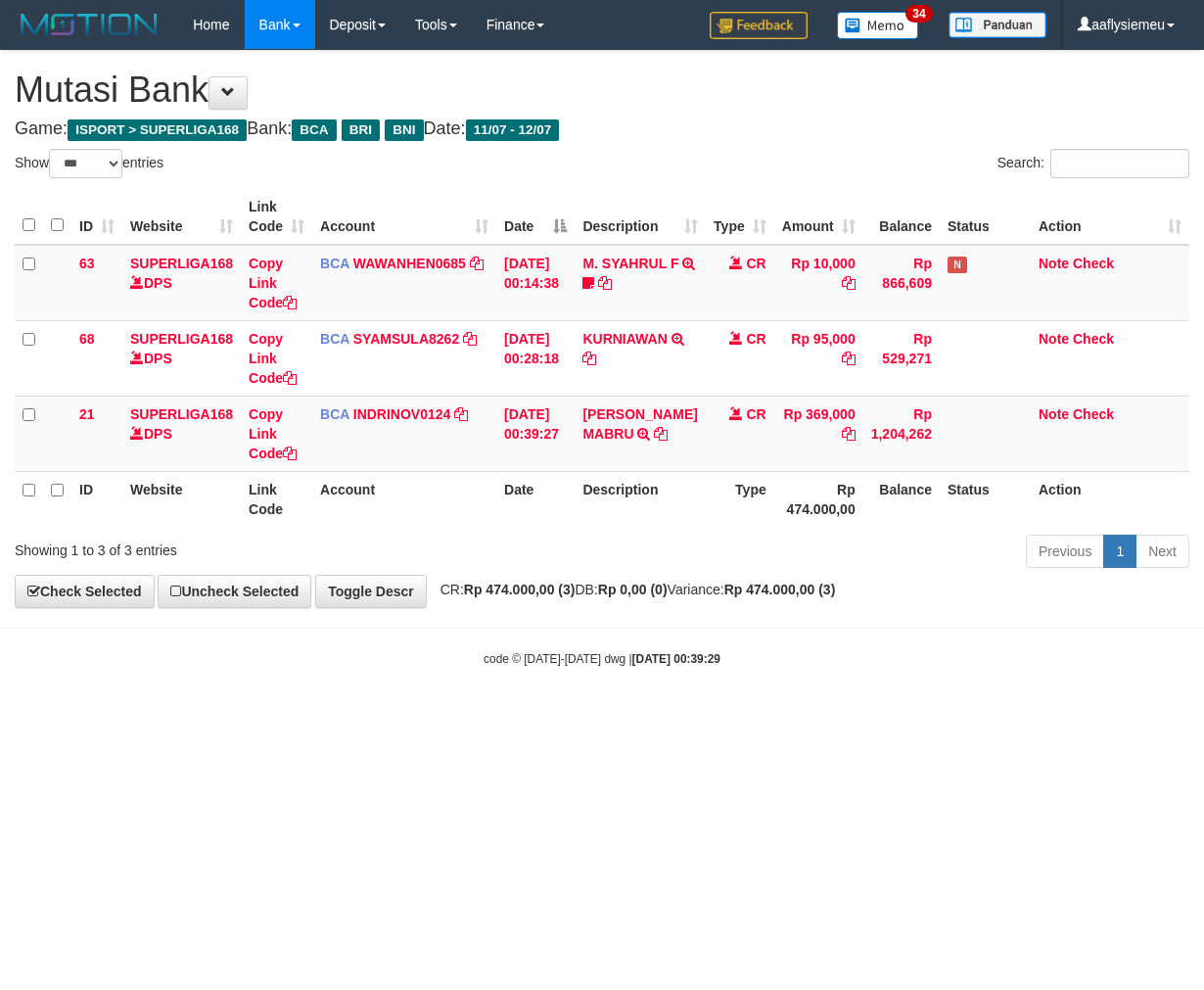 select on "***" 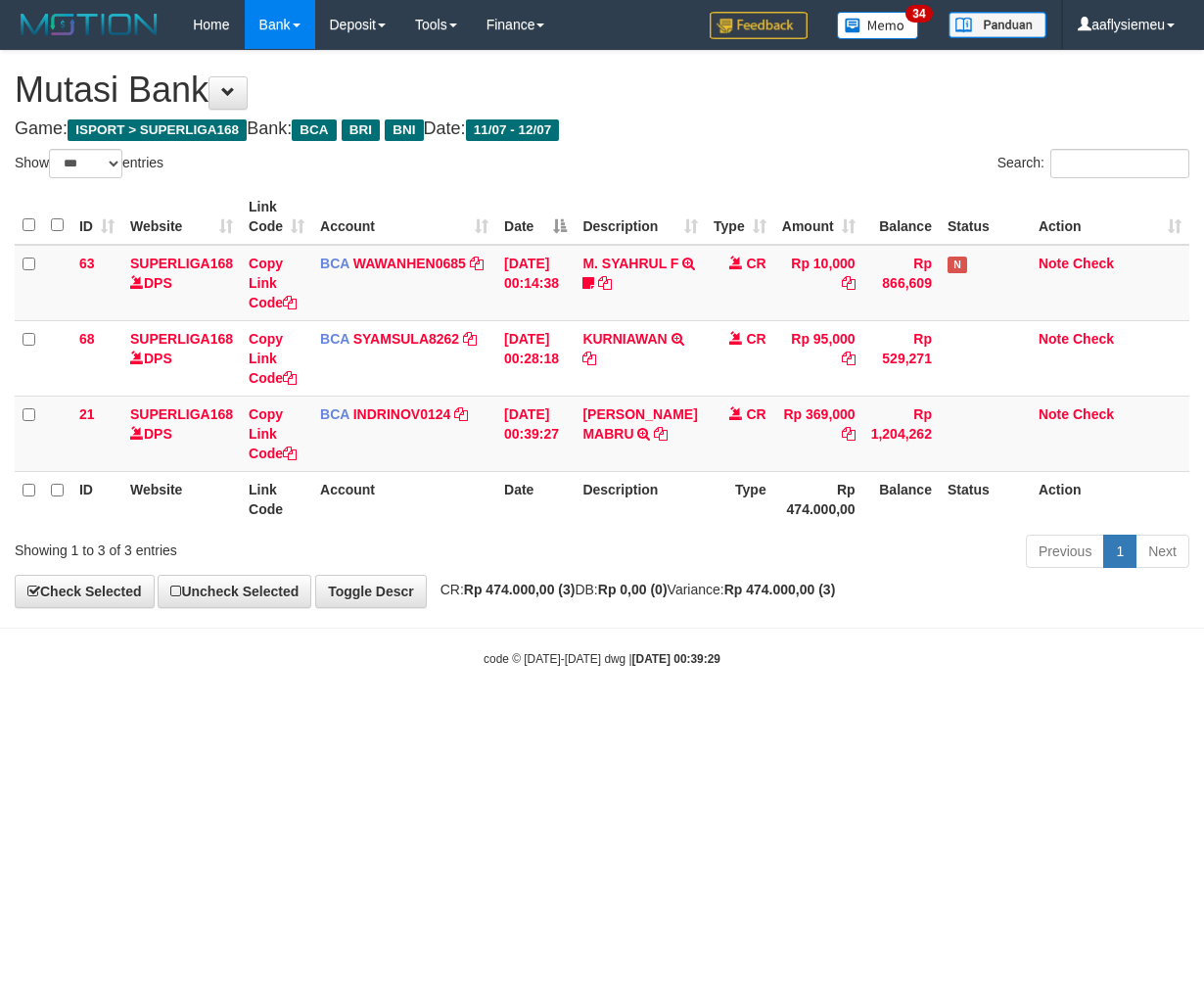 scroll, scrollTop: 0, scrollLeft: 0, axis: both 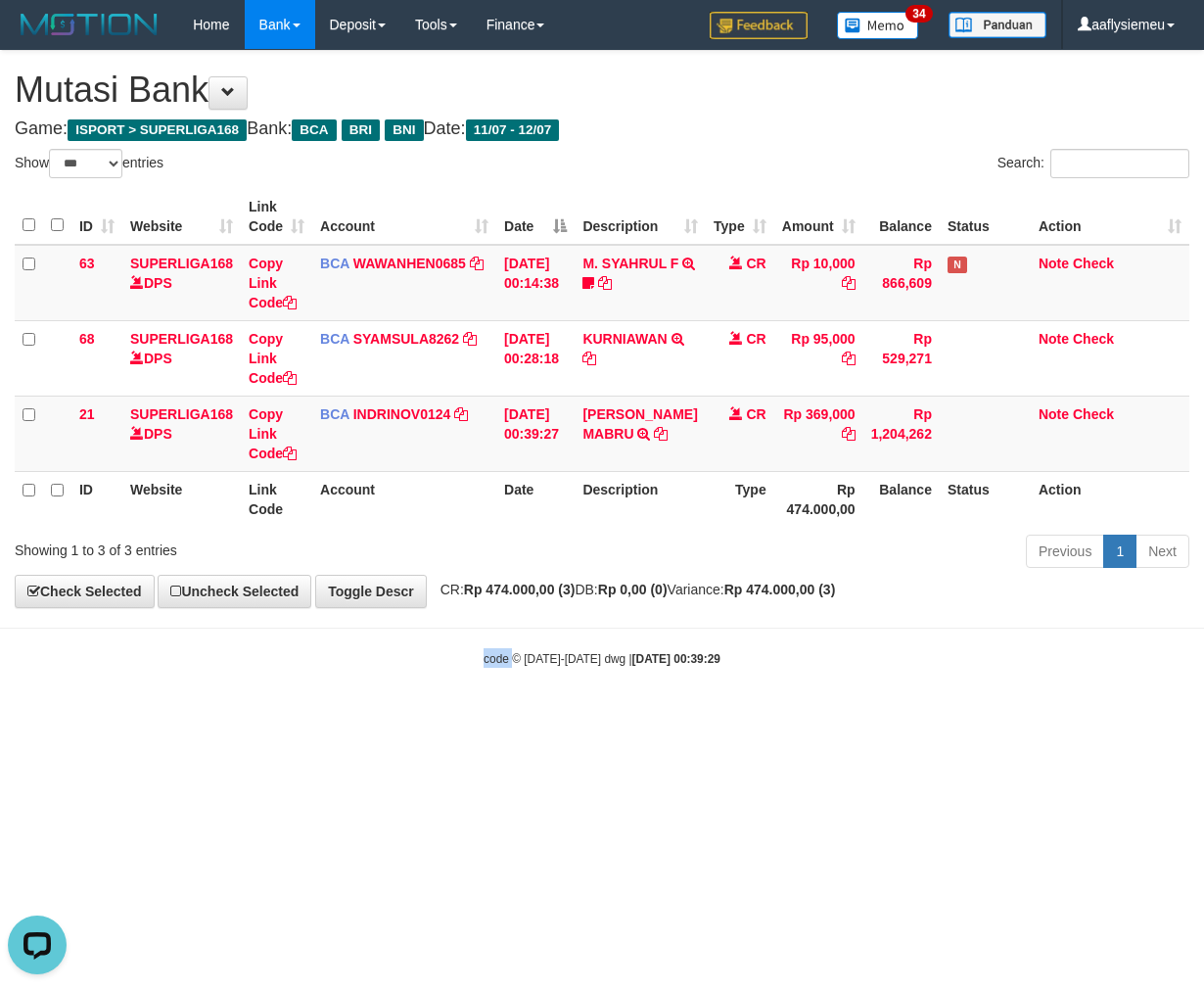 click on "code © 2012-2018 dwg |  2025/07/12 00:39:29" at bounding box center (602, 658) 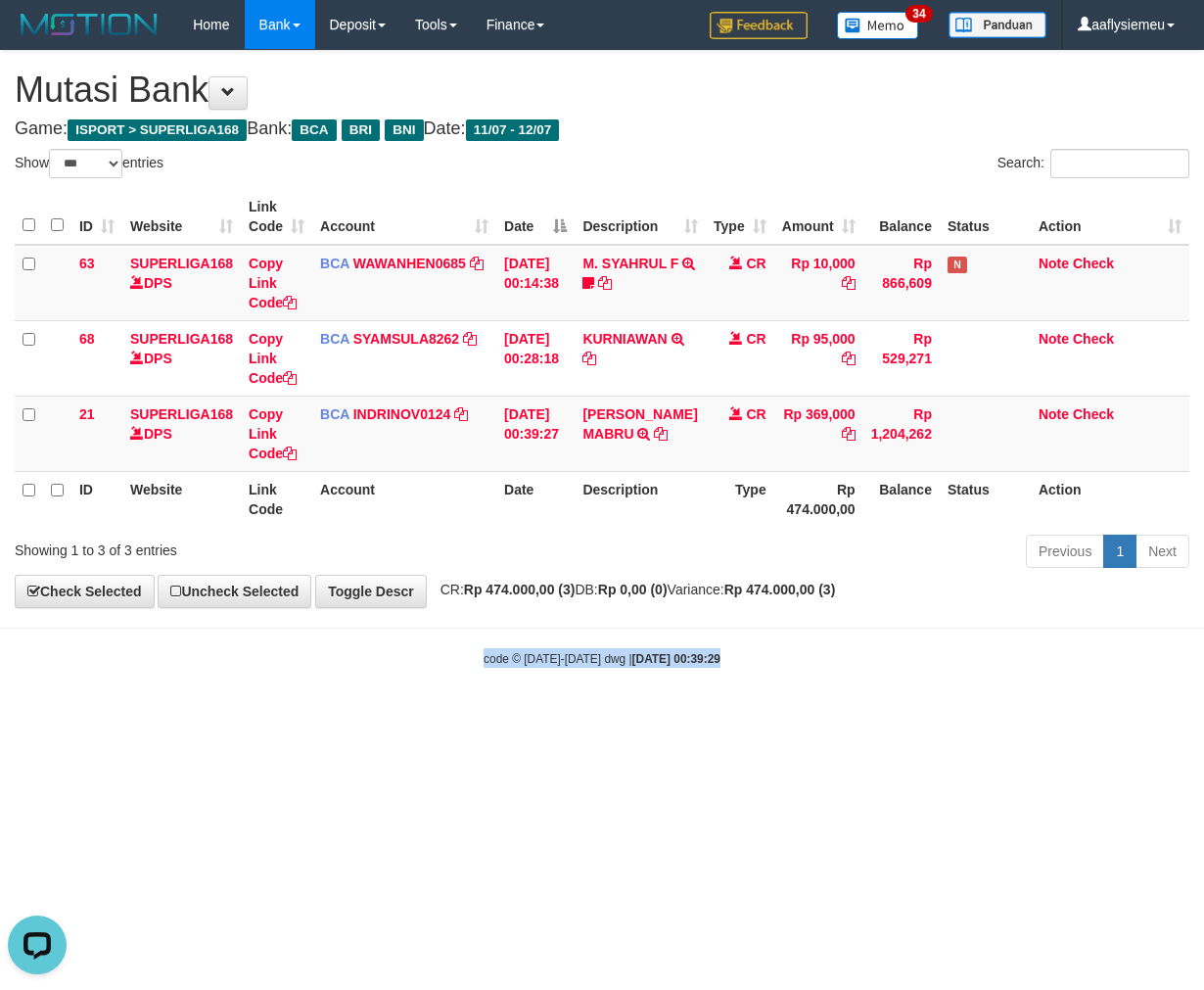 click on "code © 2012-2018 dwg |  2025/07/12 00:39:29" at bounding box center (602, 658) 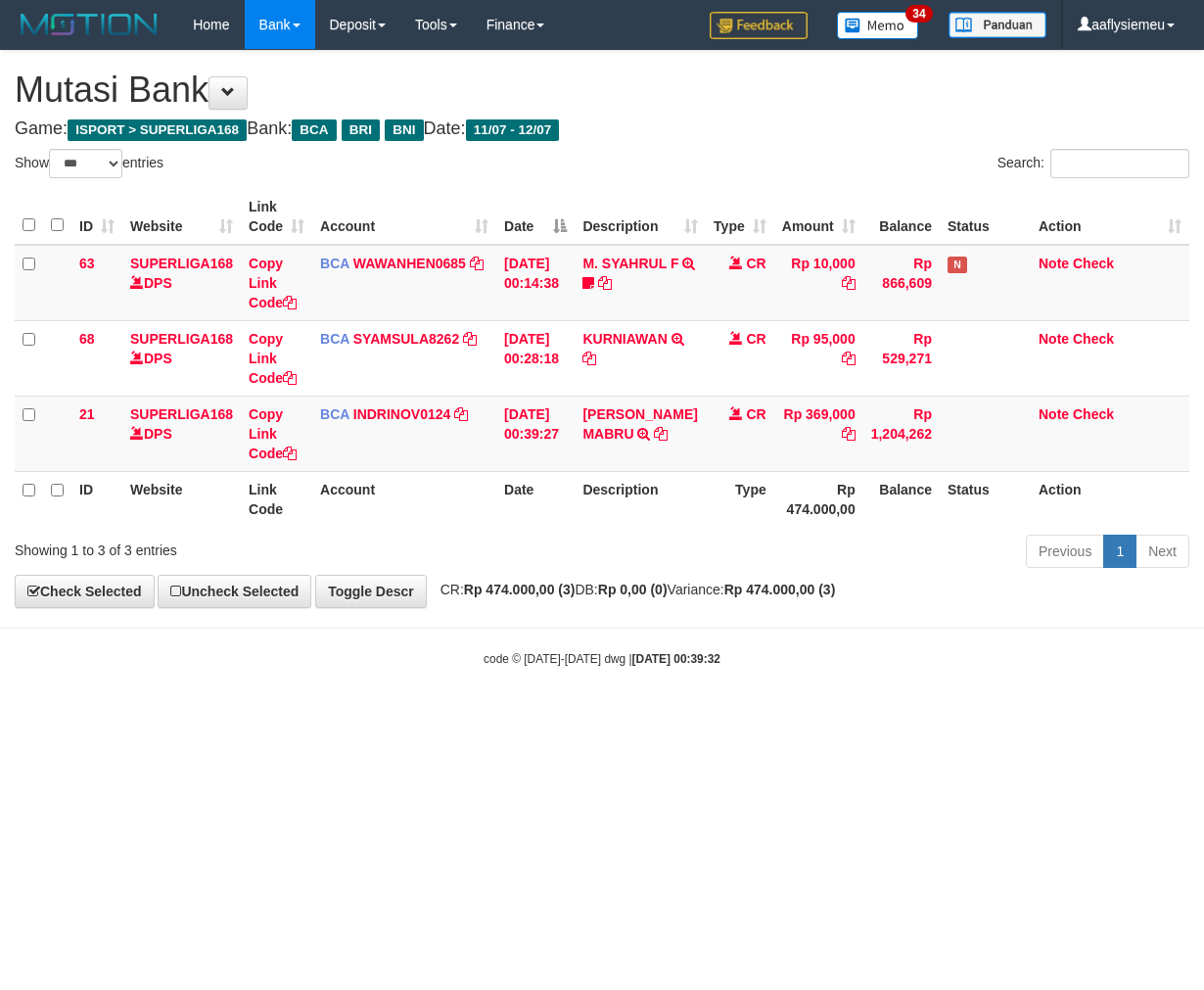 select on "***" 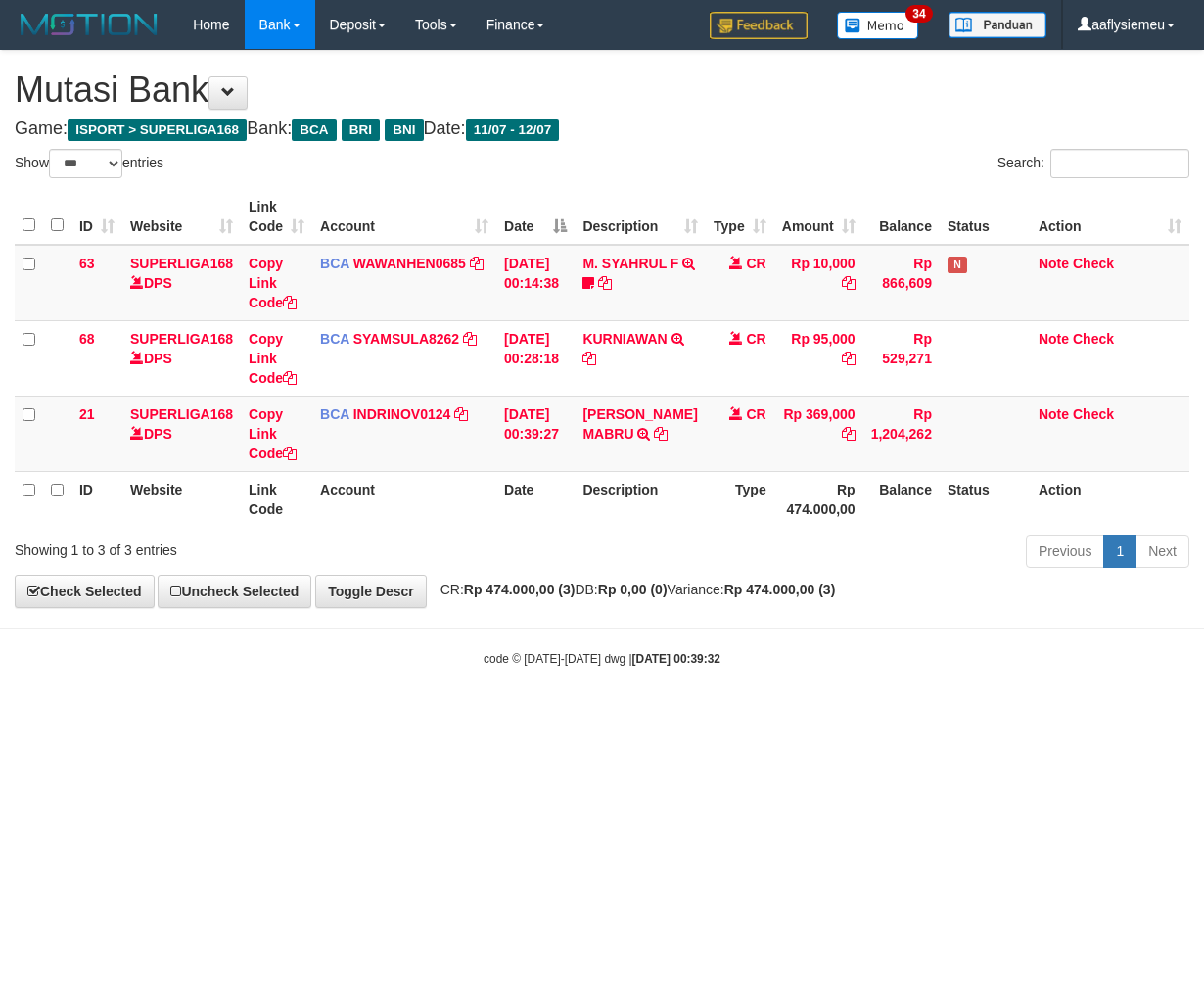 scroll, scrollTop: 0, scrollLeft: 0, axis: both 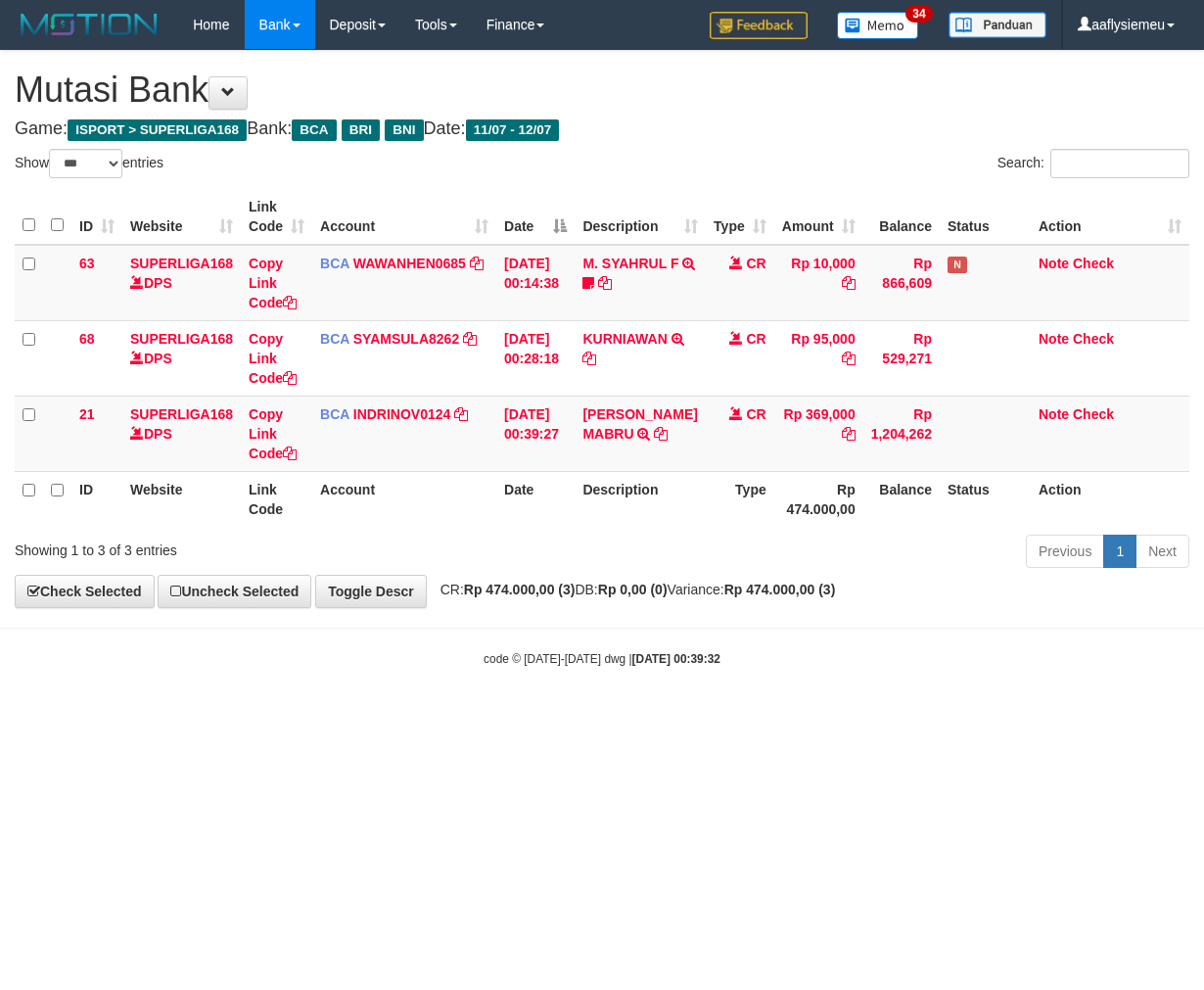 select on "***" 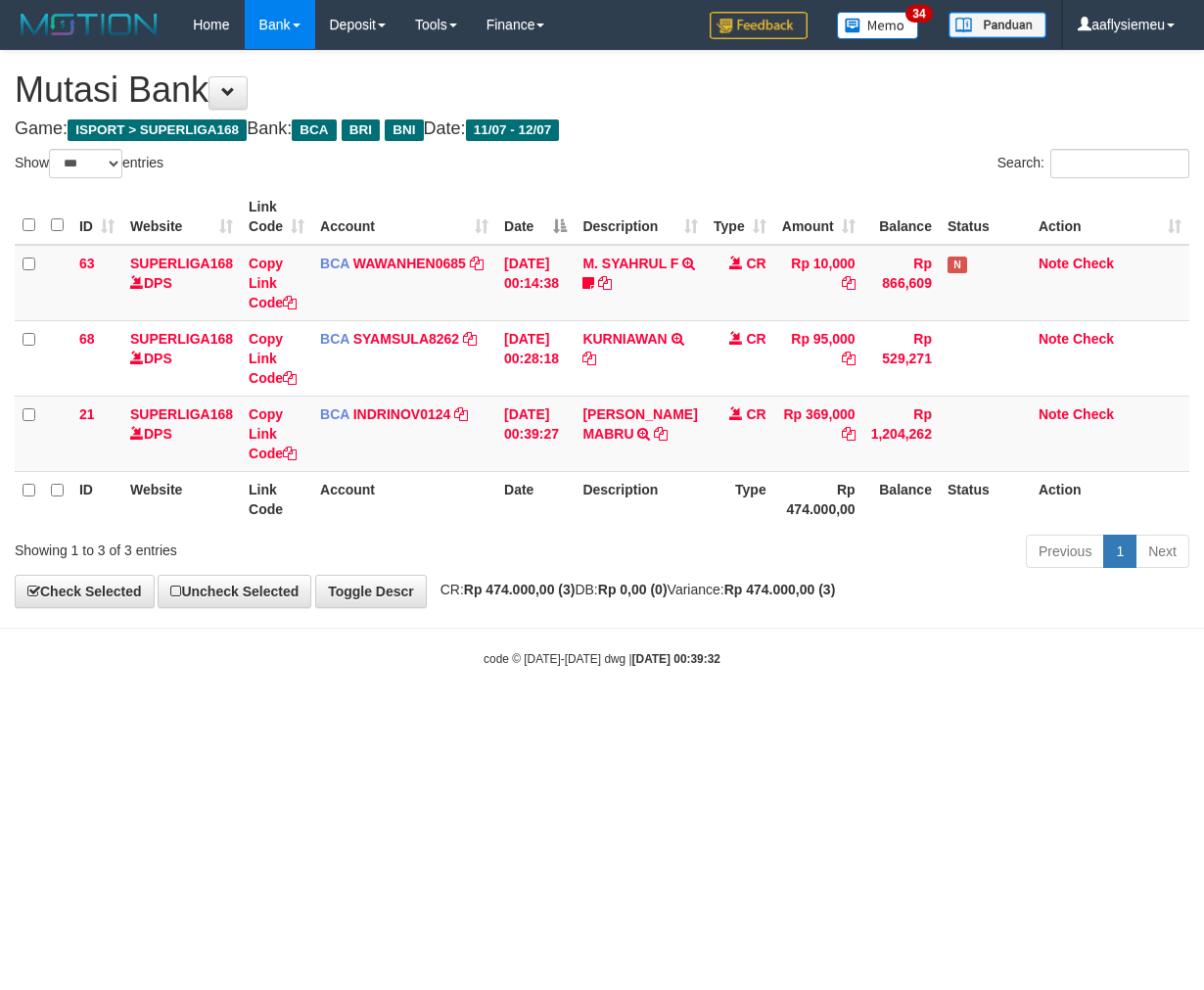 scroll, scrollTop: 0, scrollLeft: 0, axis: both 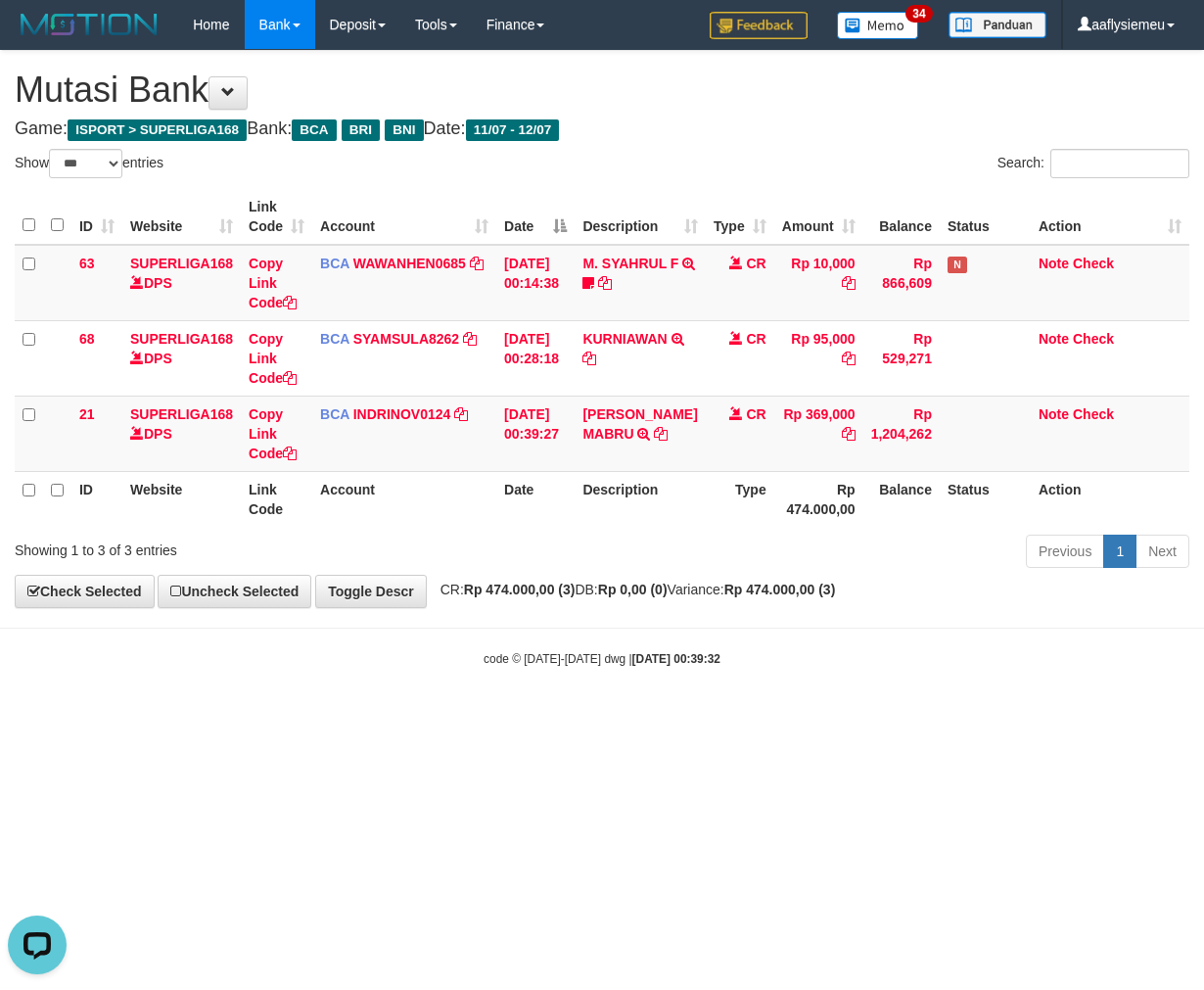 click on "Toggle navigation
Home
Bank
Account List
Load
By Website
Group
[ISPORT]													SUPERLIGA168
By Load Group (DPS)
34" at bounding box center [602, 358] 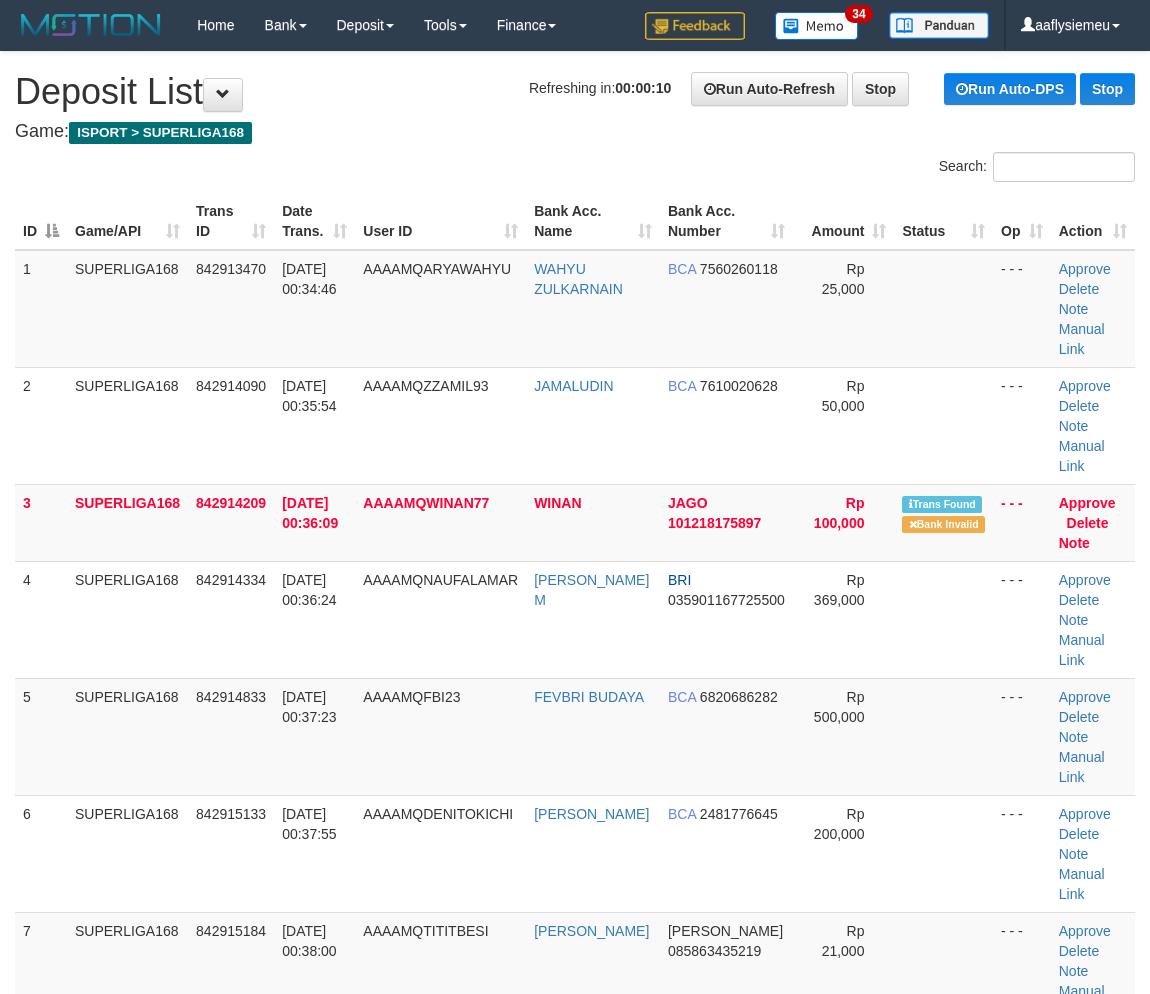 scroll, scrollTop: 0, scrollLeft: 0, axis: both 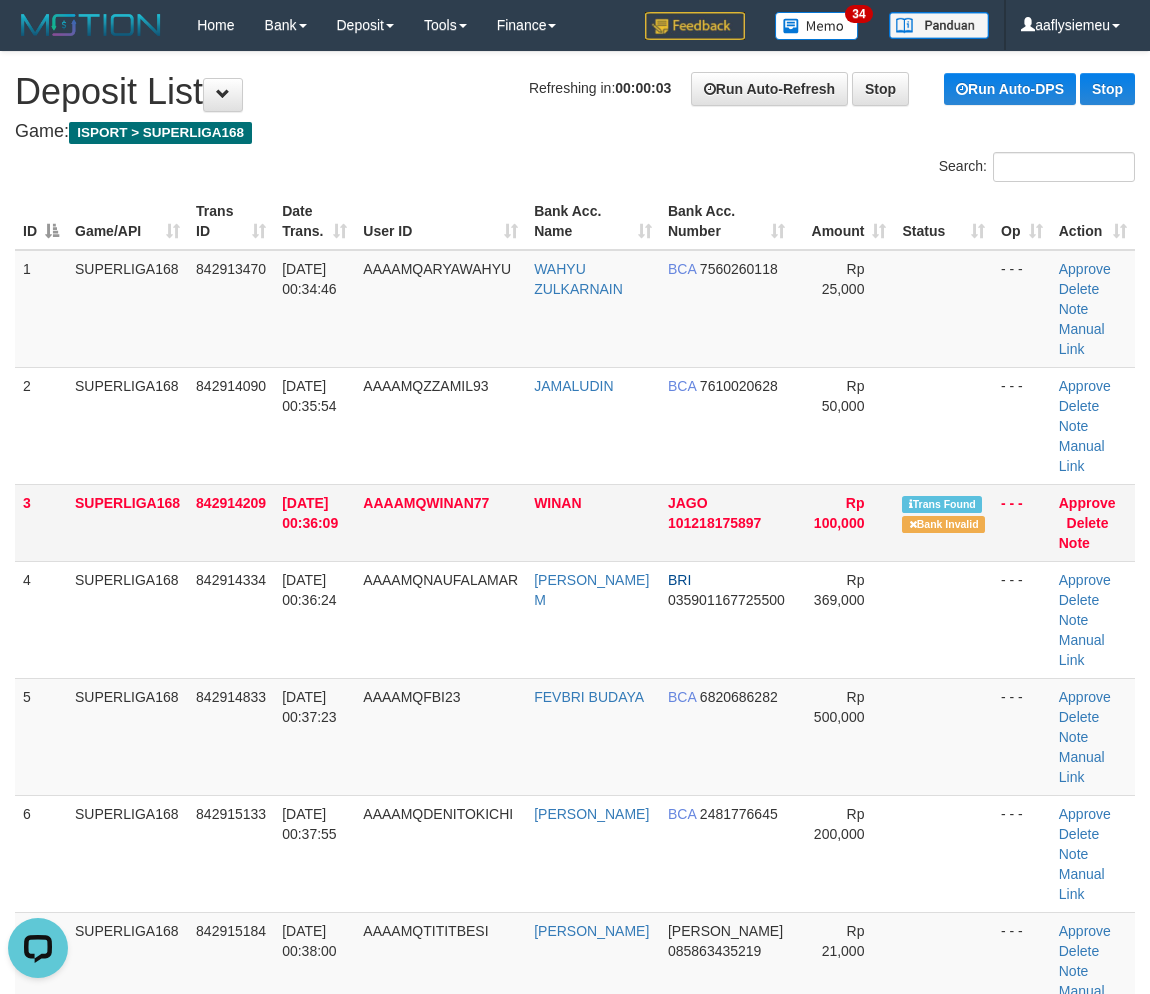 click on "SUPERLIGA168" at bounding box center (127, 522) 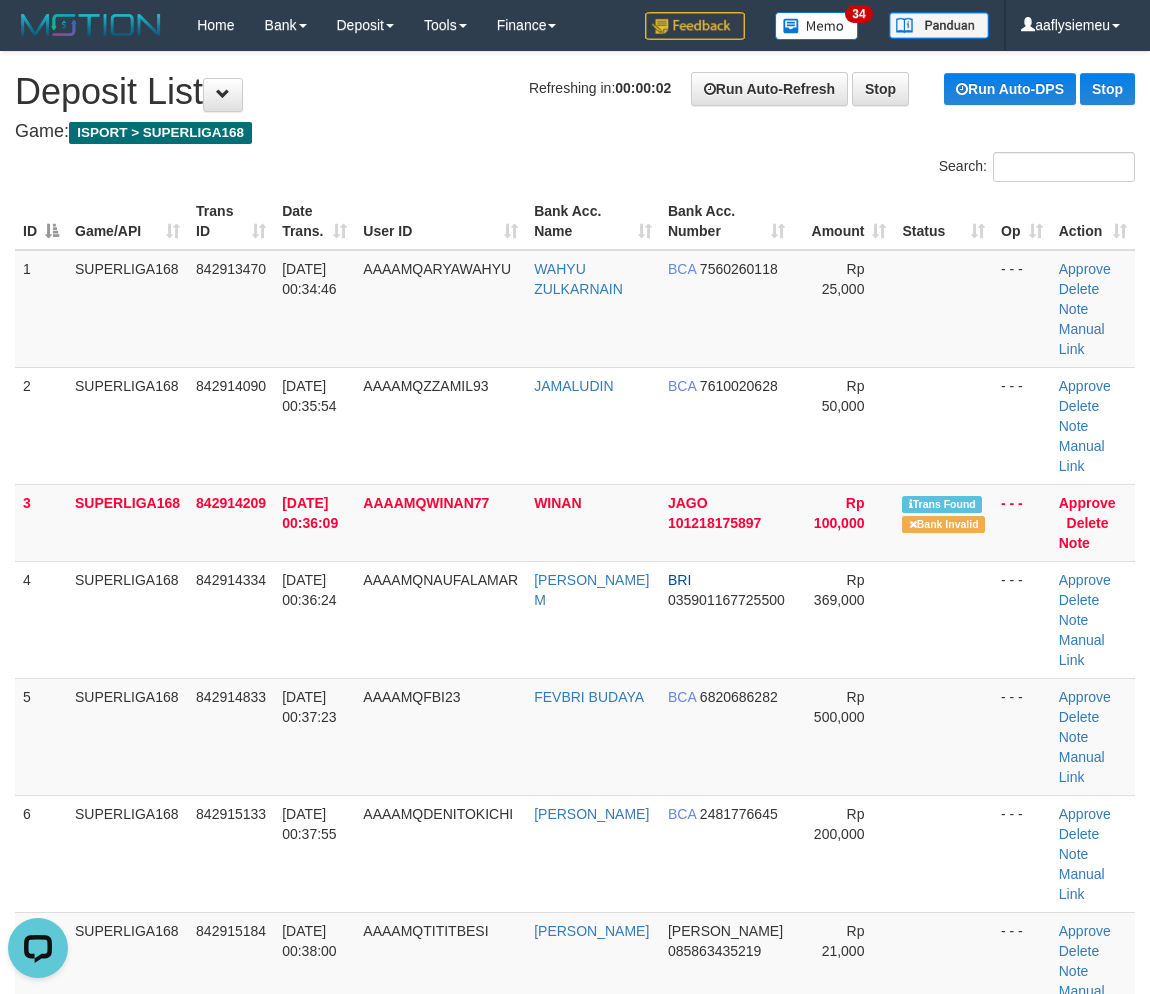 drag, startPoint x: 271, startPoint y: 567, endPoint x: 3, endPoint y: 635, distance: 276.4923 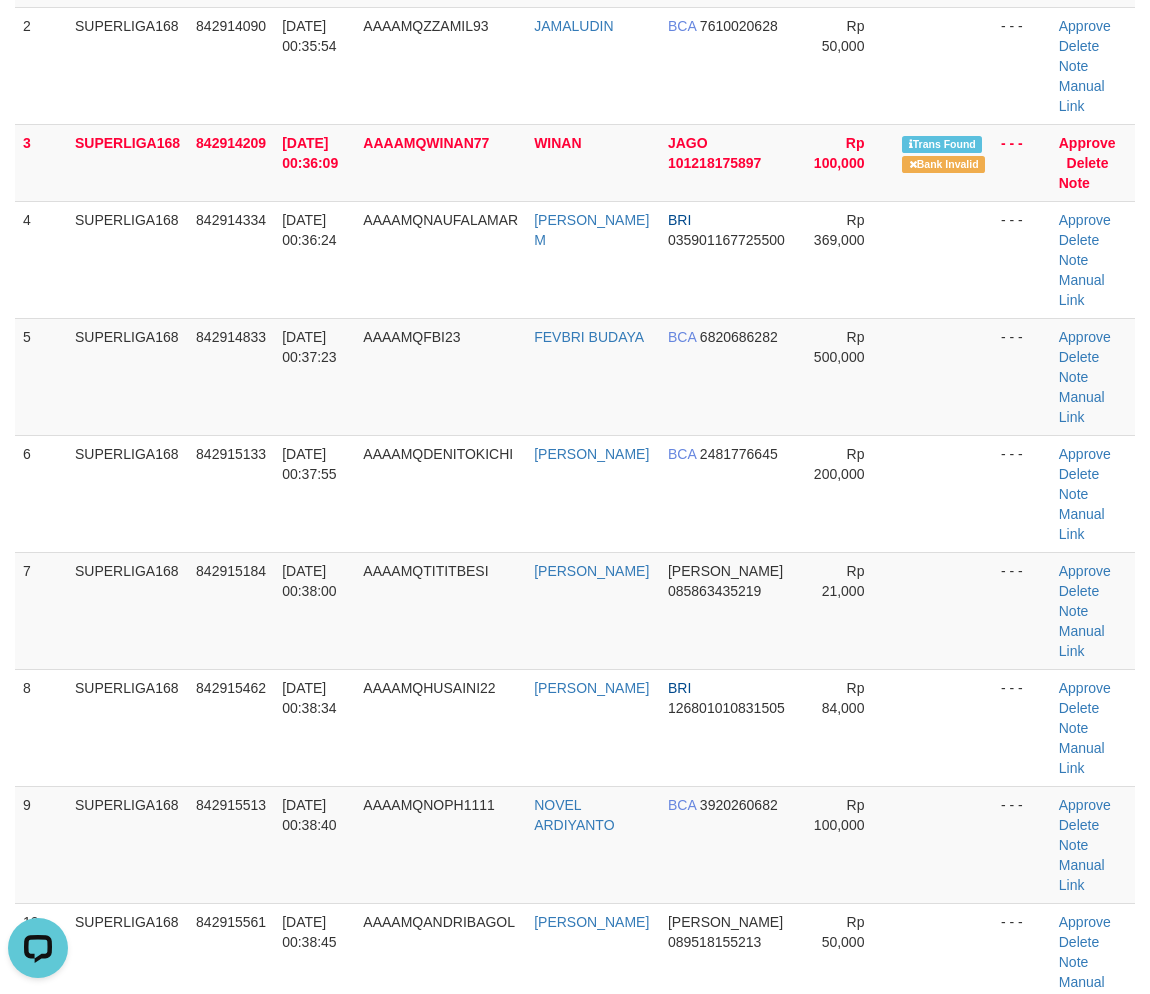 scroll, scrollTop: 444, scrollLeft: 0, axis: vertical 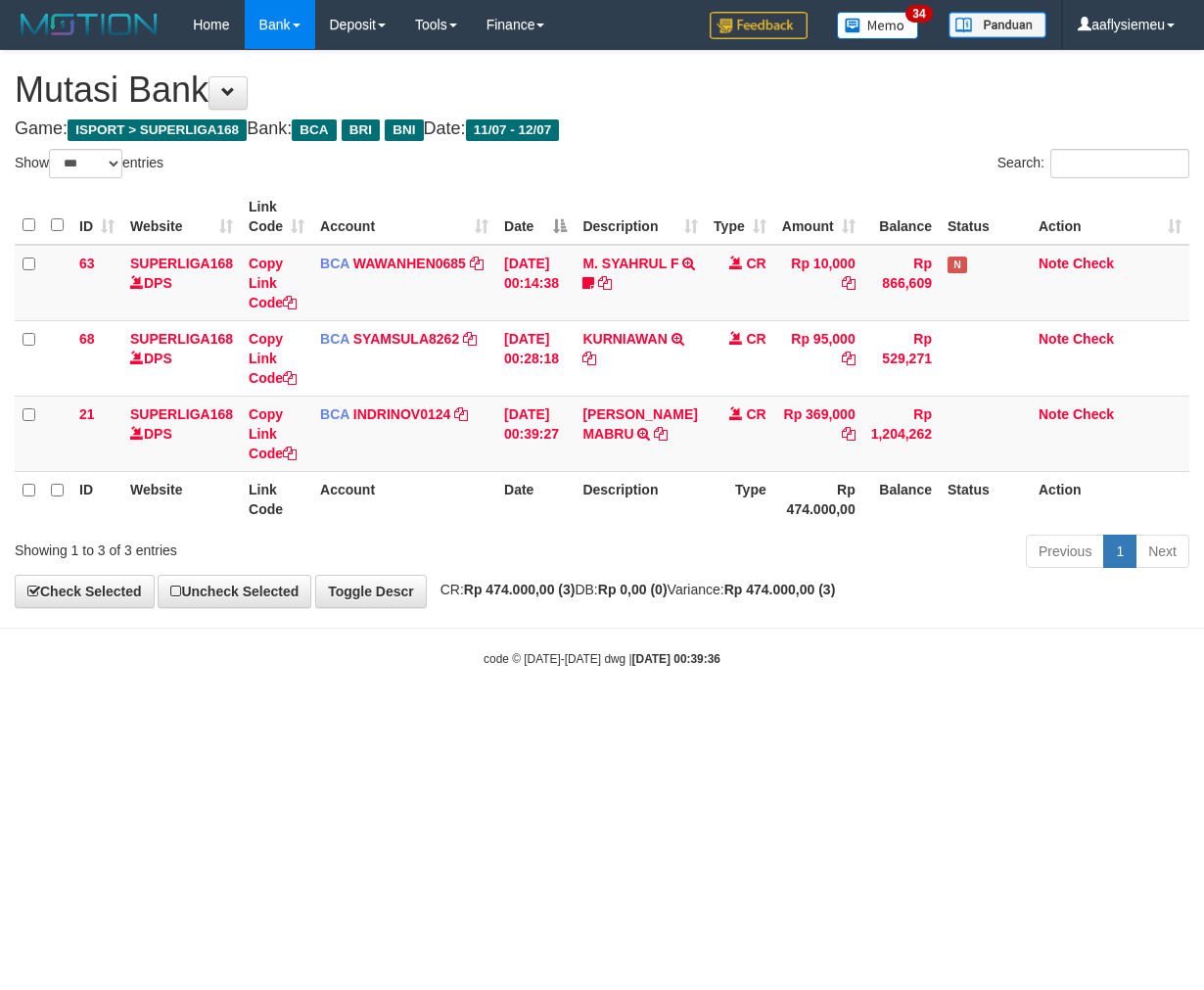 select on "***" 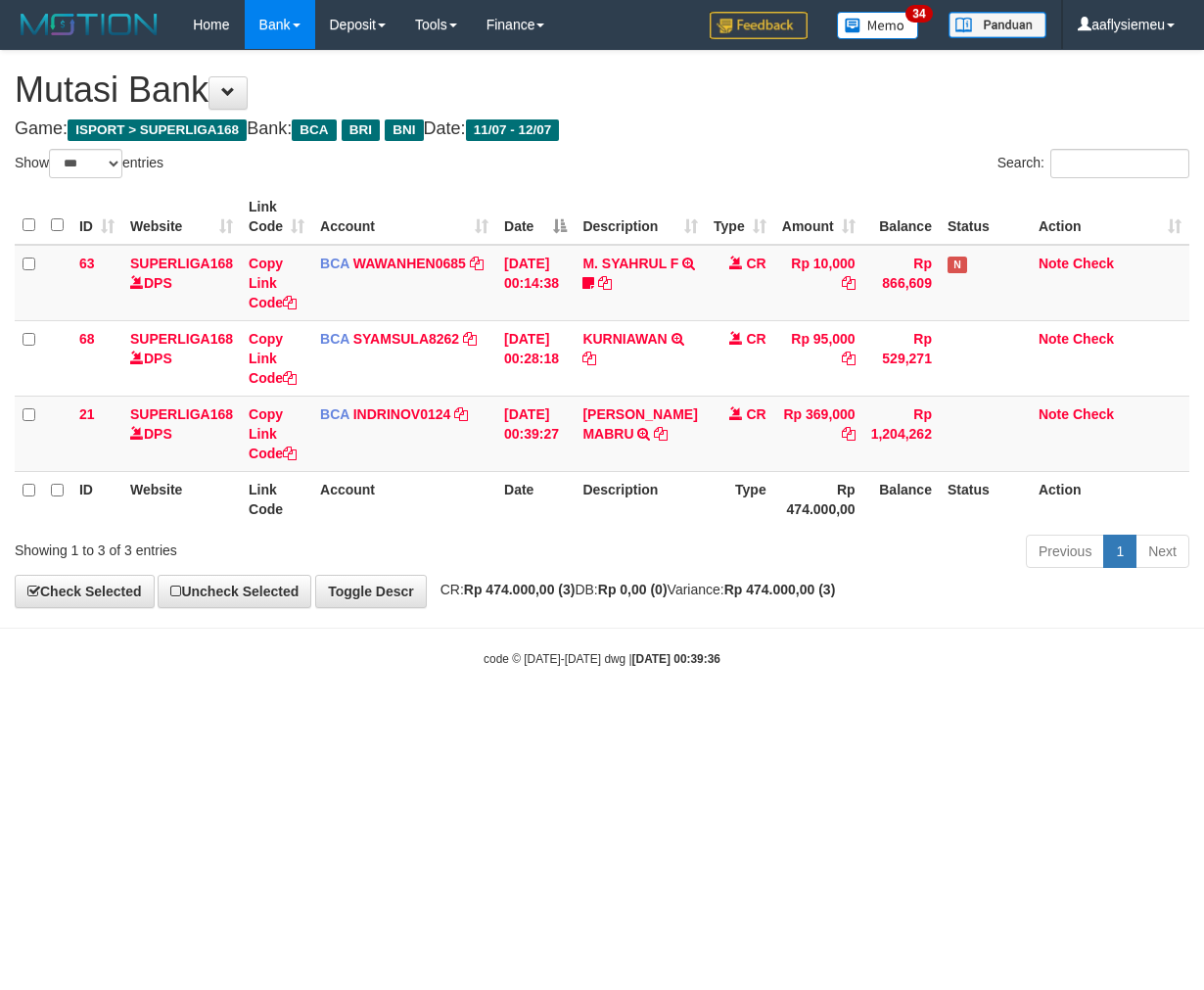 scroll, scrollTop: 0, scrollLeft: 0, axis: both 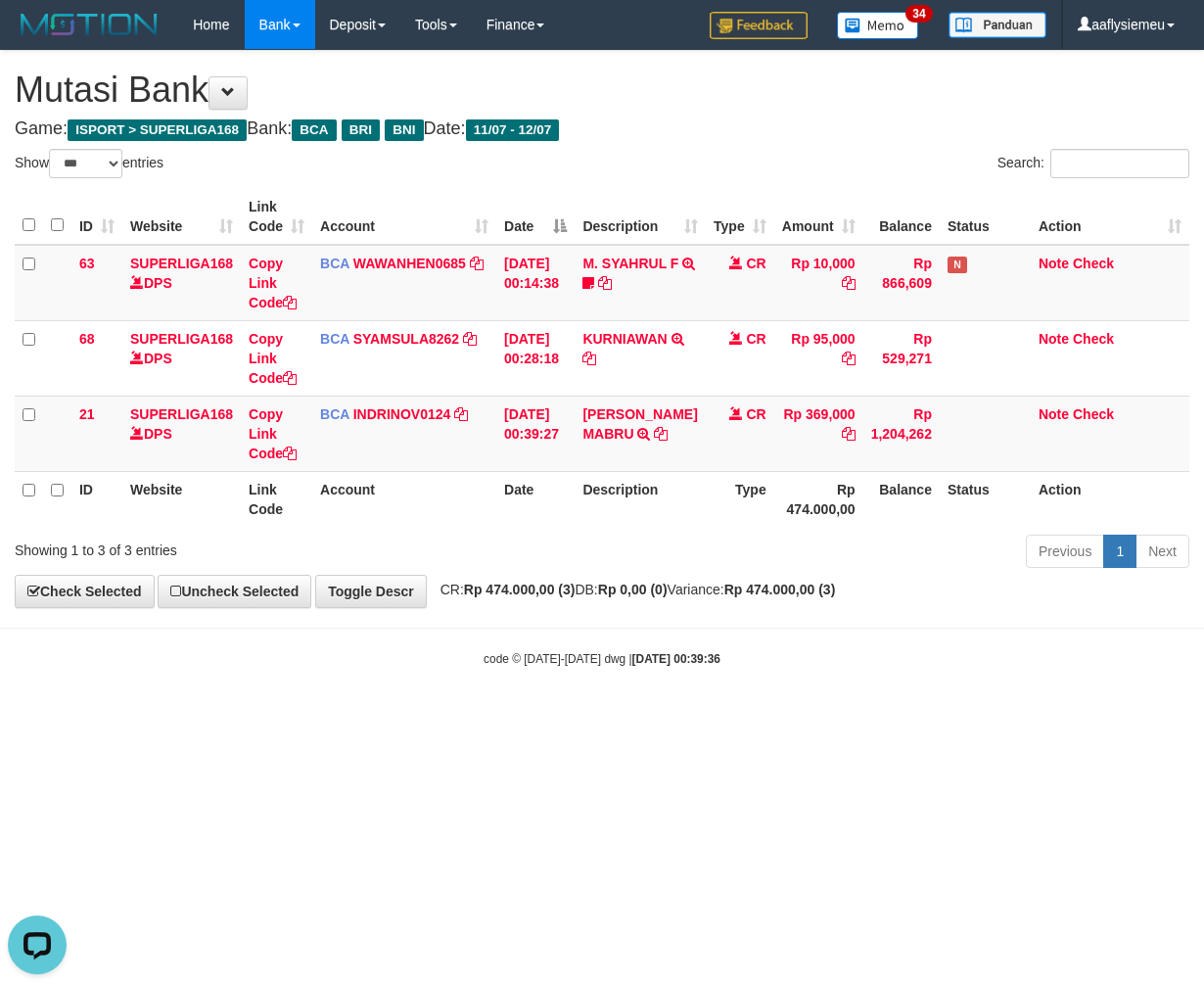 click on "Toggle navigation
Home
Bank
Account List
Load
By Website
Group
[ISPORT]													SUPERLIGA168
By Load Group (DPS)
34" at bounding box center [602, 358] 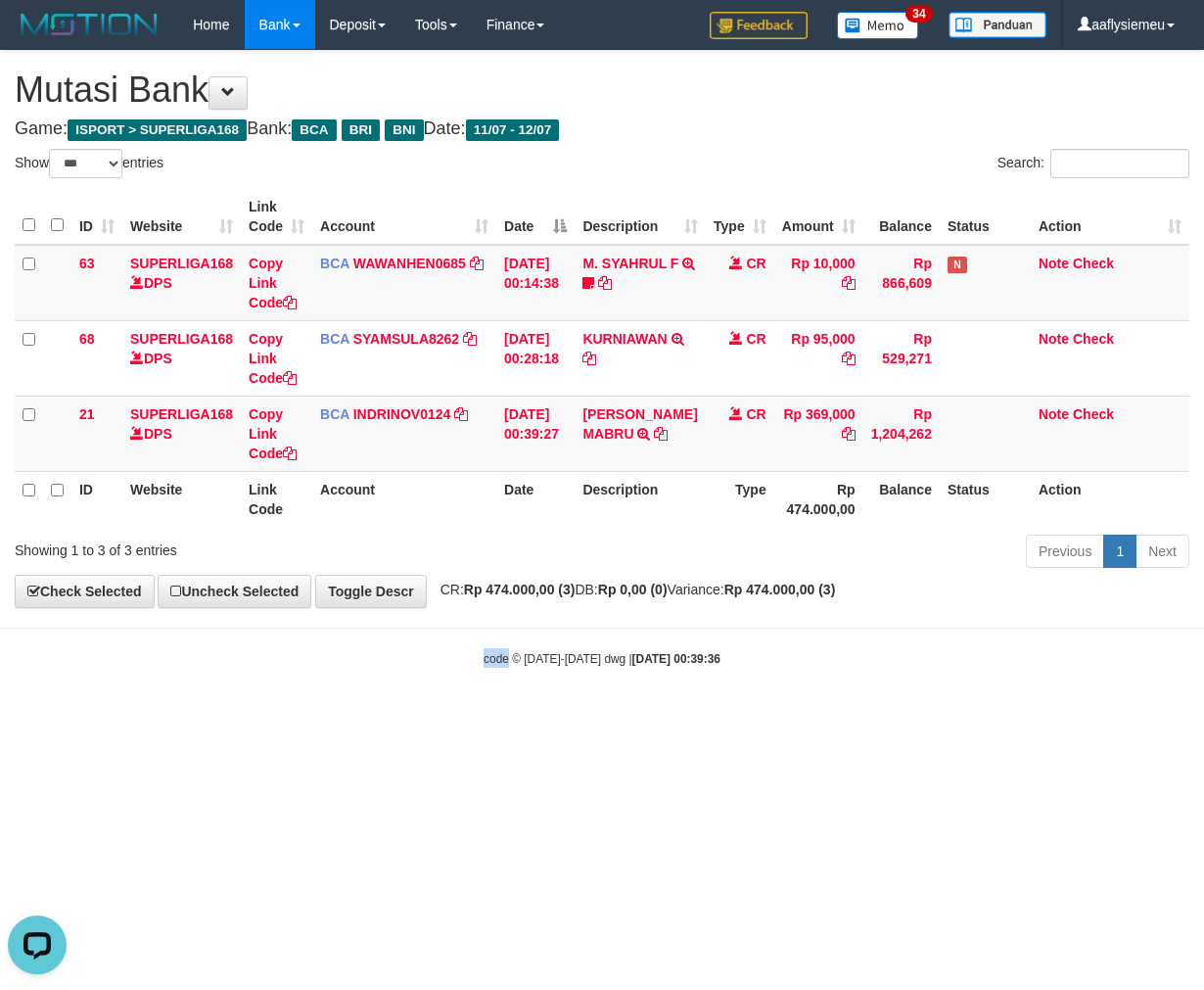 drag, startPoint x: 463, startPoint y: 703, endPoint x: 525, endPoint y: 695, distance: 62.513998 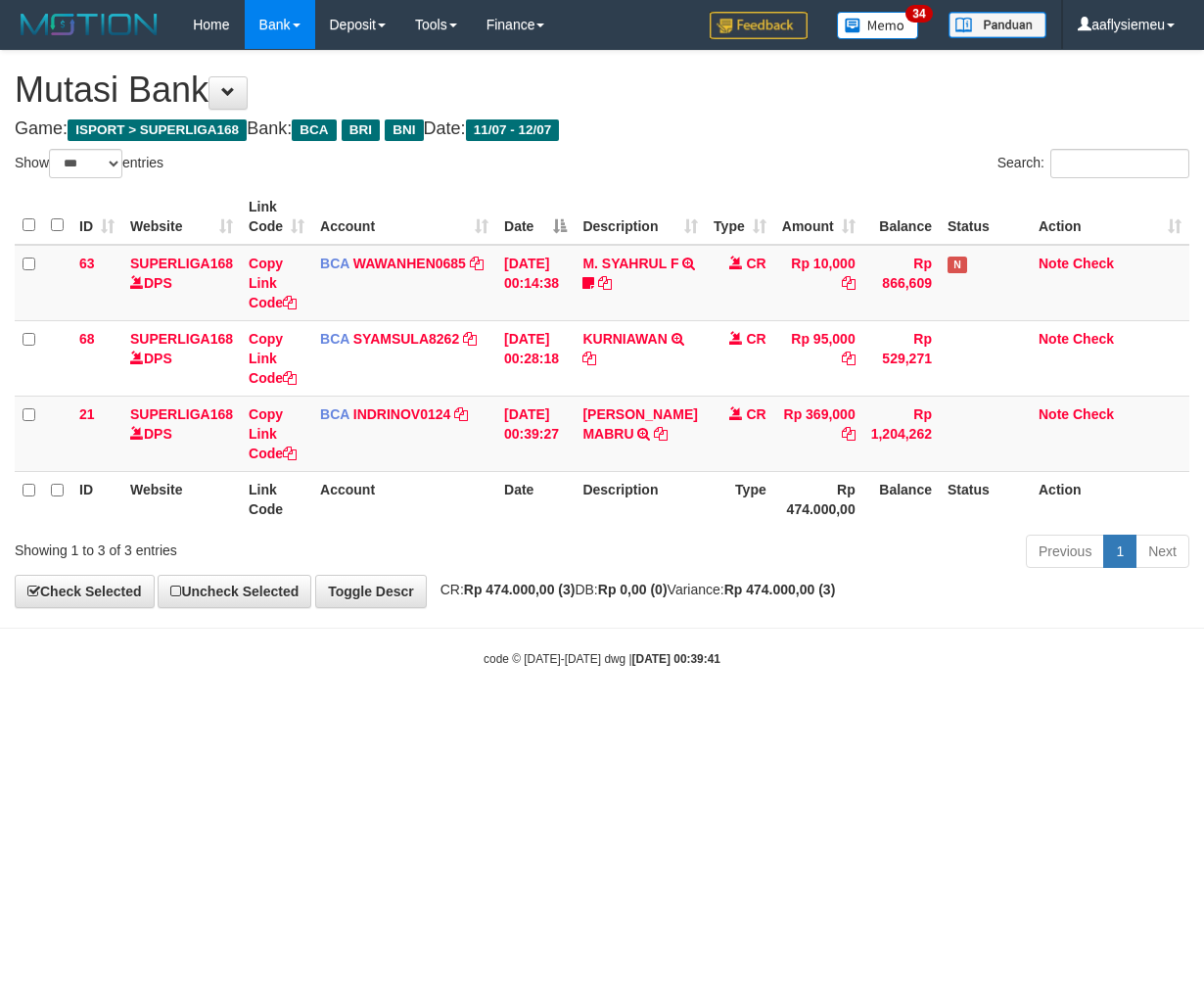 select on "***" 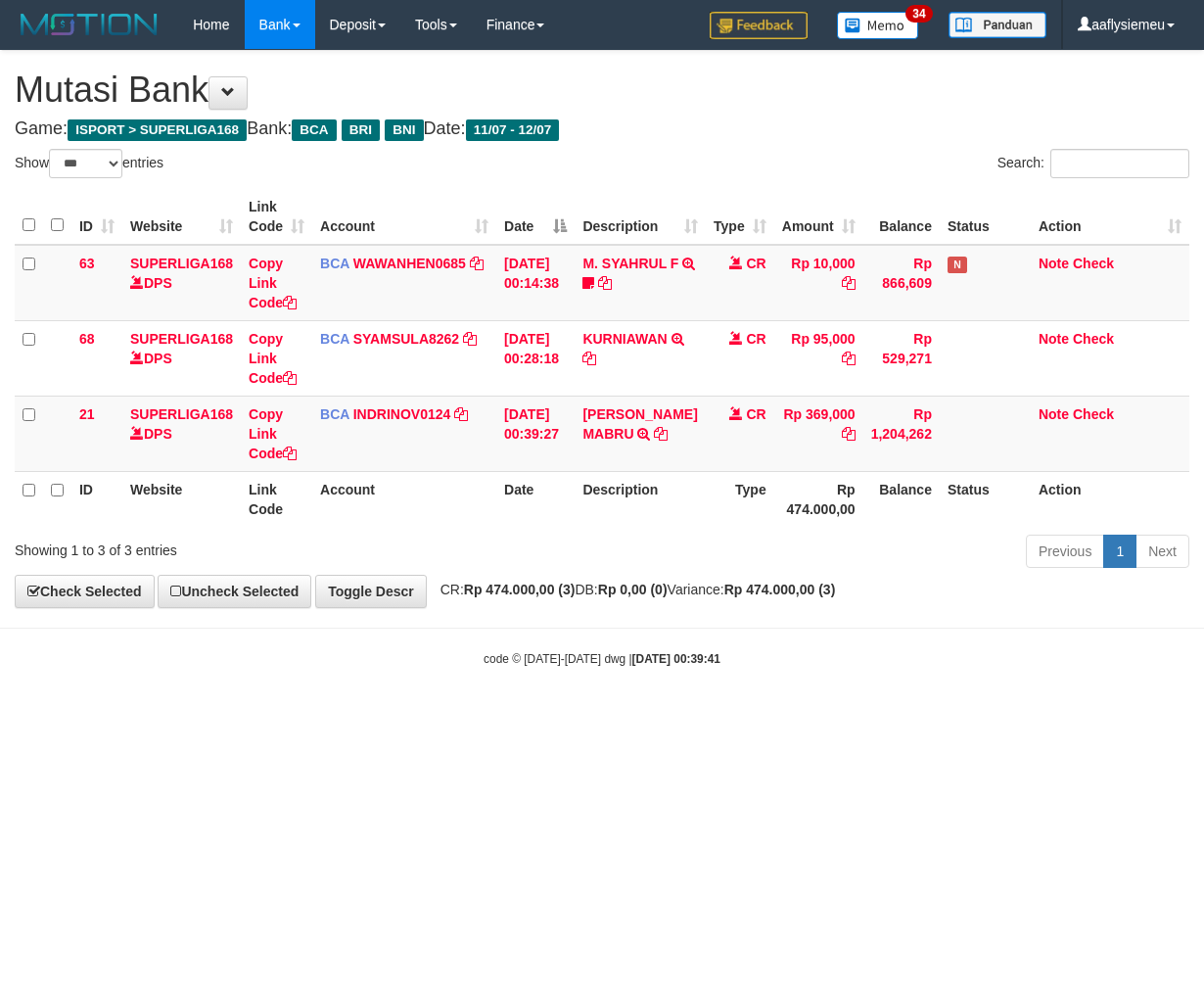 scroll, scrollTop: 0, scrollLeft: 0, axis: both 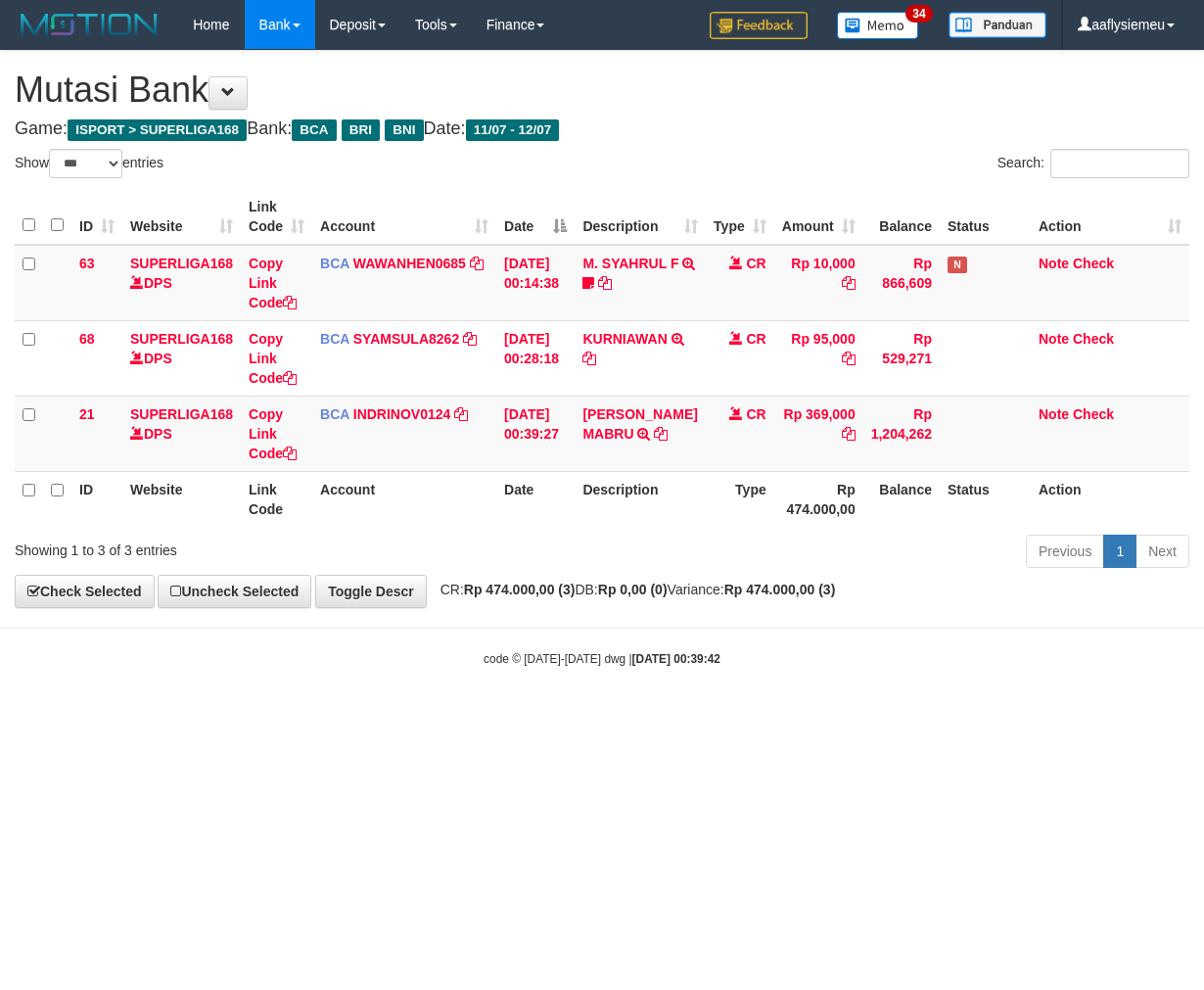 select on "***" 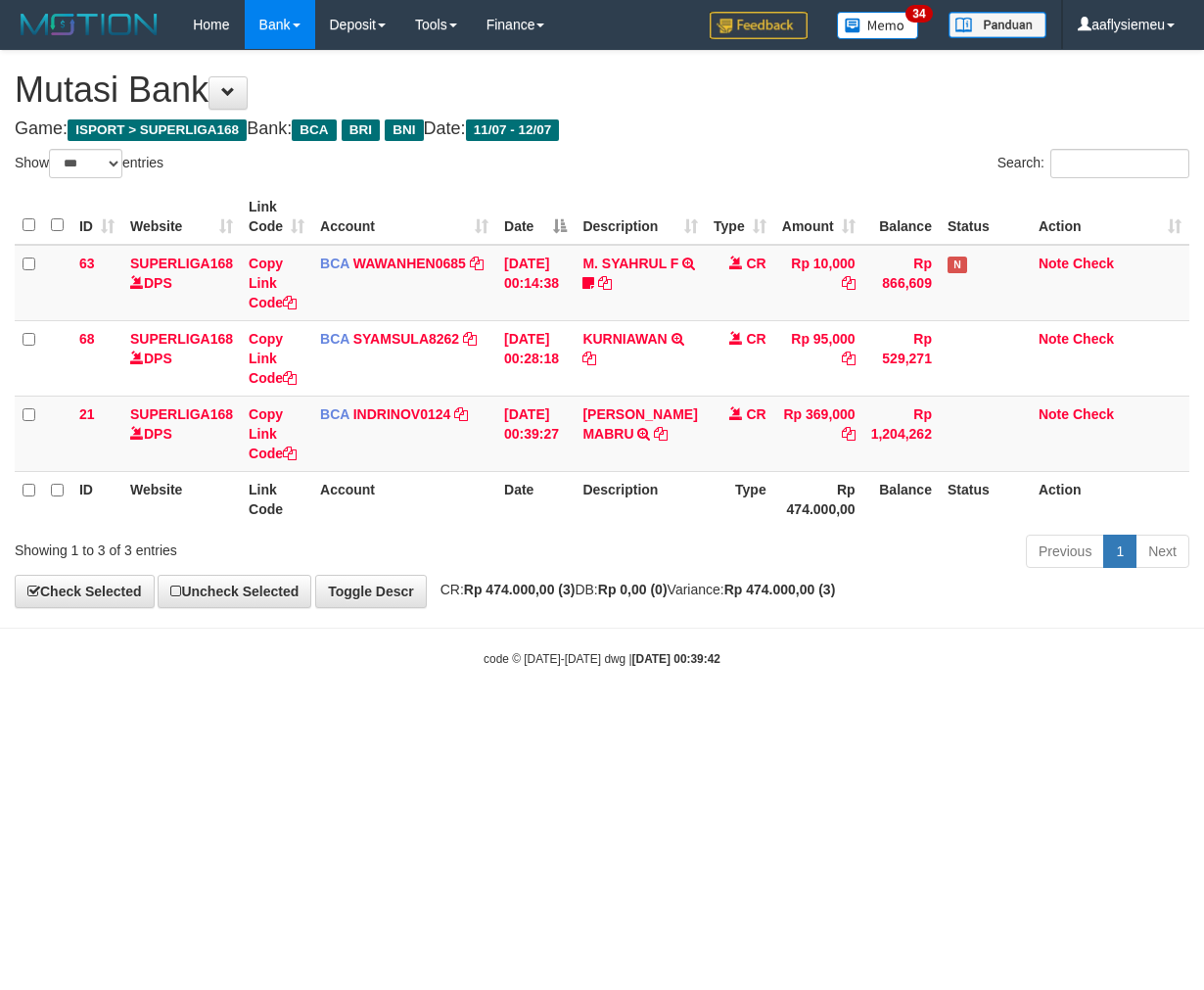 scroll, scrollTop: 0, scrollLeft: 0, axis: both 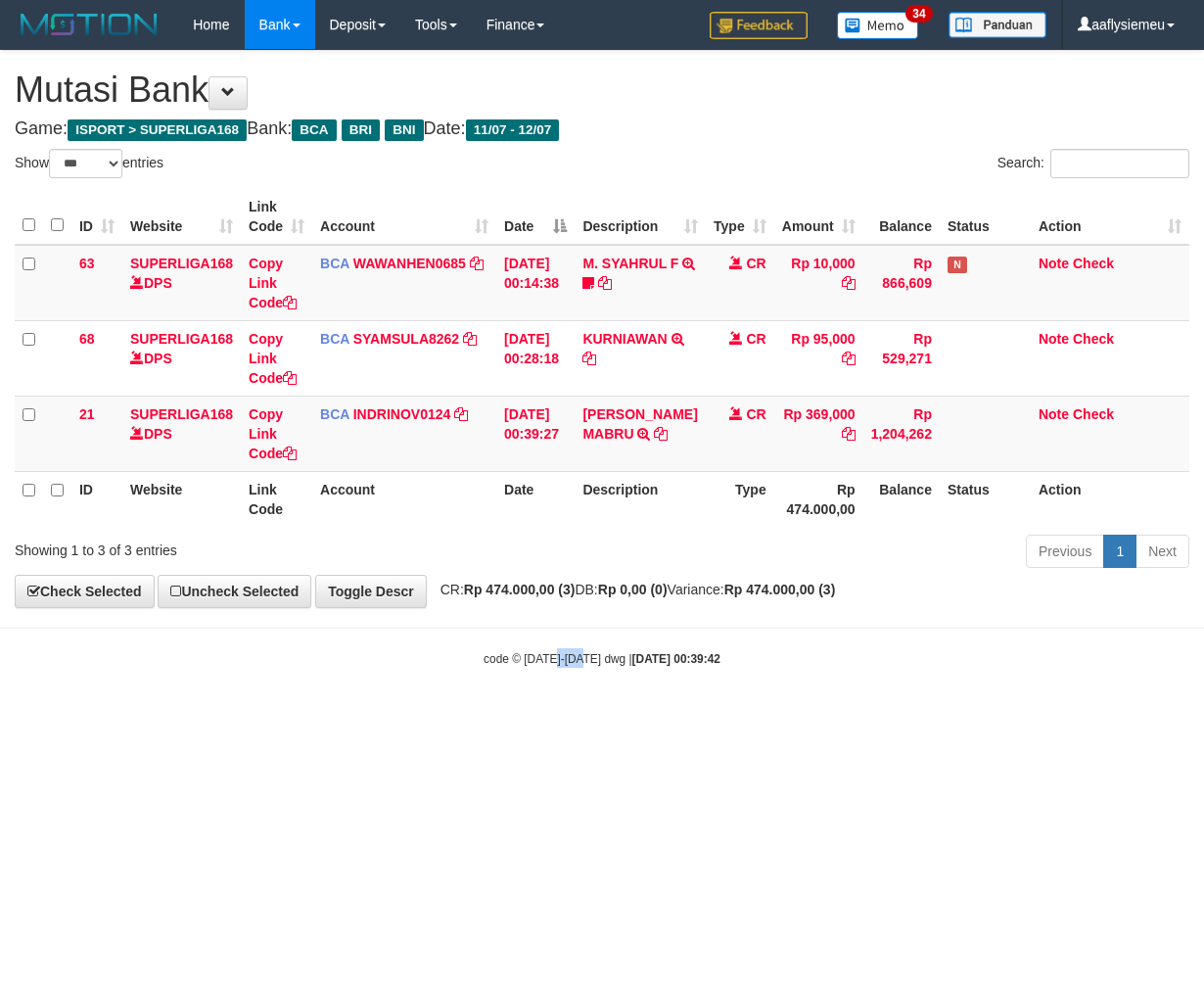 click on "Toggle navigation
Home
Bank
Account List
Load
By Website
Group
[ISPORT]													SUPERLIGA168
By Load Group (DPS)" at bounding box center (602, 358) 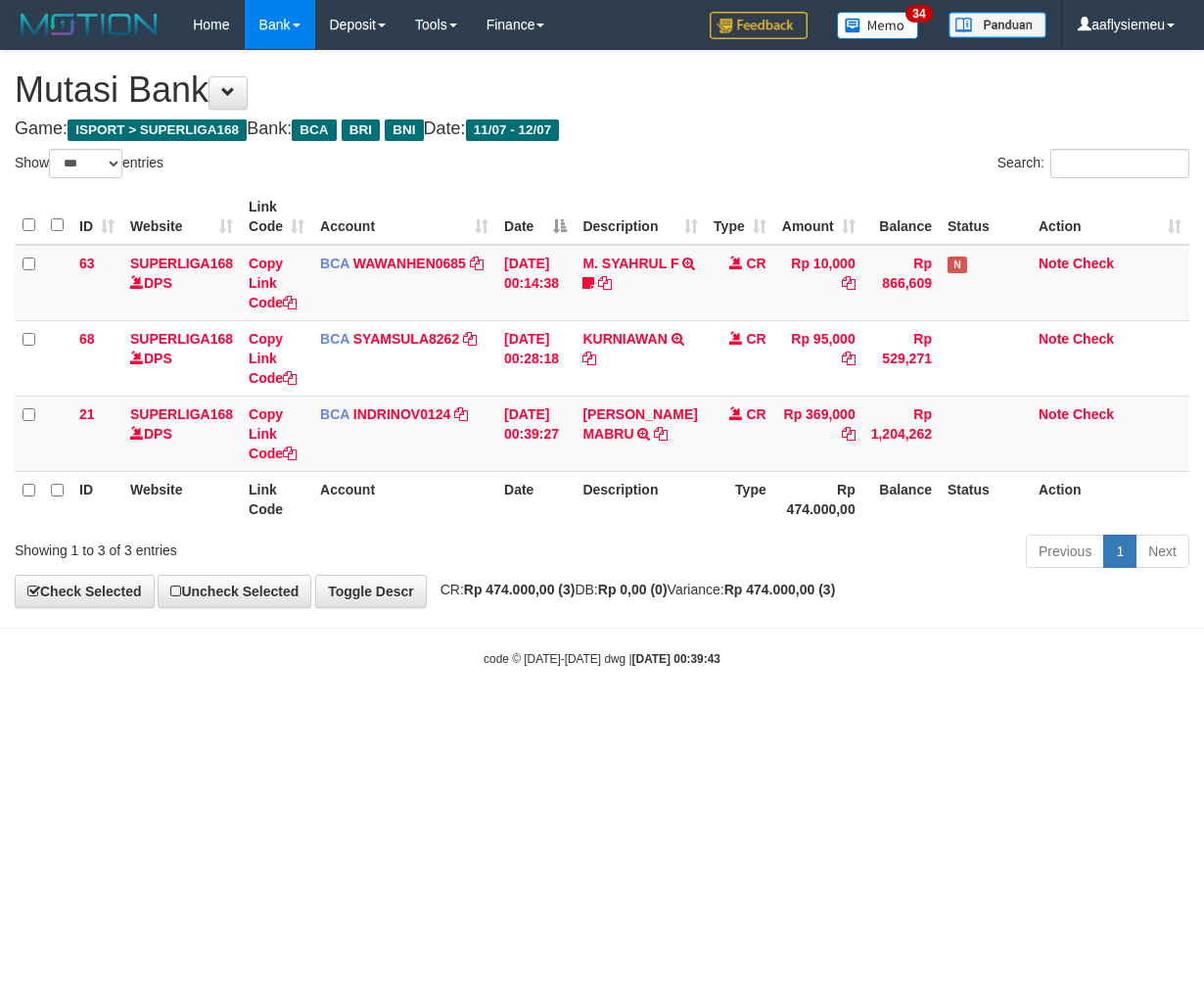 select on "***" 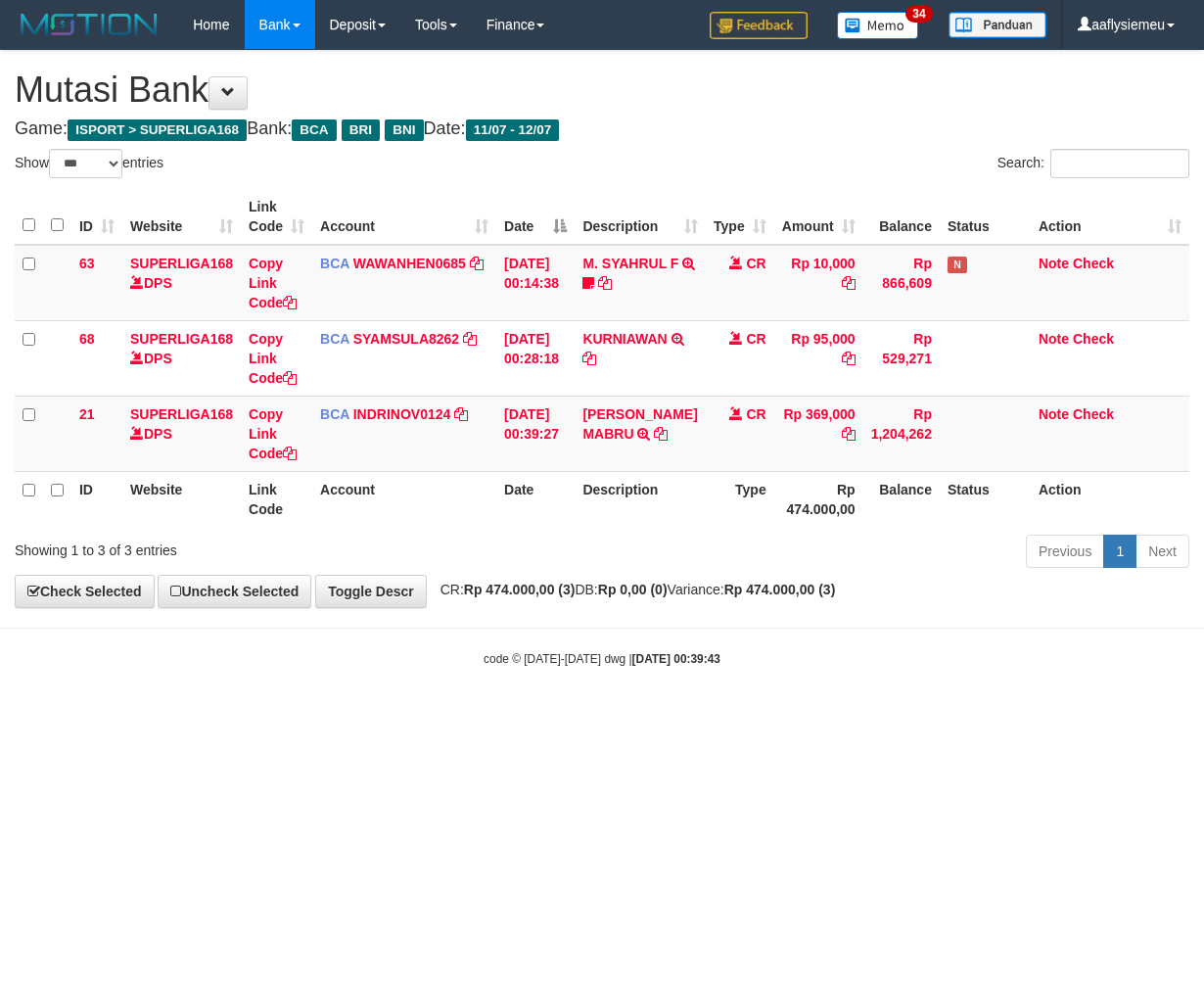 scroll, scrollTop: 0, scrollLeft: 0, axis: both 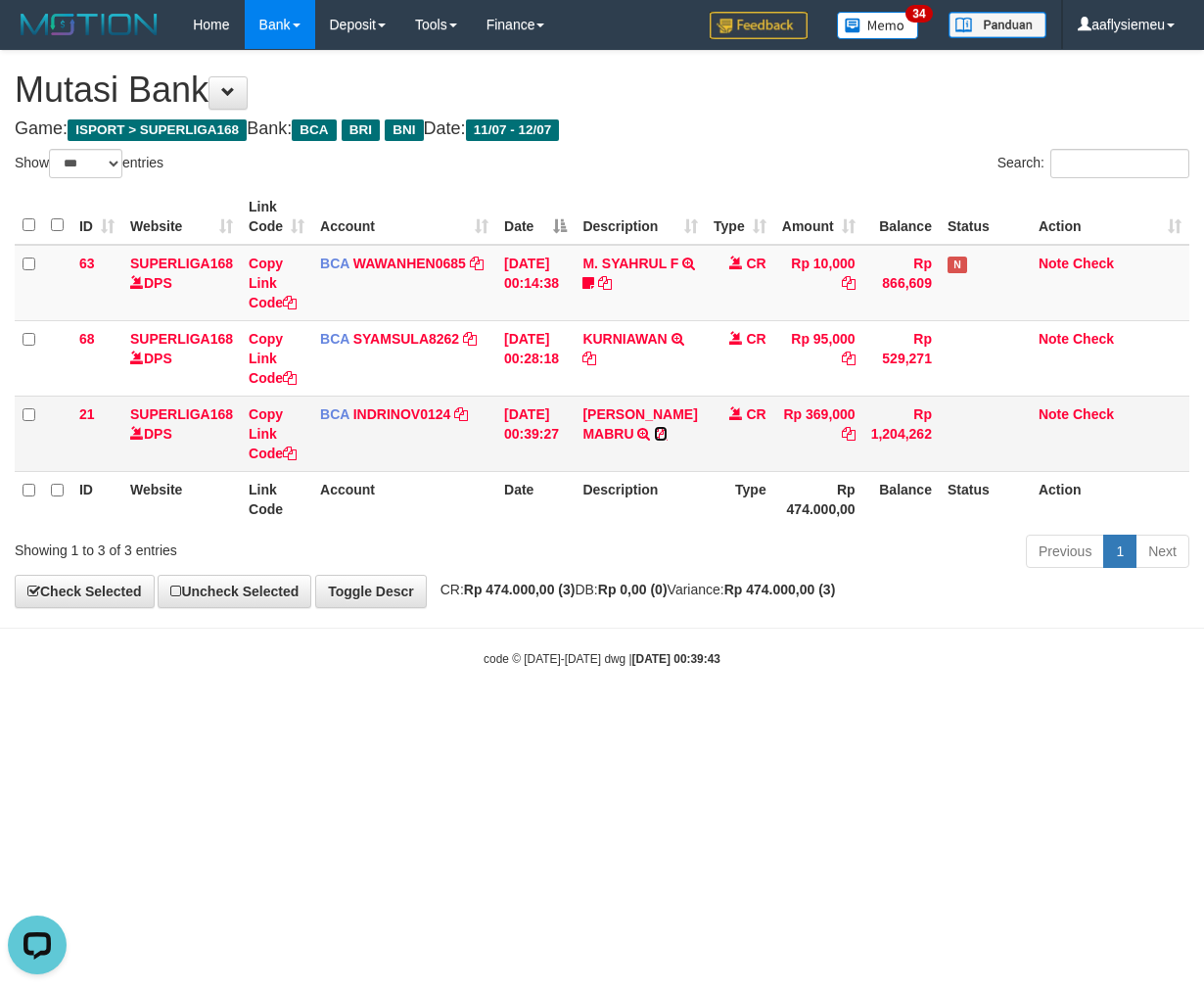 click at bounding box center (661, 434) 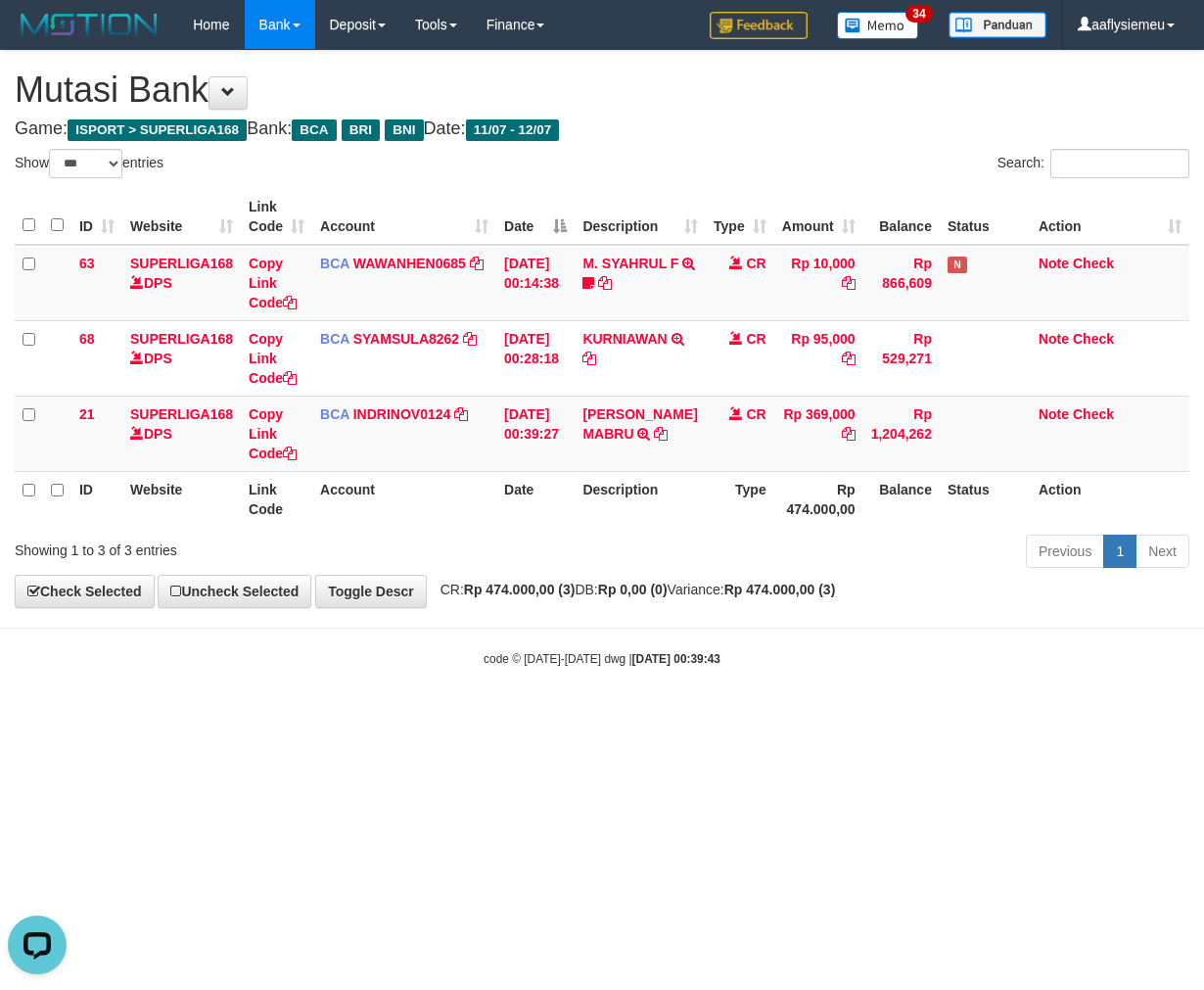 click on "Toggle navigation
Home
Bank
Account List
Load
By Website
Group
[ISPORT]													SUPERLIGA168
By Load Group (DPS)" at bounding box center [602, 358] 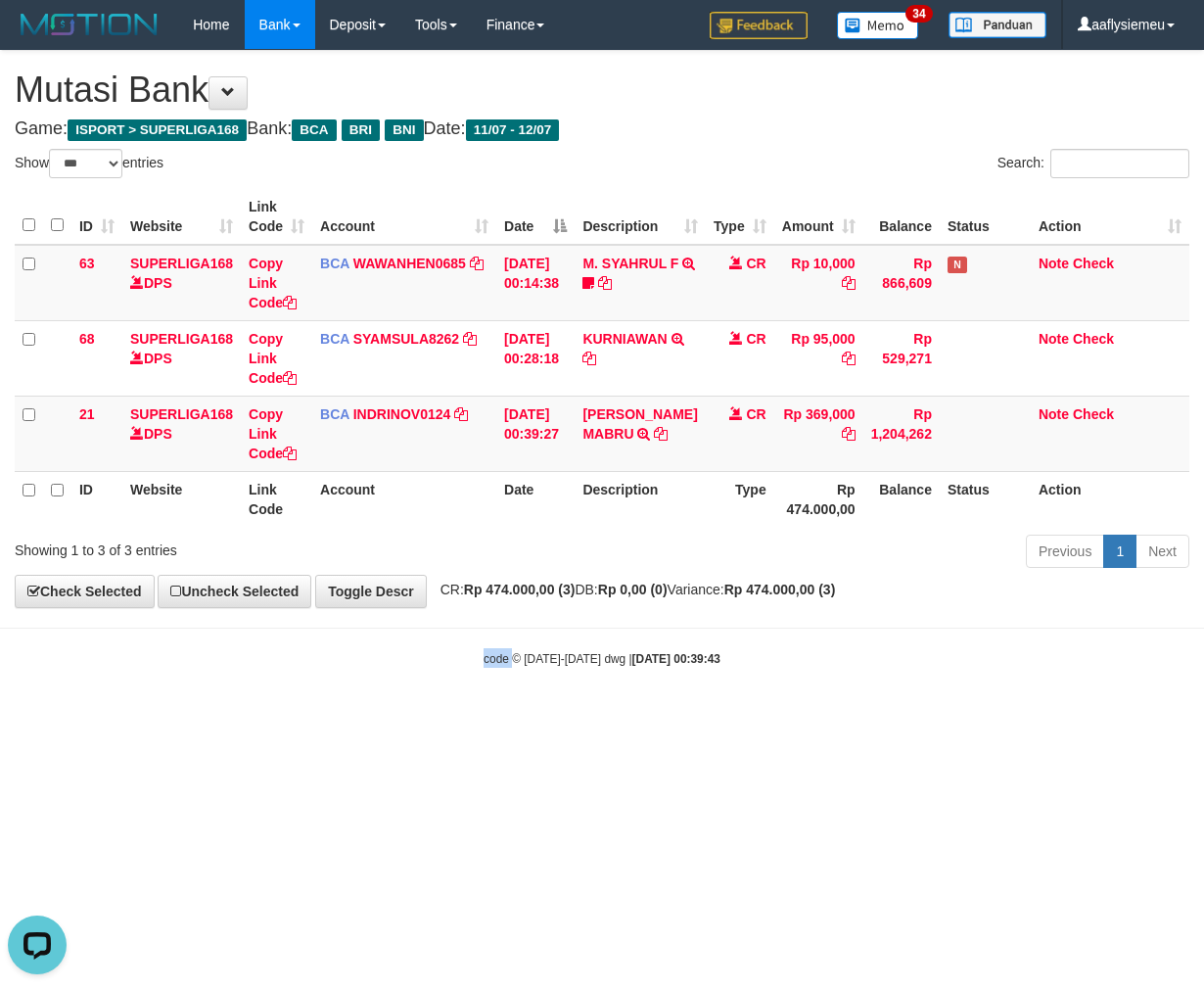 click on "Toggle navigation
Home
Bank
Account List
Load
By Website
Group
[ISPORT]													SUPERLIGA168
By Load Group (DPS)" at bounding box center [602, 358] 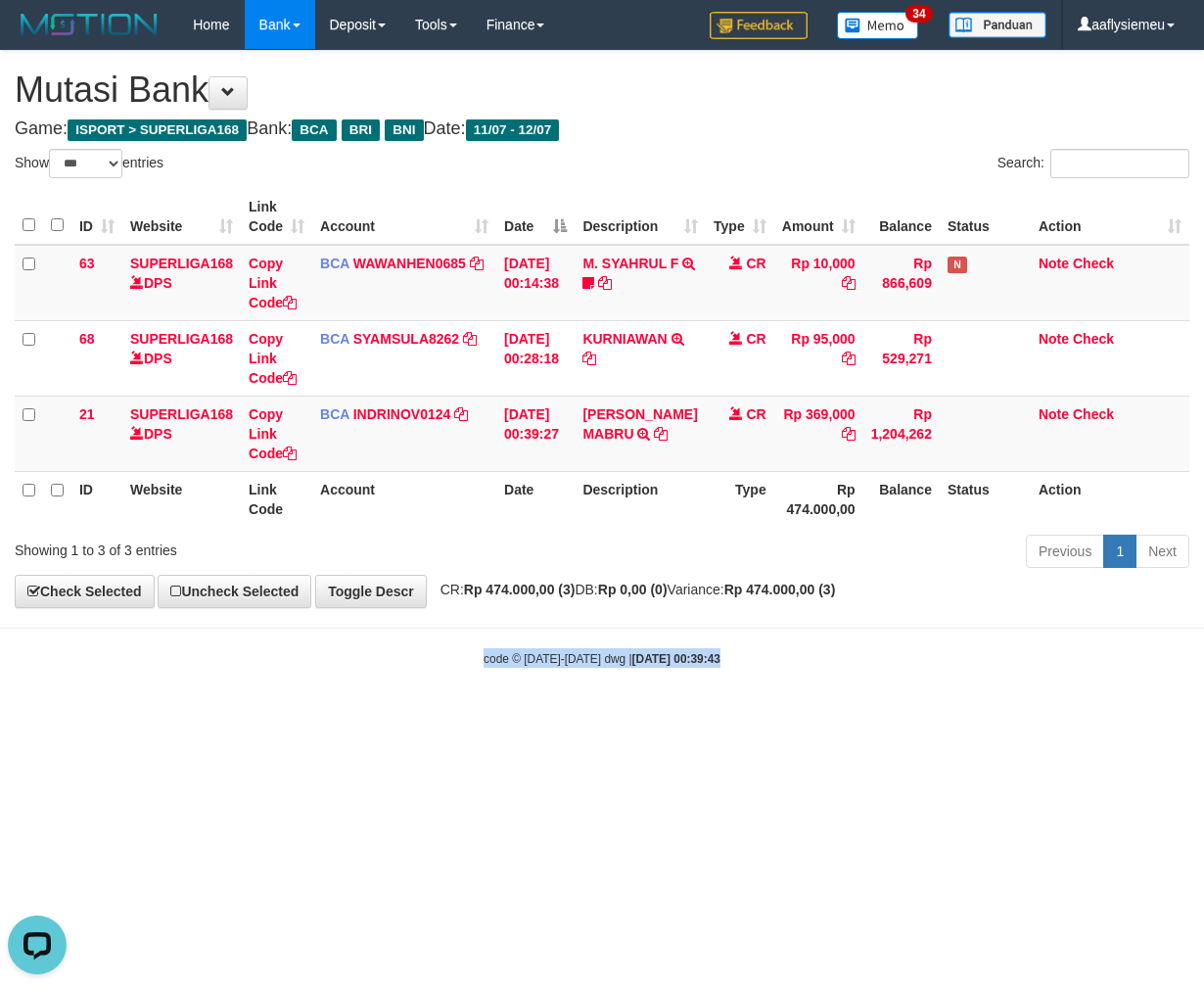 click on "Toggle navigation
Home
Bank
Account List
Load
By Website
Group
[ISPORT]													SUPERLIGA168
By Load Group (DPS)" at bounding box center (602, 358) 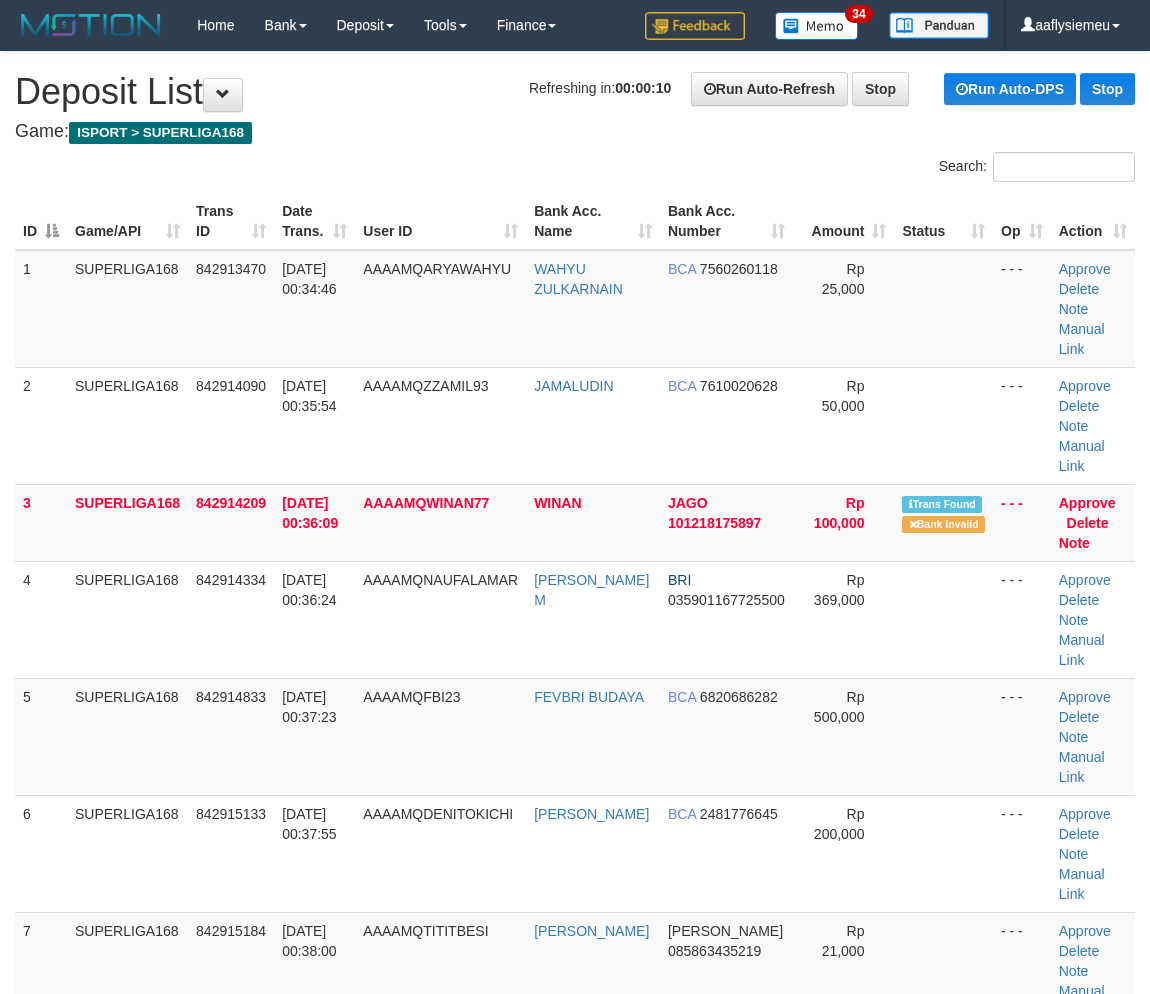 scroll, scrollTop: 0, scrollLeft: 0, axis: both 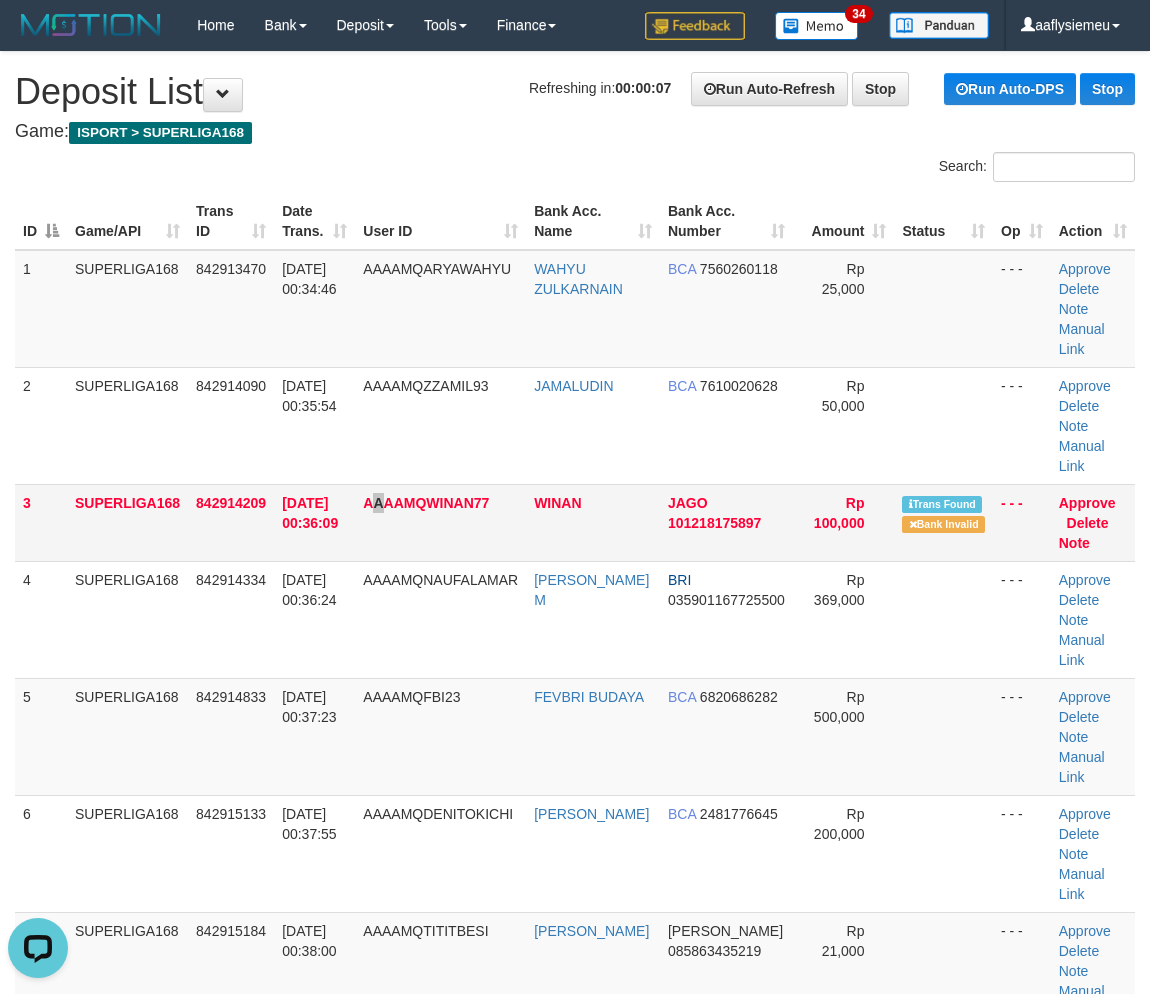 click on "AAAAMQWINAN77" at bounding box center (426, 503) 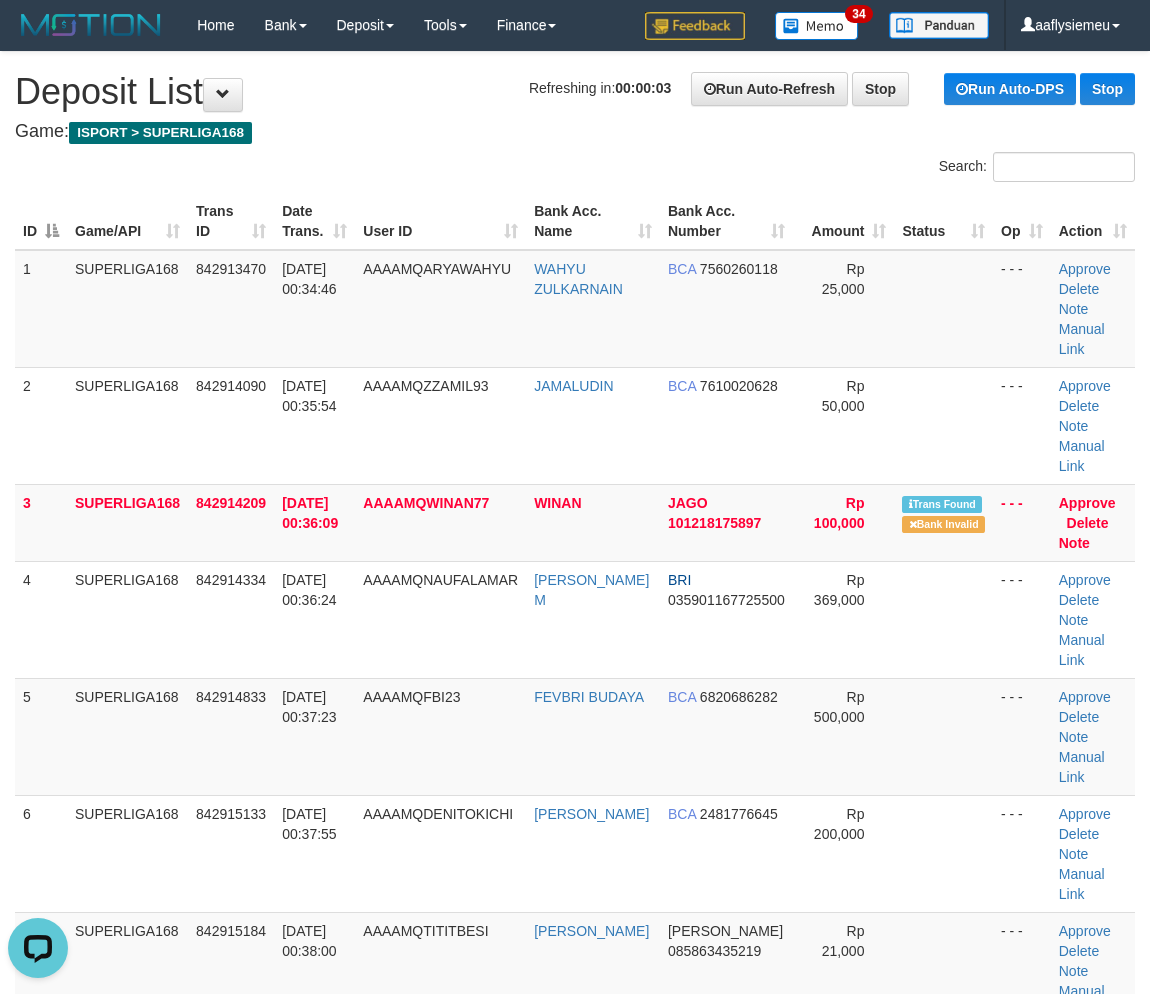 drag, startPoint x: 312, startPoint y: 775, endPoint x: 3, endPoint y: 861, distance: 320.74445 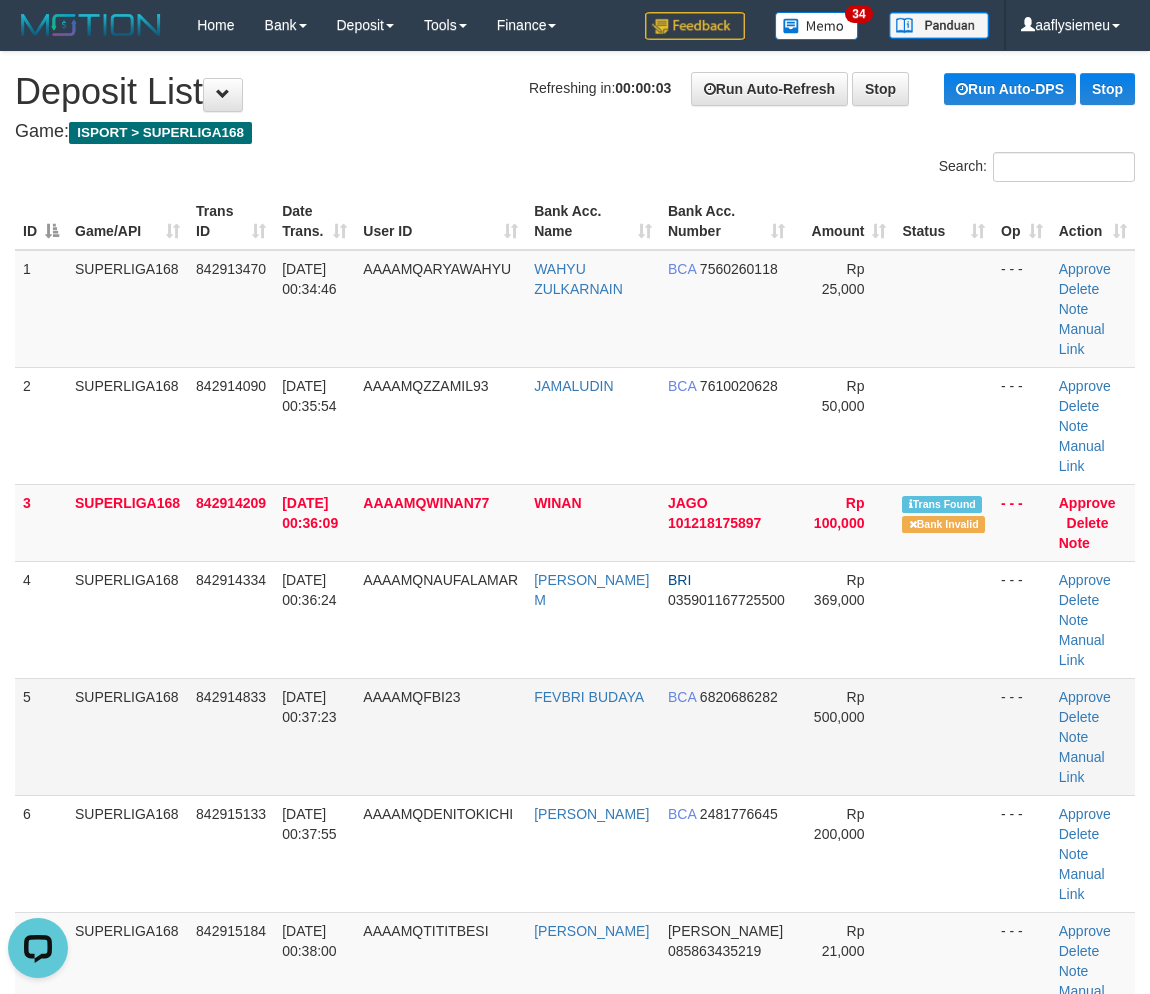 drag, startPoint x: 414, startPoint y: 750, endPoint x: 1, endPoint y: 834, distance: 421.4558 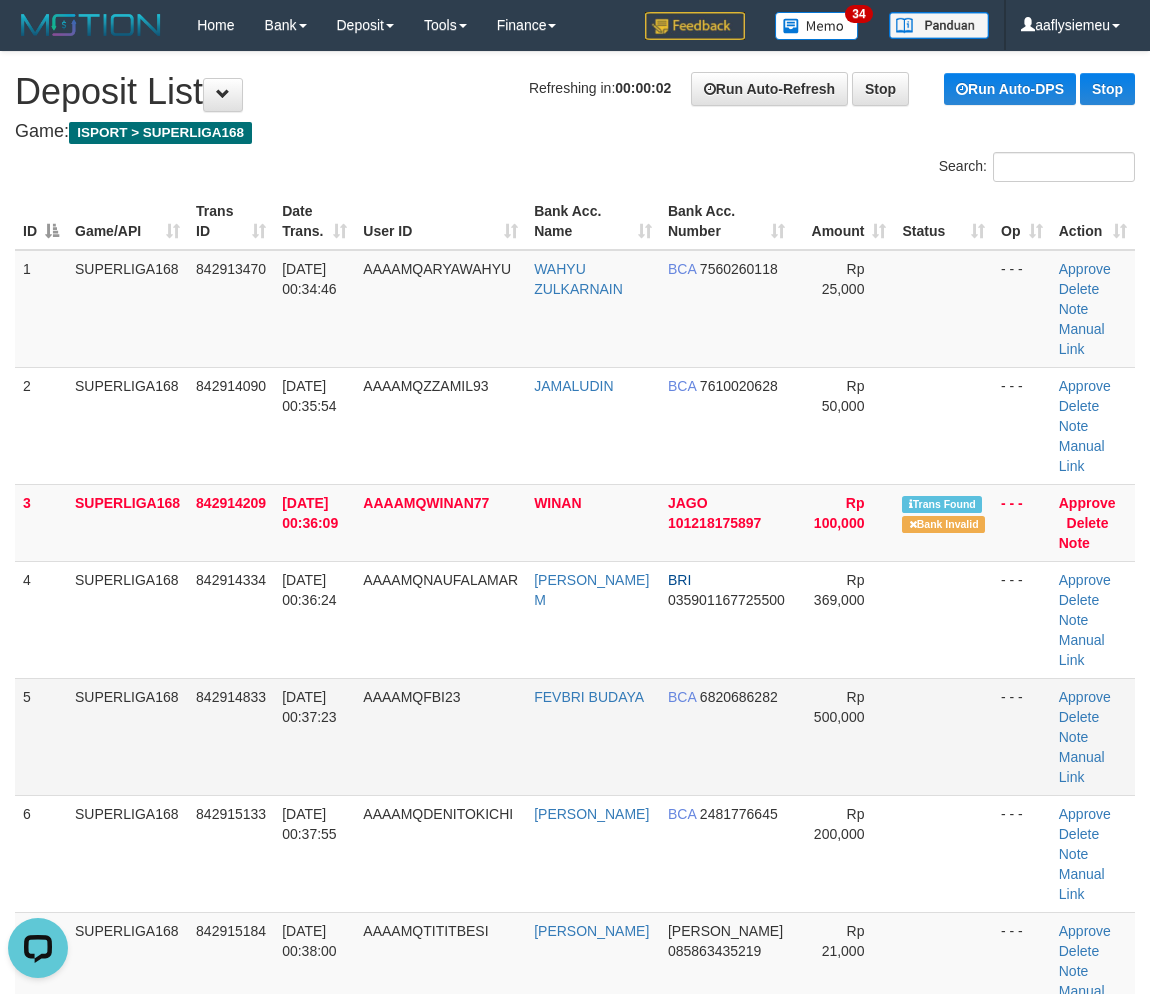 click on "AAAAMQFBI23" at bounding box center (411, 697) 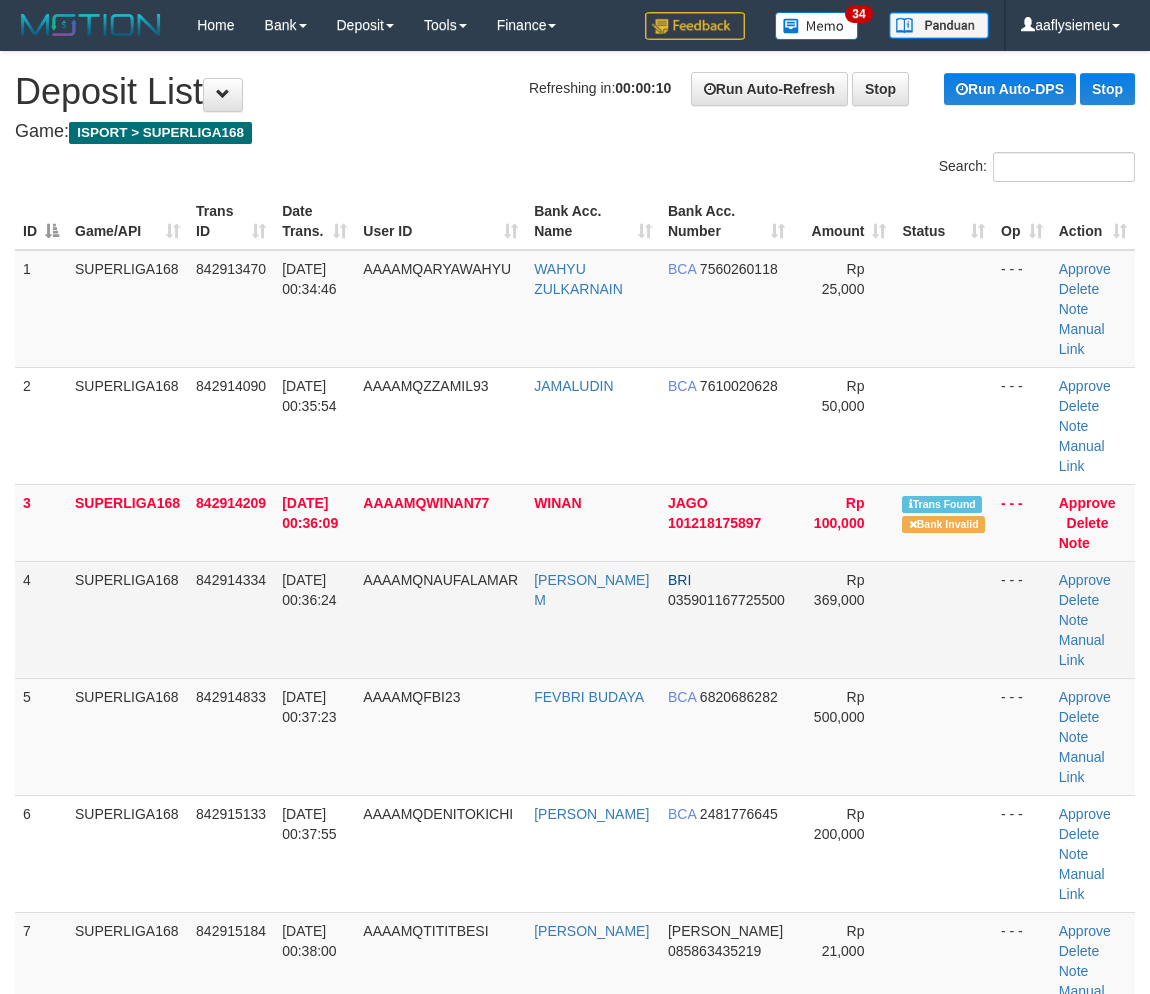 scroll, scrollTop: 0, scrollLeft: 0, axis: both 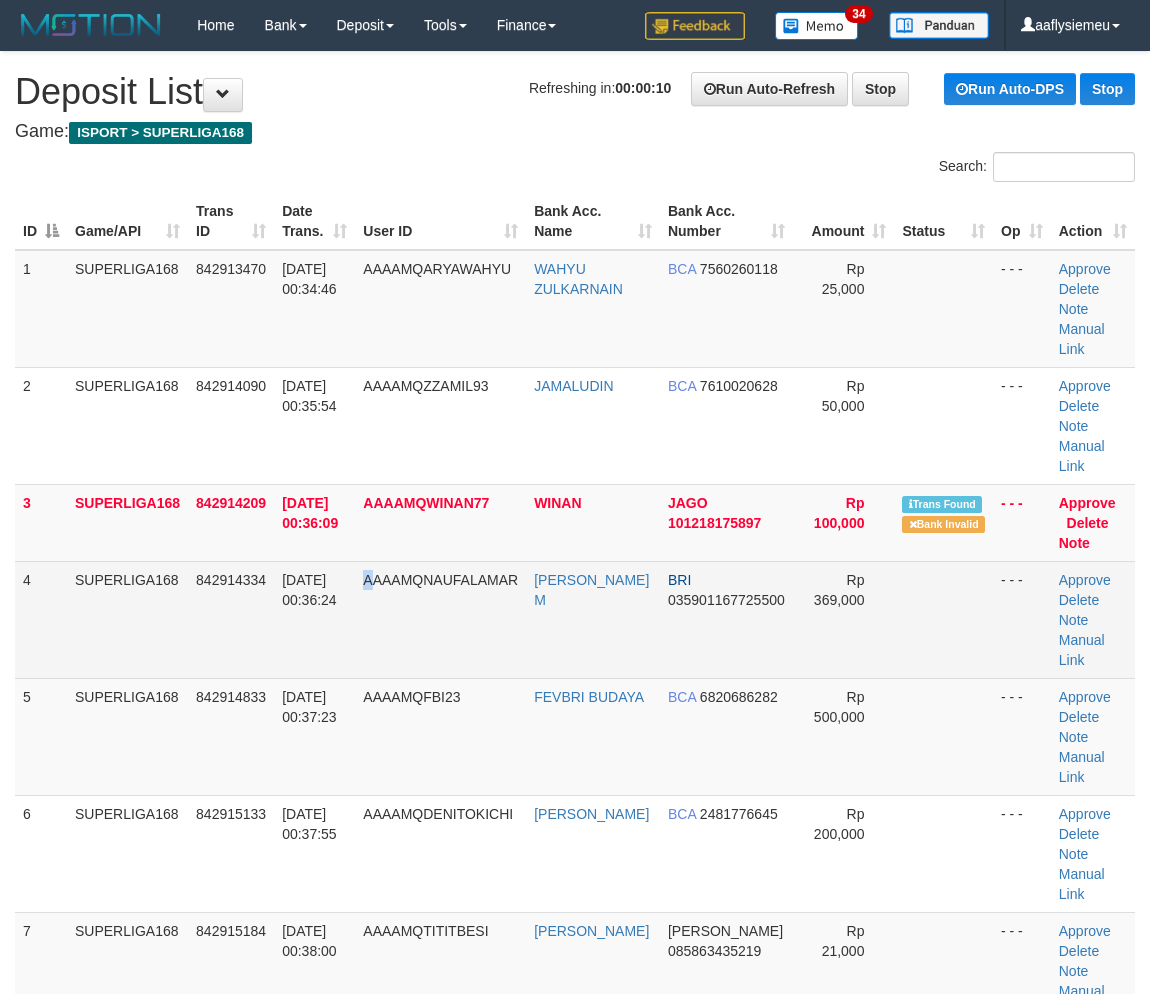 click on "AAAAMQNAUFALAMAR" at bounding box center [440, 619] 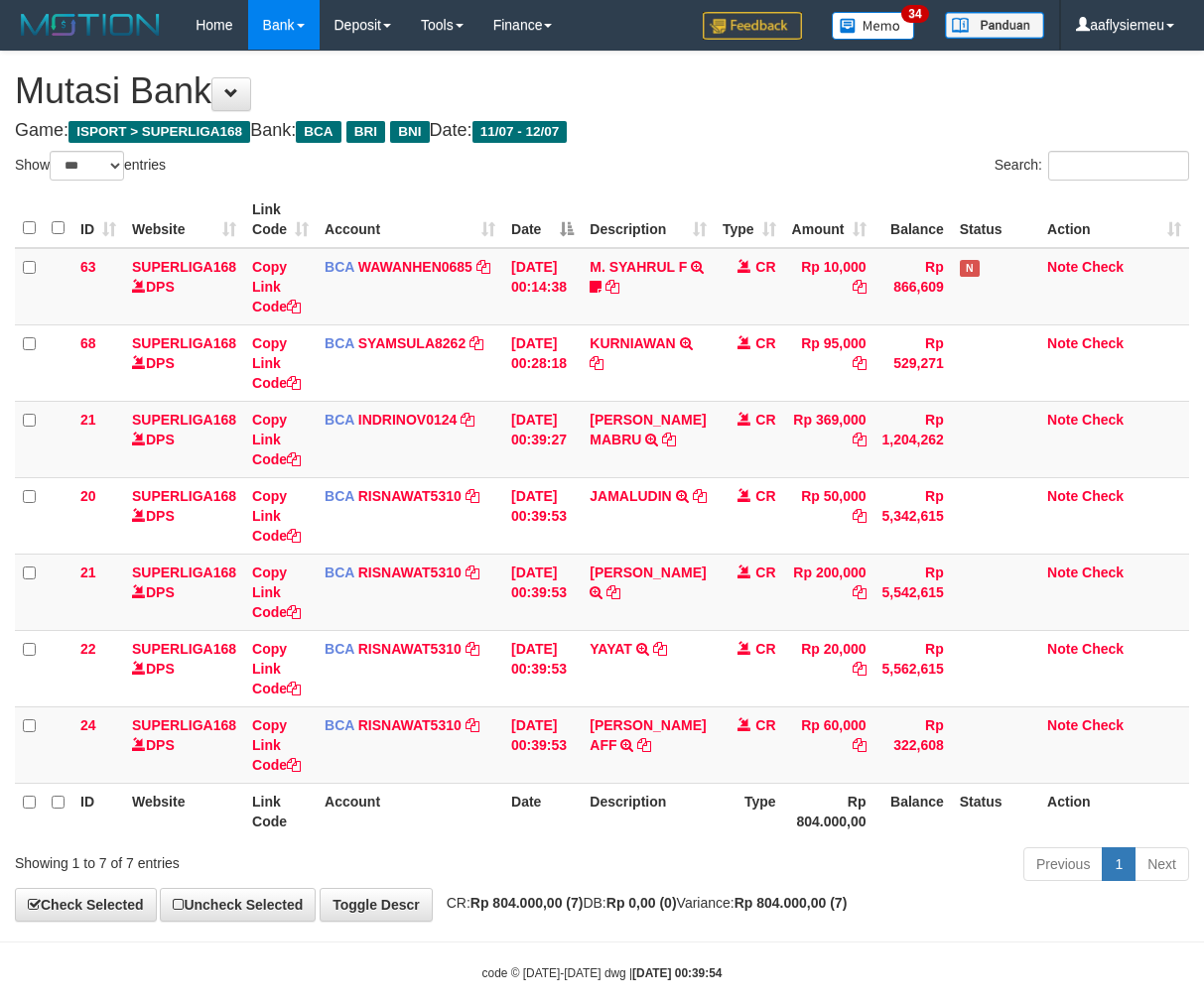select on "***" 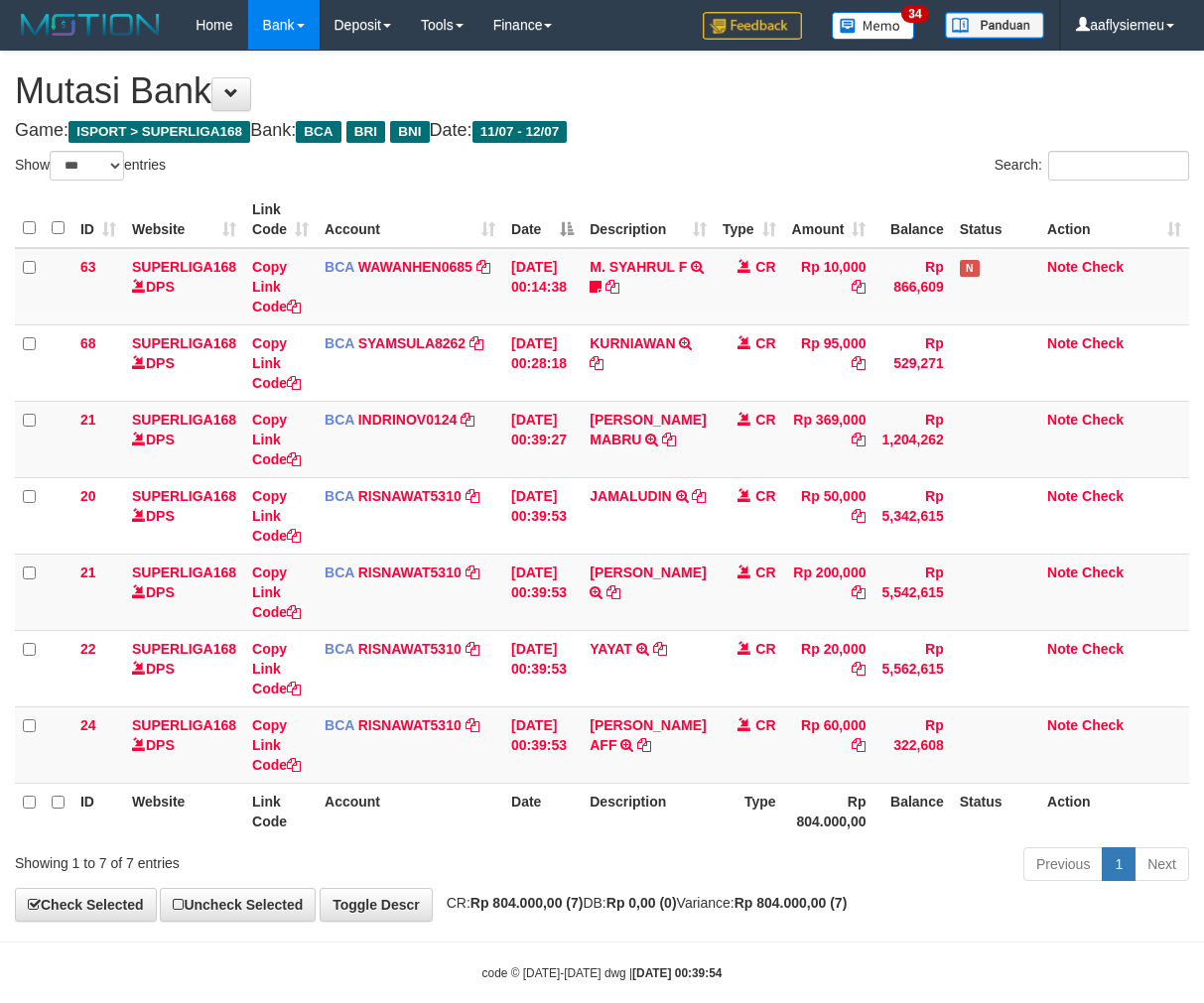 scroll, scrollTop: 0, scrollLeft: 0, axis: both 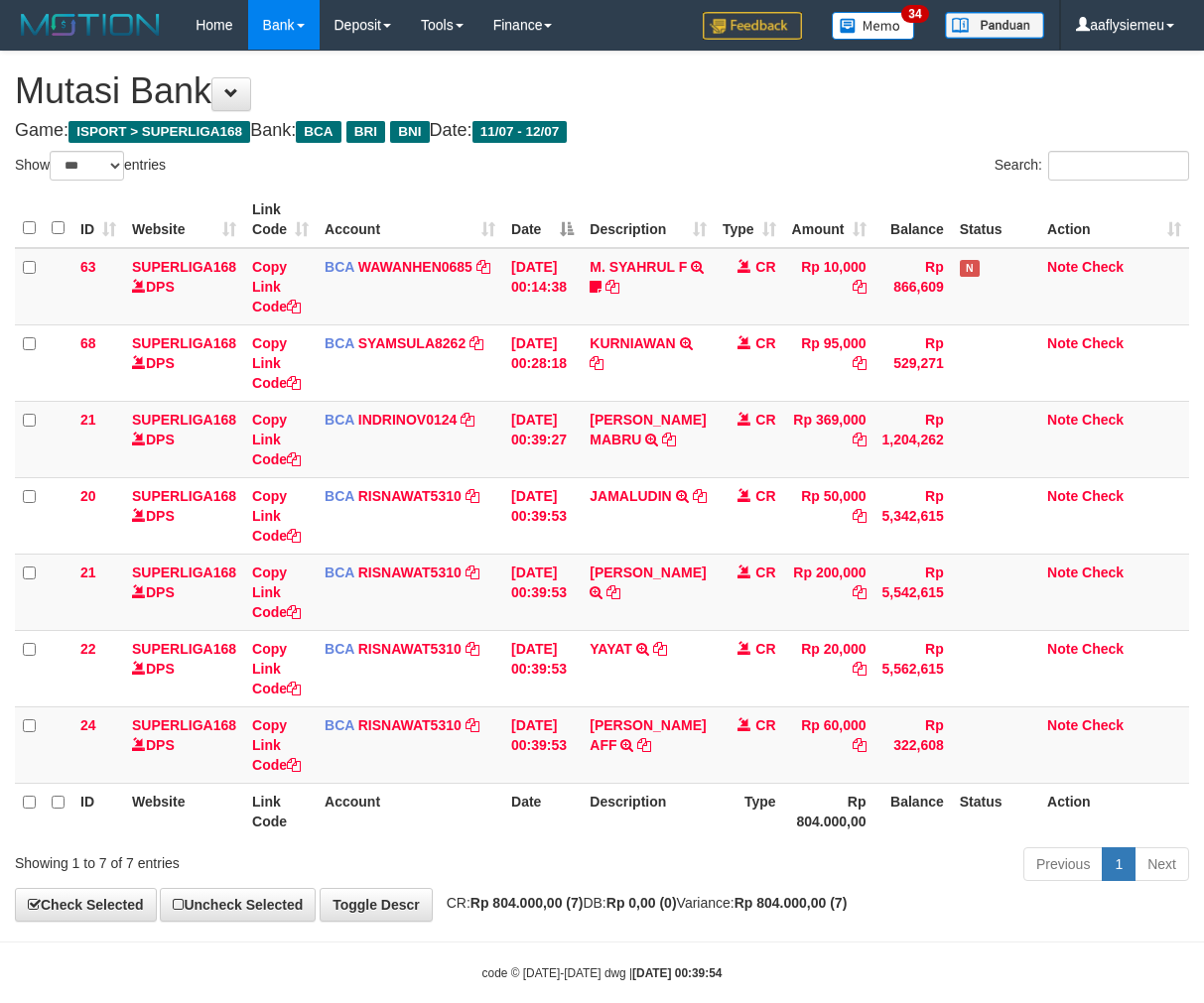 select on "***" 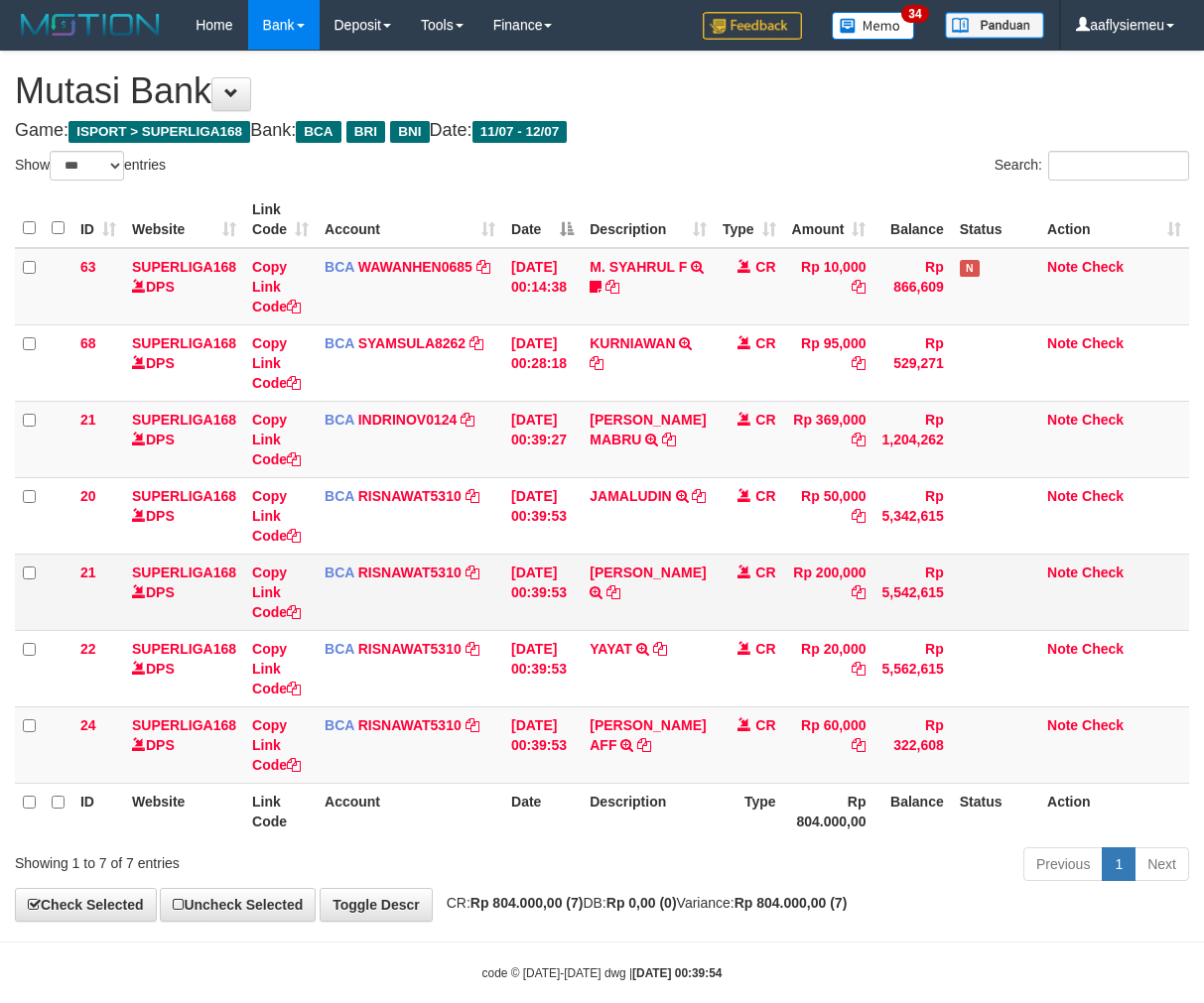 scroll, scrollTop: 0, scrollLeft: 0, axis: both 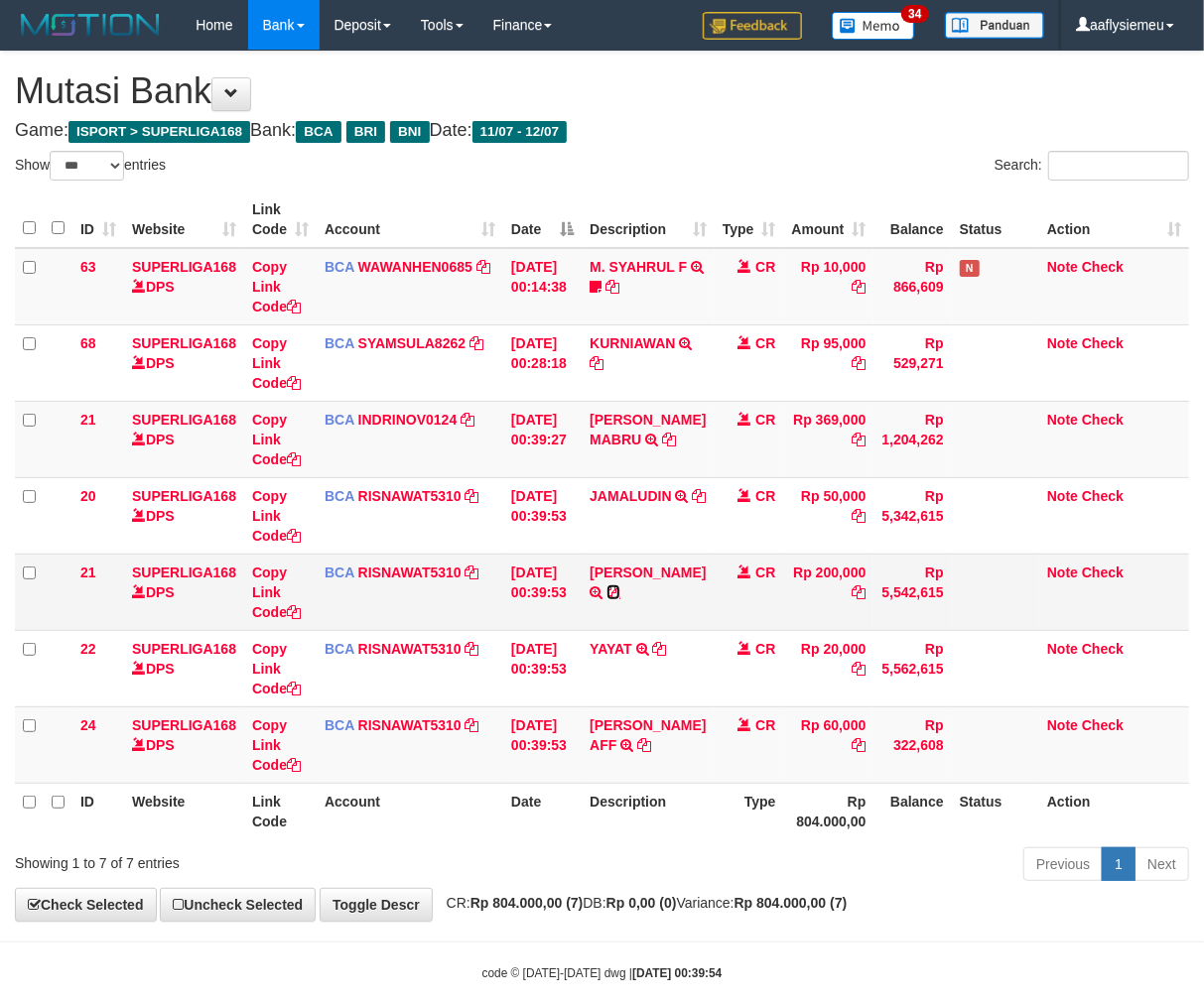 click at bounding box center (613, 592) 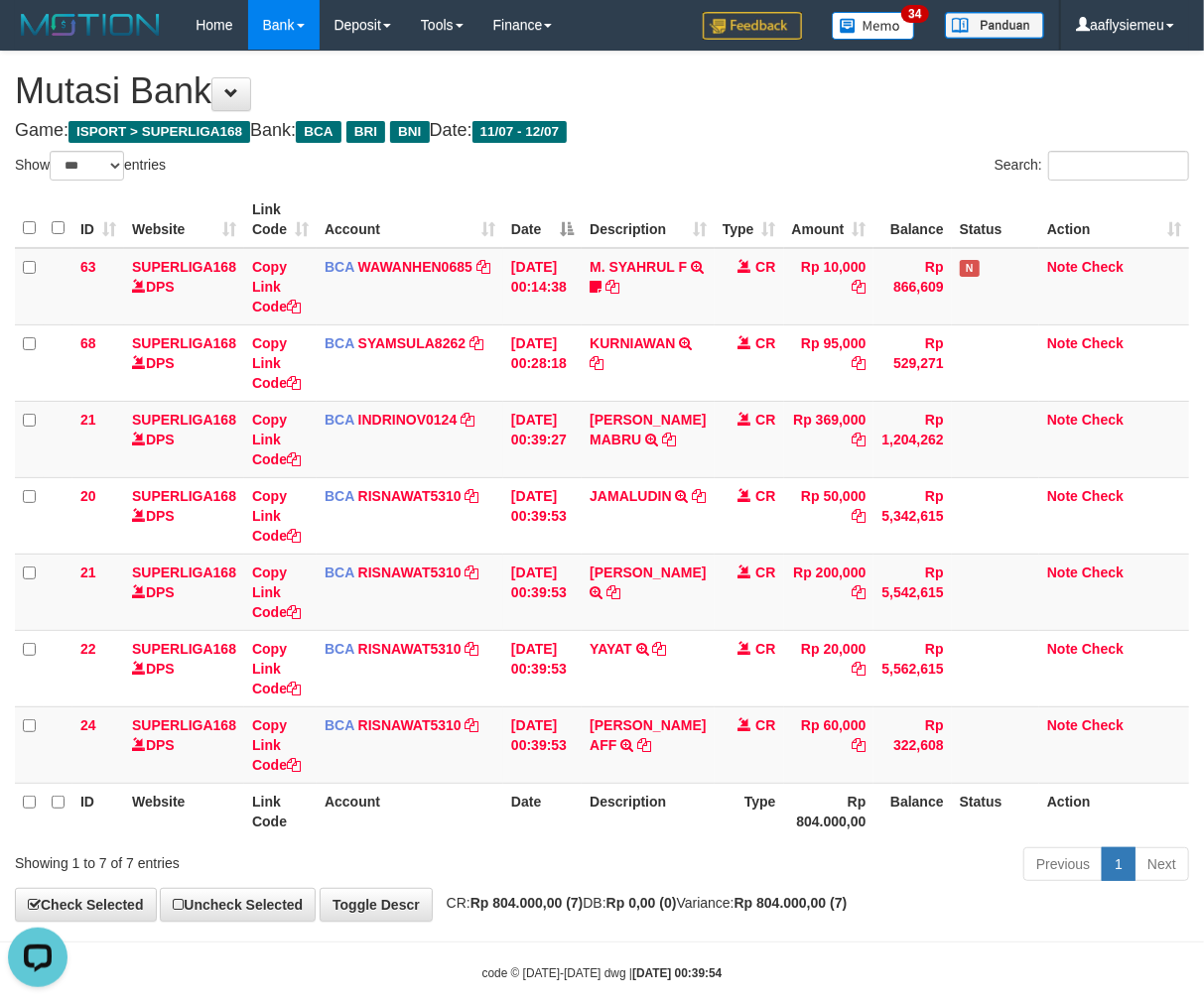 scroll, scrollTop: 0, scrollLeft: 0, axis: both 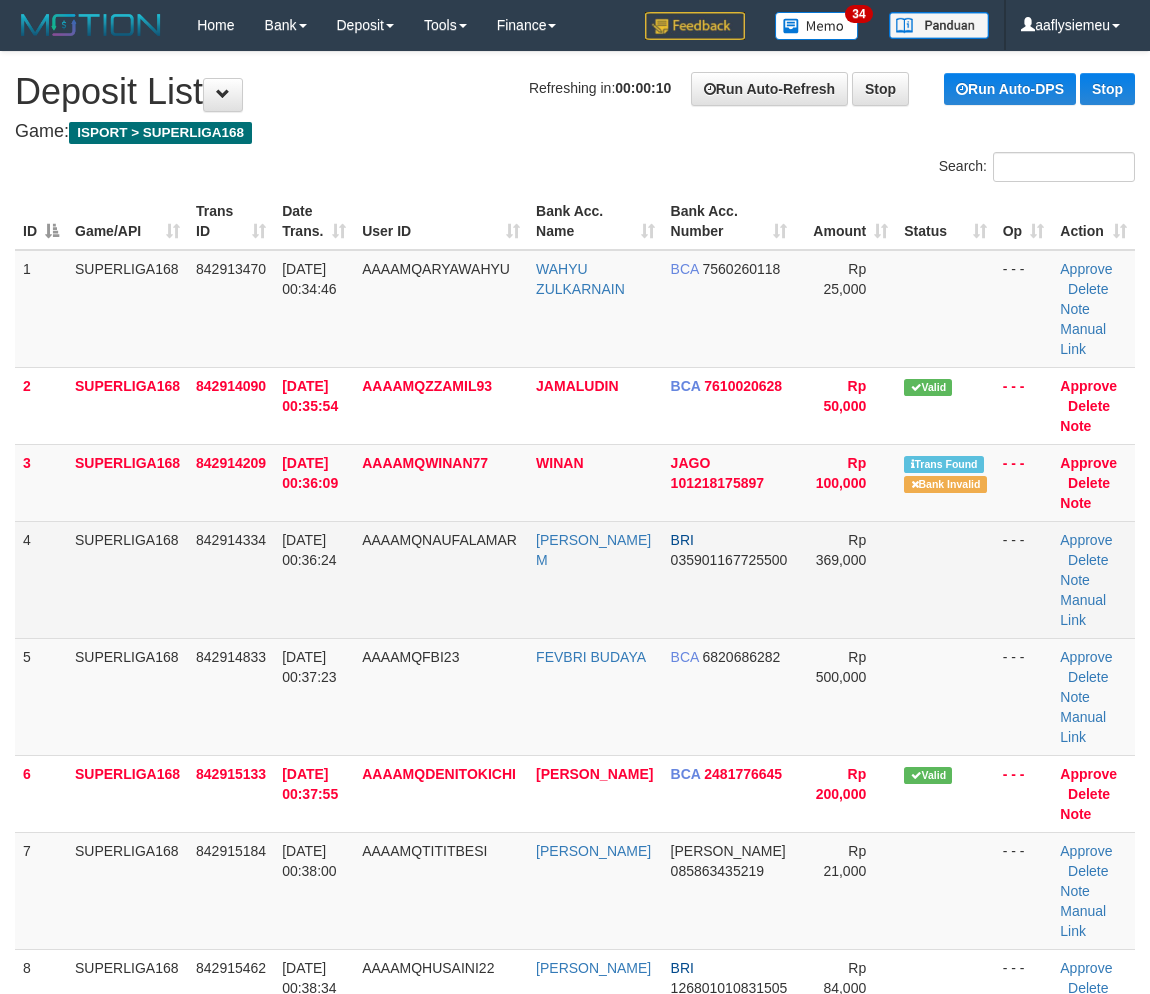 click on "AAAAMQNAUFALAMAR" at bounding box center (441, 579) 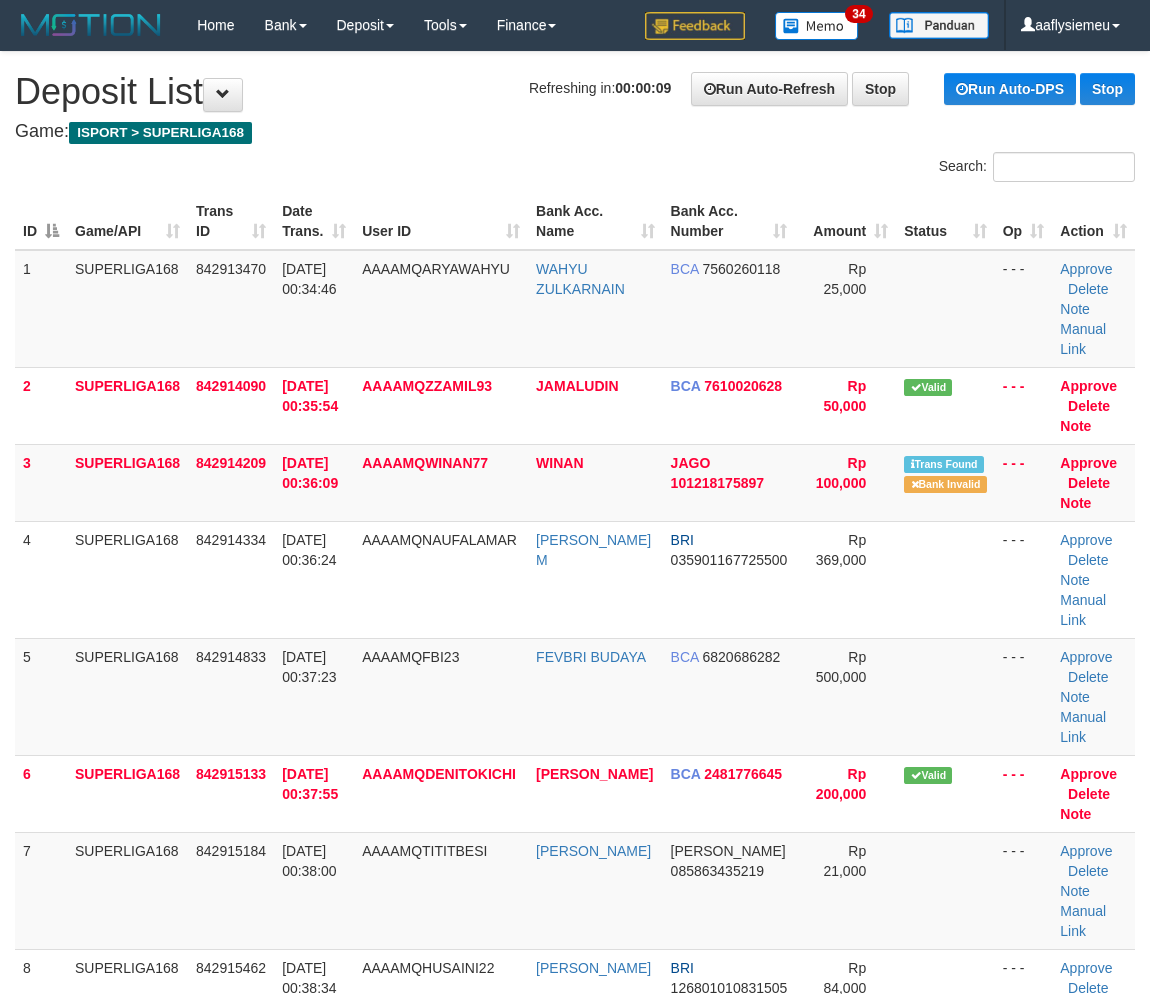 drag, startPoint x: 306, startPoint y: 652, endPoint x: 6, endPoint y: 762, distance: 319.5309 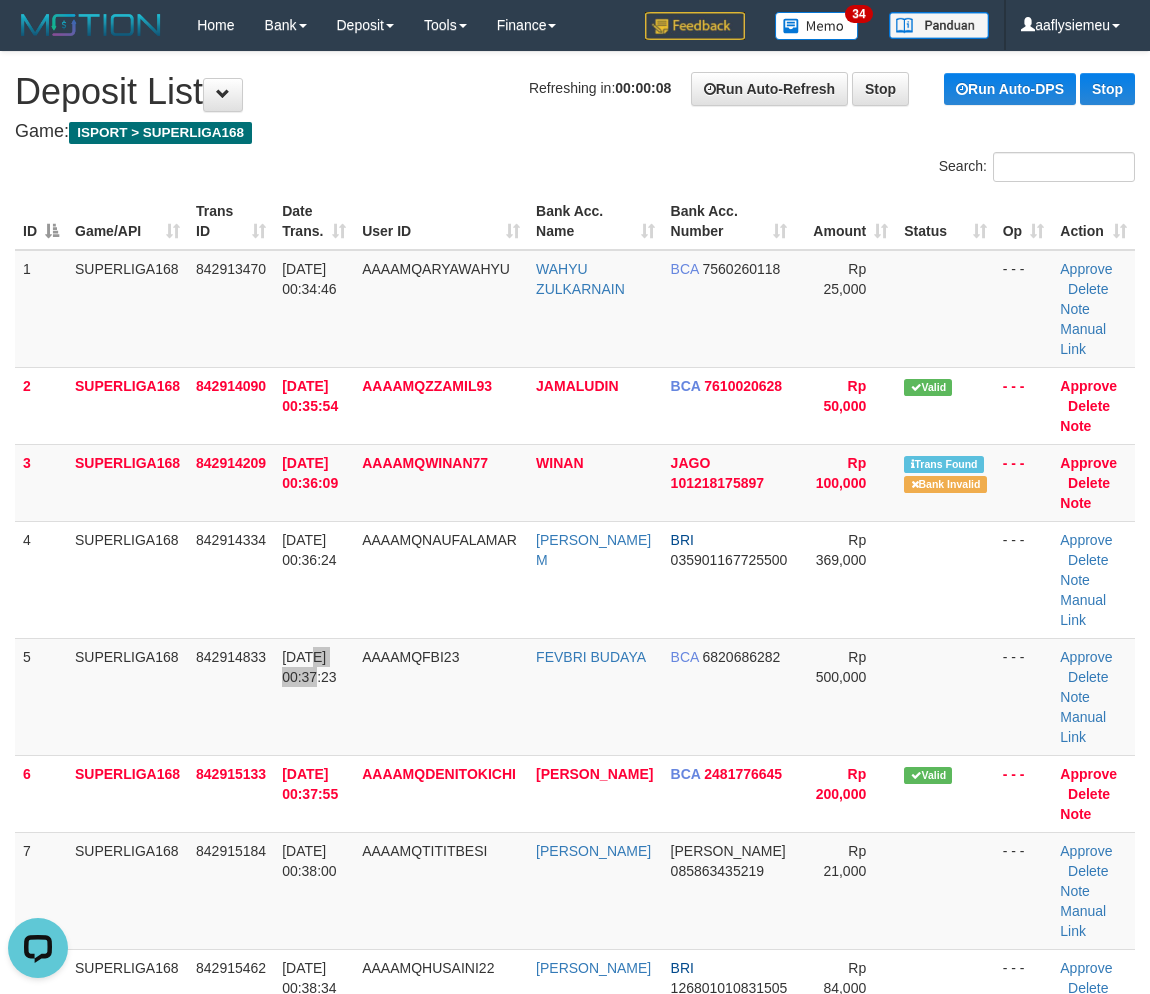 scroll, scrollTop: 0, scrollLeft: 0, axis: both 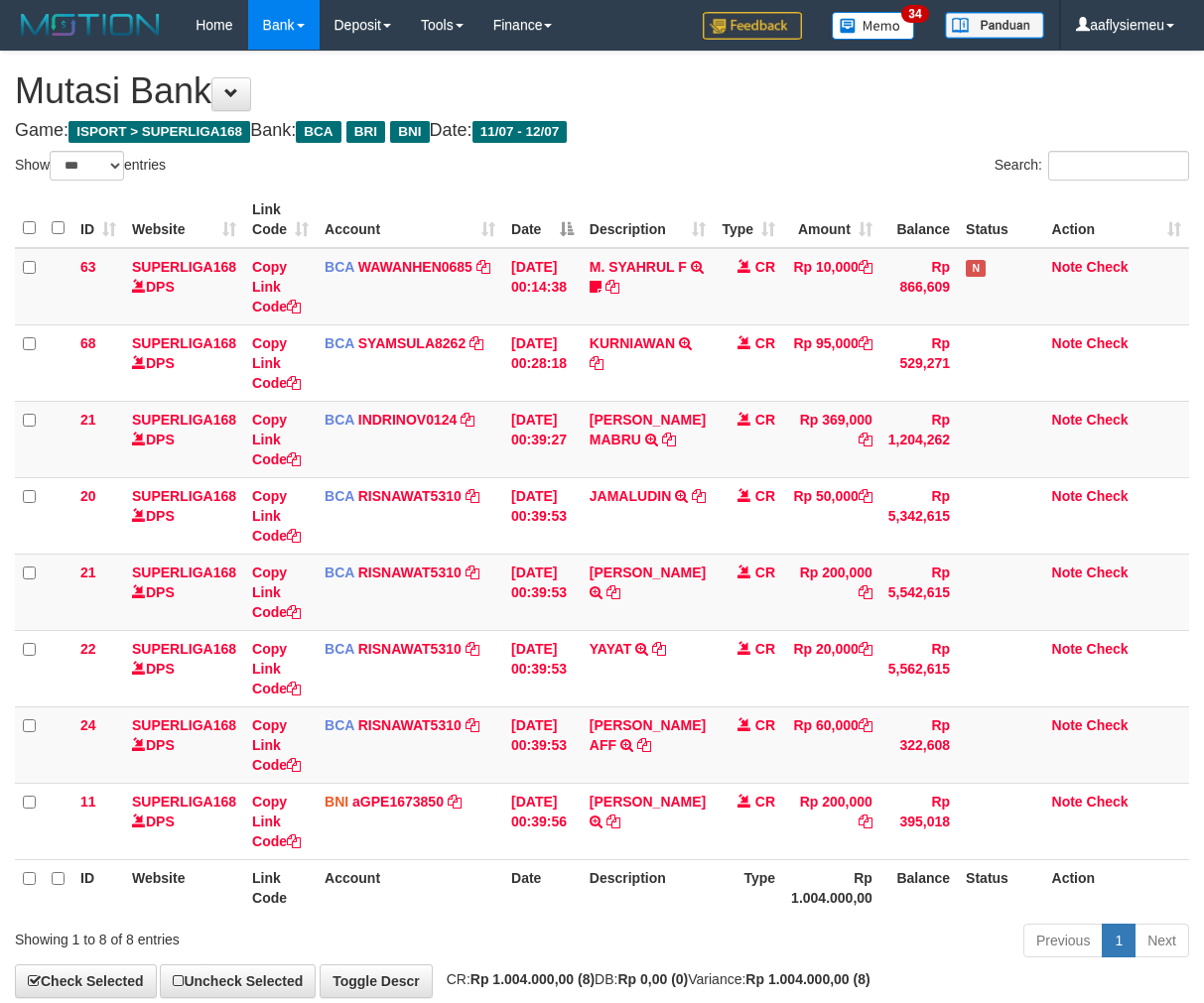 select on "***" 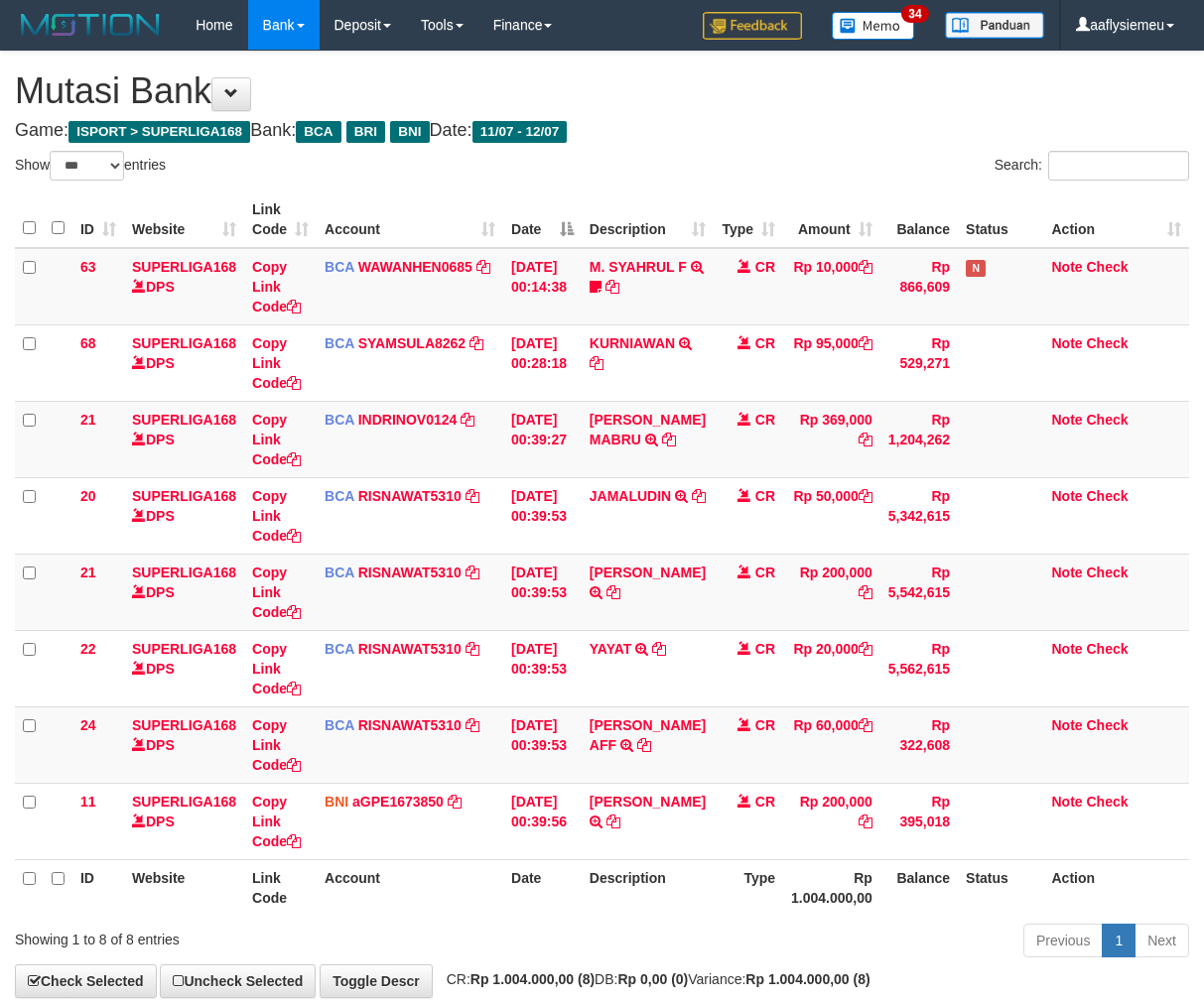 scroll, scrollTop: 30, scrollLeft: 0, axis: vertical 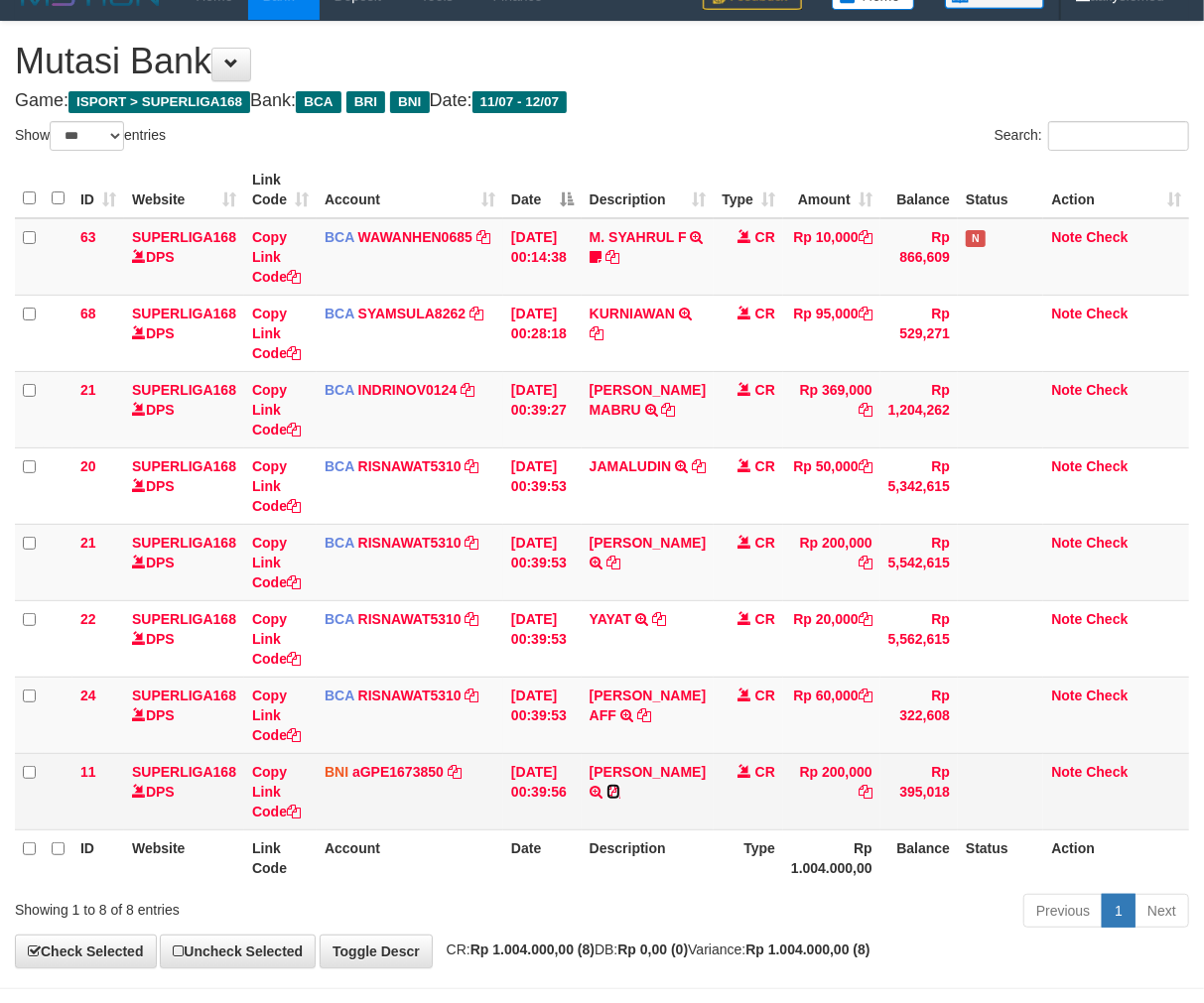 click at bounding box center (613, 792) 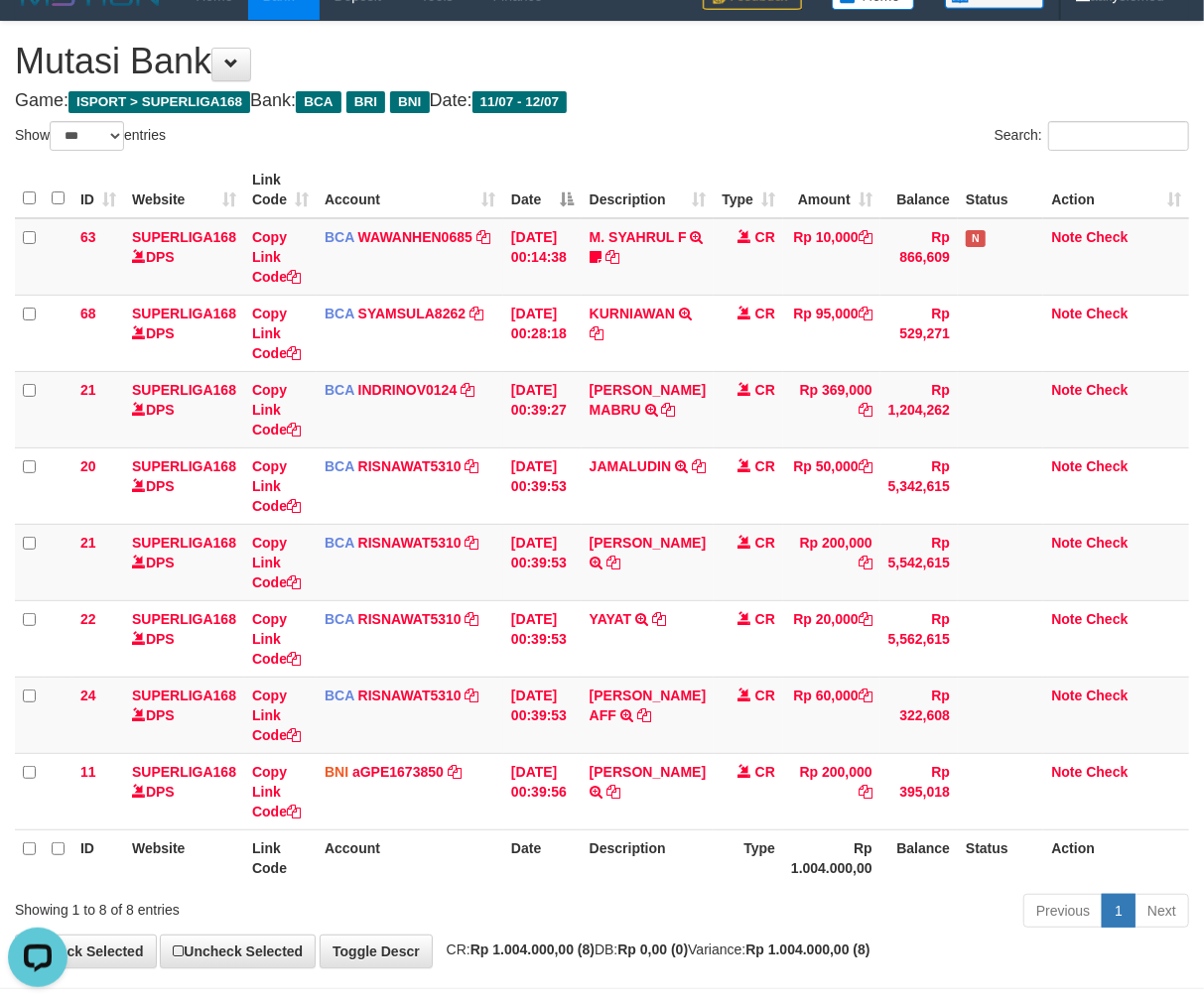 scroll, scrollTop: 0, scrollLeft: 0, axis: both 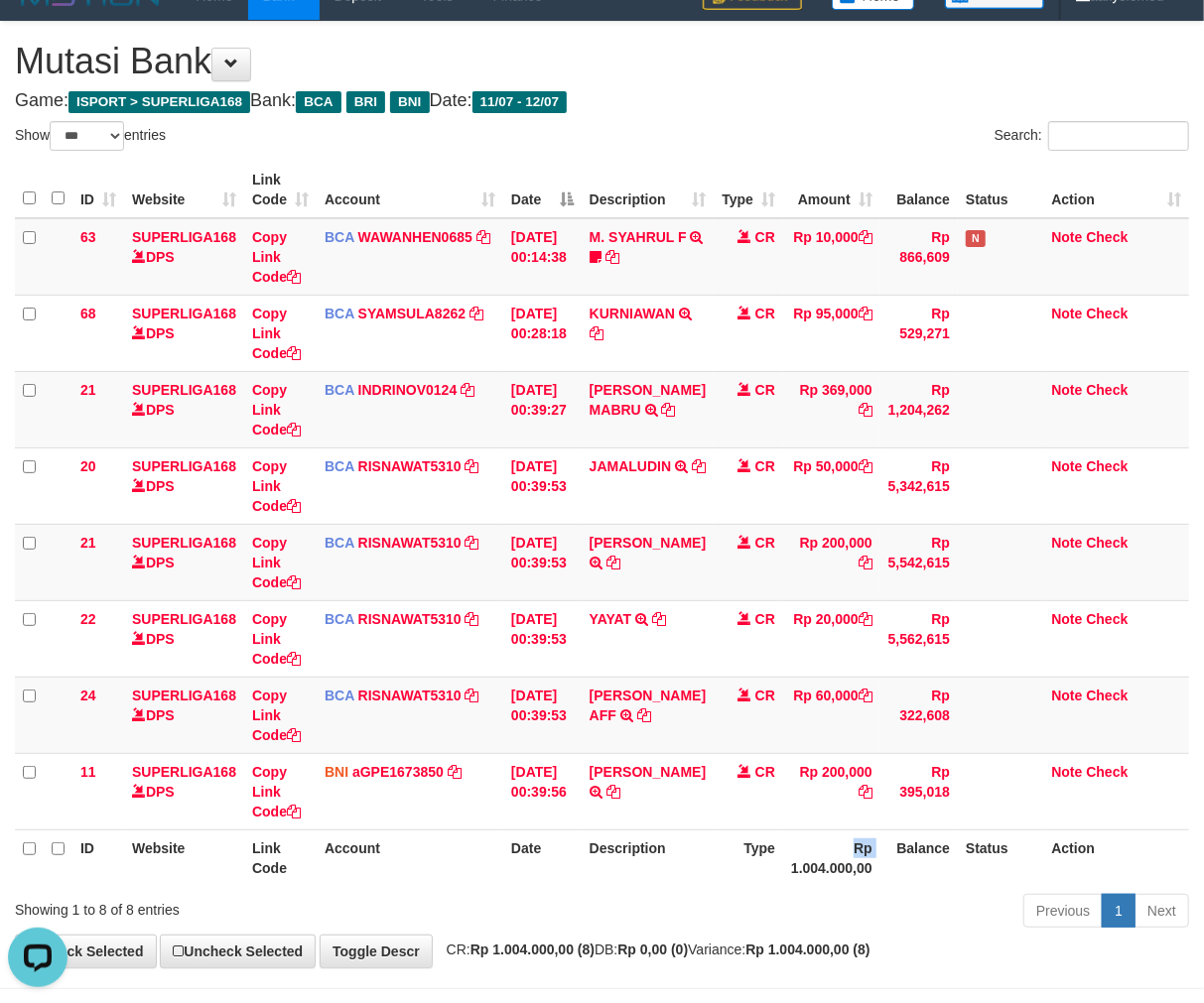 click on "Rp 1.004.000,00" at bounding box center (832, 857) 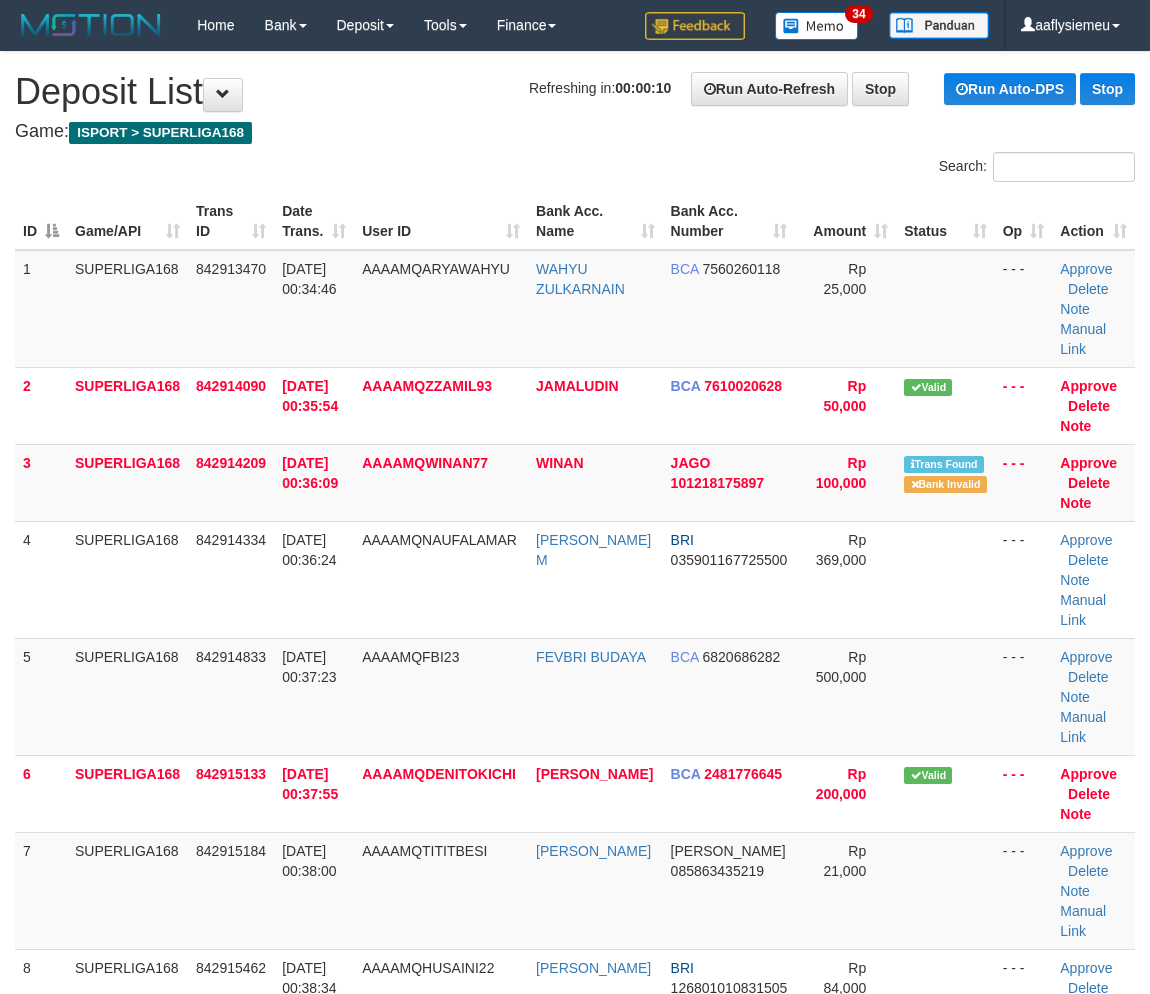 scroll, scrollTop: 0, scrollLeft: 0, axis: both 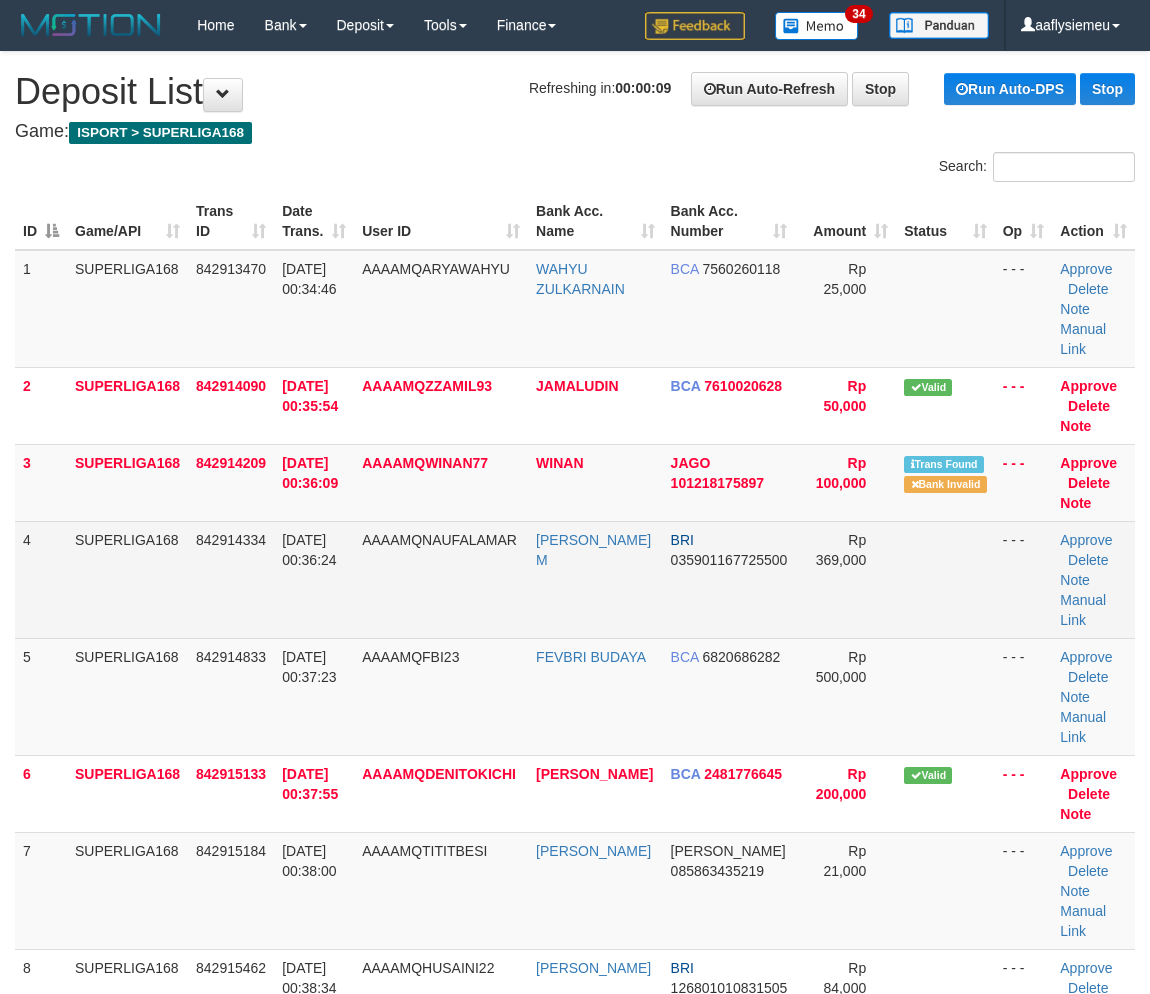 click on "[DATE] 00:36:24" at bounding box center [309, 550] 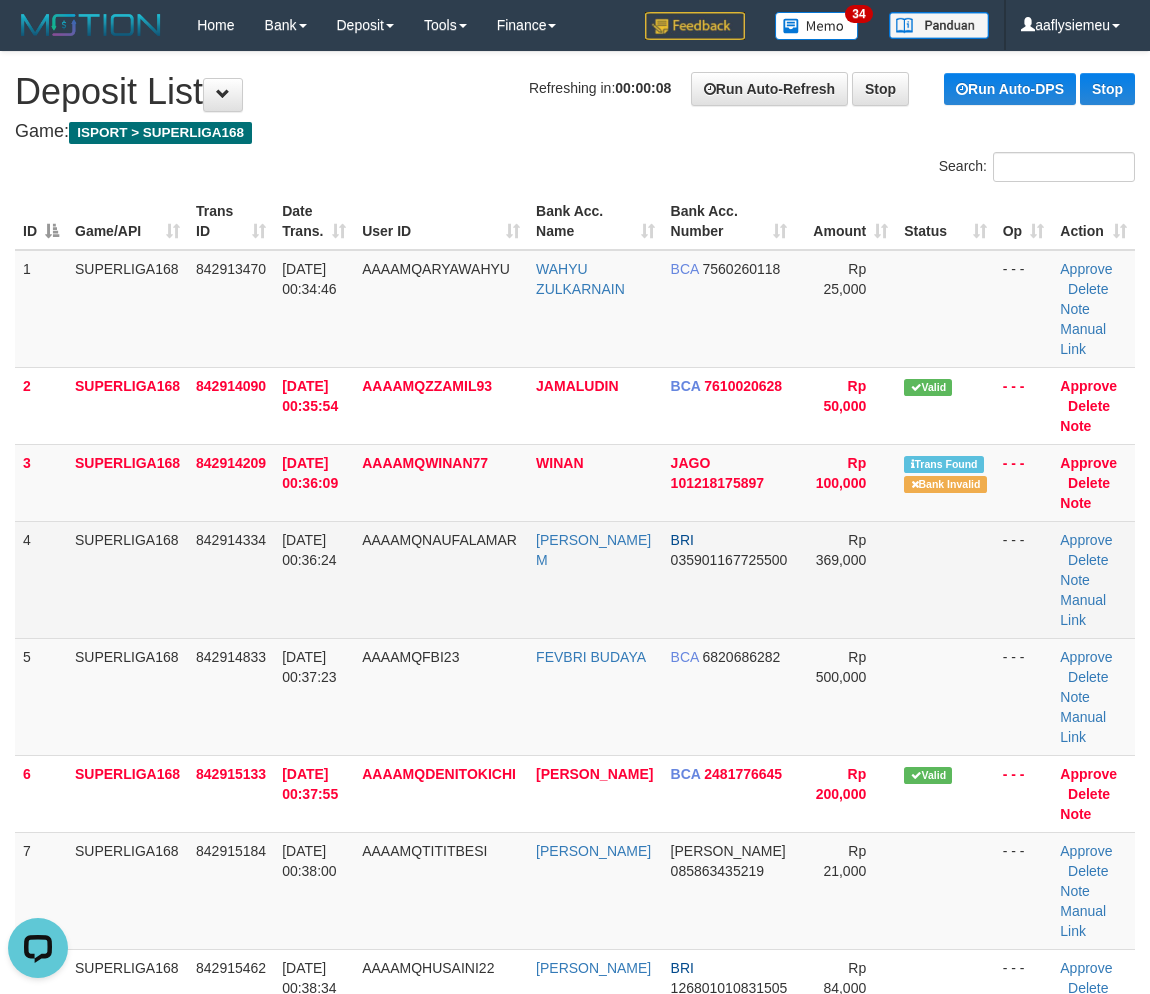 scroll, scrollTop: 0, scrollLeft: 0, axis: both 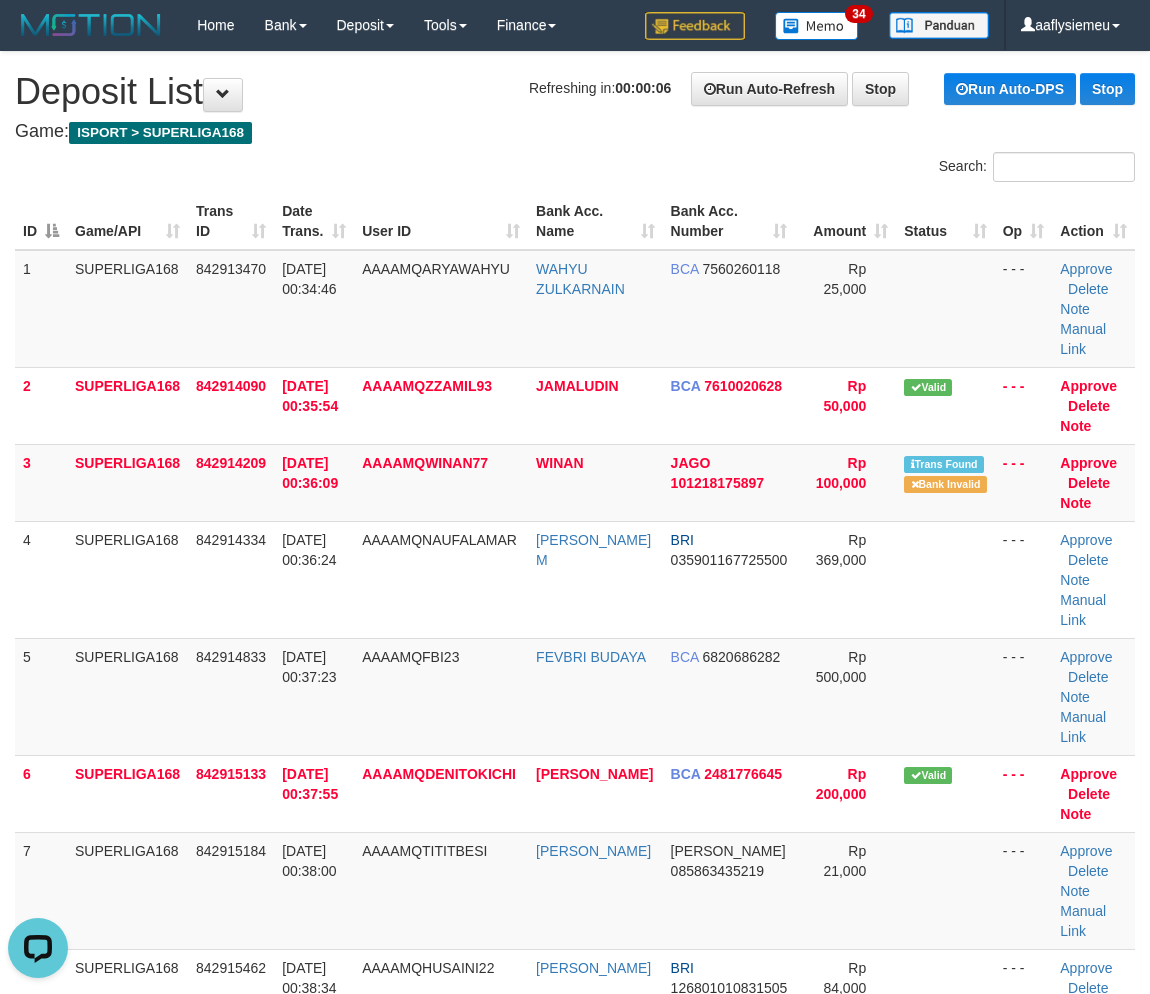 drag, startPoint x: 233, startPoint y: 614, endPoint x: 3, endPoint y: 701, distance: 245.90445 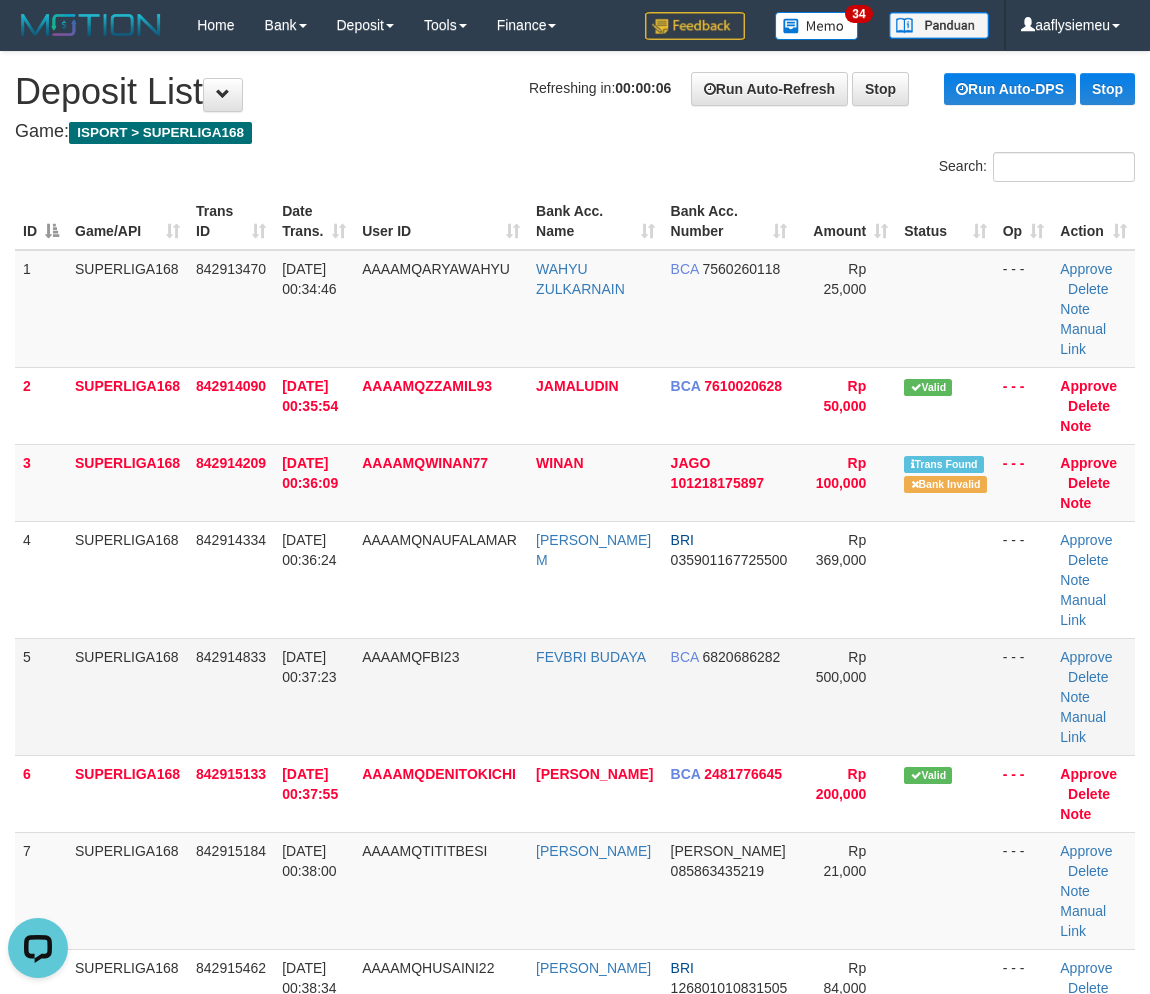 click on "1
SUPERLIGA168
842913470
12/07/2025 00:34:46
AAAAMQARYAWAHYU
WAHYU ZULKARNAIN
BCA
7560260118
Rp 25,000
- - -
Approve
Delete
Note
Manual Link
2
SUPERLIGA168
842914090
12/07/2025 00:35:54
AAAAMQZZAMIL93
JAMALUDIN
BCA
7610020628
Rp 50,000" at bounding box center [575, 1145] 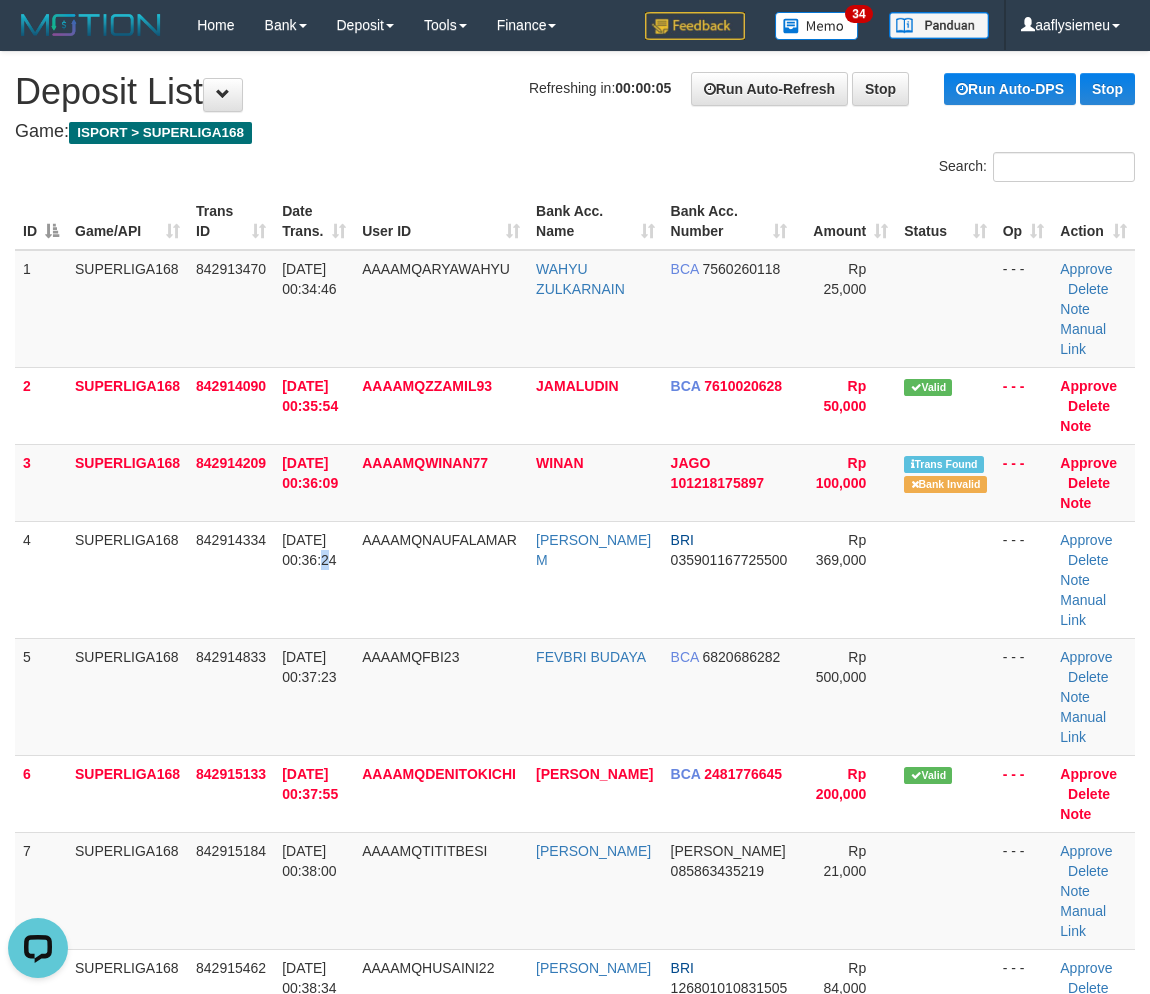 drag, startPoint x: 302, startPoint y: 587, endPoint x: 6, endPoint y: 696, distance: 315.43146 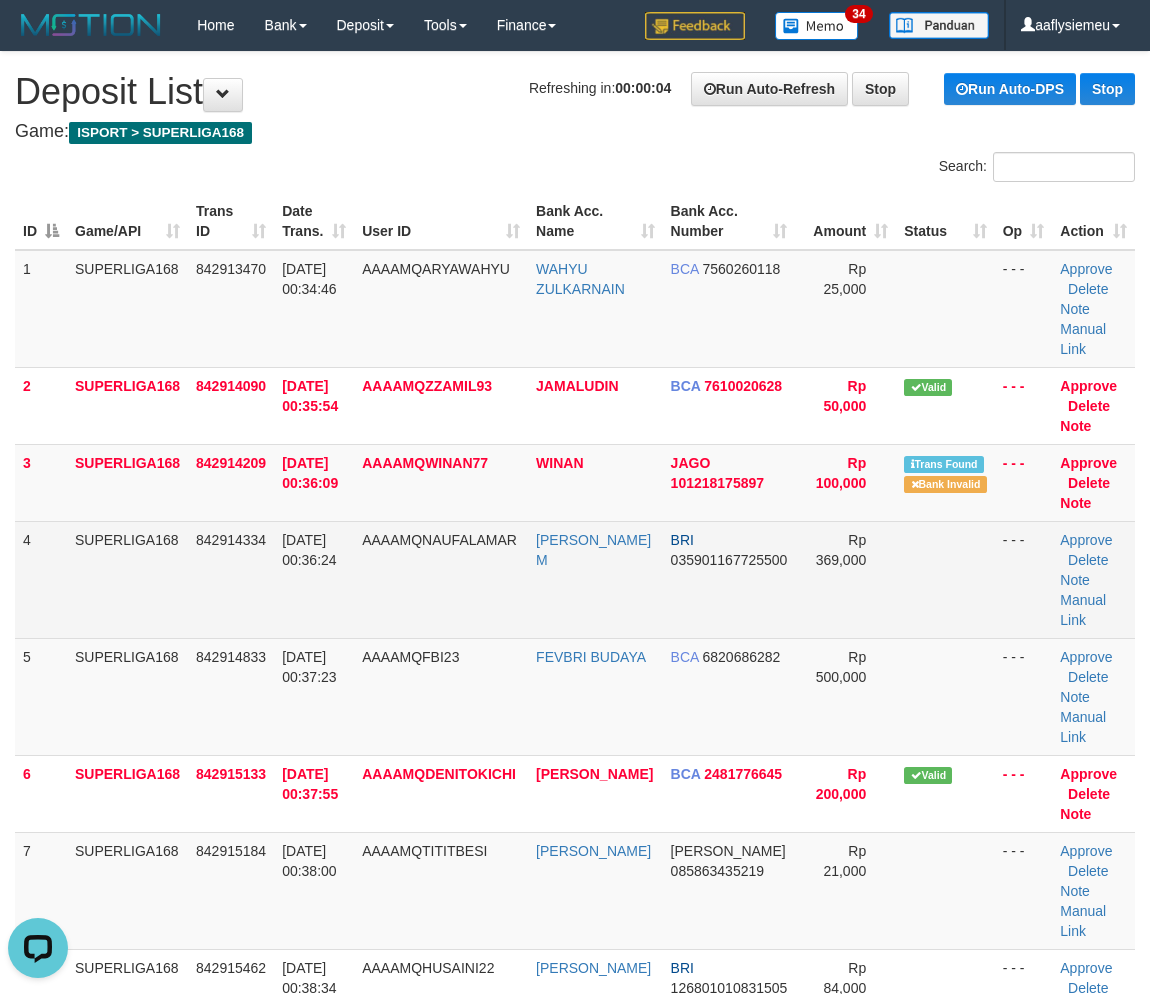 click on "12/07/2025 00:36:24" at bounding box center (314, 579) 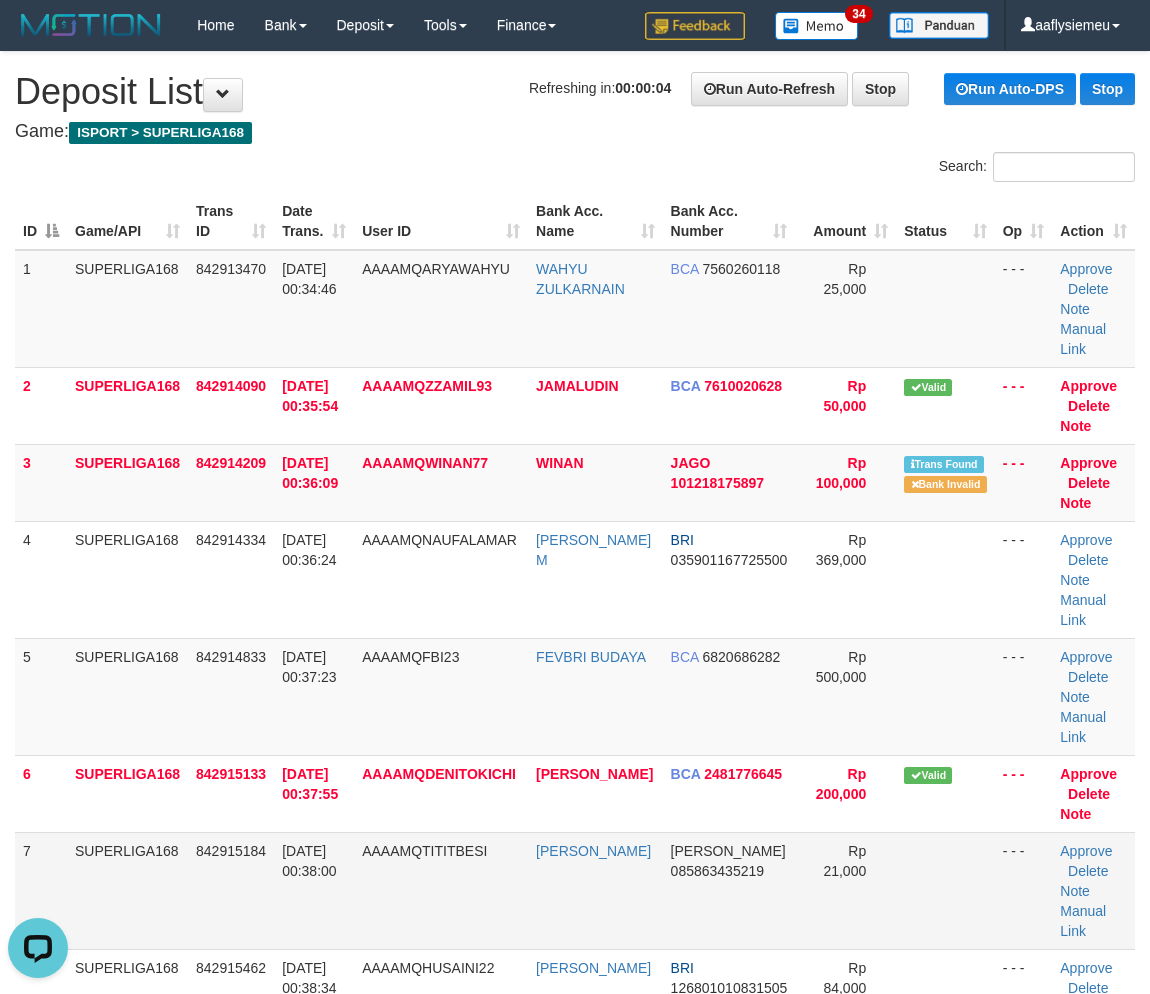 scroll, scrollTop: 288, scrollLeft: 0, axis: vertical 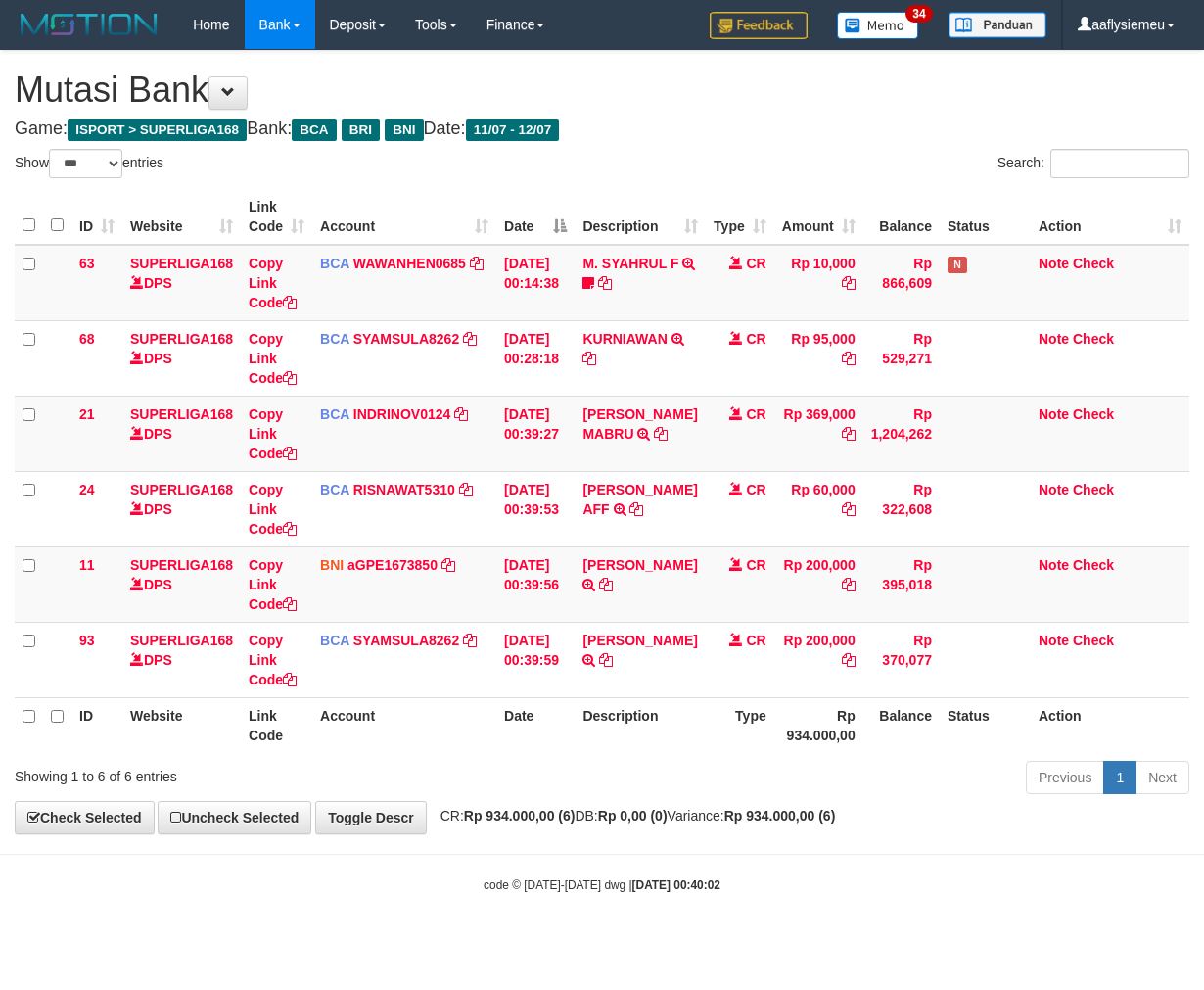 select on "***" 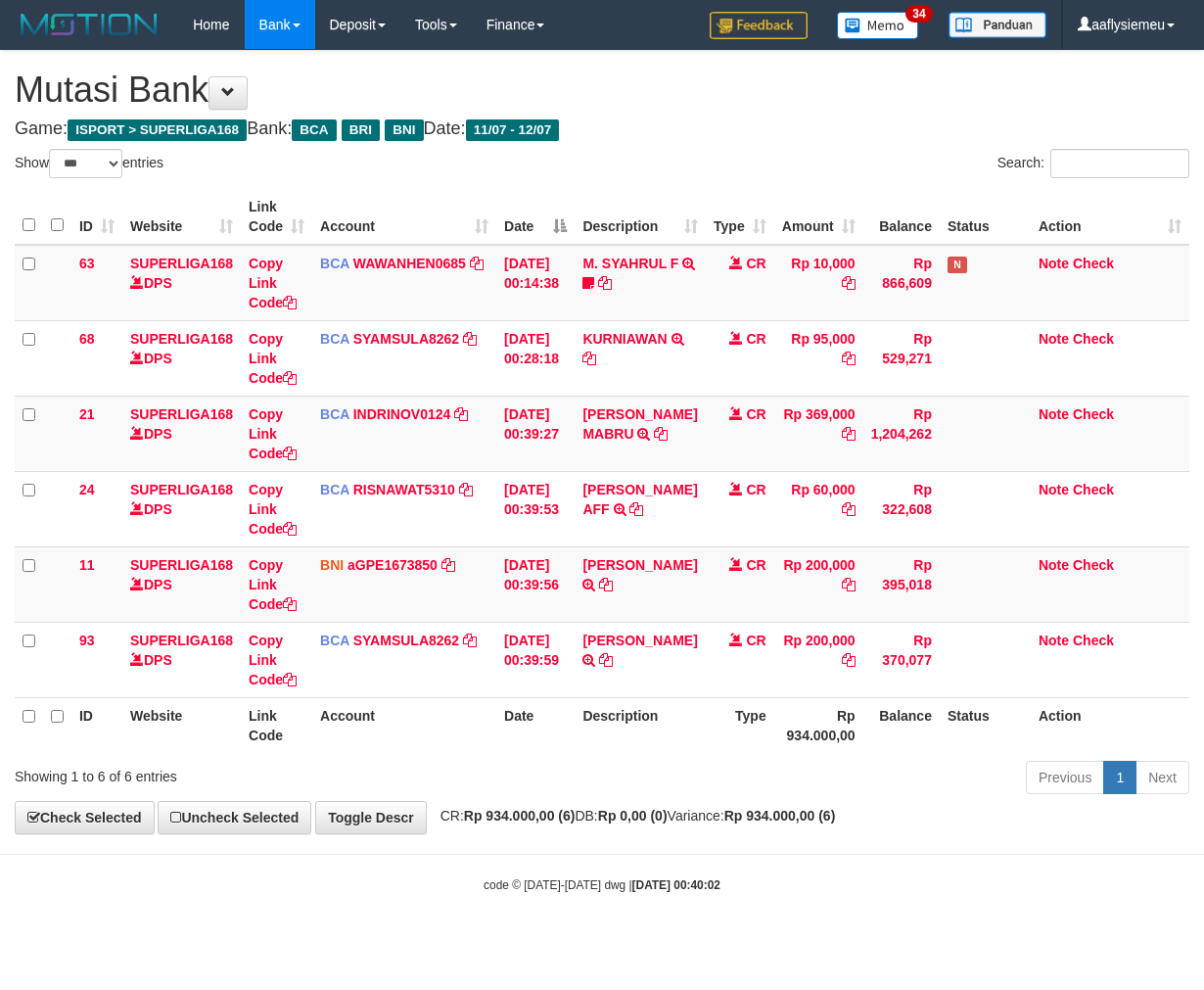 scroll, scrollTop: 0, scrollLeft: 0, axis: both 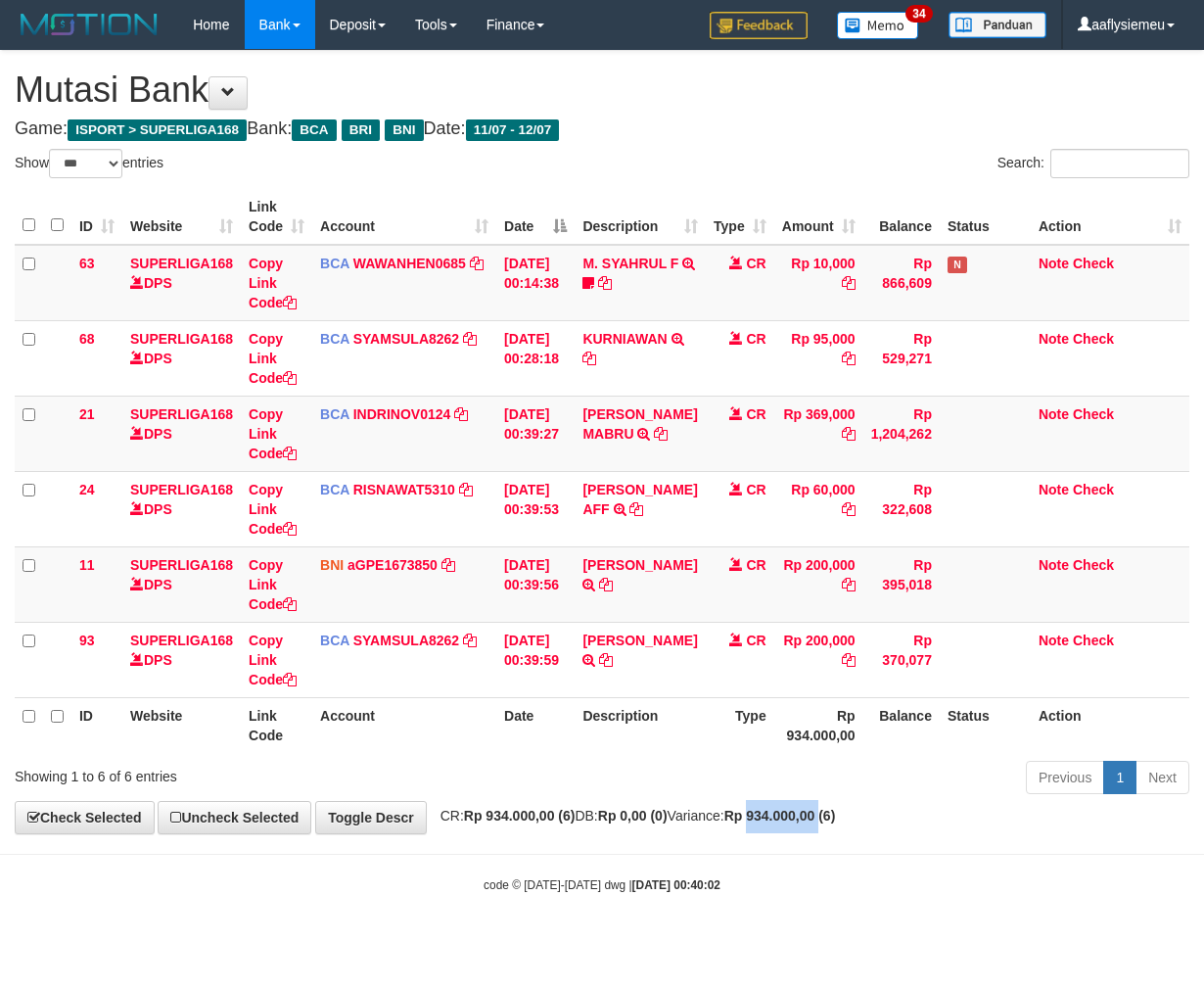 click on "Rp 934.000,00 (6)" at bounding box center (780, 816) 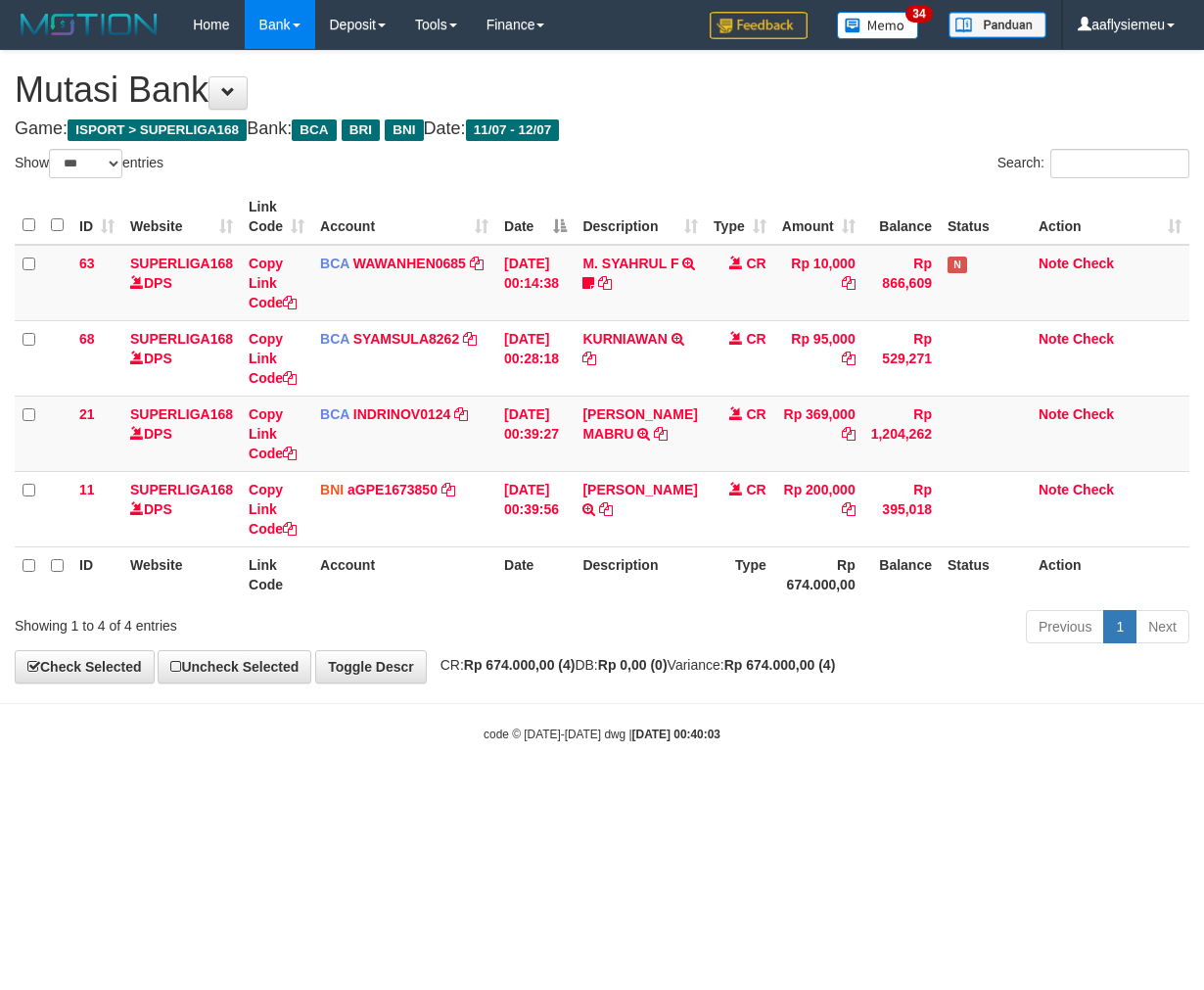 select on "***" 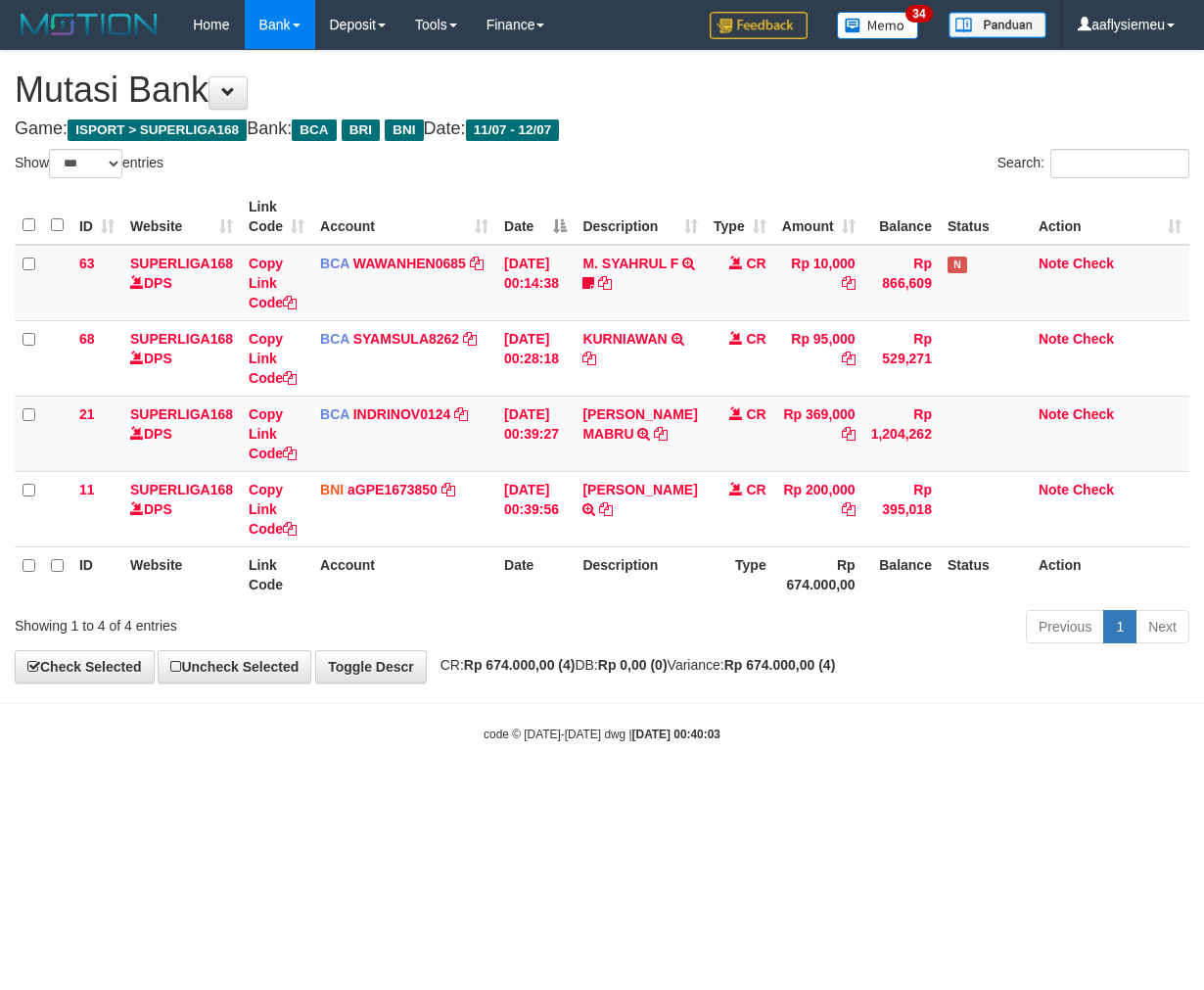 scroll, scrollTop: 0, scrollLeft: 0, axis: both 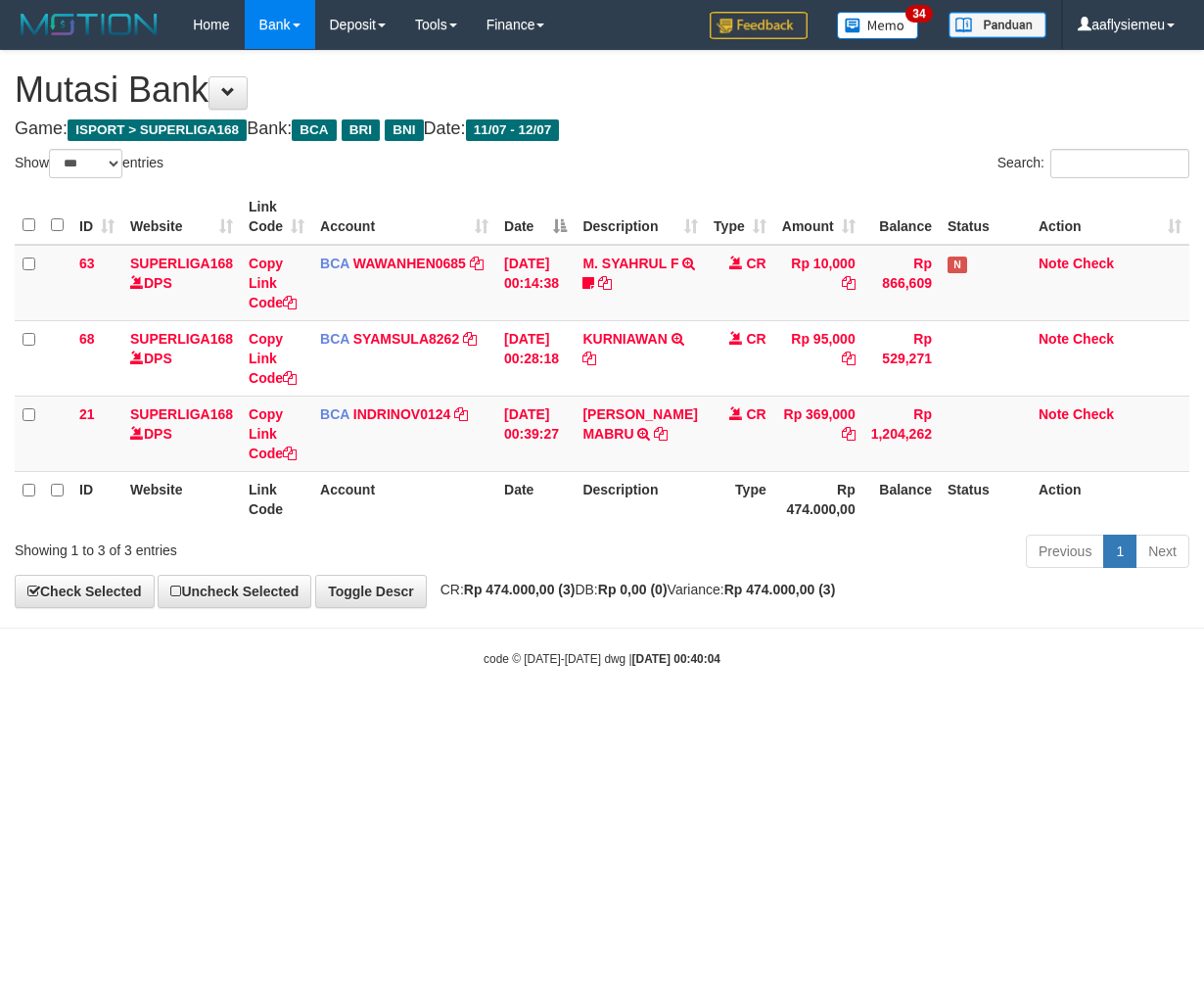 select on "***" 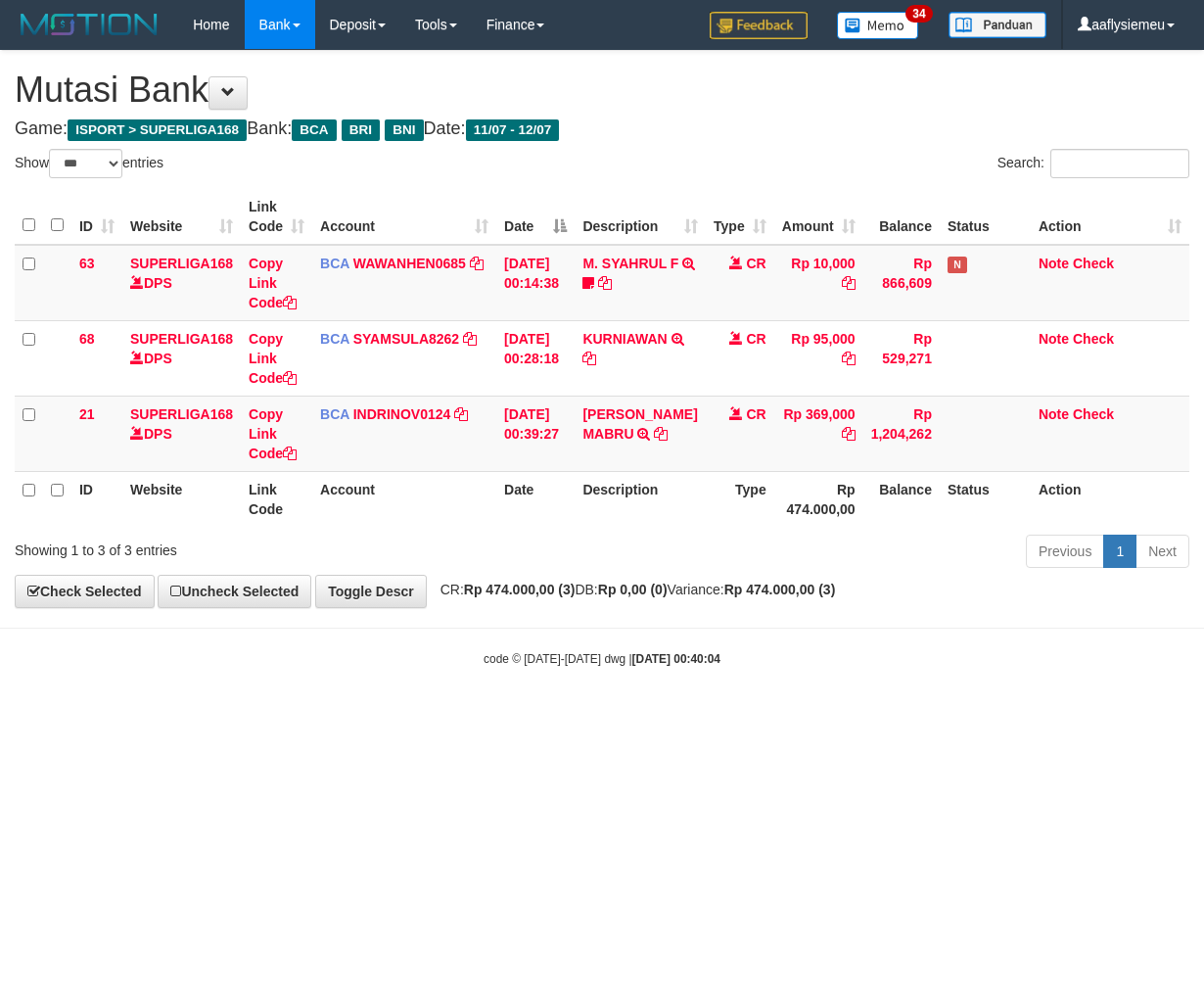 scroll, scrollTop: 0, scrollLeft: 0, axis: both 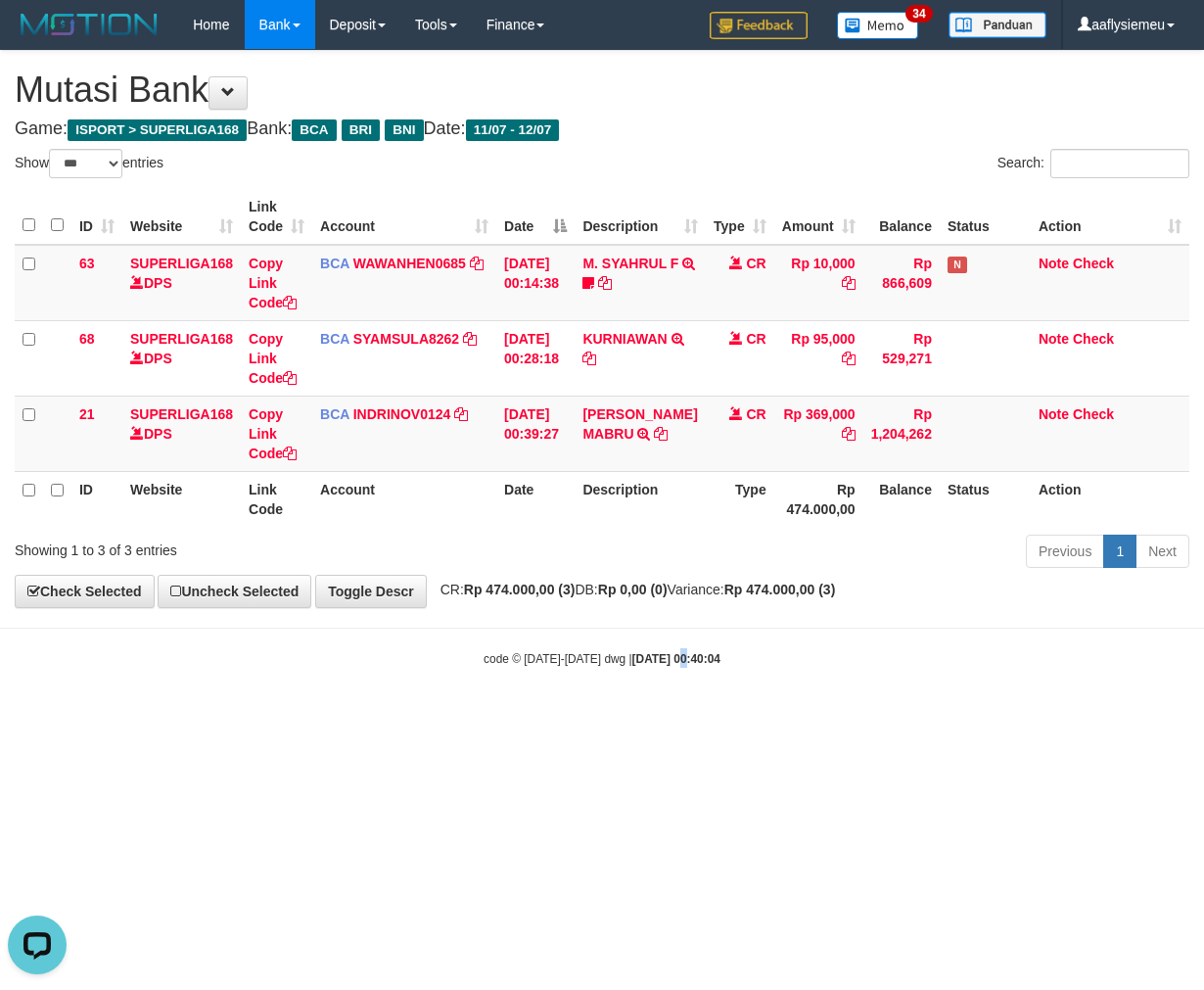 drag, startPoint x: 660, startPoint y: 839, endPoint x: 1197, endPoint y: 748, distance: 544.65585 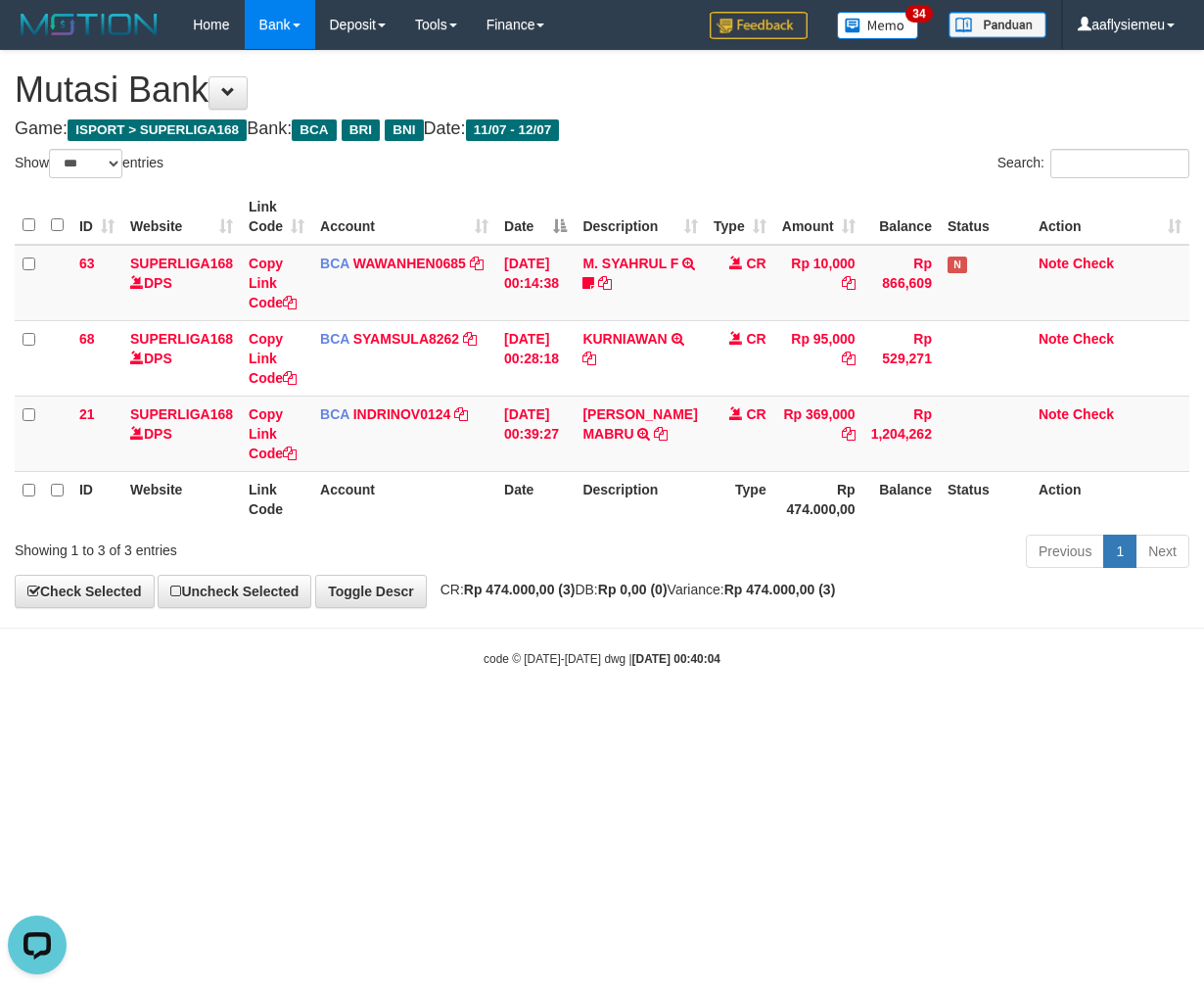 drag, startPoint x: 485, startPoint y: 840, endPoint x: 857, endPoint y: 806, distance: 373.55053 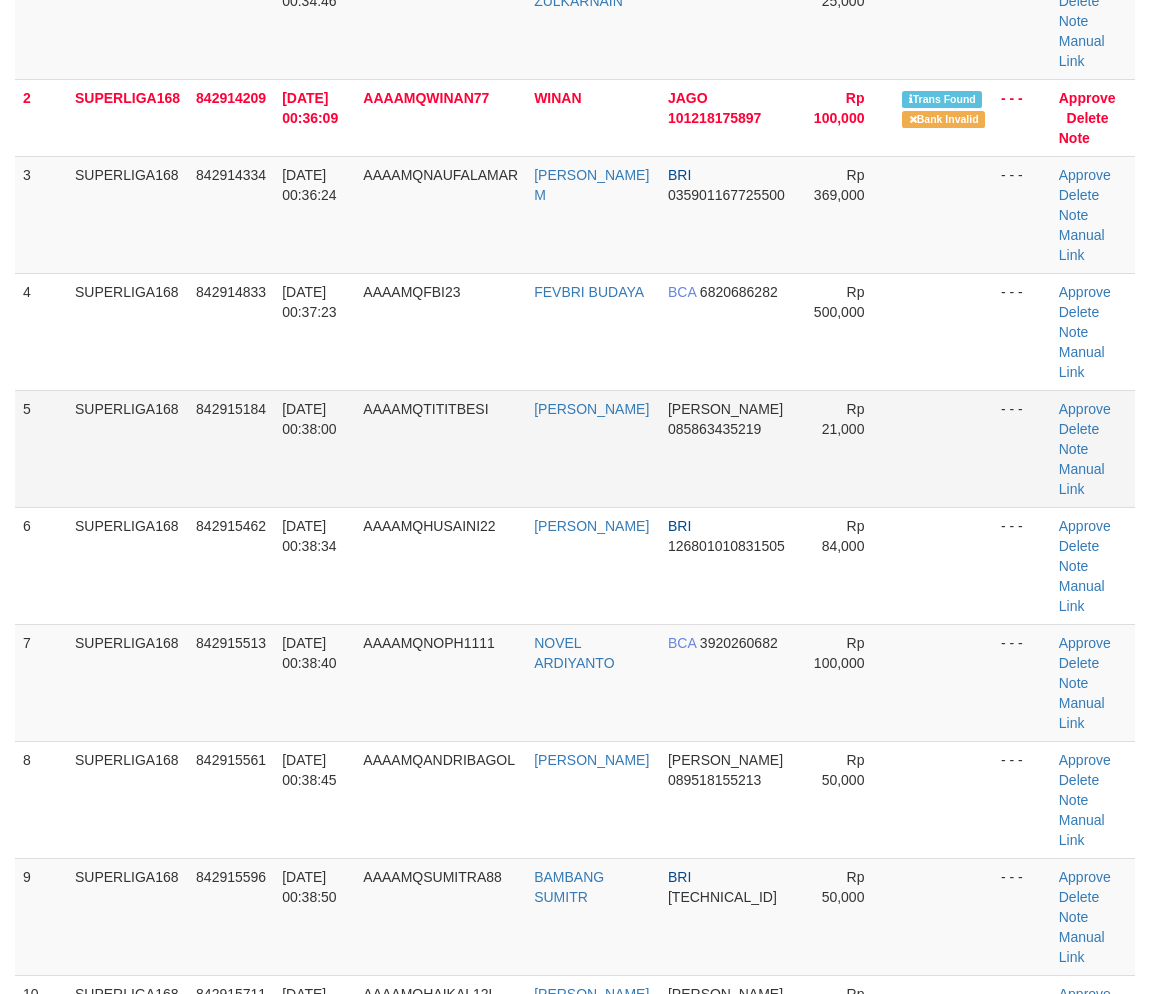 click on "AAAAMQTITITBESI" at bounding box center [440, 448] 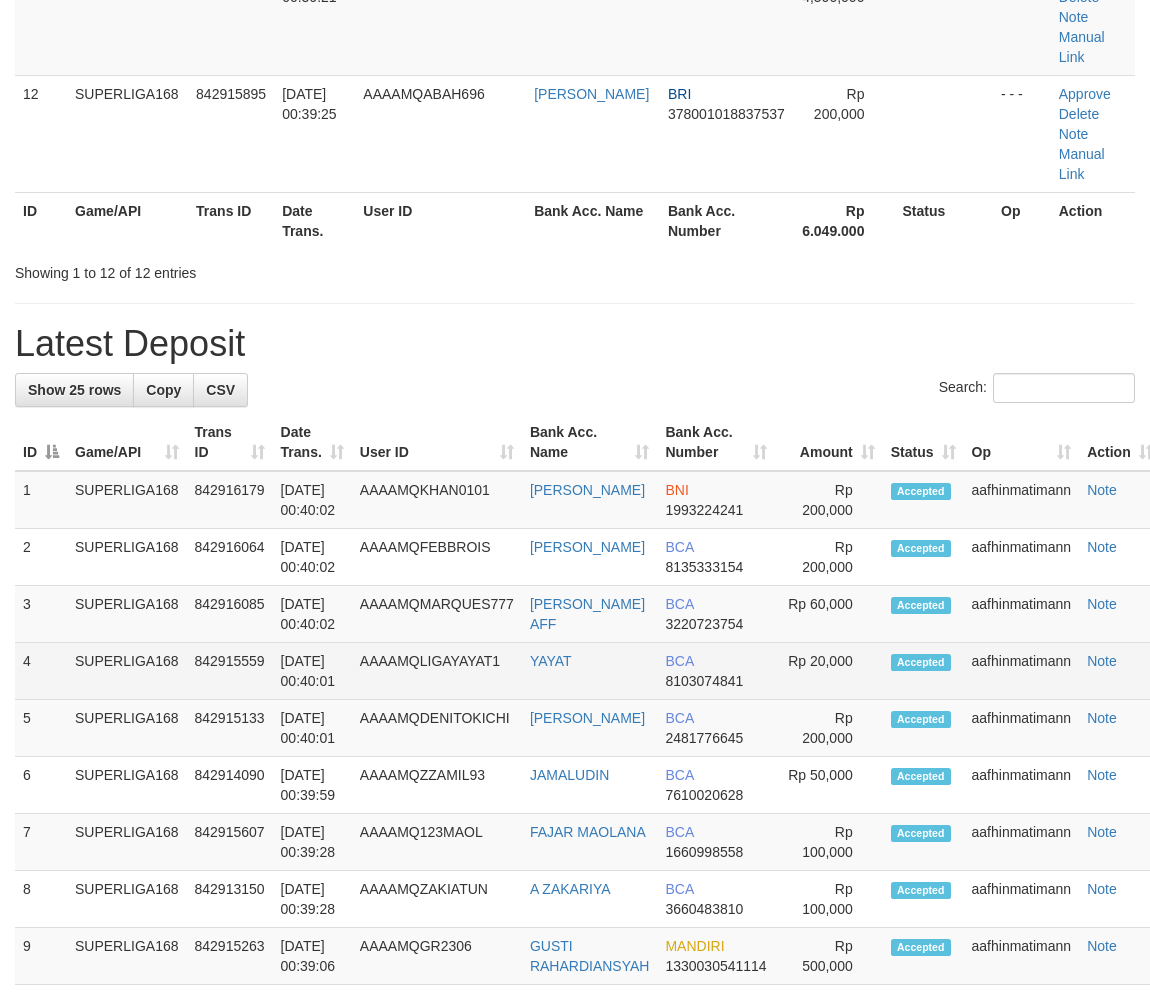 drag, startPoint x: 116, startPoint y: 688, endPoint x: 44, endPoint y: 705, distance: 73.97973 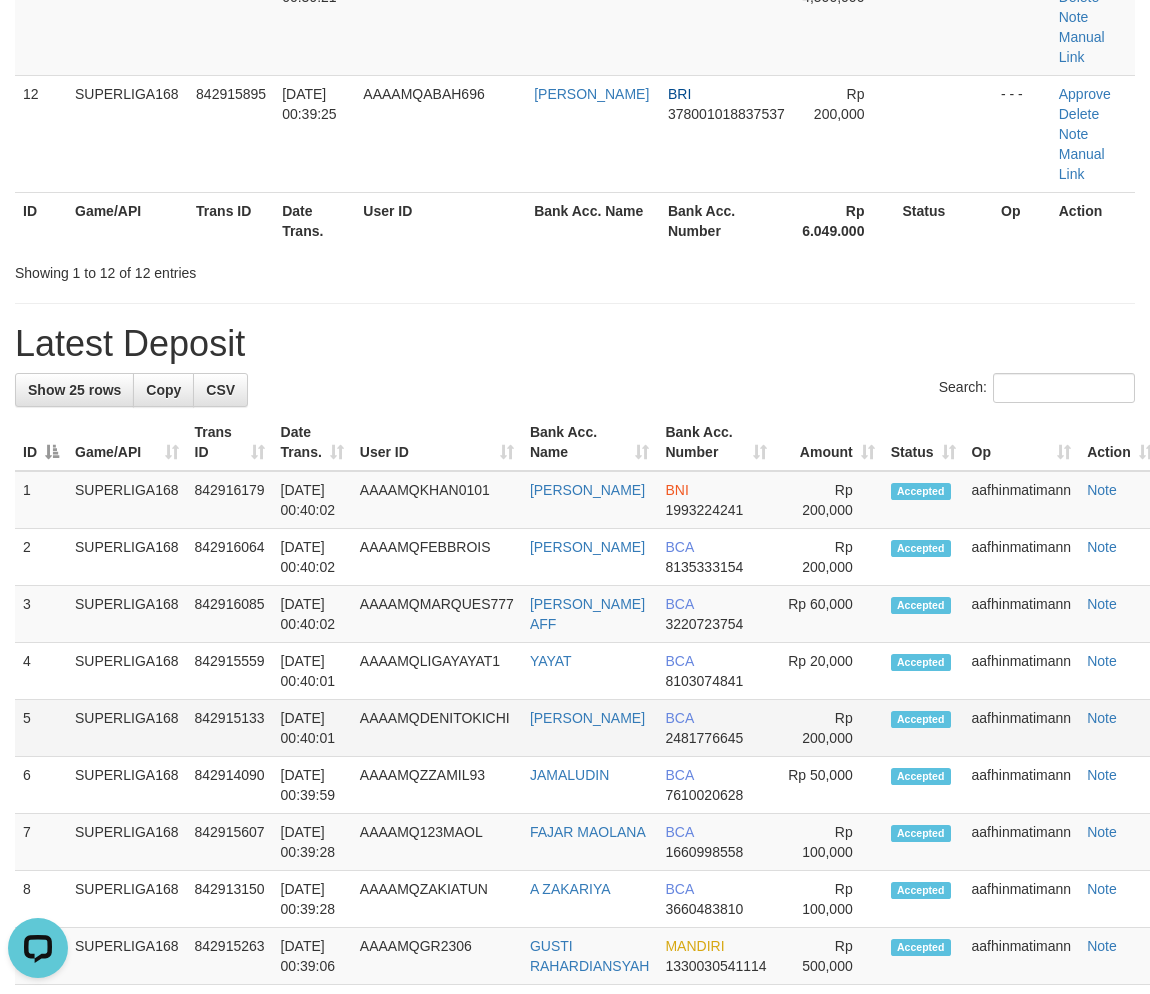 scroll, scrollTop: 0, scrollLeft: 0, axis: both 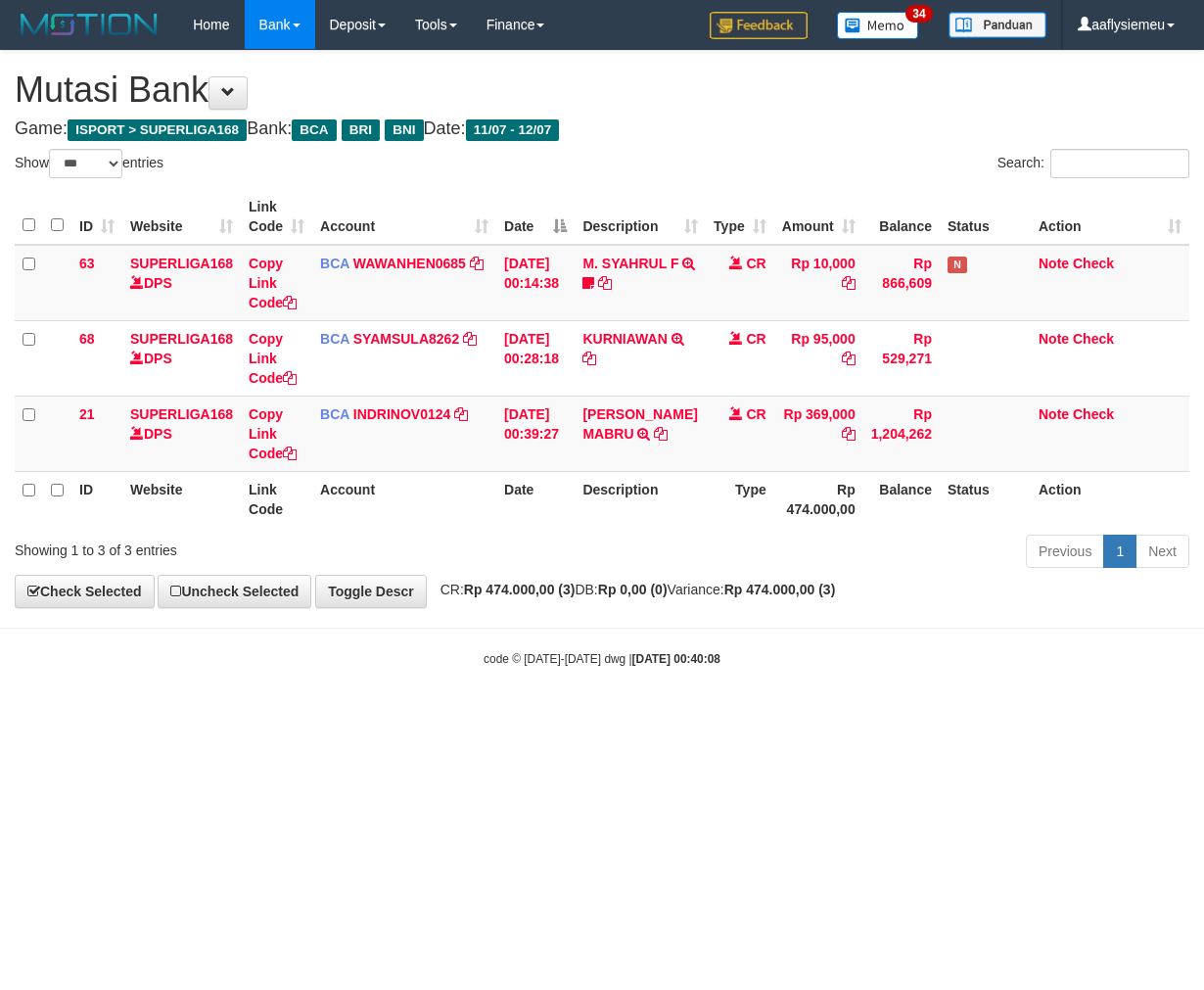 select on "***" 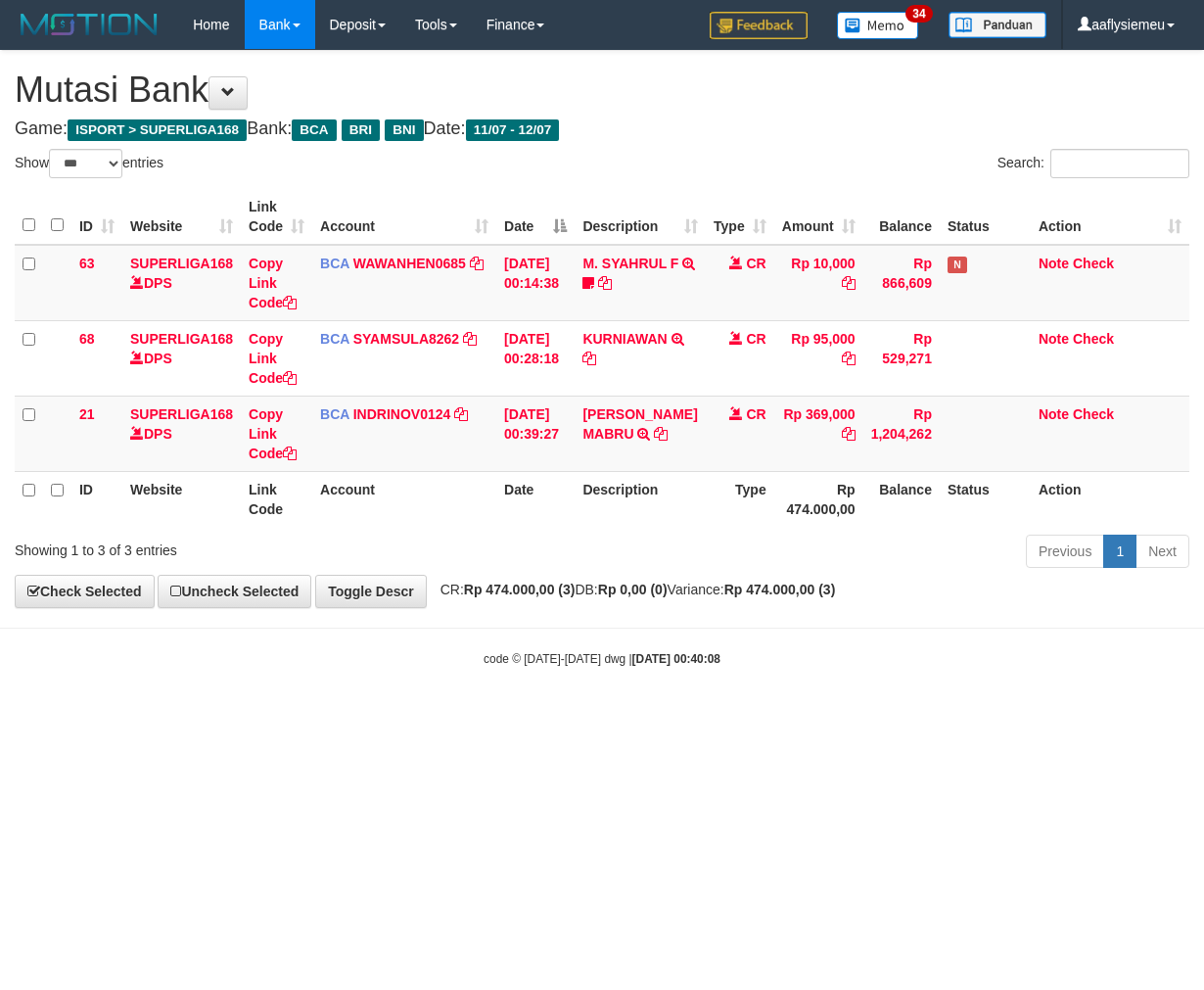 scroll, scrollTop: 0, scrollLeft: 0, axis: both 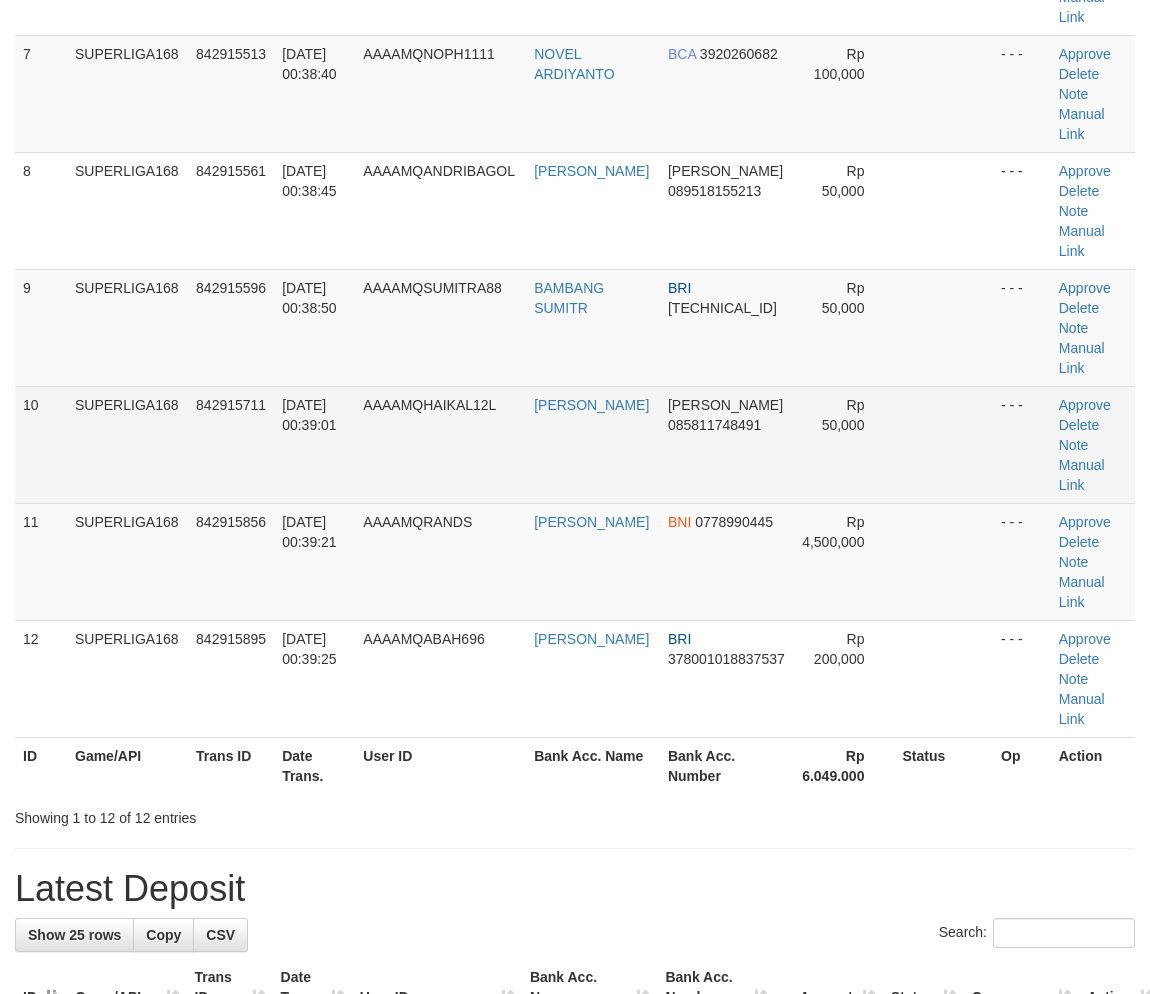 click on "12/07/2025 00:39:01" at bounding box center (314, 444) 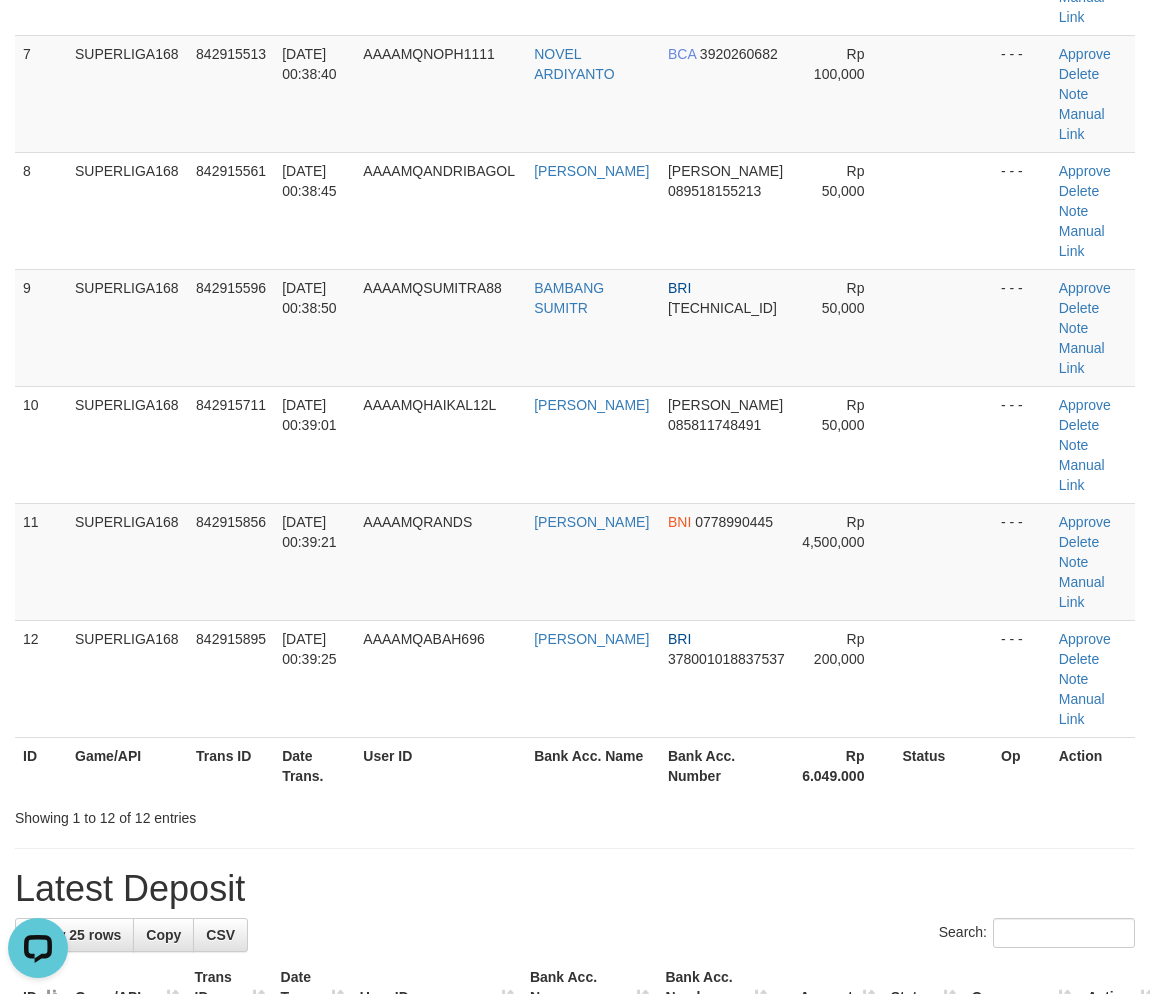 scroll, scrollTop: 0, scrollLeft: 0, axis: both 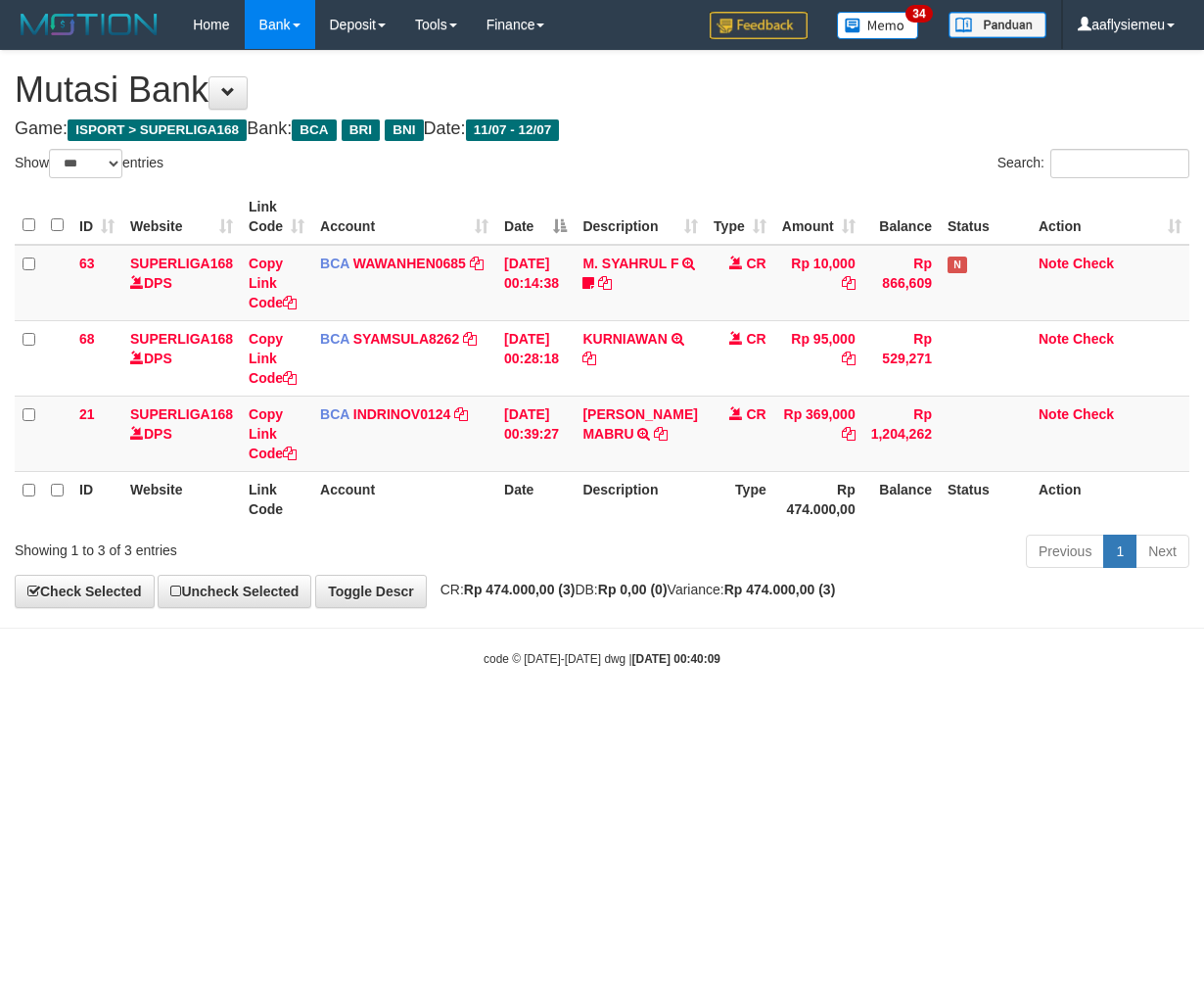 select on "***" 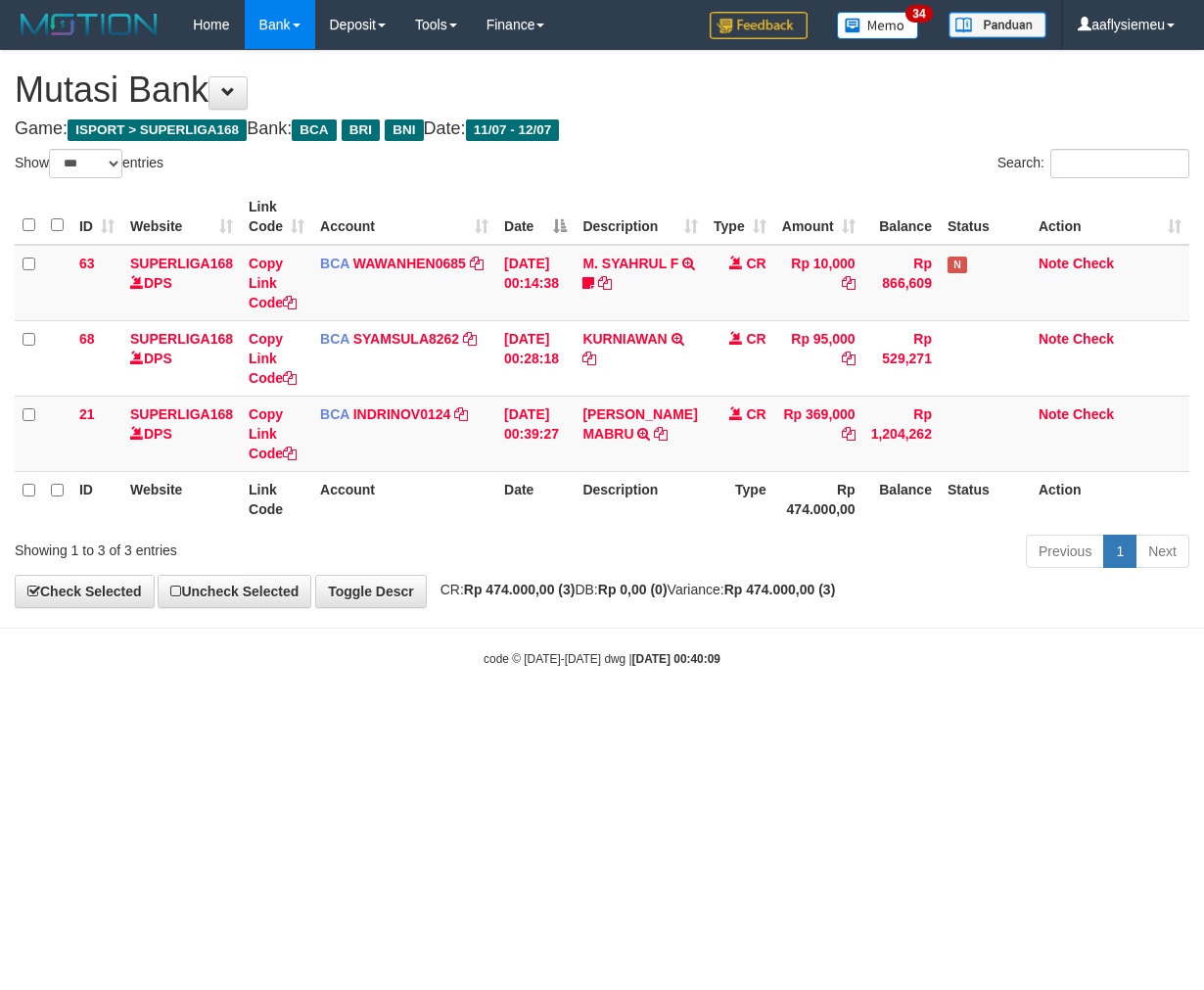 scroll, scrollTop: 0, scrollLeft: 0, axis: both 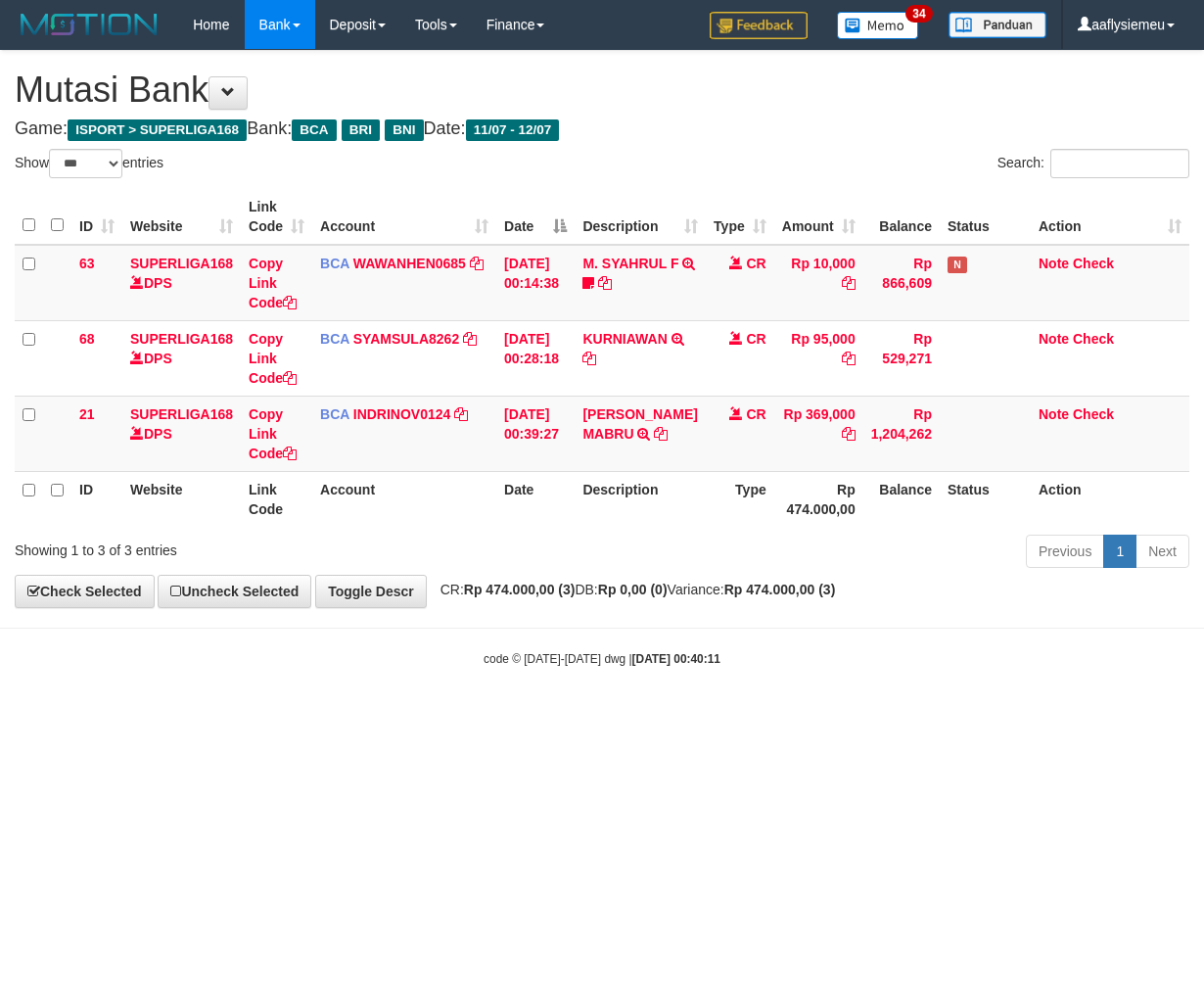 select on "***" 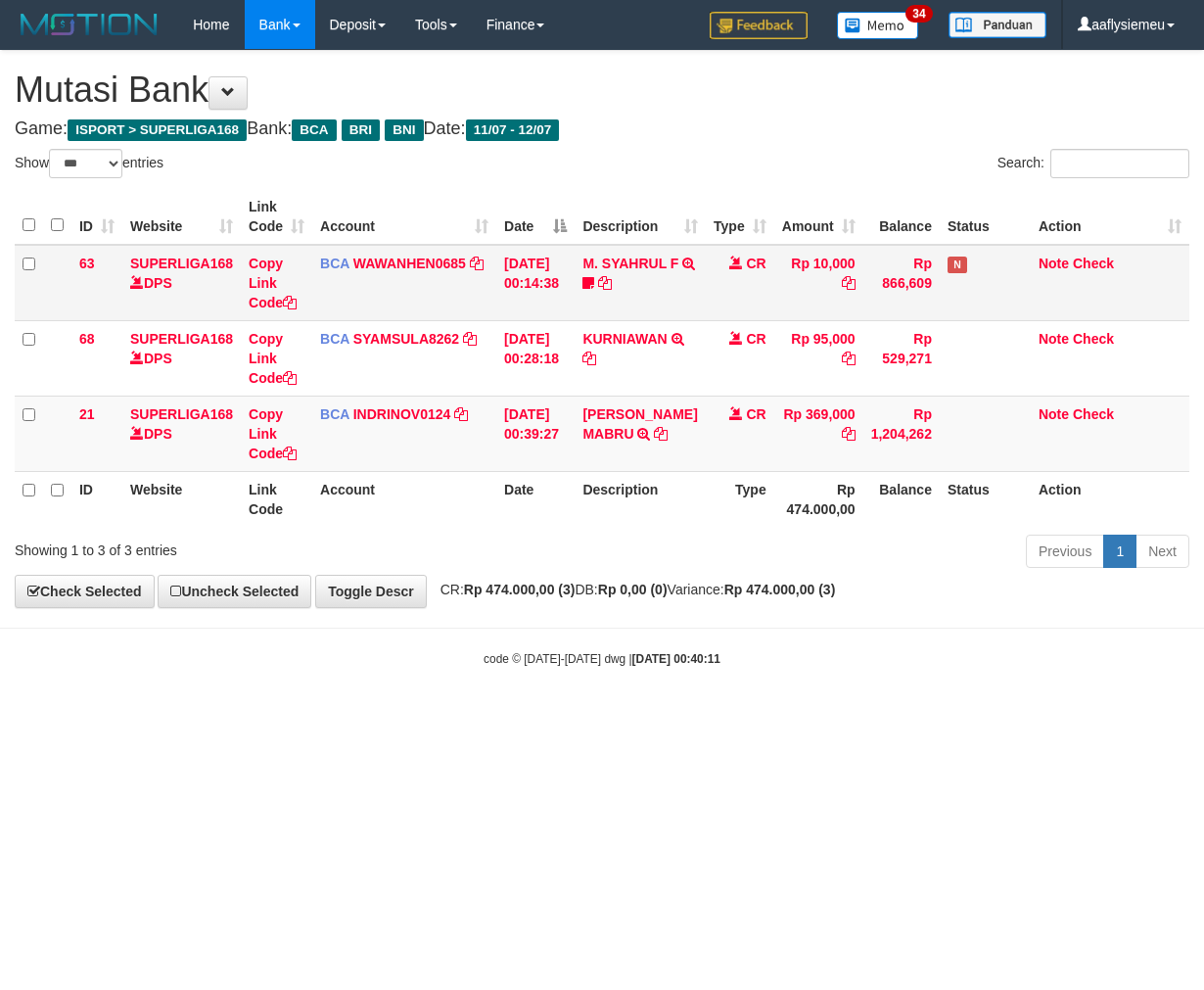 scroll, scrollTop: 0, scrollLeft: 0, axis: both 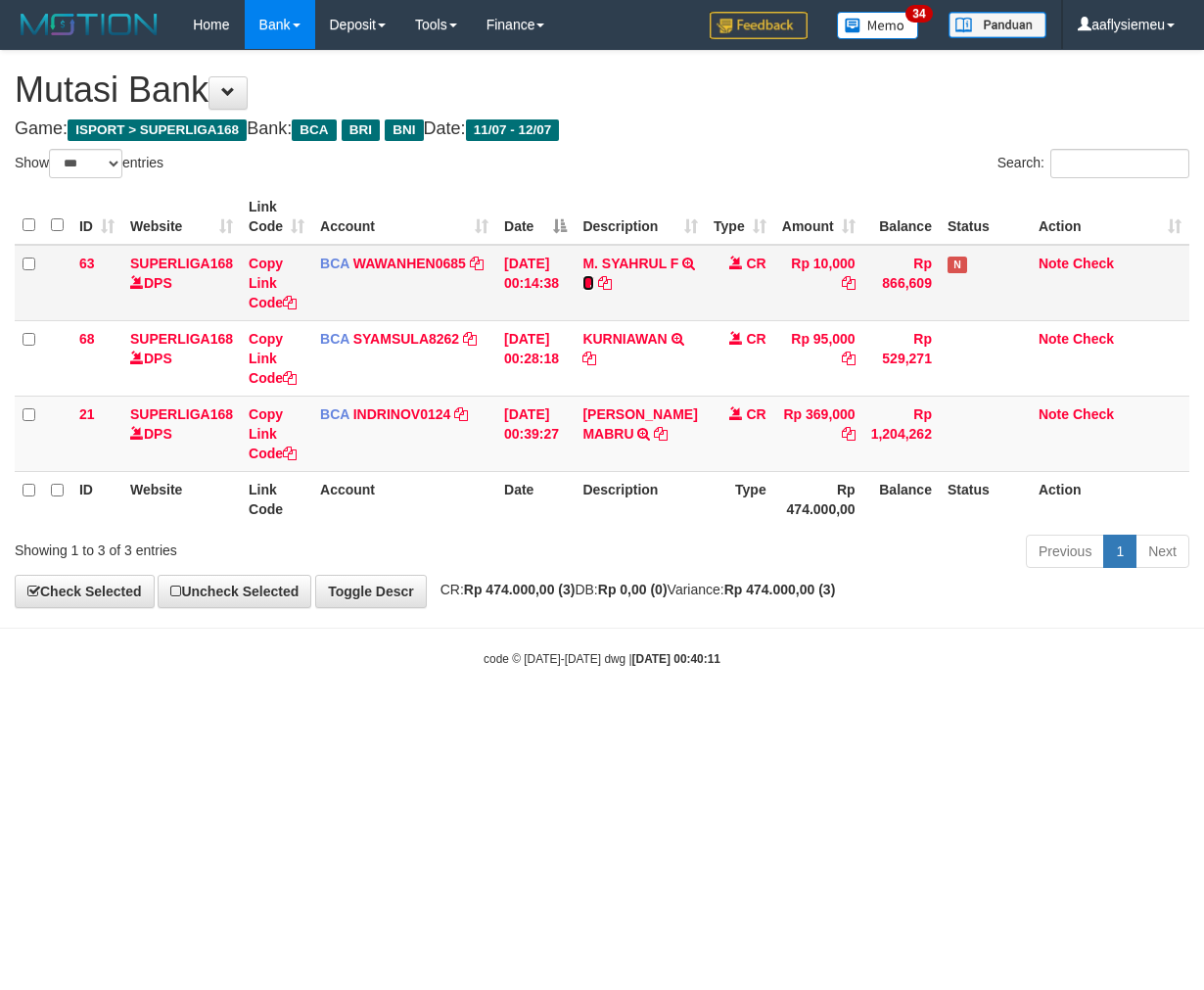 click at bounding box center [588, 283] 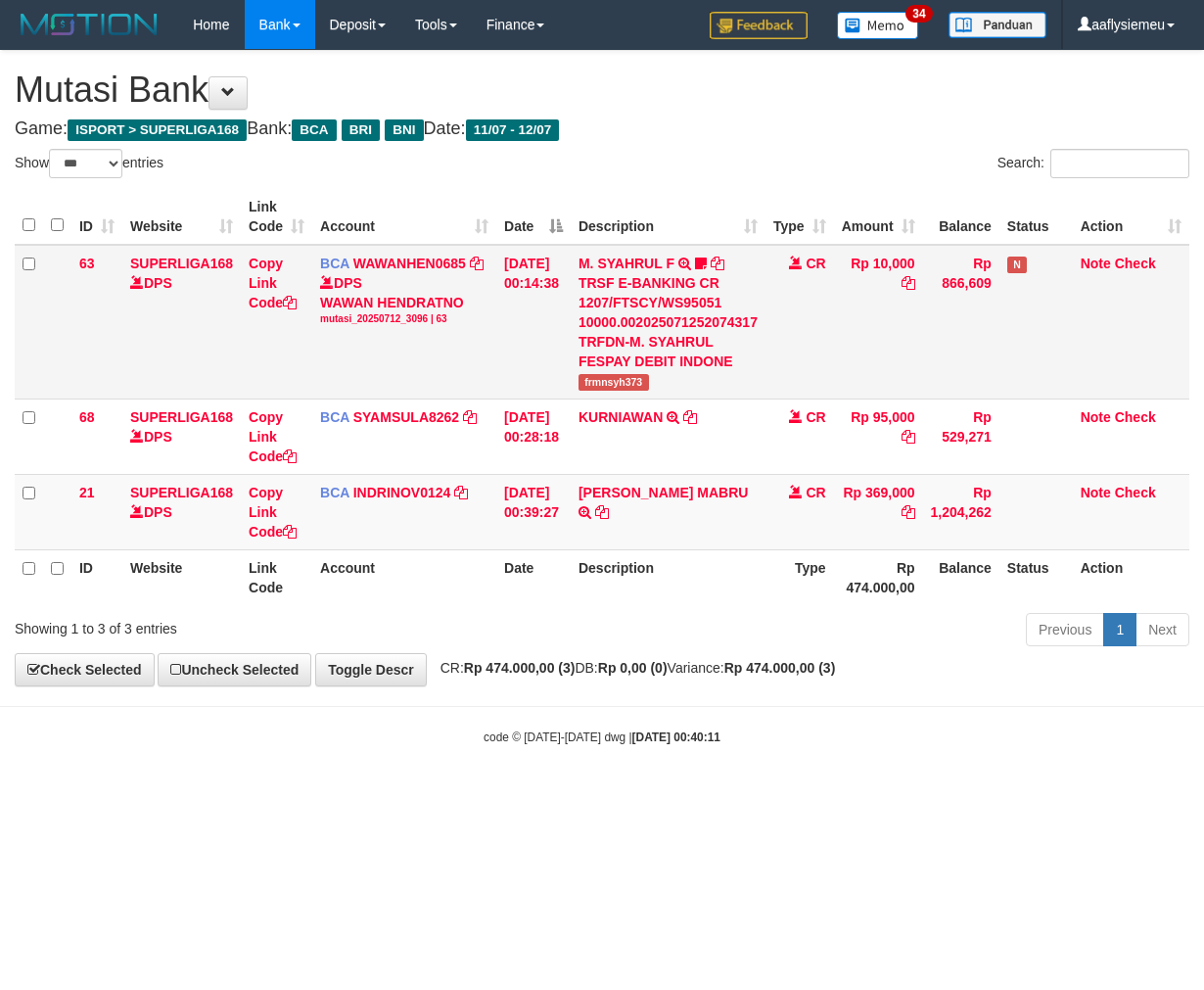 click on "frmnsyh373" at bounding box center [614, 382] 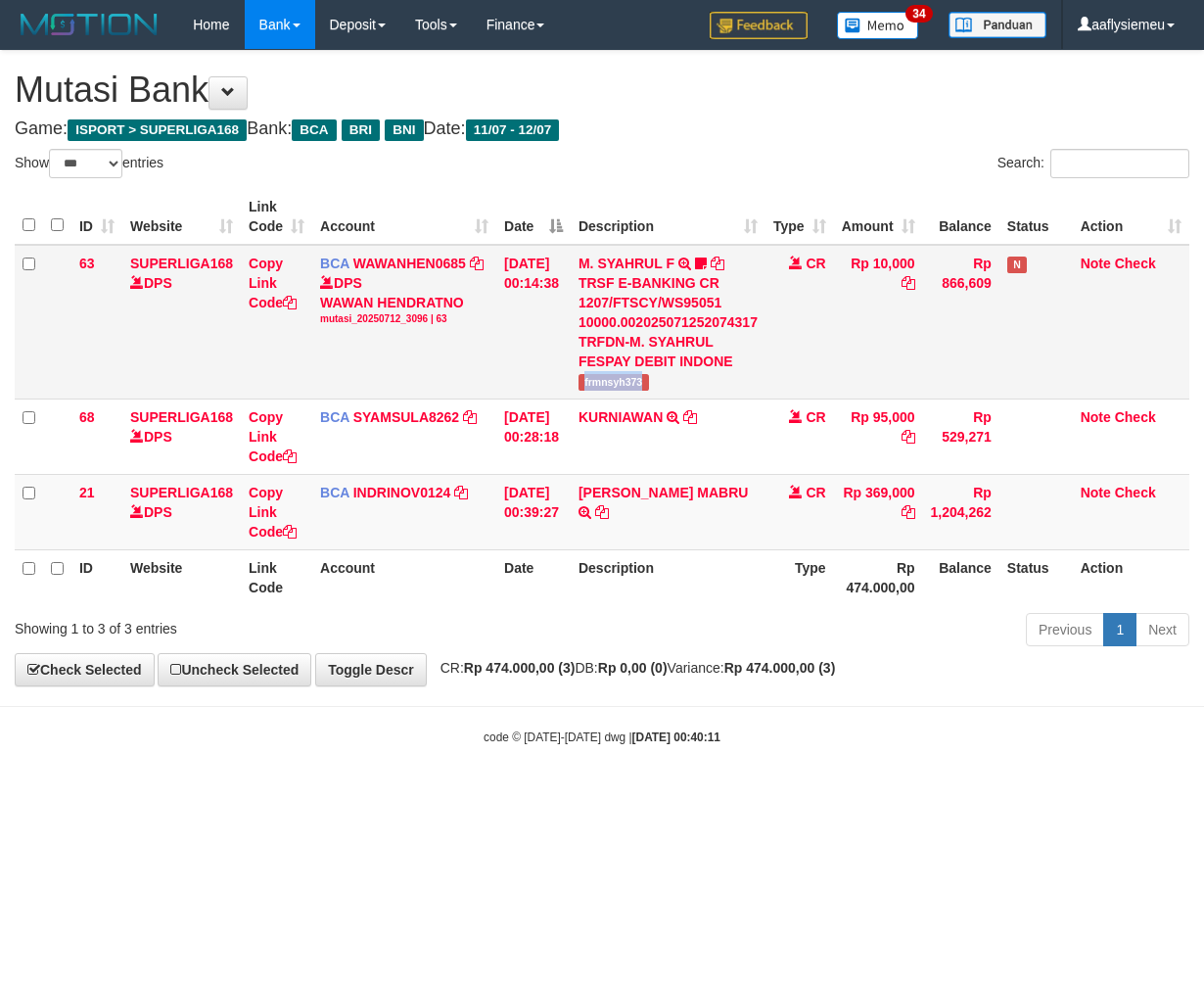 click on "frmnsyh373" at bounding box center [614, 382] 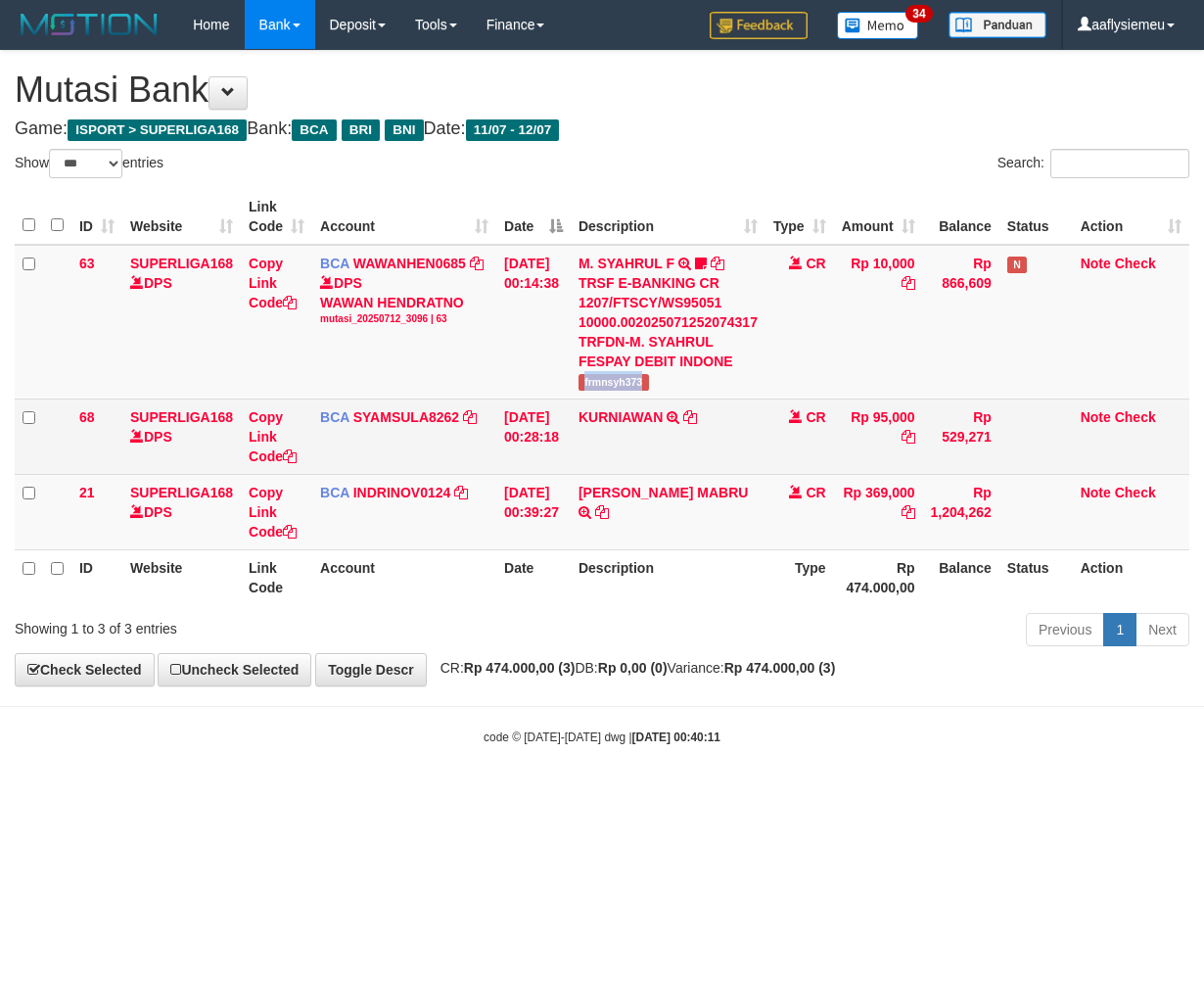 copy on "frmnsyh373" 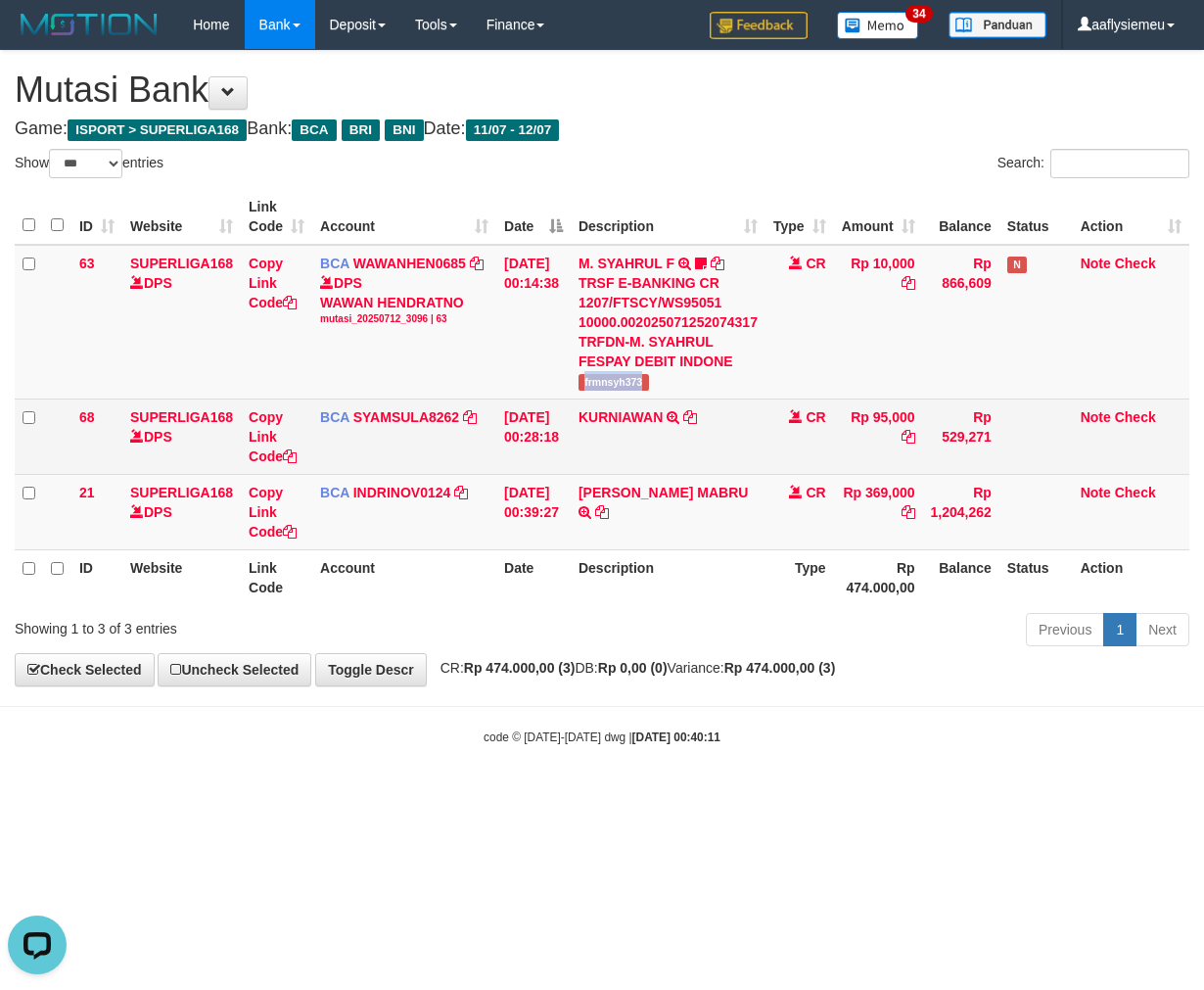 scroll, scrollTop: 0, scrollLeft: 0, axis: both 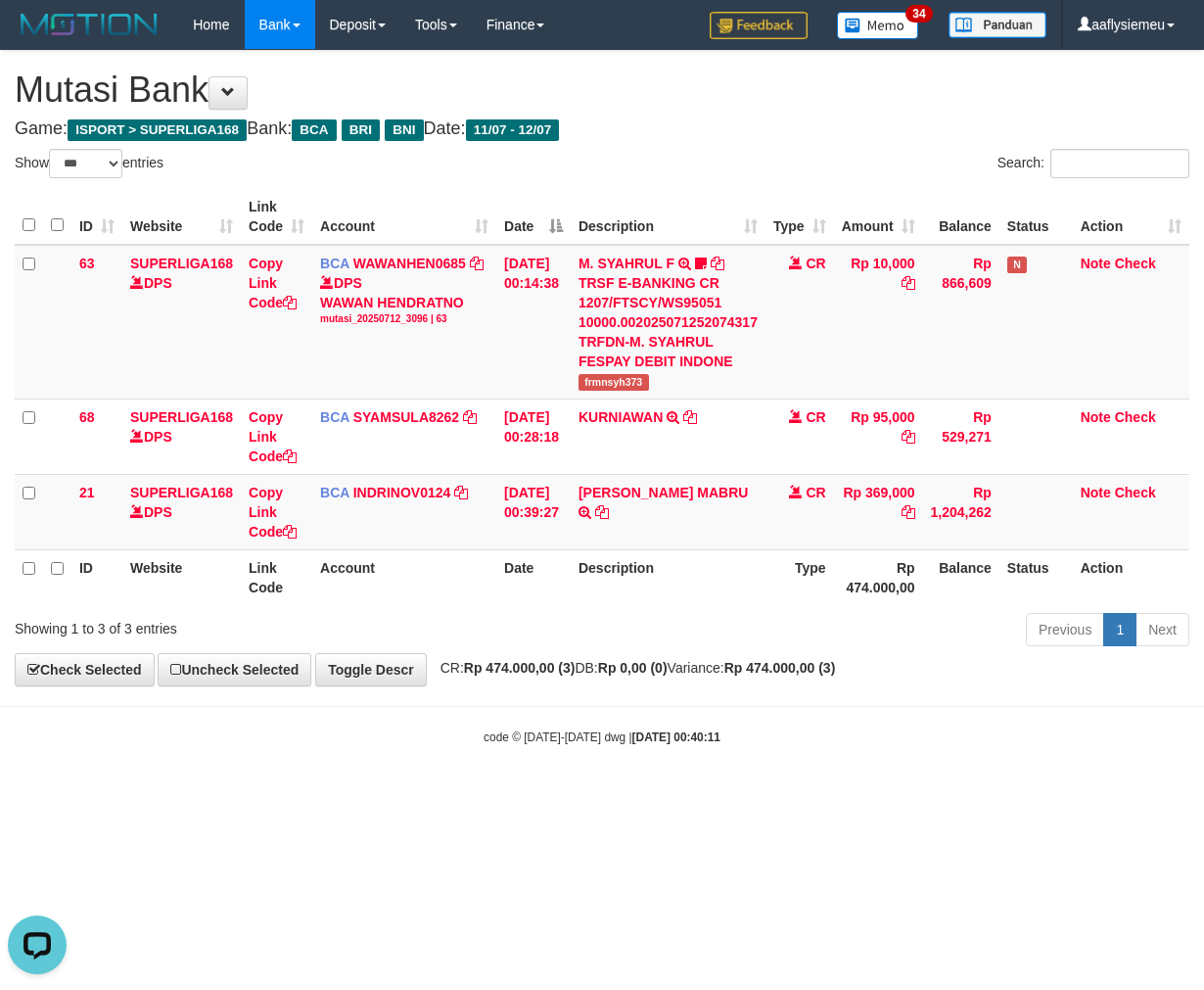 drag, startPoint x: 857, startPoint y: 894, endPoint x: 1192, endPoint y: 778, distance: 354.51516 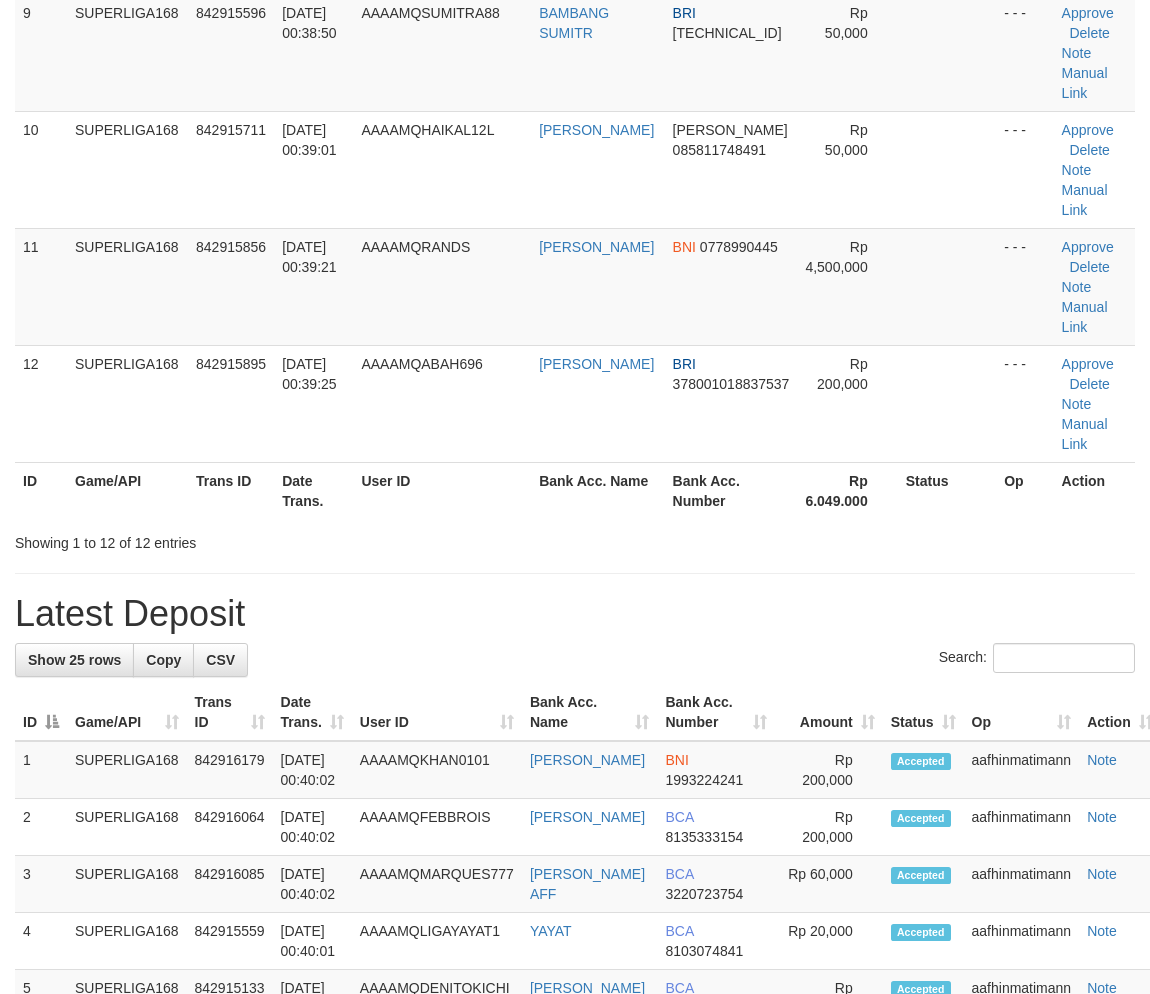 scroll, scrollTop: 877, scrollLeft: 0, axis: vertical 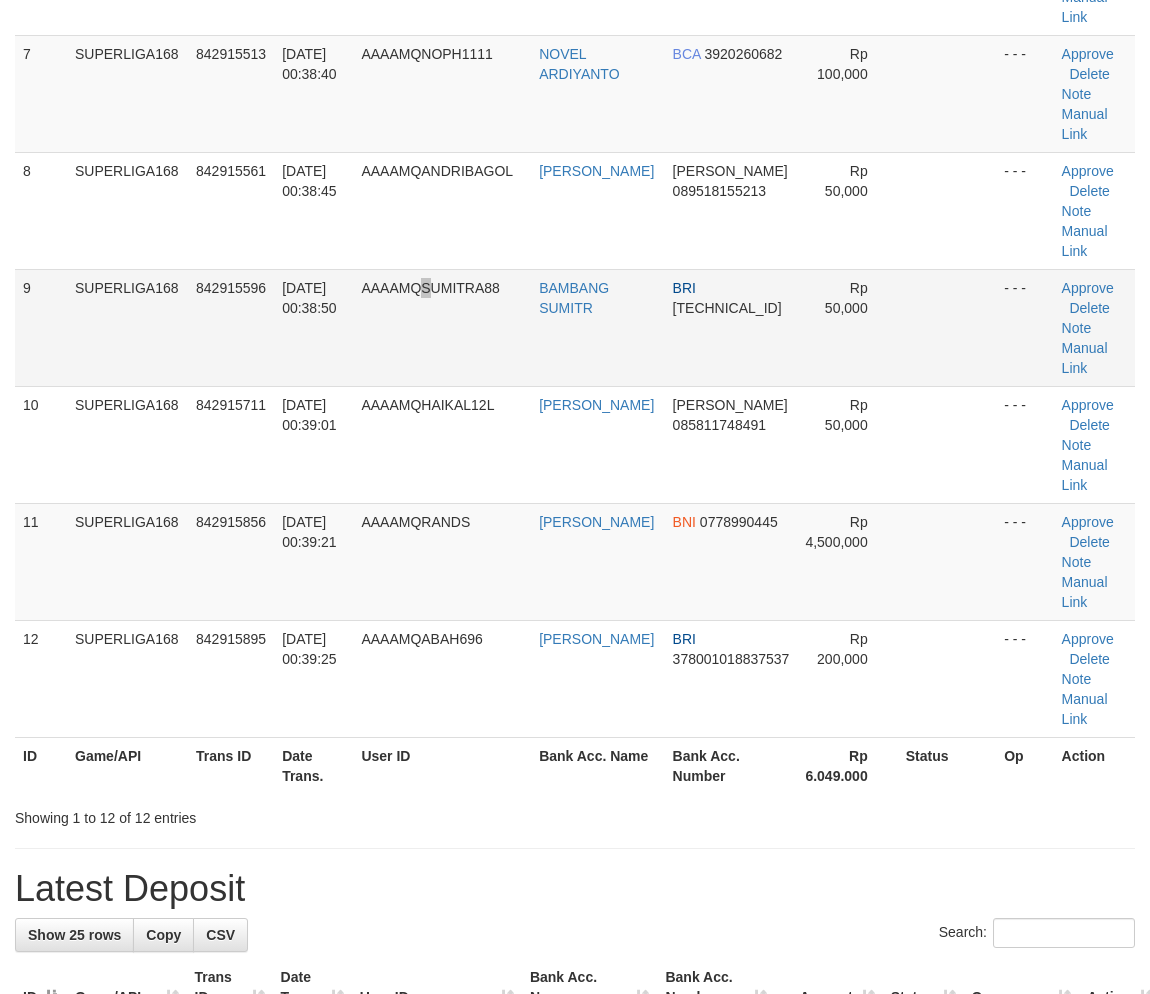 click on "AAAAMQSUMITRA88" at bounding box center [442, 327] 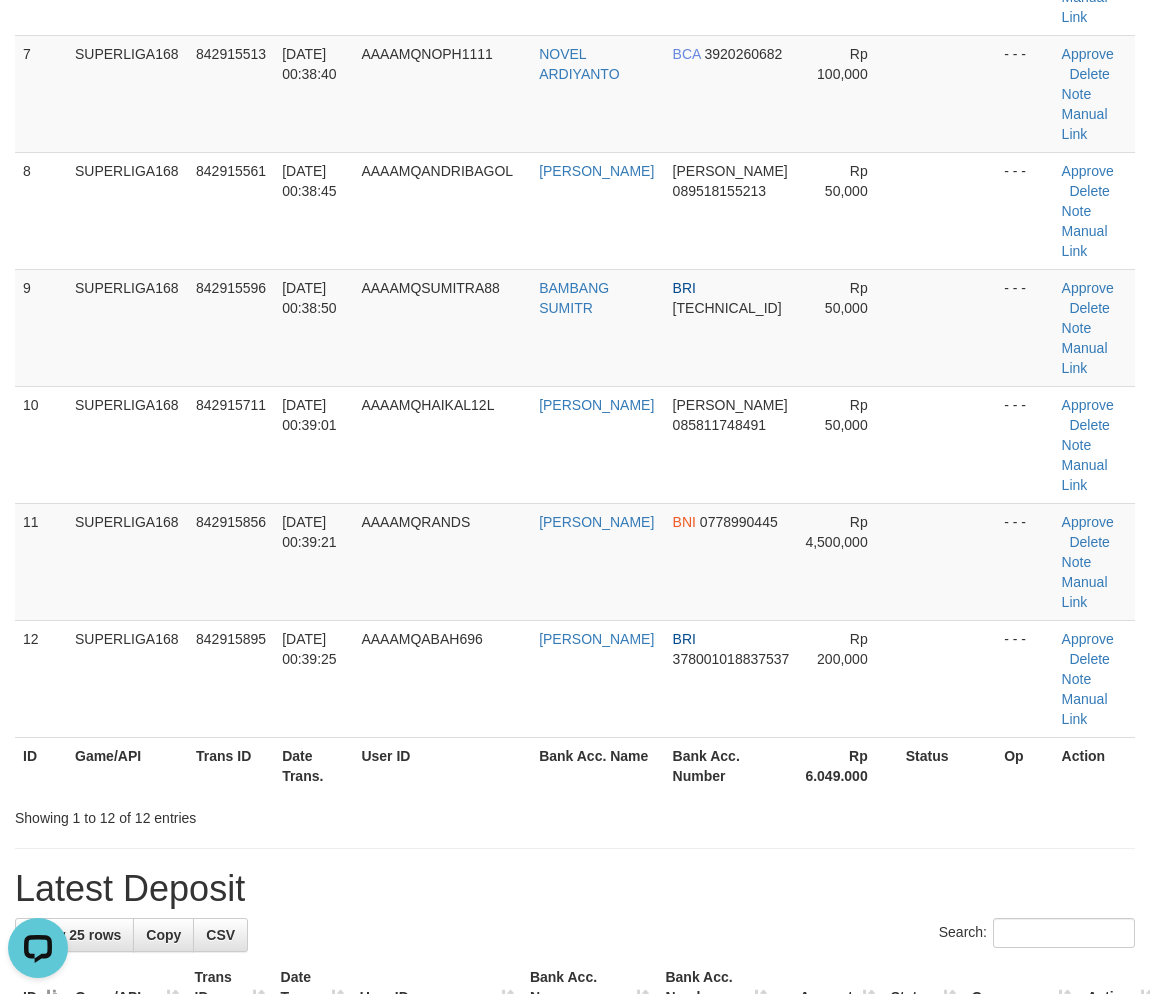 scroll, scrollTop: 0, scrollLeft: 0, axis: both 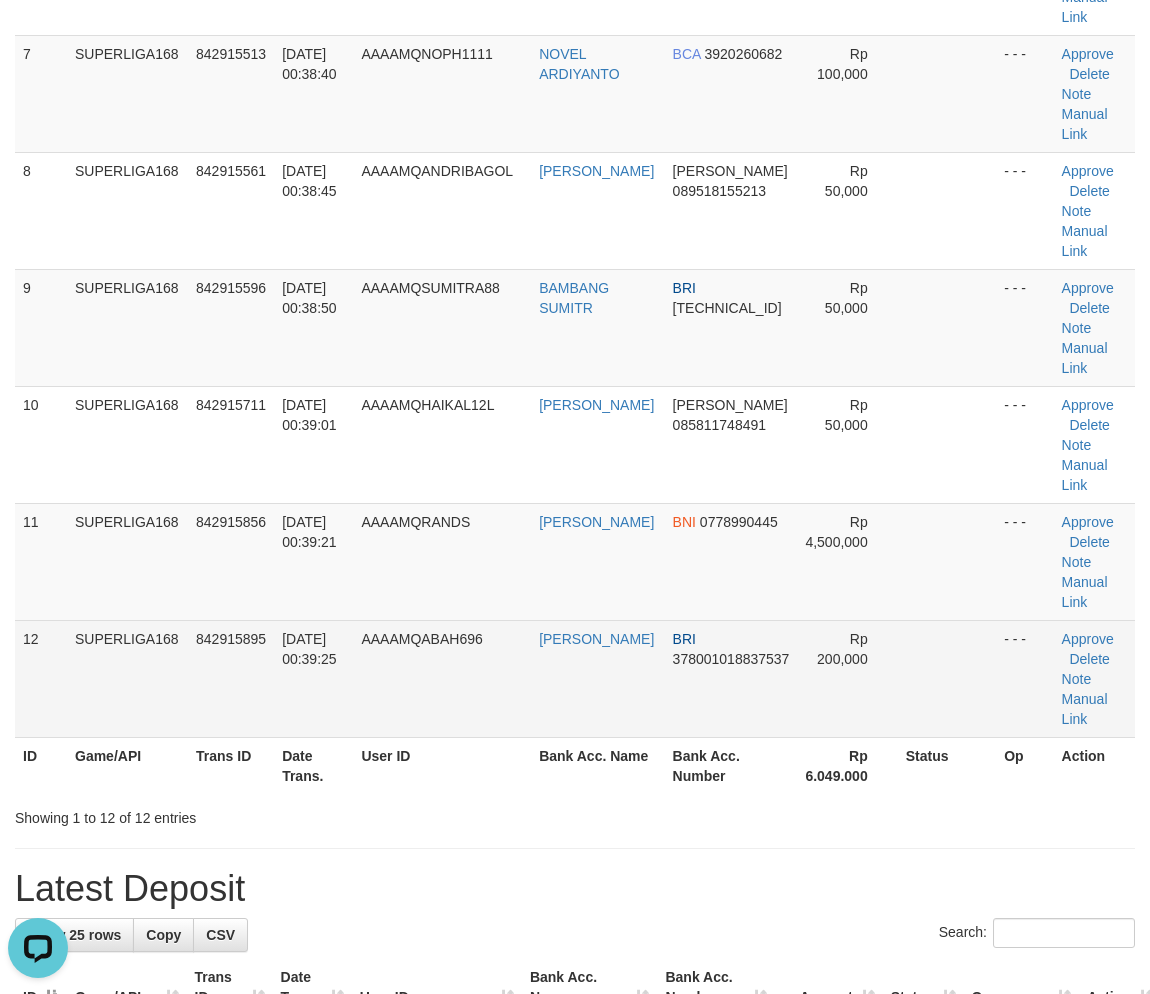 drag, startPoint x: 233, startPoint y: 646, endPoint x: 75, endPoint y: 701, distance: 167.29913 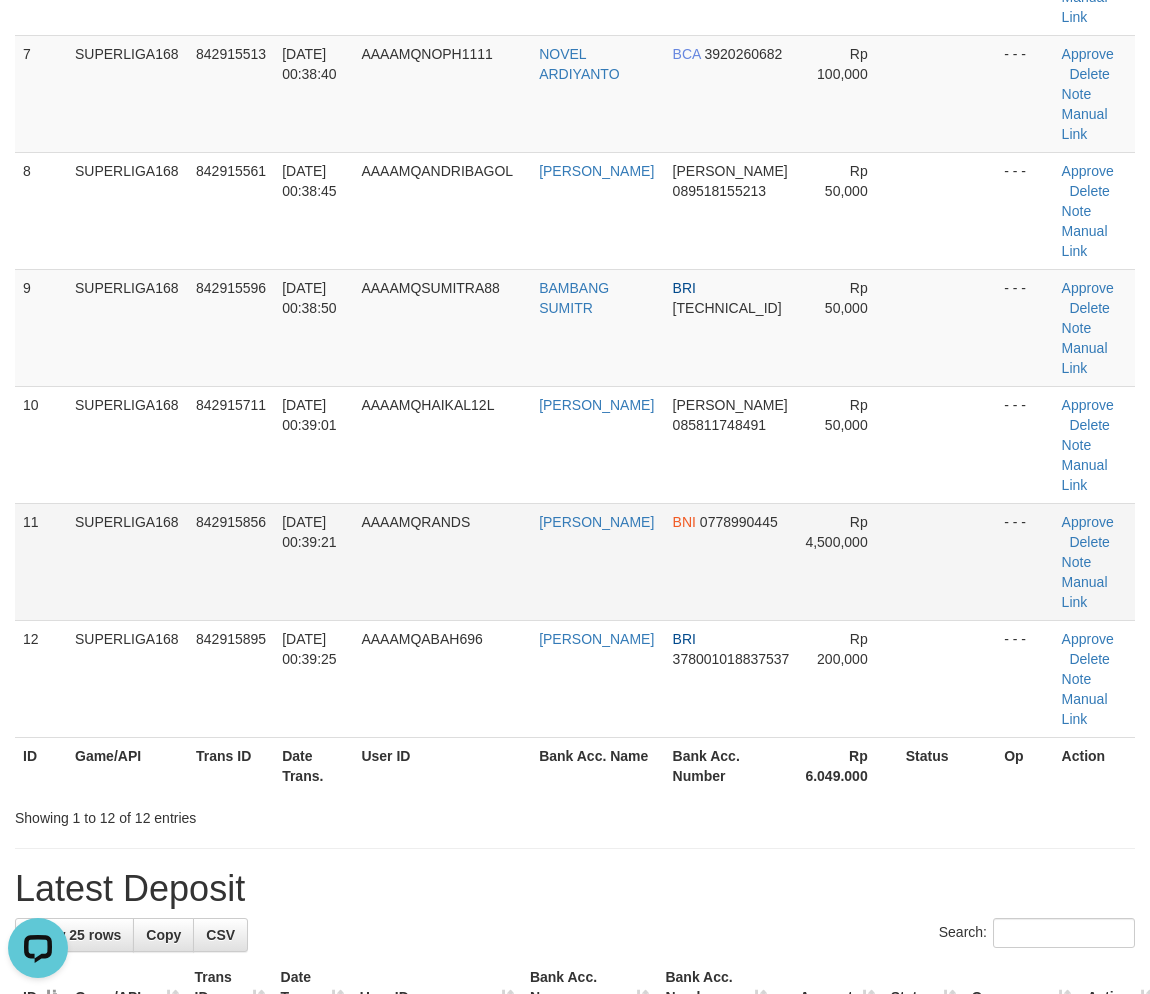 click on "11
SUPERLIGA168
842915856
12/07/2025 00:39:21
AAAAMQRANDS
RANDI ABDI
BNI
0778990445
Rp 4,500,000
- - -
Approve
Delete
Note
Manual Link" at bounding box center [575, 561] 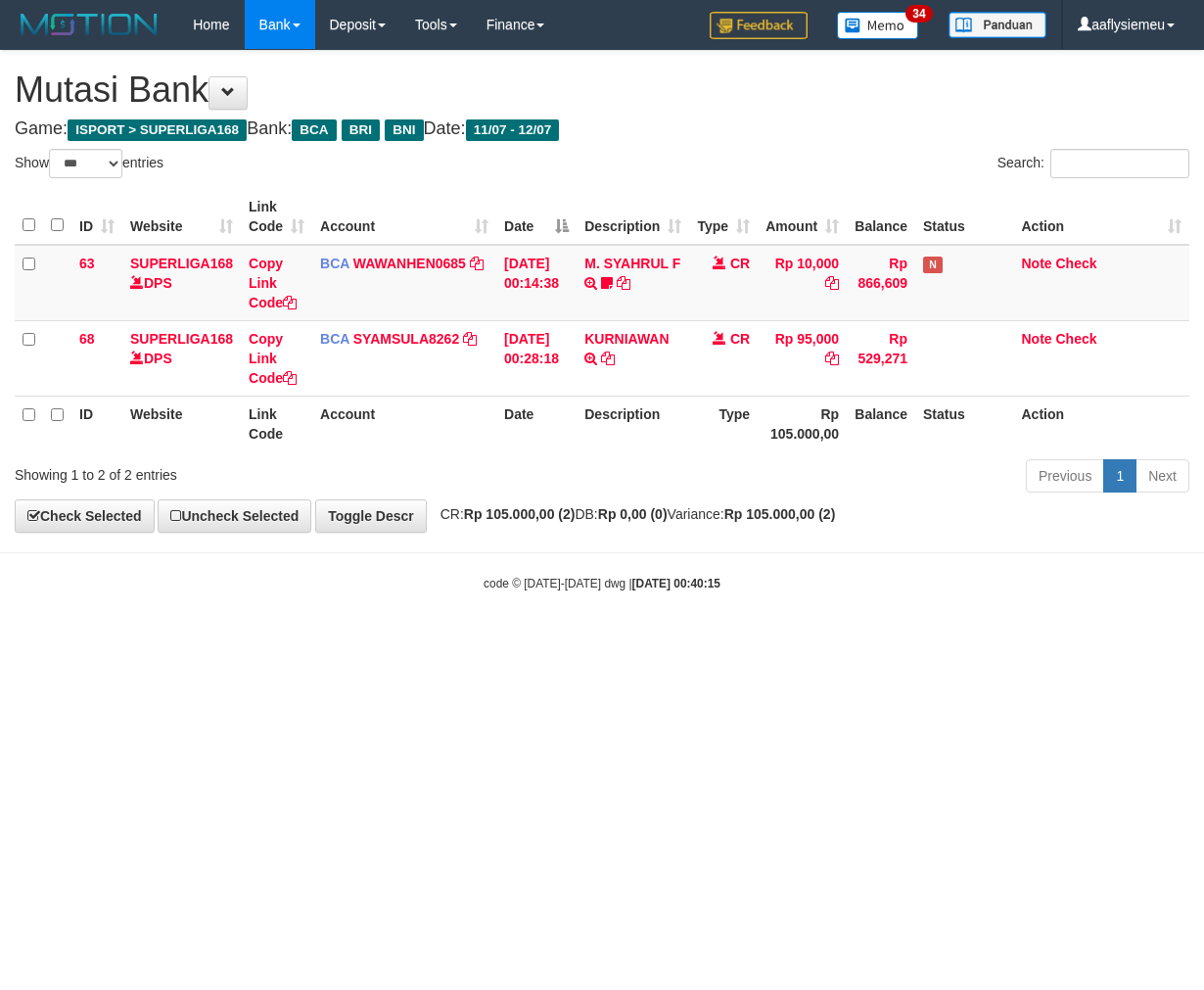 select on "***" 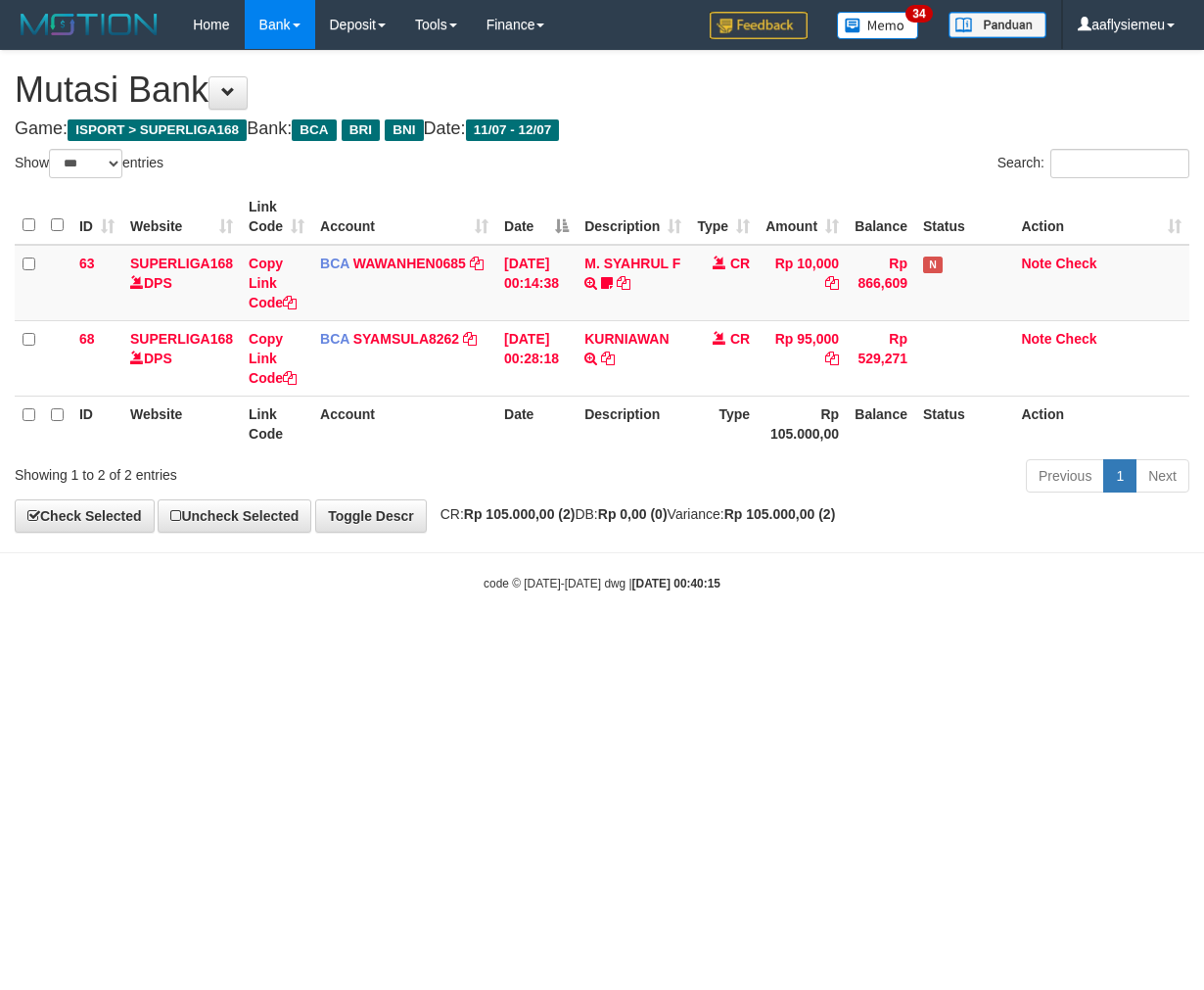 scroll, scrollTop: 0, scrollLeft: 0, axis: both 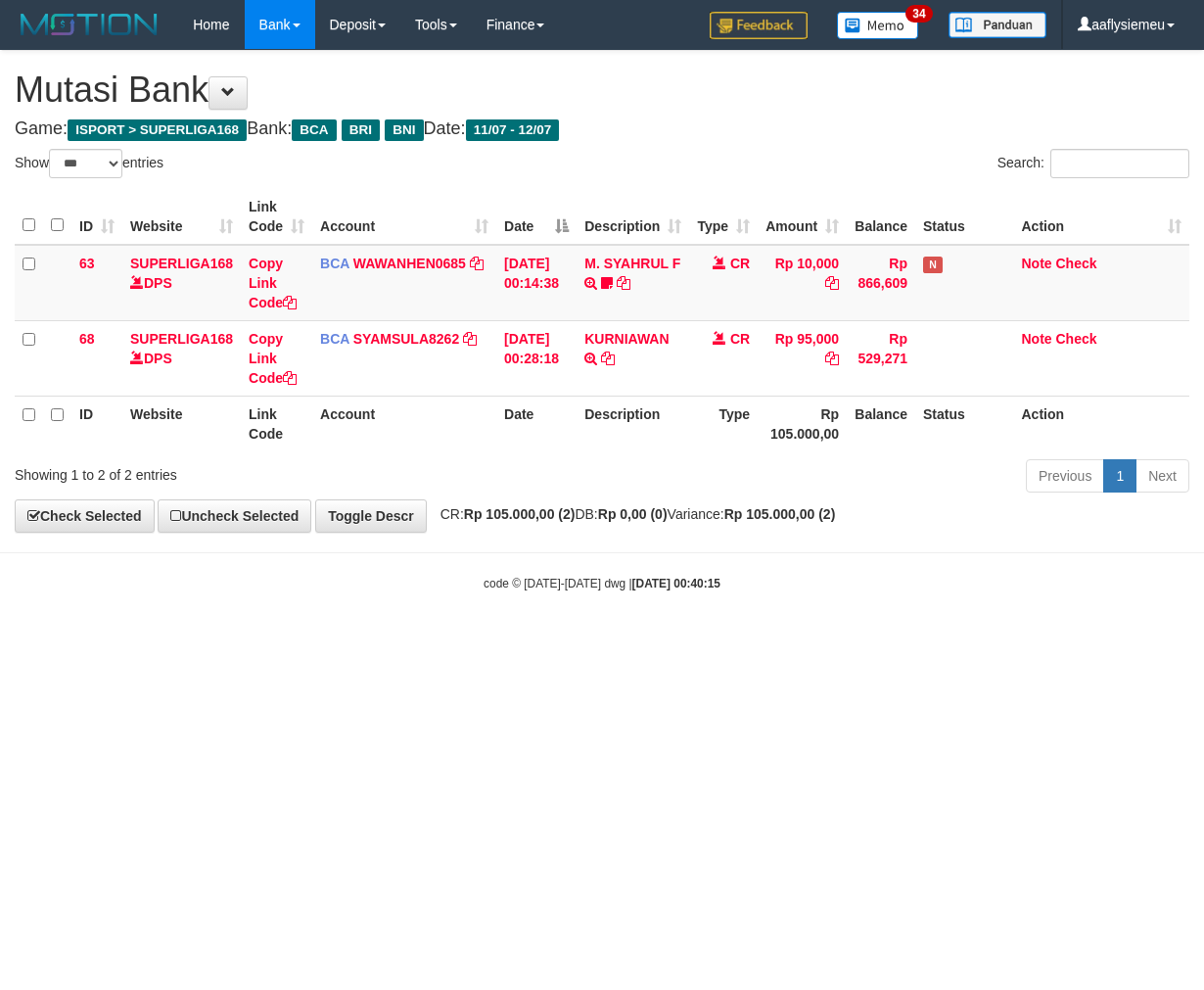 select on "***" 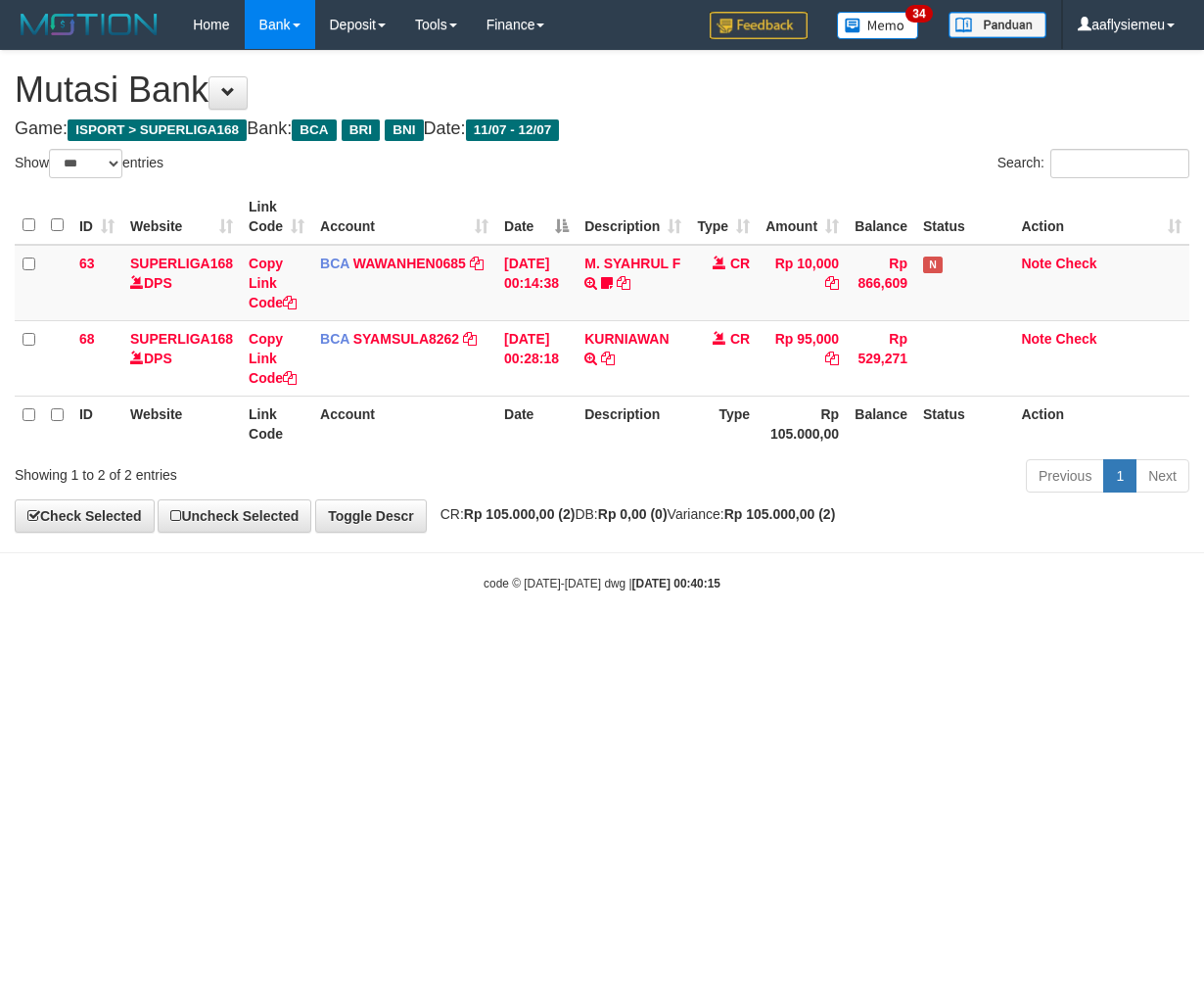 scroll, scrollTop: 0, scrollLeft: 0, axis: both 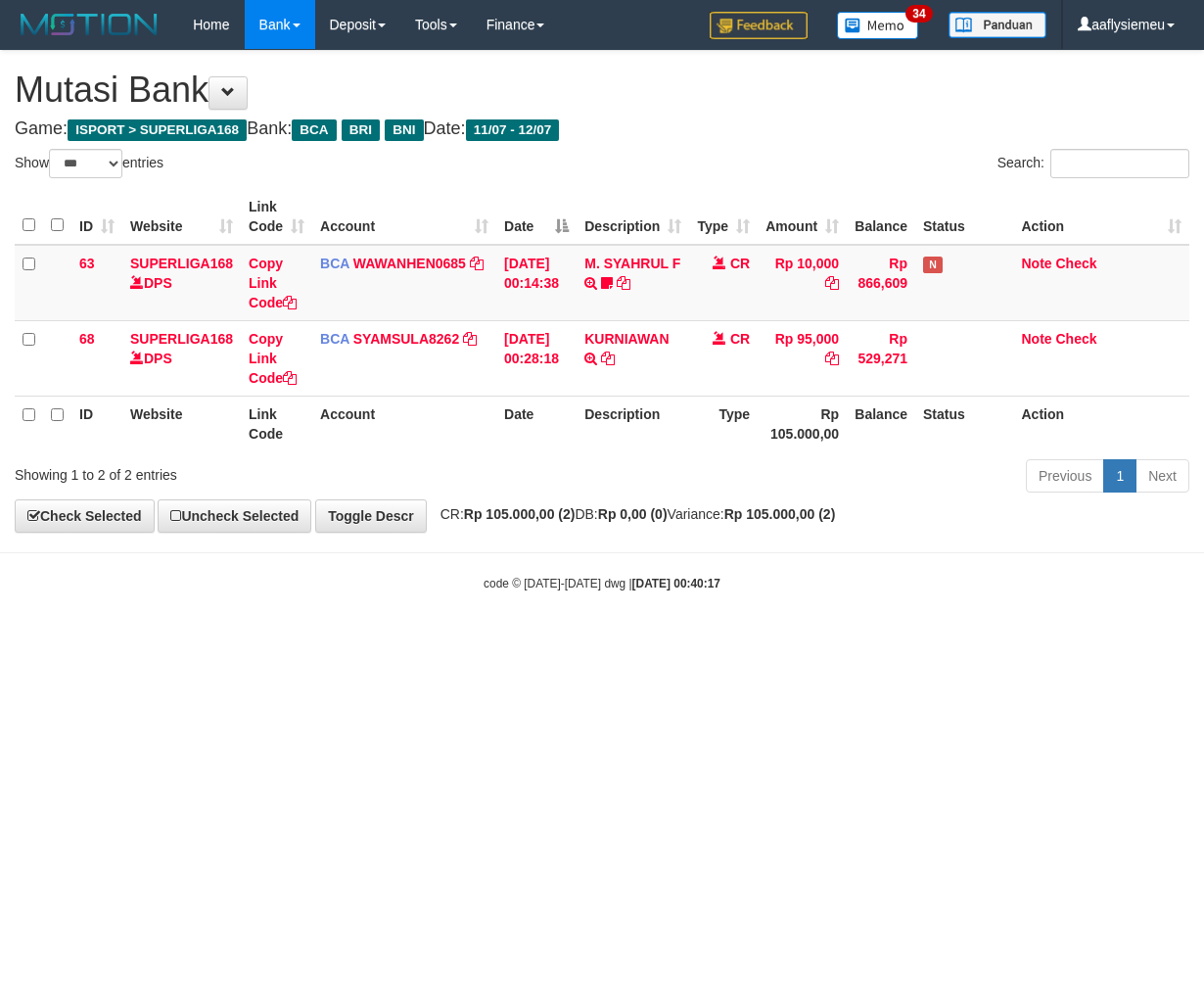 select on "***" 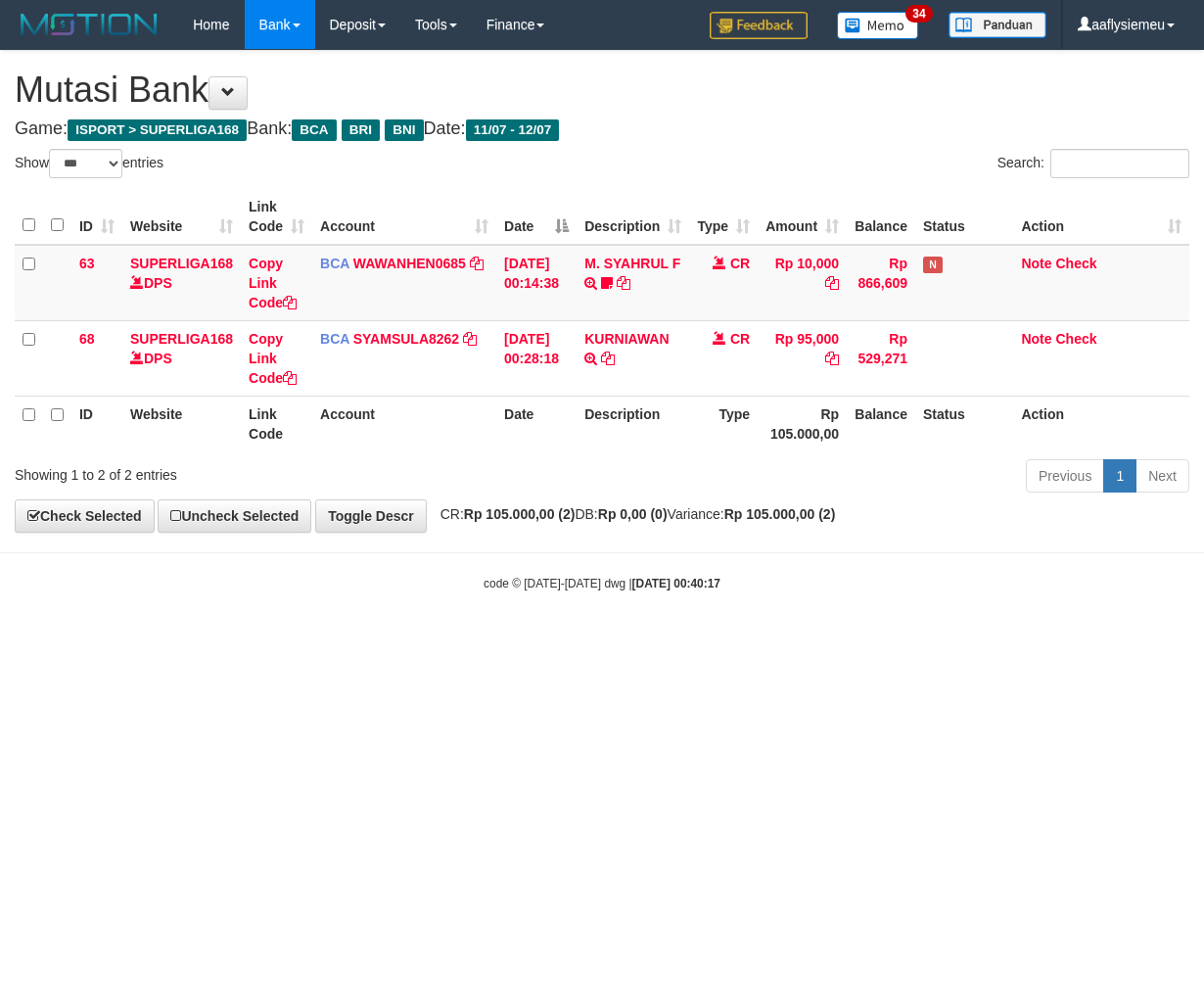 scroll, scrollTop: 0, scrollLeft: 0, axis: both 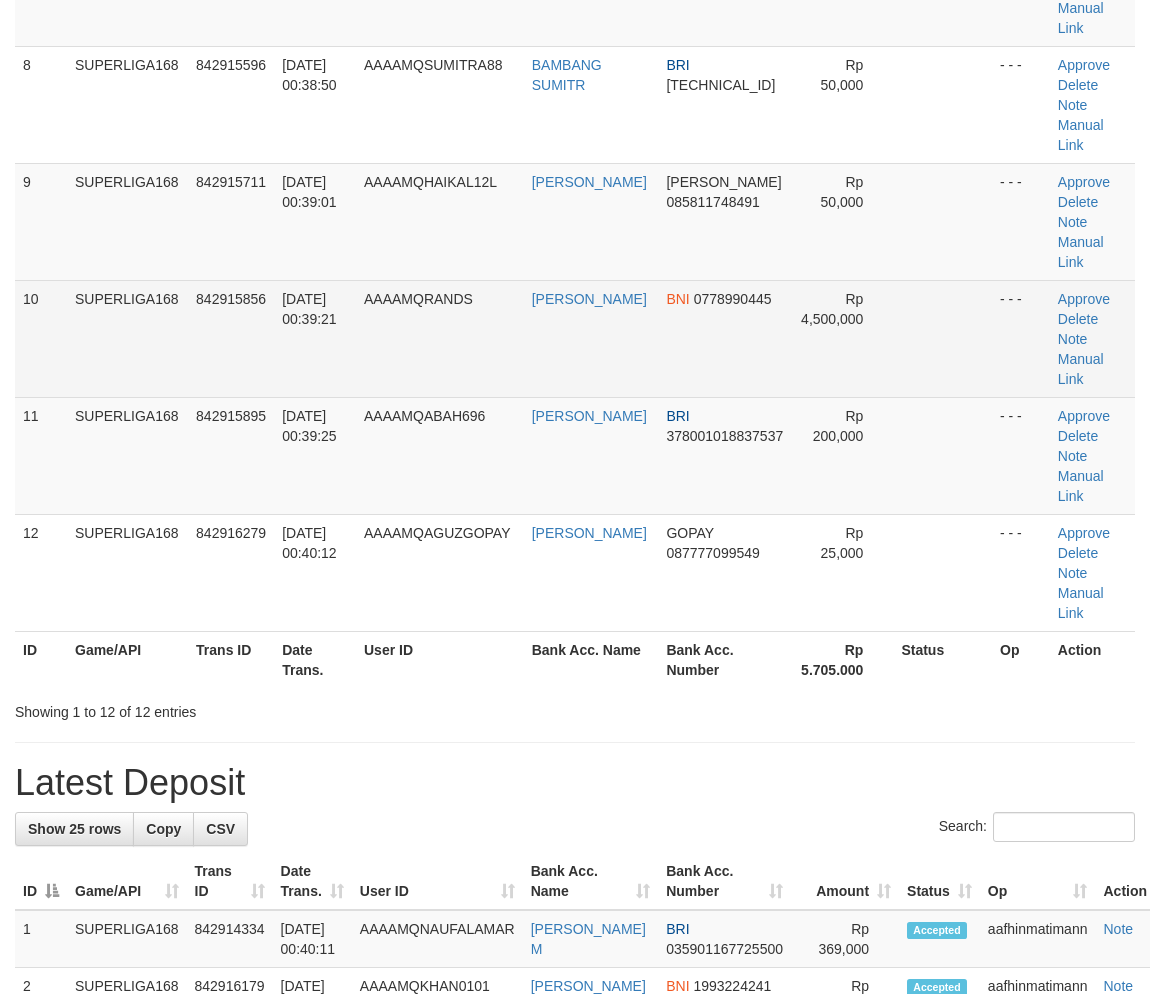 click on "12/07/2025 00:39:21" at bounding box center (315, 338) 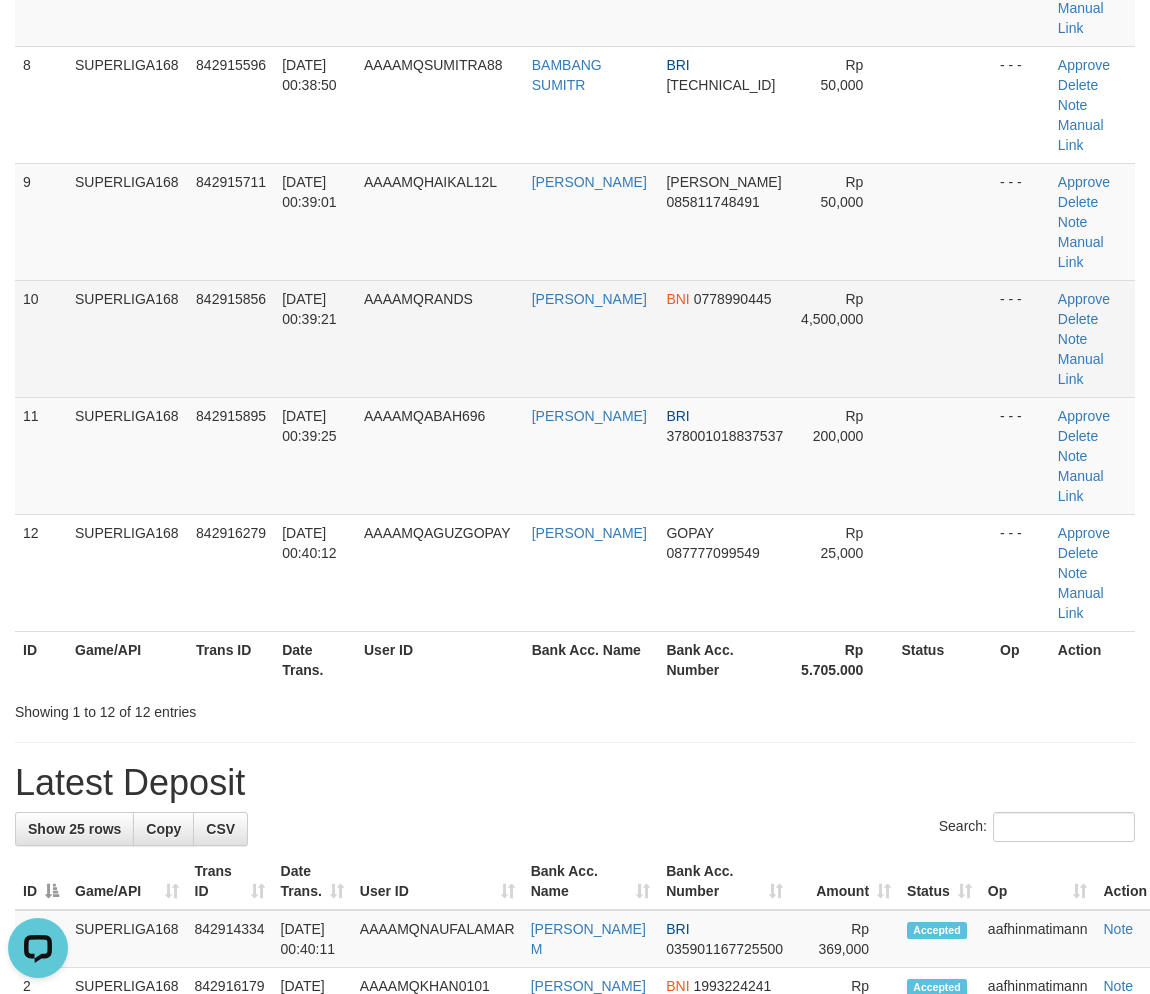 scroll, scrollTop: 0, scrollLeft: 0, axis: both 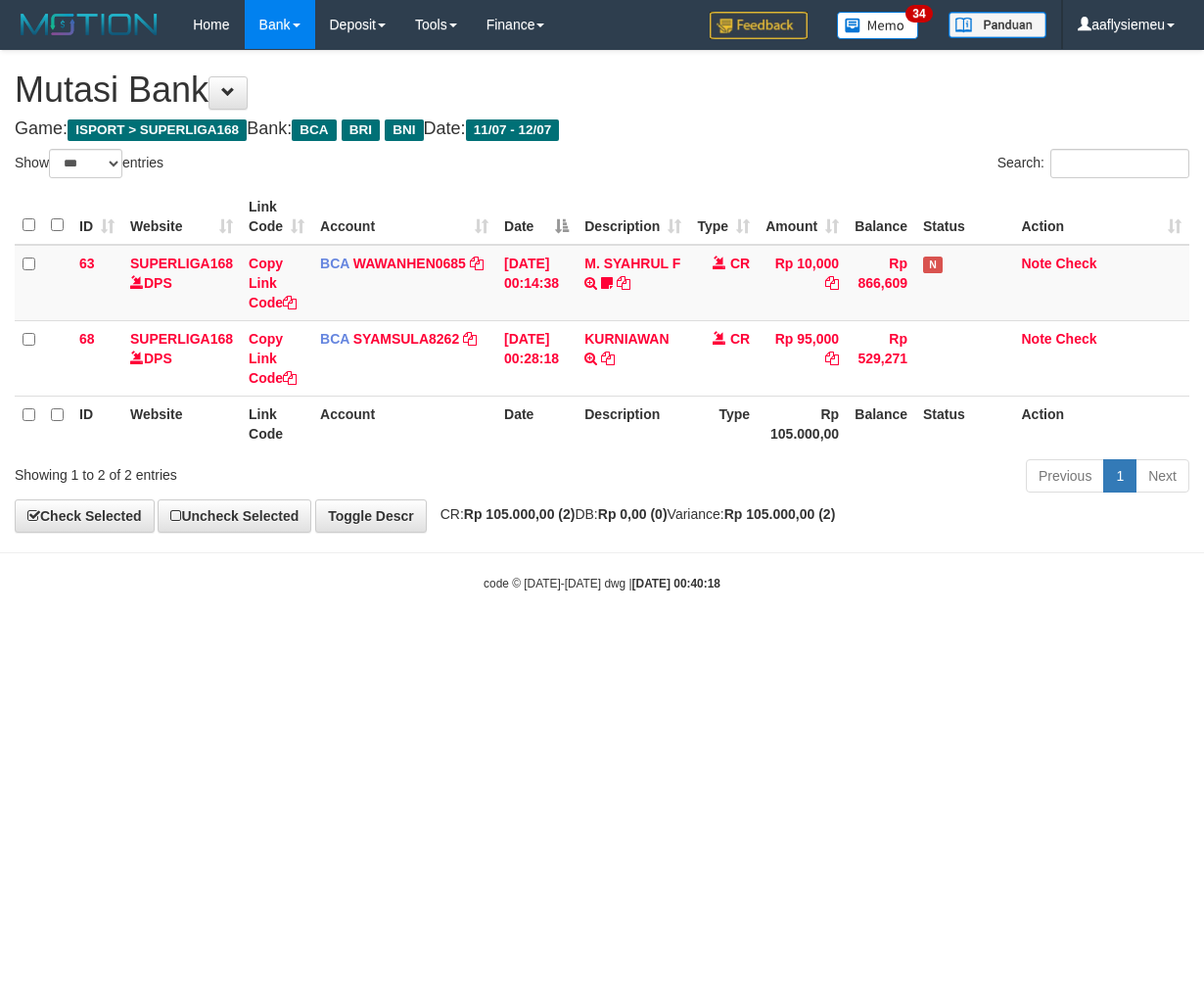 select on "***" 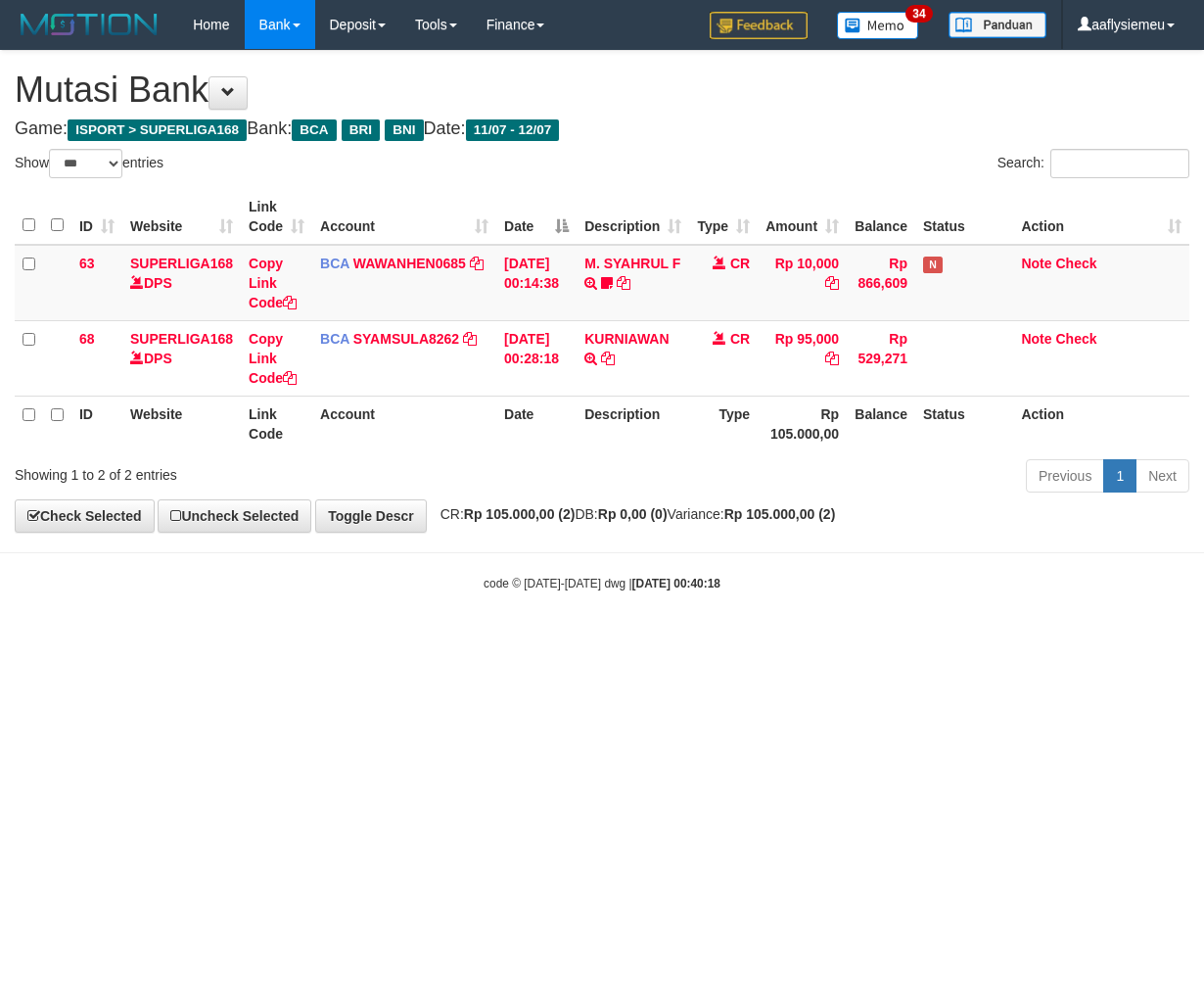 scroll, scrollTop: 0, scrollLeft: 0, axis: both 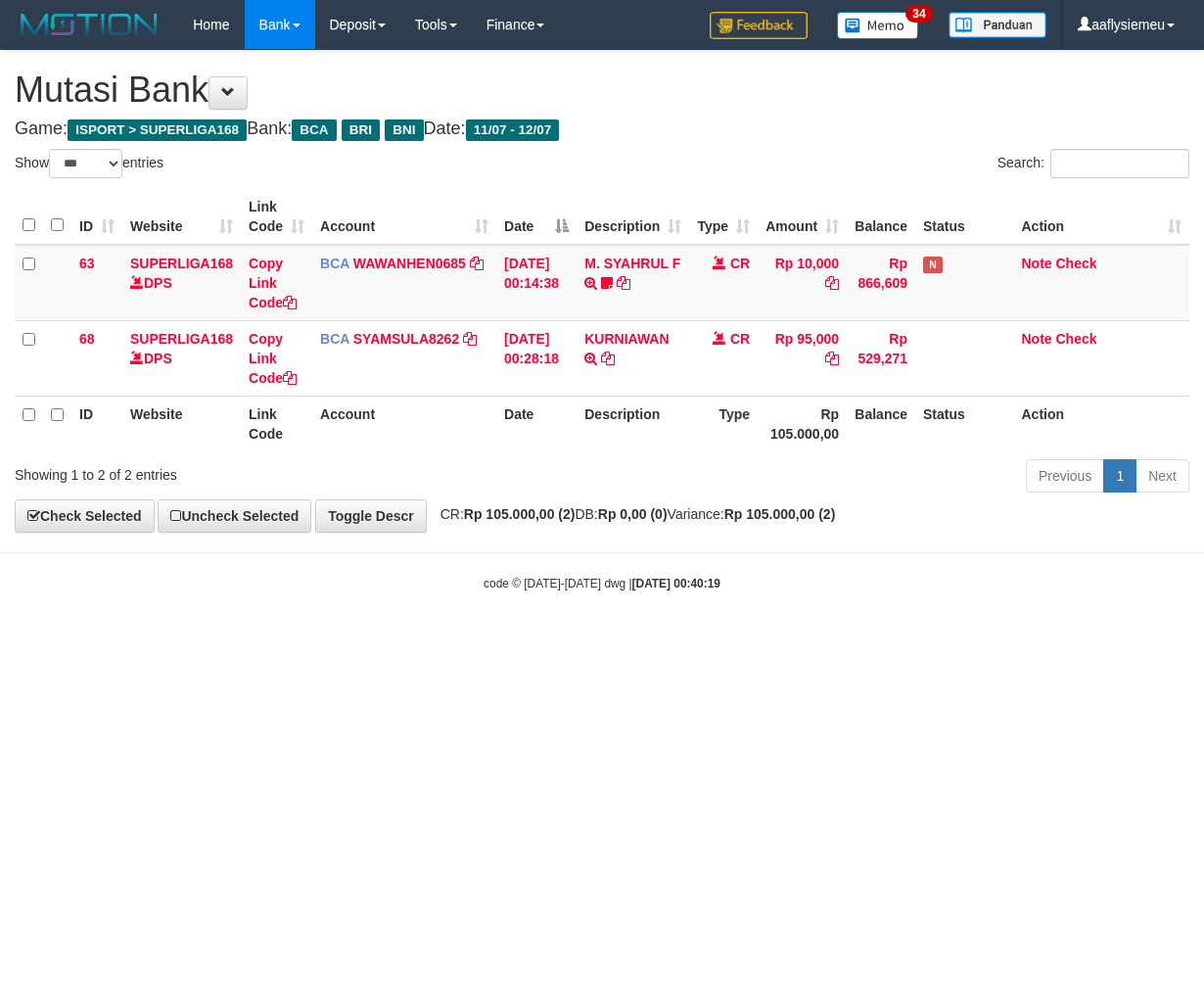select on "***" 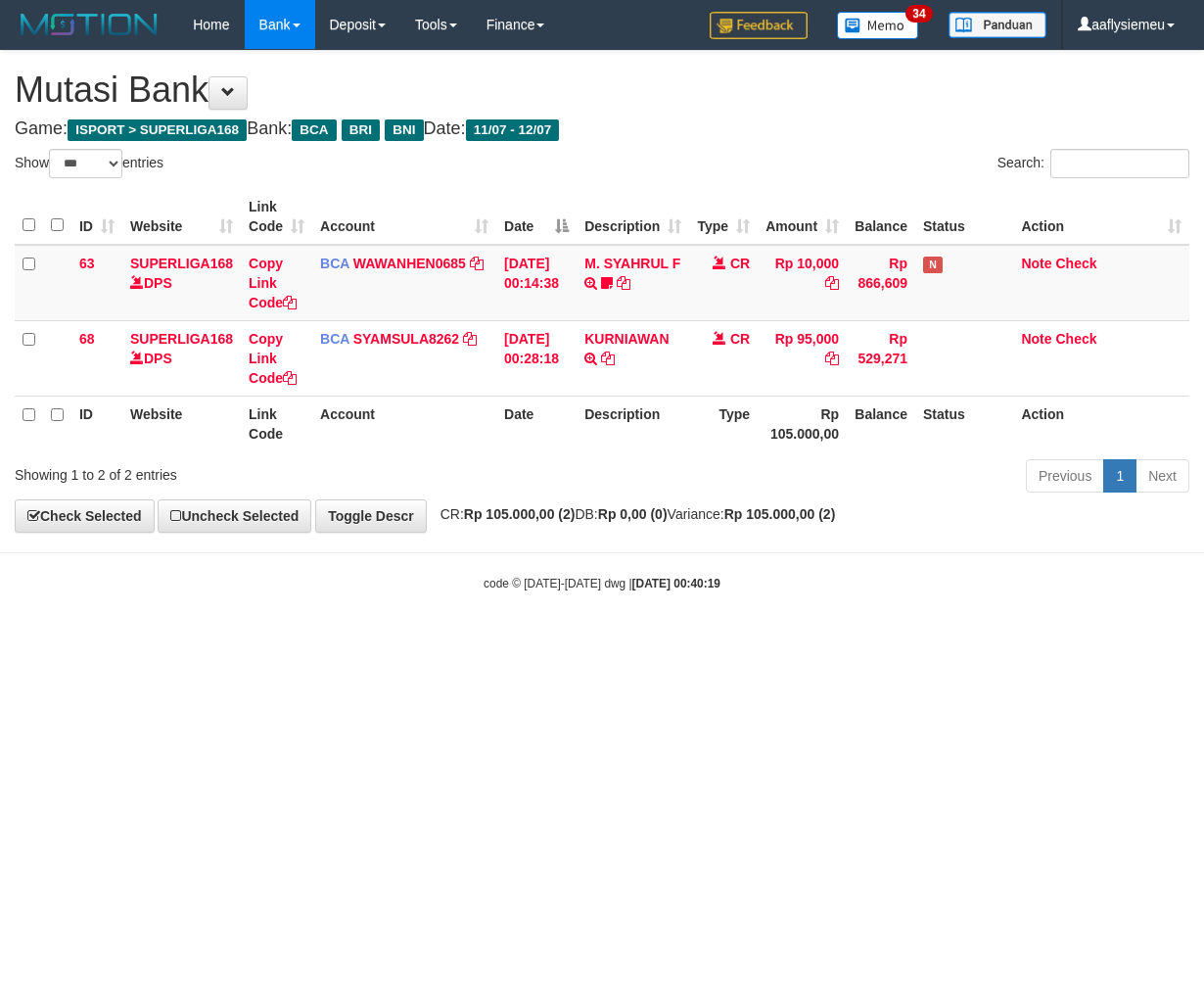 scroll, scrollTop: 0, scrollLeft: 0, axis: both 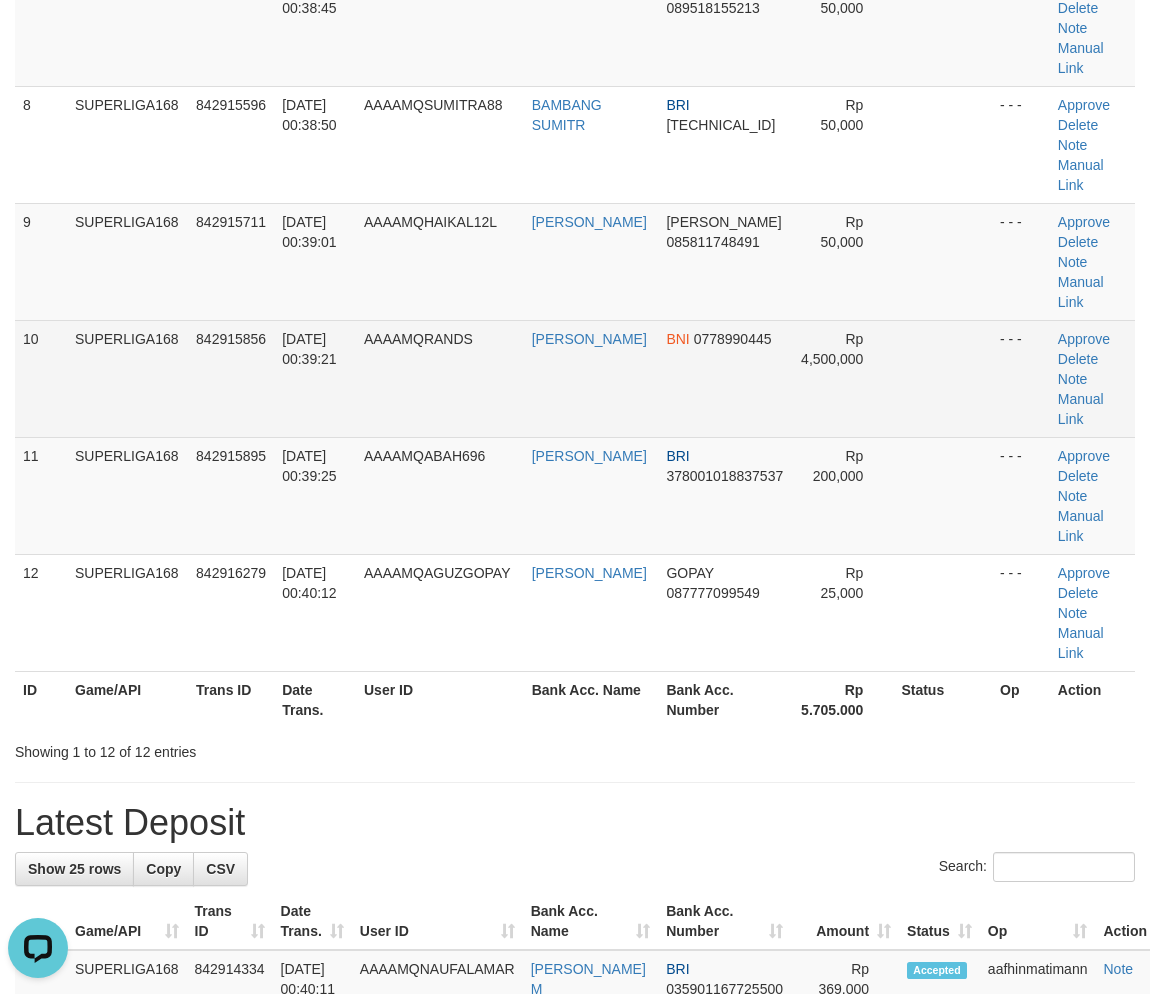 drag, startPoint x: 313, startPoint y: 317, endPoint x: 191, endPoint y: 421, distance: 160.3122 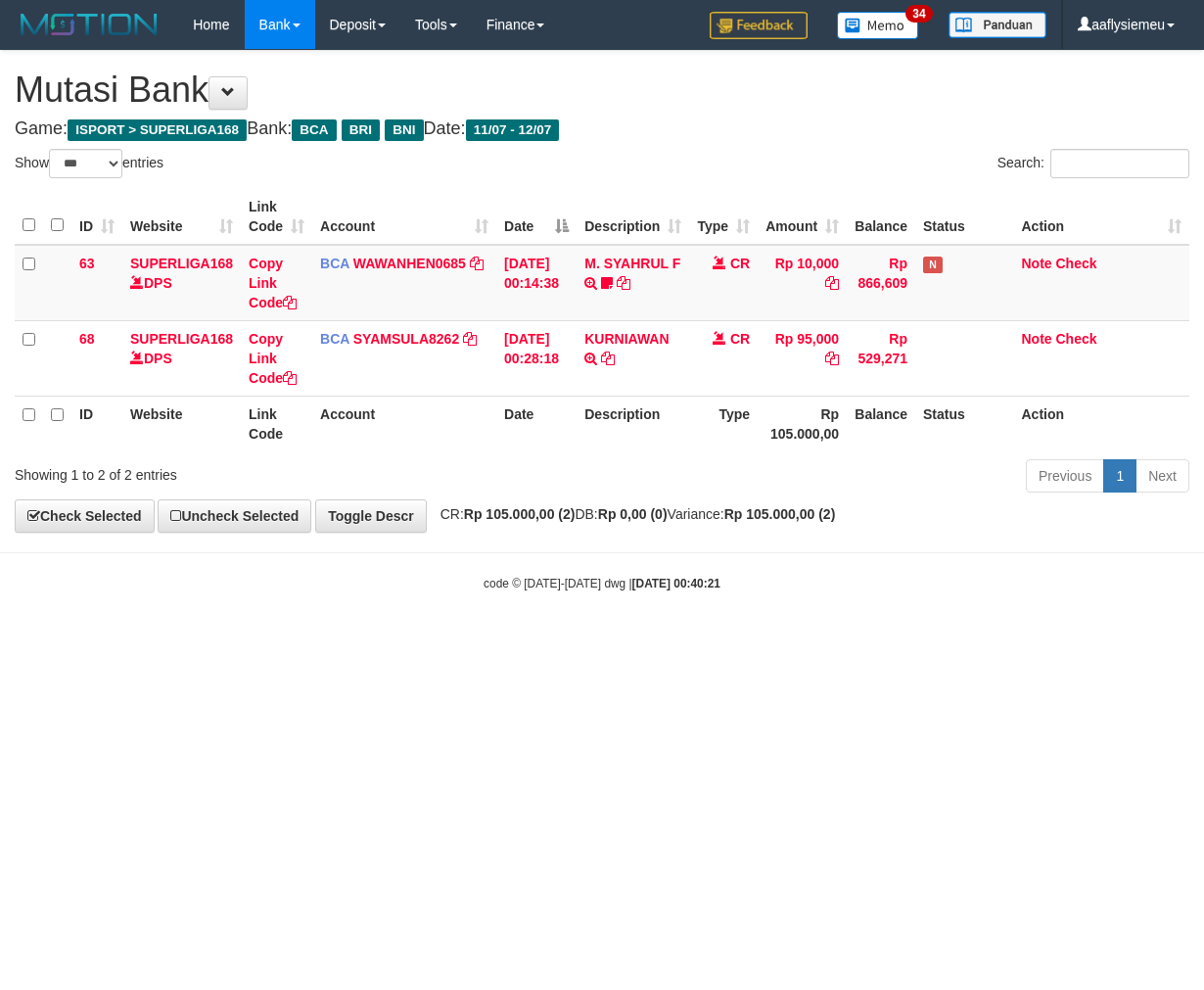 select on "***" 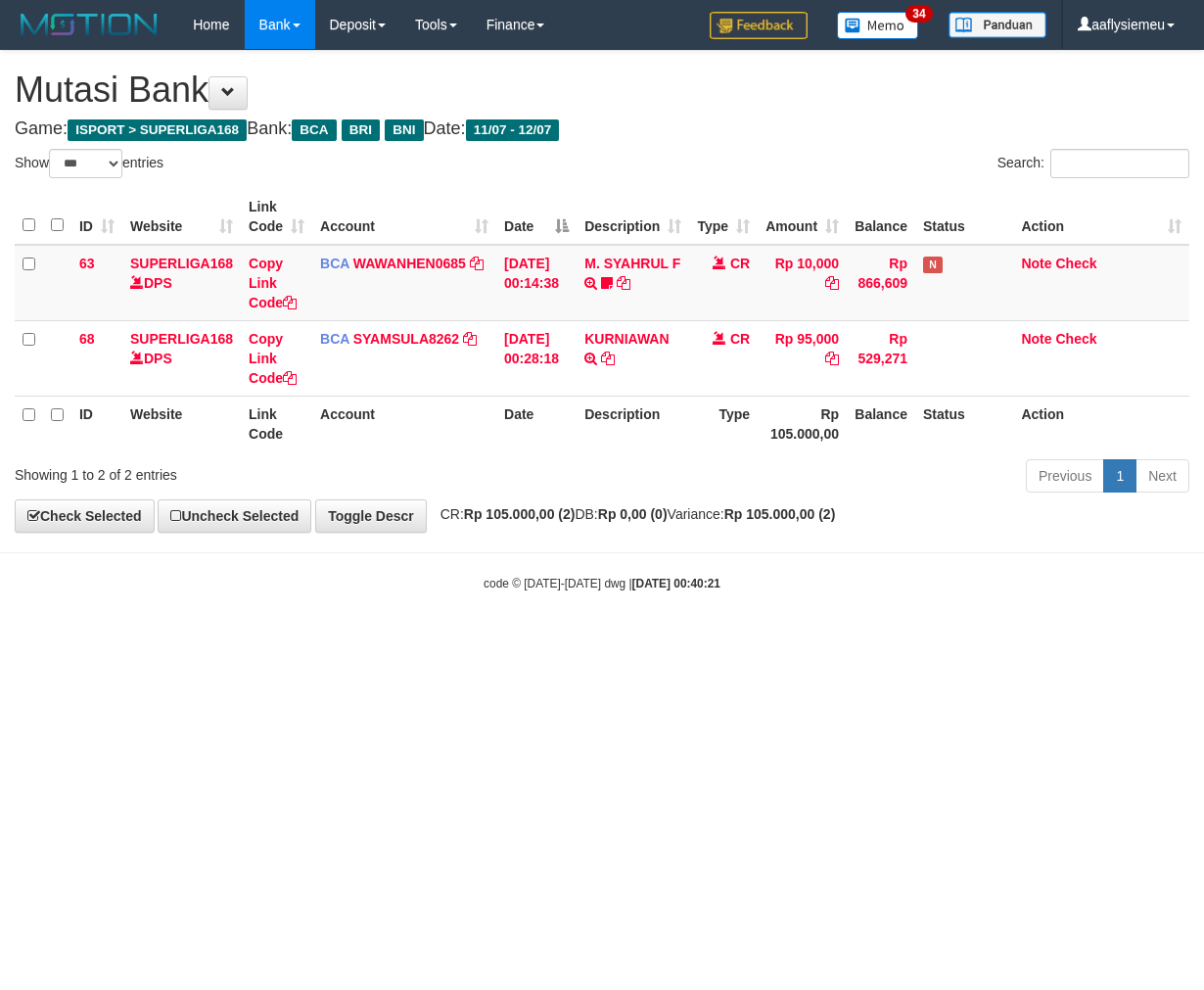 scroll, scrollTop: 0, scrollLeft: 0, axis: both 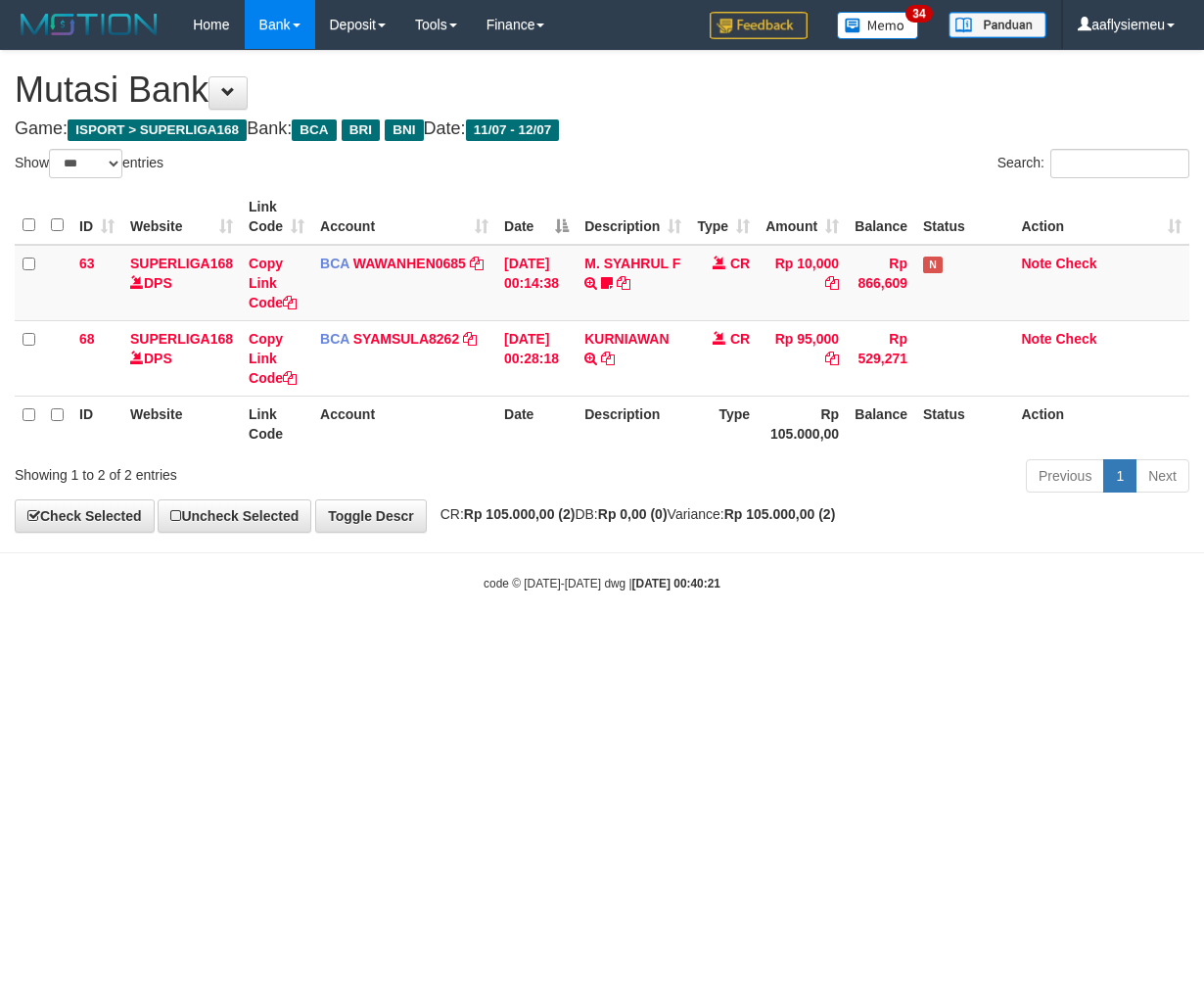 select on "***" 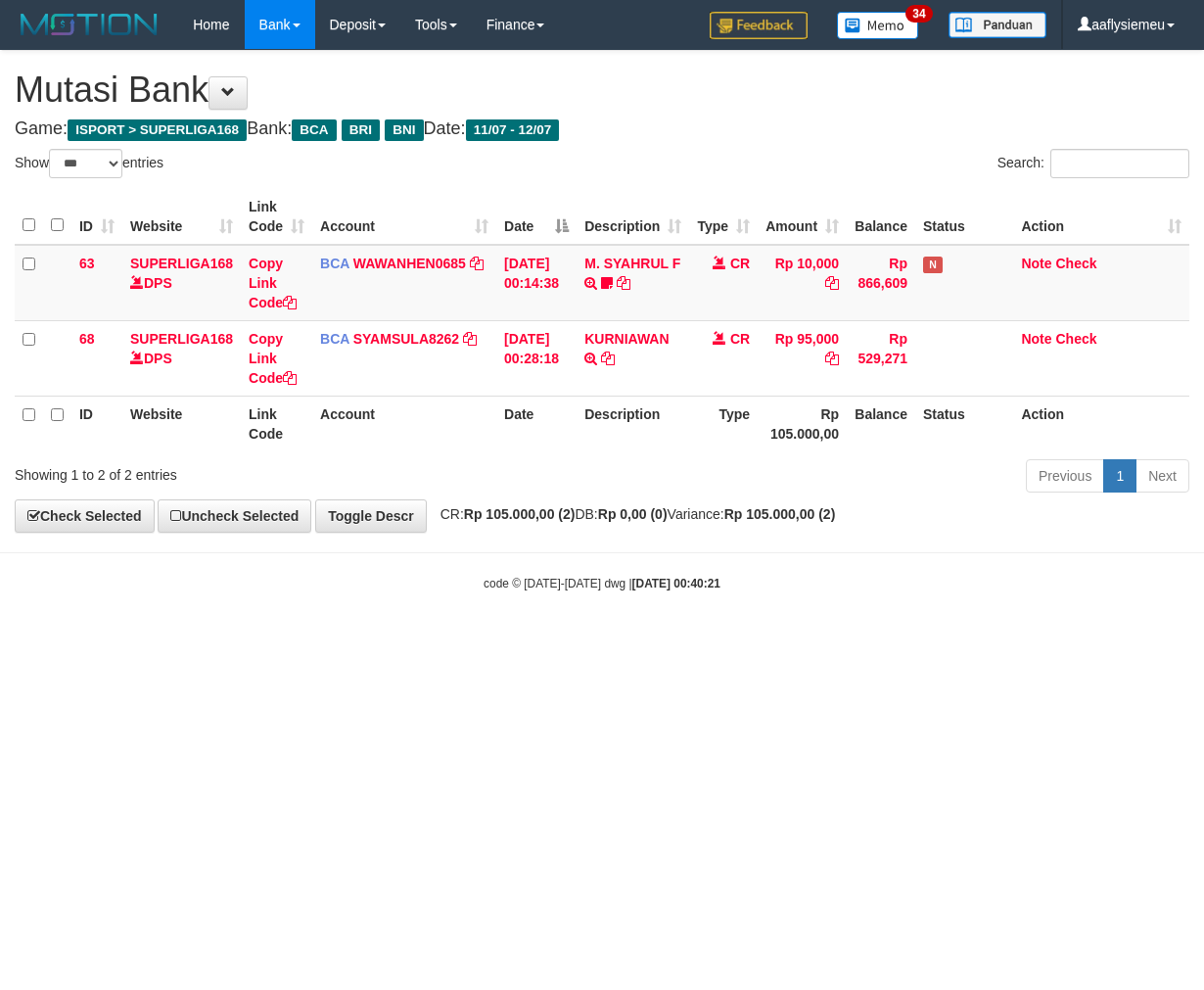 scroll, scrollTop: 0, scrollLeft: 0, axis: both 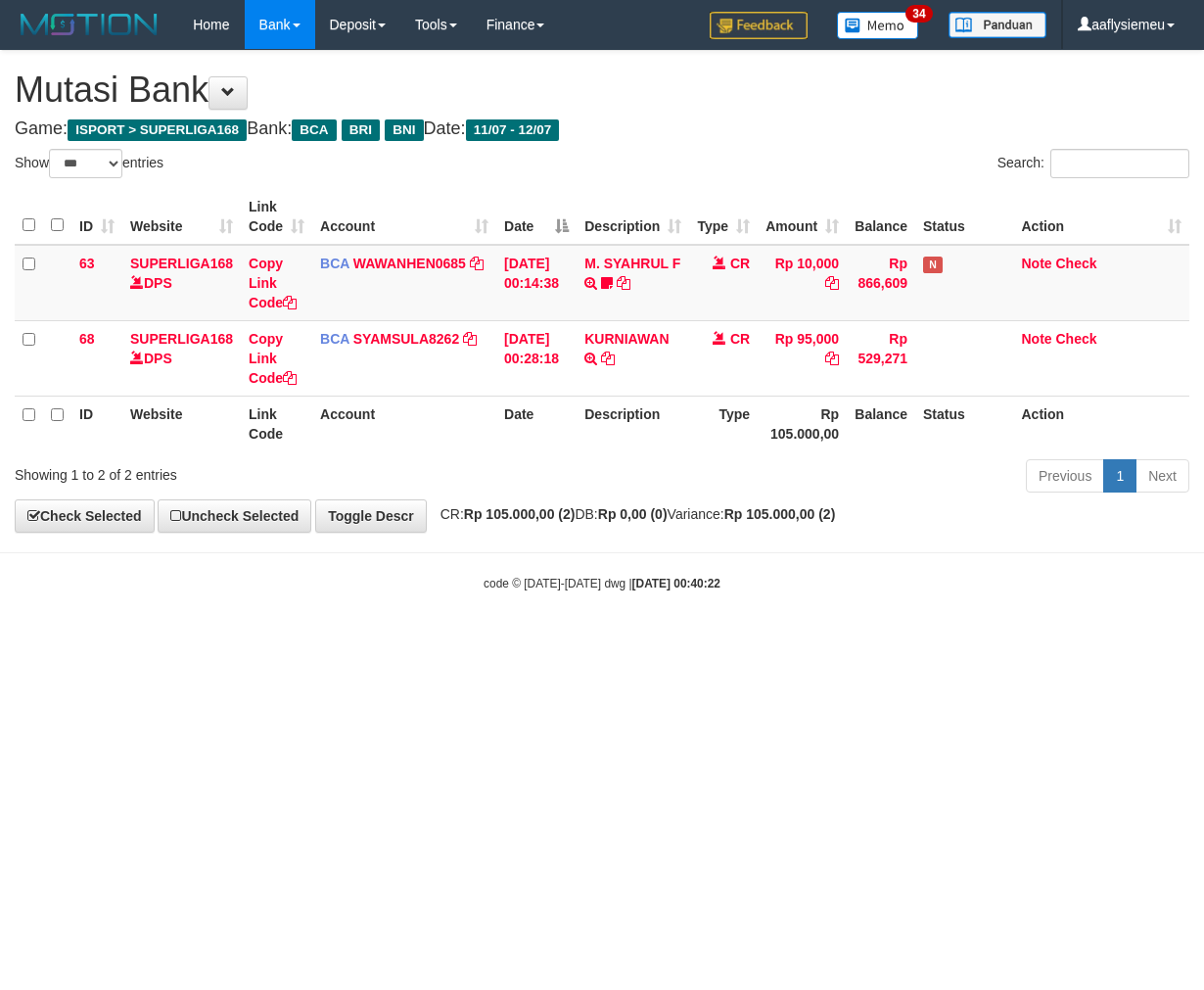 select on "***" 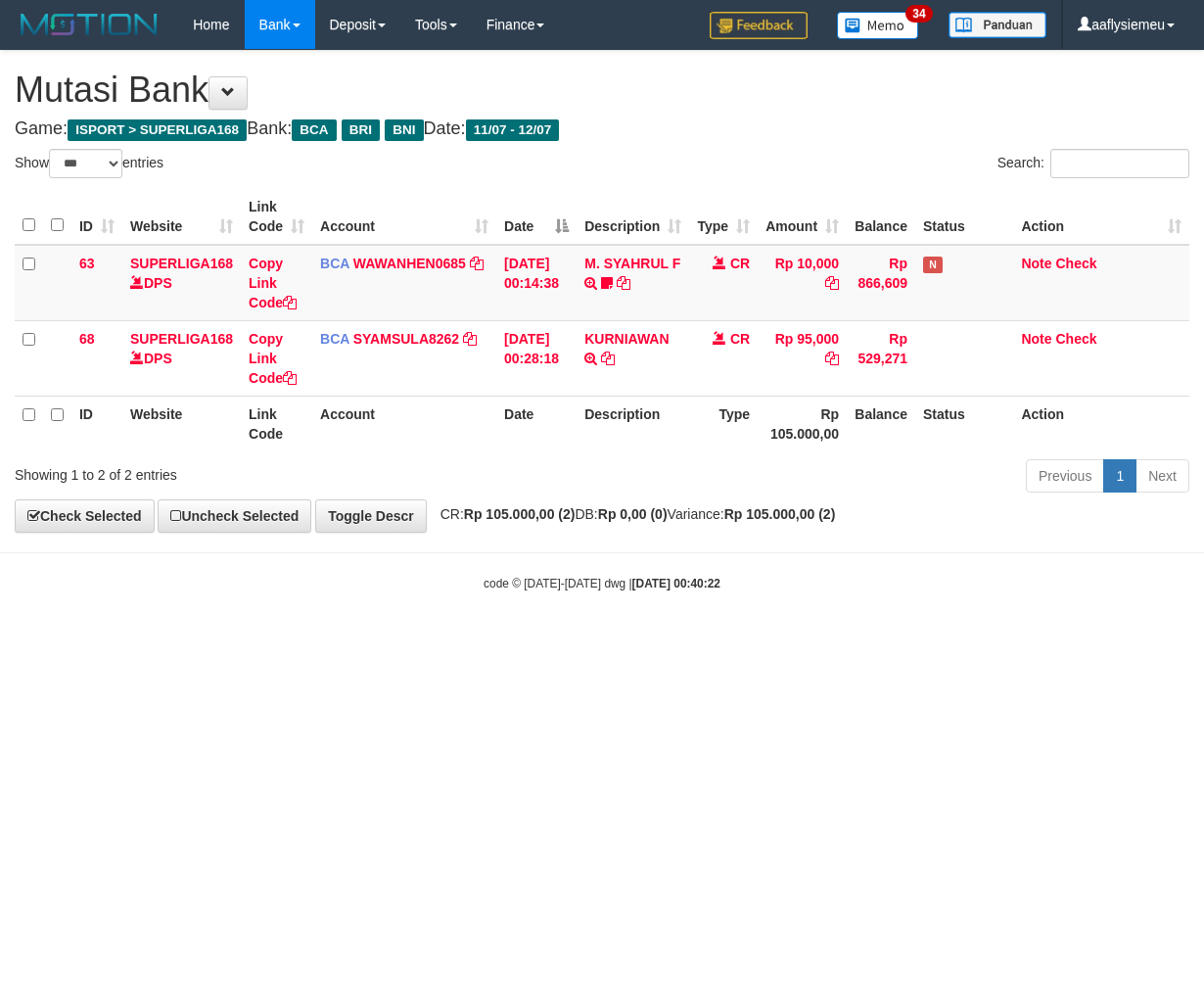 scroll, scrollTop: 0, scrollLeft: 0, axis: both 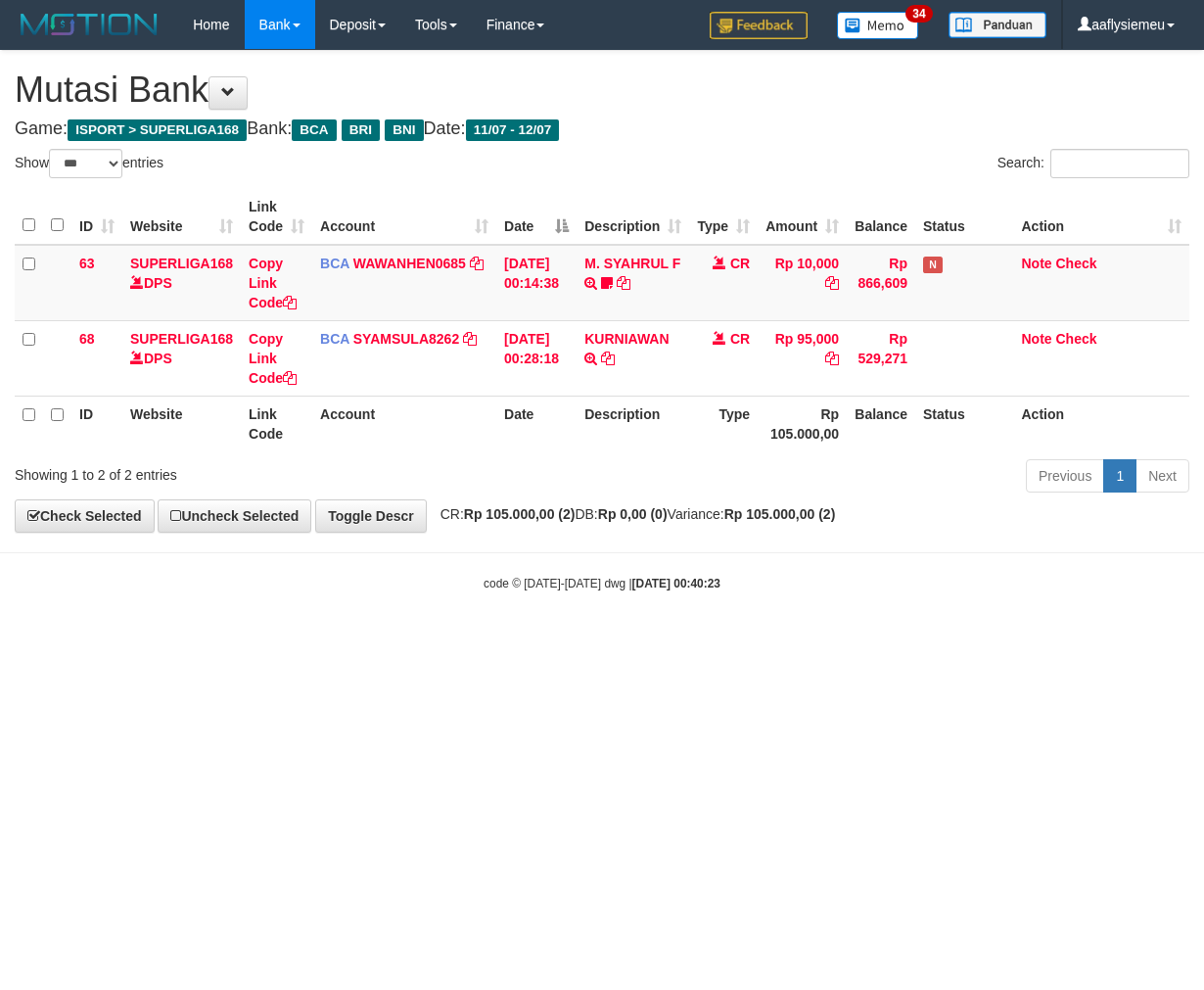 select on "***" 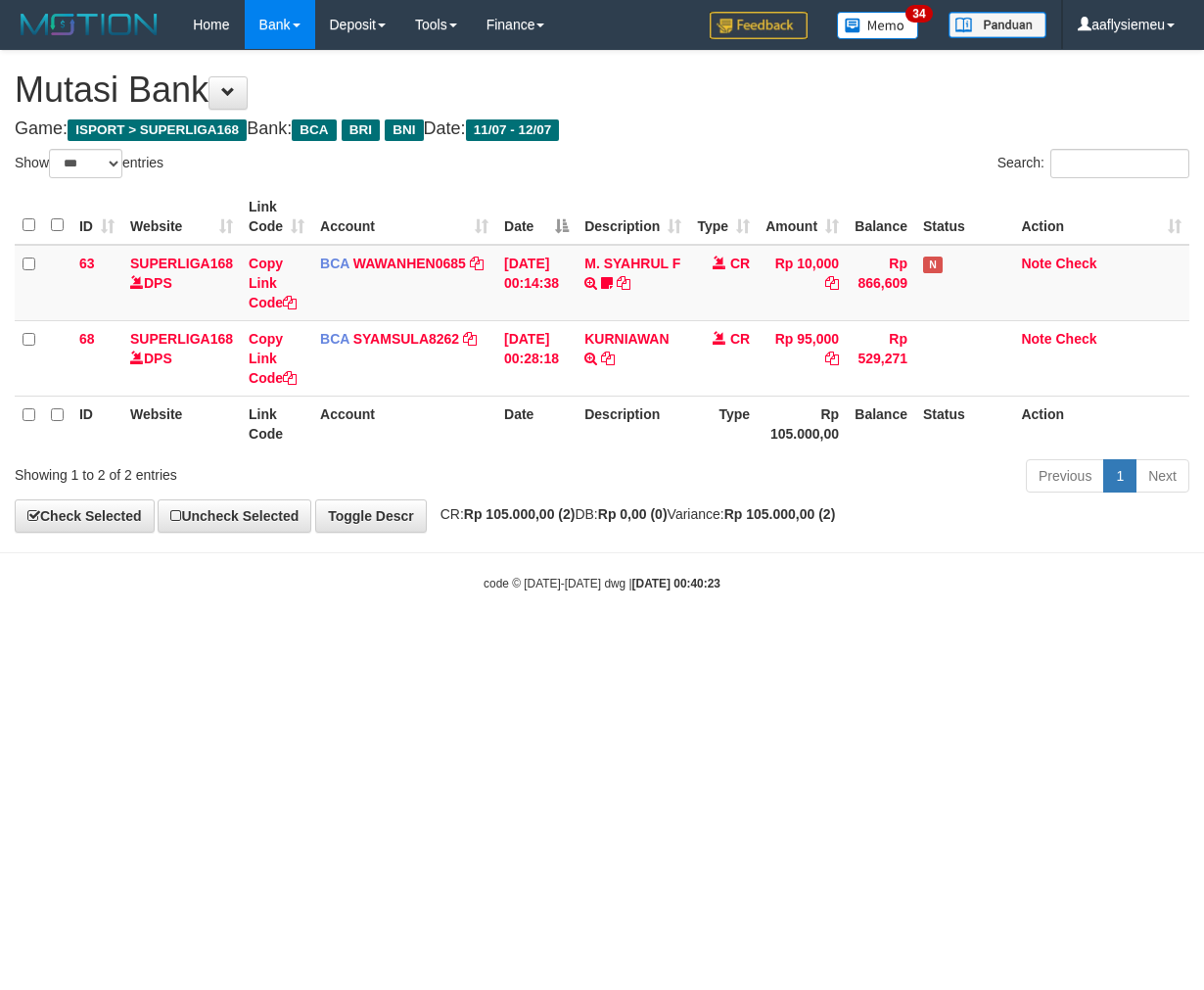scroll, scrollTop: 0, scrollLeft: 0, axis: both 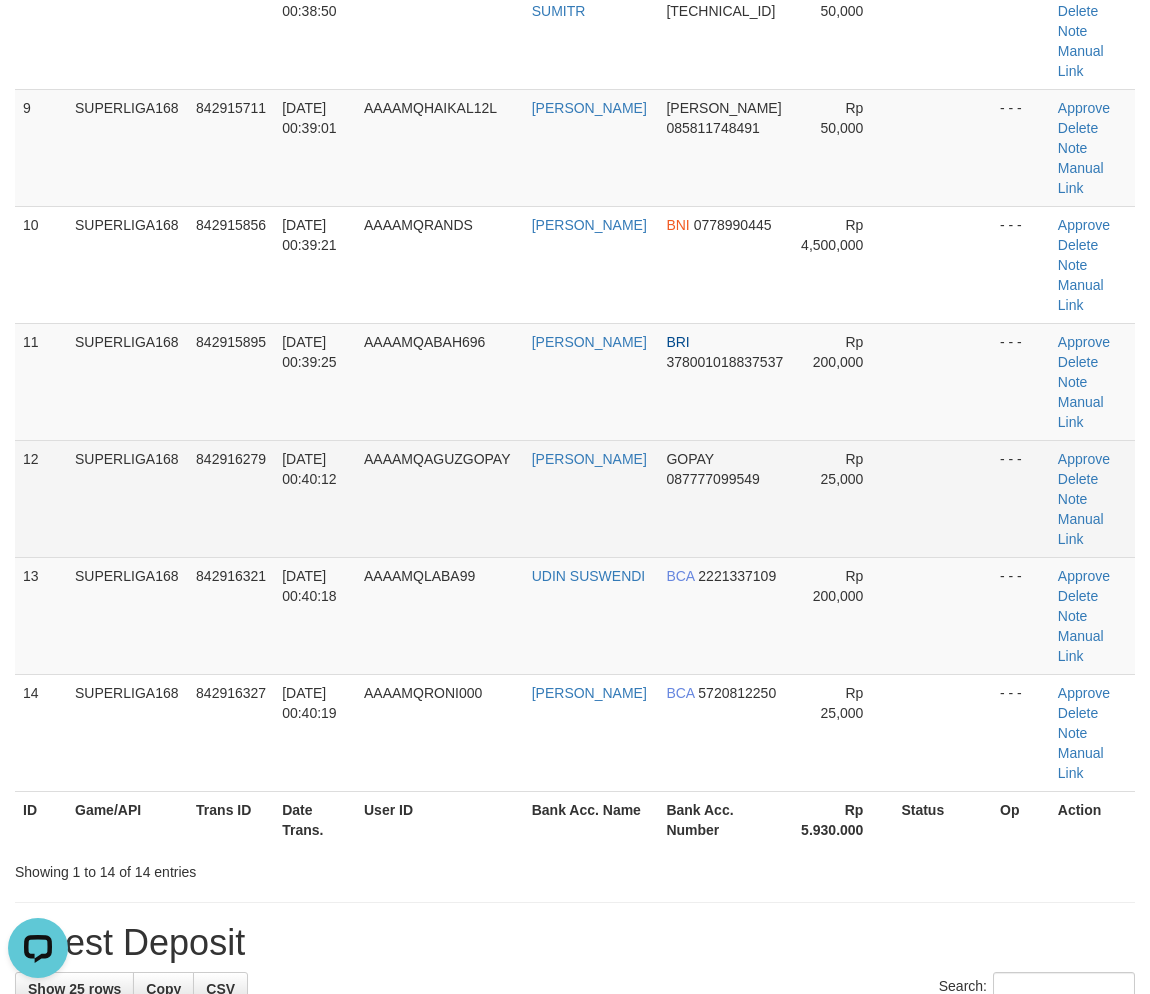 click on "AAAAMQAGUZGOPAY" at bounding box center (440, 498) 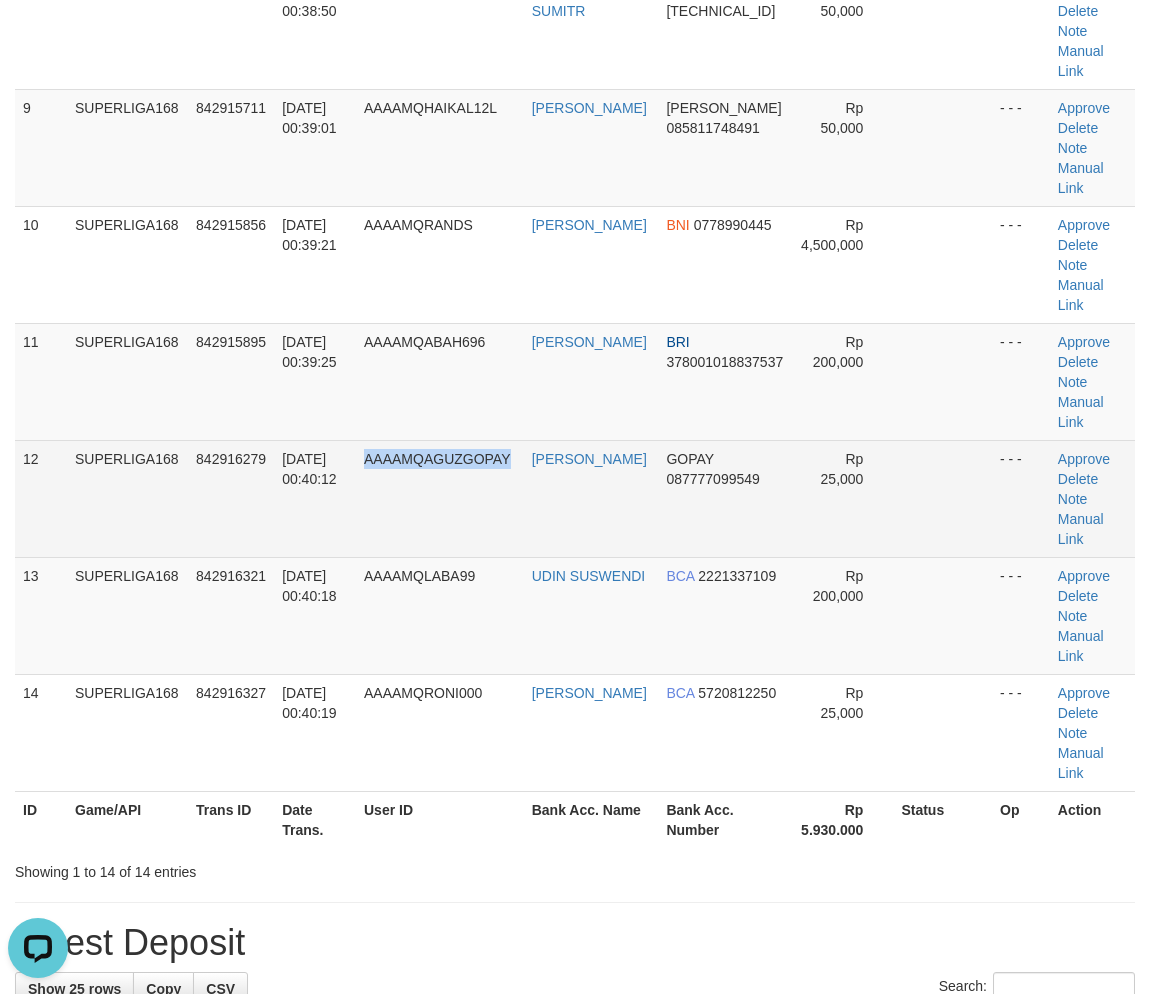 click on "AAAAMQAGUZGOPAY" at bounding box center (440, 498) 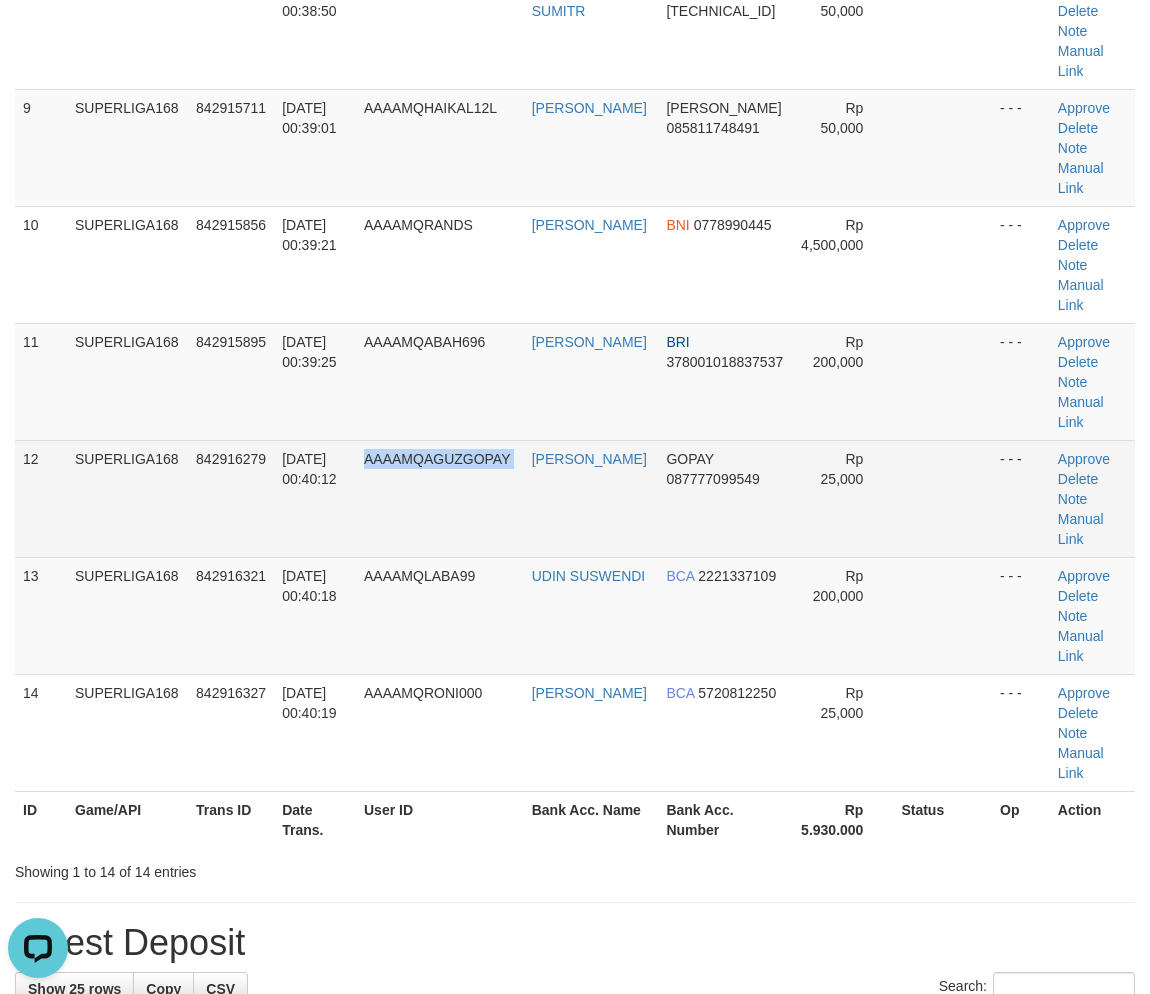 click on "AAAAMQAGUZGOPAY" at bounding box center [440, 498] 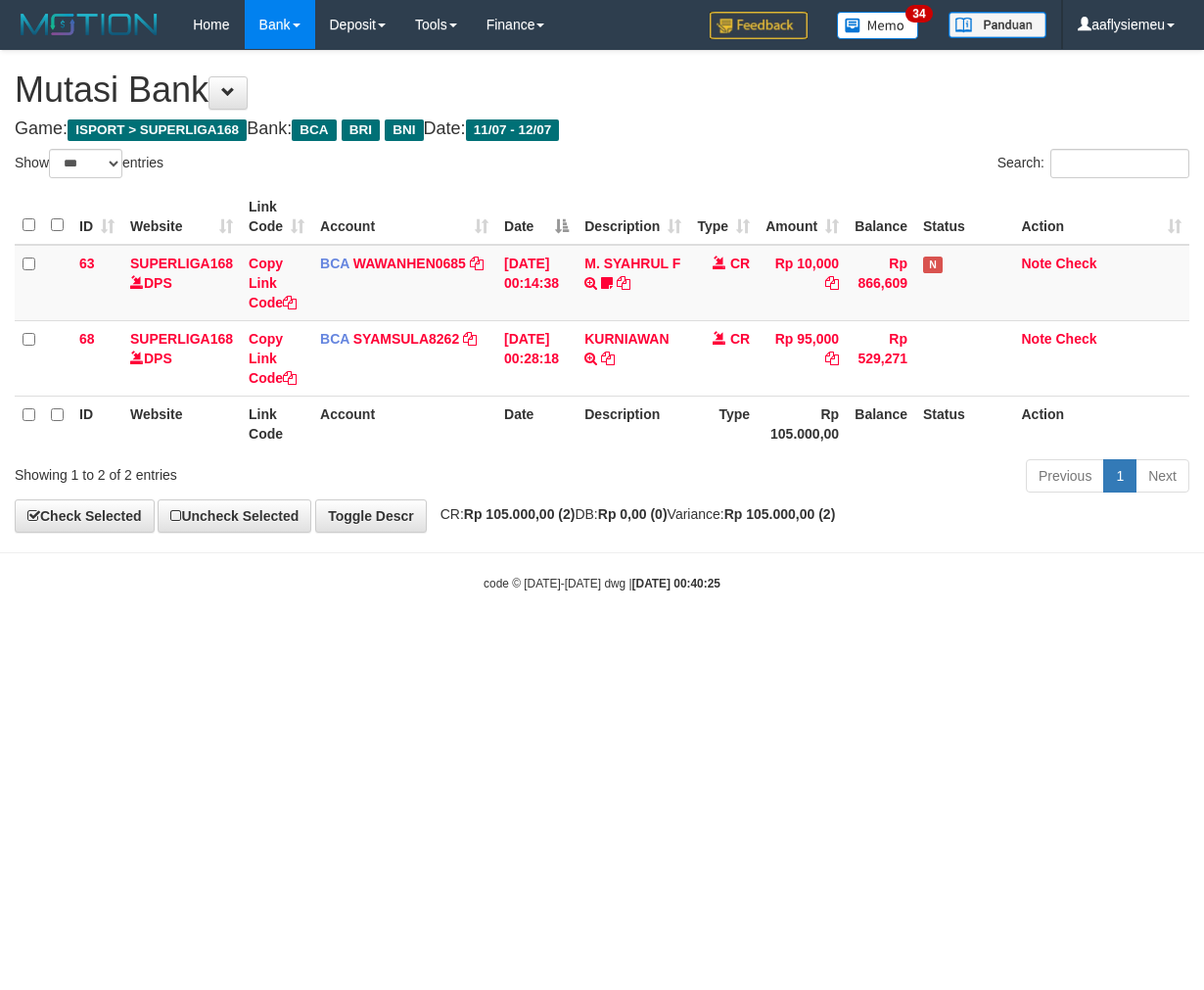 select on "***" 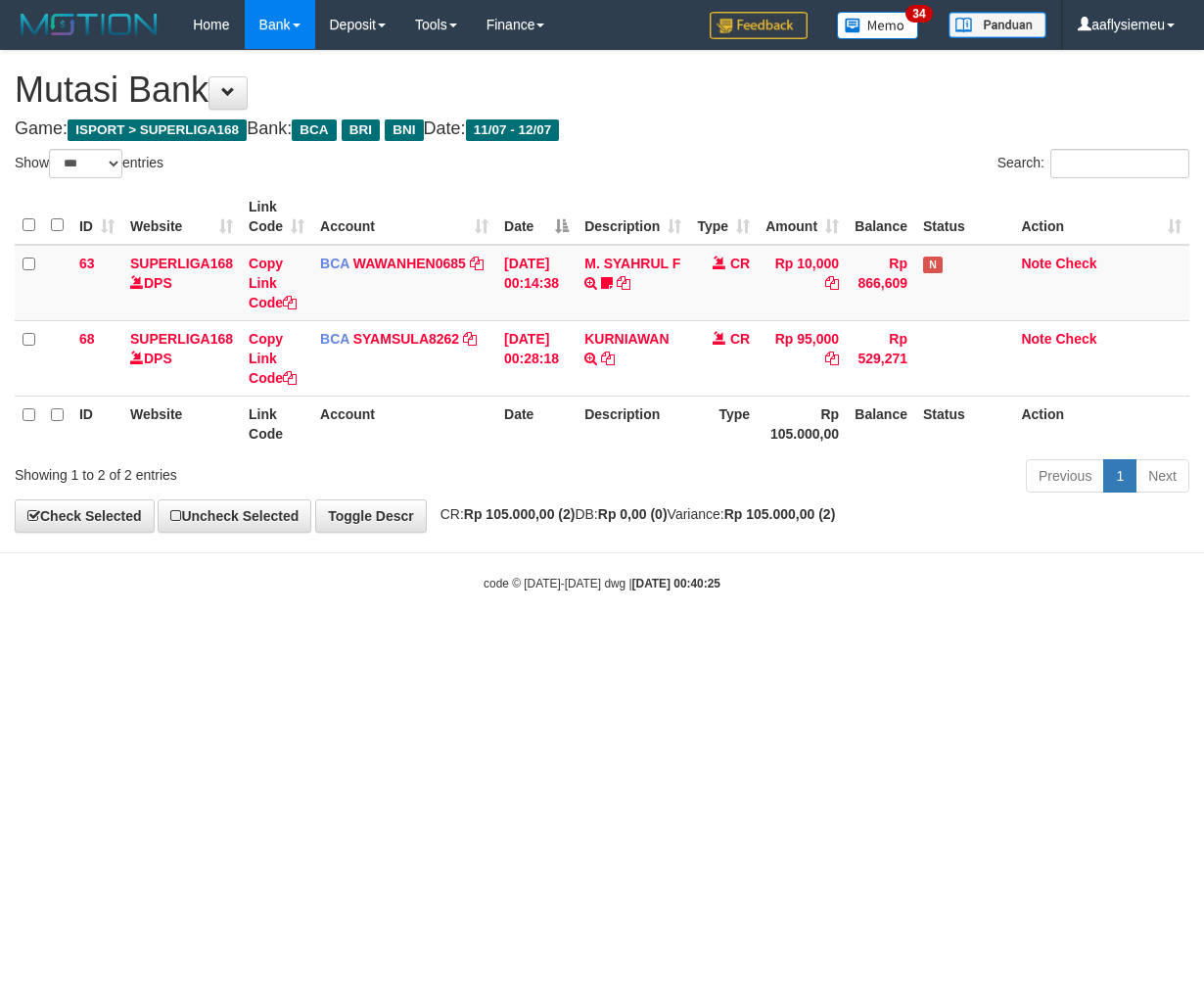 scroll, scrollTop: 0, scrollLeft: 0, axis: both 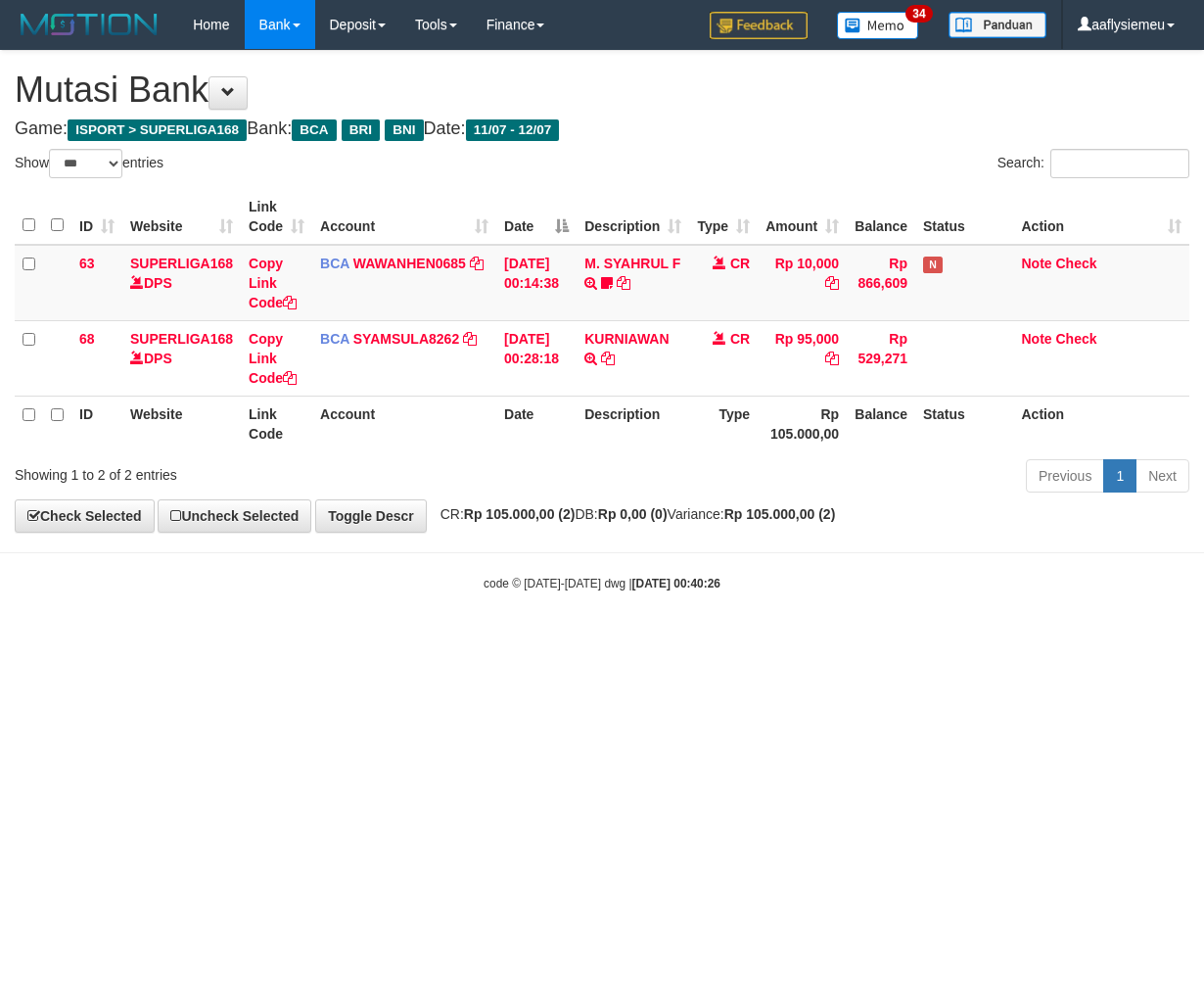 select on "***" 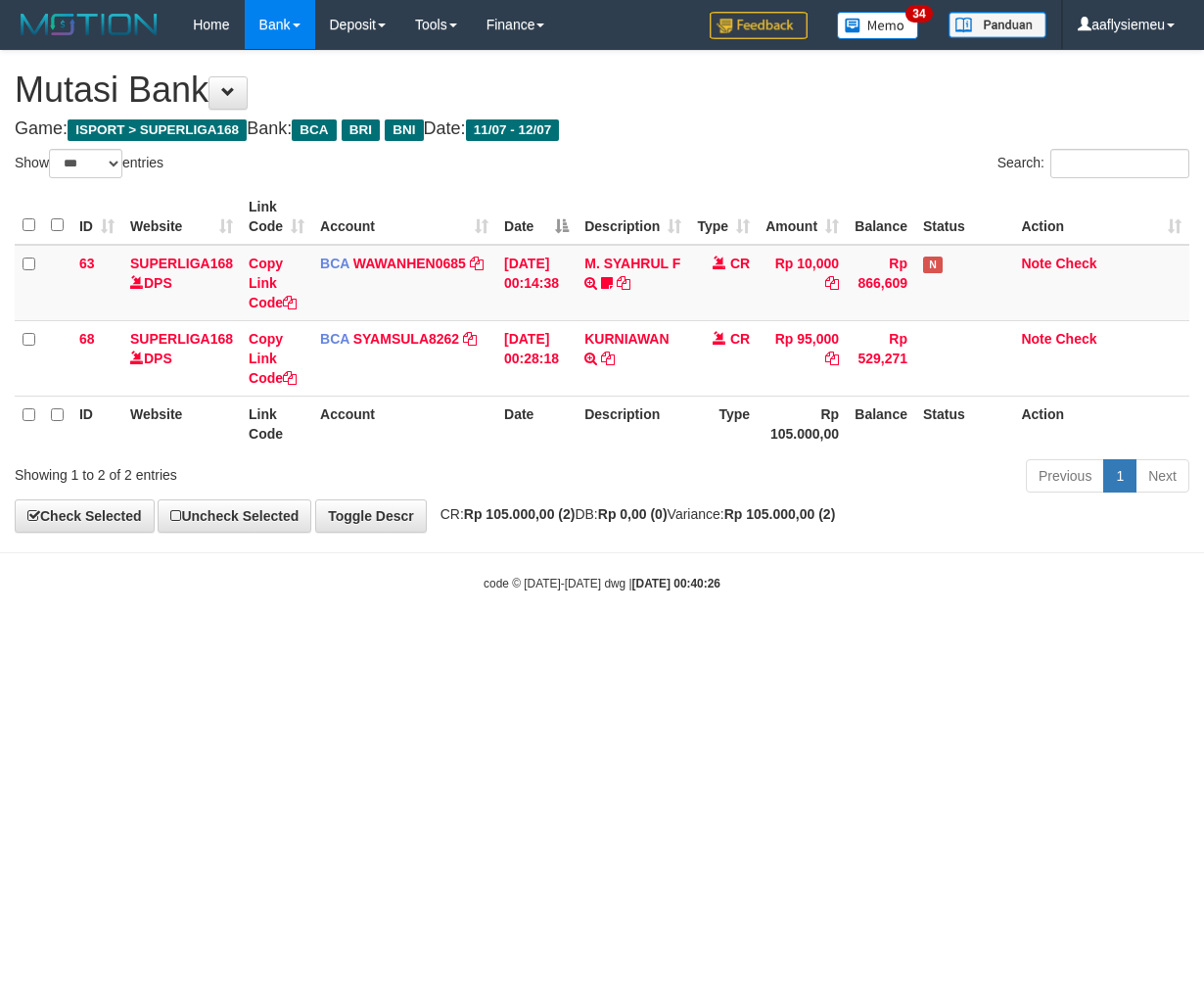 scroll, scrollTop: 0, scrollLeft: 0, axis: both 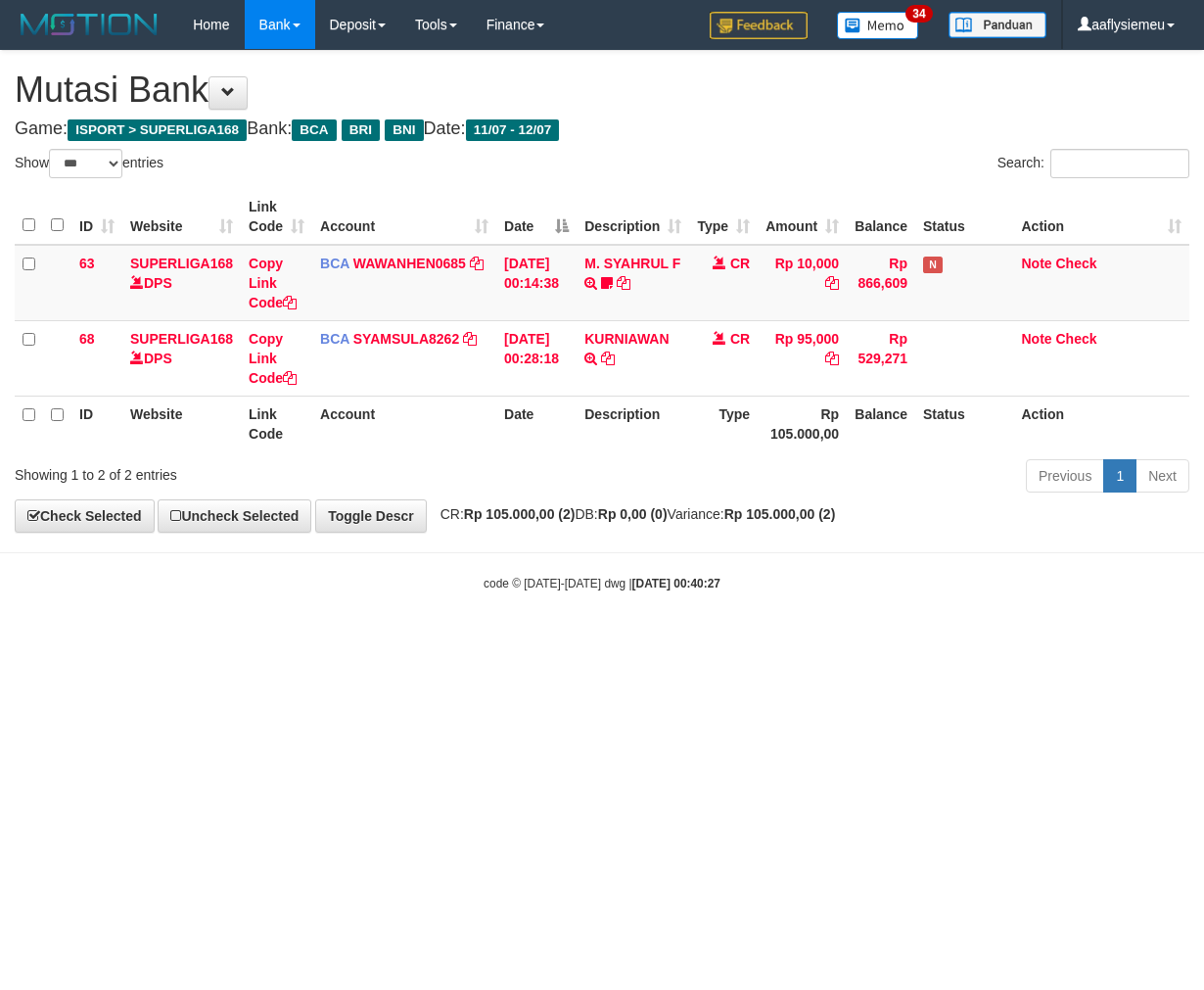 select on "***" 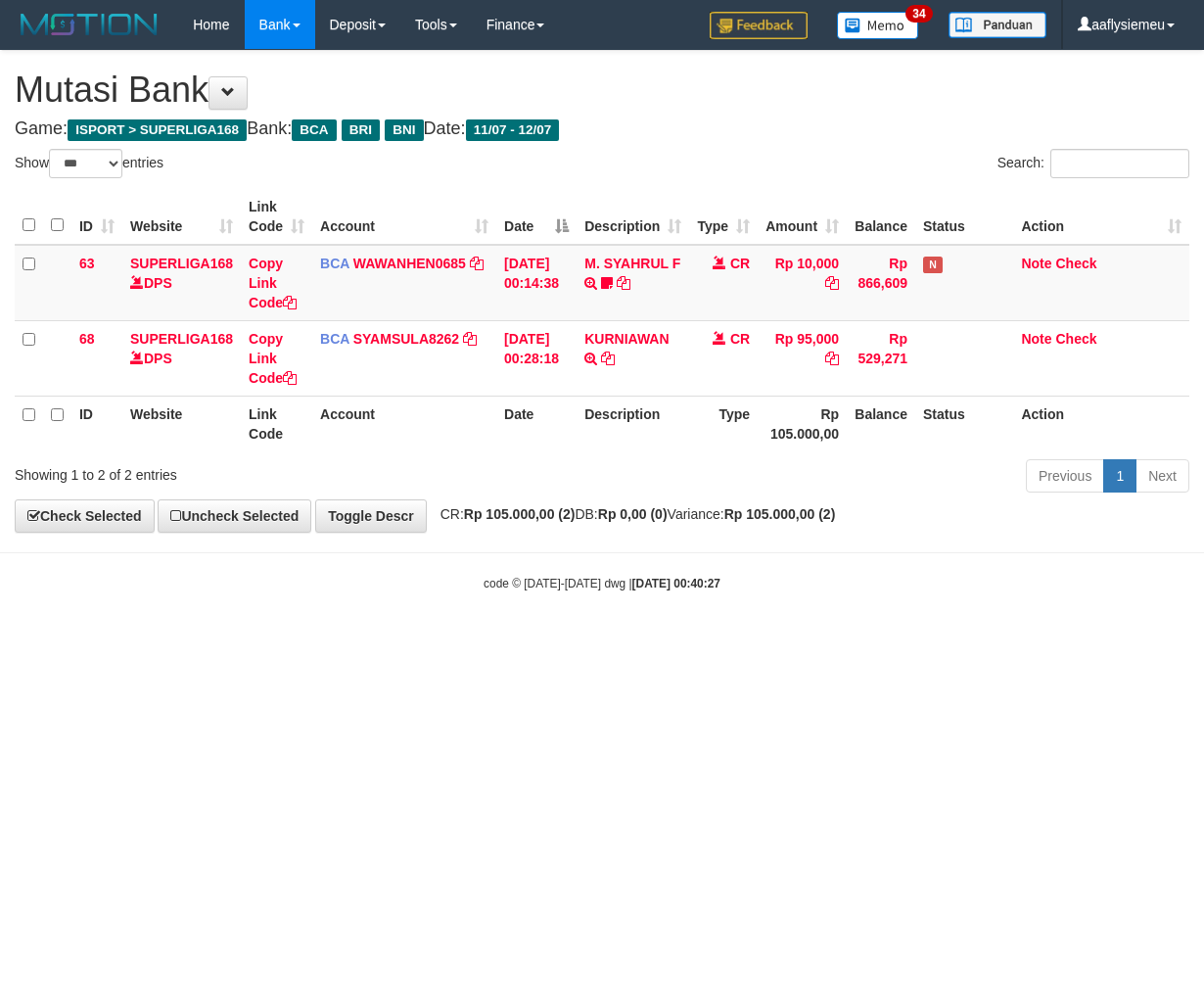 scroll, scrollTop: 0, scrollLeft: 0, axis: both 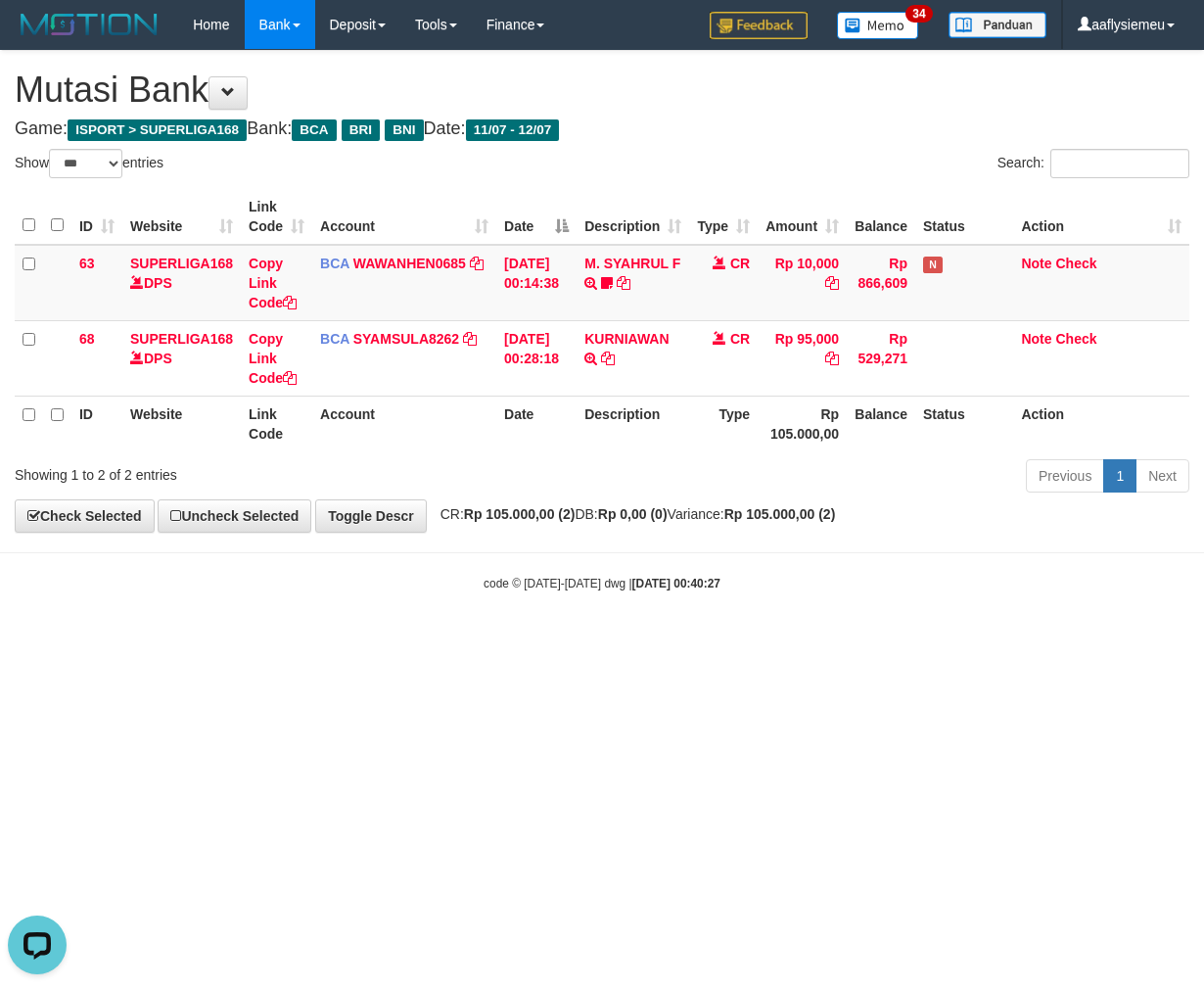 drag, startPoint x: 455, startPoint y: 798, endPoint x: 514, endPoint y: 793, distance: 59.211485 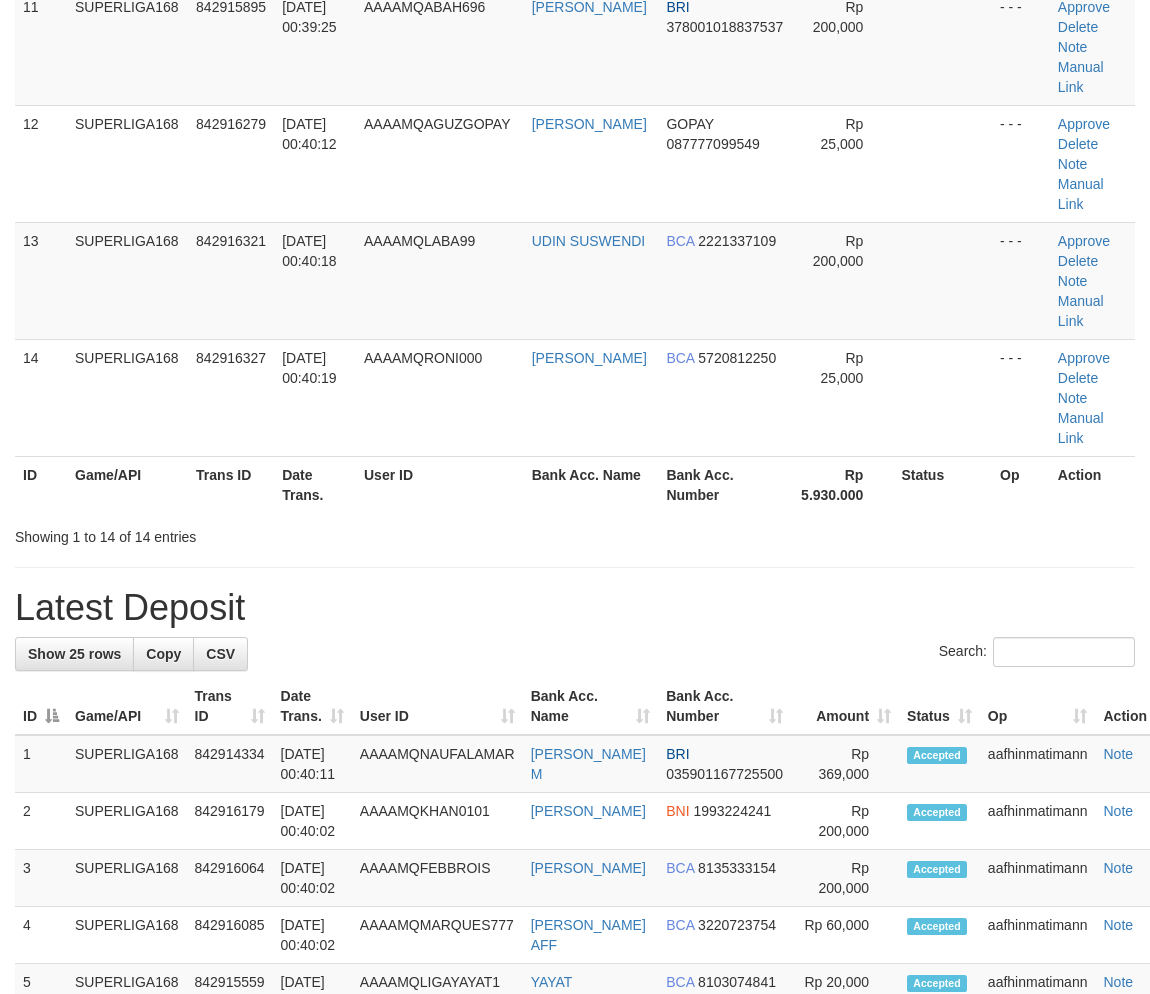 scroll, scrollTop: 1057, scrollLeft: 0, axis: vertical 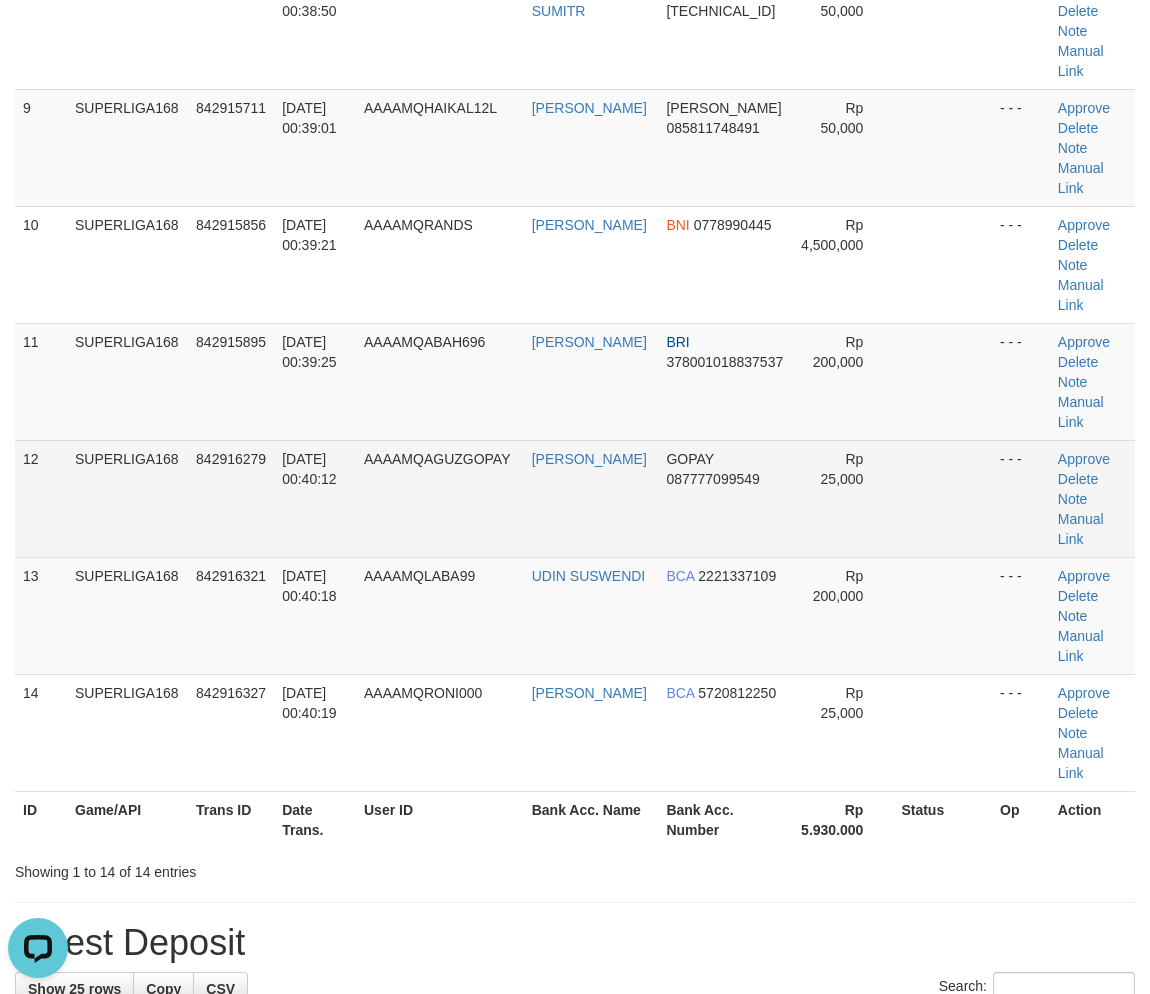 drag, startPoint x: 288, startPoint y: 440, endPoint x: 141, endPoint y: 514, distance: 164.57521 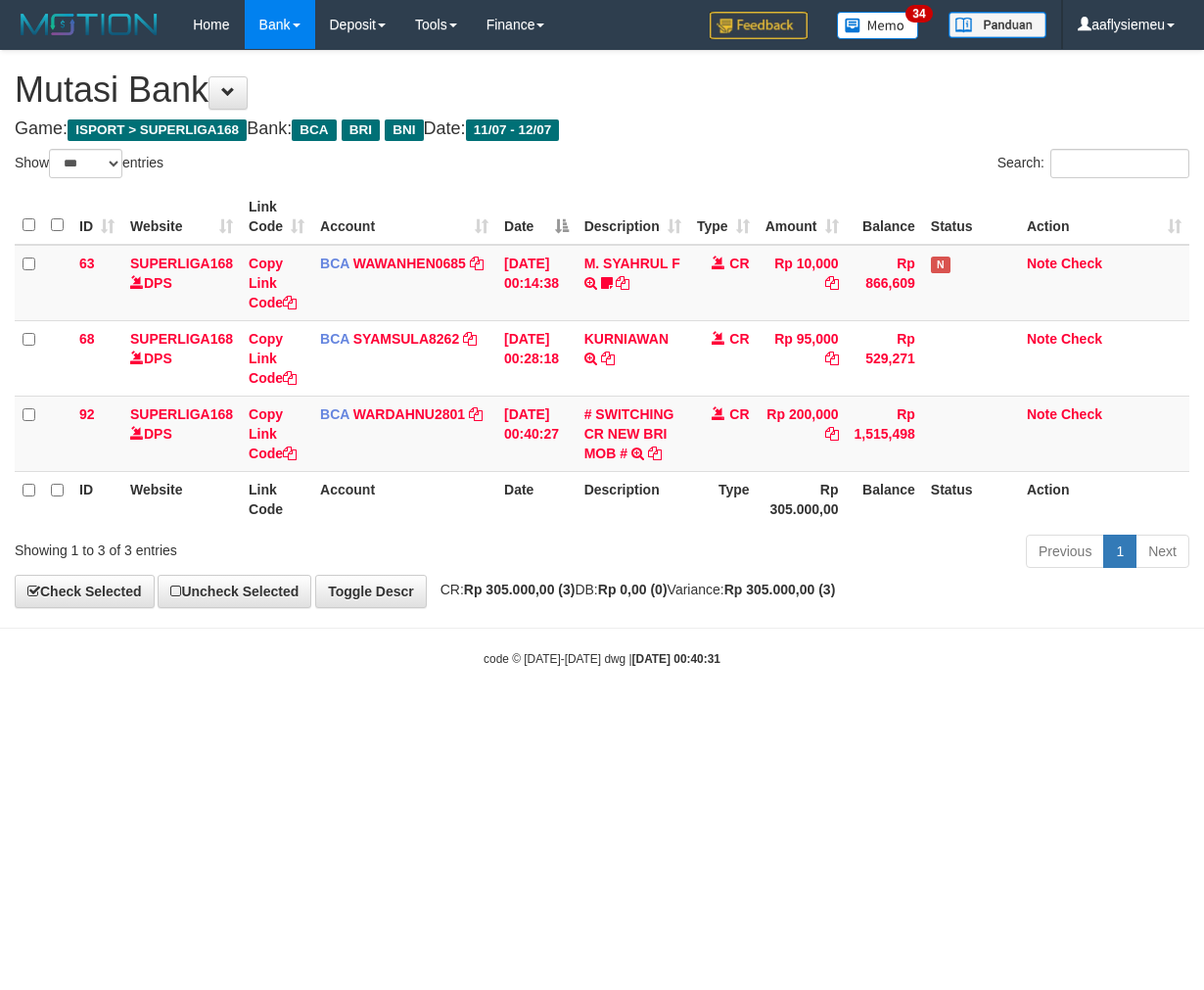 select on "***" 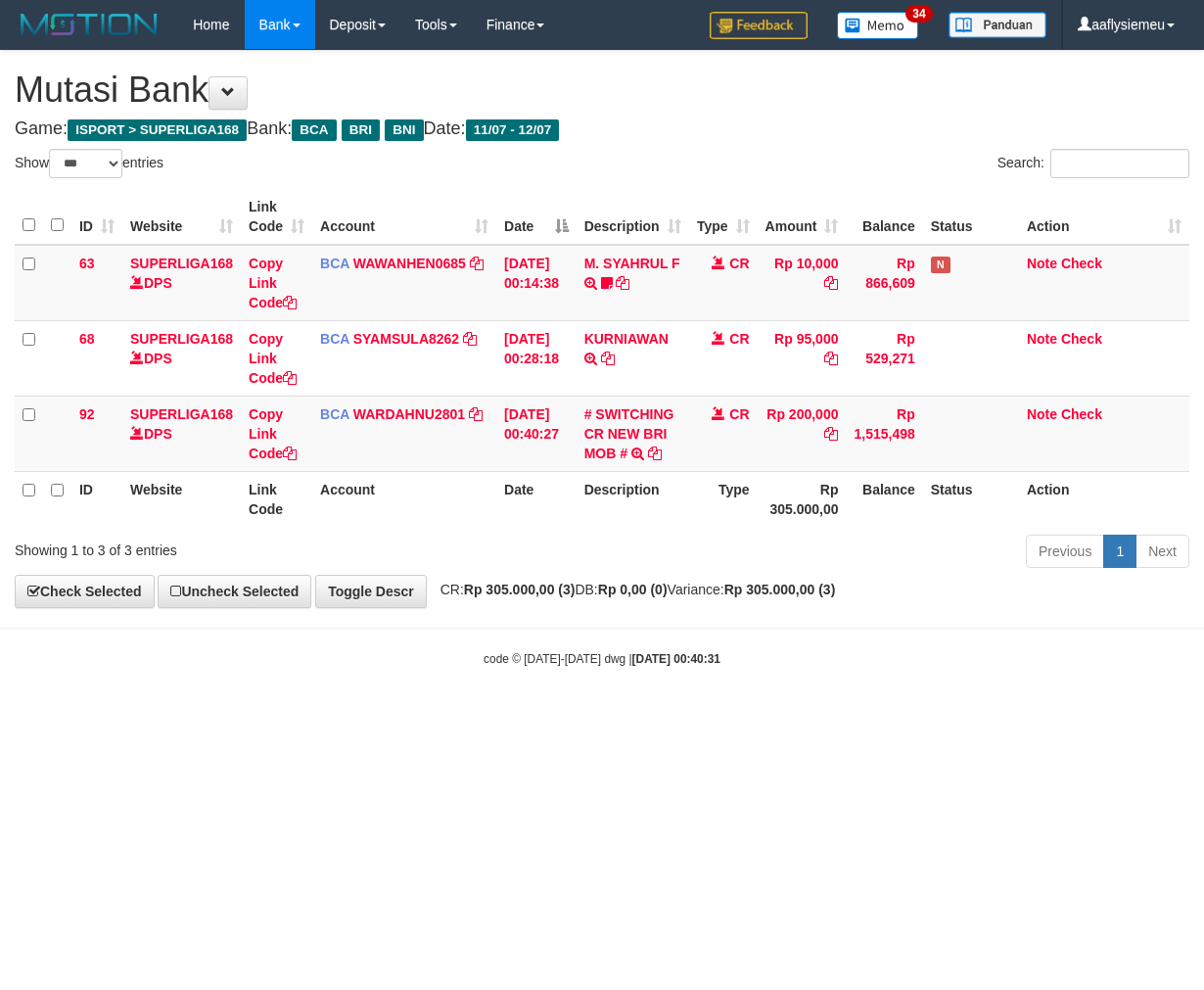 scroll, scrollTop: 0, scrollLeft: 0, axis: both 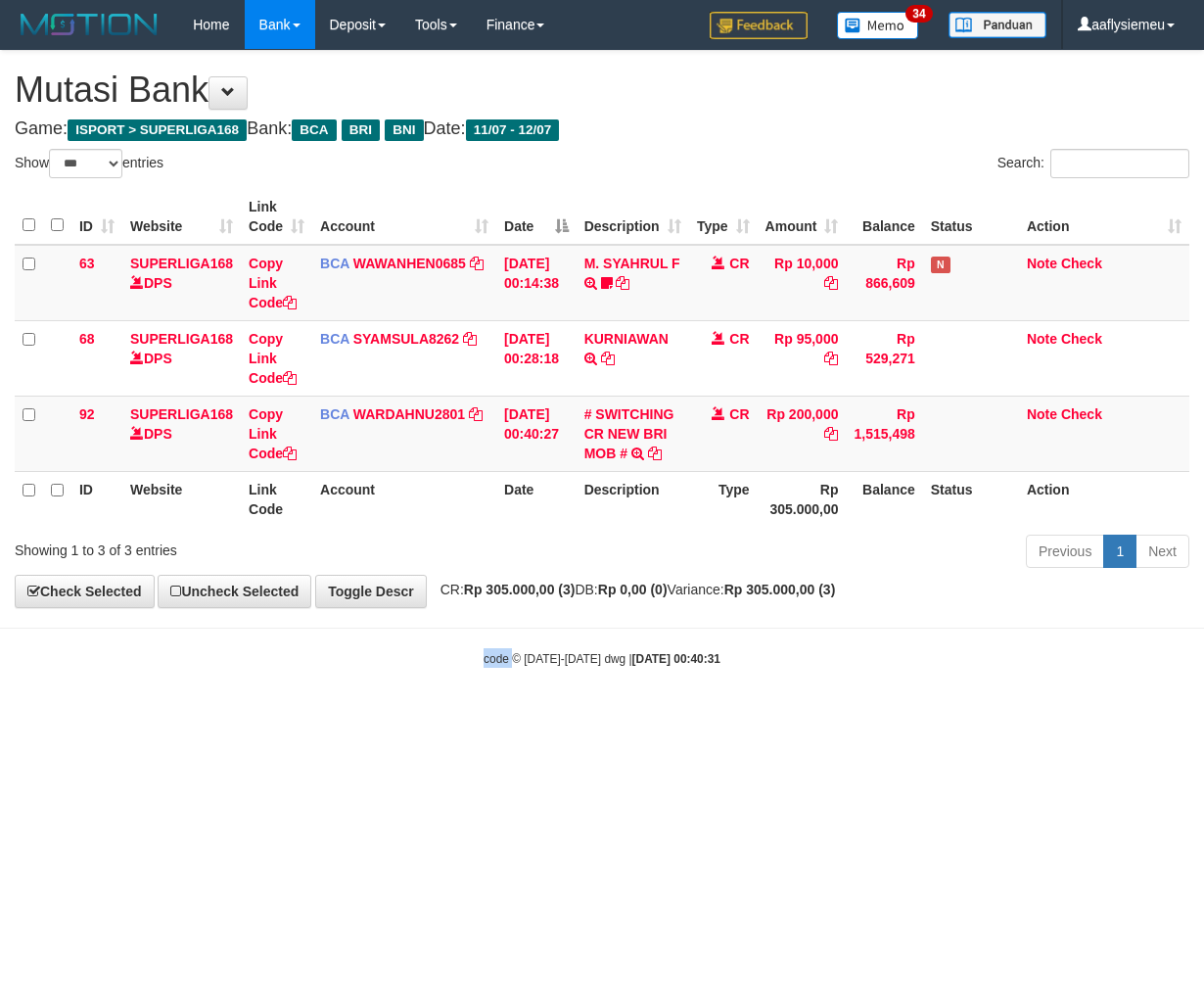 click on "Toggle navigation
Home
Bank
Account List
Load
By Website
Group
[ISPORT]													SUPERLIGA168
By Load Group (DPS)" at bounding box center (602, 358) 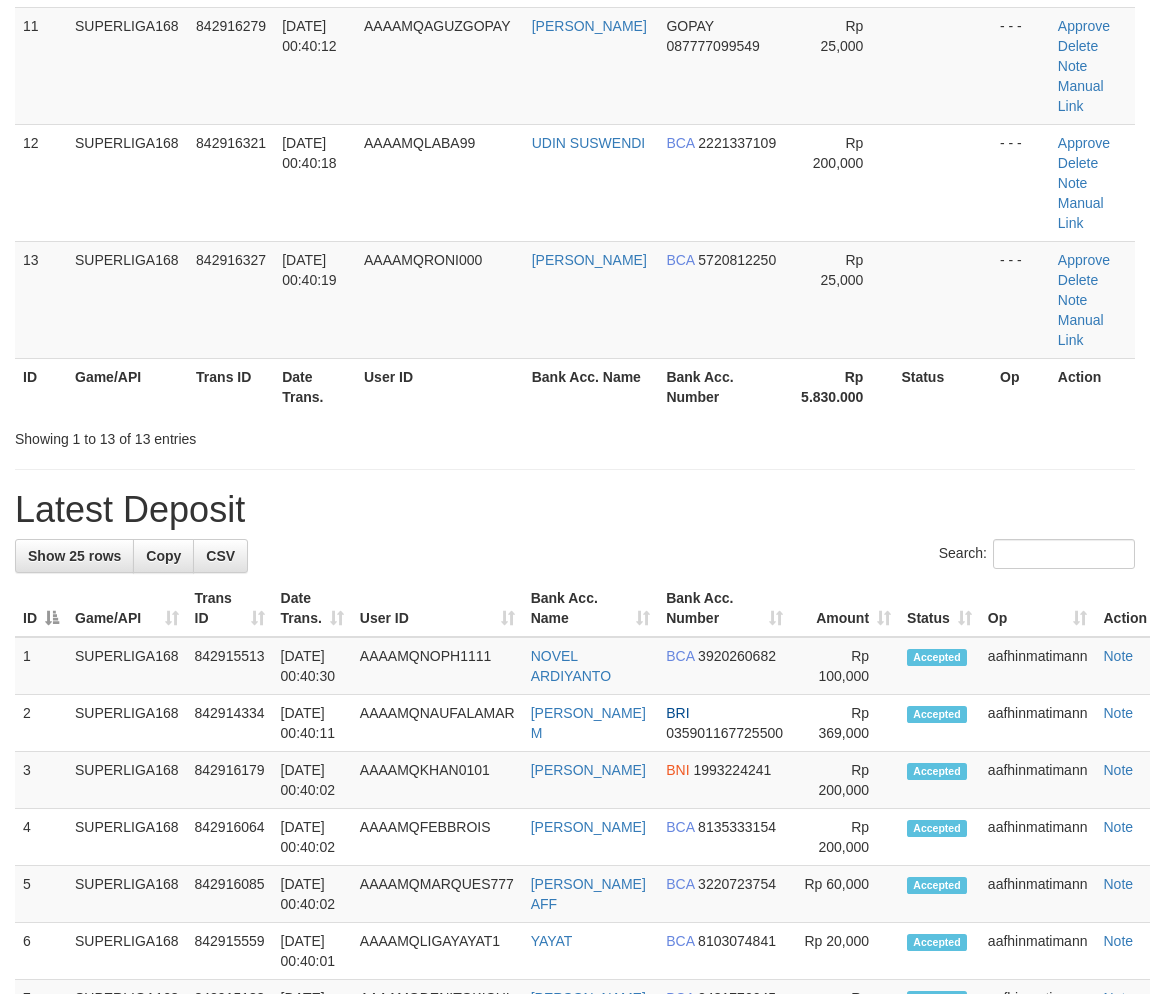 scroll, scrollTop: 1057, scrollLeft: 0, axis: vertical 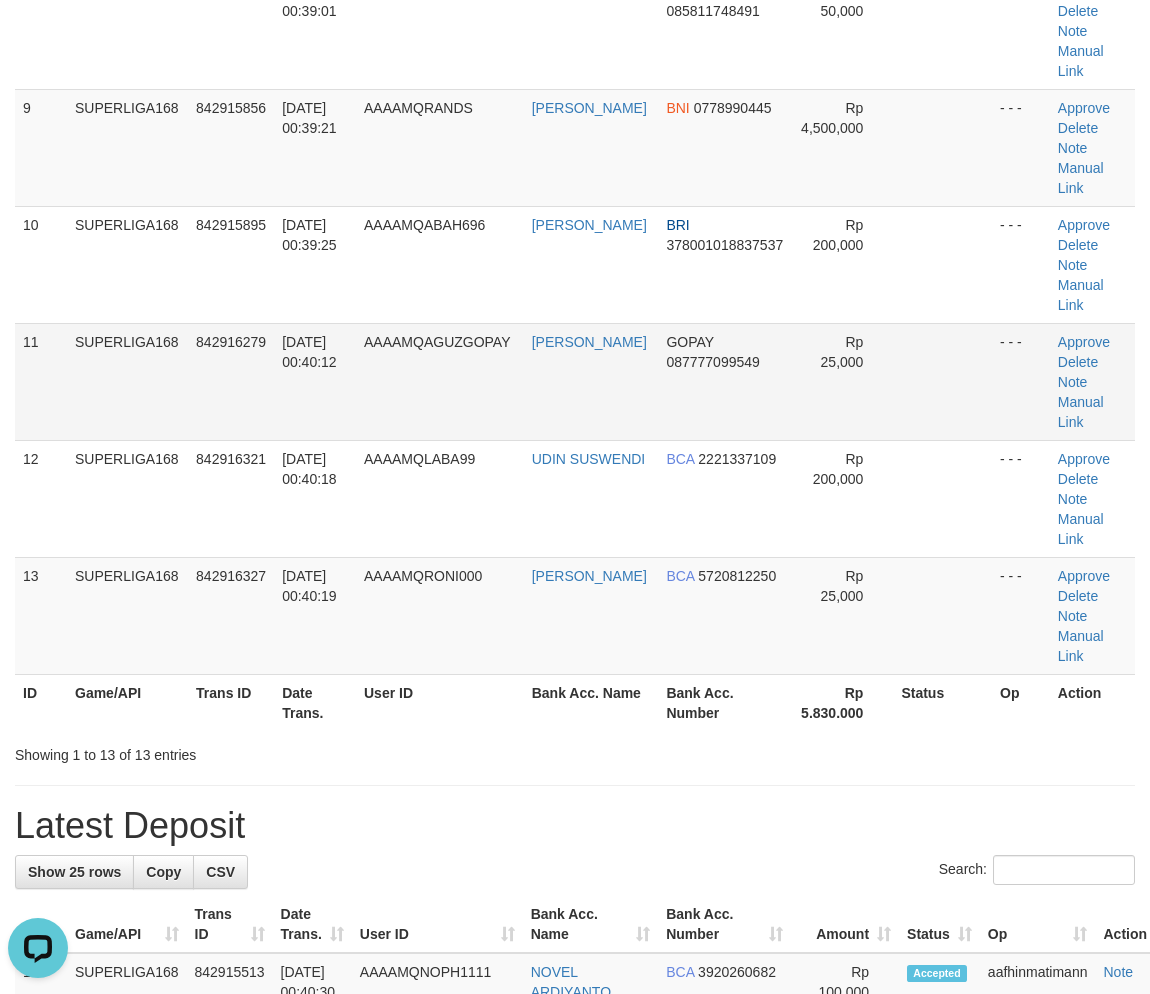 click on "AAAAMQAGUZGOPAY" at bounding box center [437, 342] 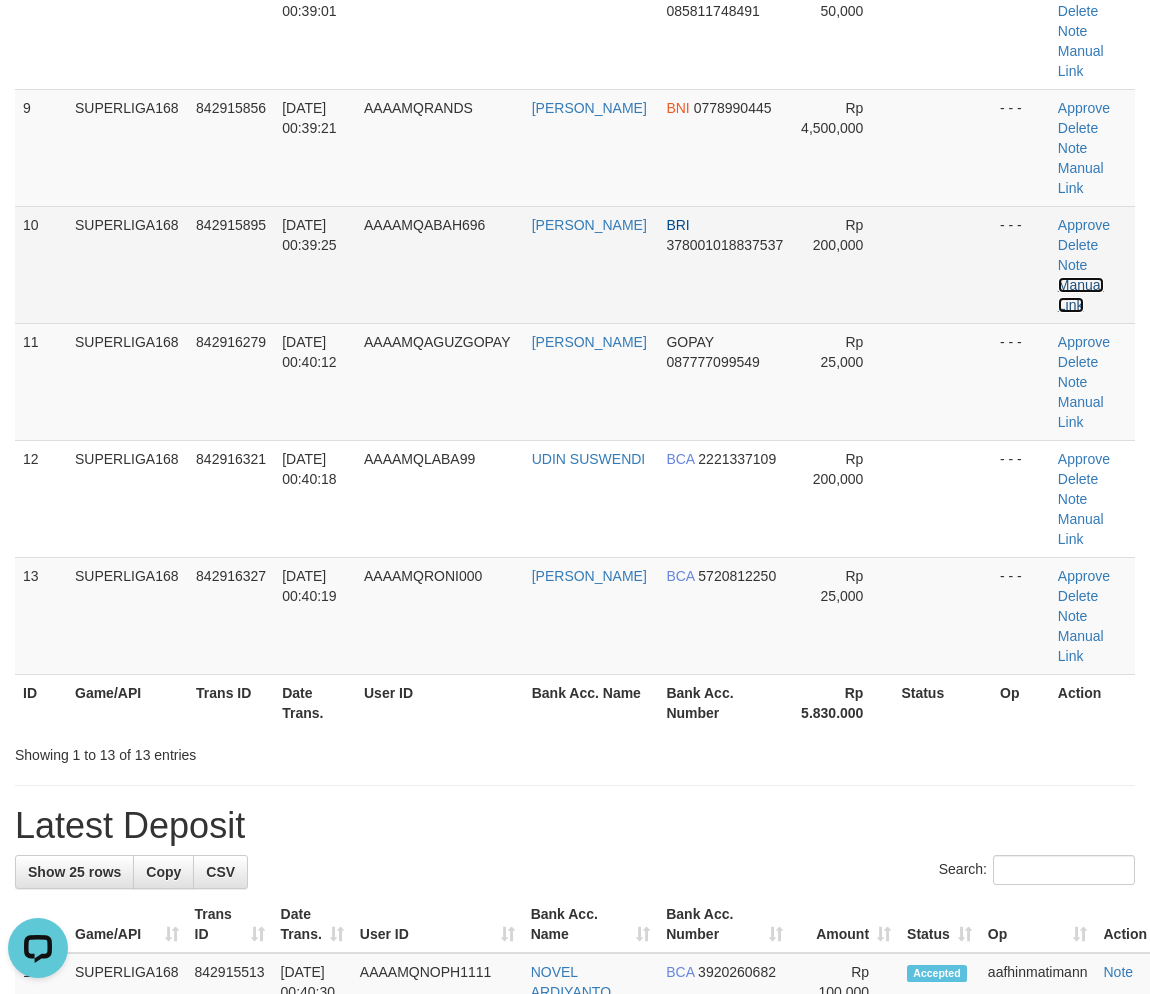 click on "Manual Link" at bounding box center [1081, 295] 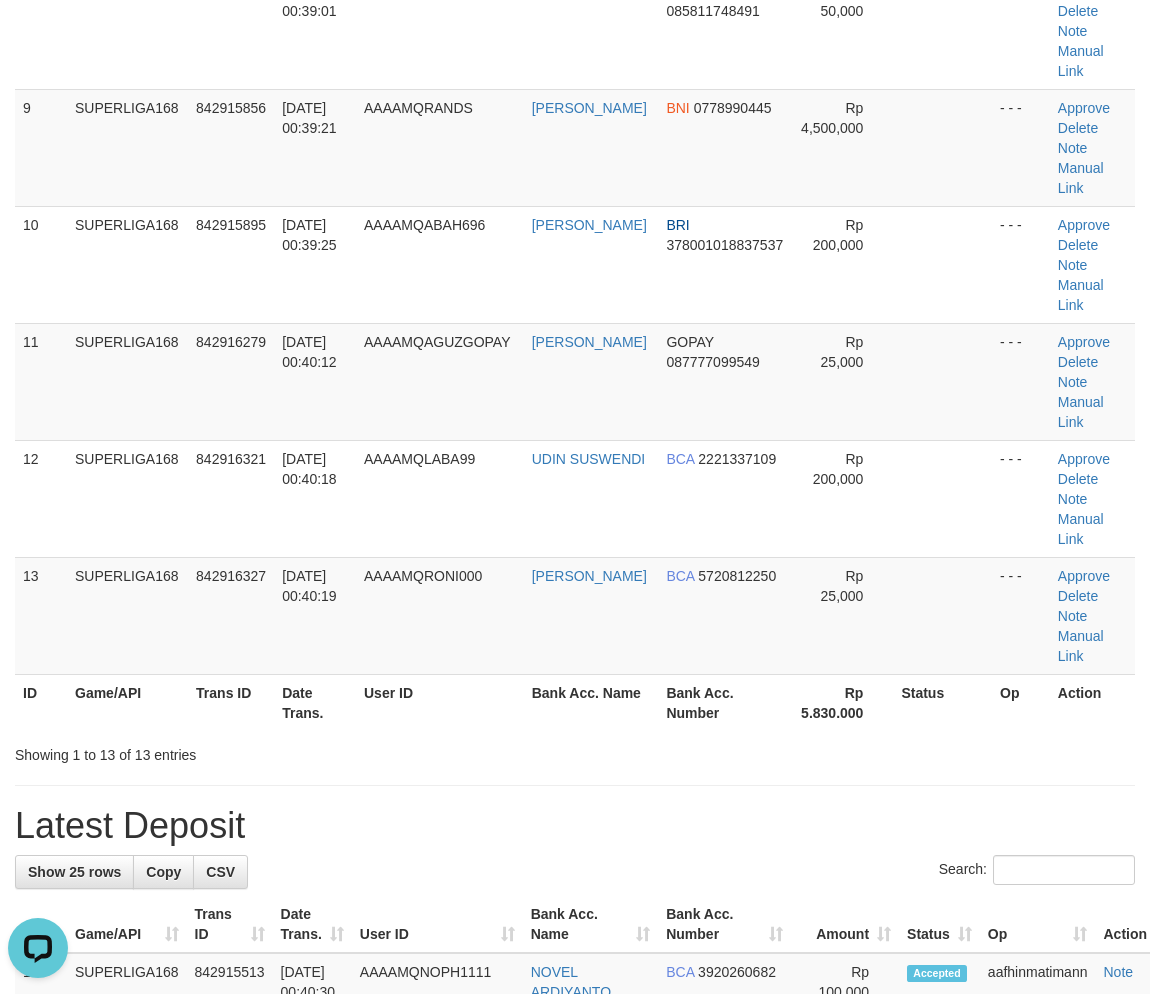 drag, startPoint x: 481, startPoint y: 847, endPoint x: 190, endPoint y: 772, distance: 300.50955 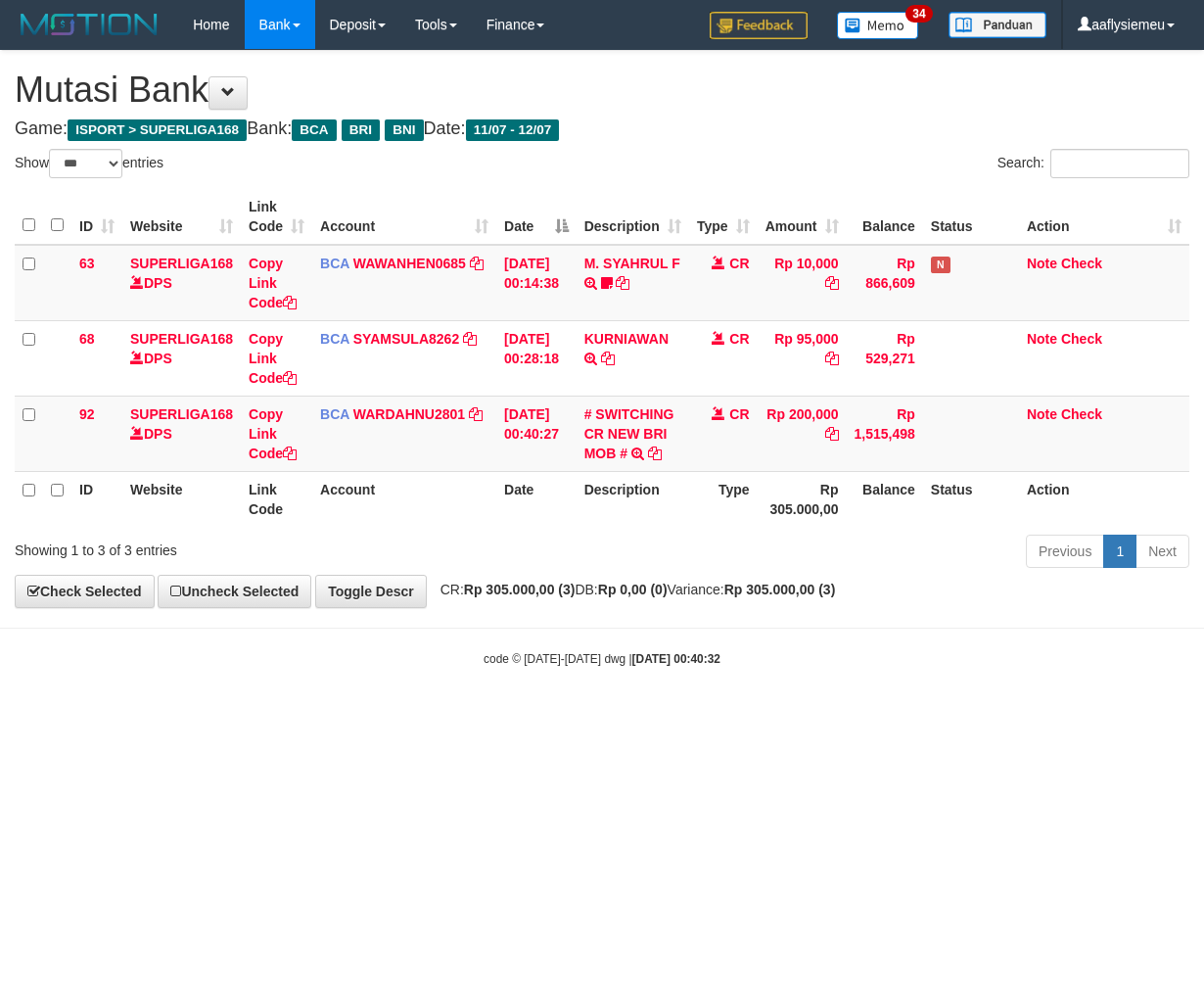 select on "***" 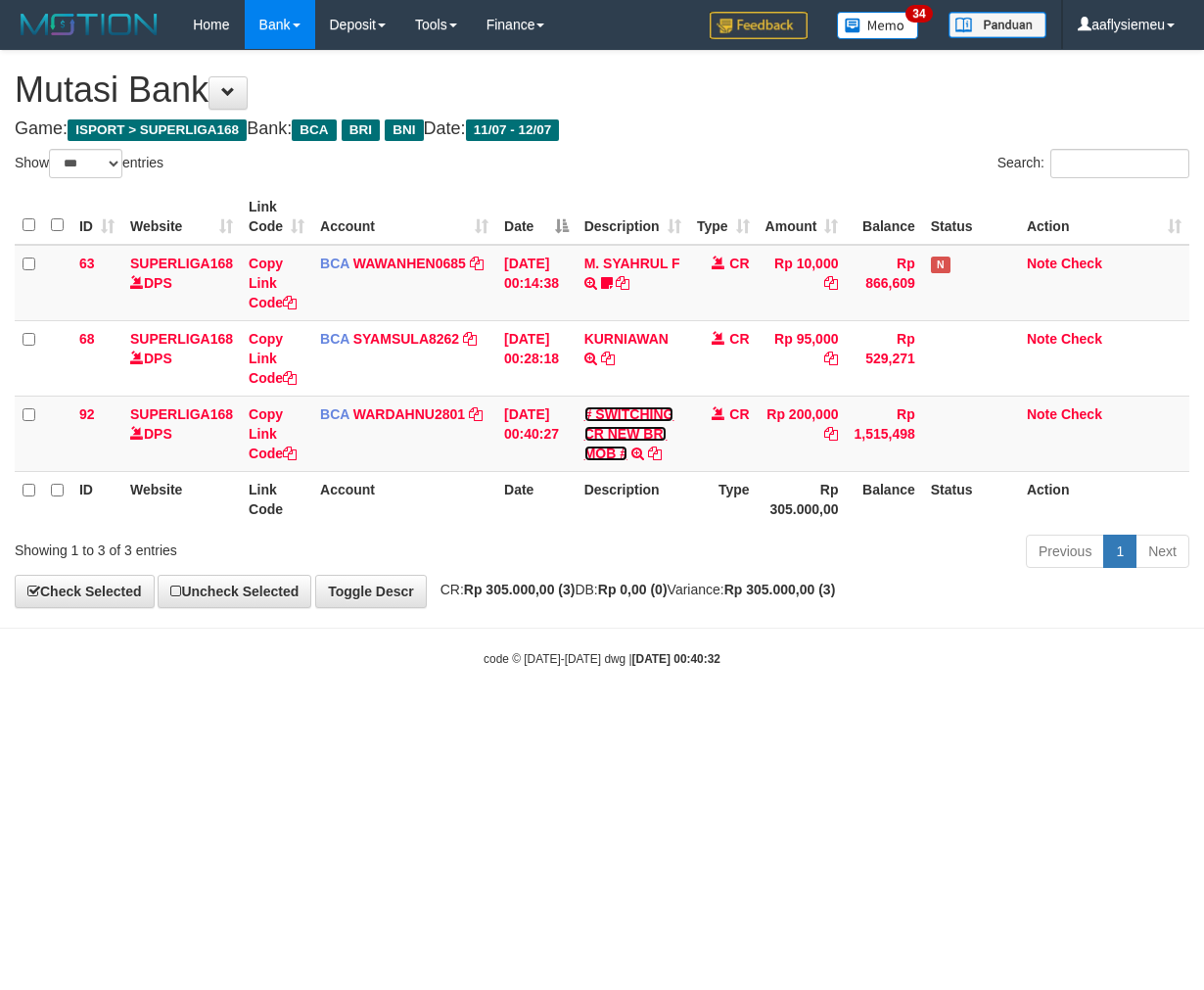 scroll, scrollTop: 0, scrollLeft: 0, axis: both 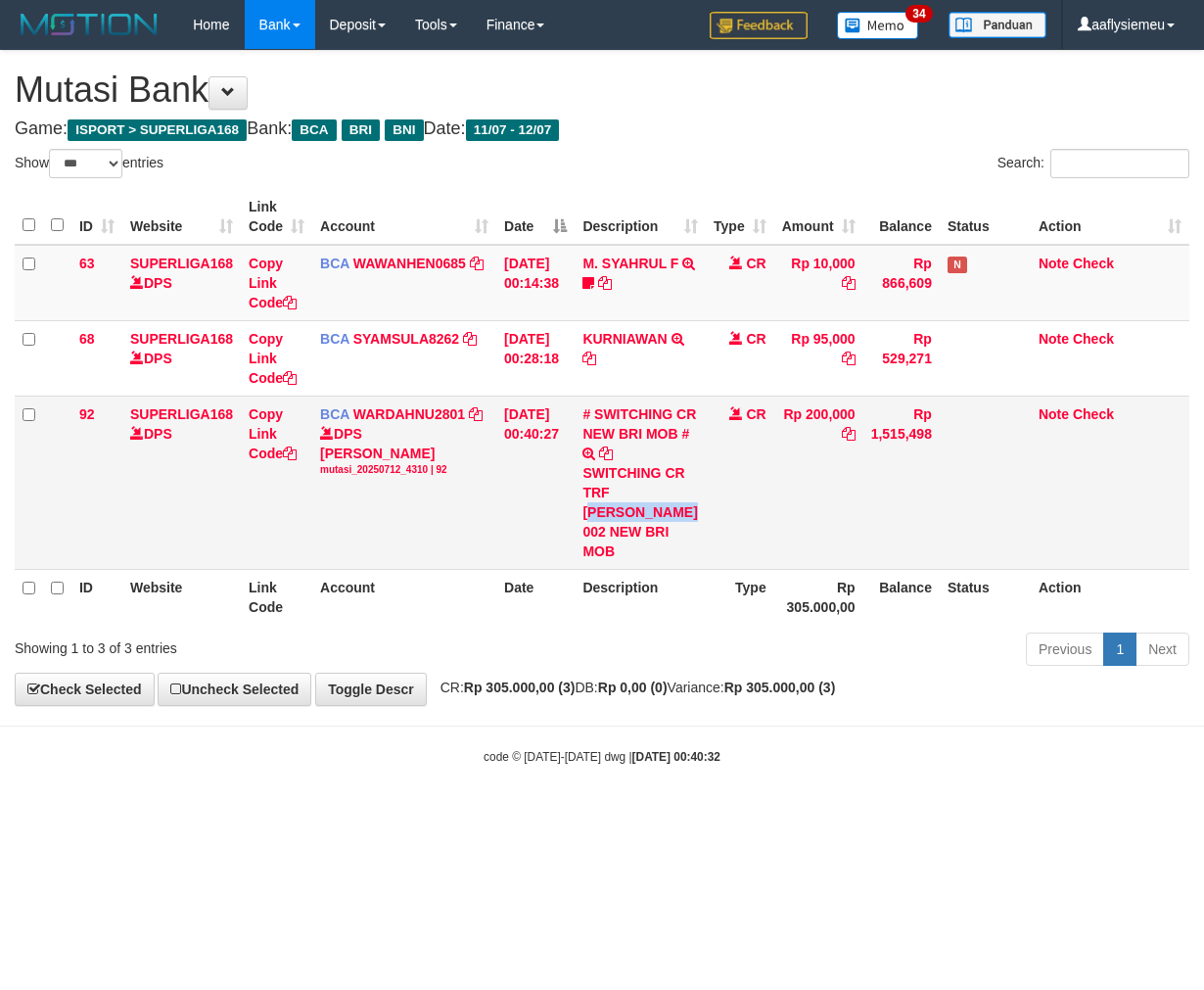 copy on "ACHTIAR RIFA" 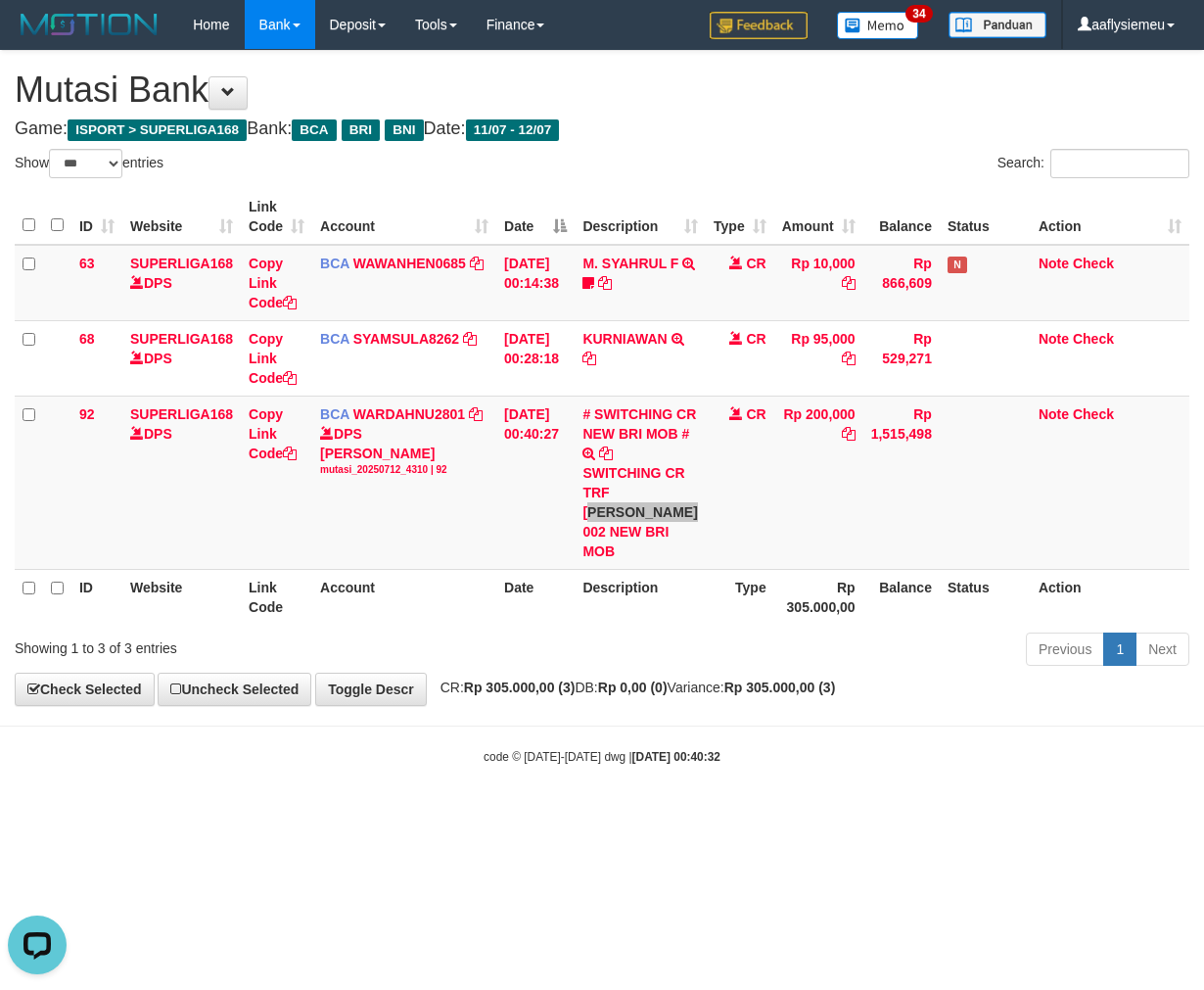 scroll, scrollTop: 0, scrollLeft: 0, axis: both 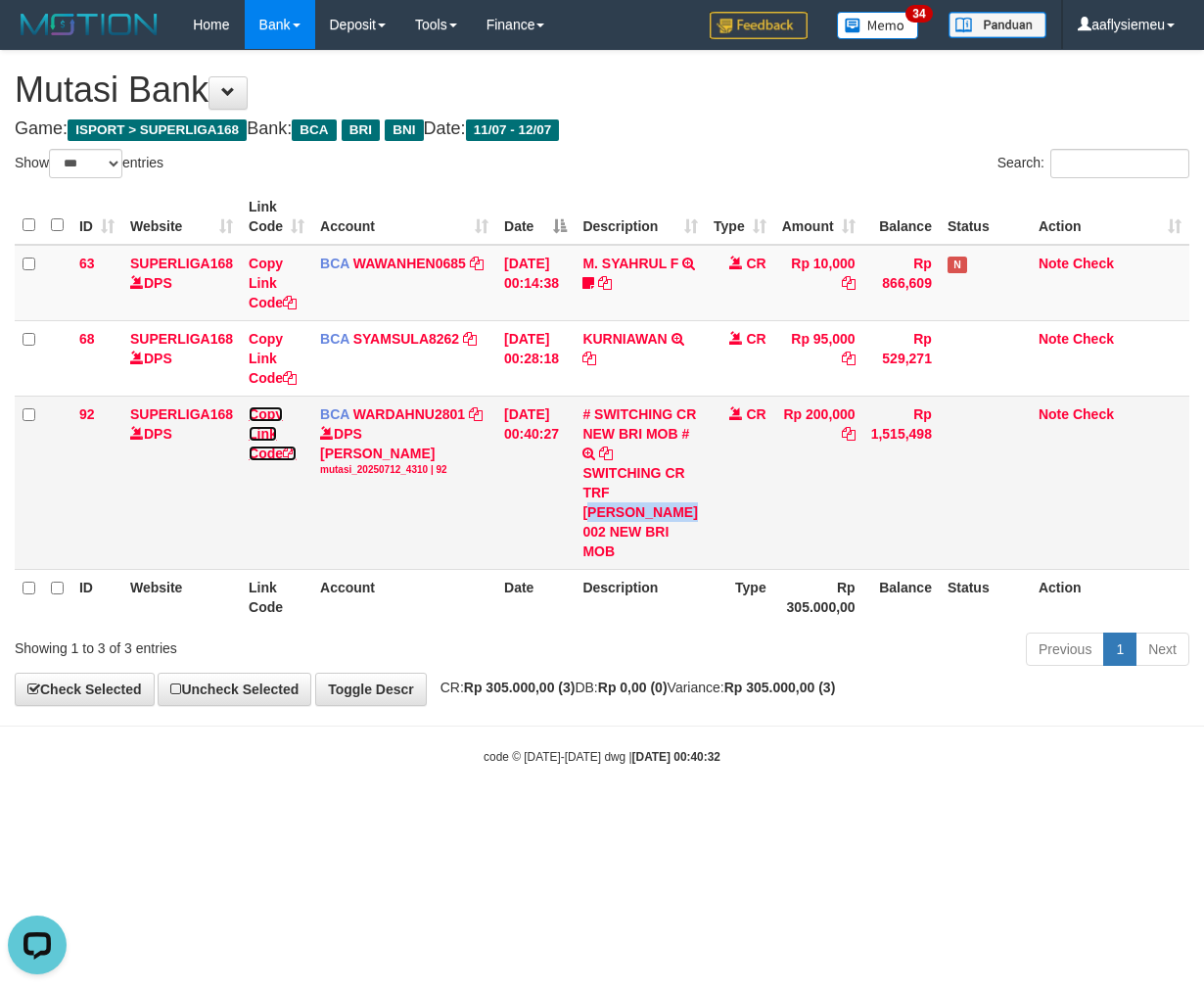 click on "Copy Link Code" at bounding box center [272, 434] 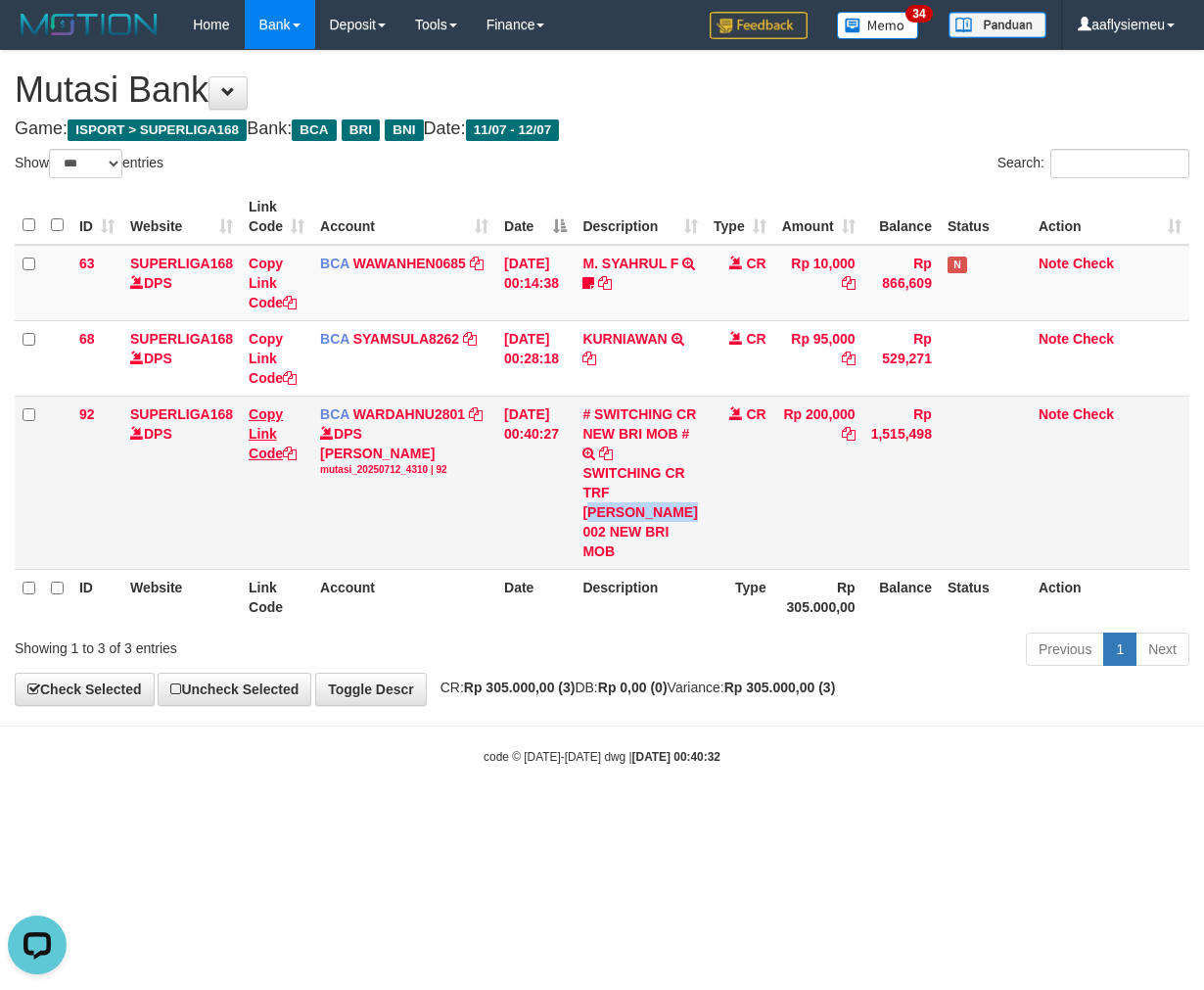 copy on "ACHTIAR RIFA" 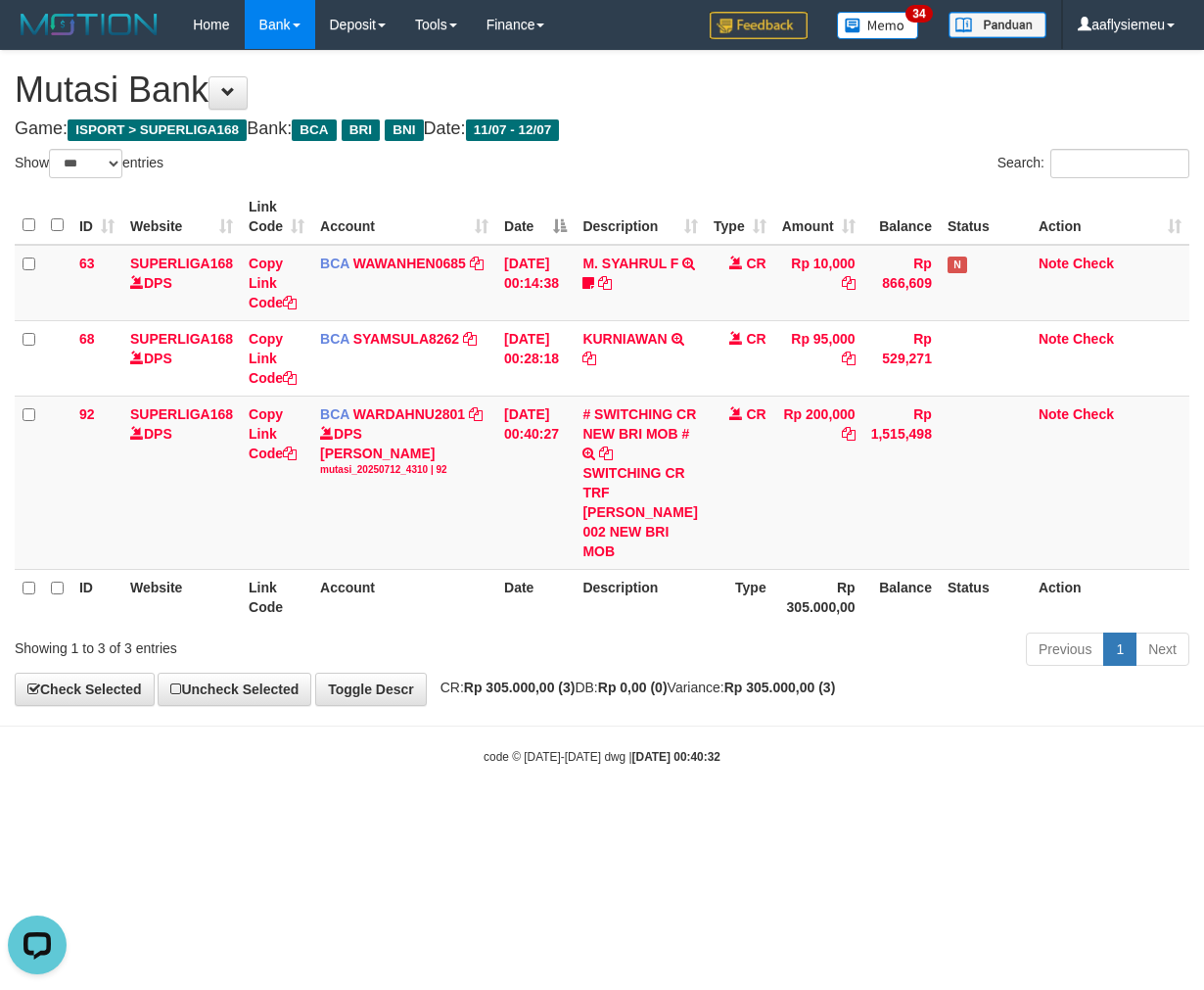 scroll, scrollTop: 247, scrollLeft: 0, axis: vertical 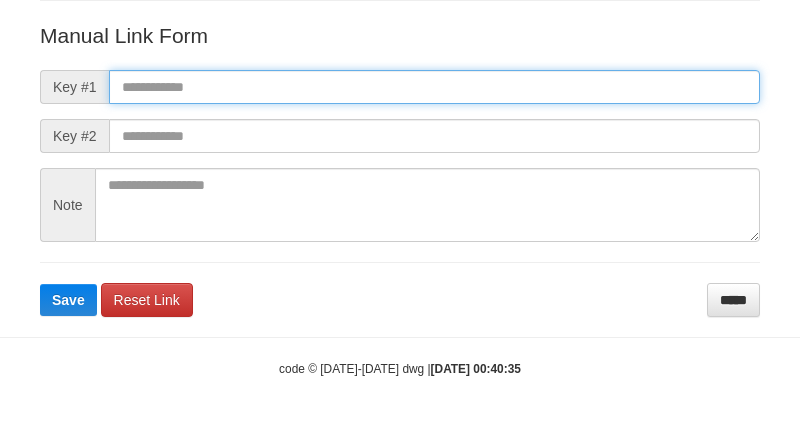 click at bounding box center [434, 87] 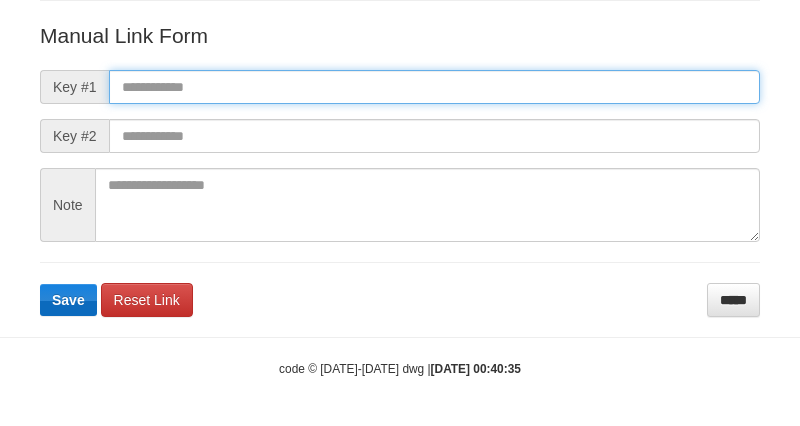 paste on "**********" 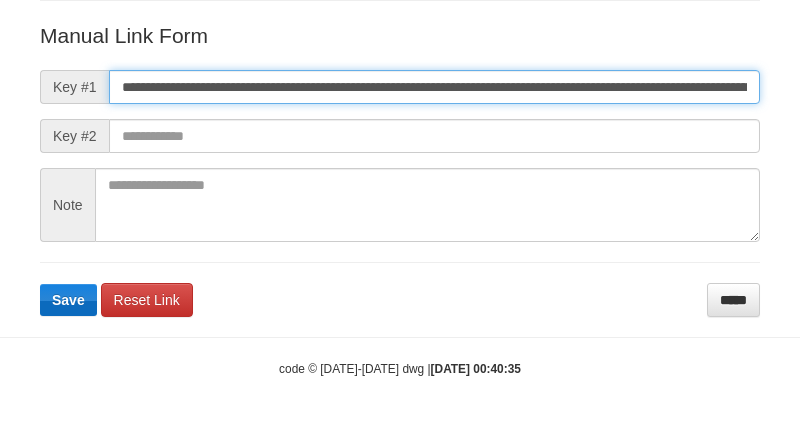 scroll, scrollTop: 0, scrollLeft: 1114, axis: horizontal 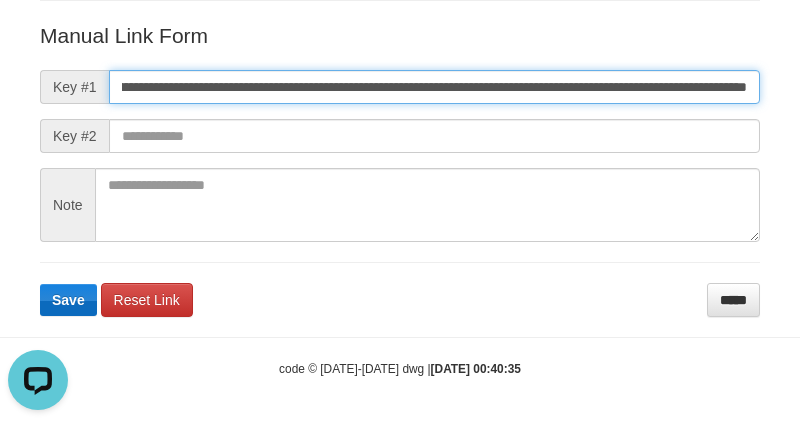 type on "**********" 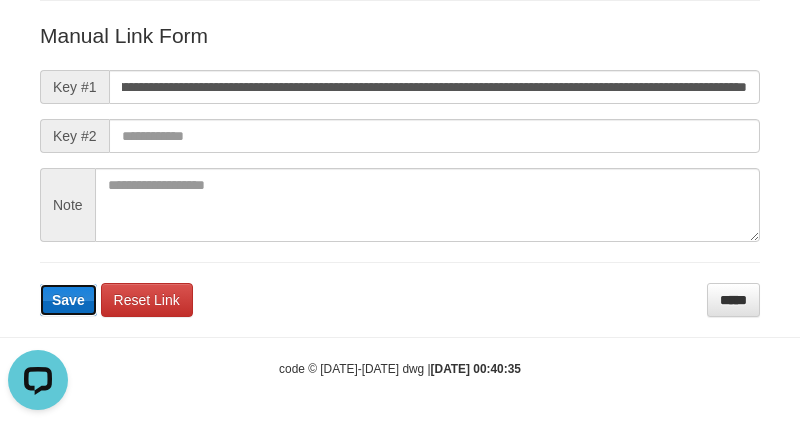 type 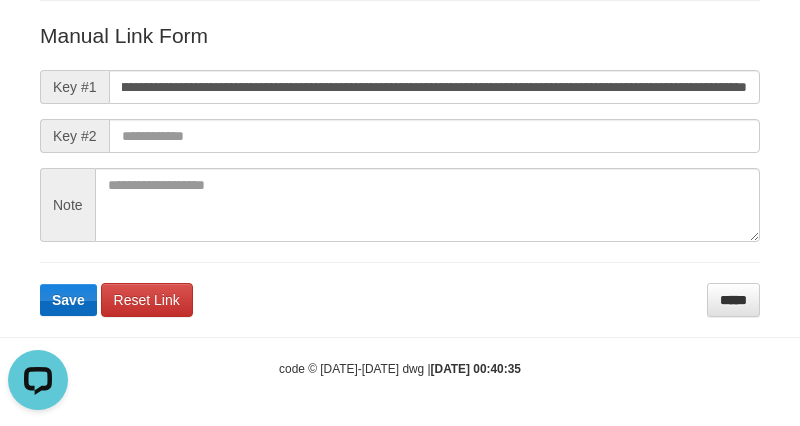 scroll, scrollTop: 0, scrollLeft: 0, axis: both 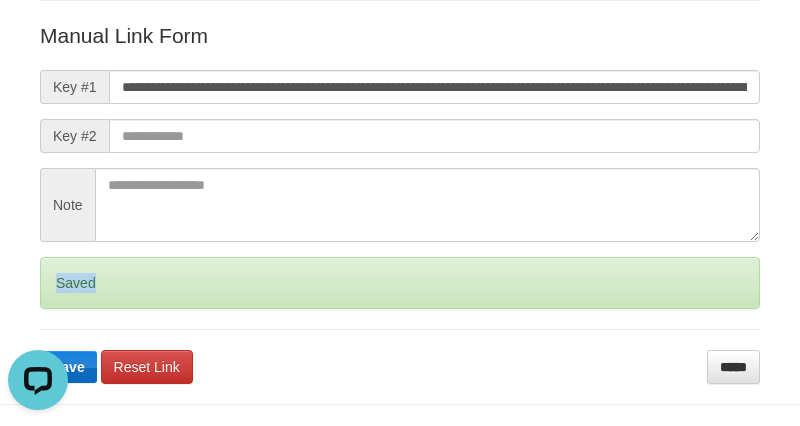 click on "Saved" at bounding box center [400, 283] 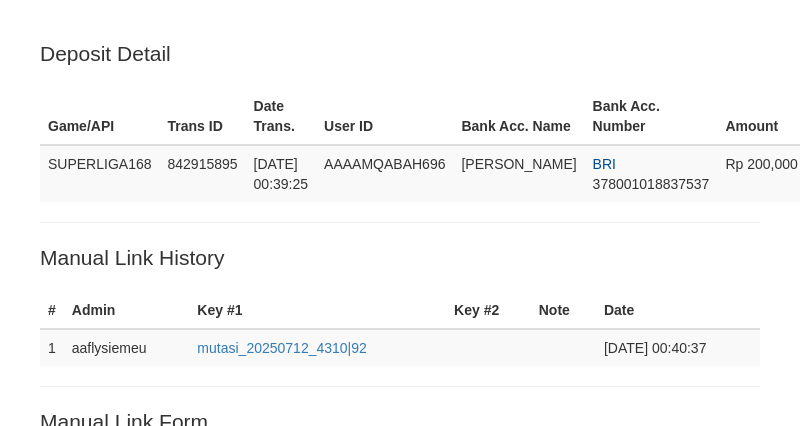 scroll, scrollTop: 385, scrollLeft: 0, axis: vertical 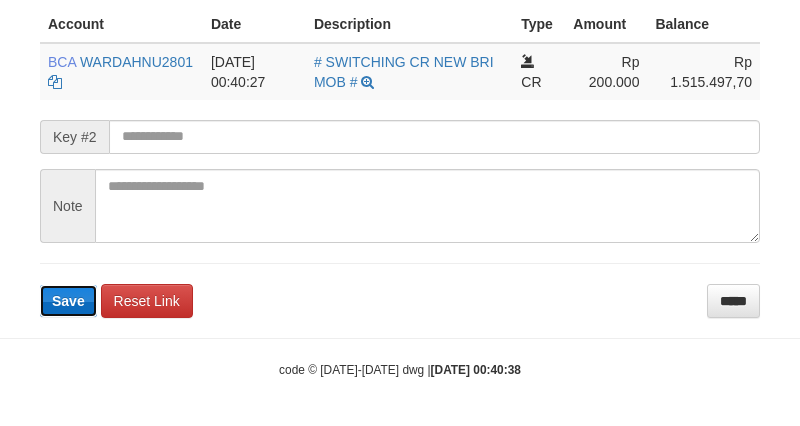 type 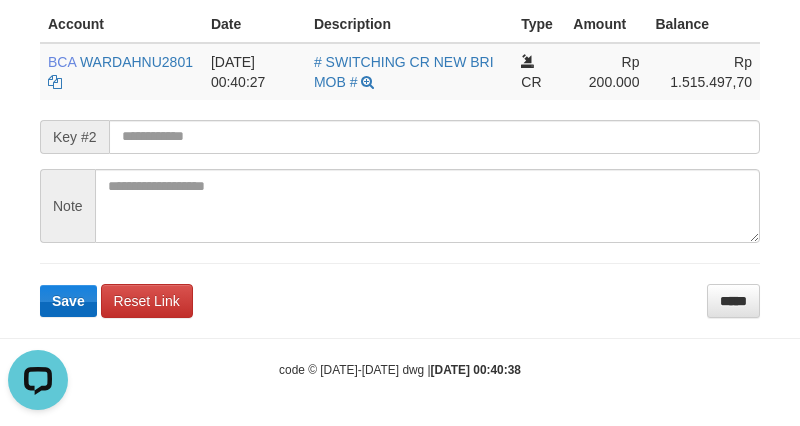 scroll, scrollTop: 0, scrollLeft: 0, axis: both 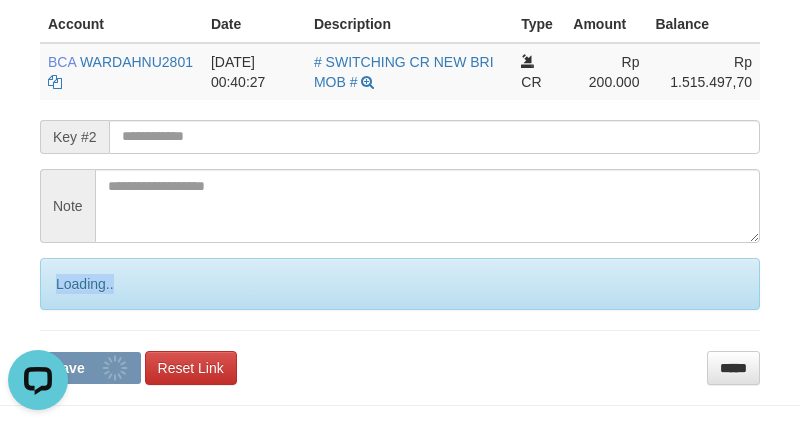 click on "Loading.." at bounding box center (400, 284) 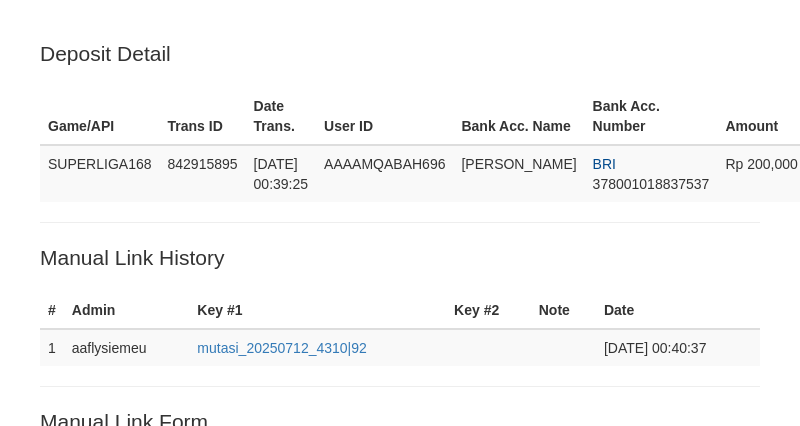 type 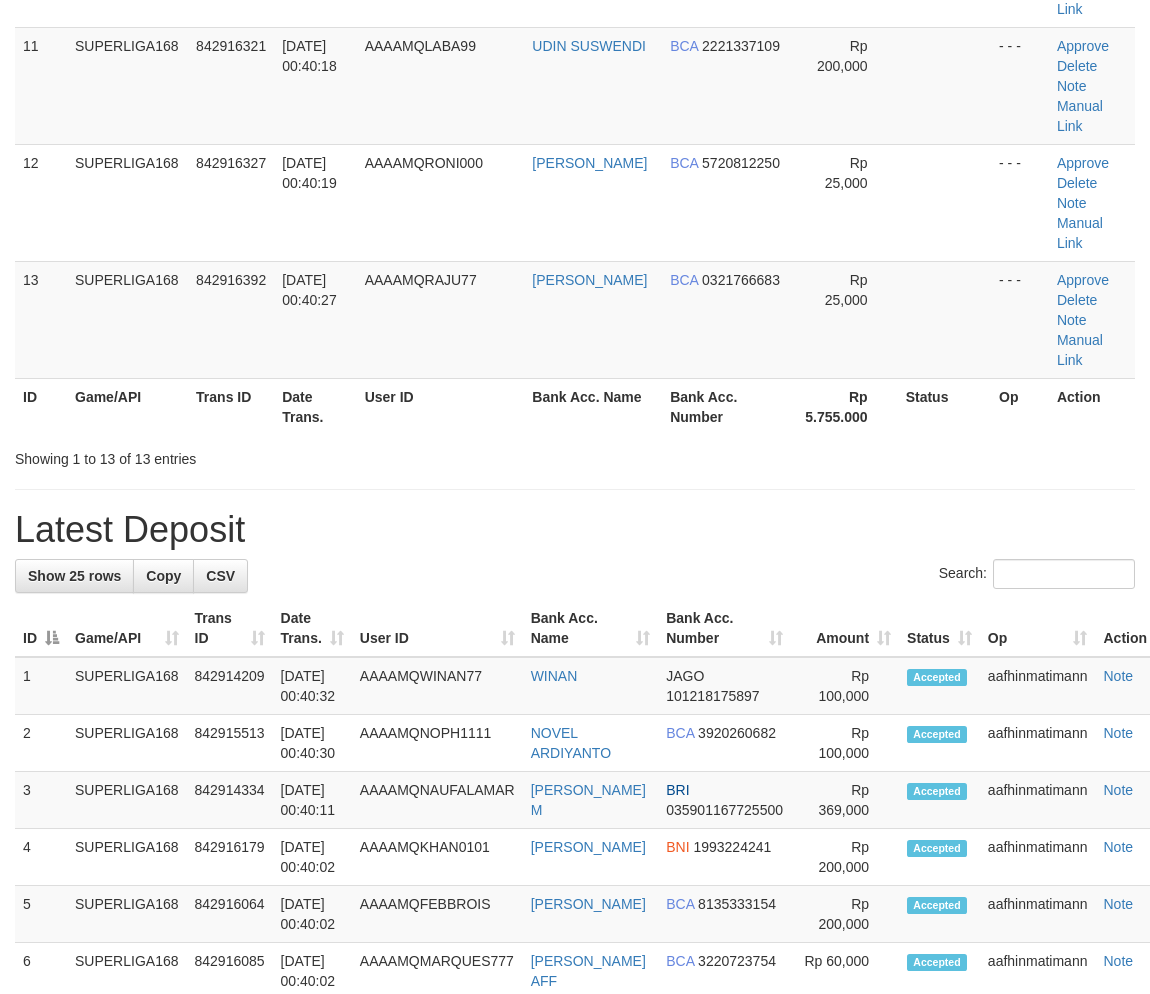 scroll, scrollTop: 1057, scrollLeft: 0, axis: vertical 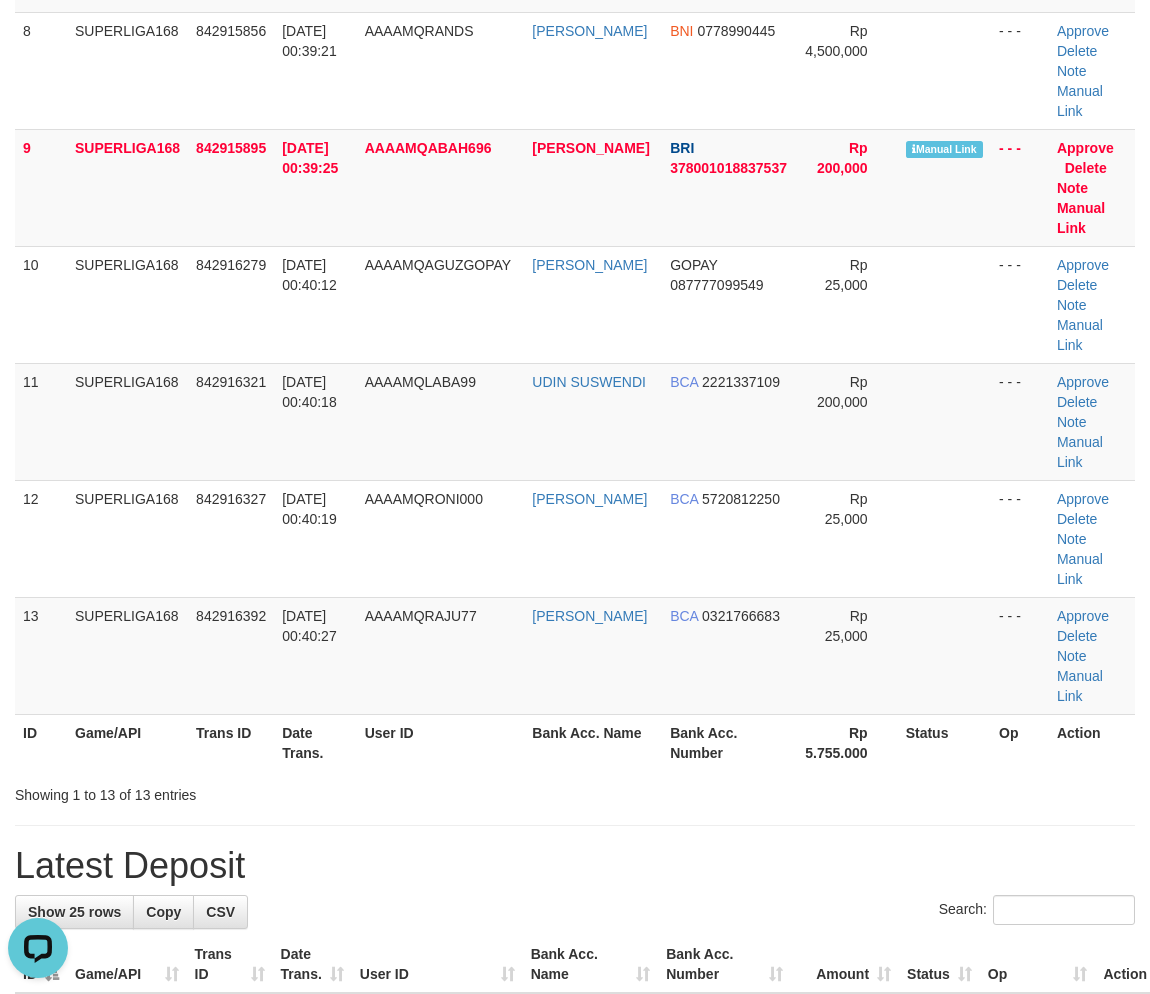 click on "**********" at bounding box center [575, 773] 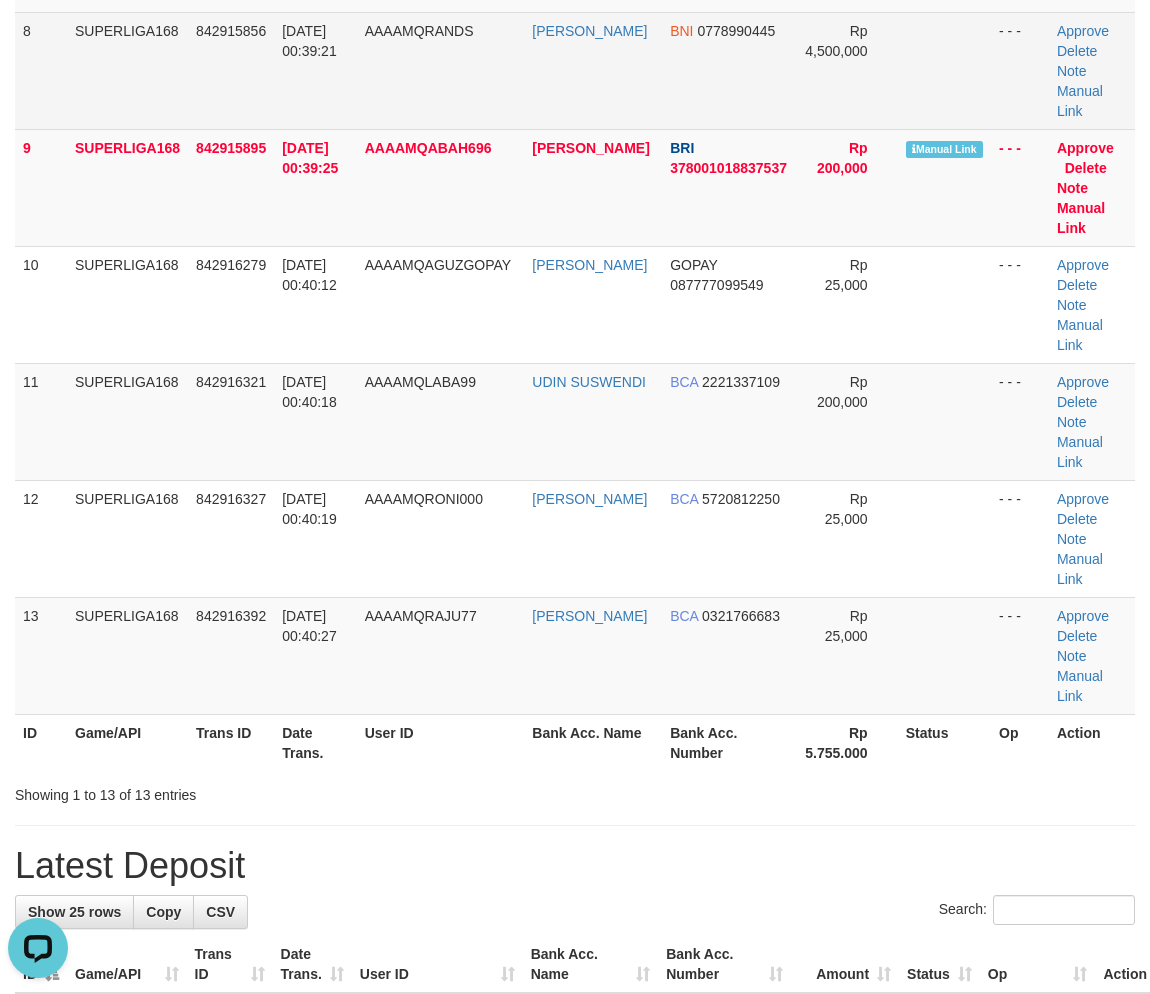scroll, scrollTop: 481, scrollLeft: 0, axis: vertical 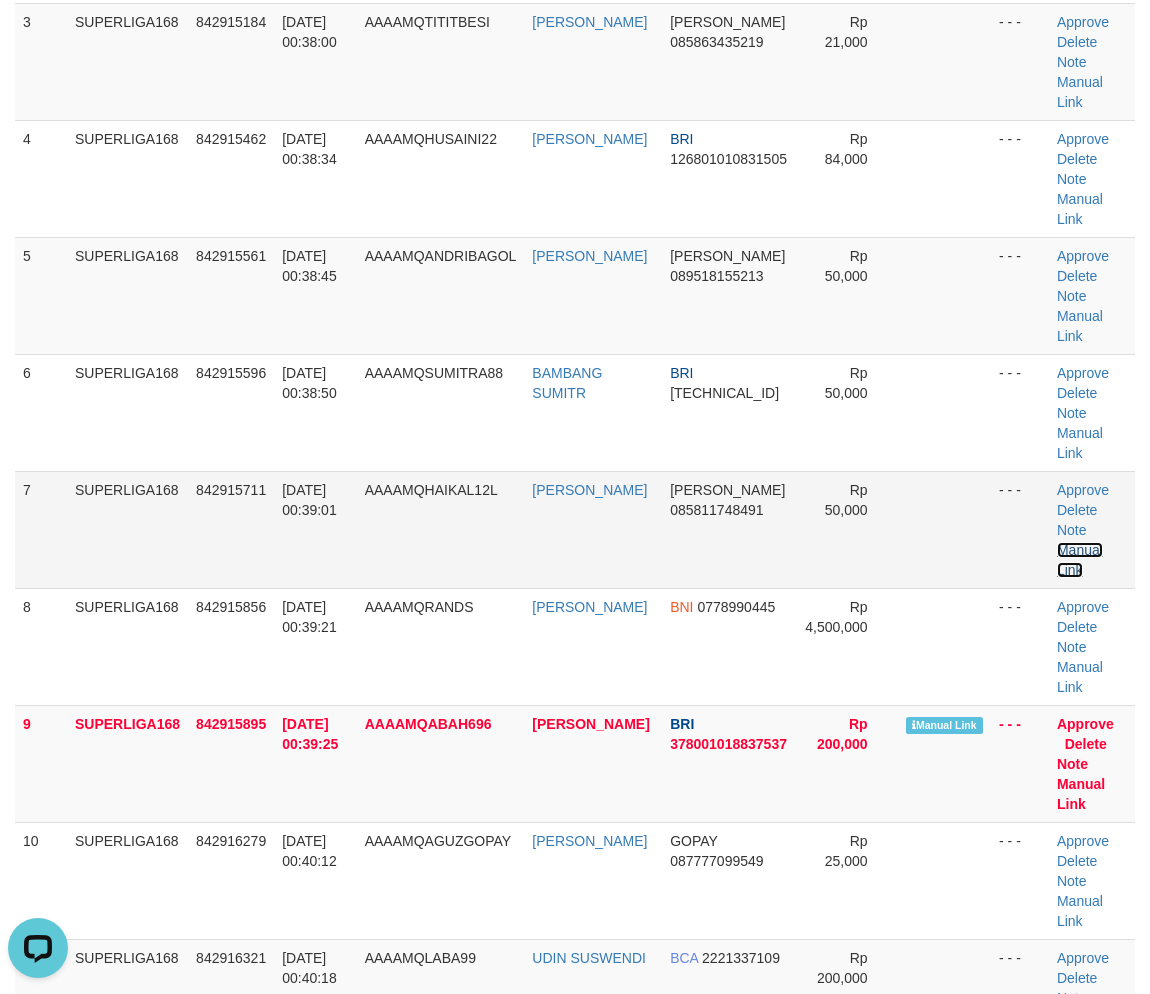 click on "Manual Link" at bounding box center [1080, 560] 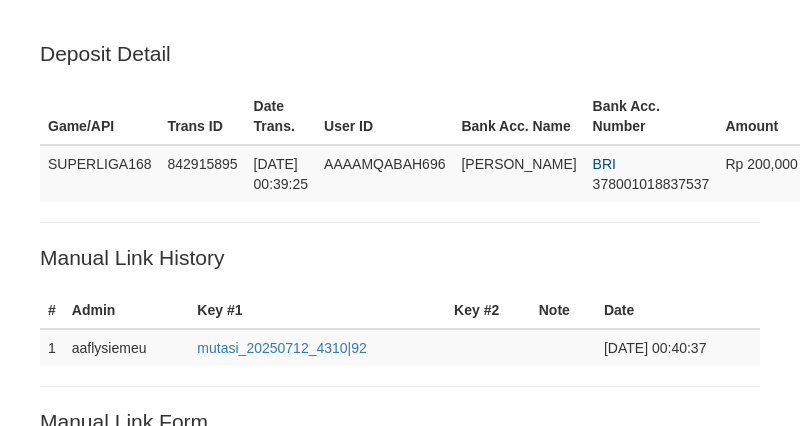 scroll, scrollTop: 500, scrollLeft: 0, axis: vertical 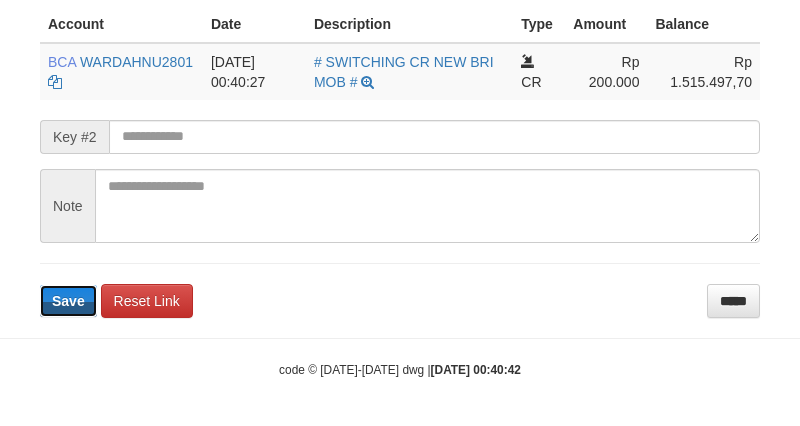 type 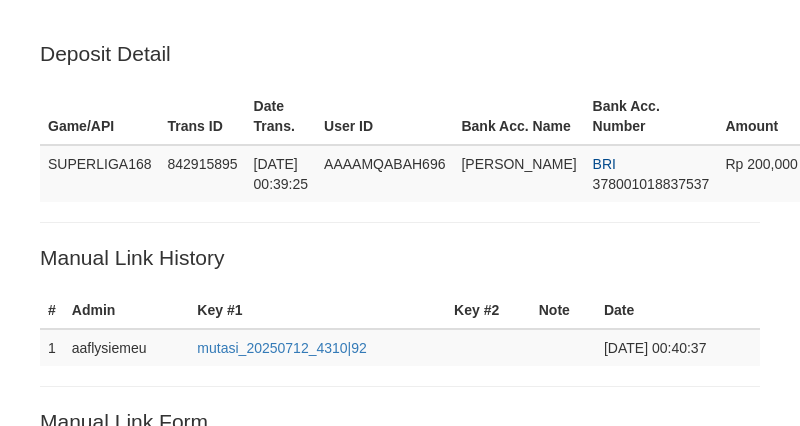 scroll, scrollTop: 500, scrollLeft: 0, axis: vertical 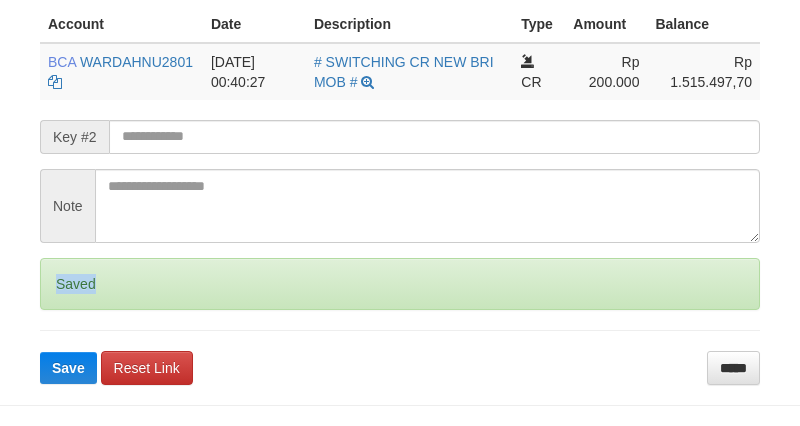 click on "Saved" at bounding box center (400, 284) 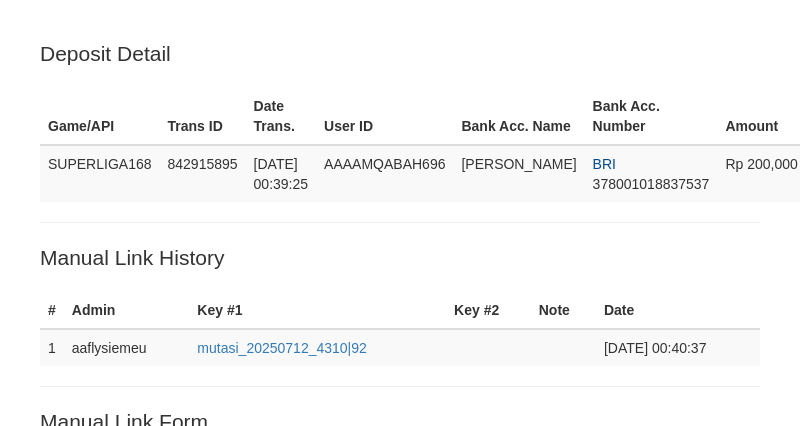 scroll, scrollTop: 500, scrollLeft: 0, axis: vertical 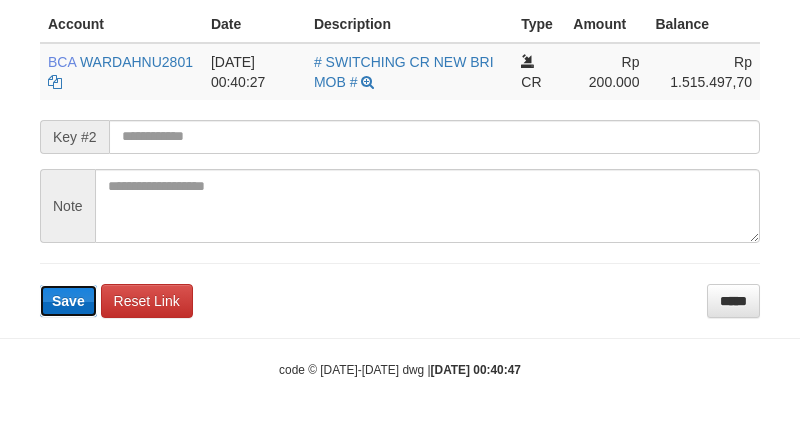 click on "Save" at bounding box center [68, 301] 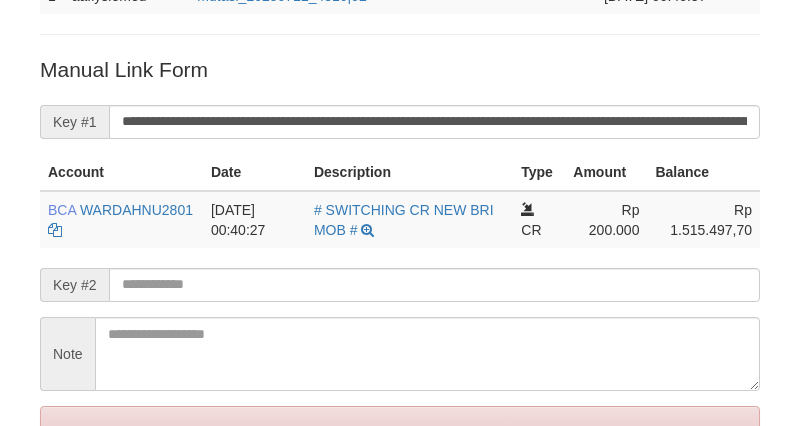 scroll, scrollTop: 166, scrollLeft: 0, axis: vertical 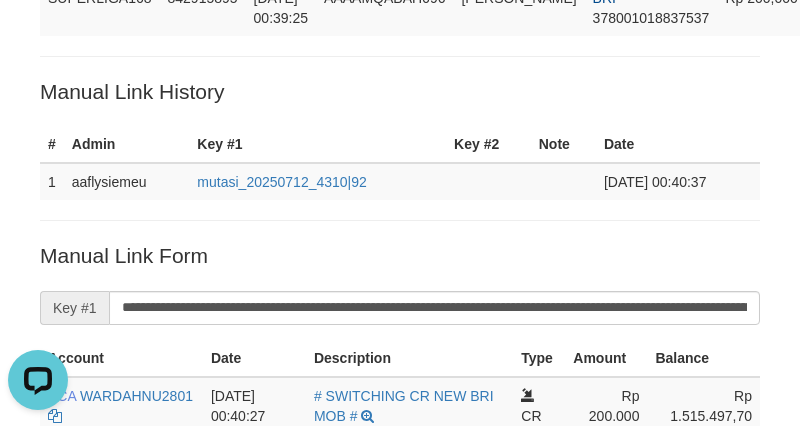 drag, startPoint x: 114, startPoint y: 46, endPoint x: 213, endPoint y: 46, distance: 99 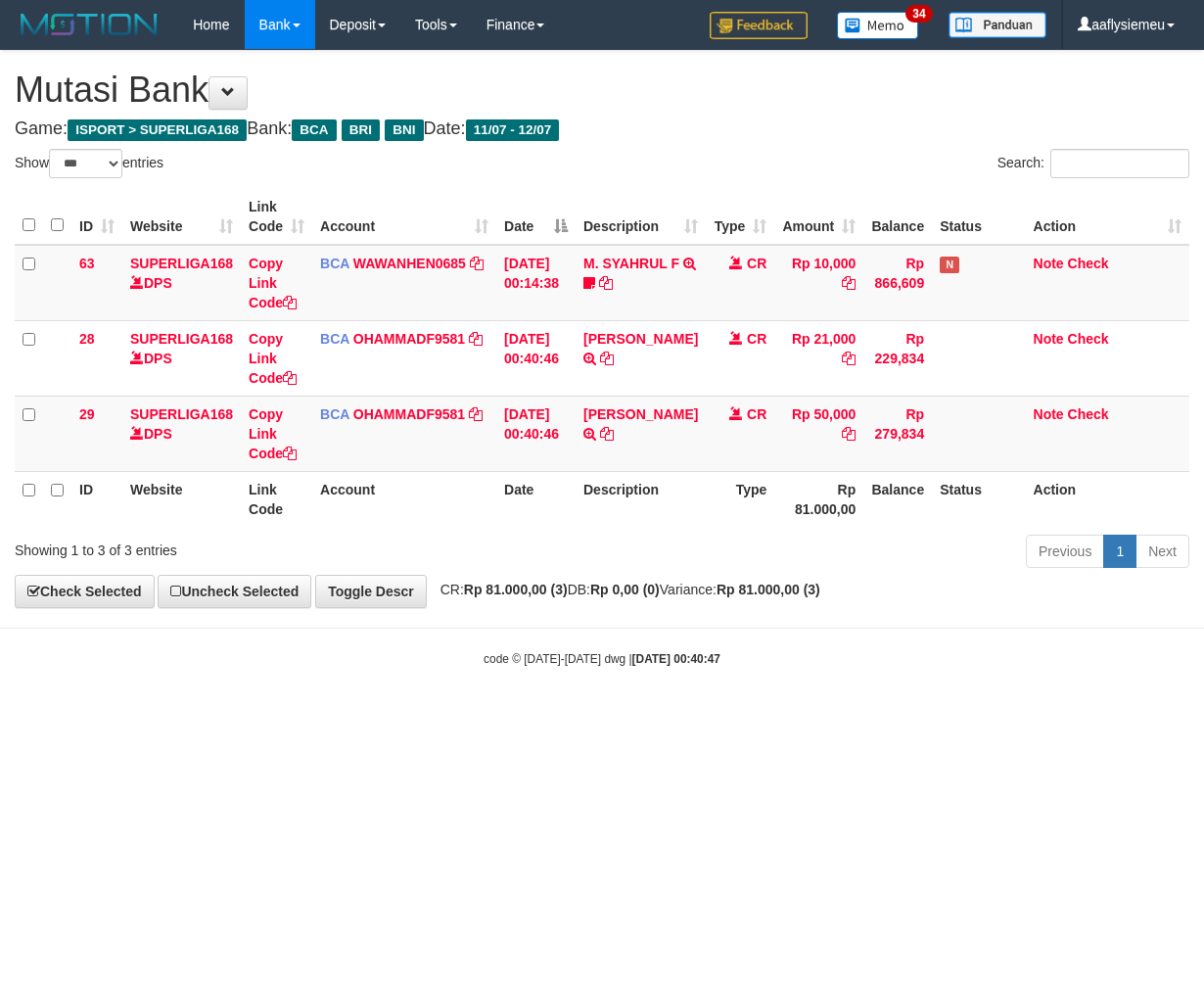 select on "***" 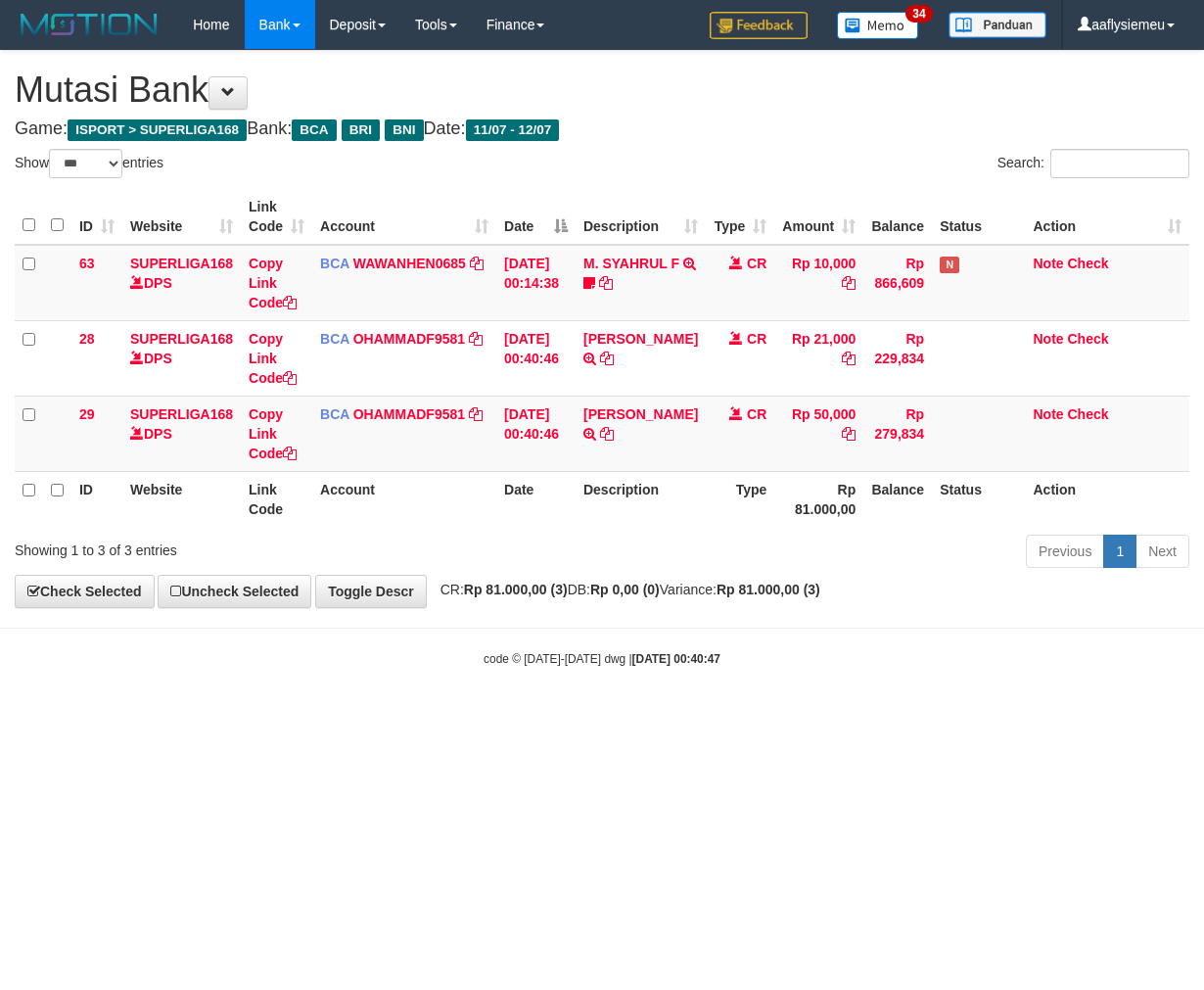 scroll, scrollTop: 0, scrollLeft: 0, axis: both 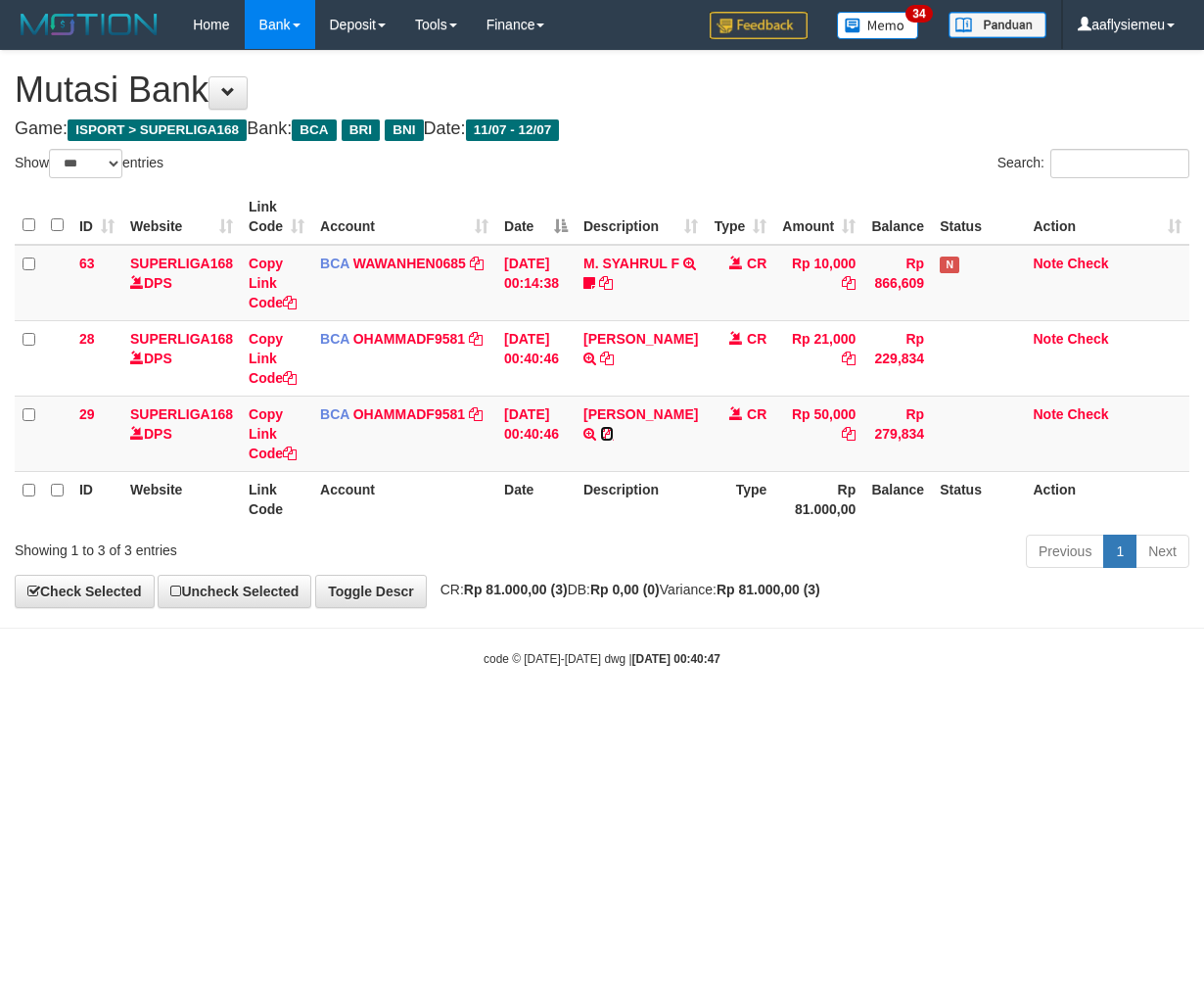 drag, startPoint x: 661, startPoint y: 425, endPoint x: 940, endPoint y: 611, distance: 335.31627 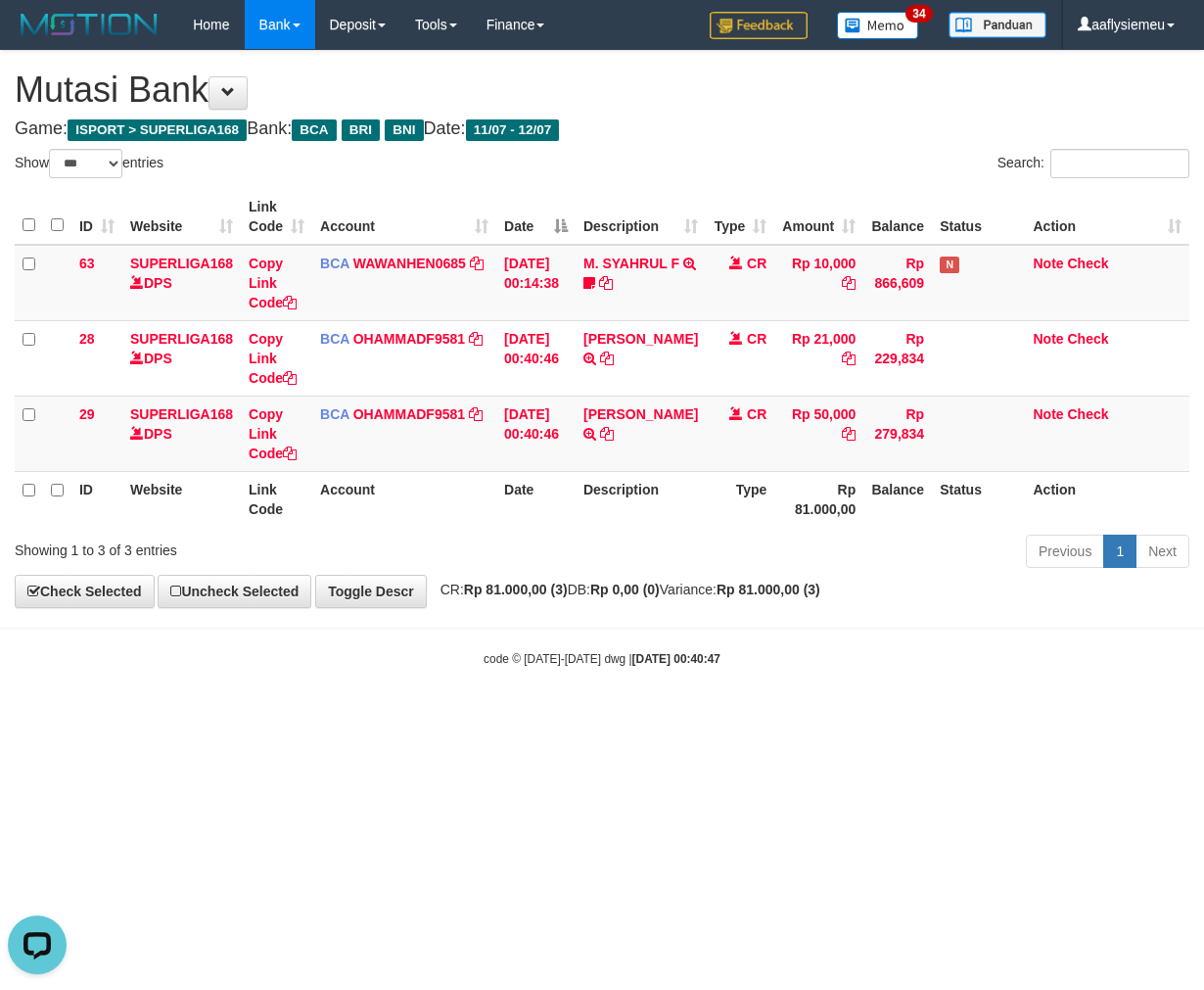 scroll, scrollTop: 0, scrollLeft: 0, axis: both 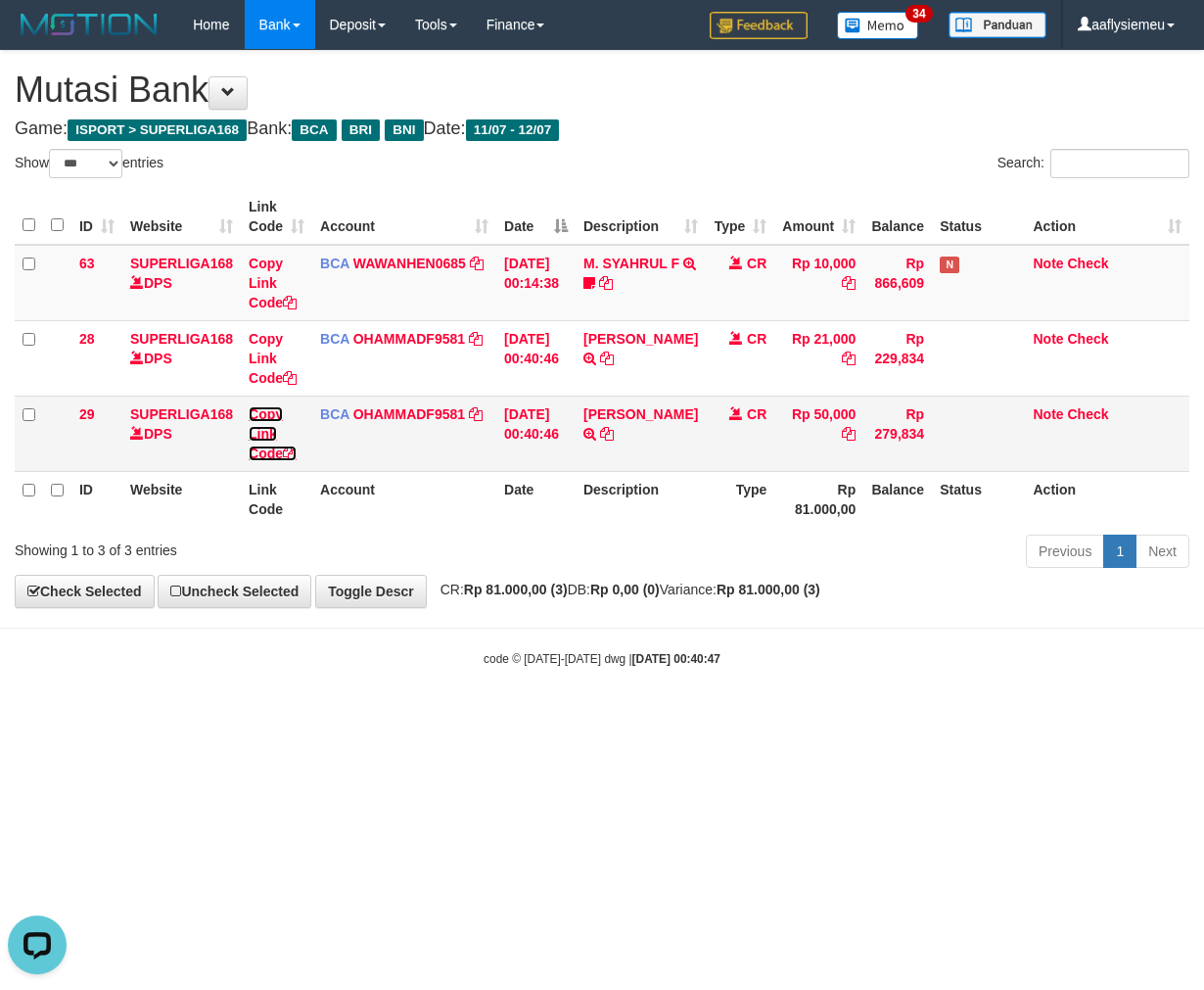 drag, startPoint x: 272, startPoint y: 448, endPoint x: 452, endPoint y: 468, distance: 181.1077 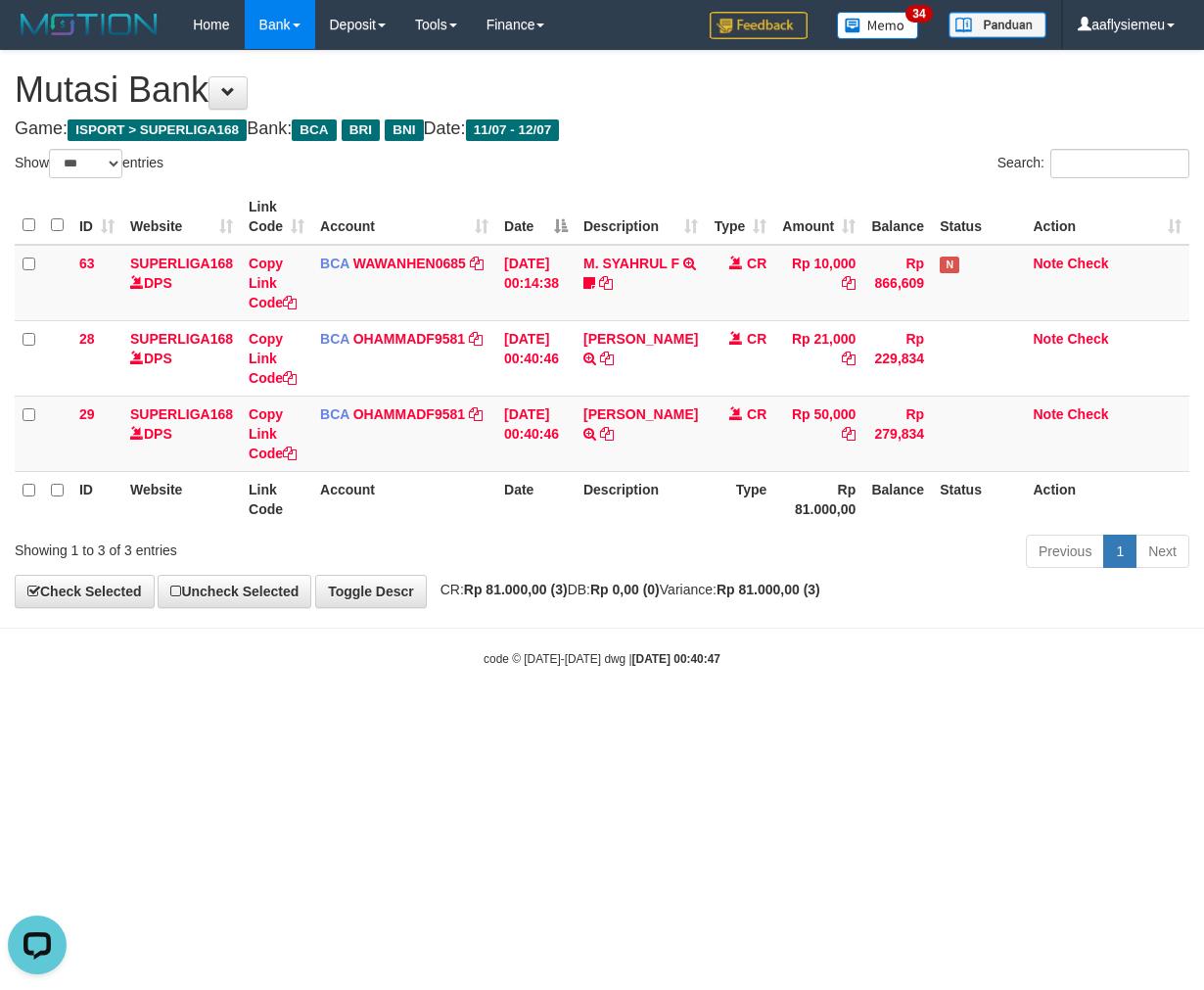 scroll, scrollTop: 268, scrollLeft: 0, axis: vertical 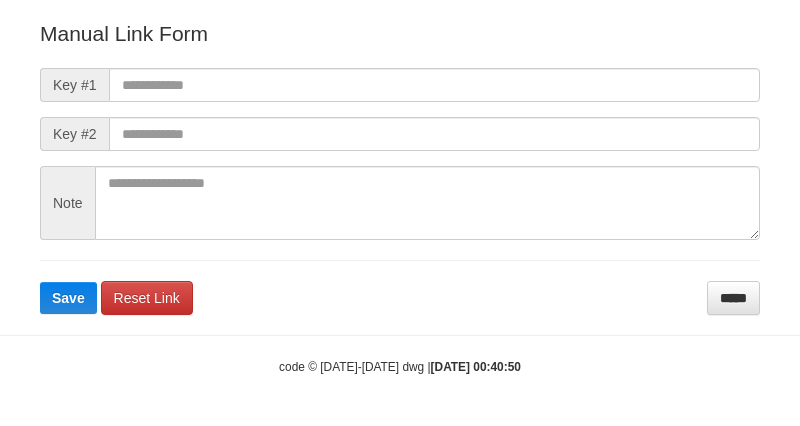 drag, startPoint x: 230, startPoint y: 84, endPoint x: 133, endPoint y: 267, distance: 207.11832 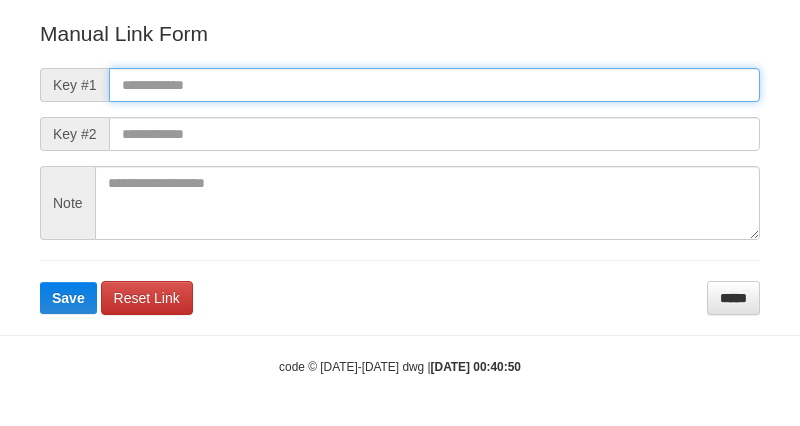 drag, startPoint x: 156, startPoint y: 85, endPoint x: 157, endPoint y: 97, distance: 12.0415945 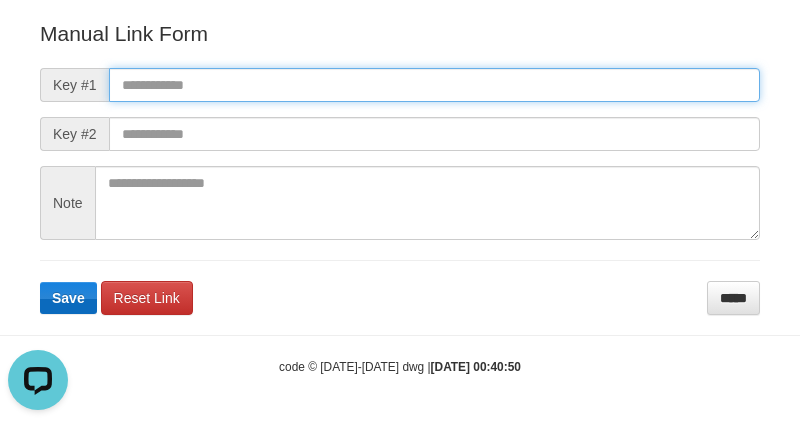 scroll, scrollTop: 0, scrollLeft: 0, axis: both 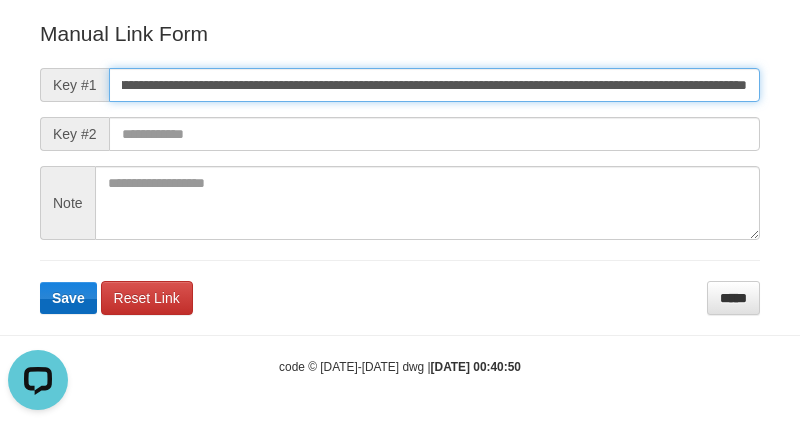 type on "**********" 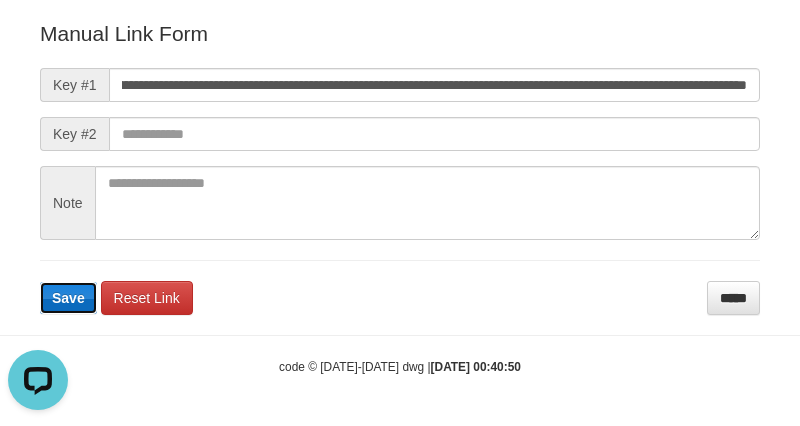 type 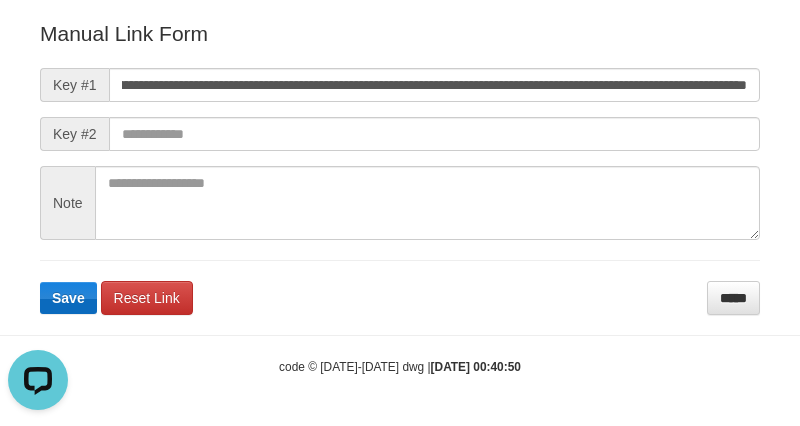 scroll, scrollTop: 0, scrollLeft: 0, axis: both 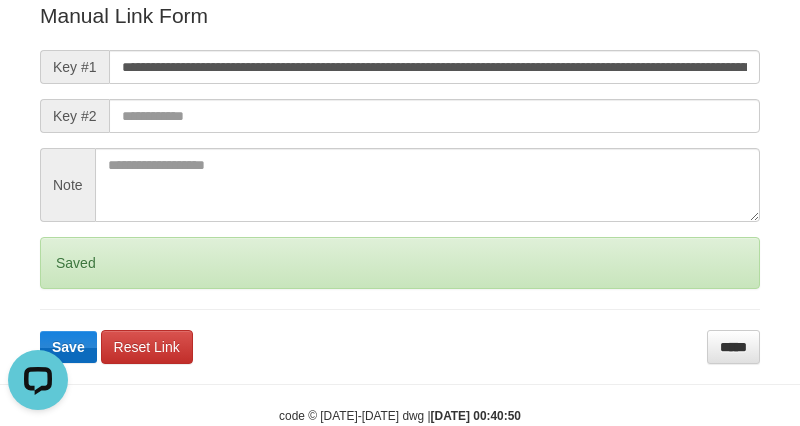 click on "Saved" at bounding box center [400, 263] 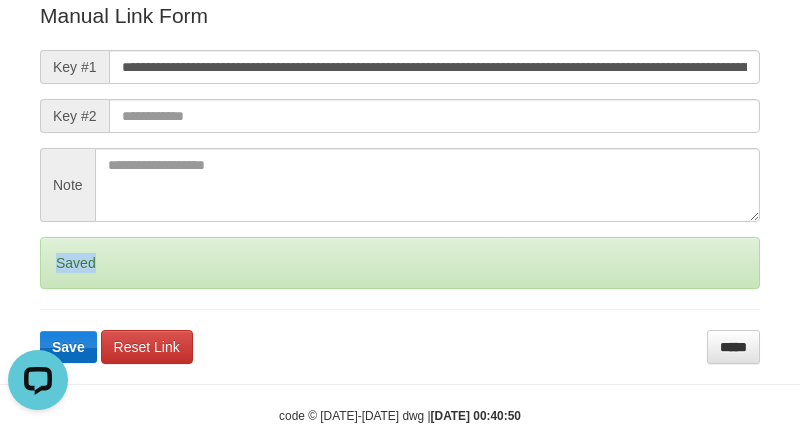 click on "Saved" at bounding box center (400, 263) 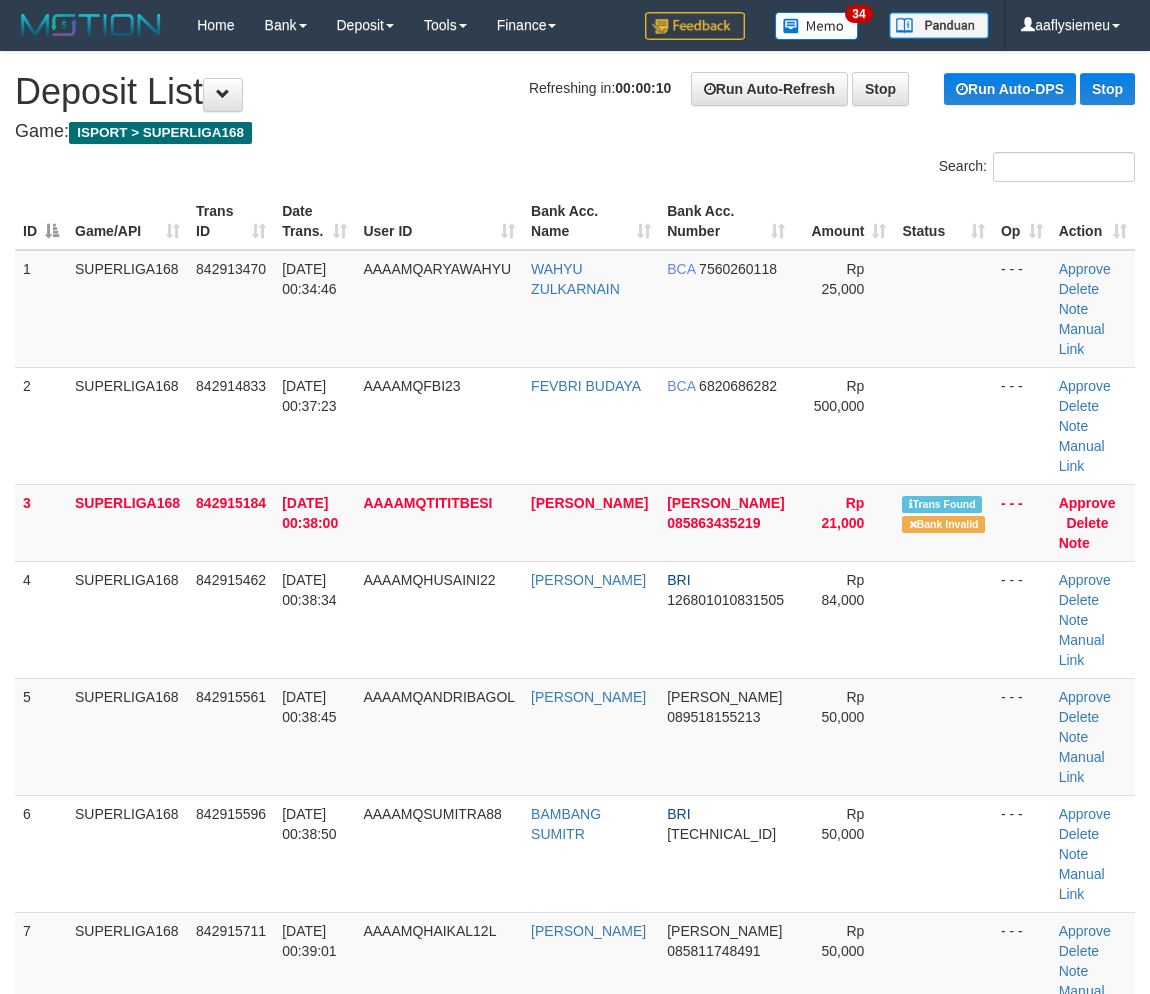 scroll, scrollTop: 0, scrollLeft: 0, axis: both 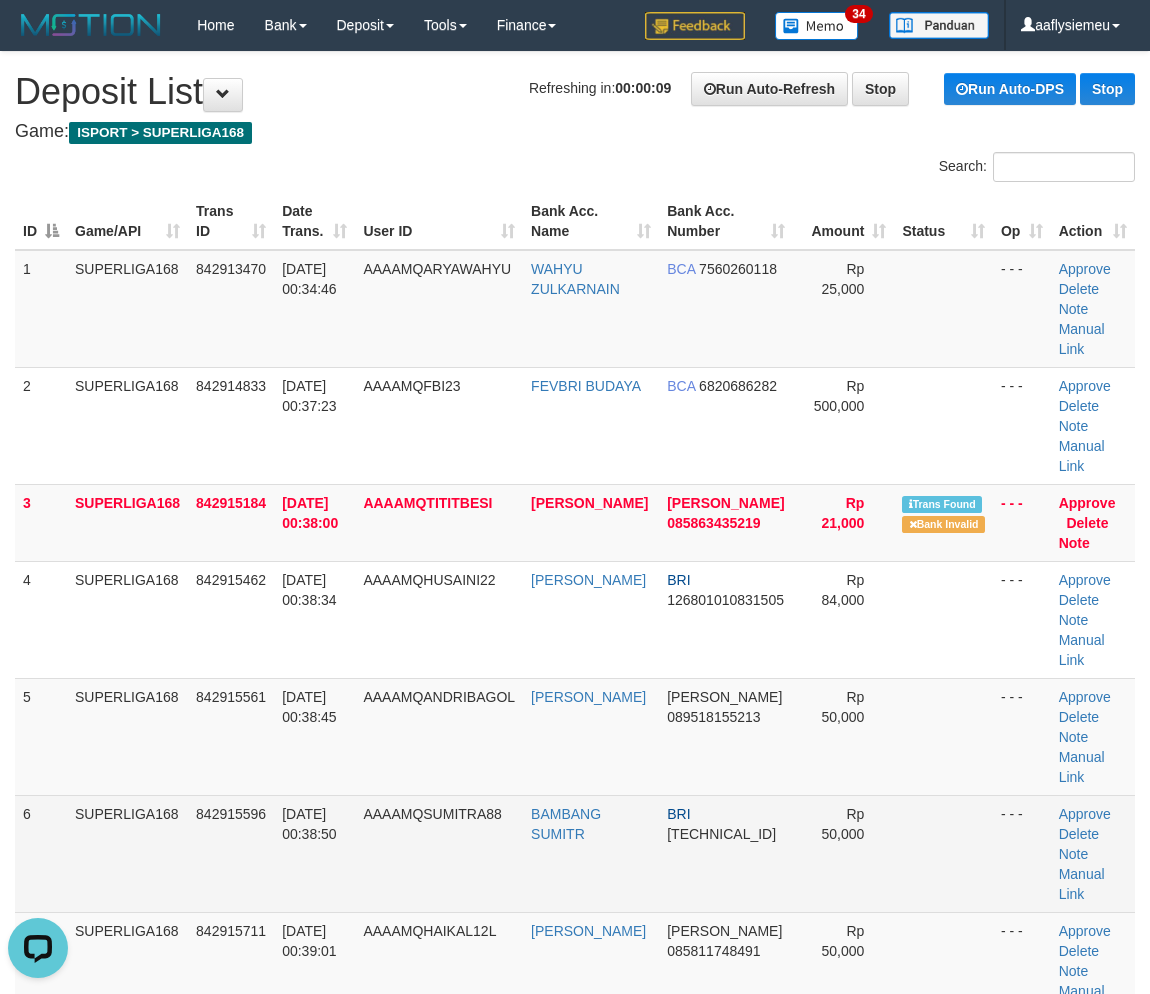 click on "12/07/2025 00:38:50" at bounding box center (314, 853) 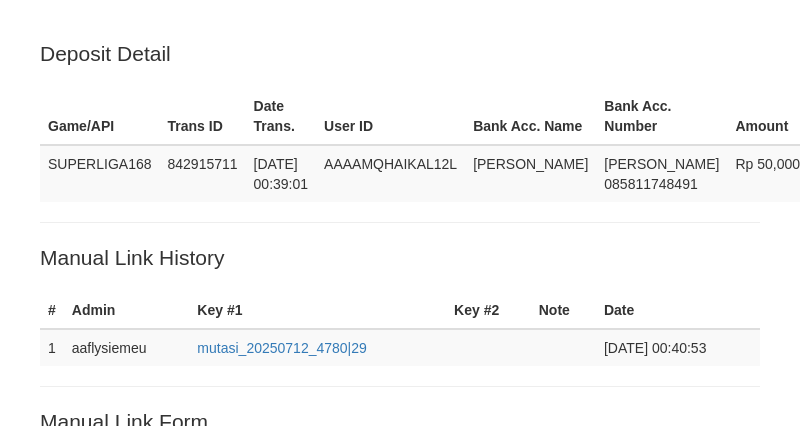 scroll, scrollTop: 500, scrollLeft: 0, axis: vertical 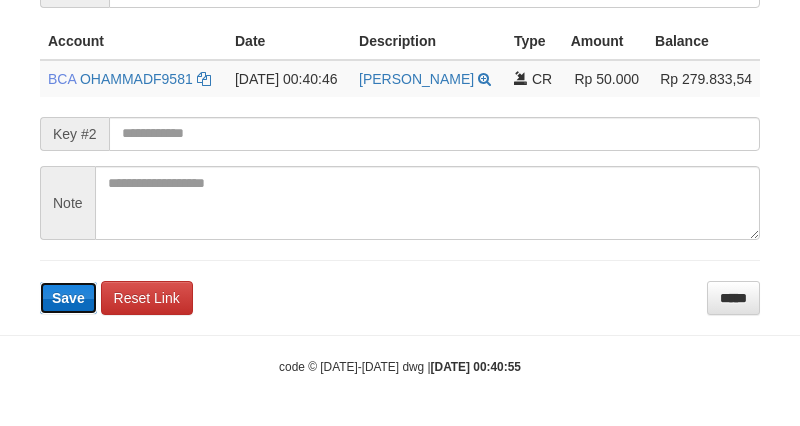 click on "Save" at bounding box center [68, 298] 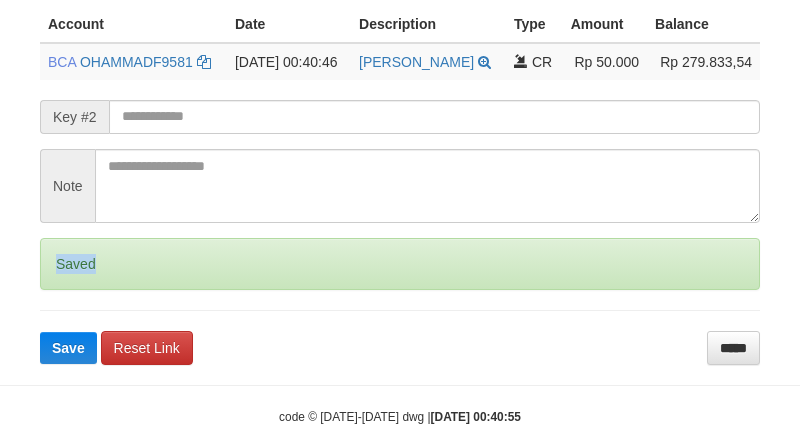 click on "Saved" at bounding box center (400, 264) 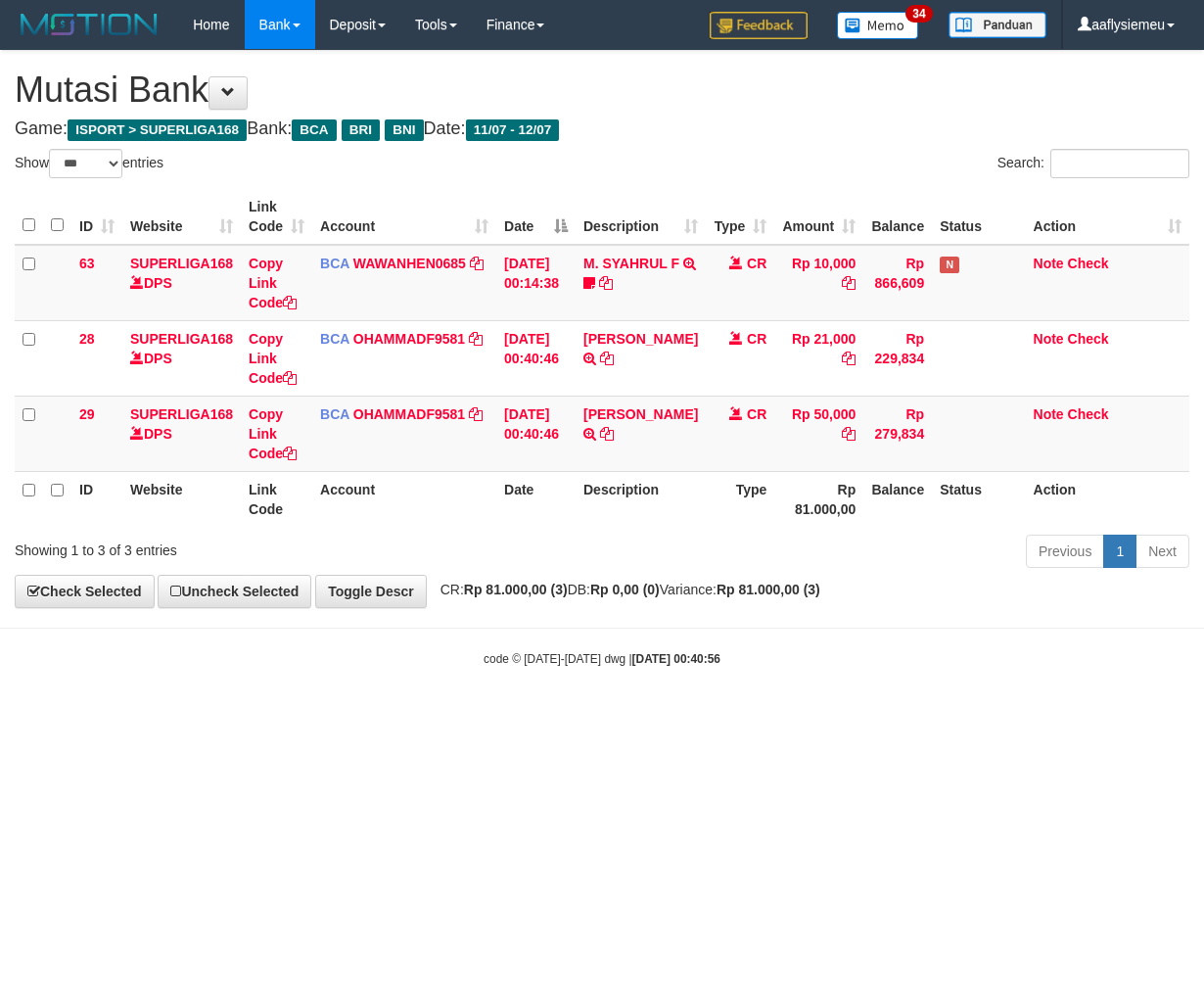 select on "***" 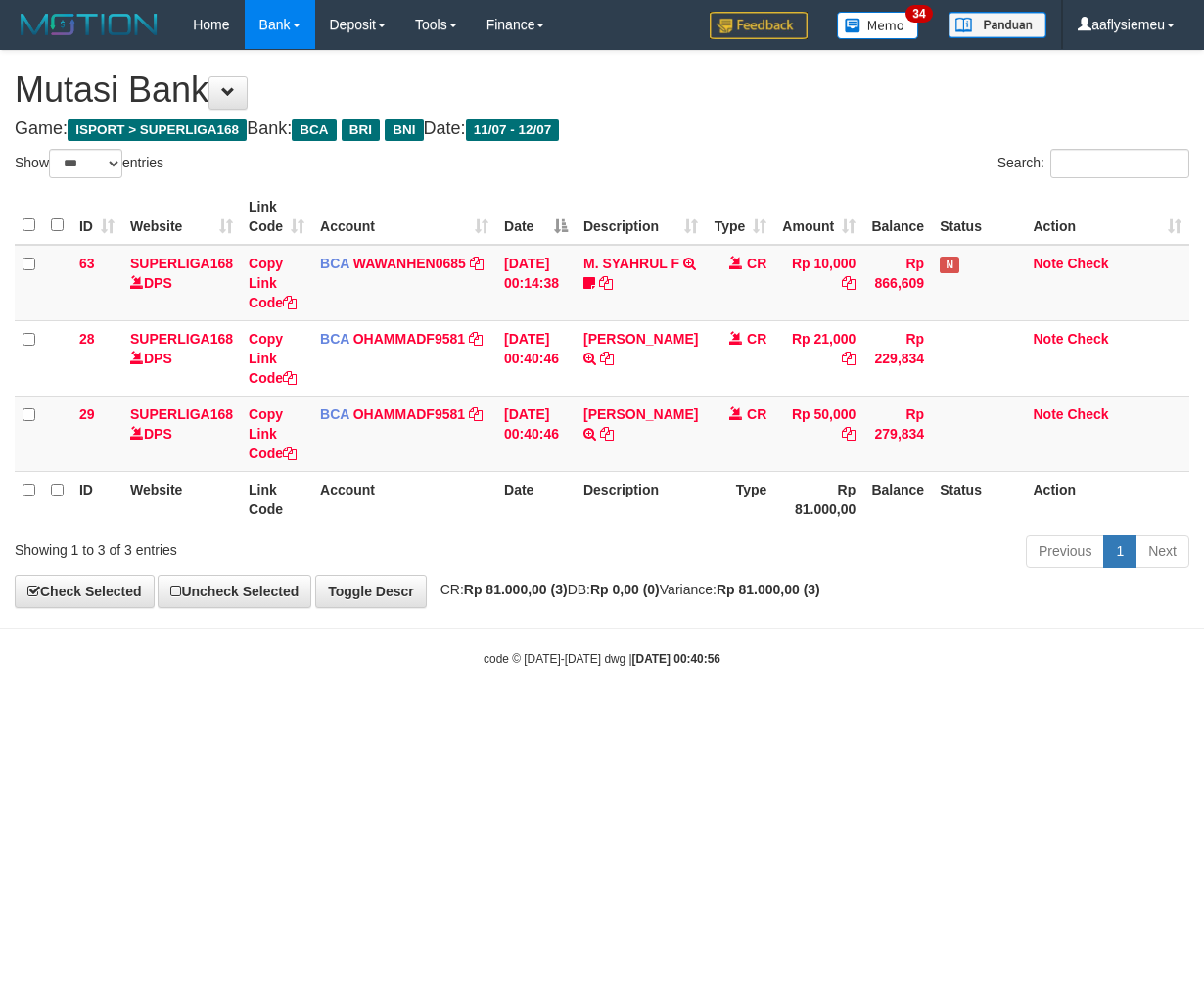 scroll, scrollTop: 0, scrollLeft: 0, axis: both 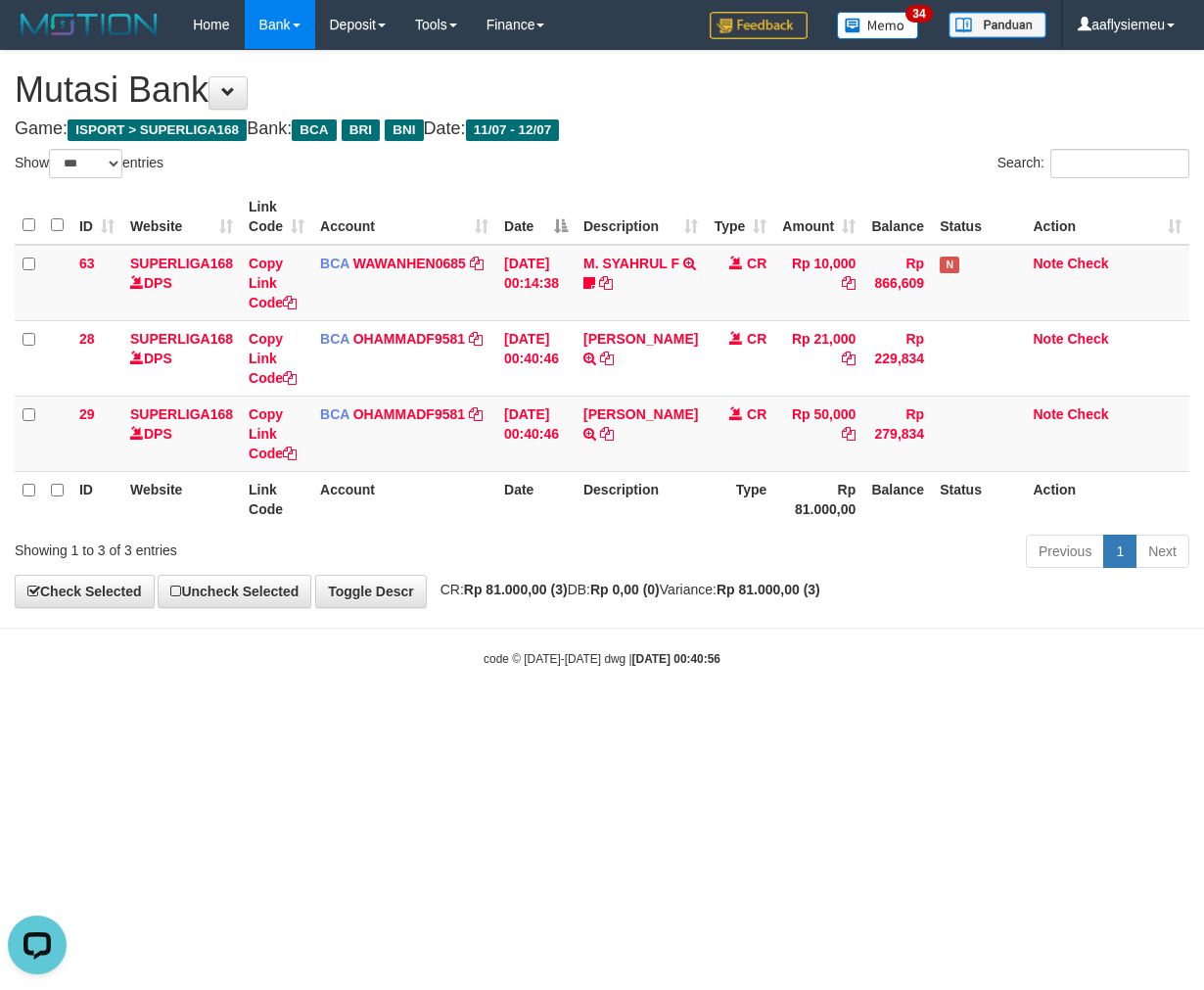 click on "Toggle navigation
Home
Bank
Account List
Load
By Website
Group
[ISPORT]													SUPERLIGA168
By Load Group (DPS)" at bounding box center (602, 358) 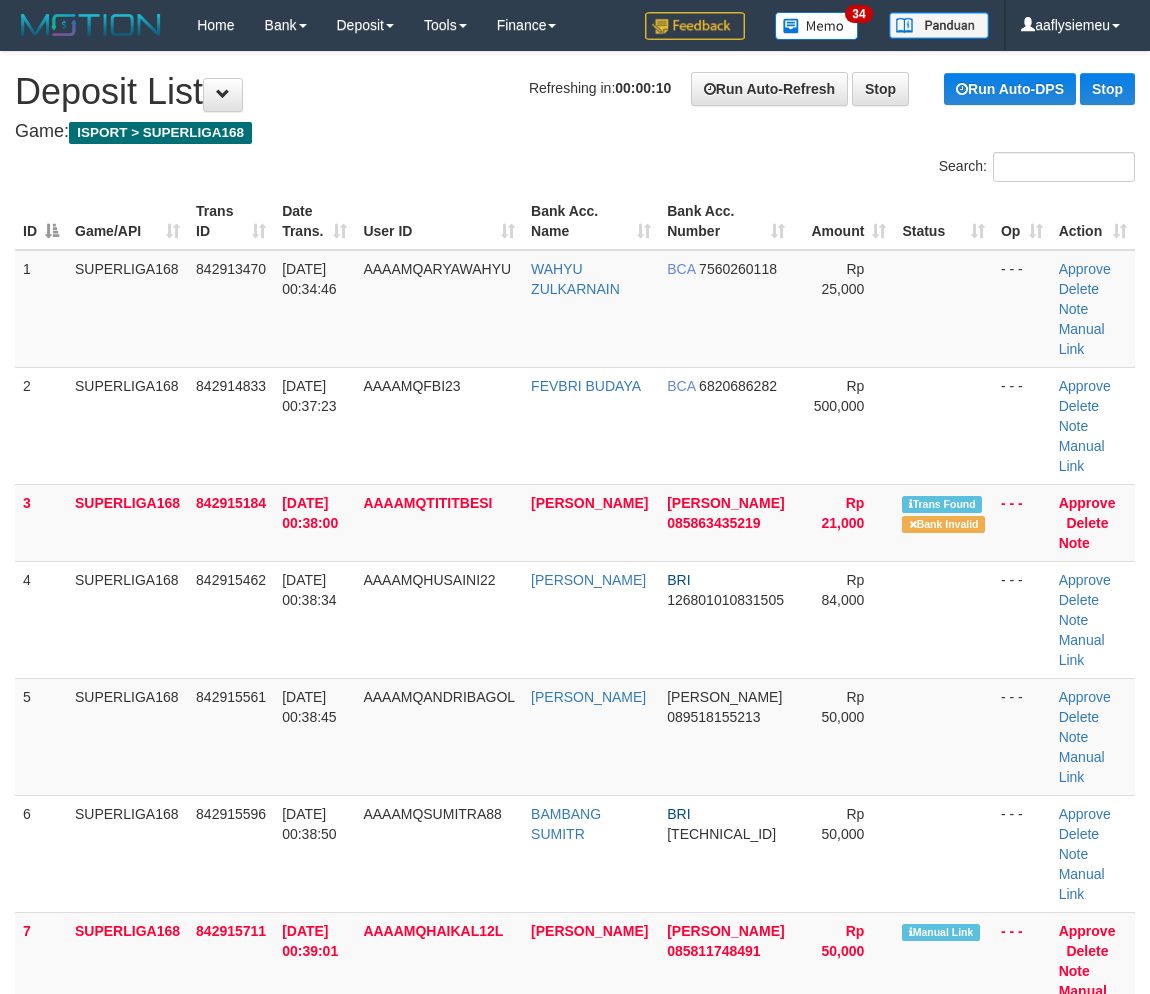 scroll, scrollTop: 0, scrollLeft: 0, axis: both 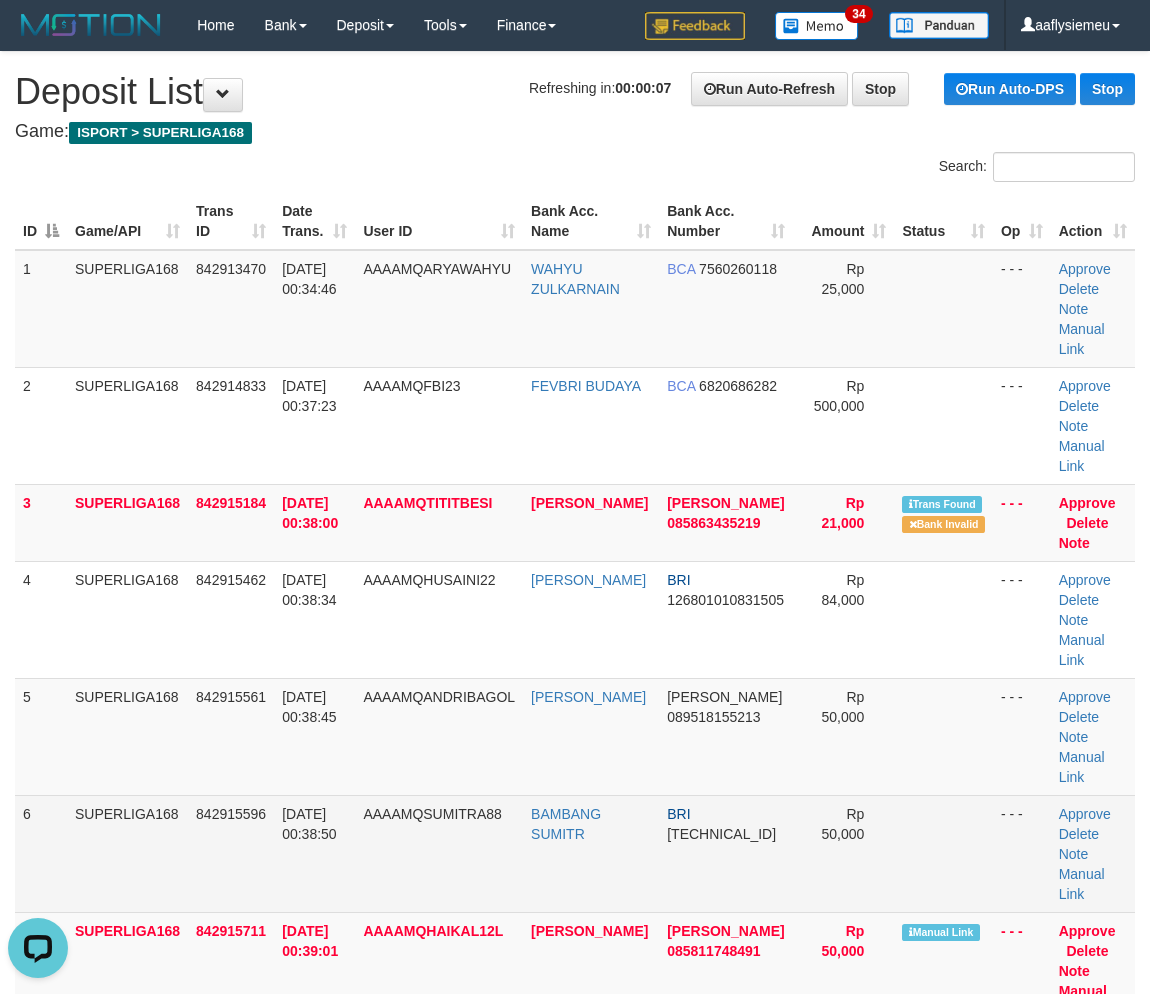 drag, startPoint x: 343, startPoint y: 802, endPoint x: 1, endPoint y: 825, distance: 342.77252 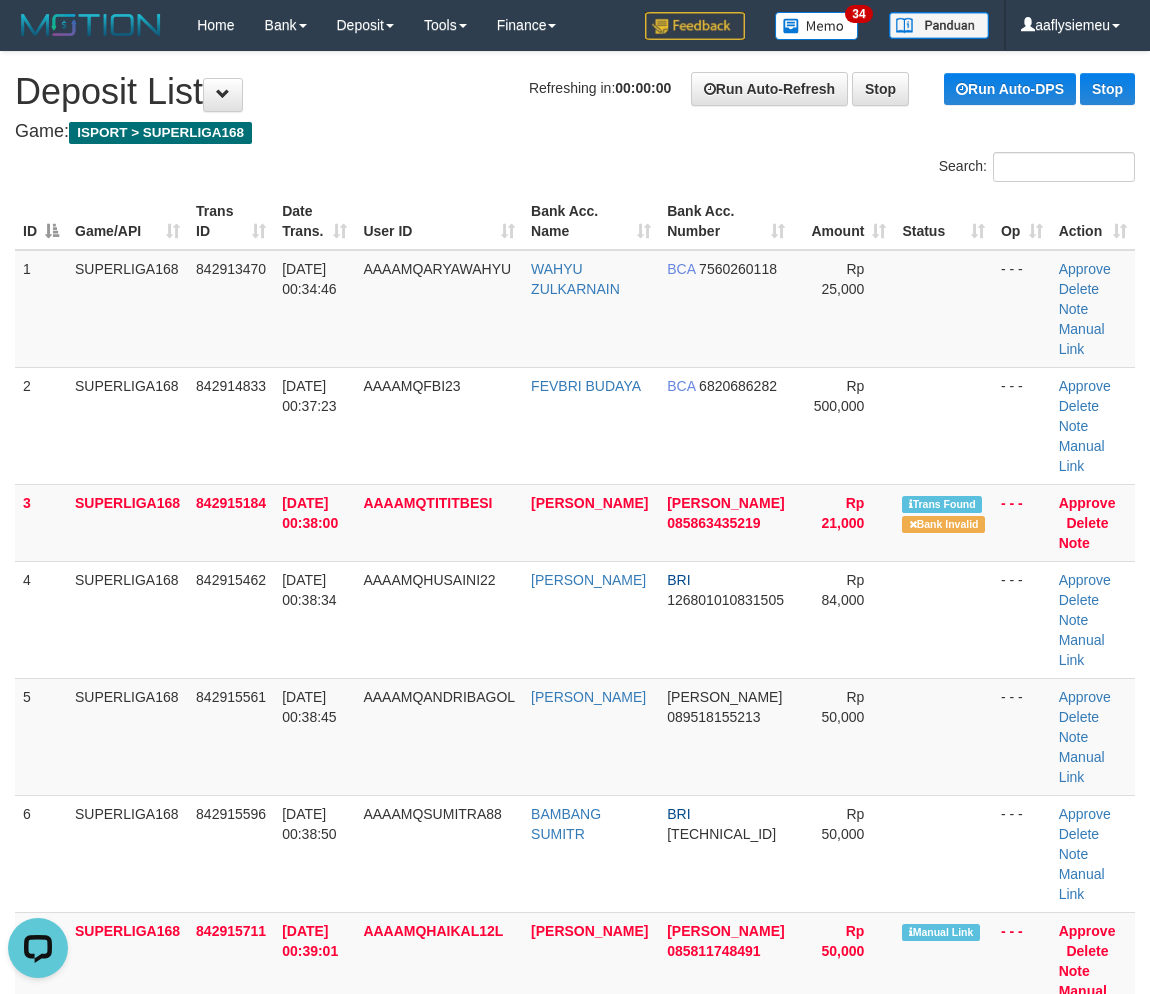 drag, startPoint x: 152, startPoint y: 531, endPoint x: 2, endPoint y: 605, distance: 167.26027 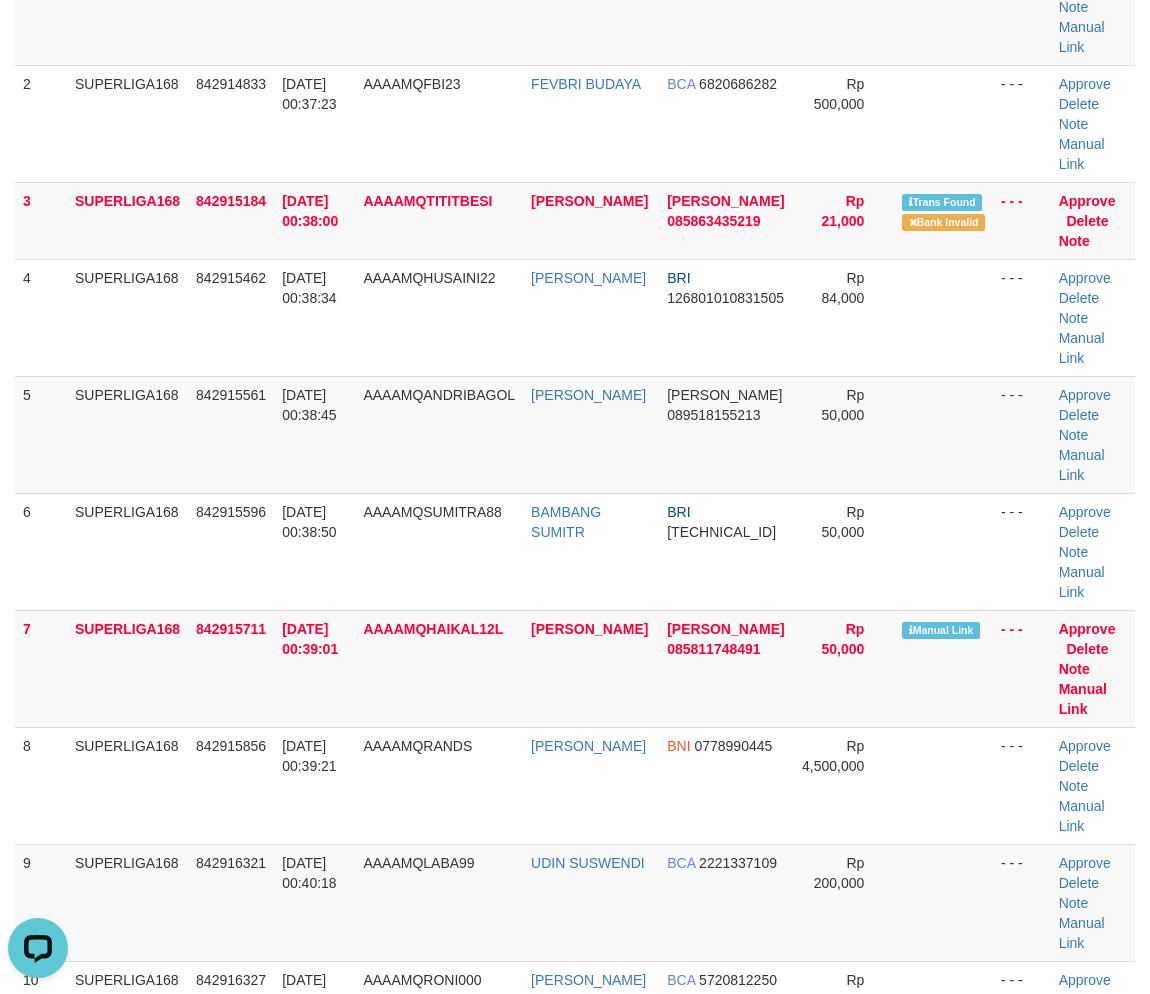 scroll, scrollTop: 333, scrollLeft: 0, axis: vertical 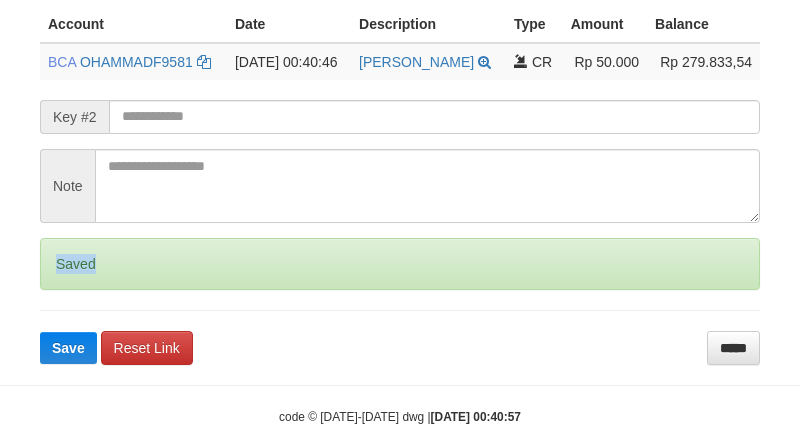 click on "Saved" at bounding box center [400, 264] 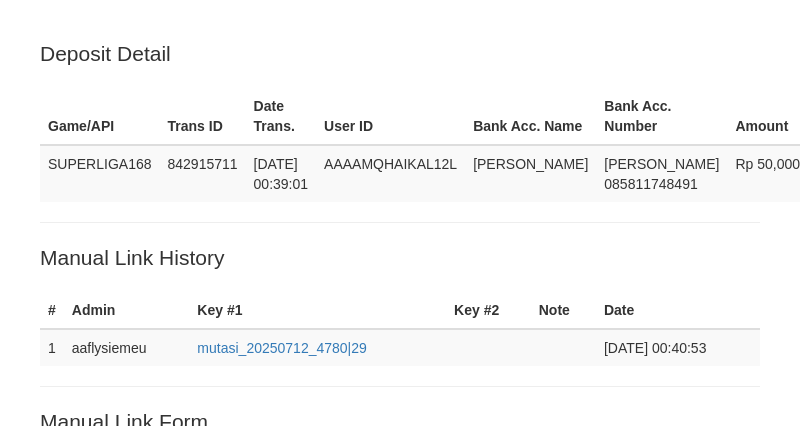 scroll, scrollTop: 500, scrollLeft: 0, axis: vertical 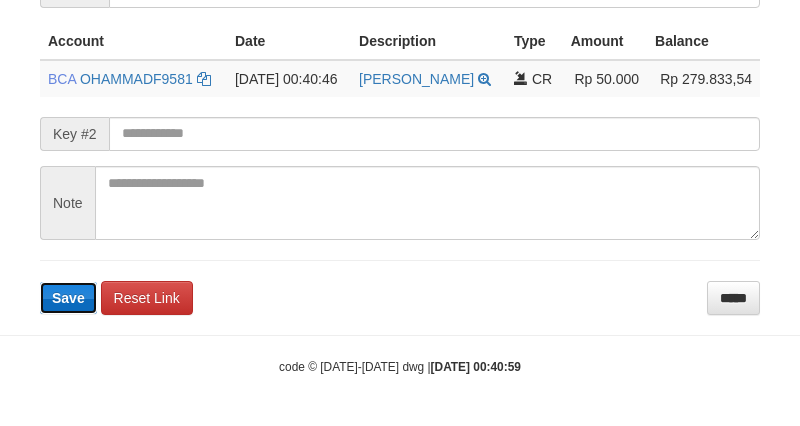 click on "Save" at bounding box center [68, 298] 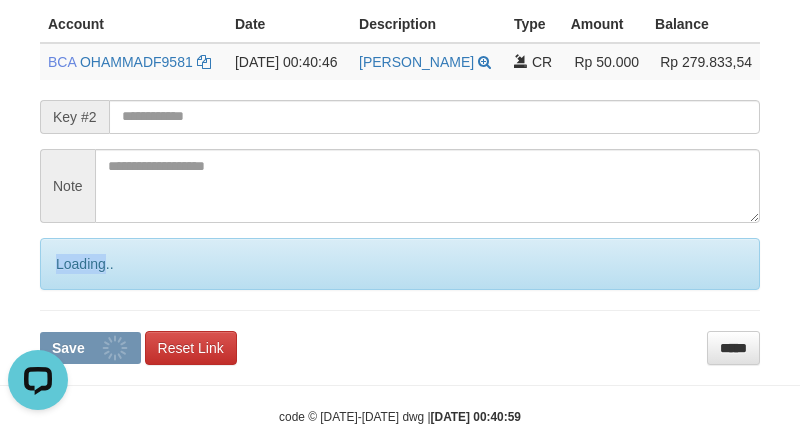 scroll, scrollTop: 0, scrollLeft: 0, axis: both 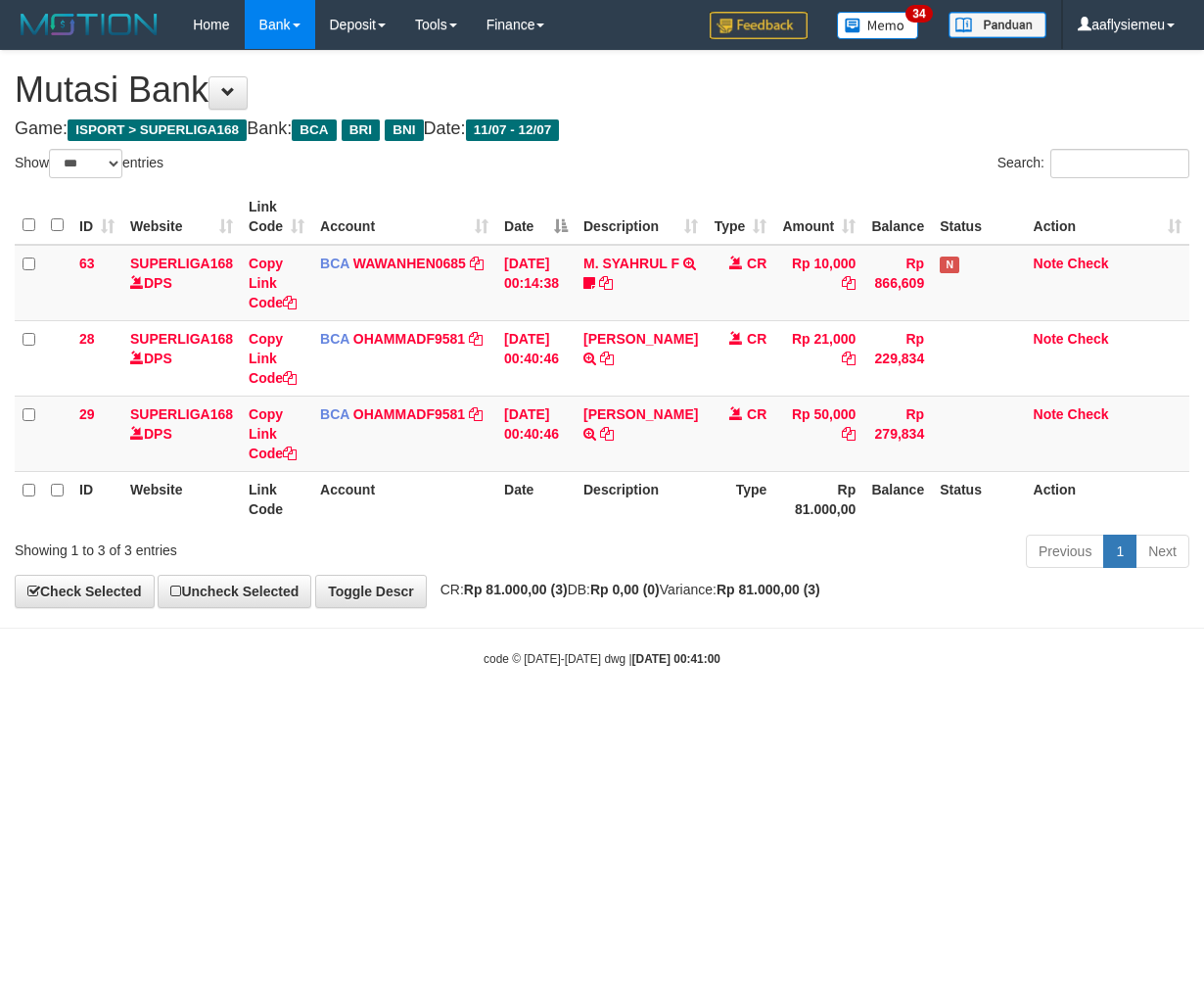 select on "***" 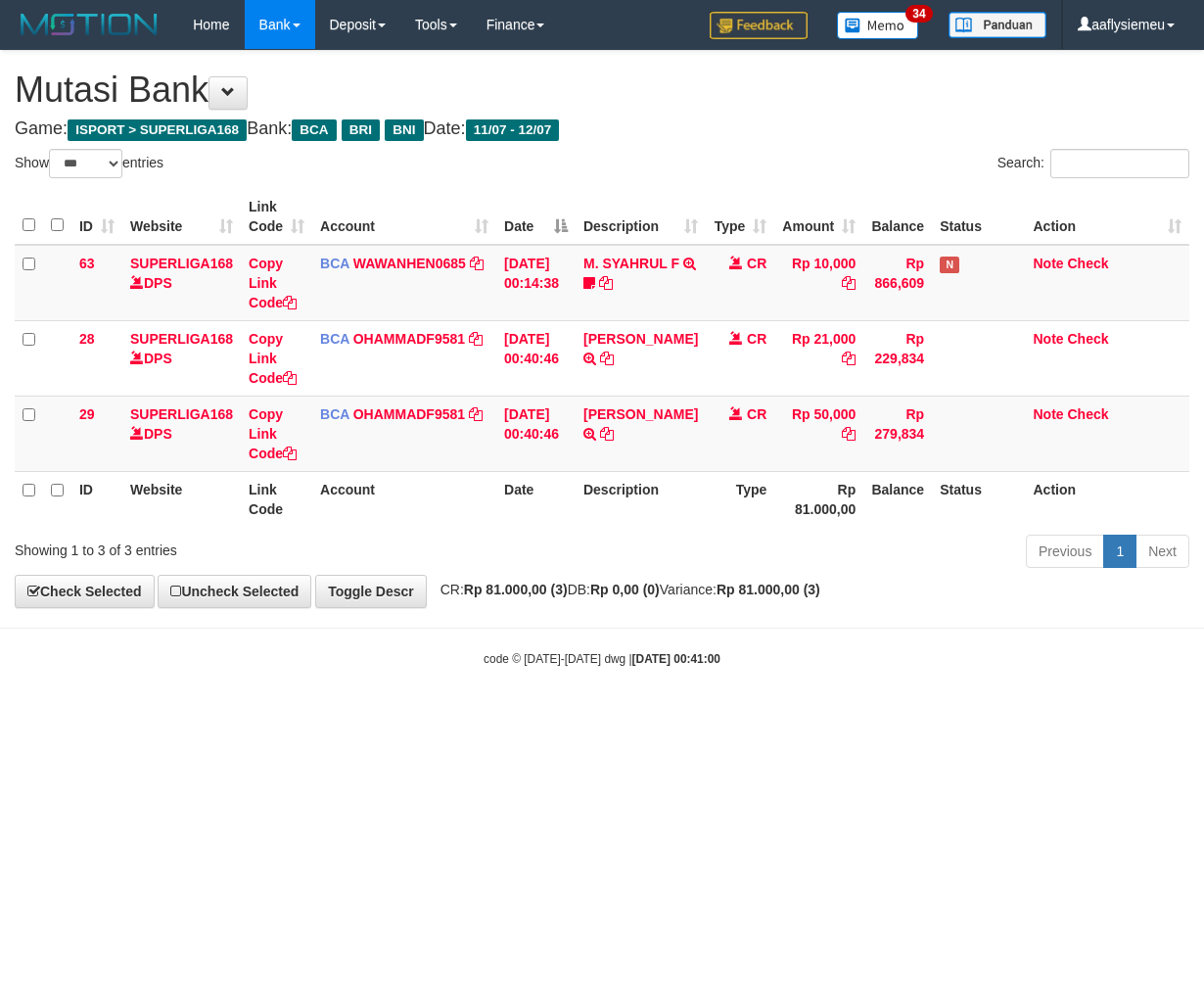 scroll, scrollTop: 0, scrollLeft: 0, axis: both 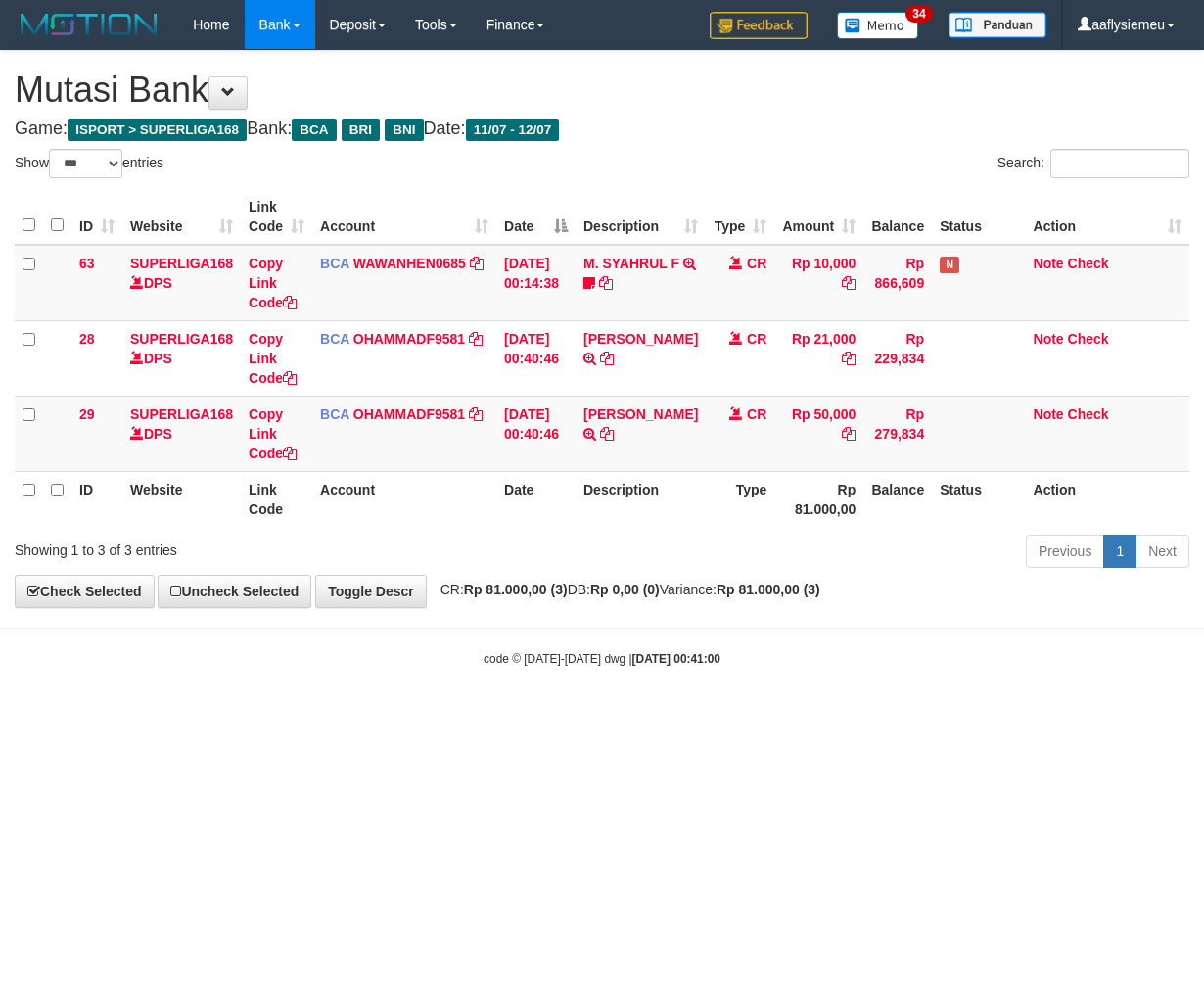 select on "***" 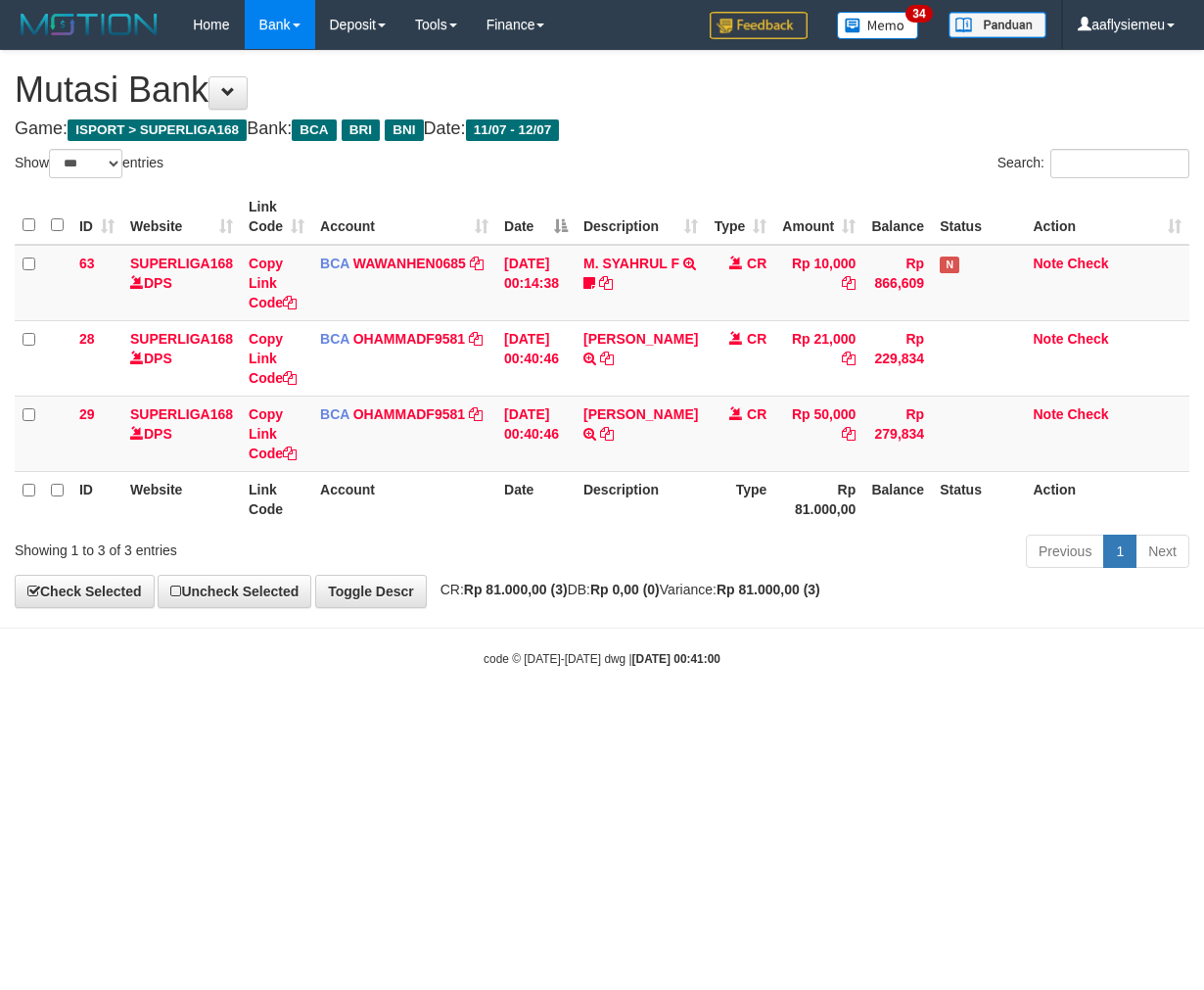 scroll, scrollTop: 0, scrollLeft: 0, axis: both 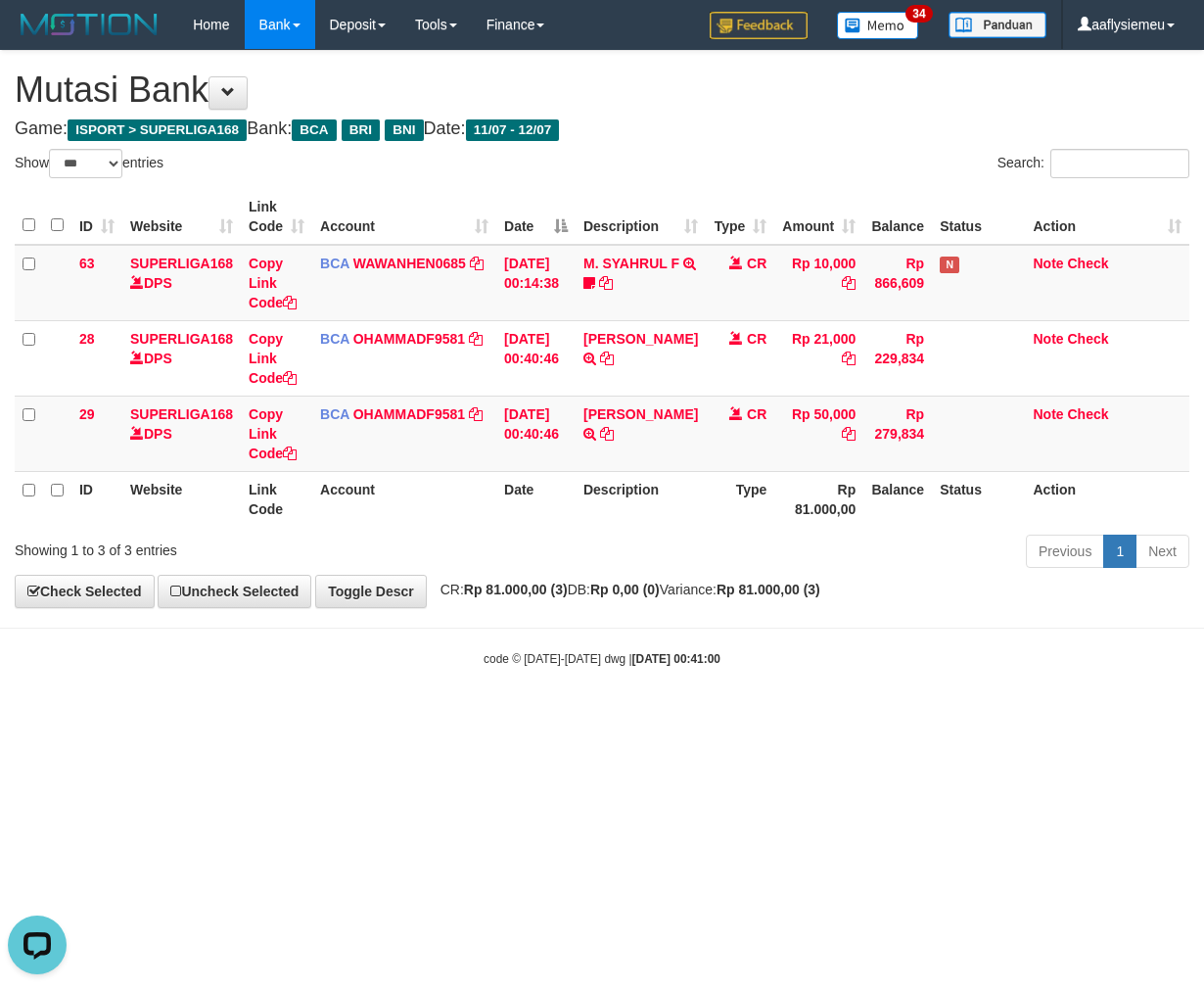 click on "Toggle navigation
Home
Bank
Account List
Load
By Website
Group
[ISPORT]													SUPERLIGA168
By Load Group (DPS)
34" at bounding box center (602, 358) 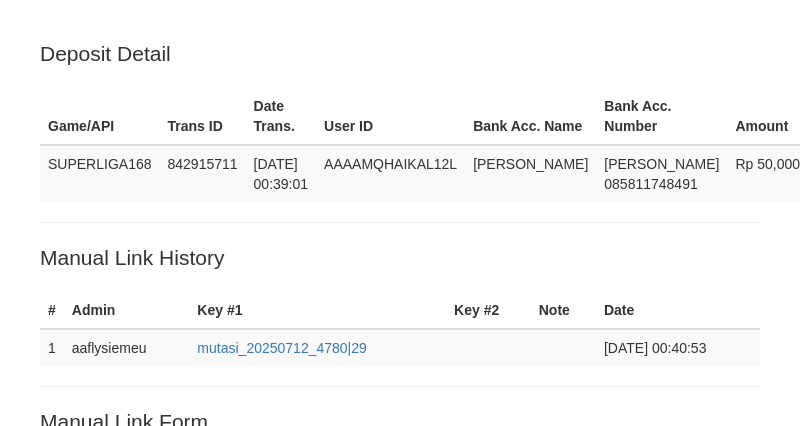 scroll, scrollTop: 500, scrollLeft: 0, axis: vertical 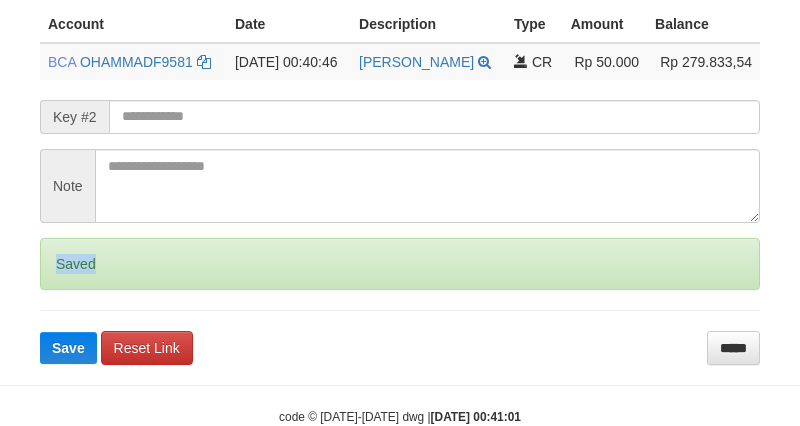 click on "Saved" at bounding box center [400, 264] 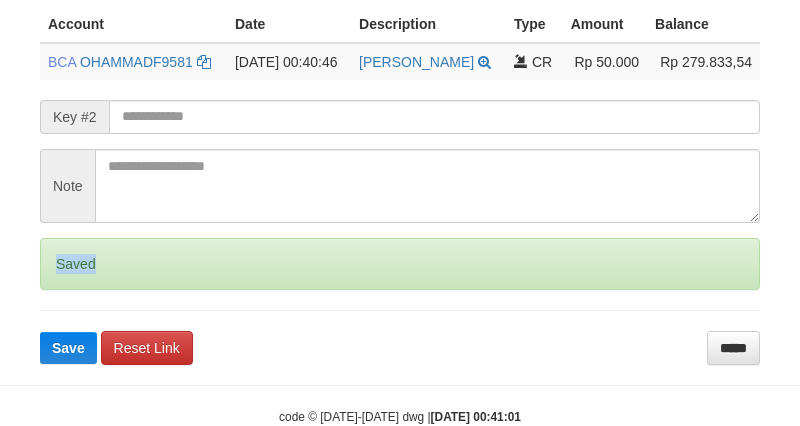 click on "Saved" at bounding box center [400, 264] 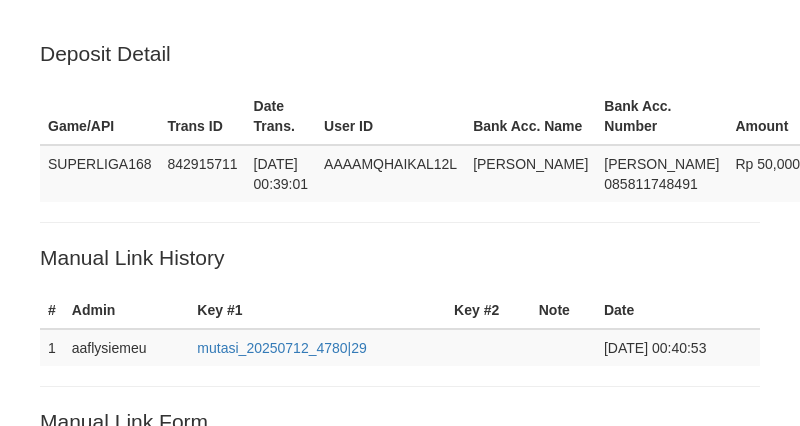 scroll, scrollTop: 500, scrollLeft: 0, axis: vertical 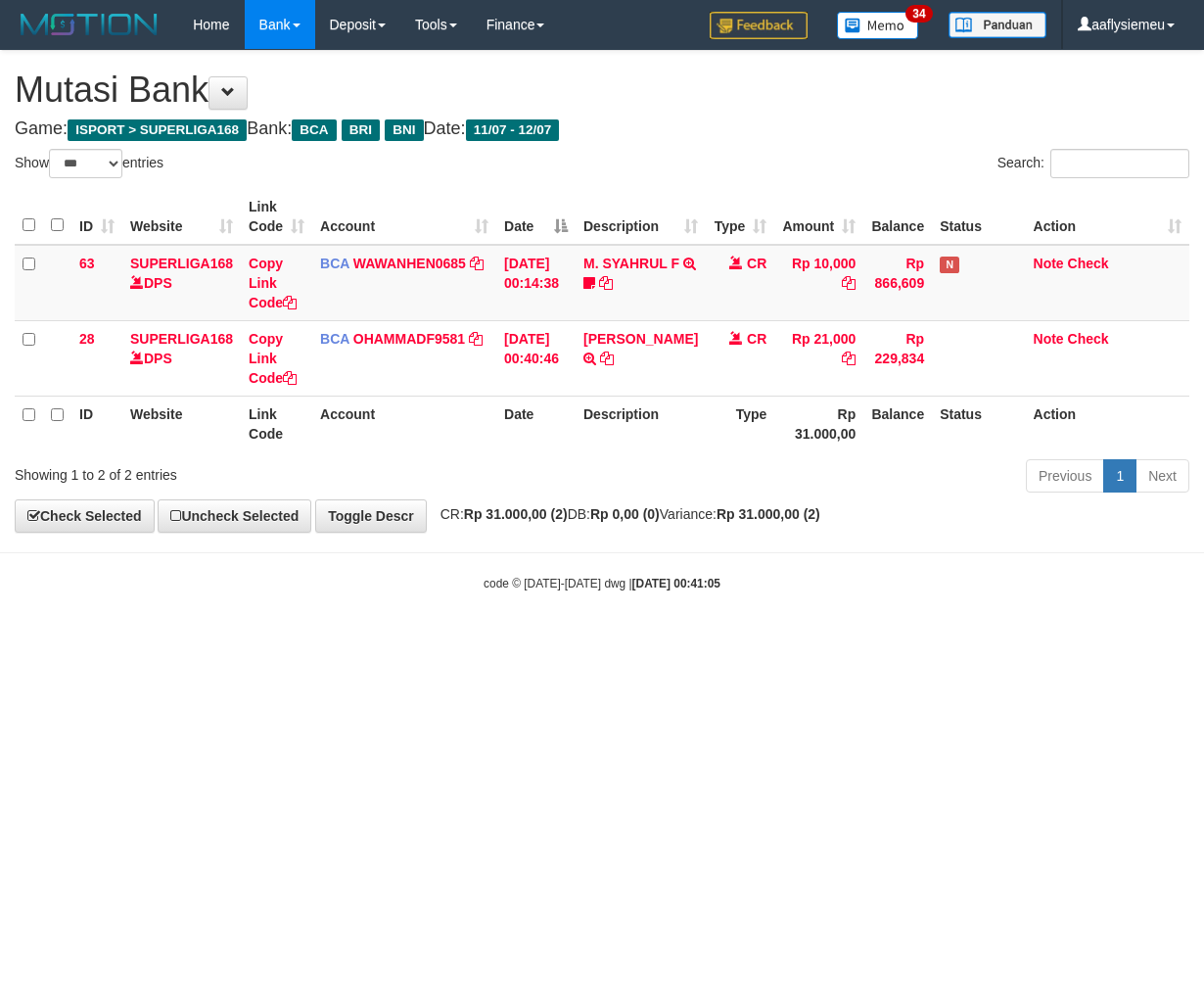 select on "***" 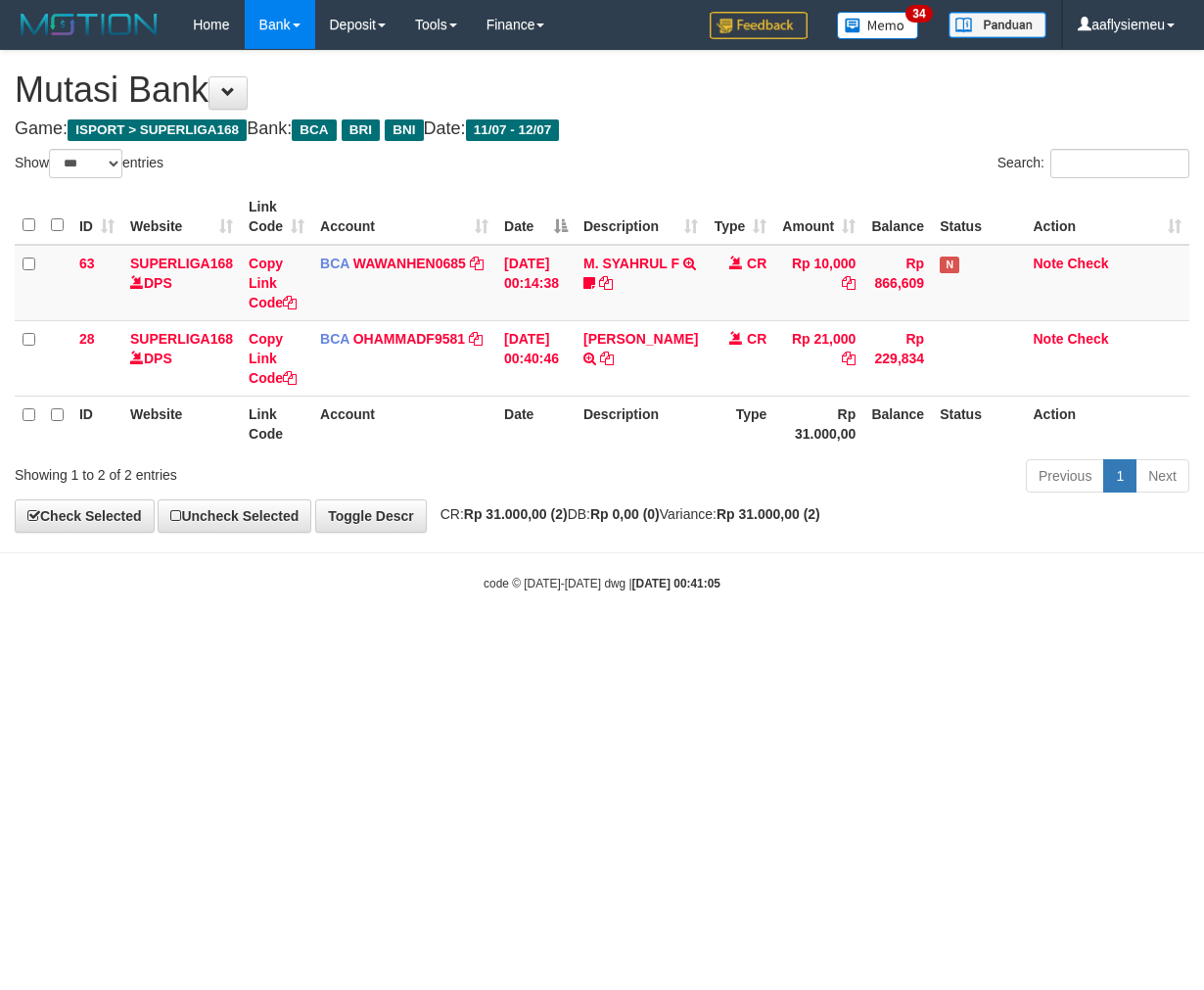 scroll, scrollTop: 0, scrollLeft: 0, axis: both 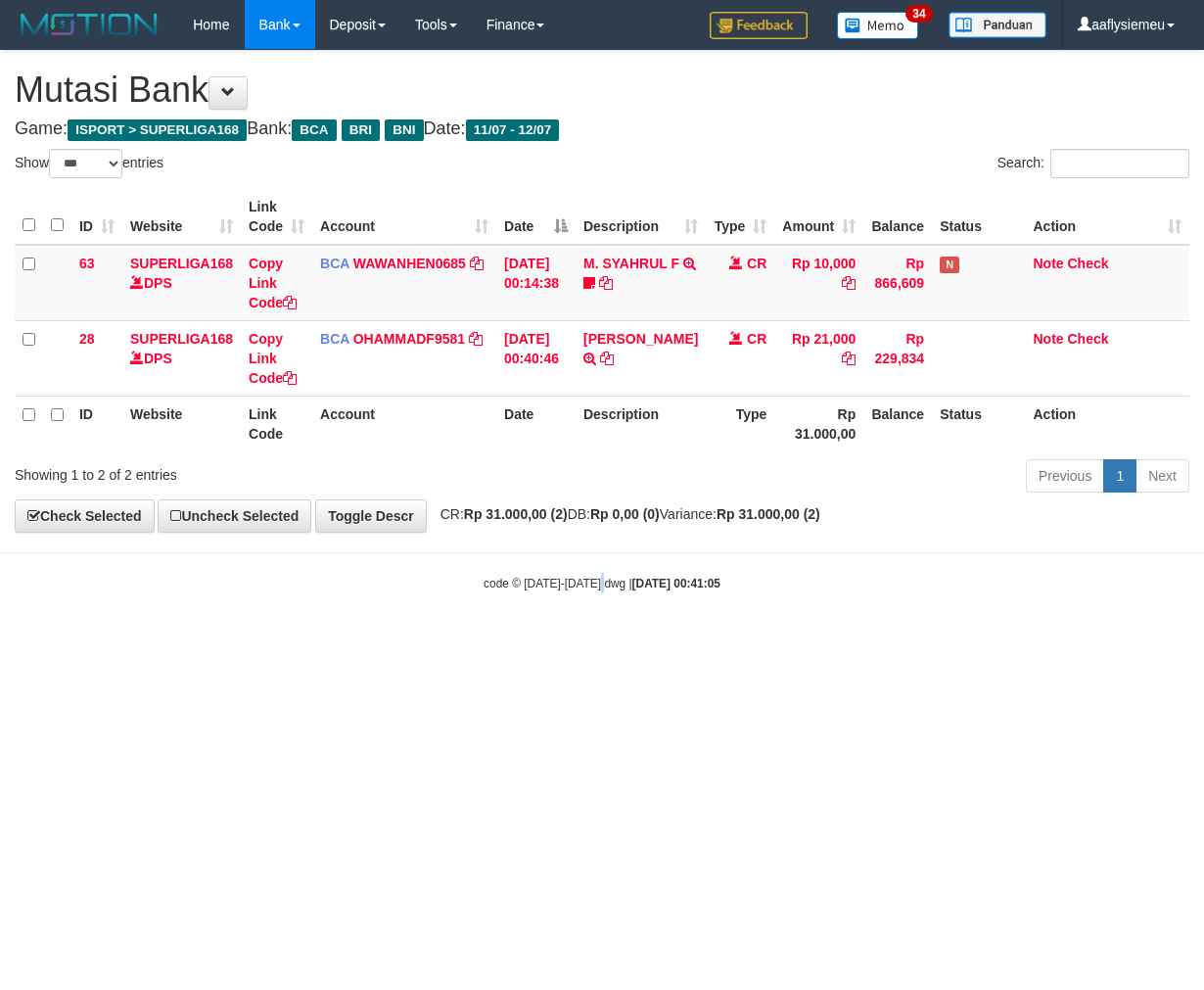 click on "Toggle navigation
Home
Bank
Account List
Load
By Website
Group
[ISPORT]													SUPERLIGA168
By Load Group (DPS)" at bounding box center (602, 320) 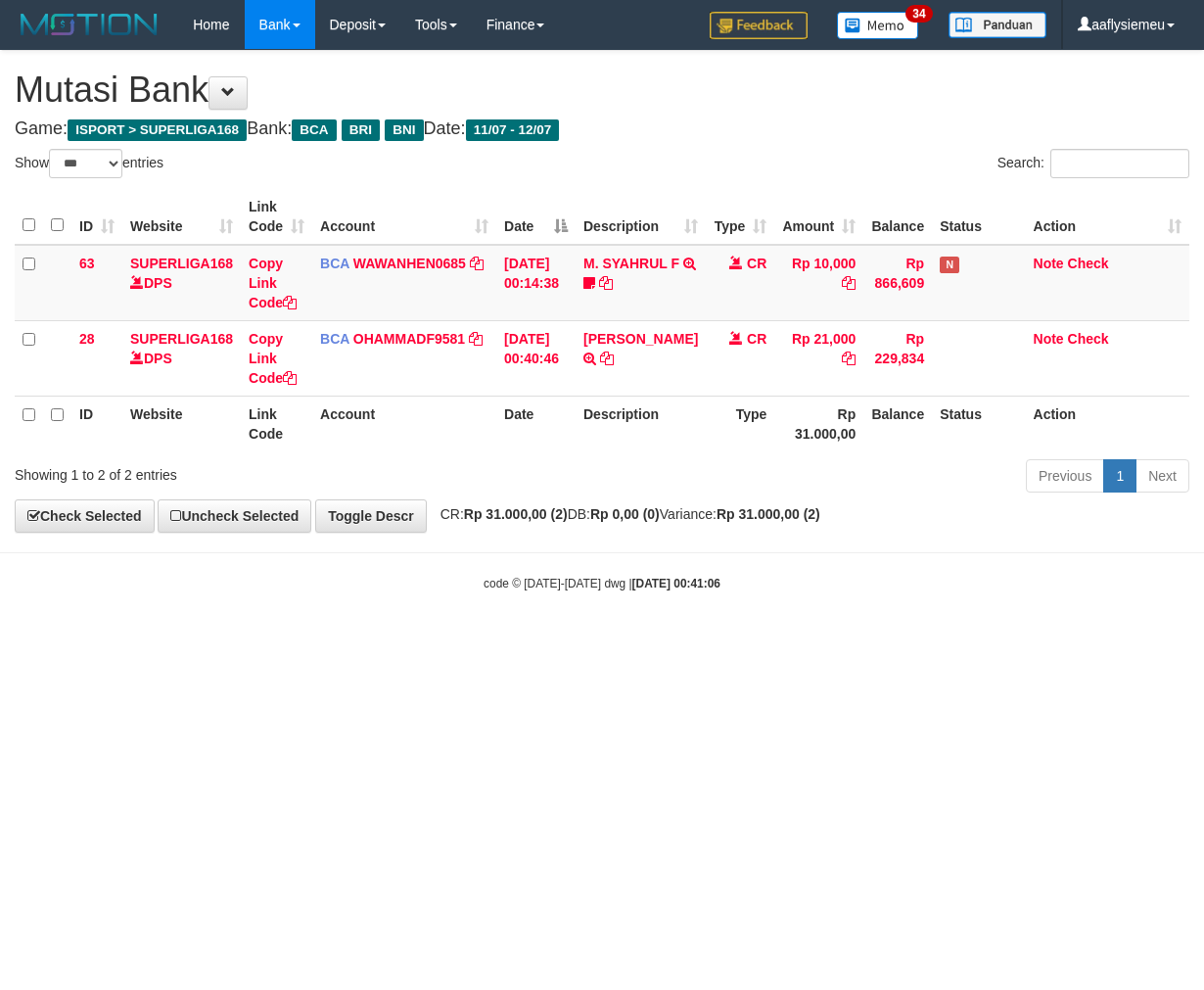 select on "***" 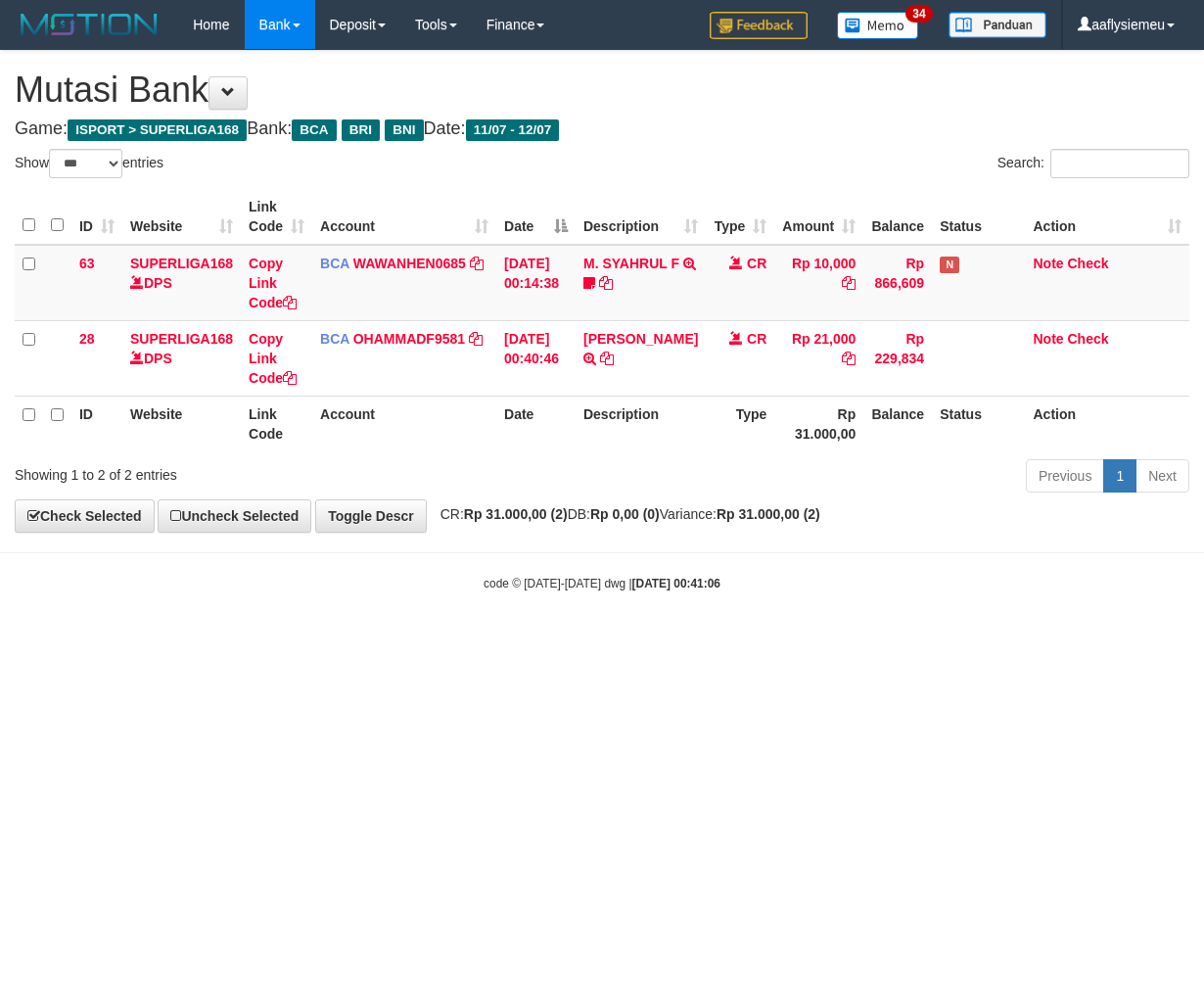 scroll, scrollTop: 0, scrollLeft: 0, axis: both 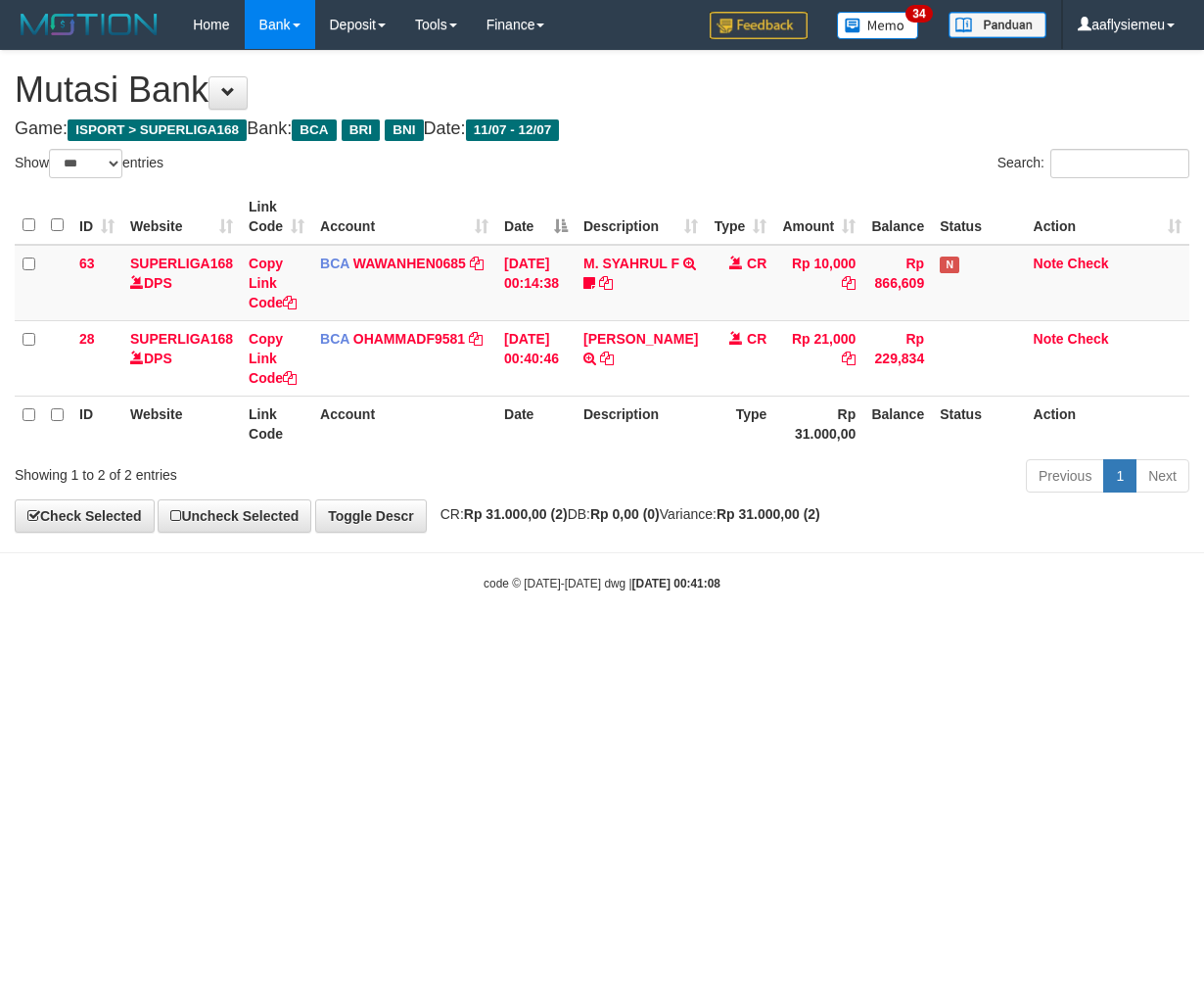 select on "***" 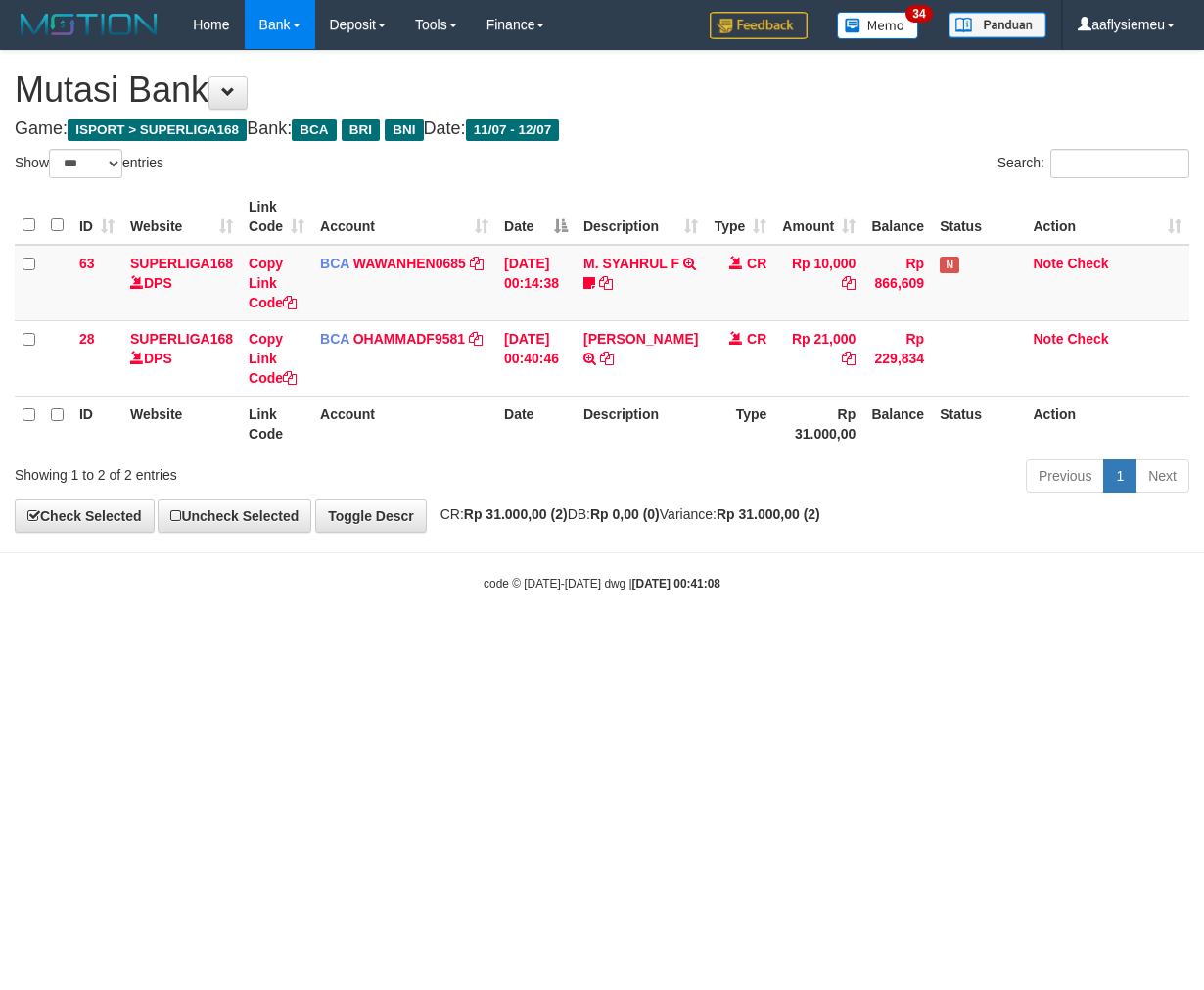 scroll, scrollTop: 0, scrollLeft: 0, axis: both 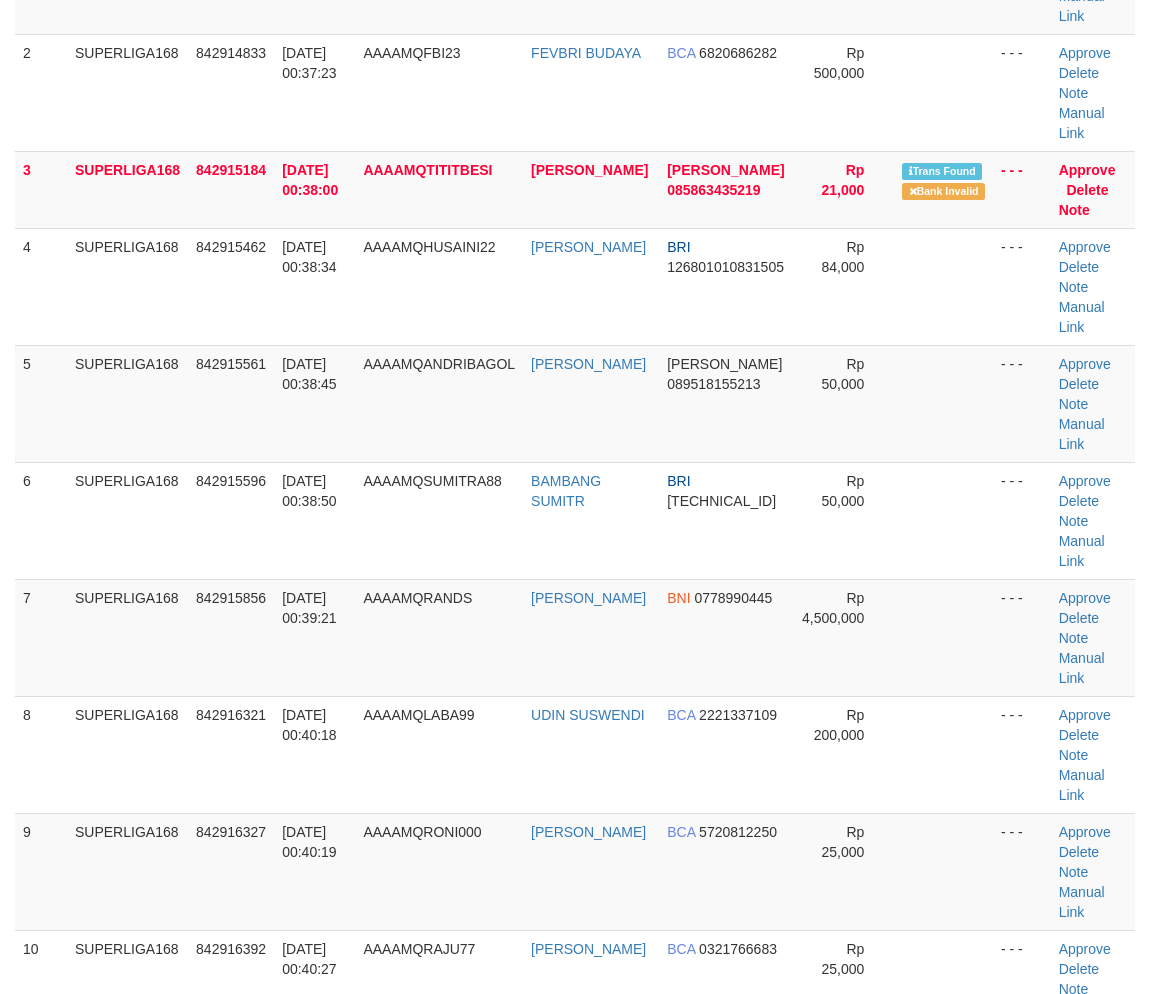 drag, startPoint x: 84, startPoint y: 666, endPoint x: 0, endPoint y: 711, distance: 95.29428 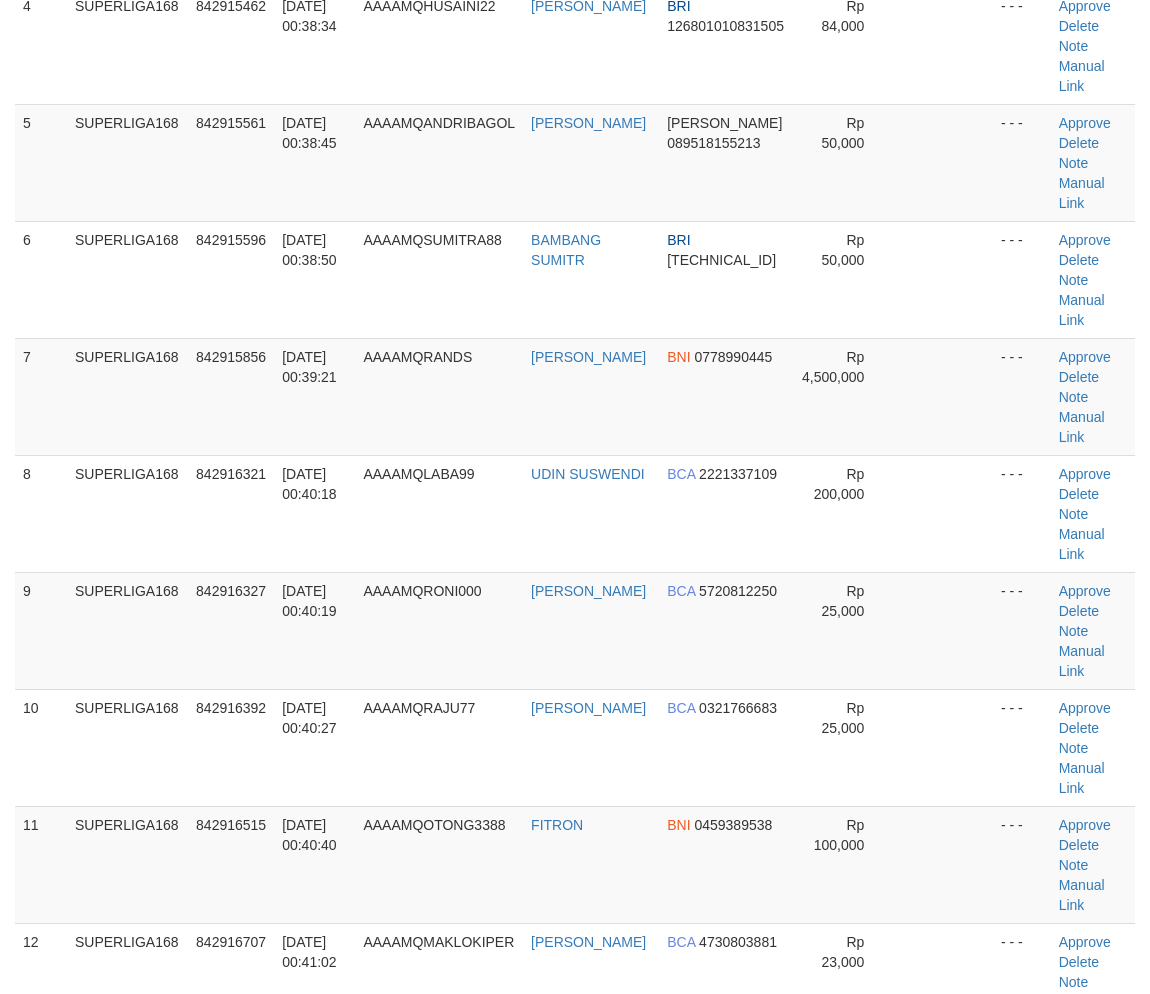 scroll, scrollTop: 777, scrollLeft: 0, axis: vertical 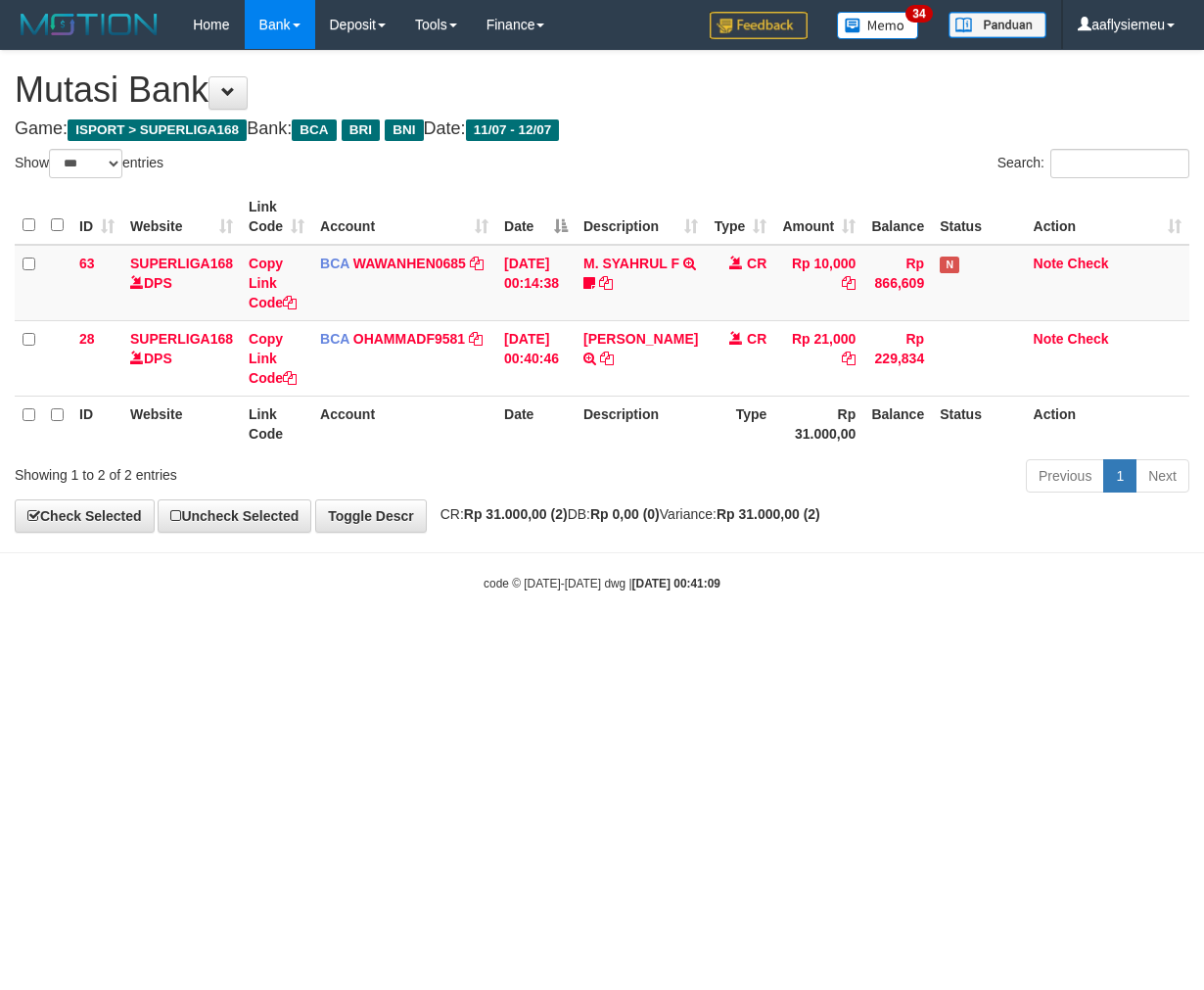 select on "***" 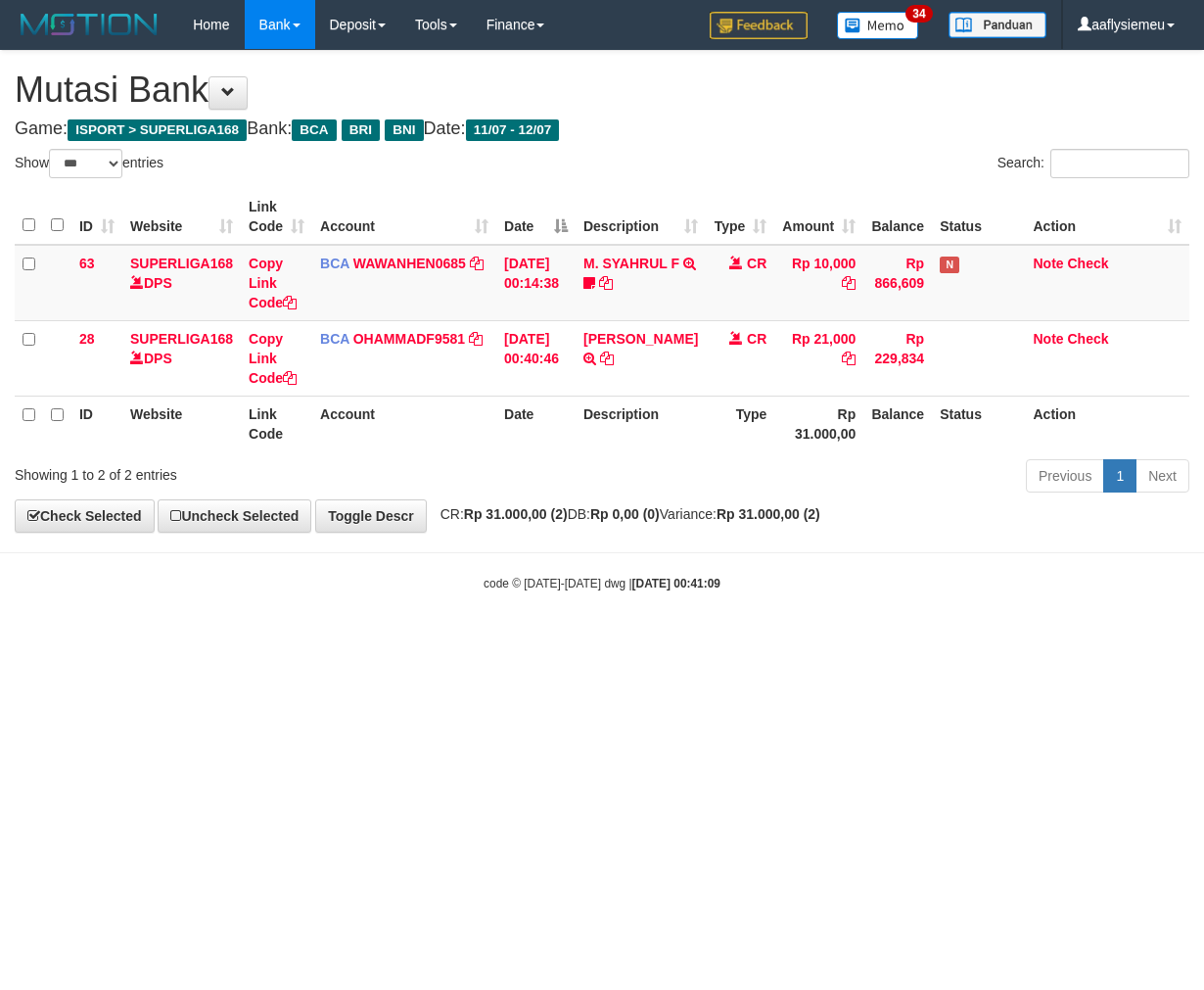 scroll, scrollTop: 0, scrollLeft: 0, axis: both 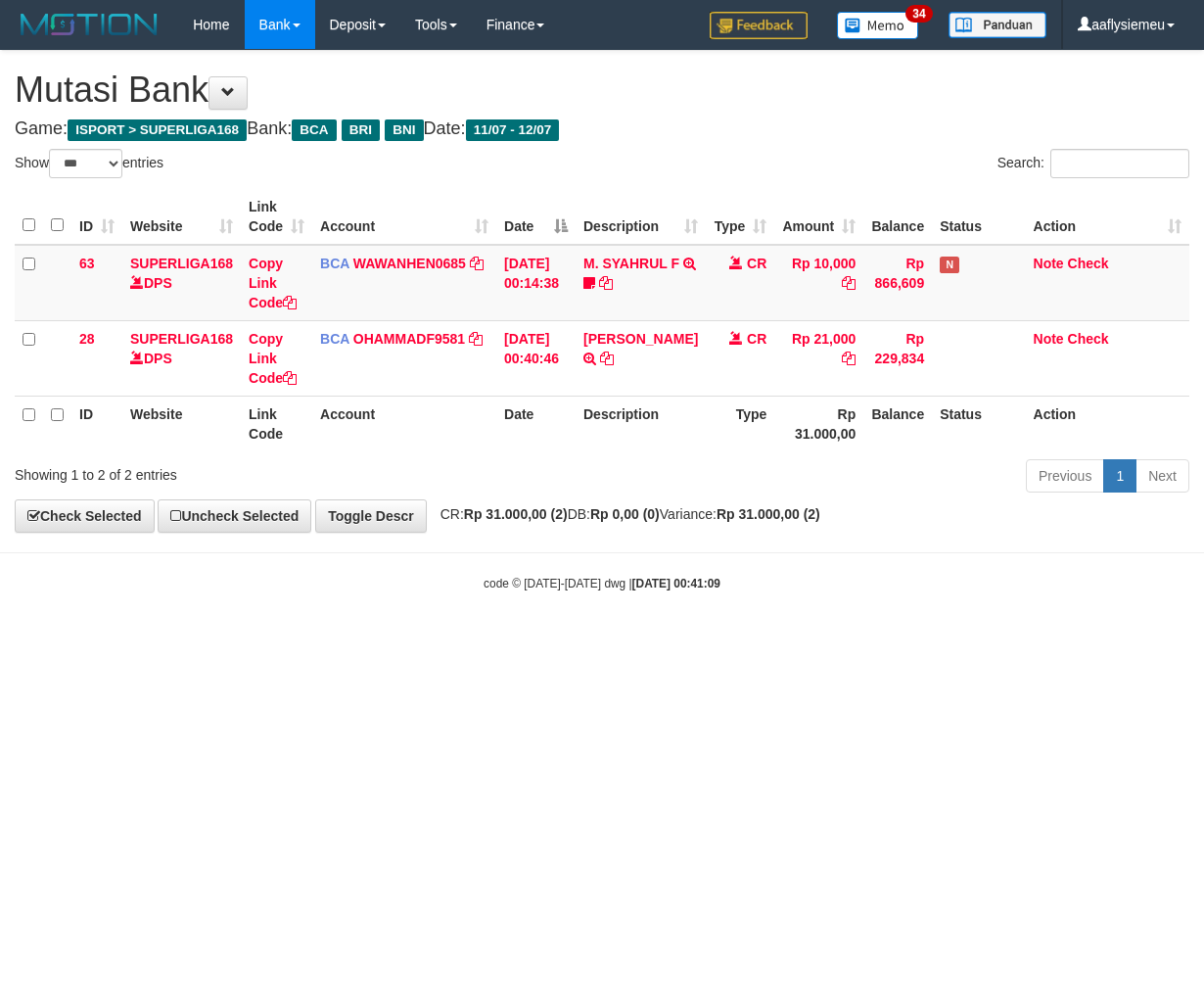 select on "***" 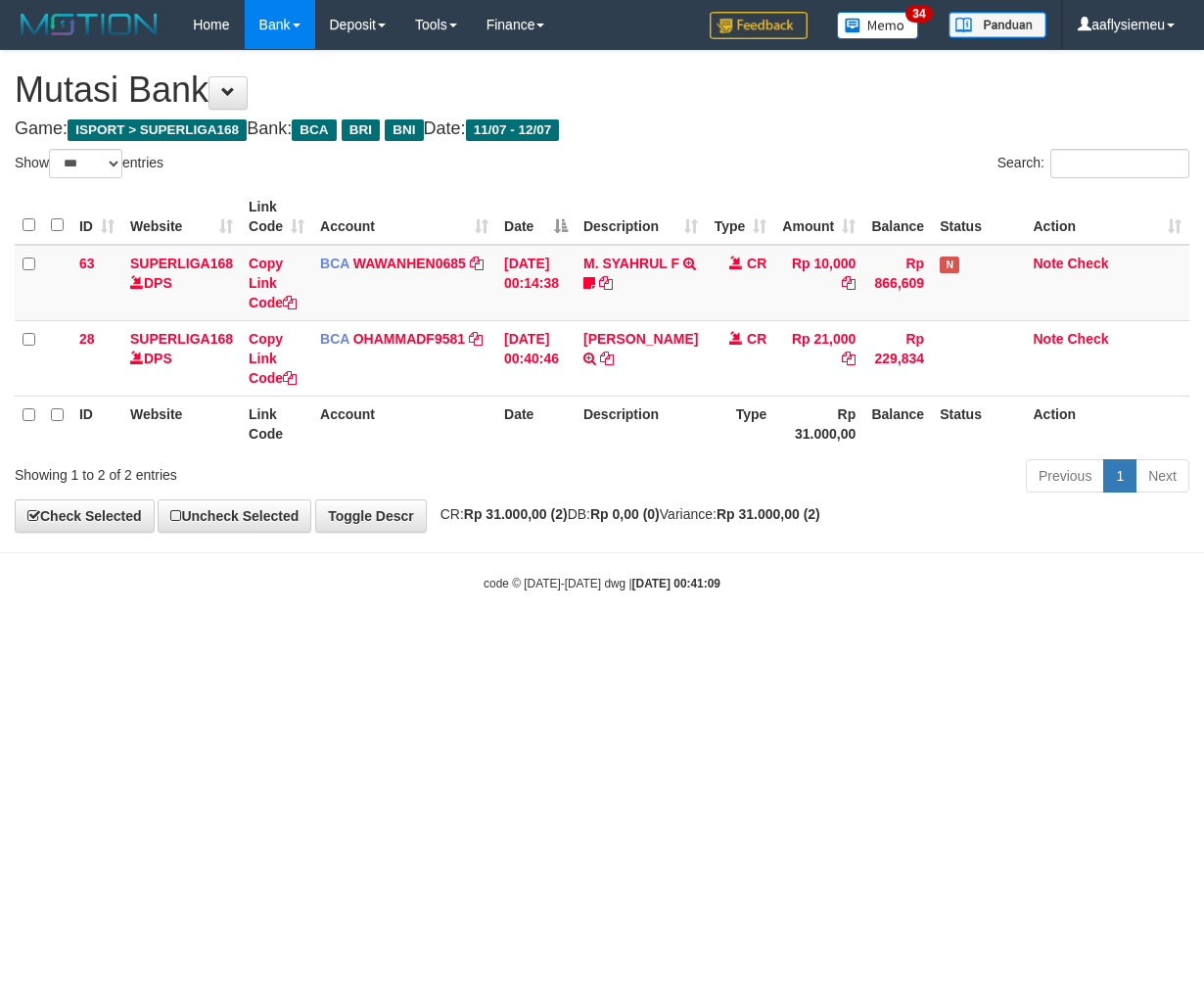 scroll, scrollTop: 0, scrollLeft: 0, axis: both 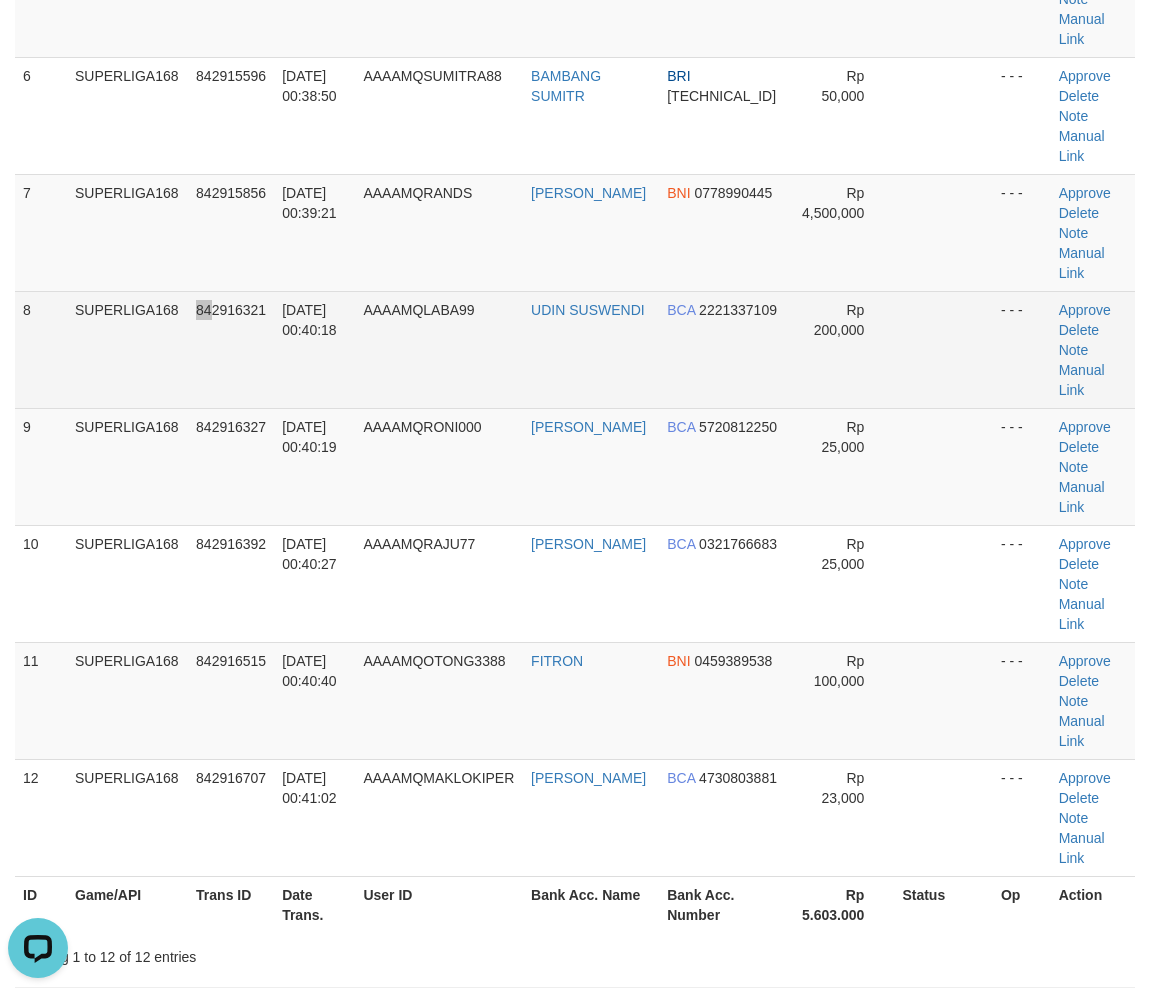 click on "842916321" at bounding box center [231, 349] 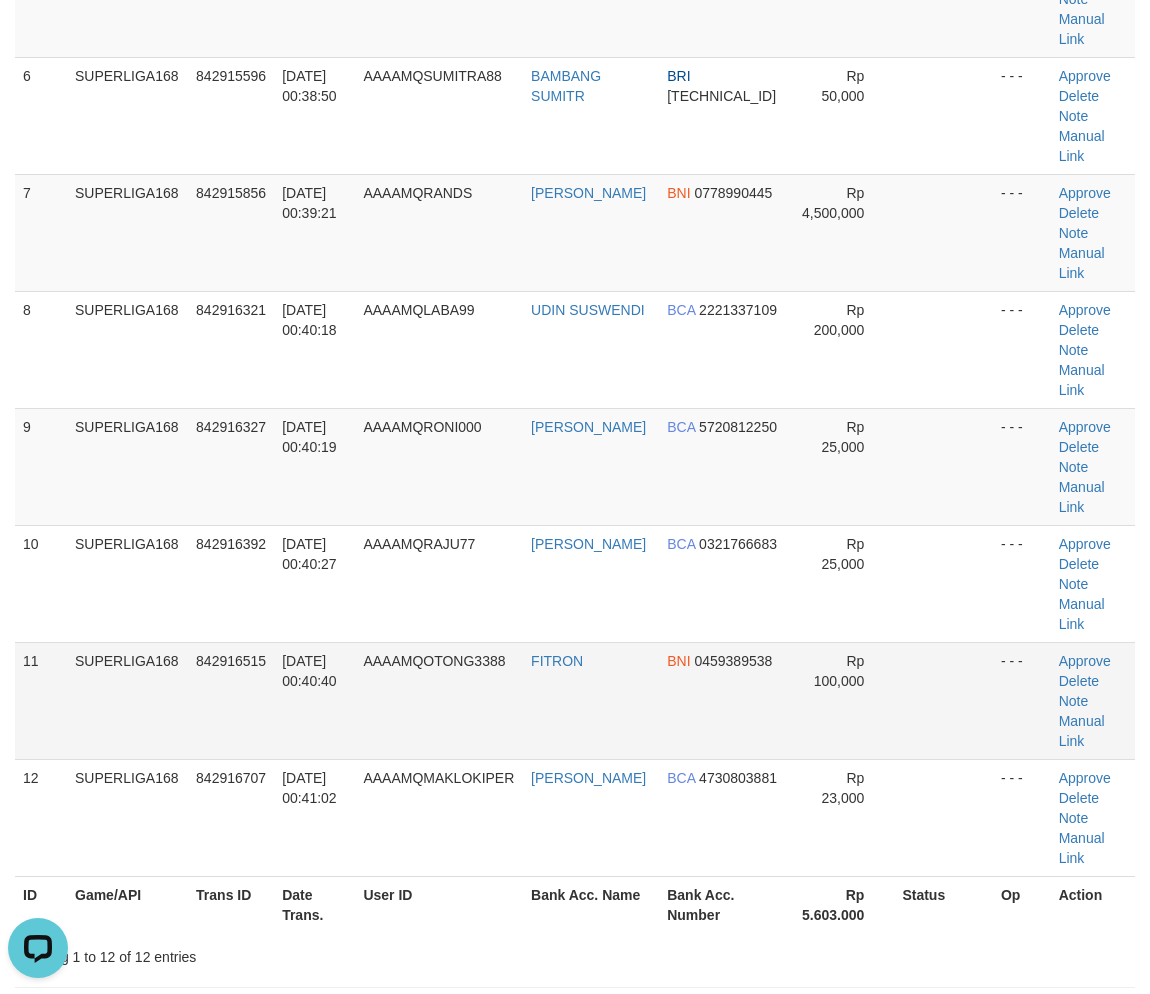 drag, startPoint x: 76, startPoint y: 700, endPoint x: 3, endPoint y: 736, distance: 81.394104 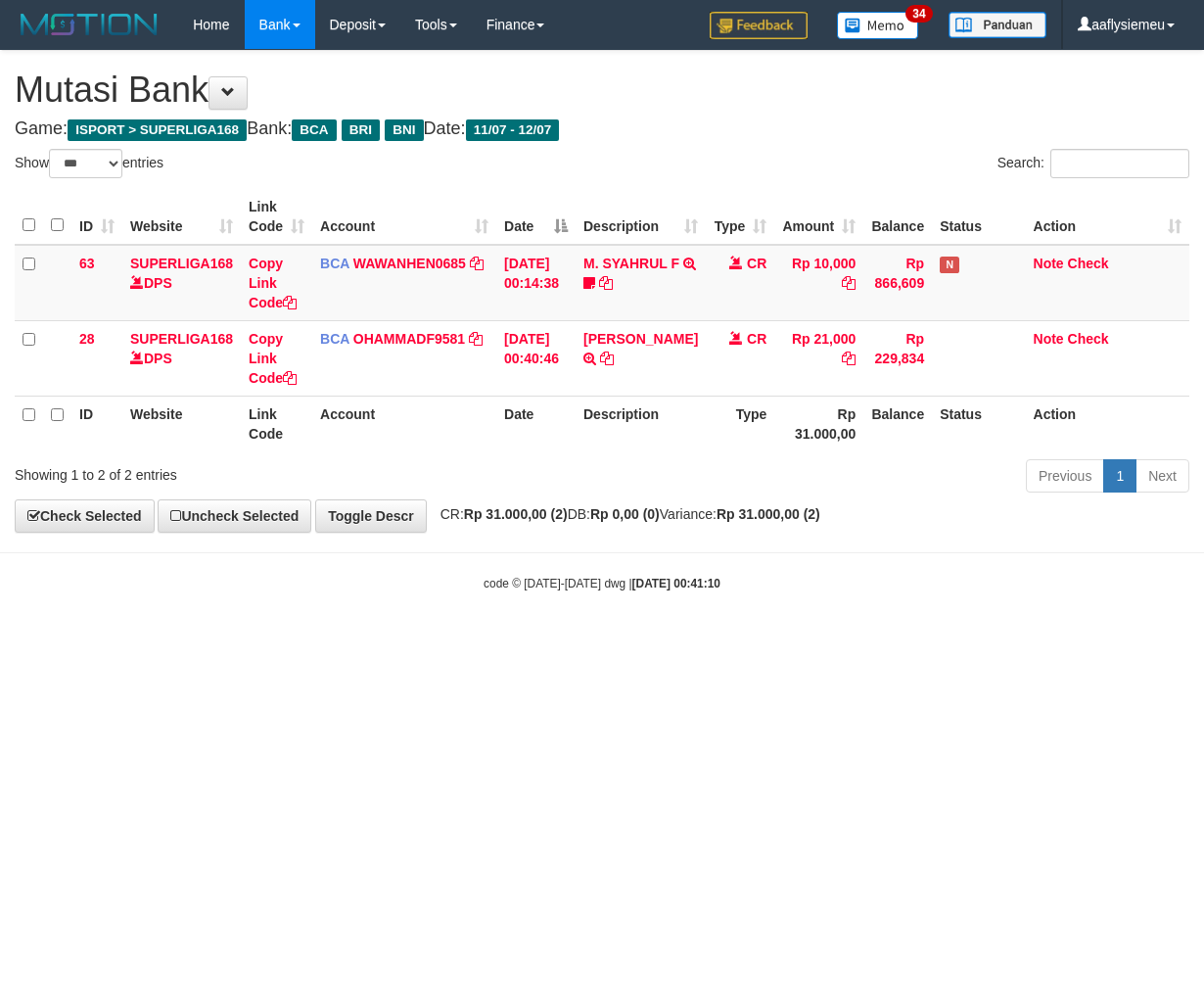 select on "***" 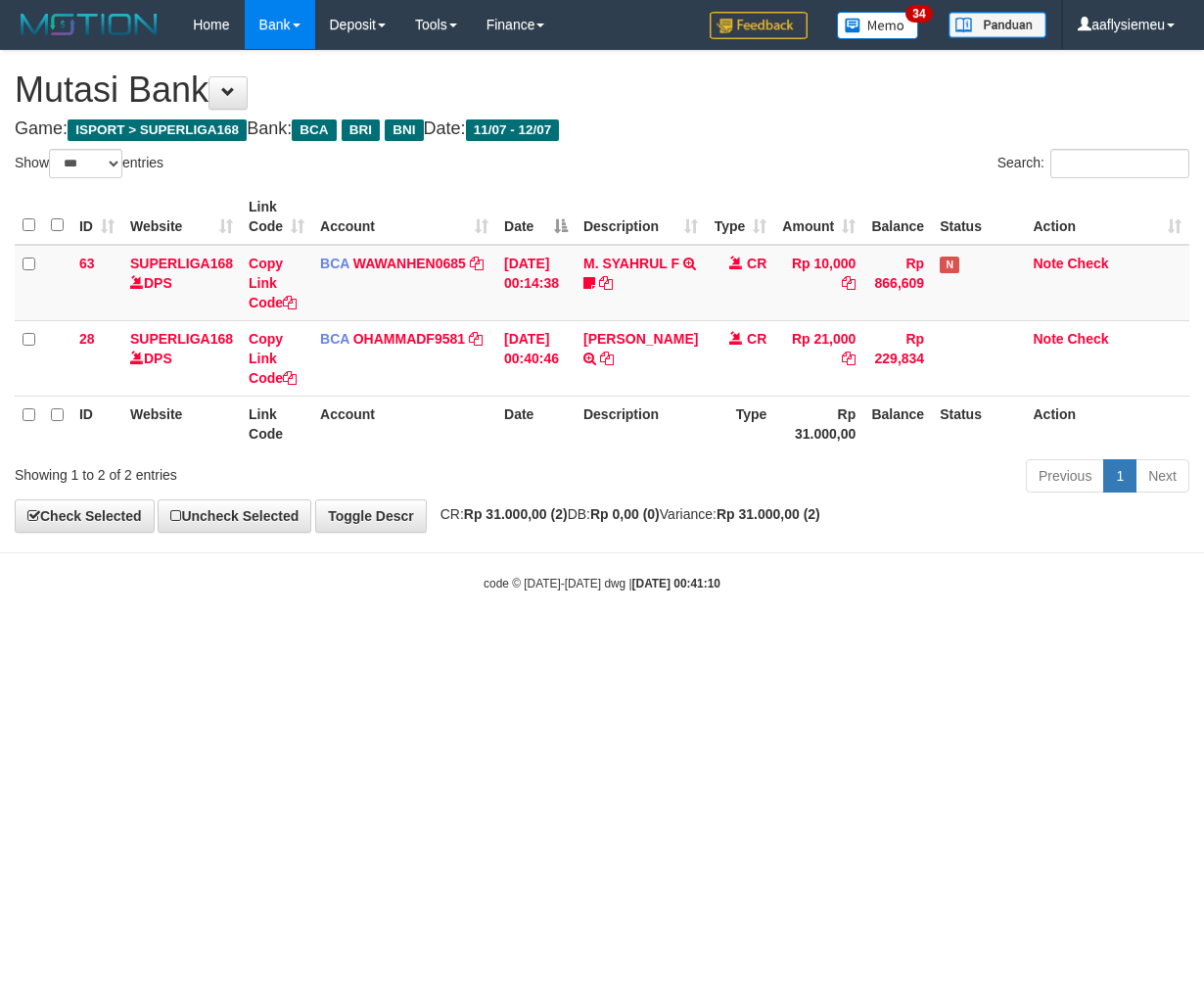 scroll, scrollTop: 0, scrollLeft: 0, axis: both 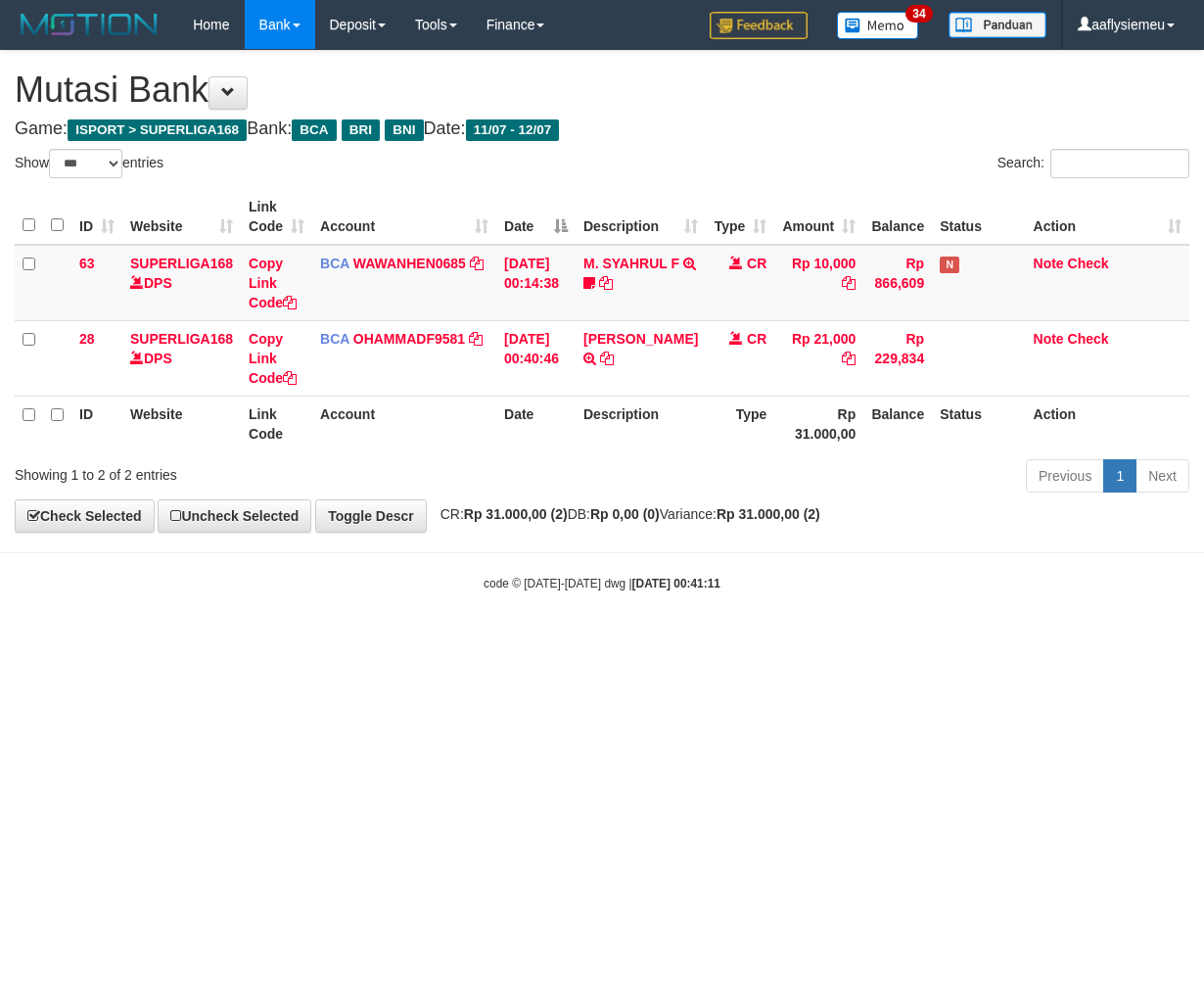 select on "***" 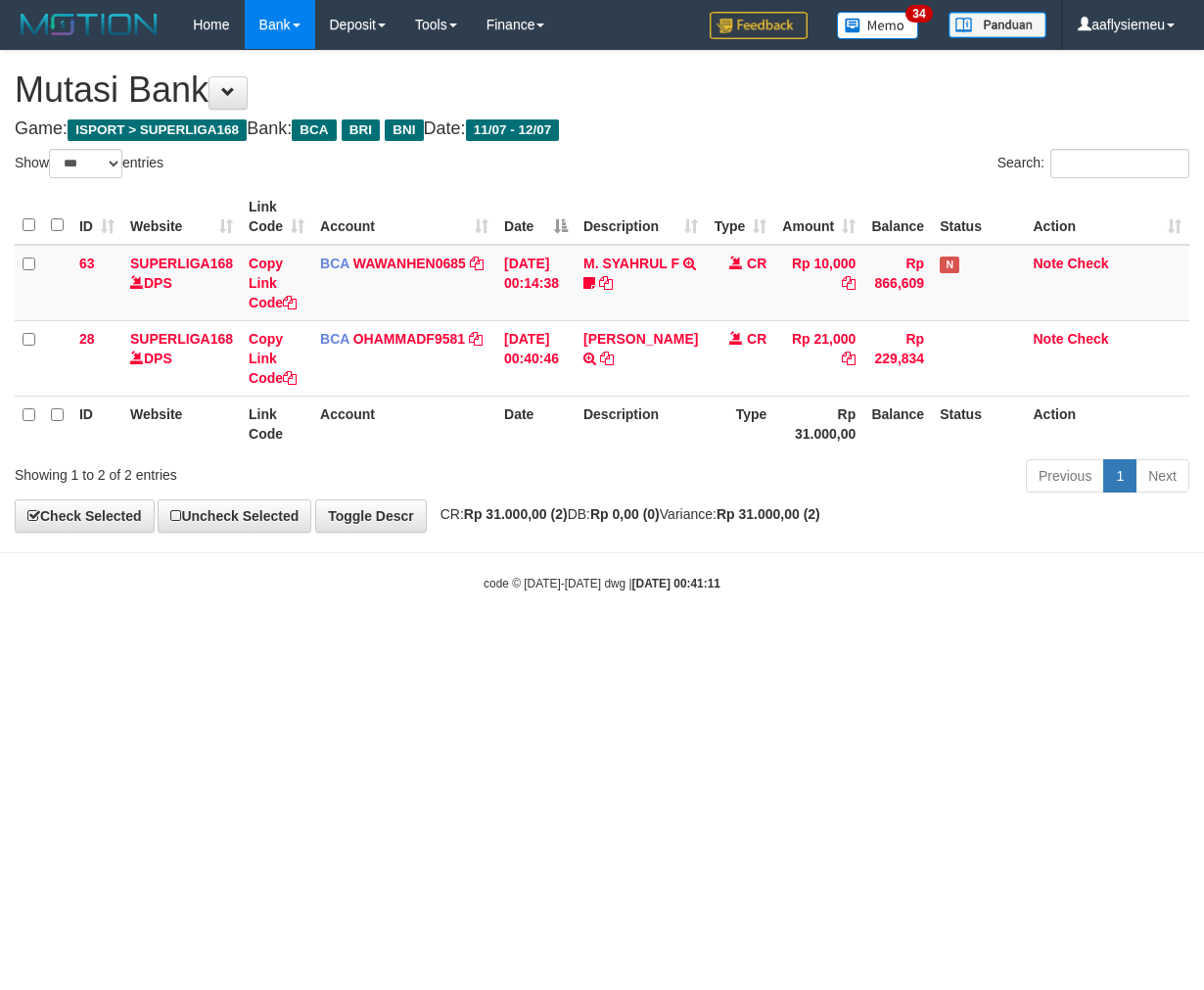 scroll, scrollTop: 0, scrollLeft: 0, axis: both 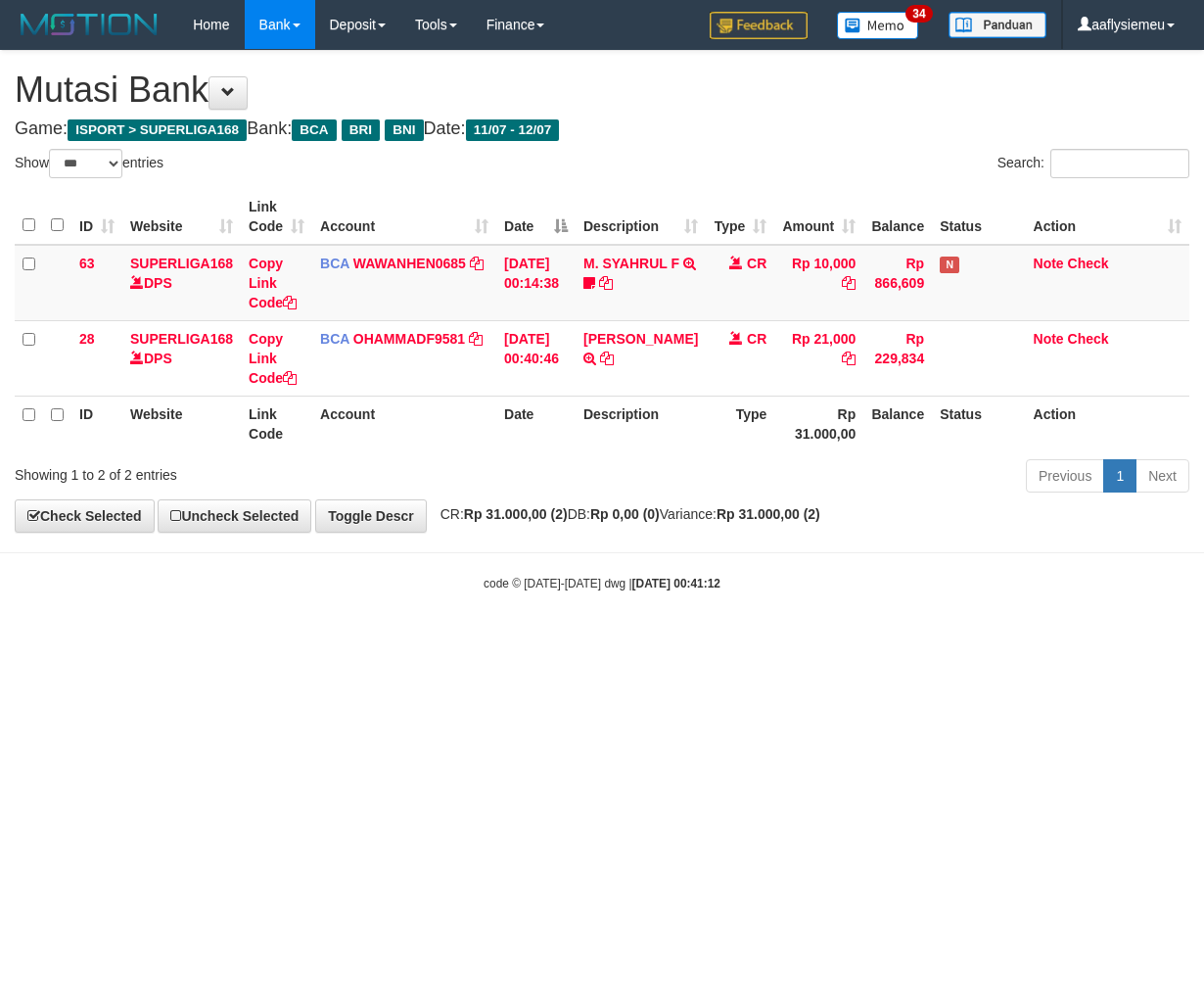 select on "***" 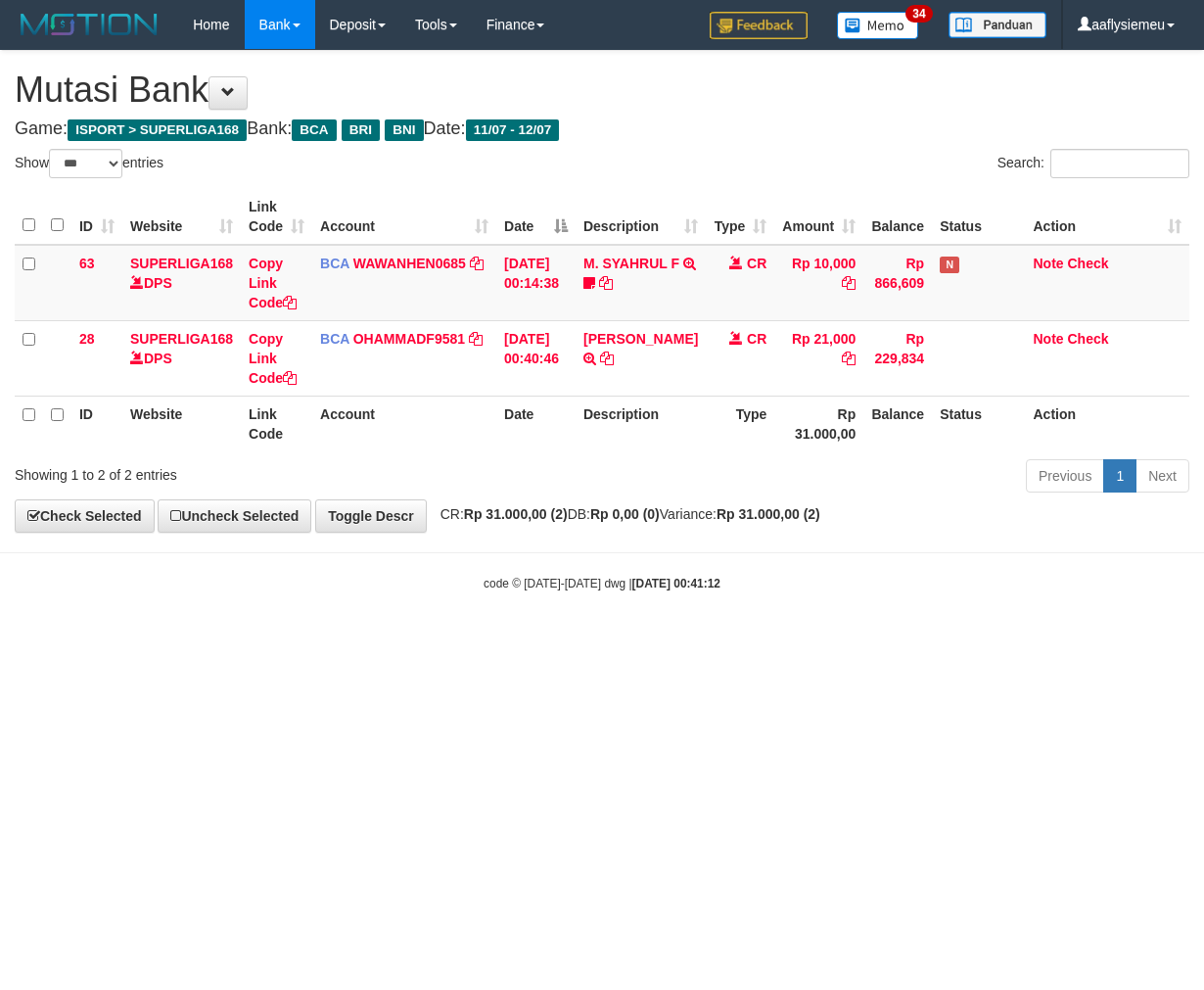scroll, scrollTop: 0, scrollLeft: 0, axis: both 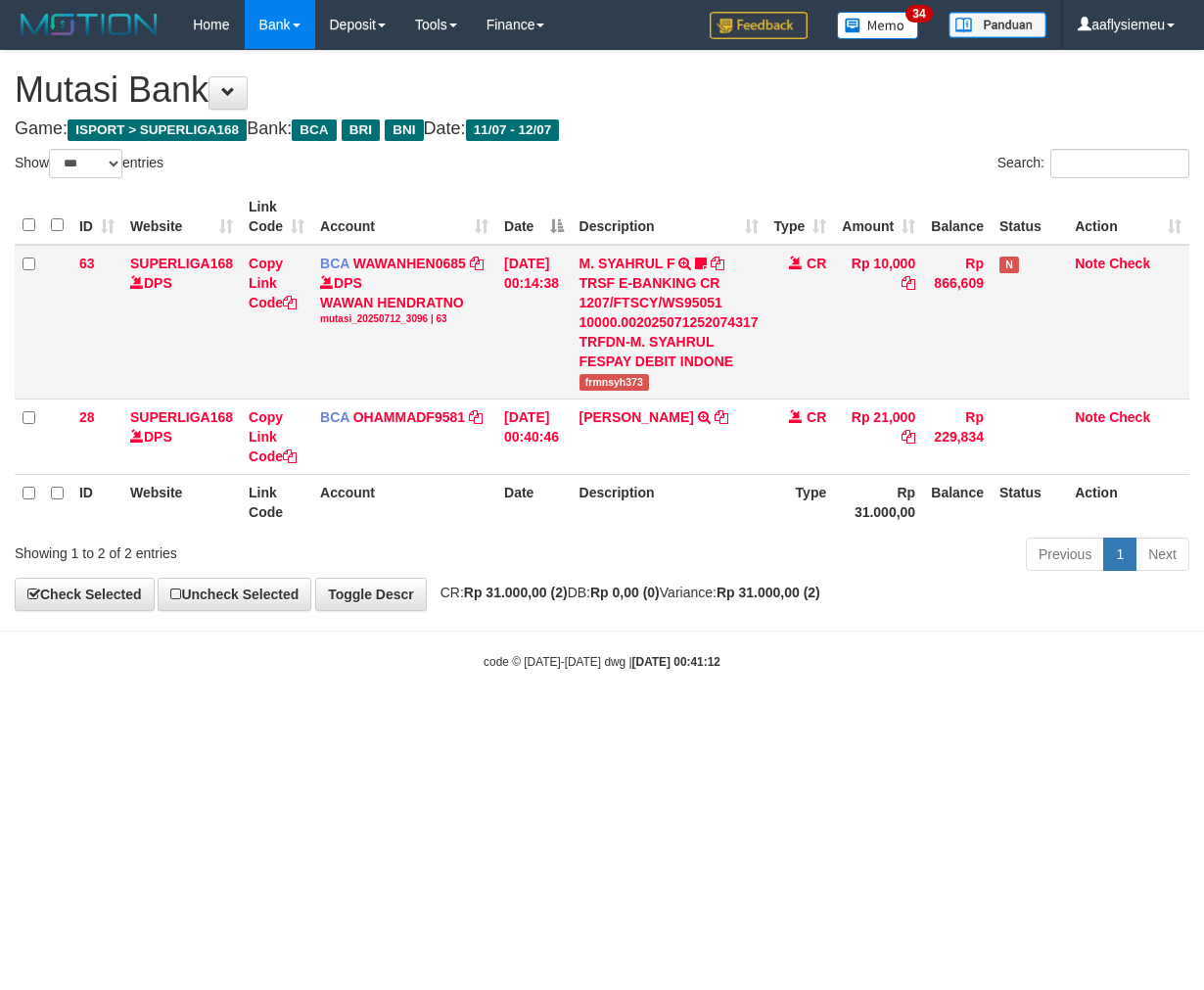 click on "frmnsyh373" at bounding box center (615, 382) 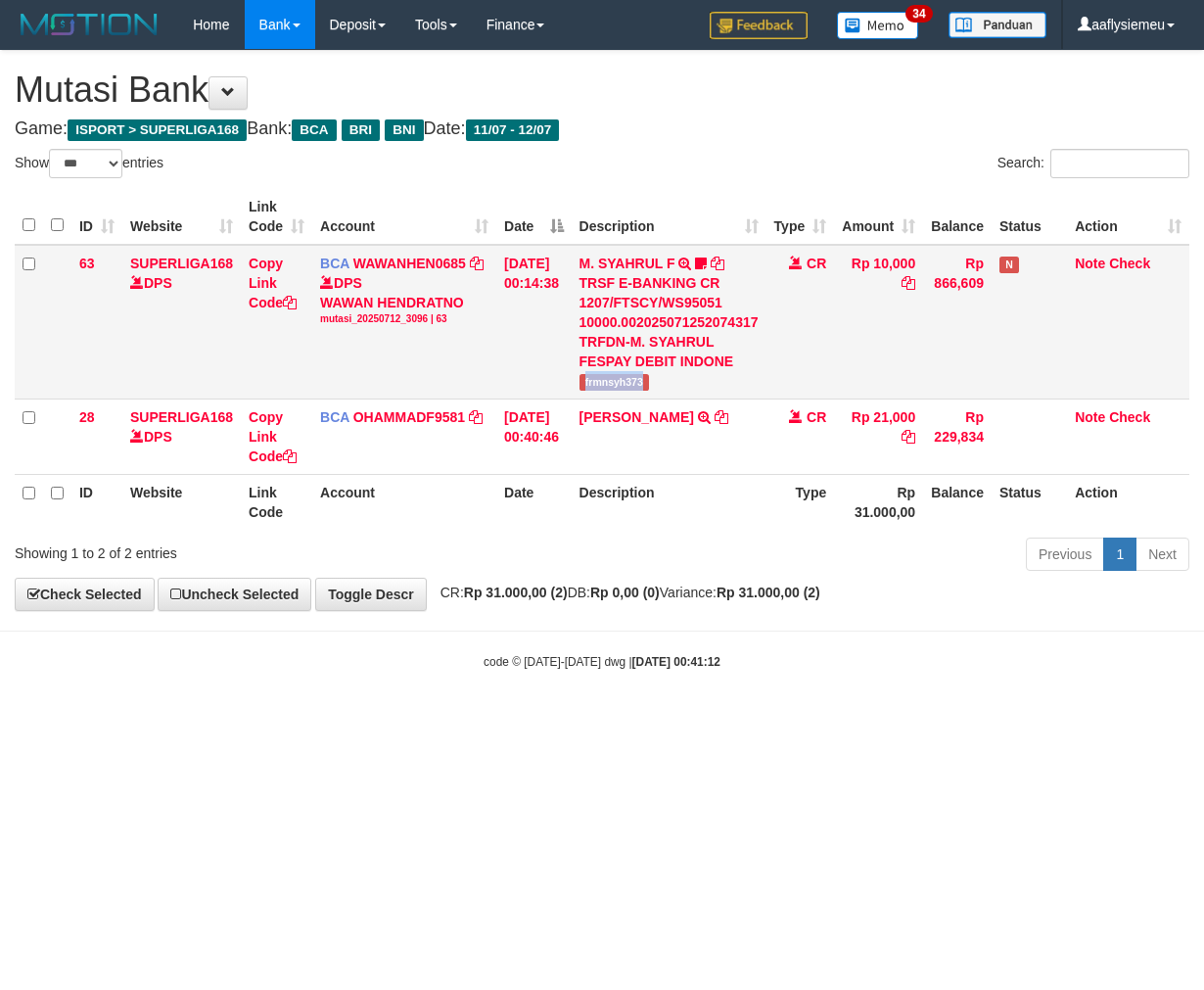 copy on "frmnsyh373" 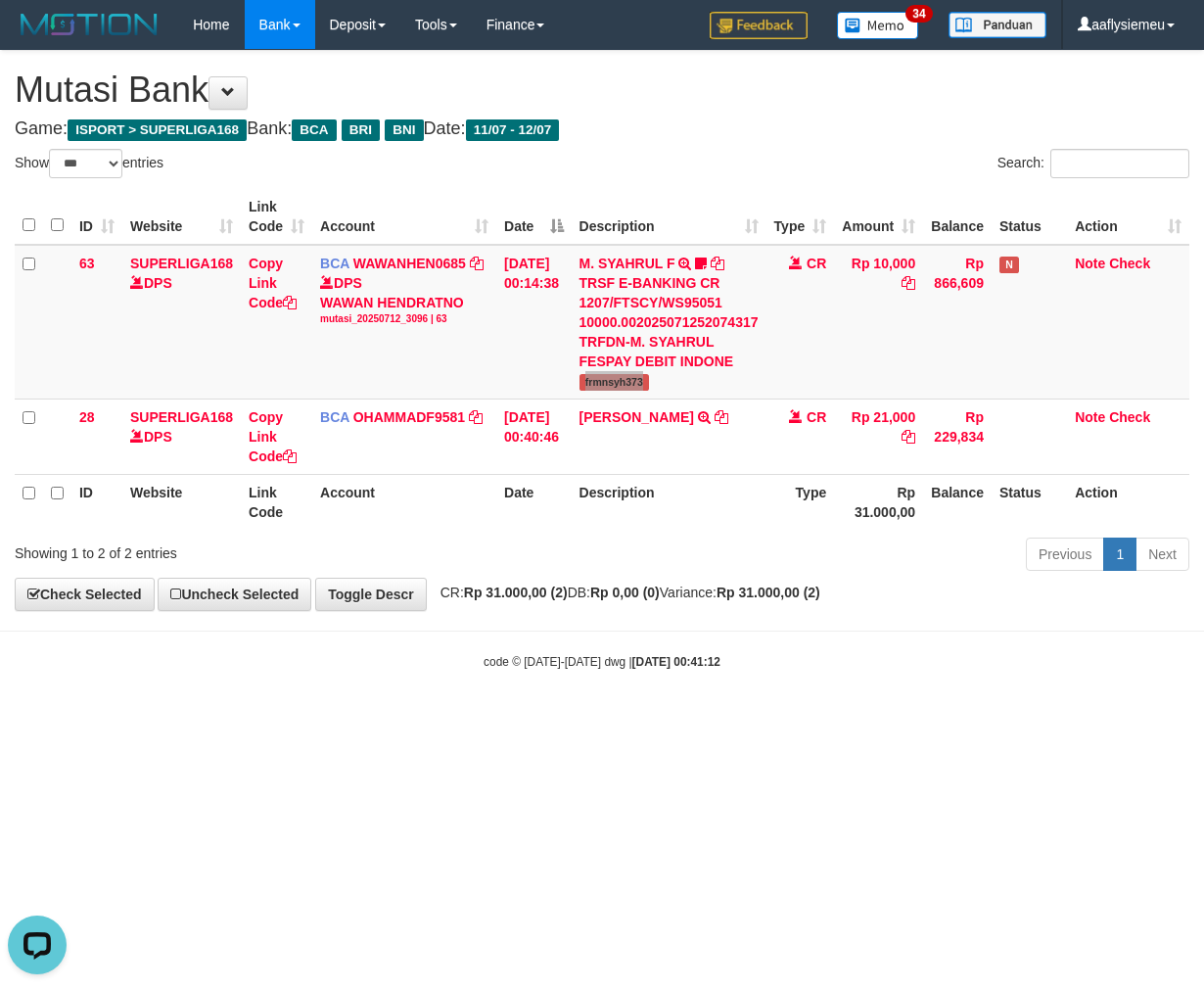 scroll, scrollTop: 0, scrollLeft: 0, axis: both 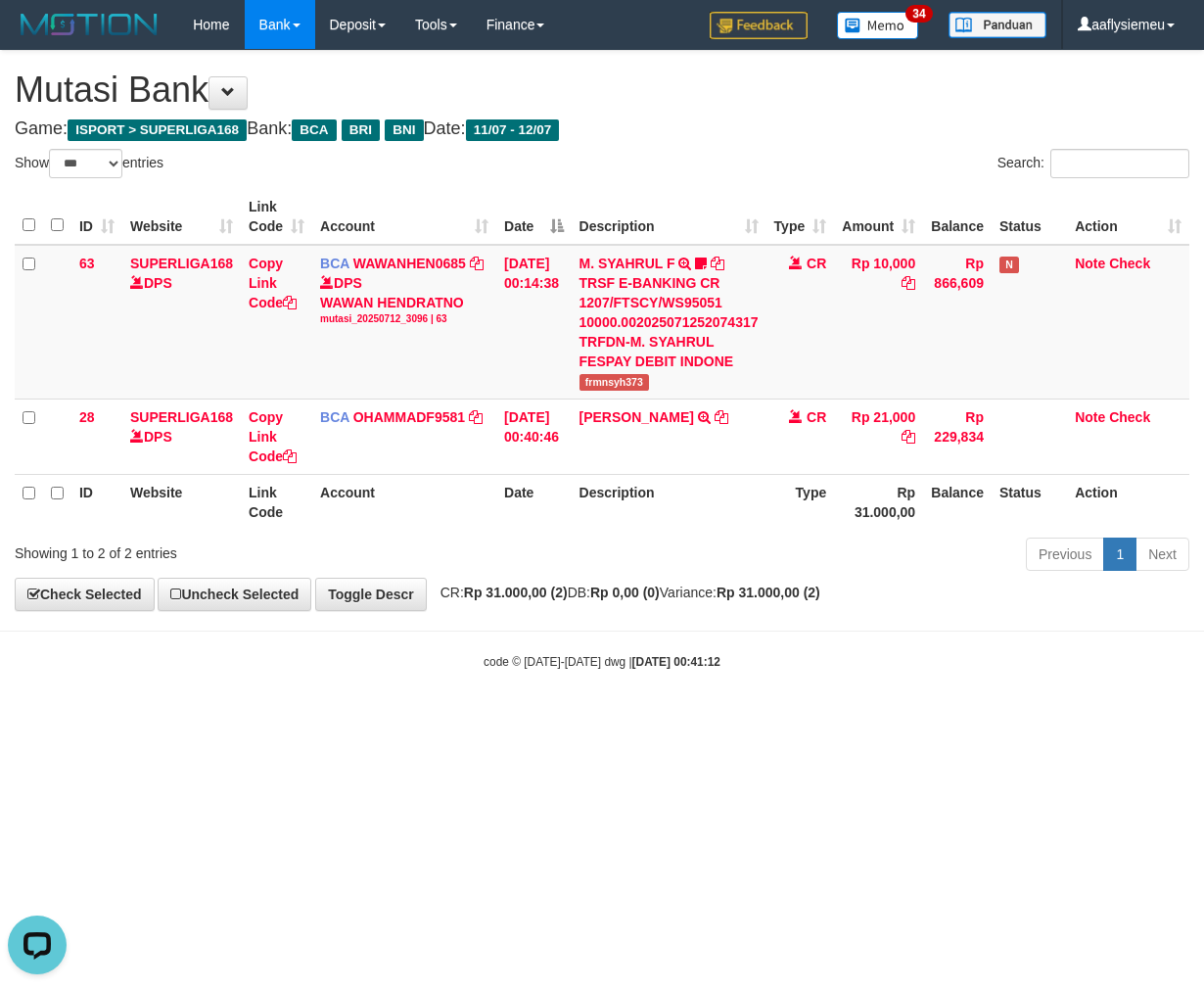 drag, startPoint x: 621, startPoint y: 911, endPoint x: 1198, endPoint y: 778, distance: 592.13005 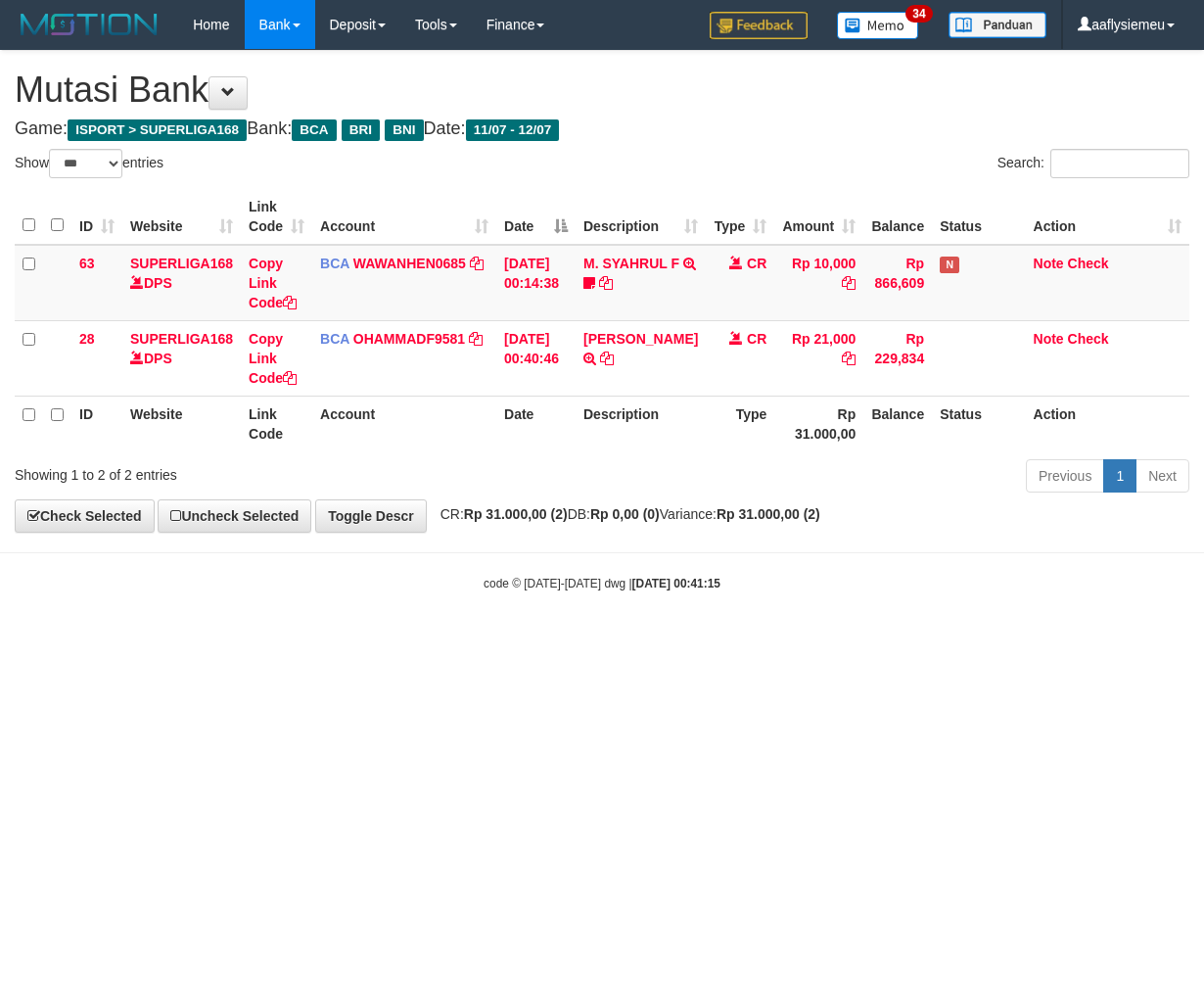 select on "***" 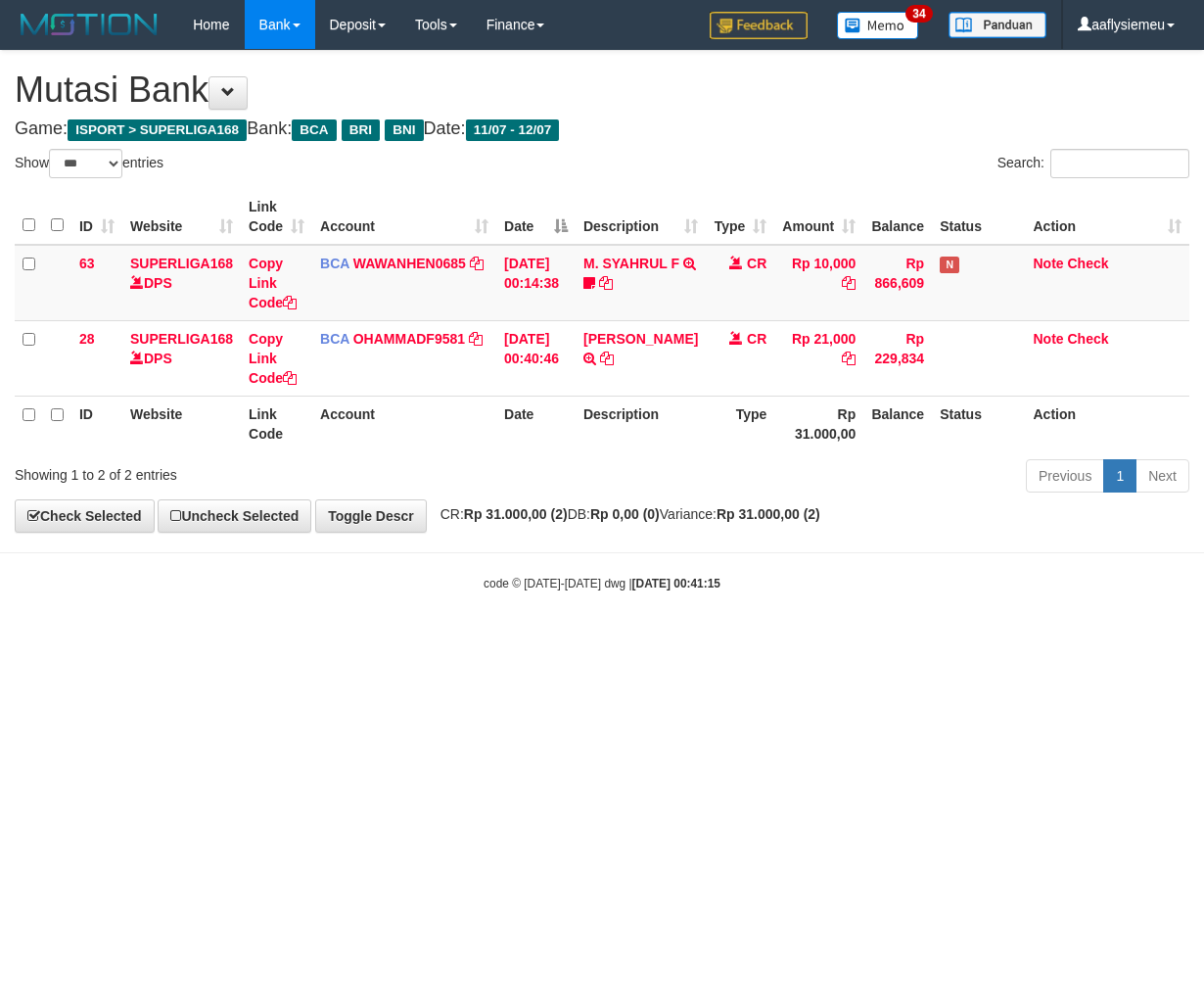 click on "Toggle navigation
Home
Bank
Account List
Load
By Website
Group
[ISPORT]													SUPERLIGA168
By Load Group (DPS)" at bounding box center (602, 320) 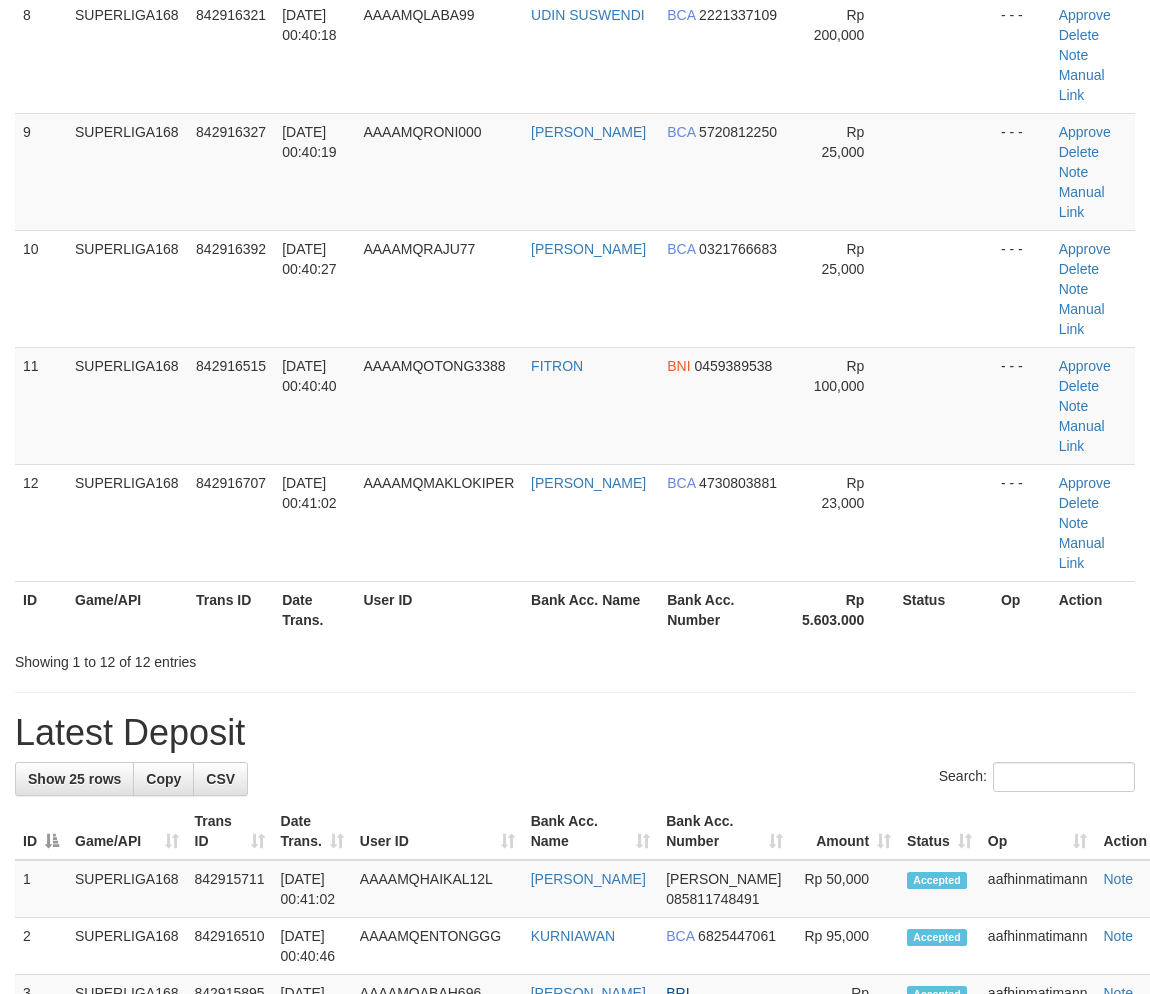 scroll, scrollTop: 738, scrollLeft: 0, axis: vertical 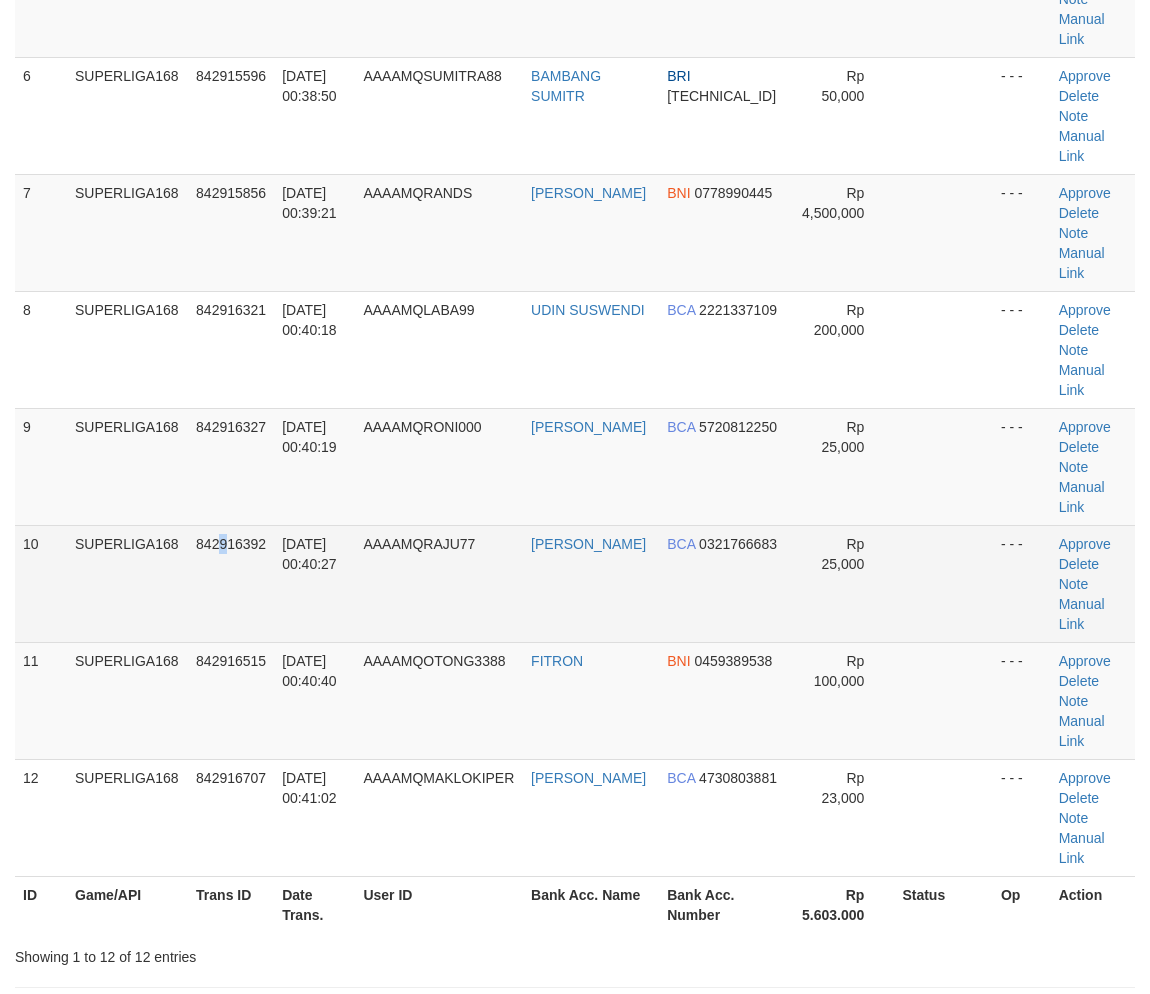 click on "842916392" at bounding box center [231, 583] 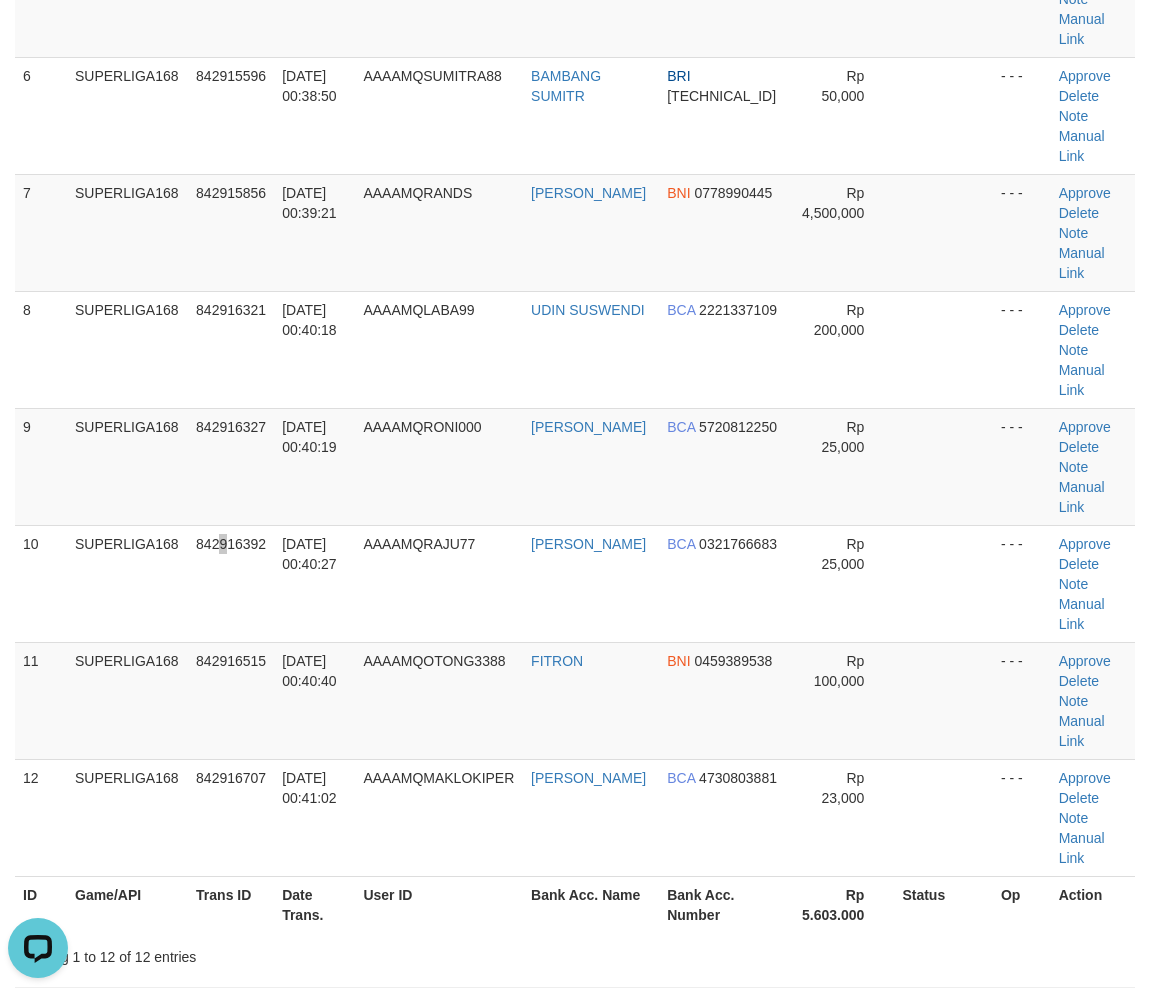 scroll, scrollTop: 0, scrollLeft: 0, axis: both 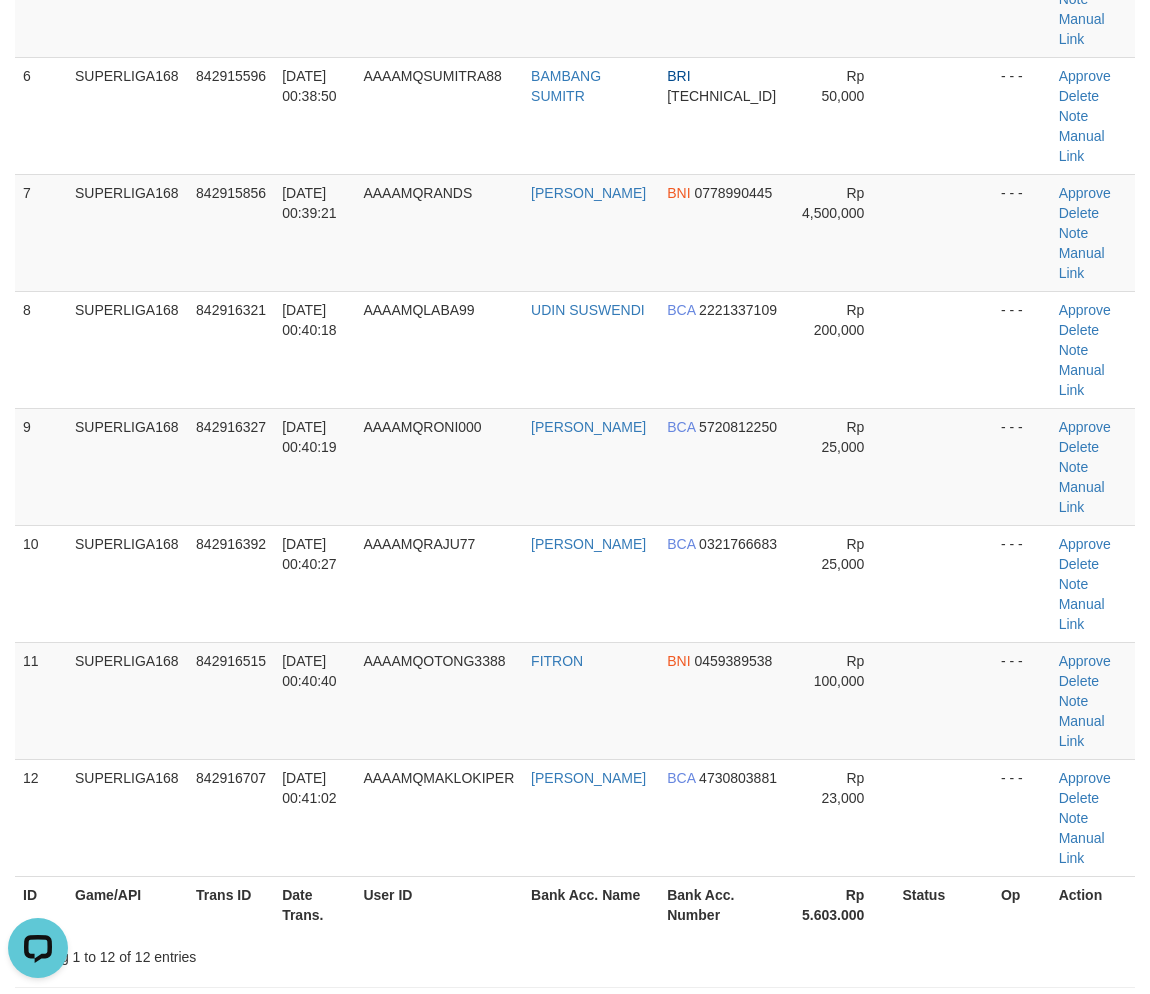 drag, startPoint x: 162, startPoint y: 448, endPoint x: 0, endPoint y: 496, distance: 168.96153 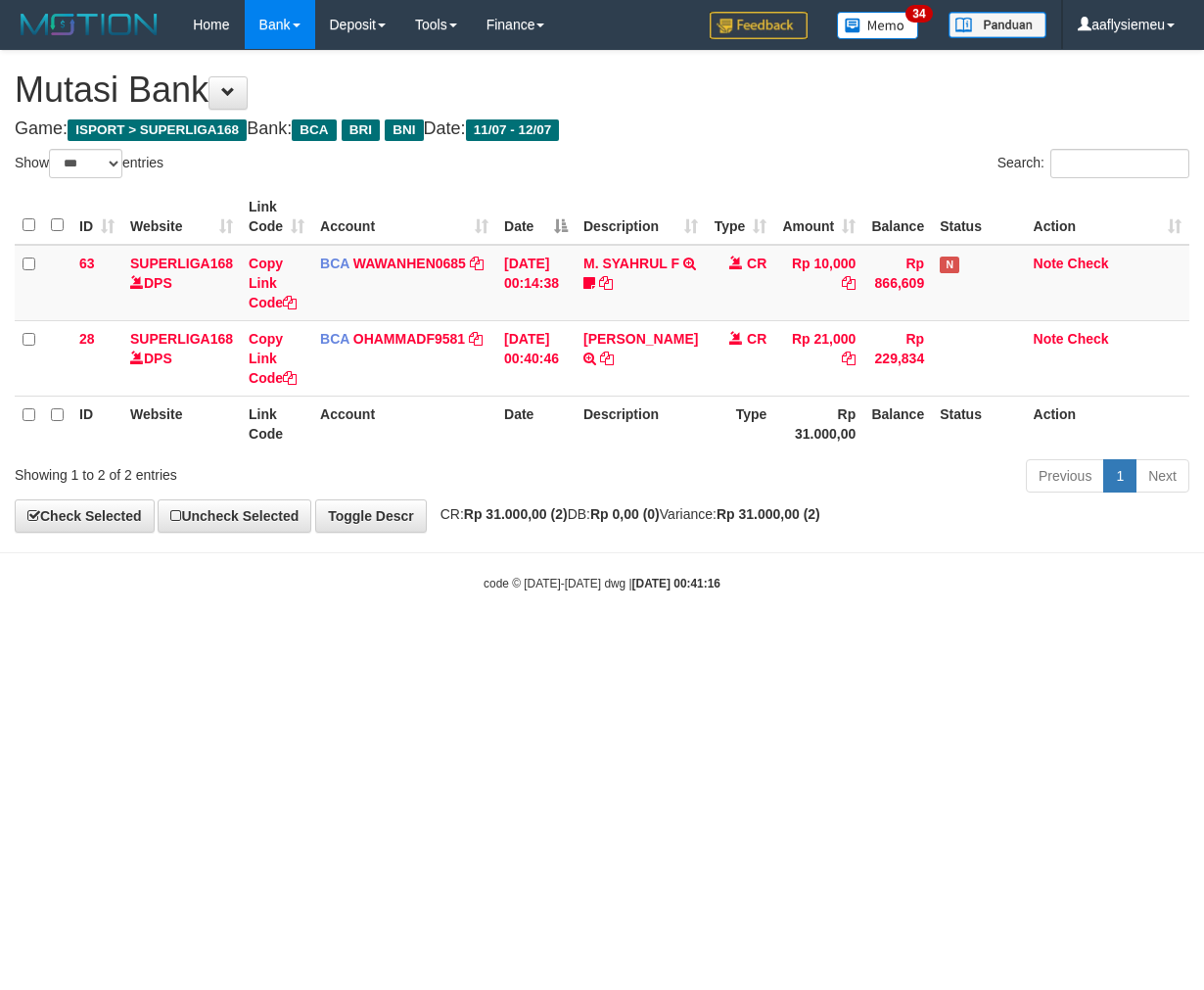 select on "***" 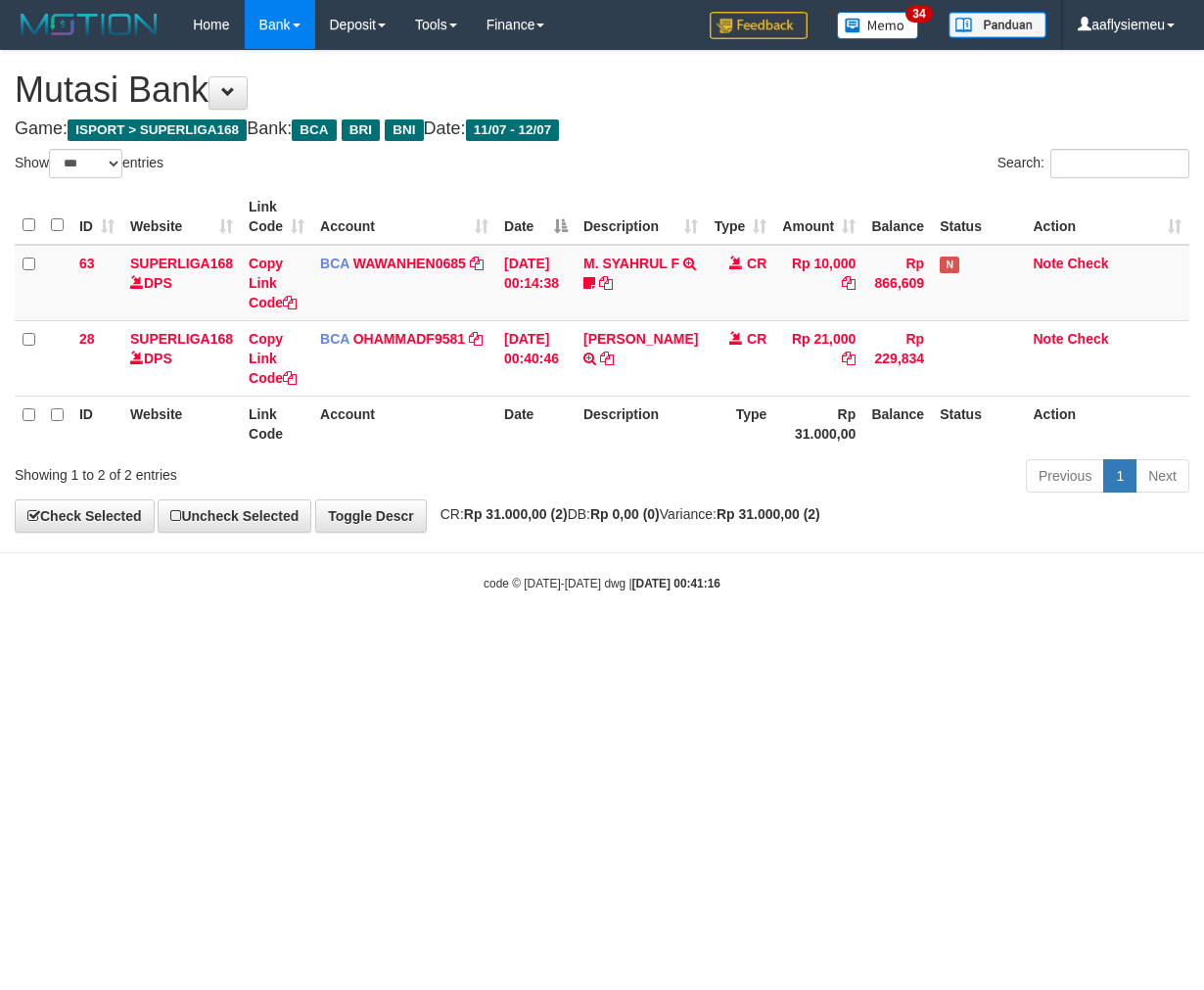scroll, scrollTop: 0, scrollLeft: 0, axis: both 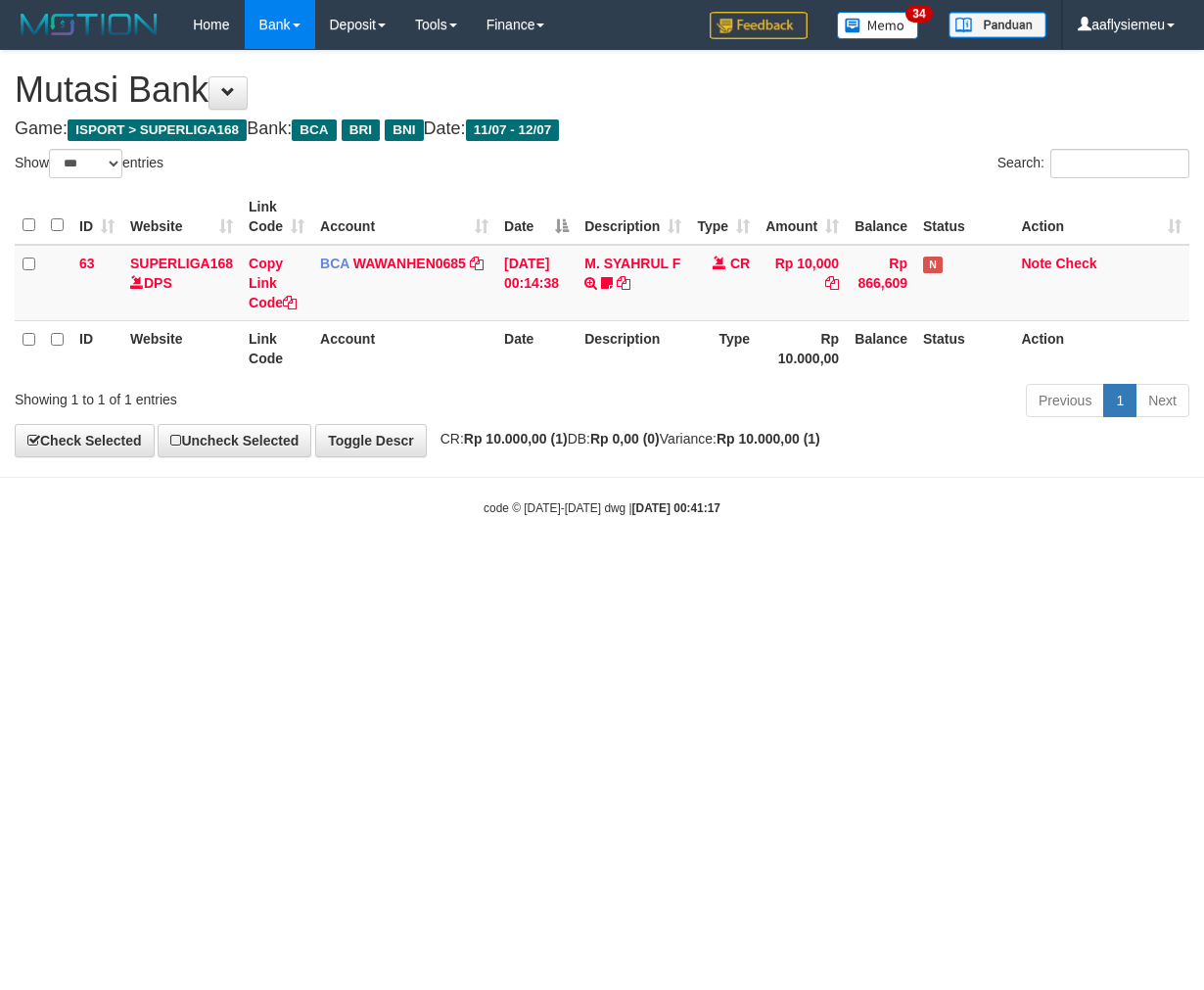 select on "***" 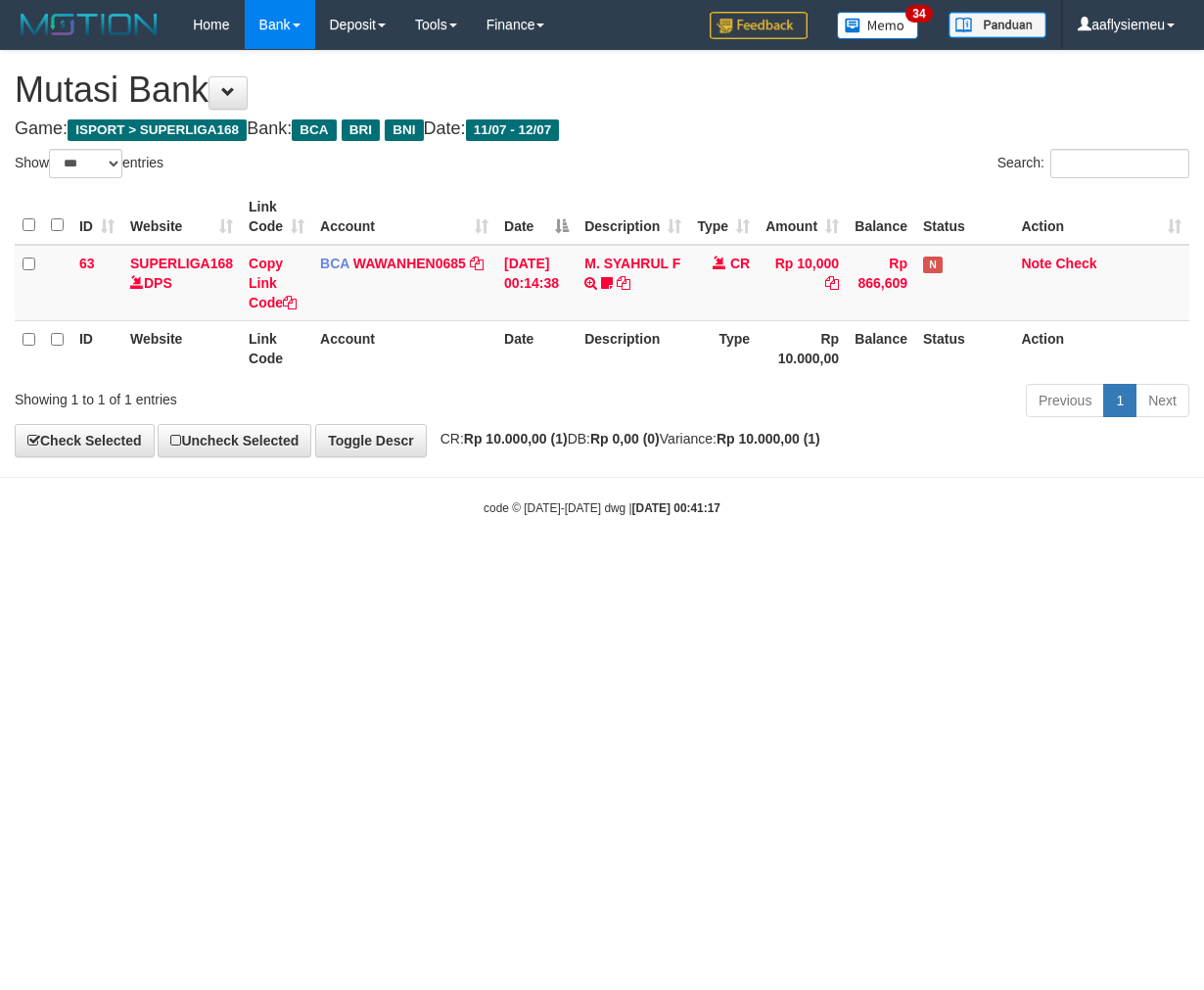 scroll, scrollTop: 0, scrollLeft: 0, axis: both 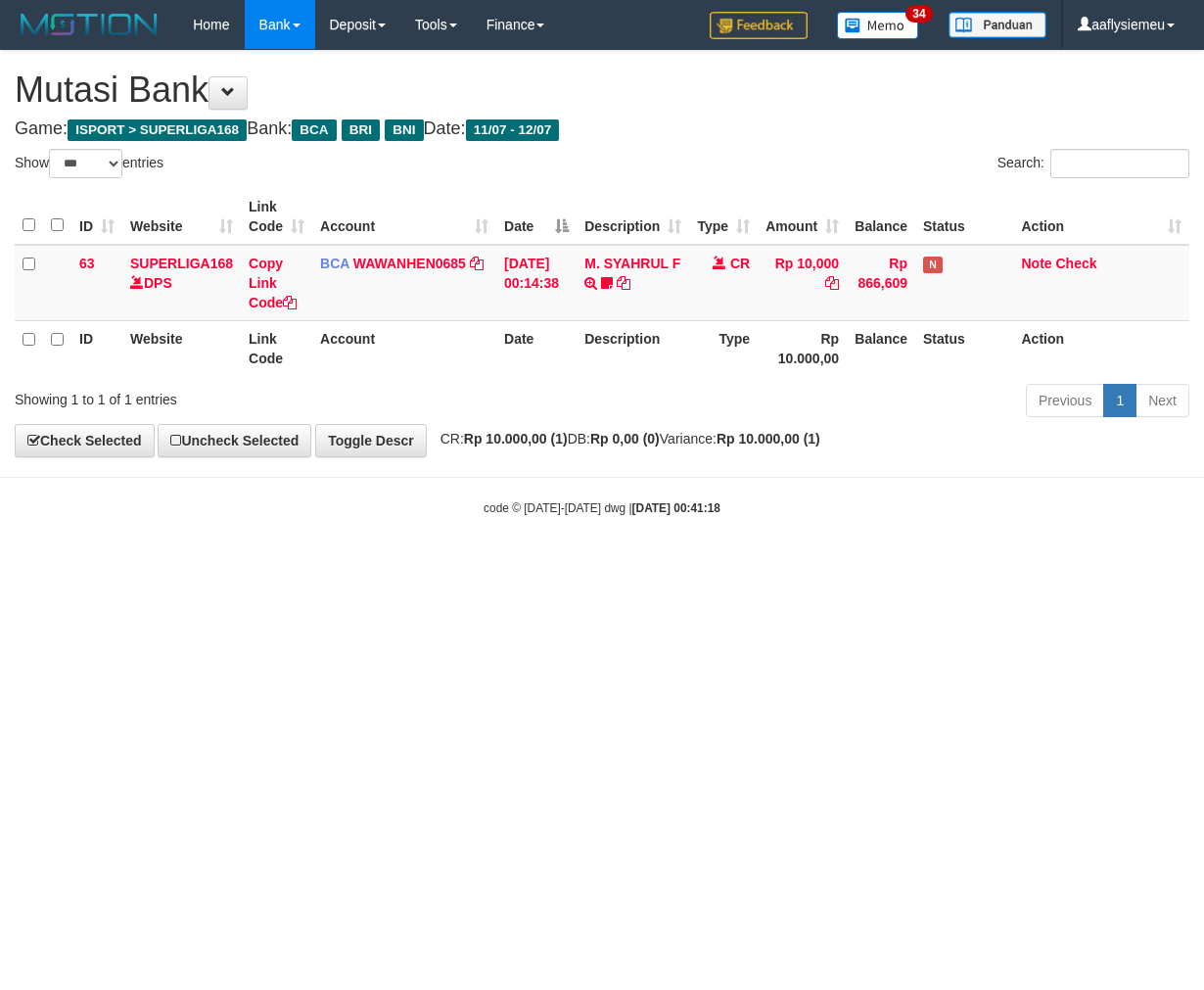 select on "***" 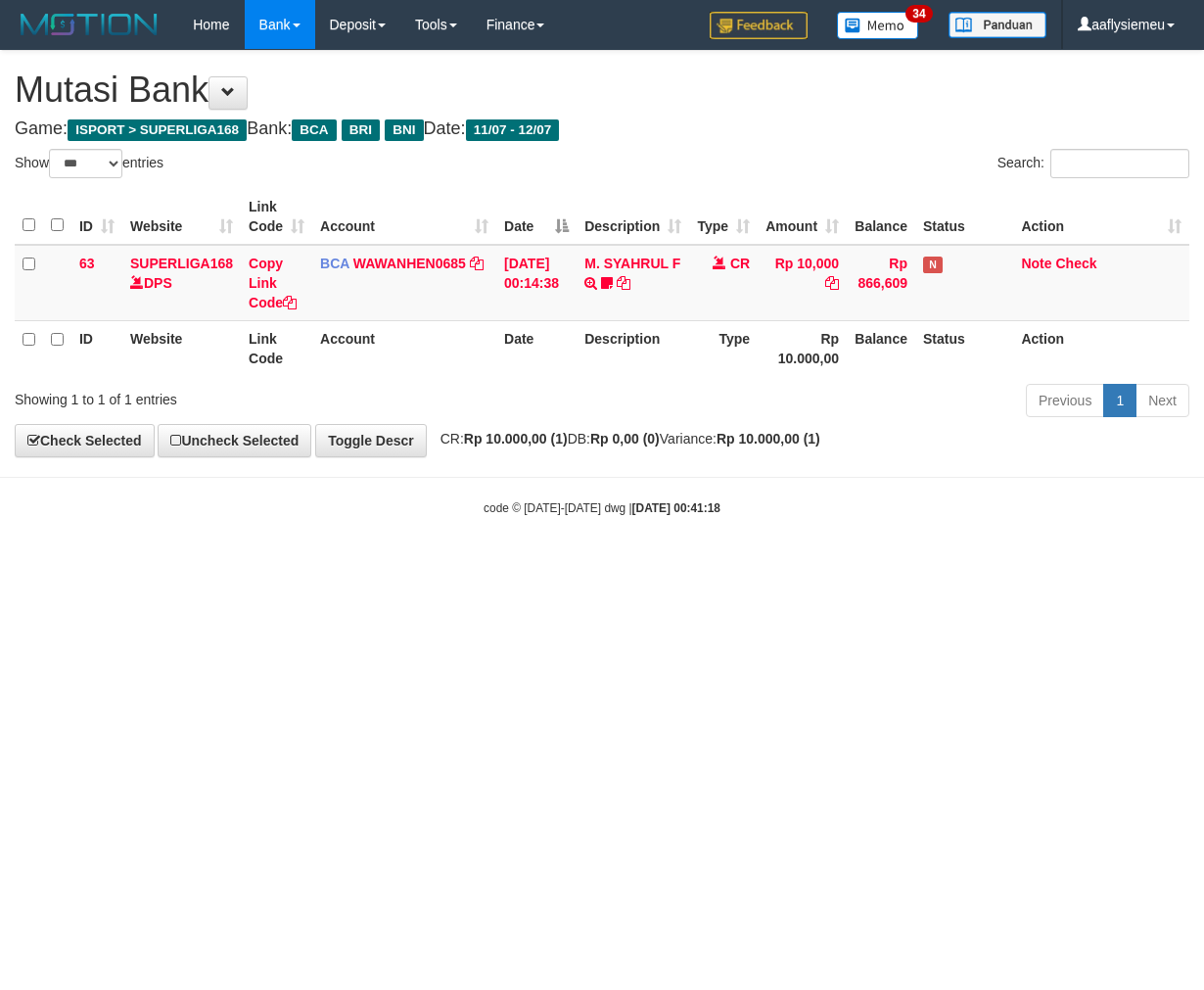 scroll, scrollTop: 0, scrollLeft: 0, axis: both 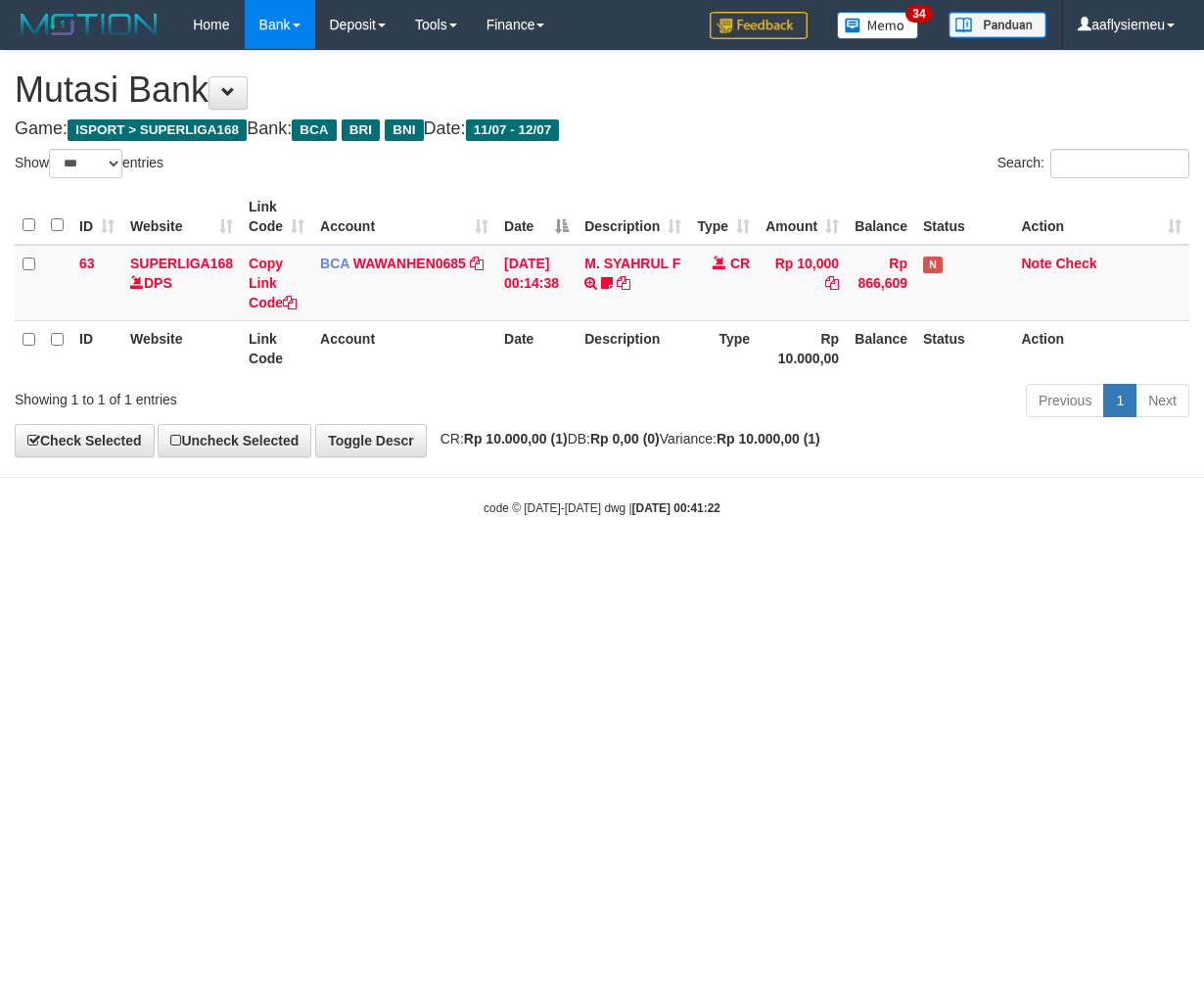 select on "***" 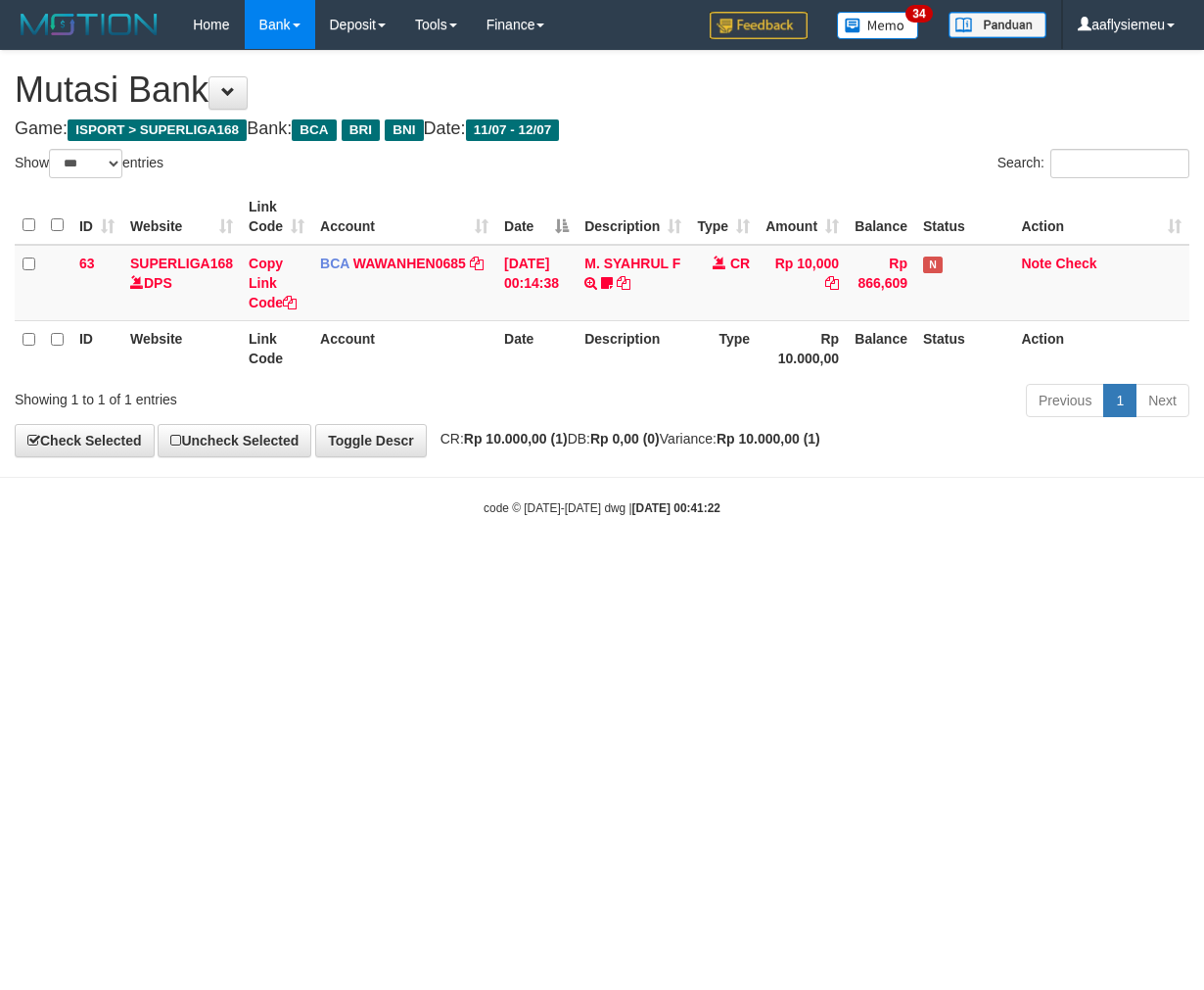 scroll, scrollTop: 0, scrollLeft: 0, axis: both 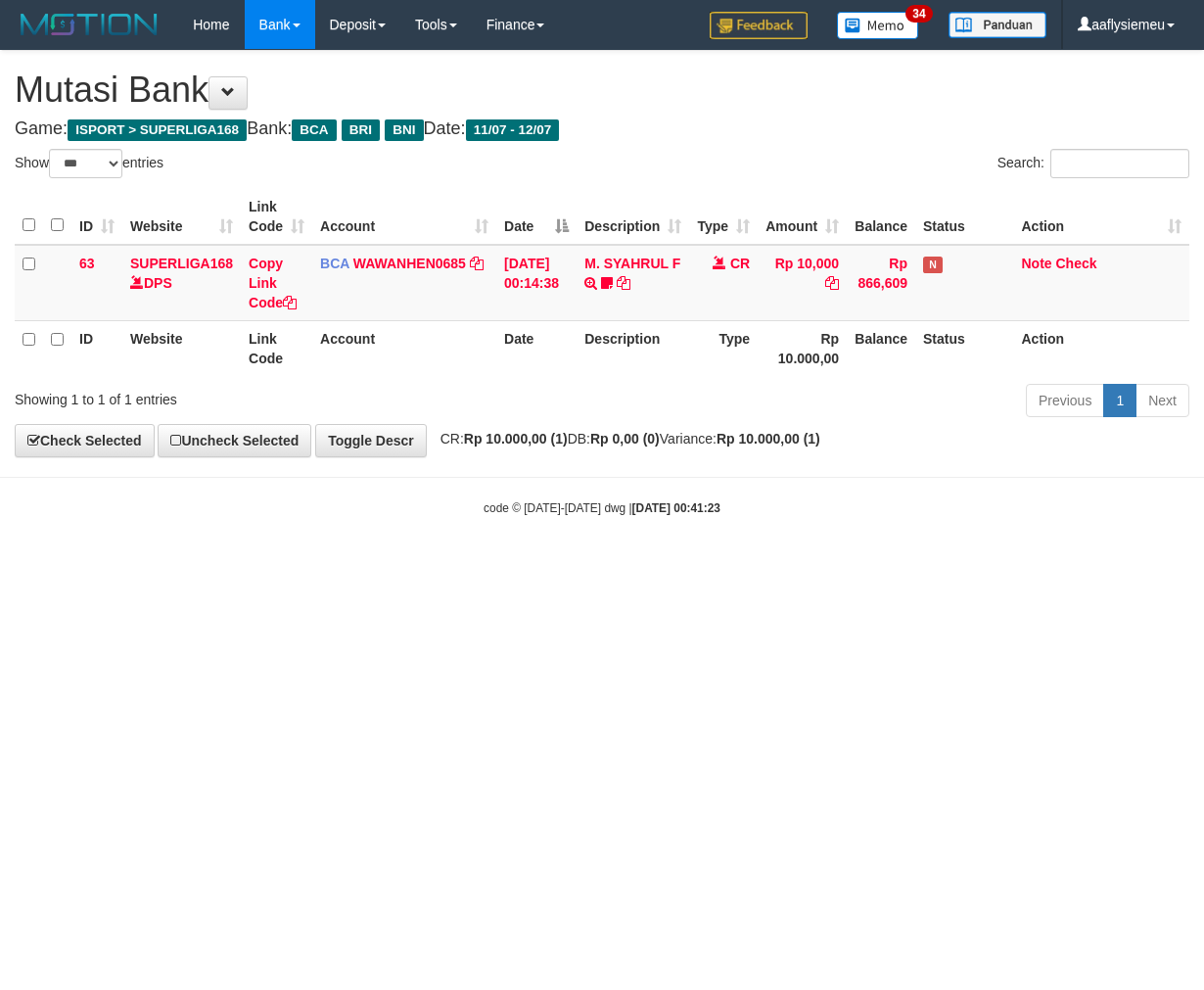 select on "***" 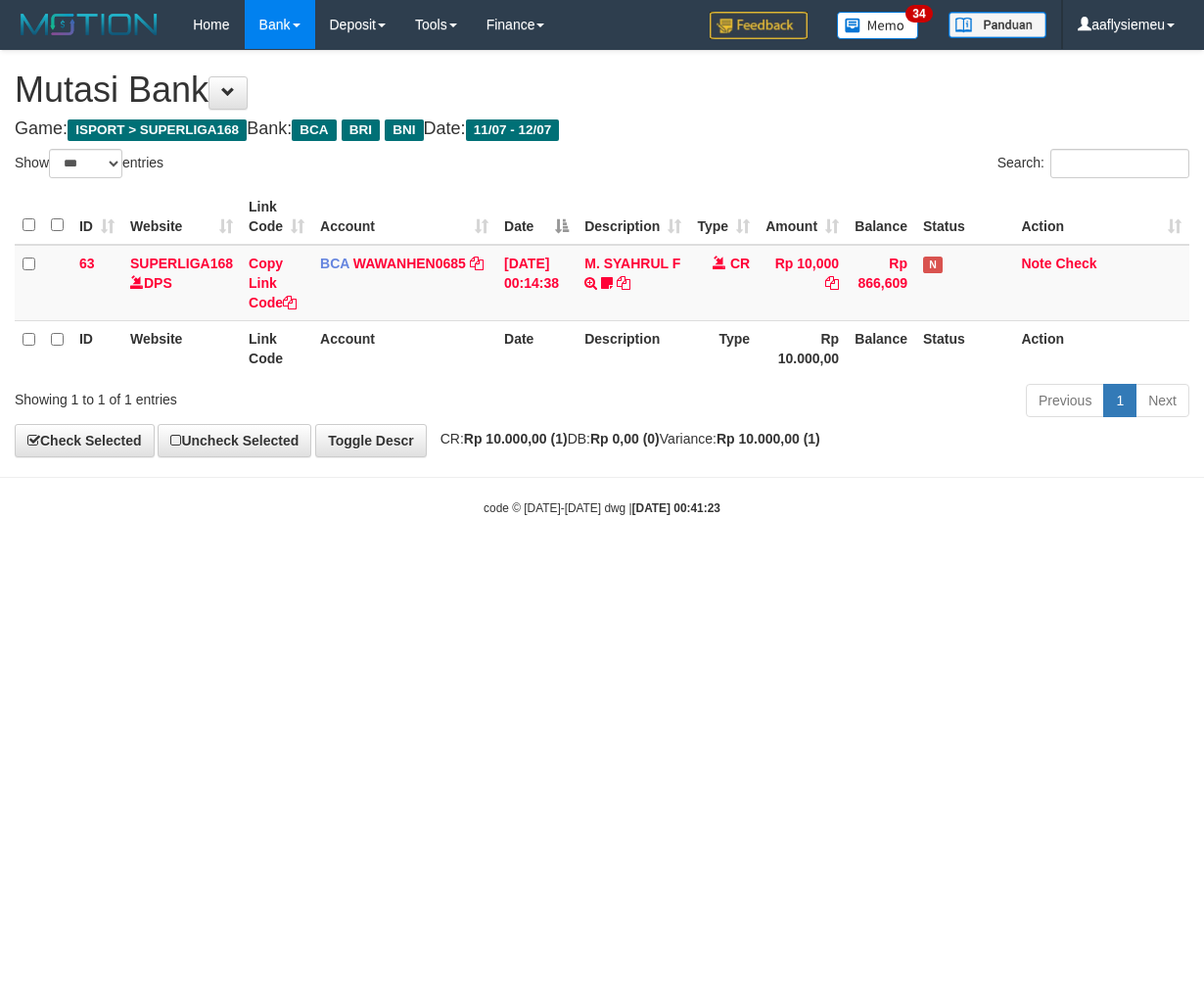 scroll, scrollTop: 0, scrollLeft: 0, axis: both 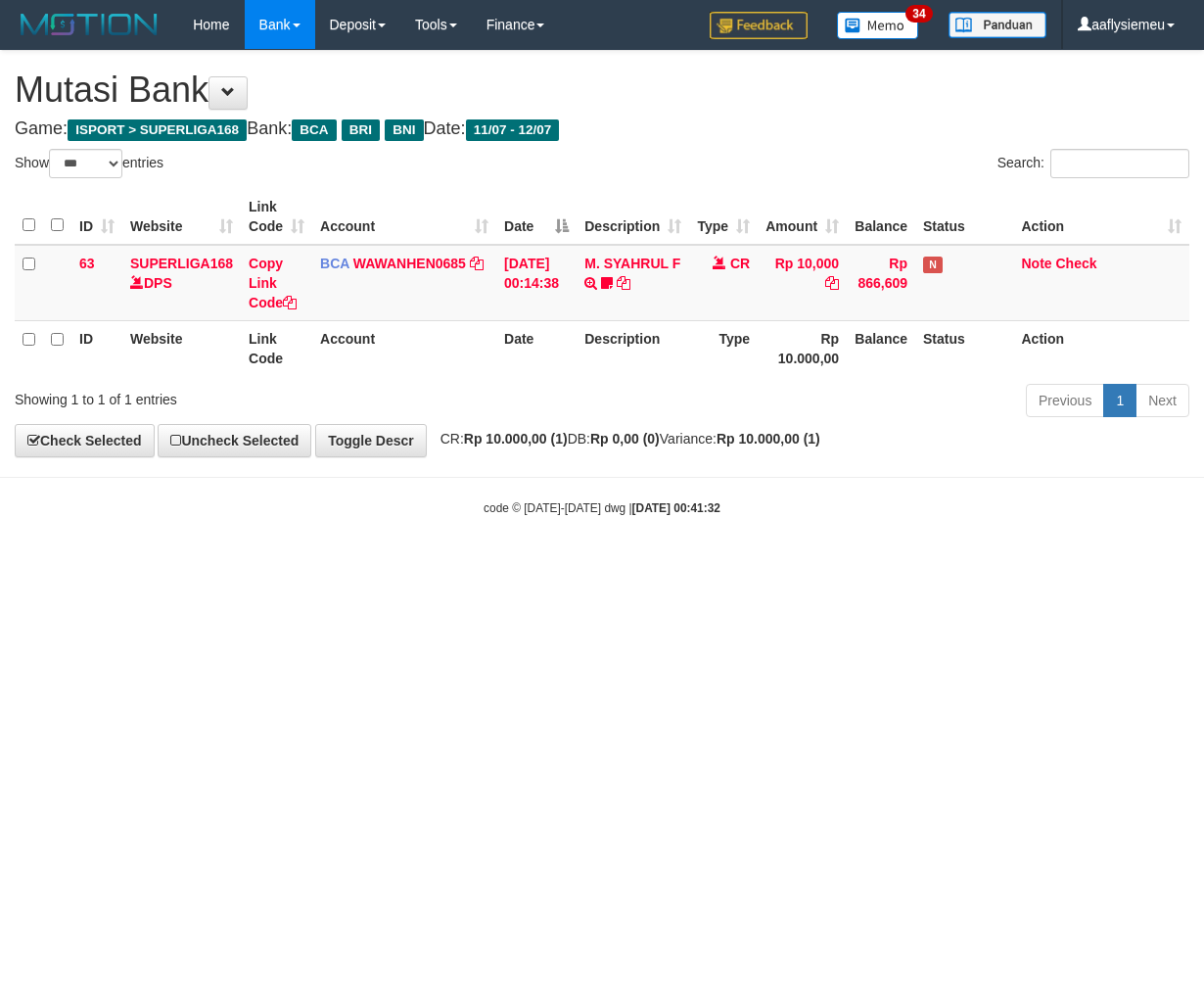 select on "***" 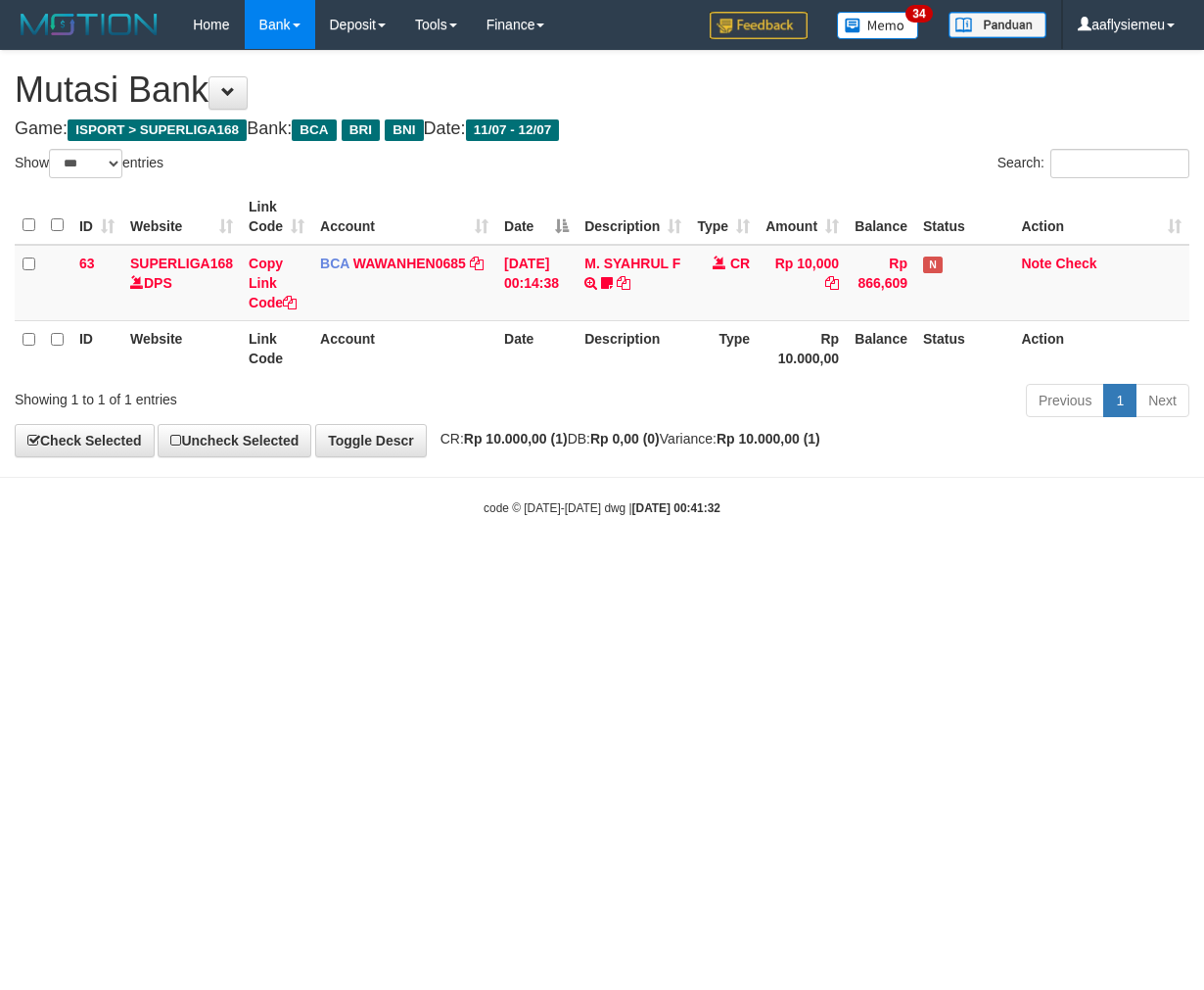 scroll, scrollTop: 0, scrollLeft: 0, axis: both 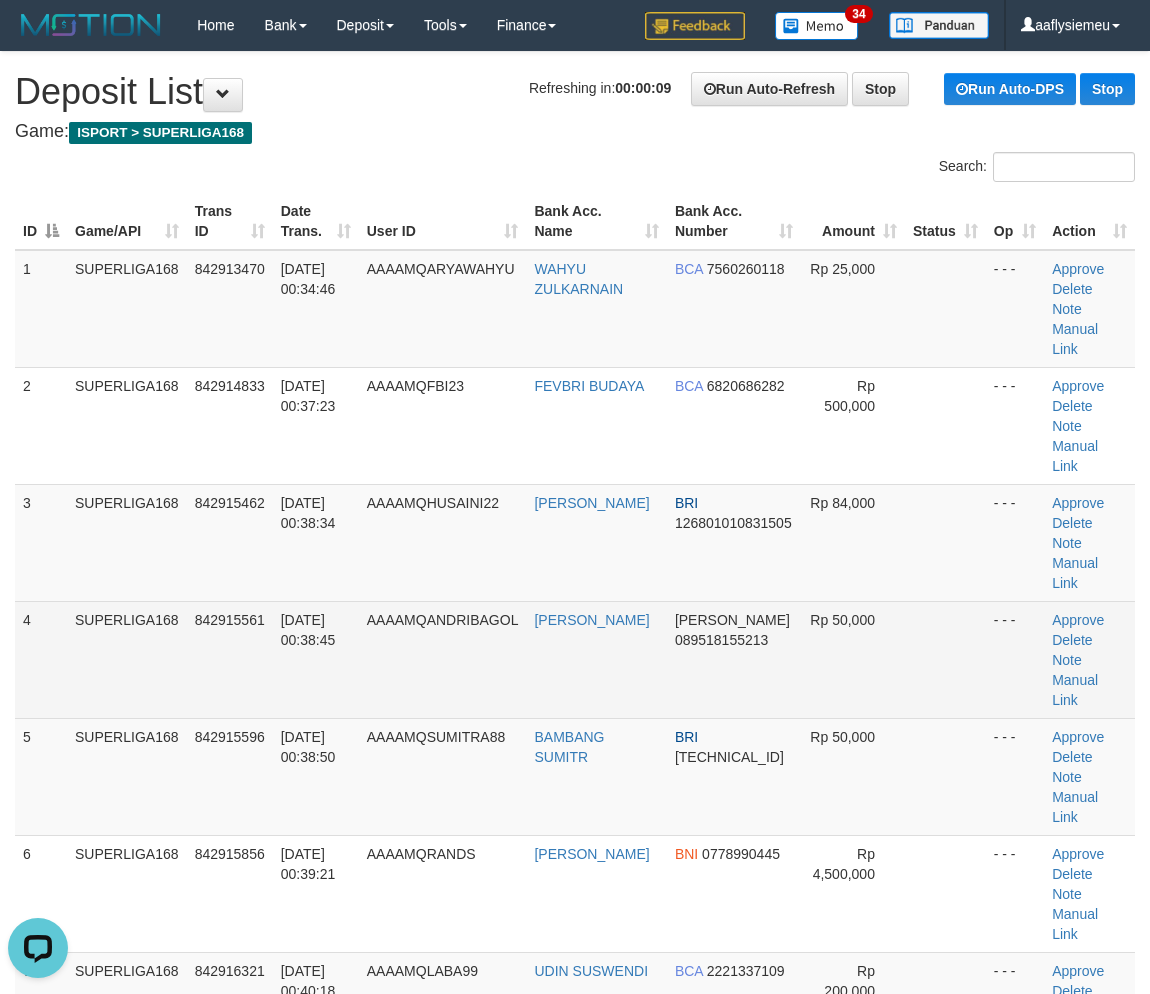 drag, startPoint x: 471, startPoint y: 464, endPoint x: 165, endPoint y: 575, distance: 325.51038 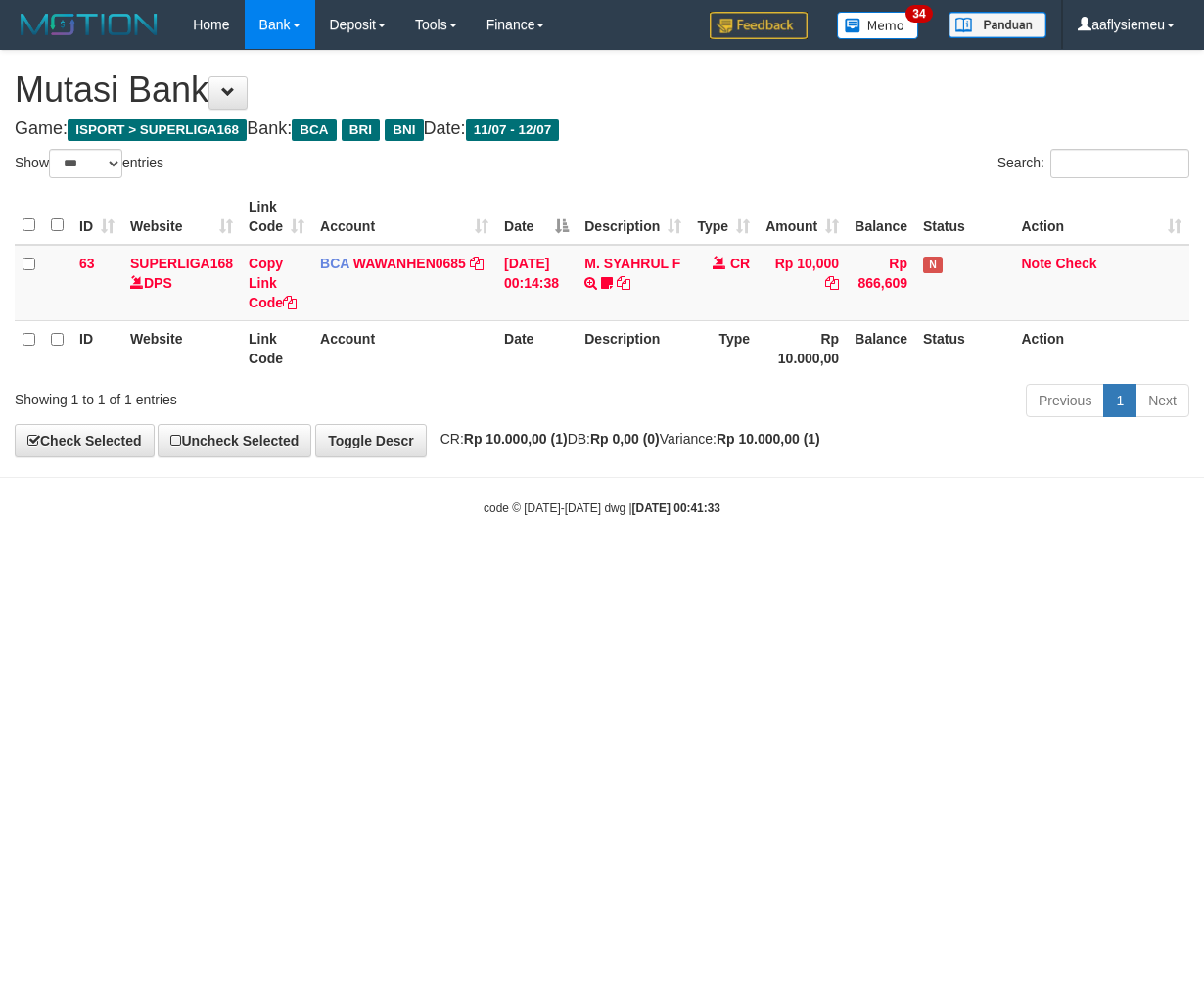 select on "***" 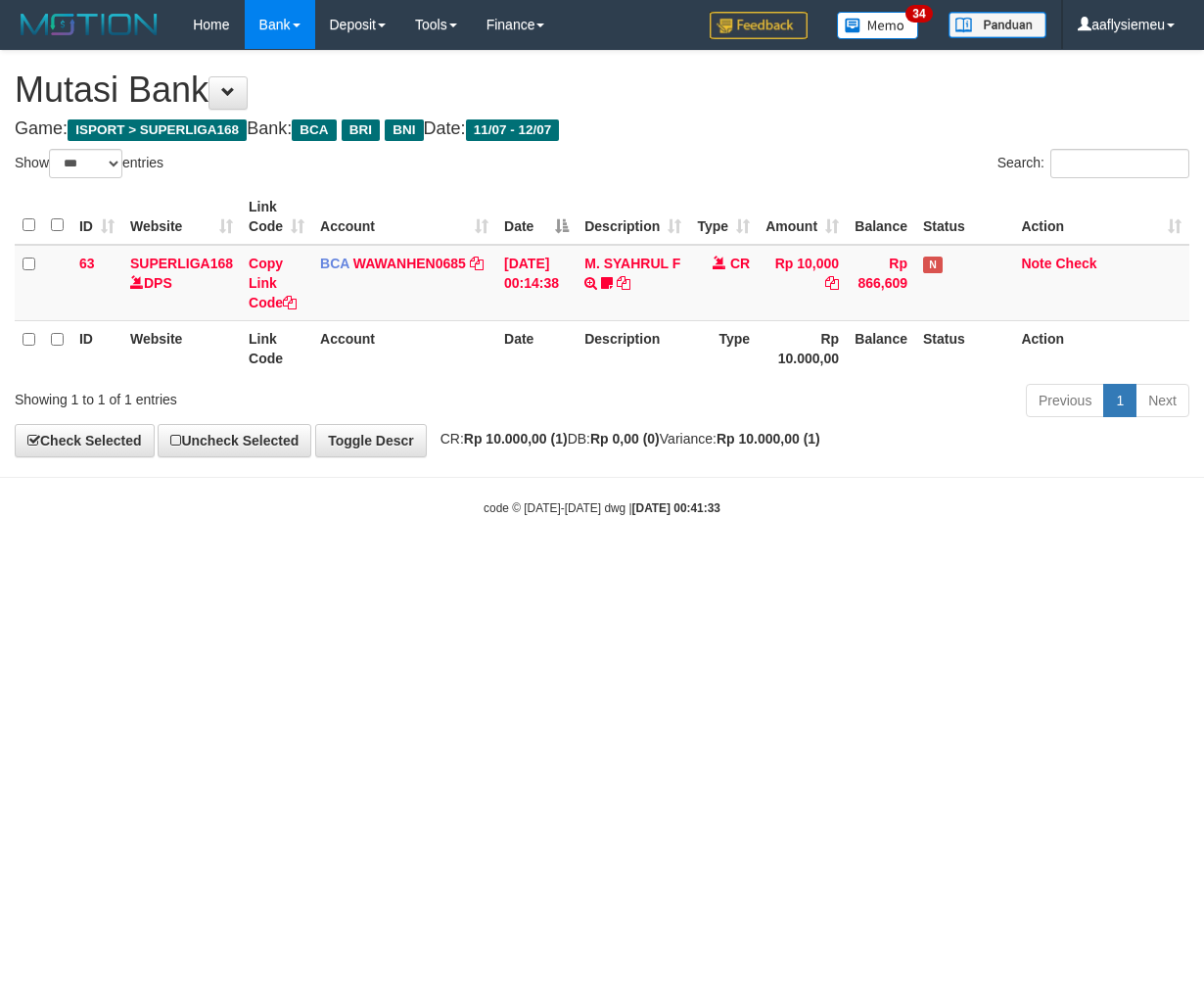 scroll, scrollTop: 0, scrollLeft: 0, axis: both 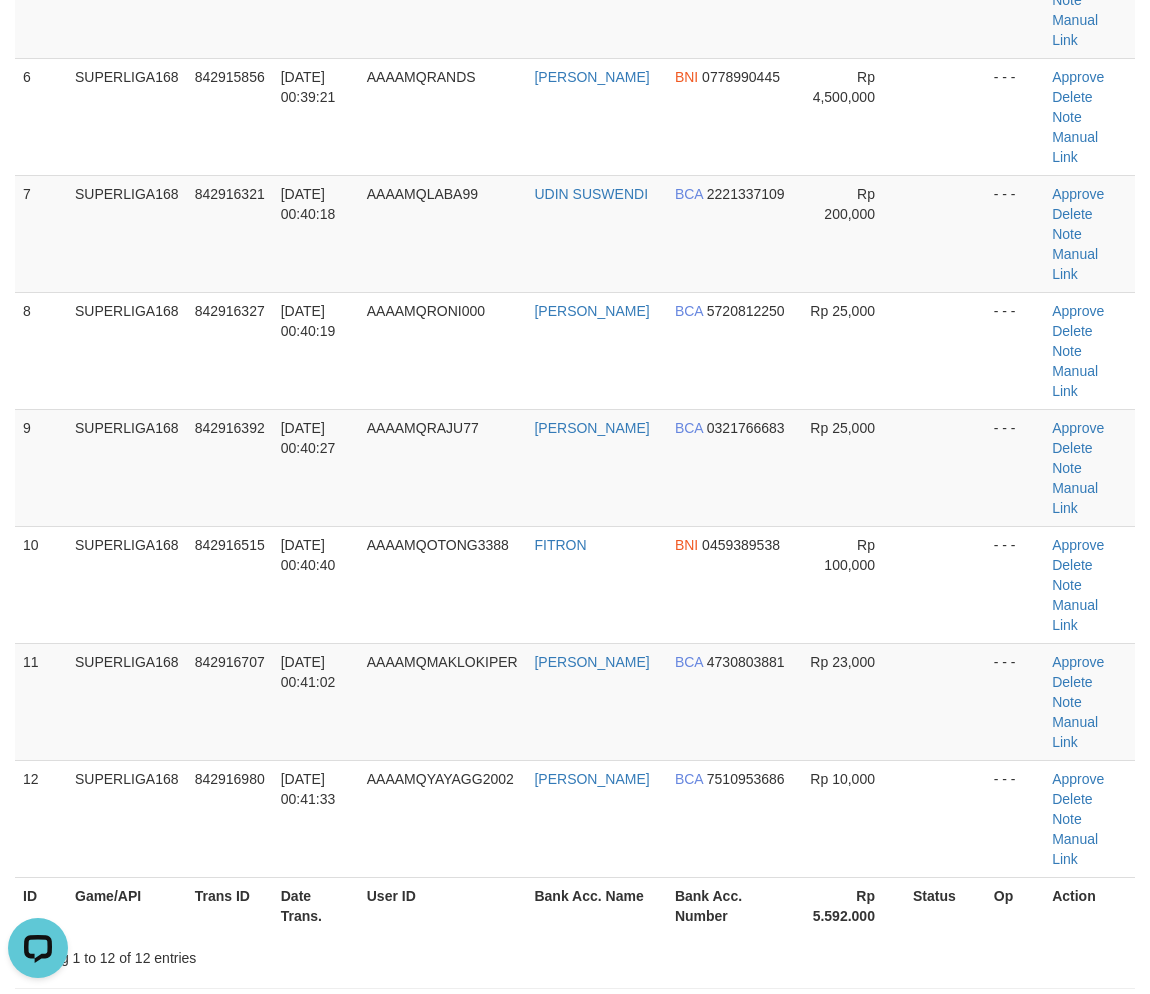 drag, startPoint x: 383, startPoint y: 395, endPoint x: 3, endPoint y: 544, distance: 408.16785 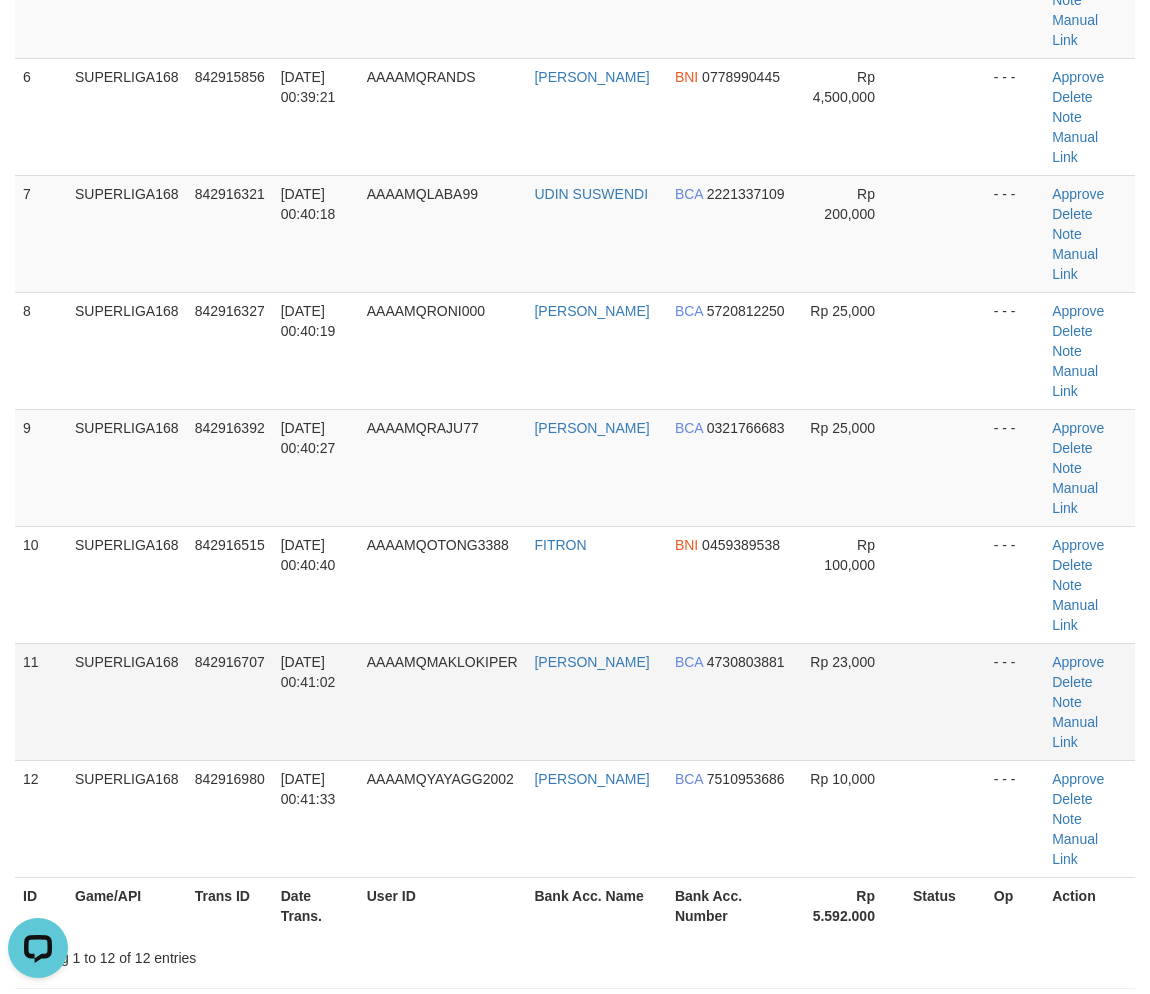 click on "SUPERLIGA168" at bounding box center (127, 701) 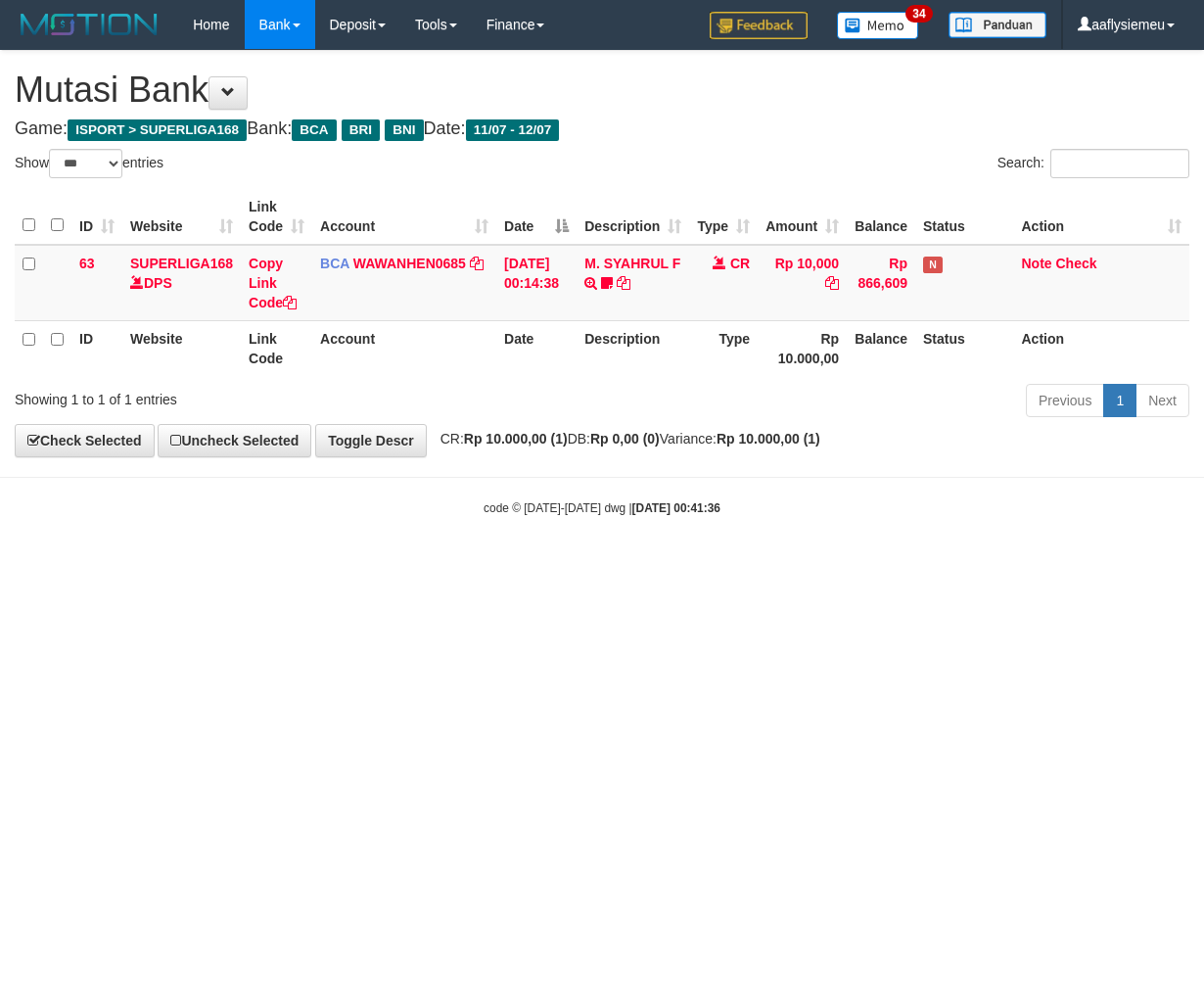 select on "***" 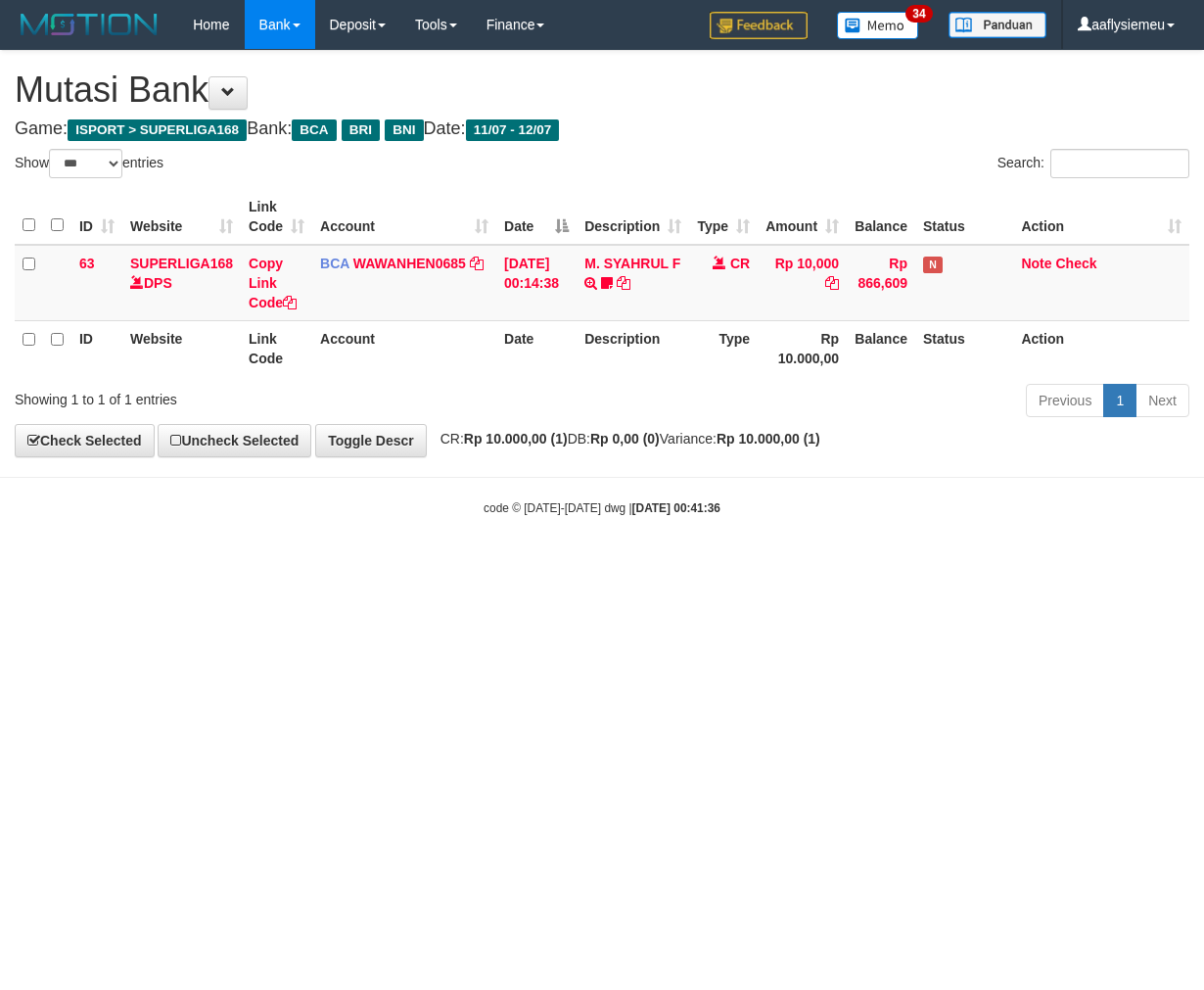 scroll, scrollTop: 0, scrollLeft: 0, axis: both 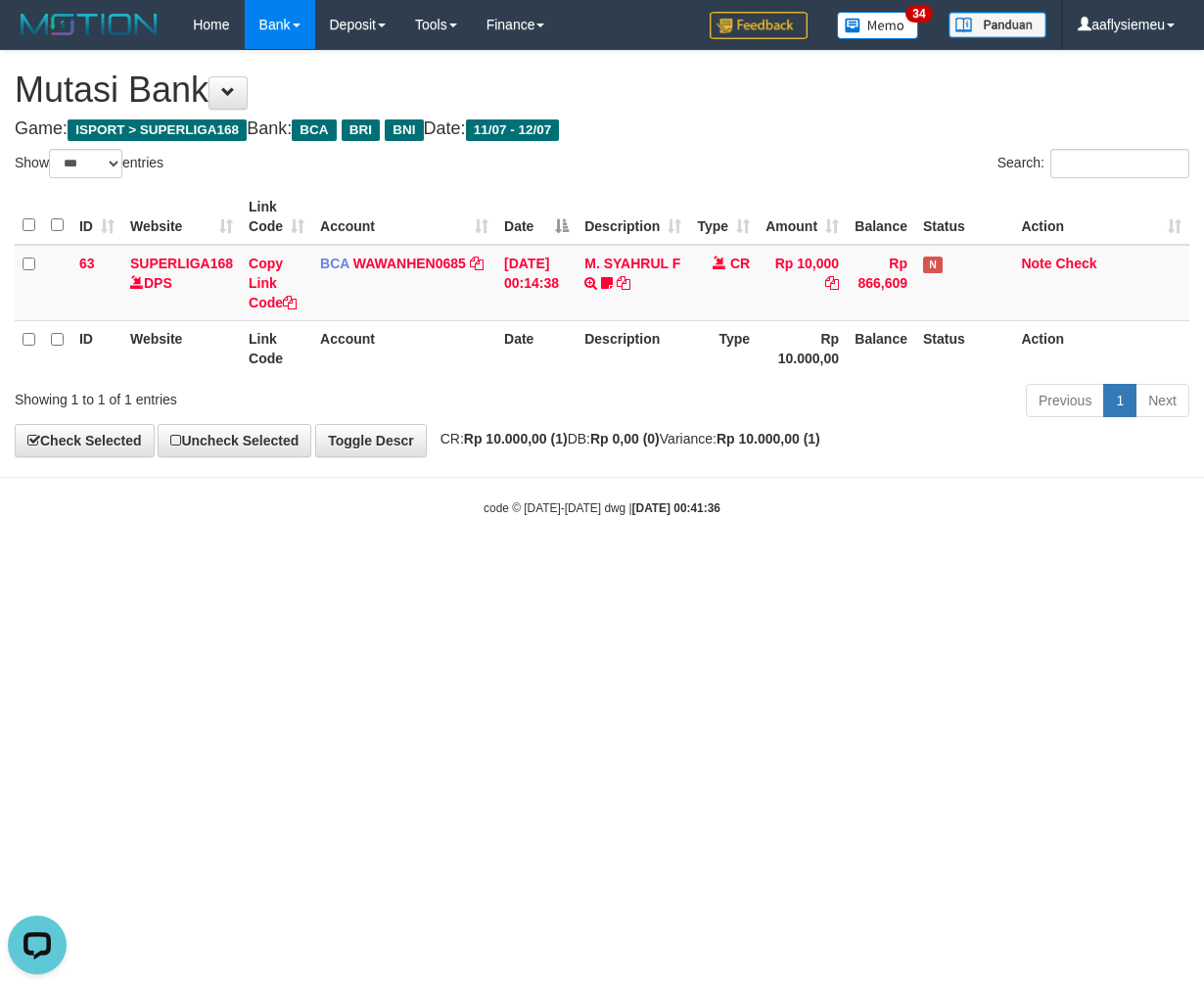 click on "Toggle navigation
Home
Bank
Account List
Load
By Website
Group
[ISPORT]													SUPERLIGA168
By Load Group (DPS)" at bounding box center (602, 283) 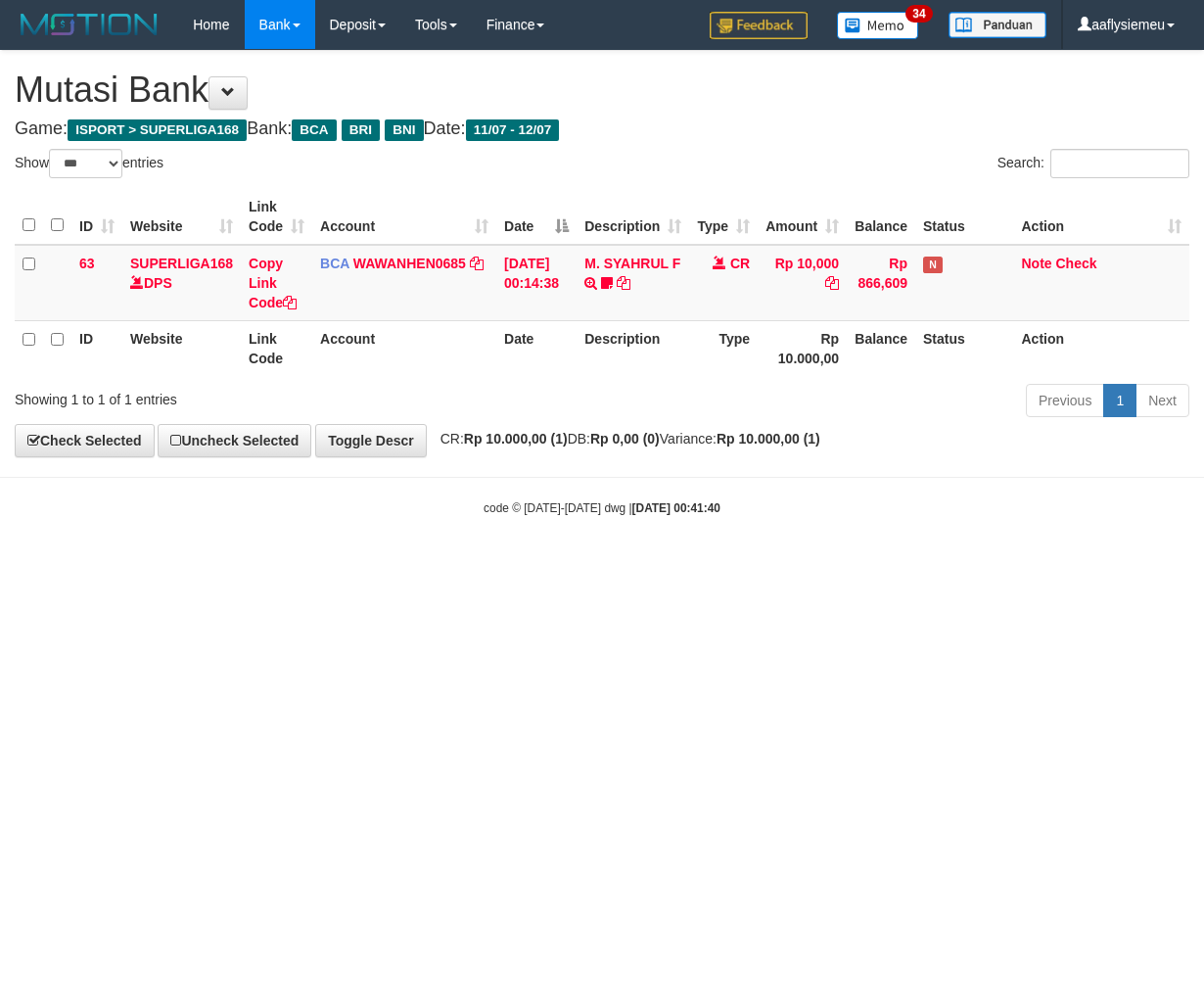 select on "***" 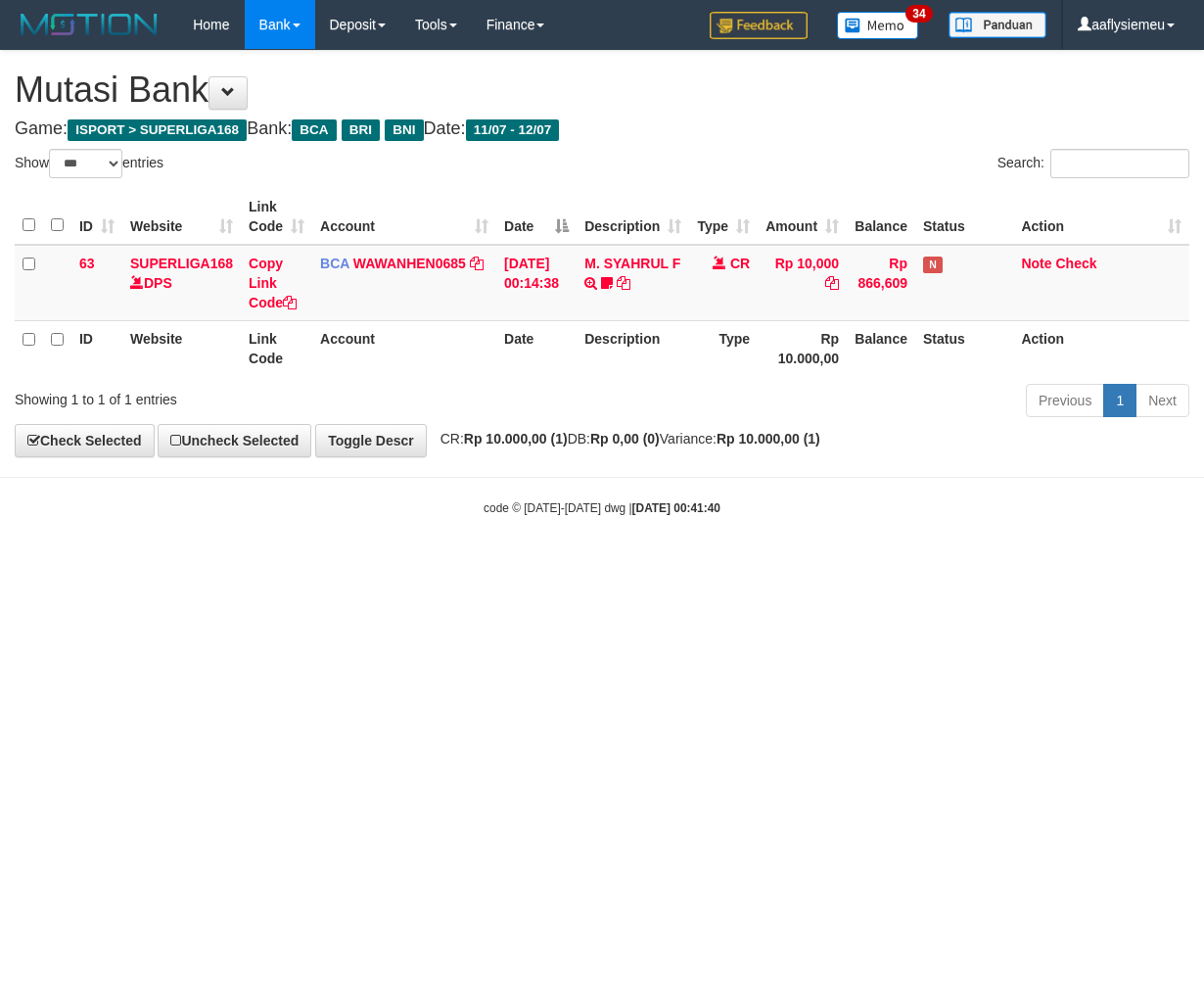 scroll, scrollTop: 0, scrollLeft: 0, axis: both 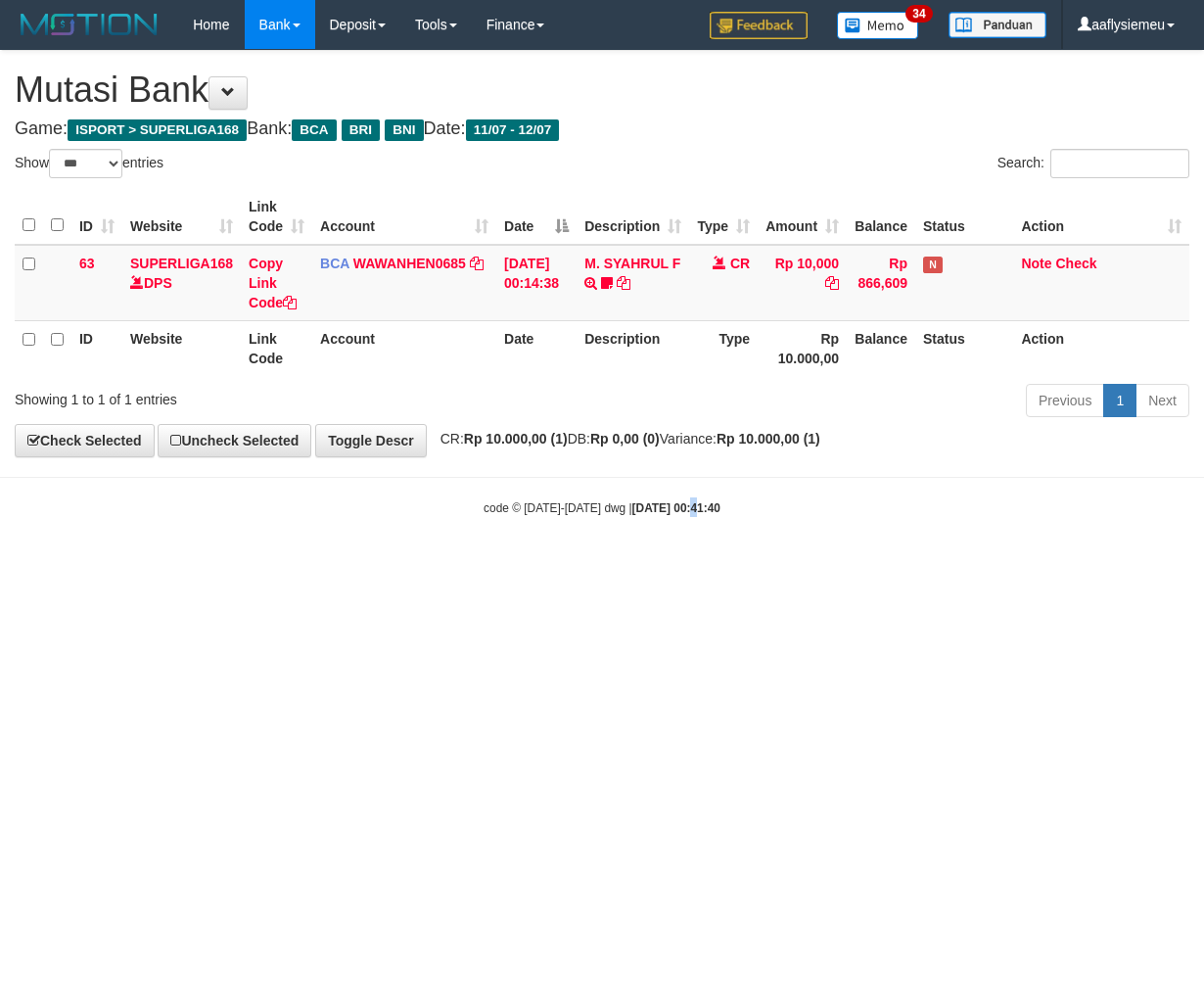 click on "Toggle navigation
Home
Bank
Account List
Load
By Website
Group
[ISPORT]													SUPERLIGA168
By Load Group (DPS)" at bounding box center (602, 283) 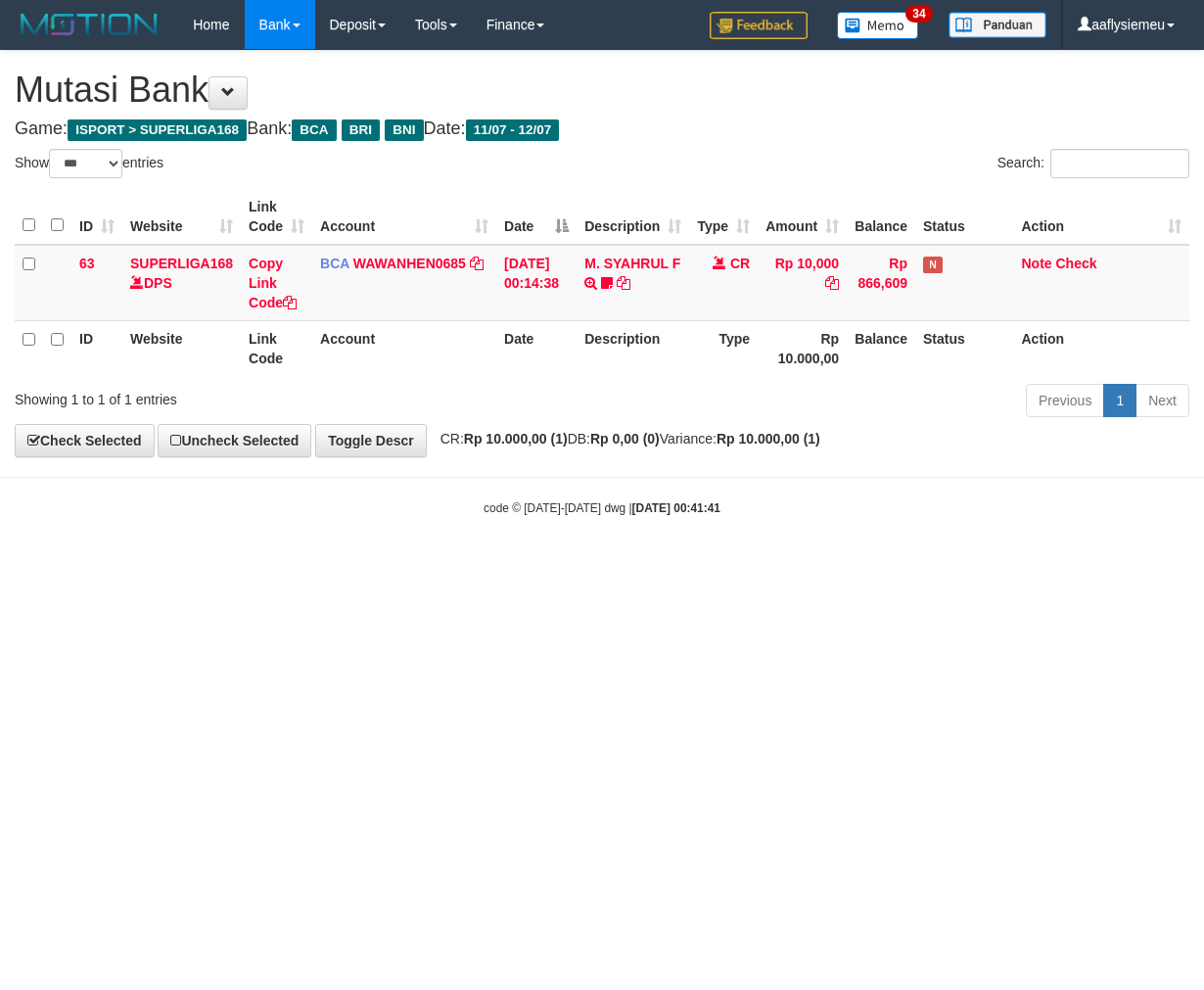 select on "***" 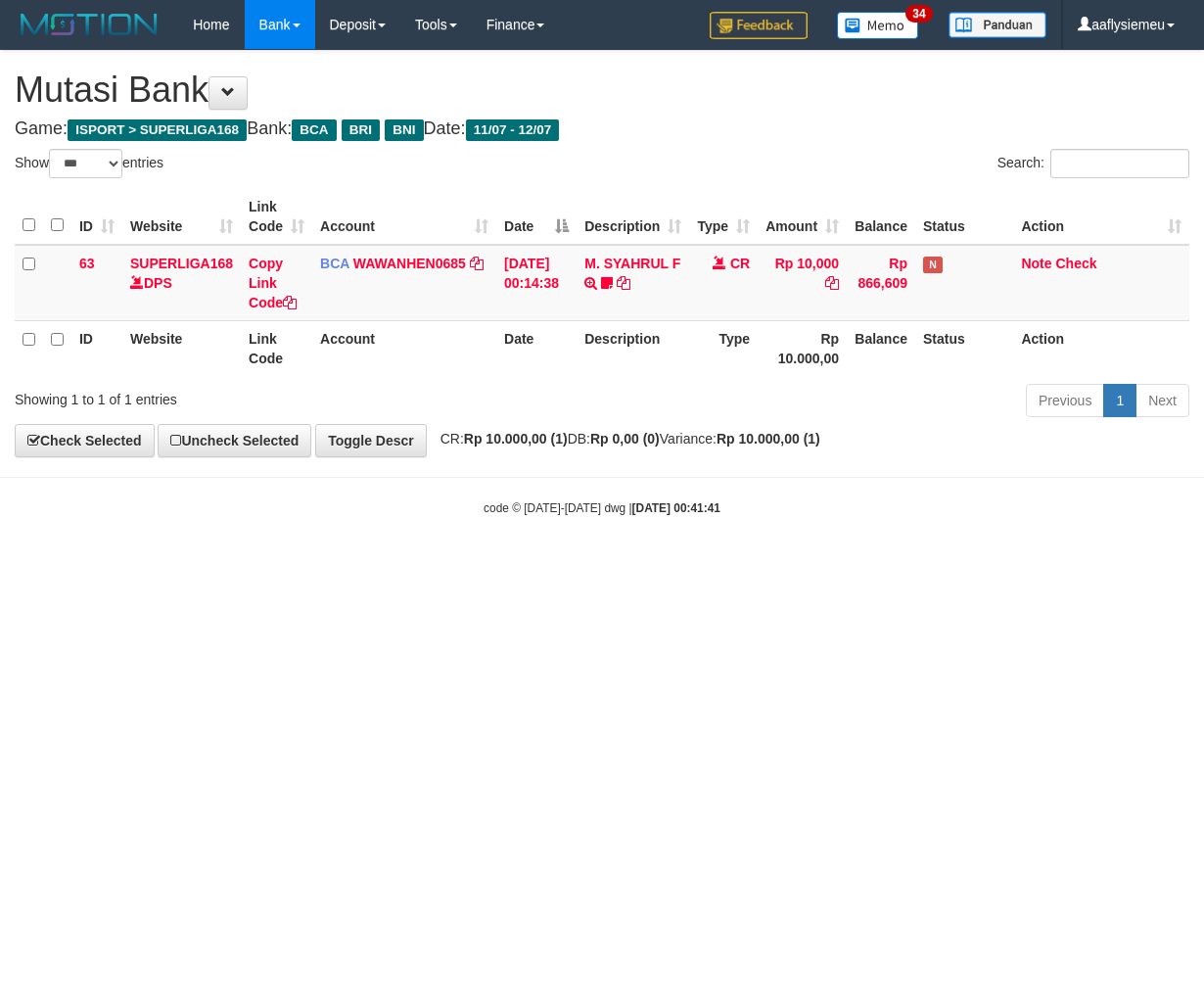 scroll, scrollTop: 0, scrollLeft: 0, axis: both 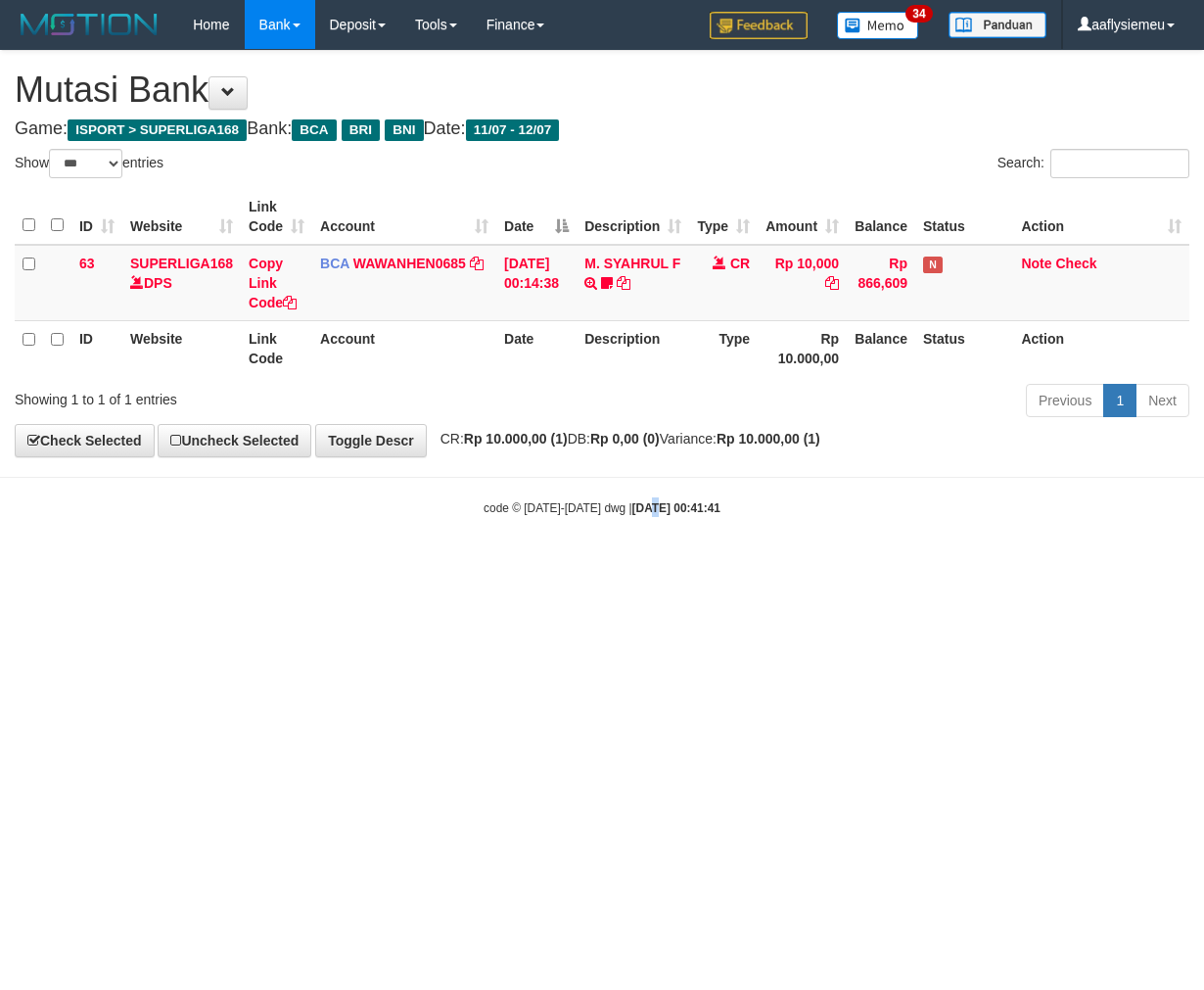 click on "Toggle navigation
Home
Bank
Account List
Load
By Website
Group
[ISPORT]													SUPERLIGA168
By Load Group (DPS)" at bounding box center (602, 283) 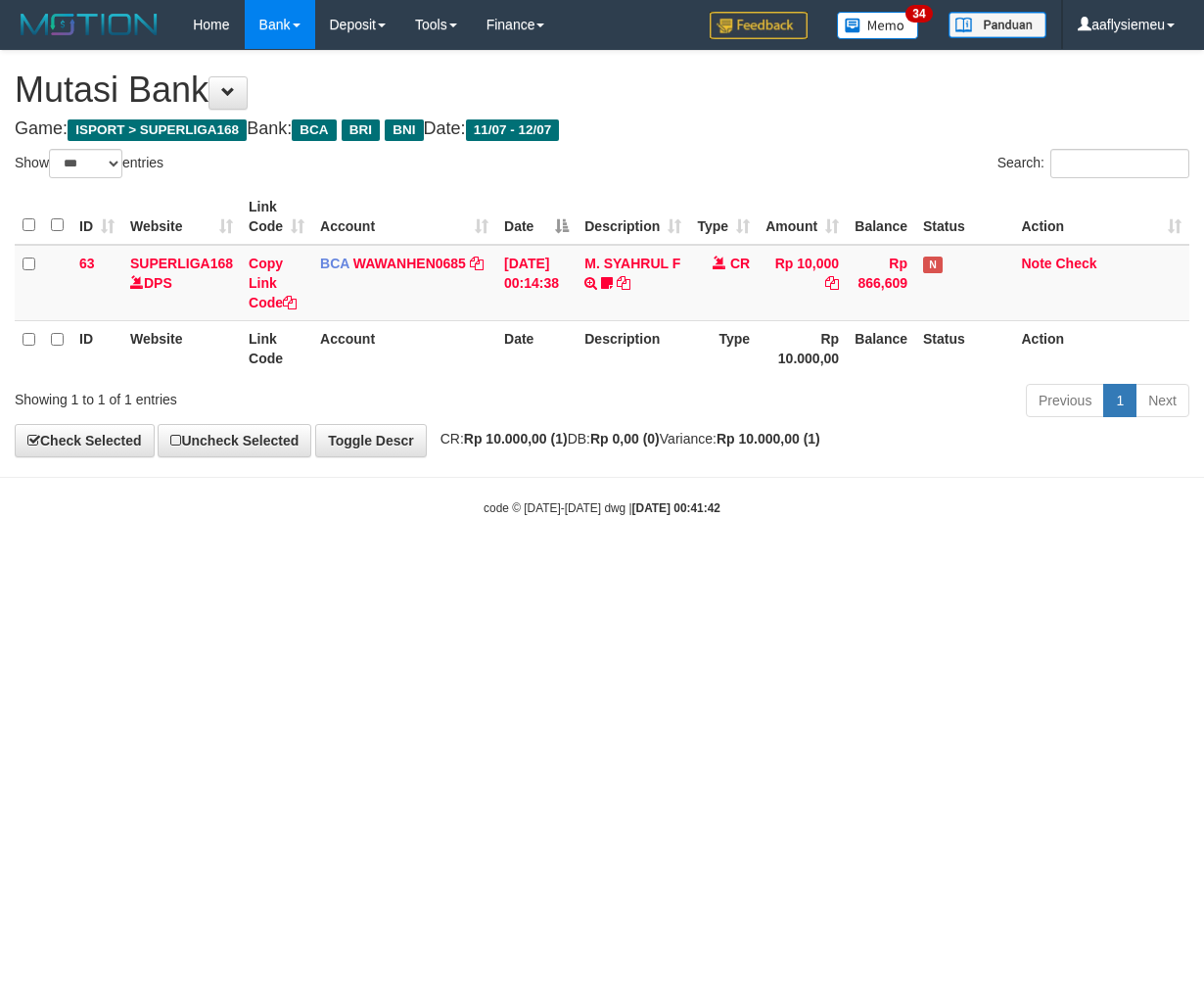 select on "***" 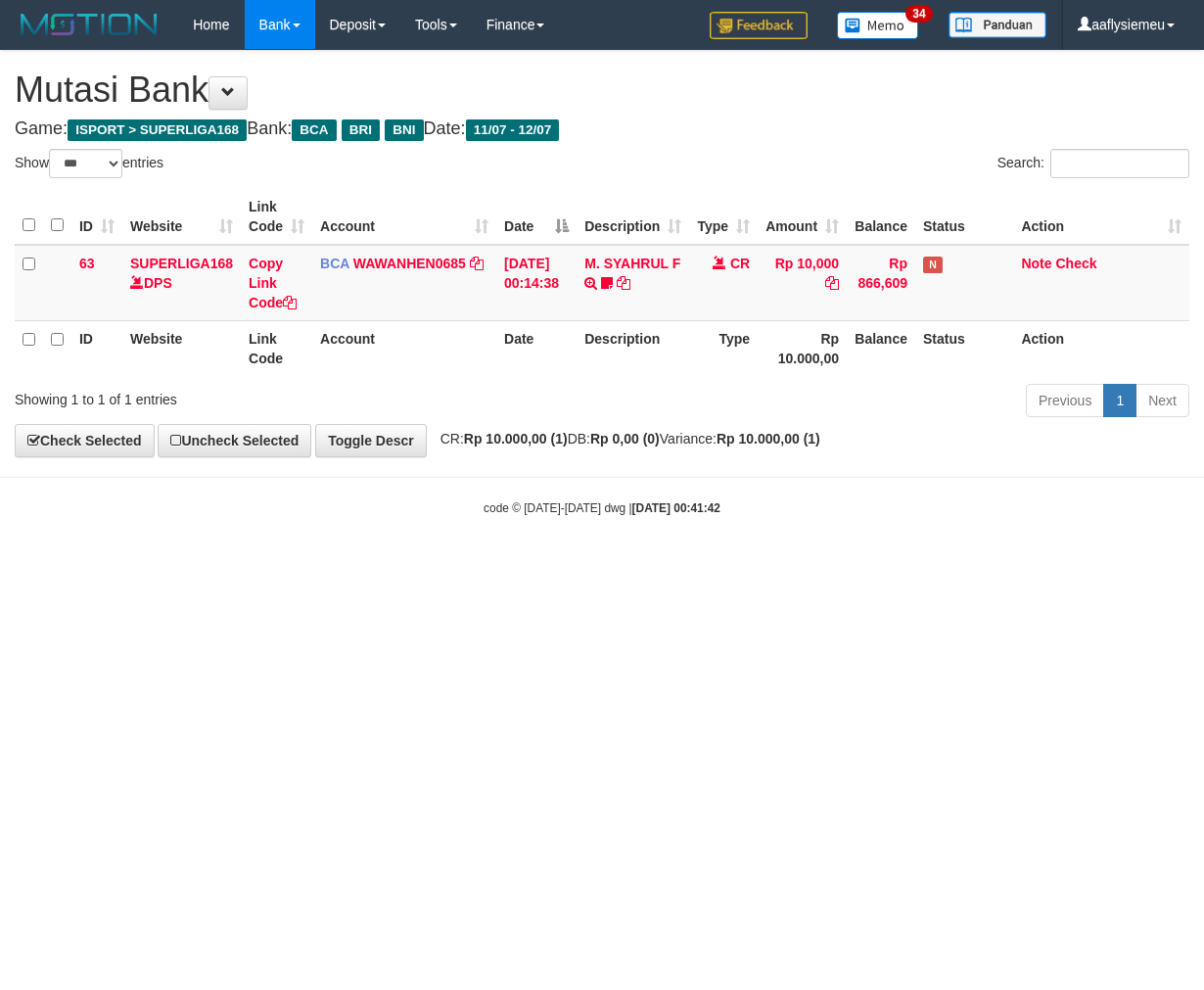 scroll, scrollTop: 0, scrollLeft: 0, axis: both 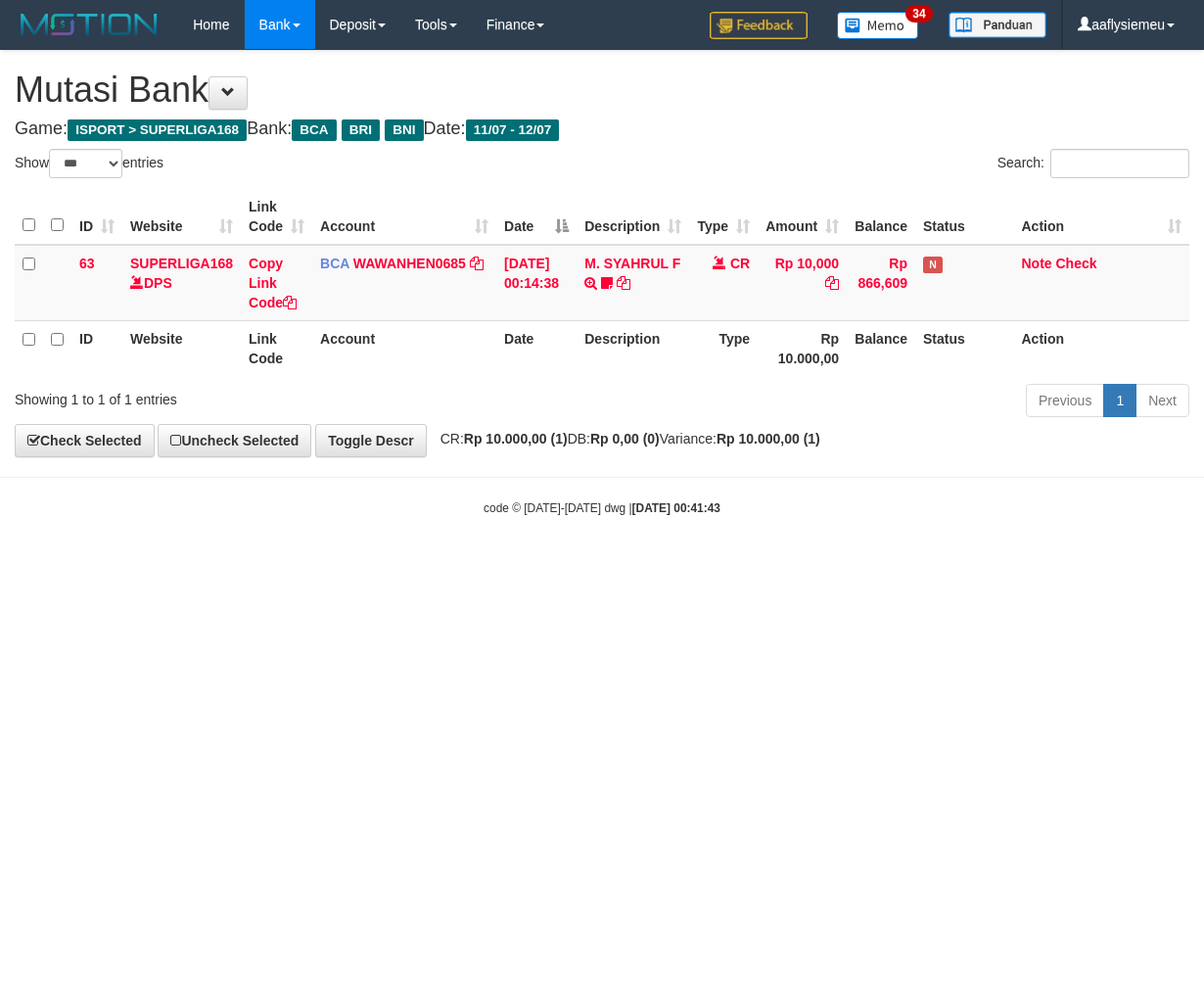 select on "***" 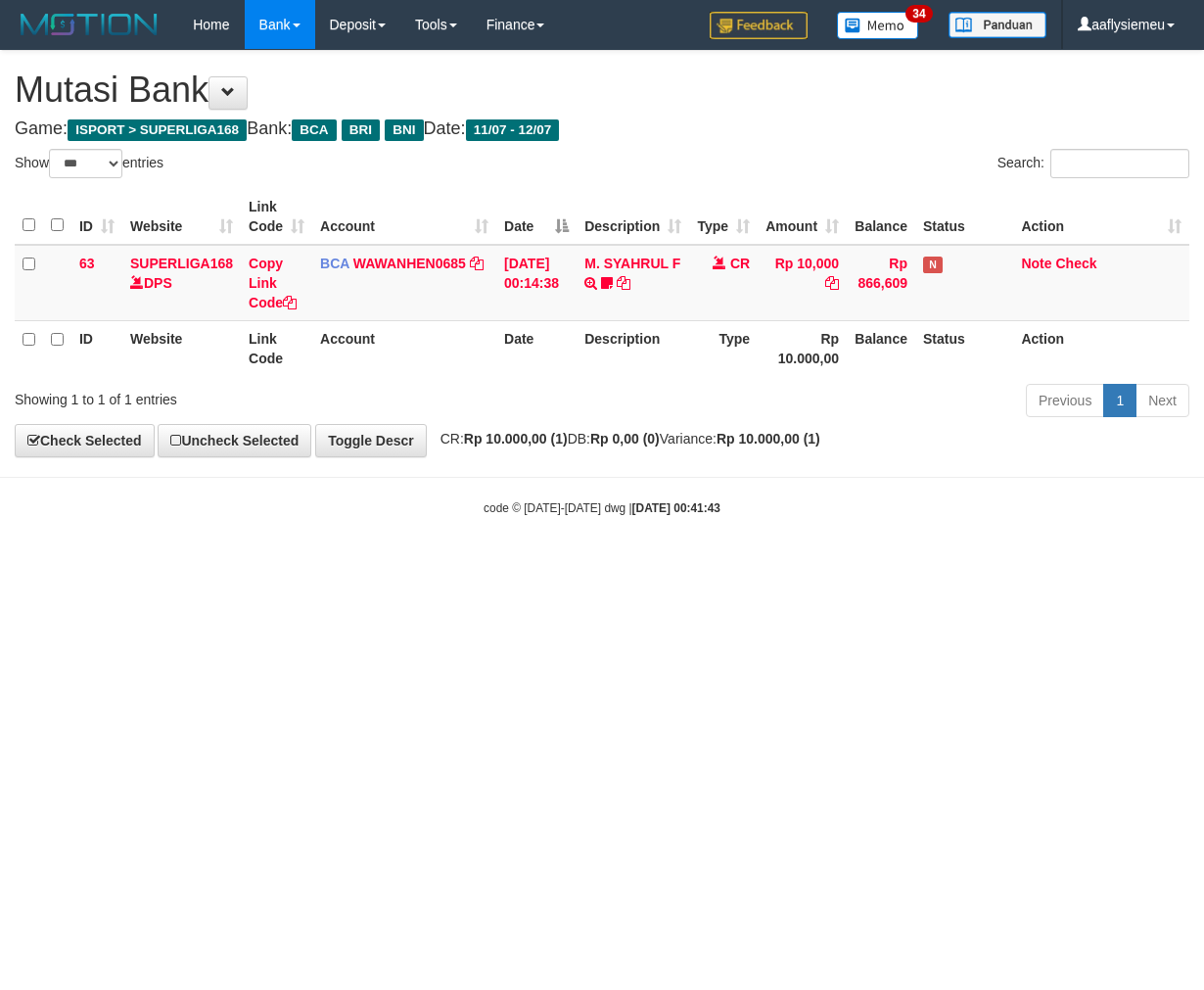 scroll, scrollTop: 0, scrollLeft: 0, axis: both 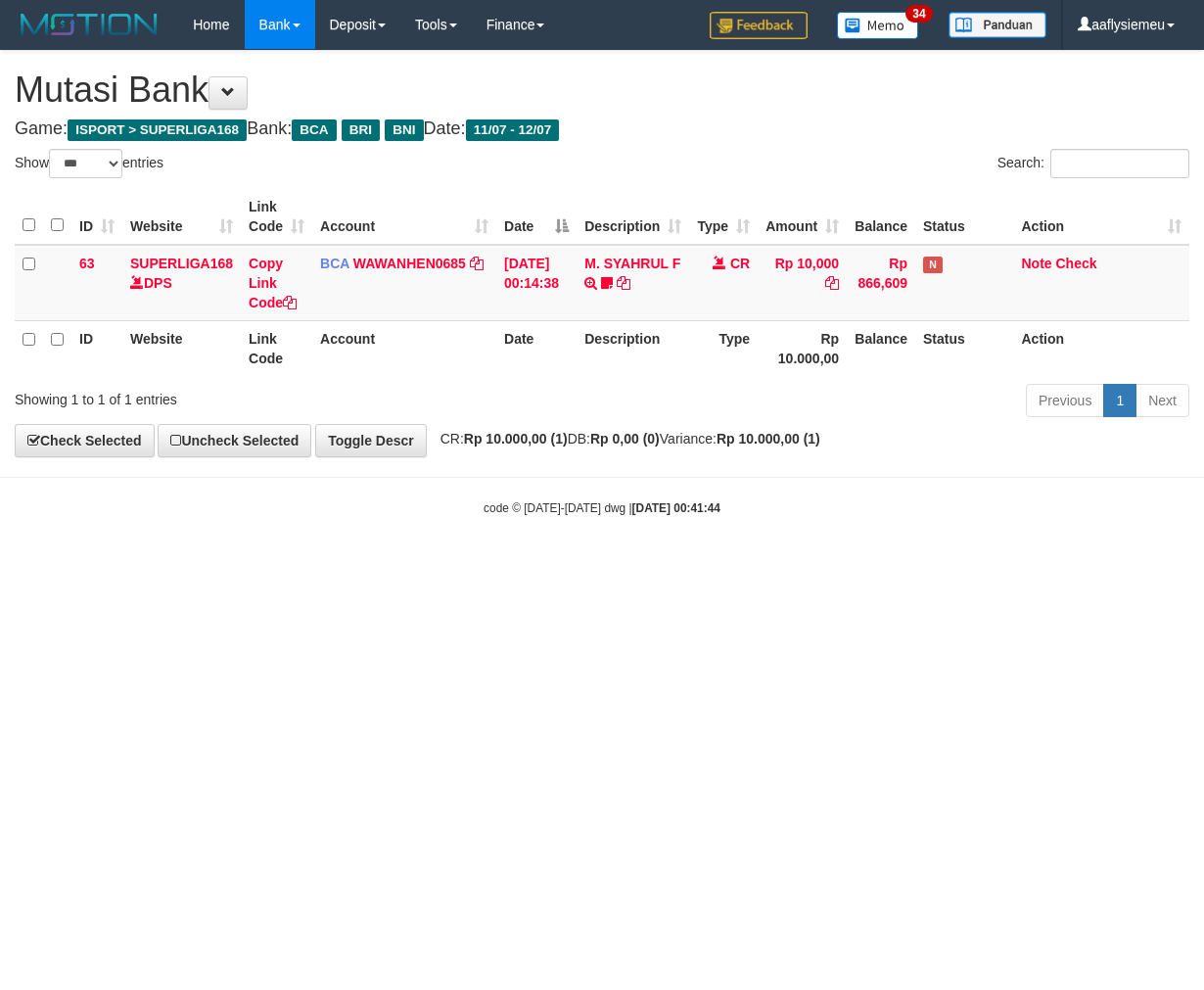 select on "***" 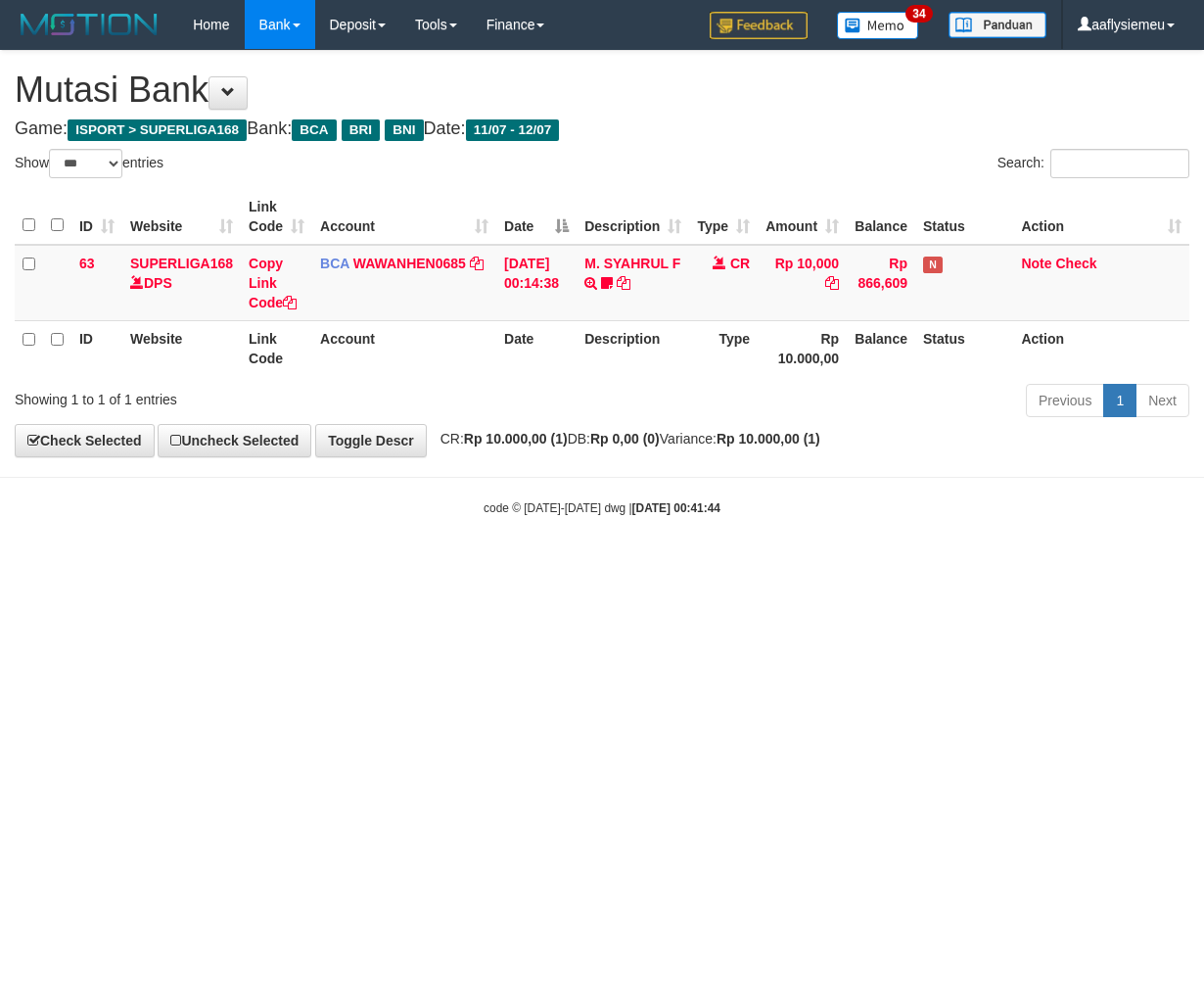 scroll, scrollTop: 0, scrollLeft: 0, axis: both 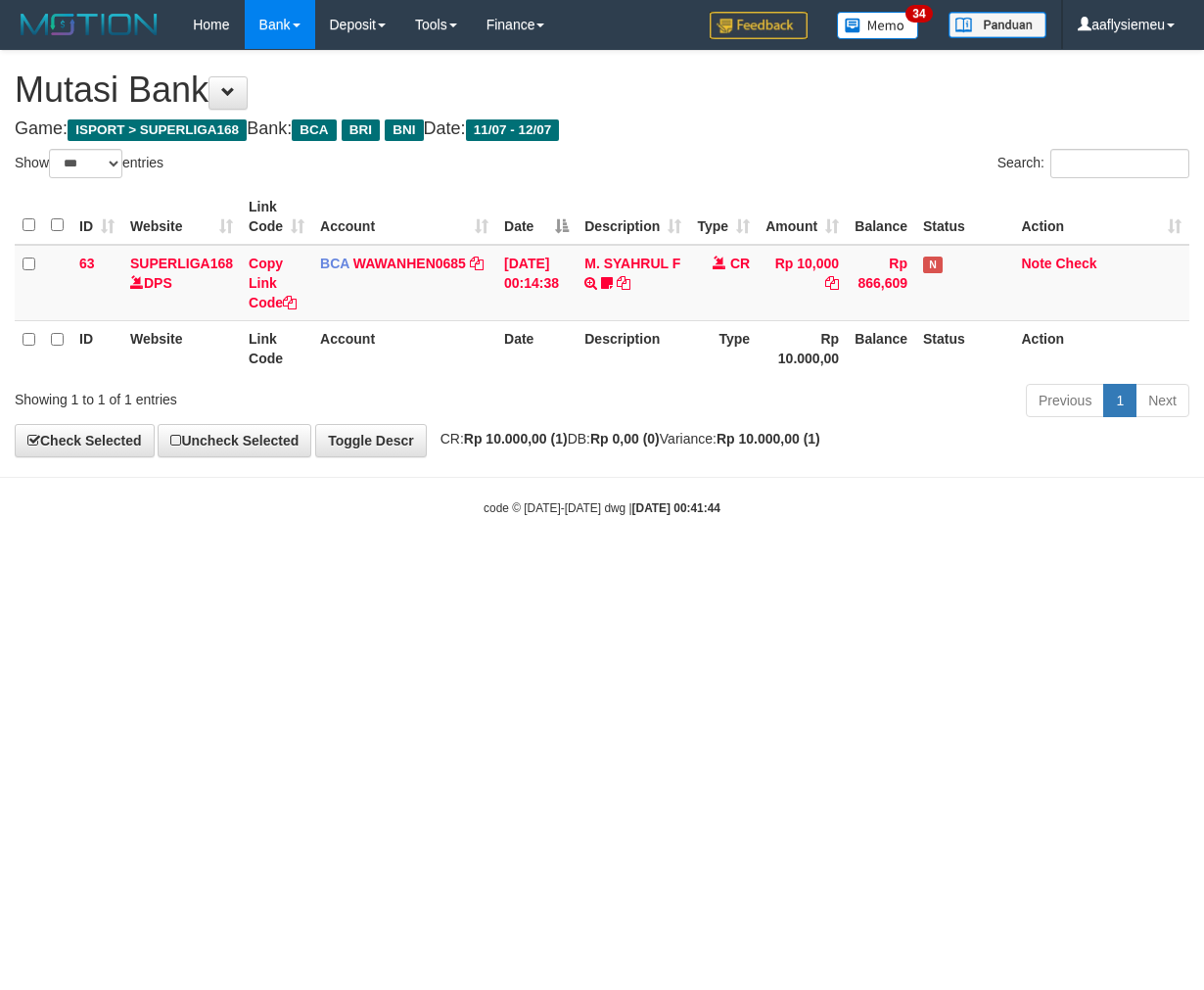 select on "***" 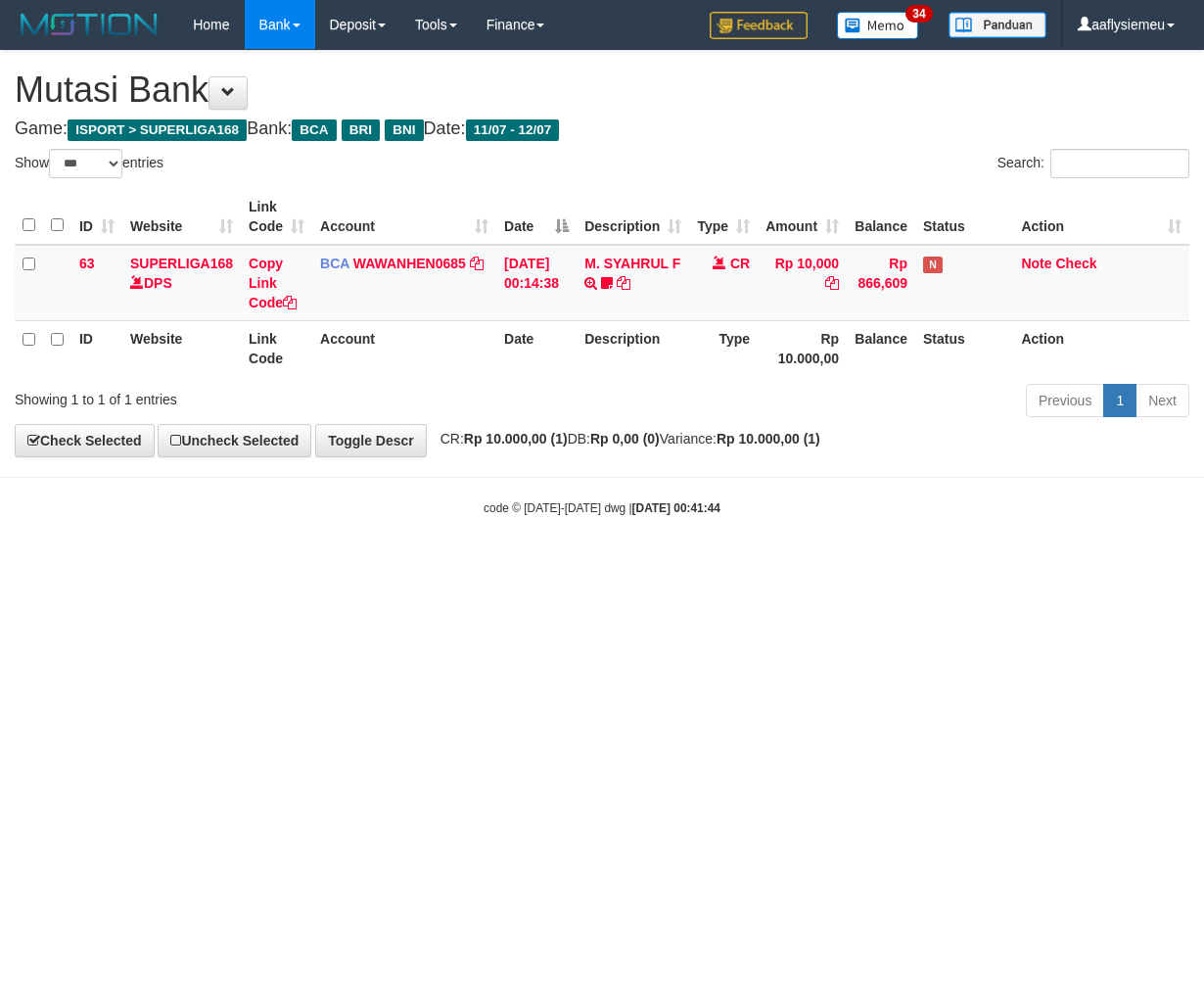 scroll, scrollTop: 0, scrollLeft: 0, axis: both 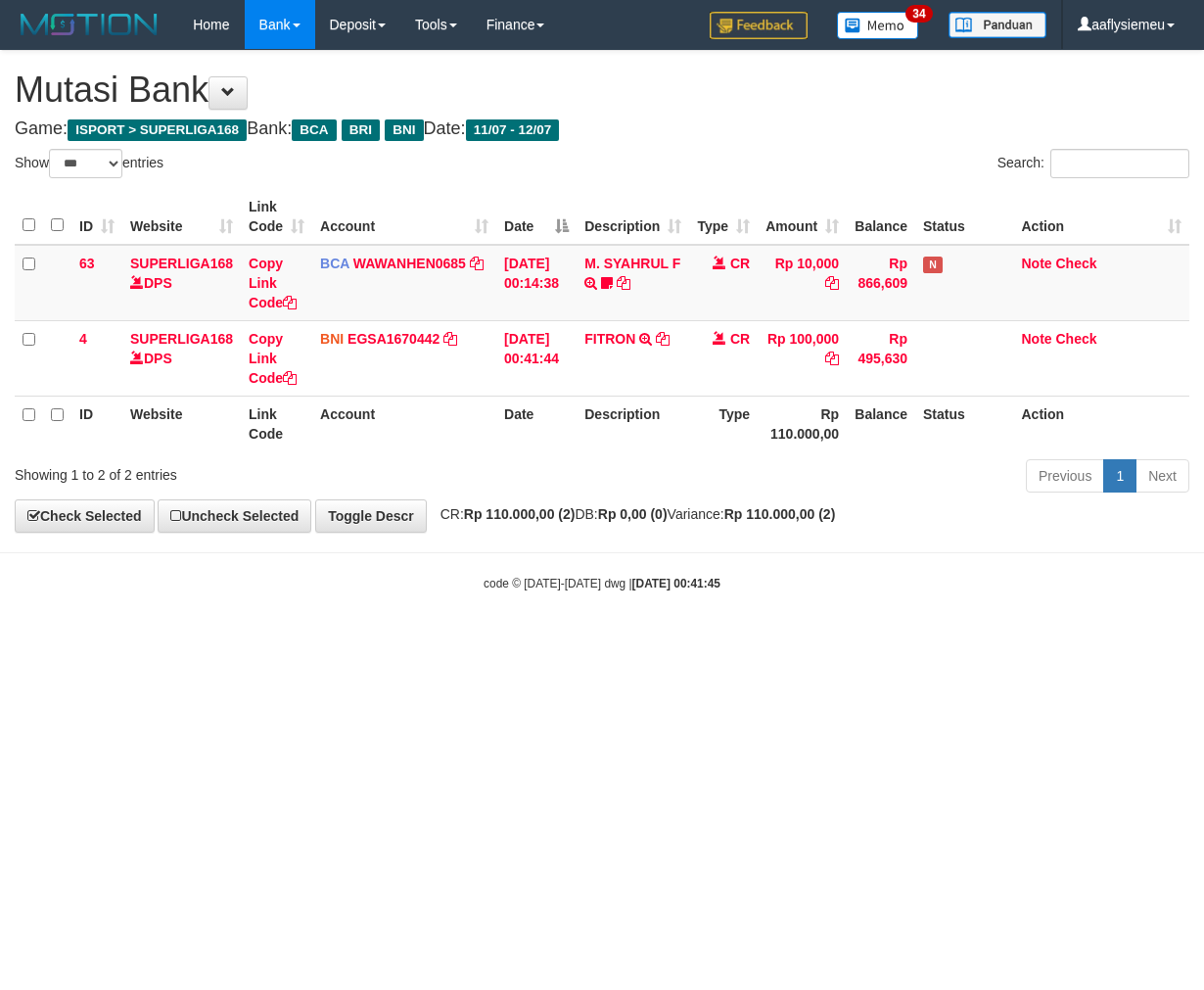 select on "***" 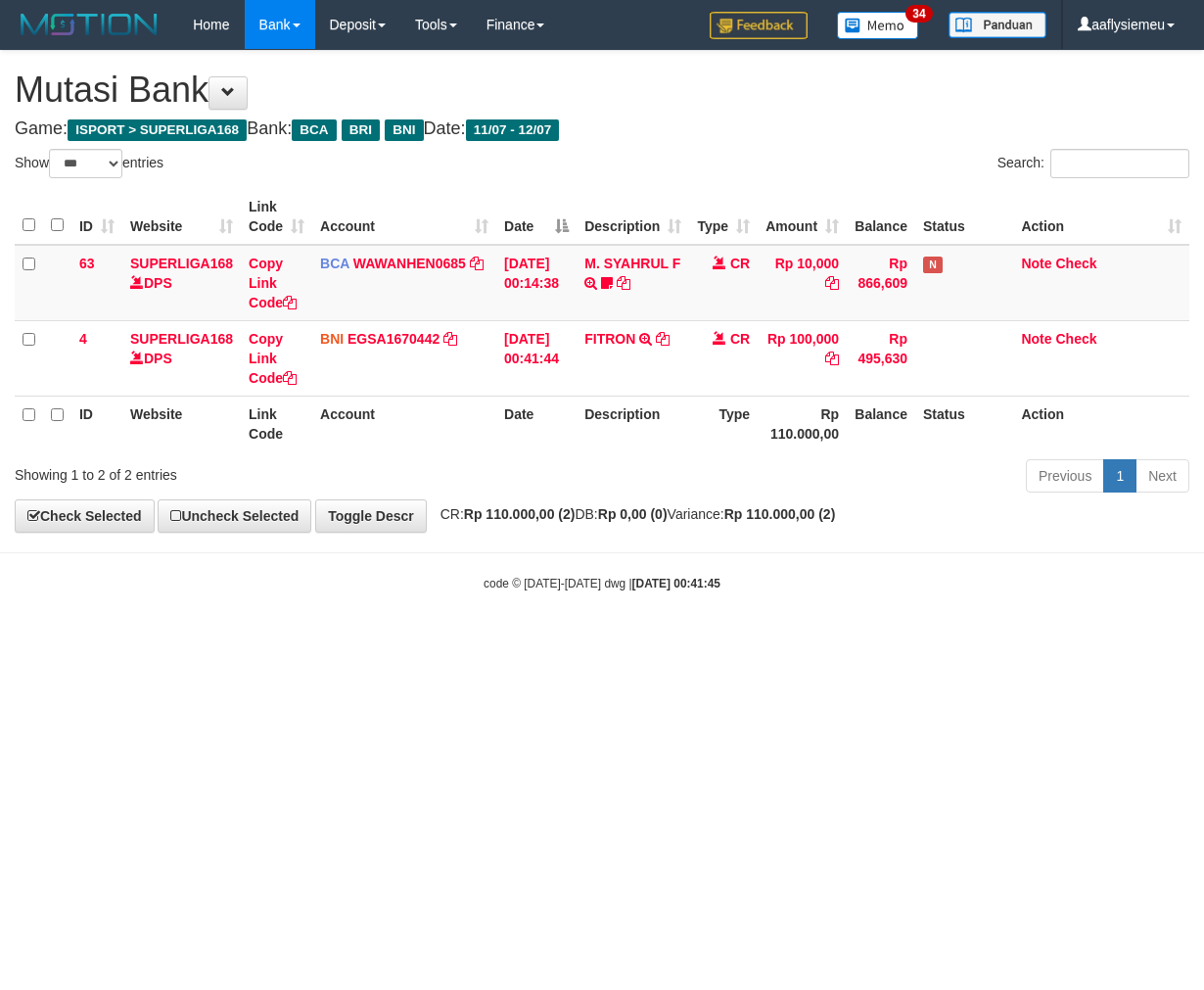 scroll, scrollTop: 0, scrollLeft: 0, axis: both 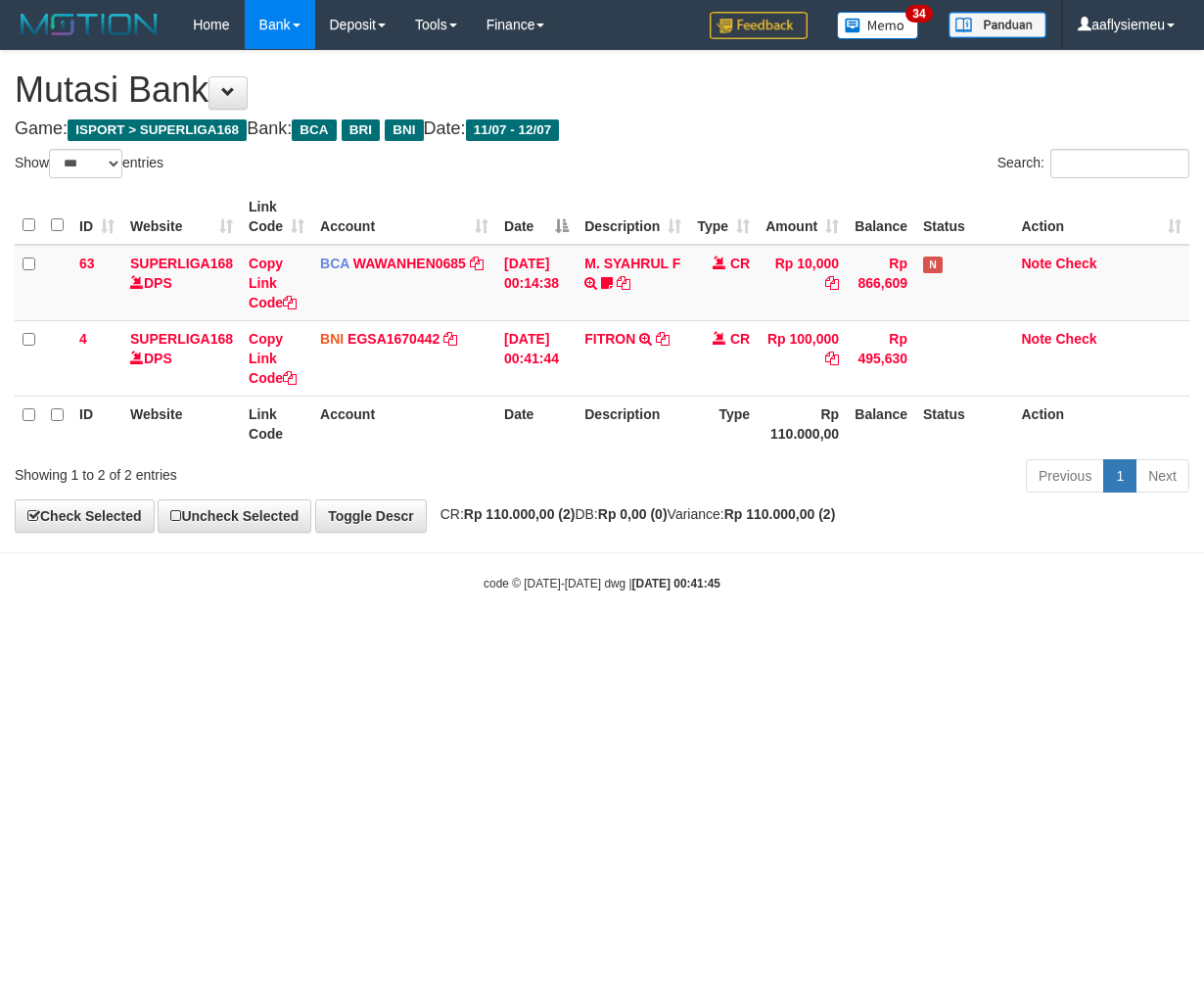 select on "***" 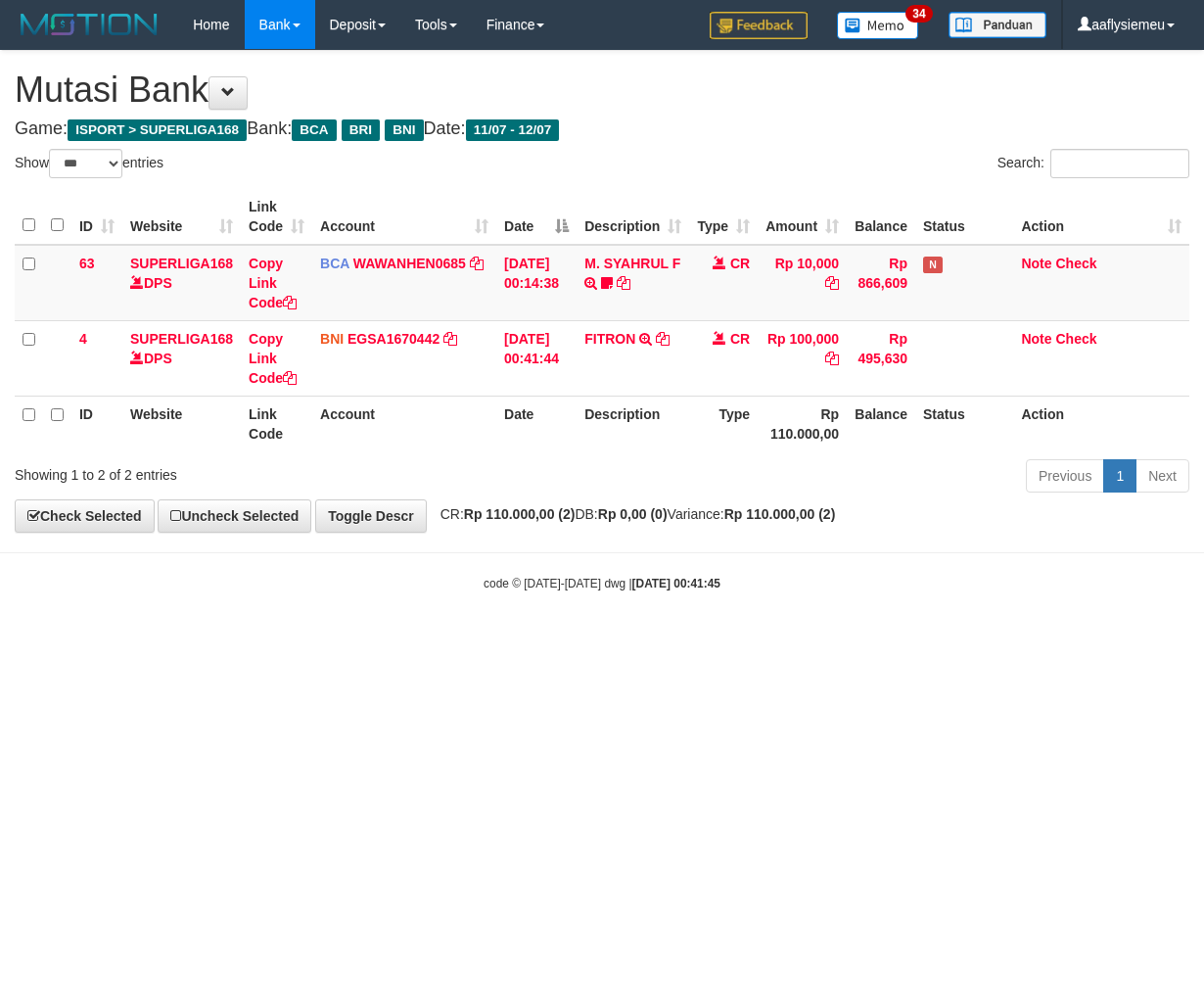 scroll, scrollTop: 0, scrollLeft: 0, axis: both 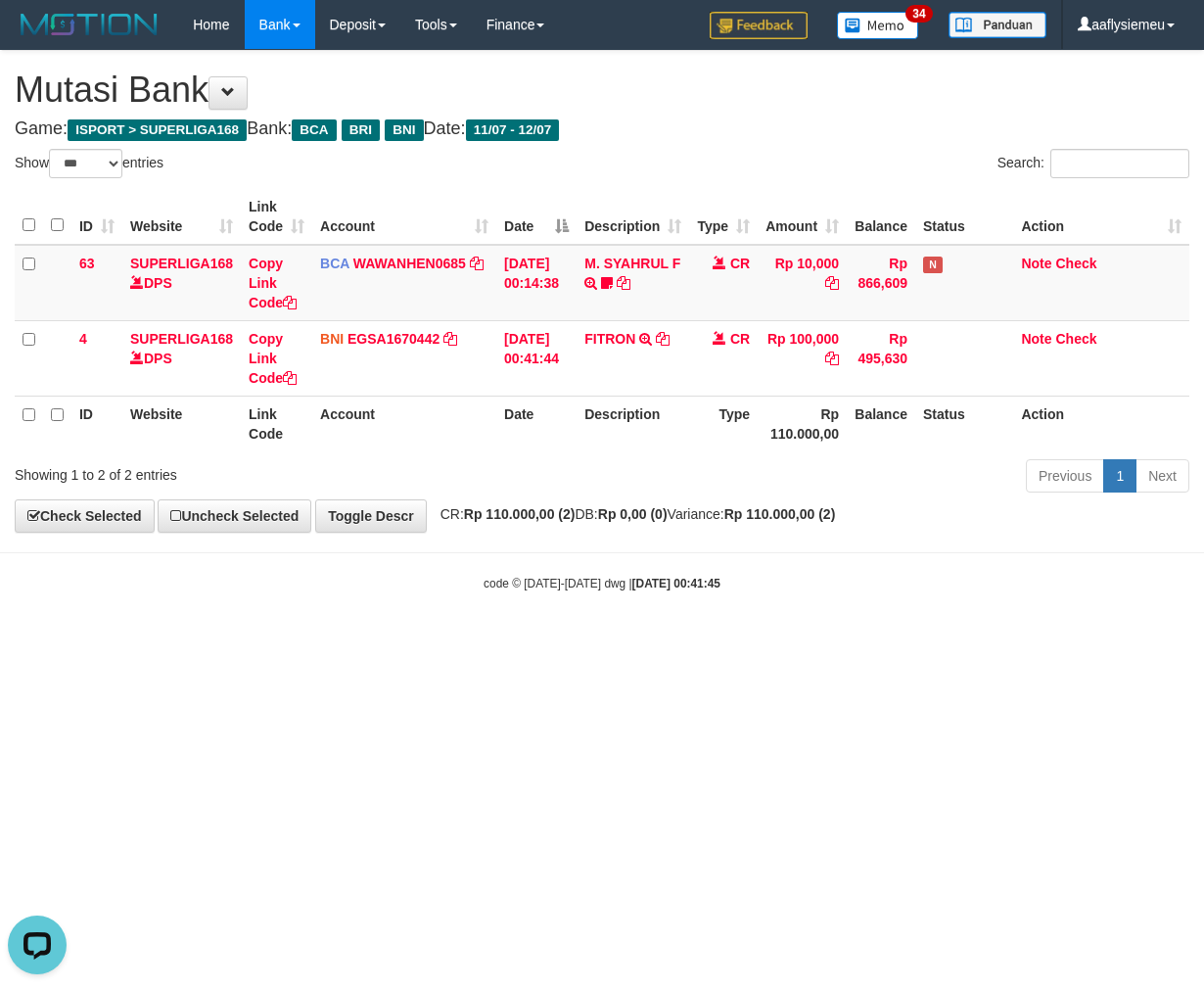 click on "Toggle navigation
Home
Bank
Account List
Load
By Website
Group
[ISPORT]													SUPERLIGA168
By Load Group (DPS)" at bounding box center (602, 320) 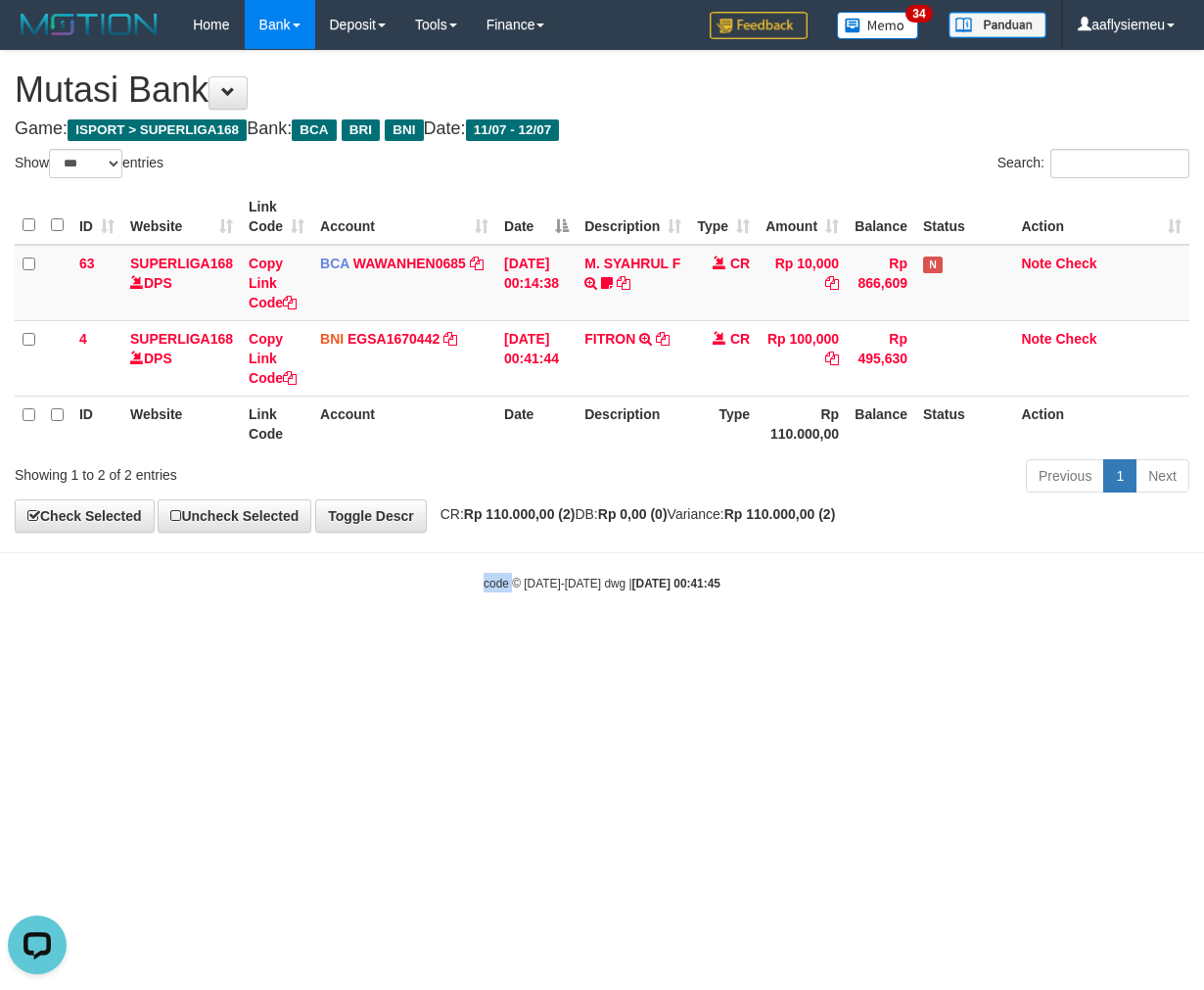 click on "Toggle navigation
Home
Bank
Account List
Load
By Website
Group
[ISPORT]													SUPERLIGA168
By Load Group (DPS)" at bounding box center [602, 320] 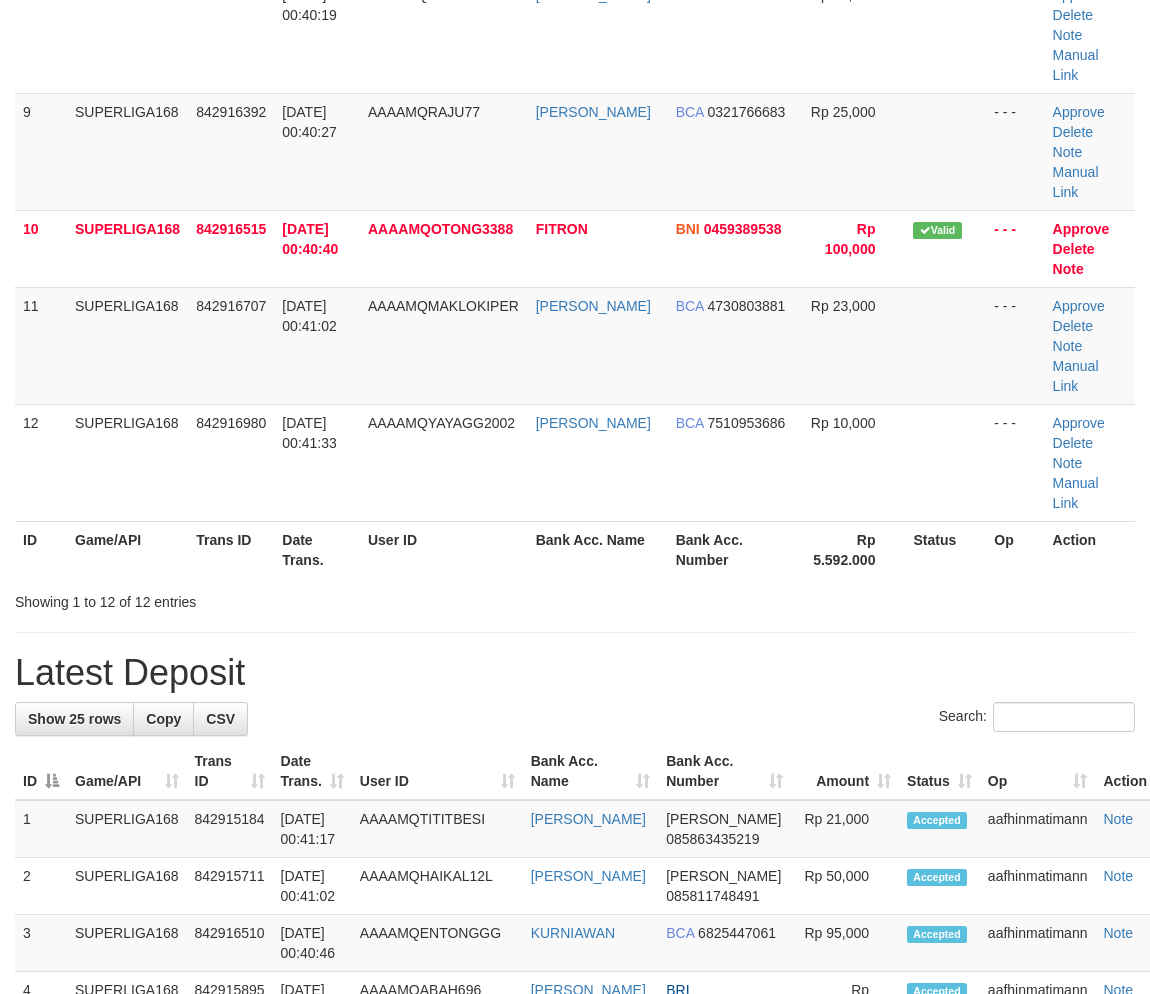 scroll, scrollTop: 777, scrollLeft: 0, axis: vertical 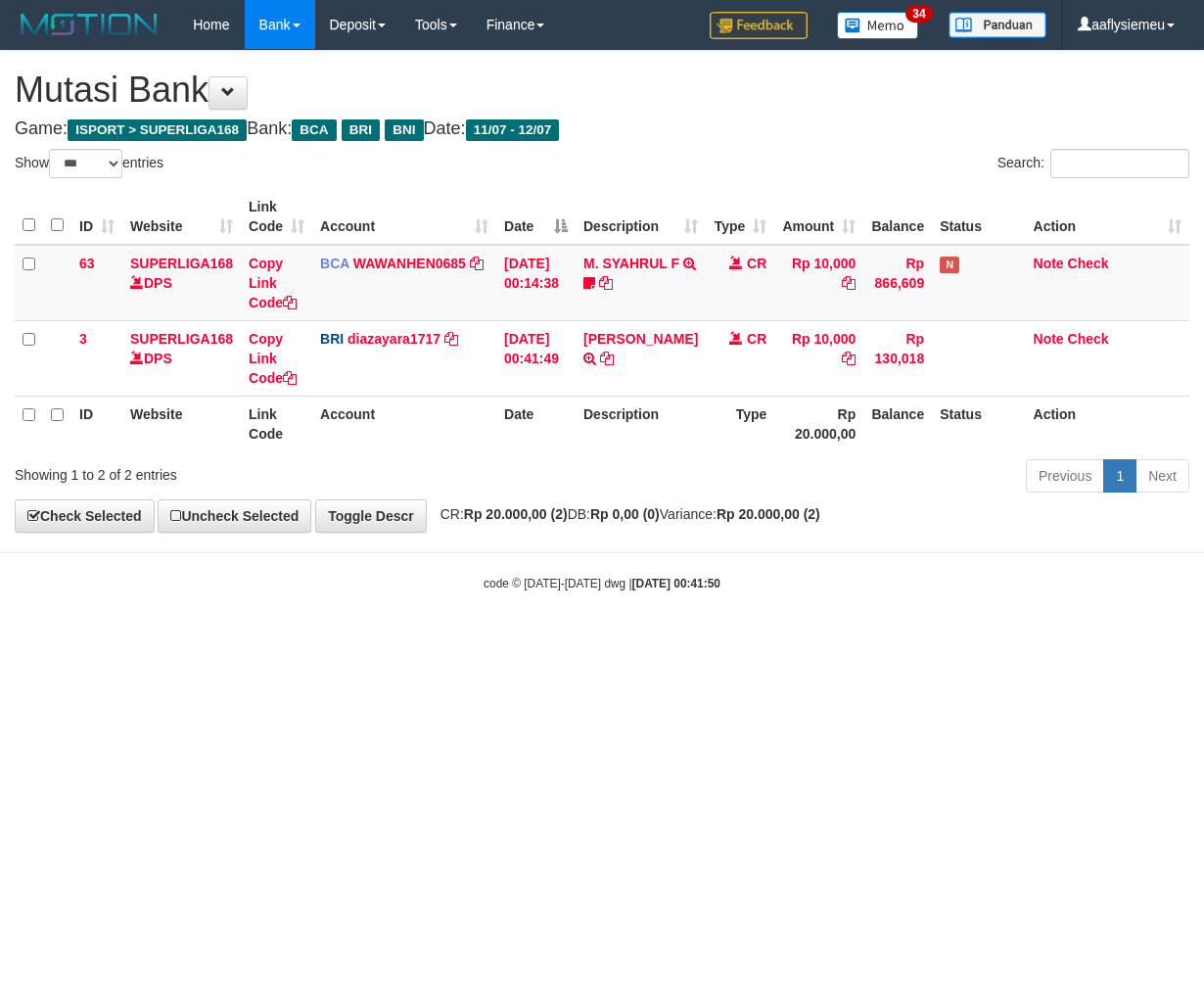 select on "***" 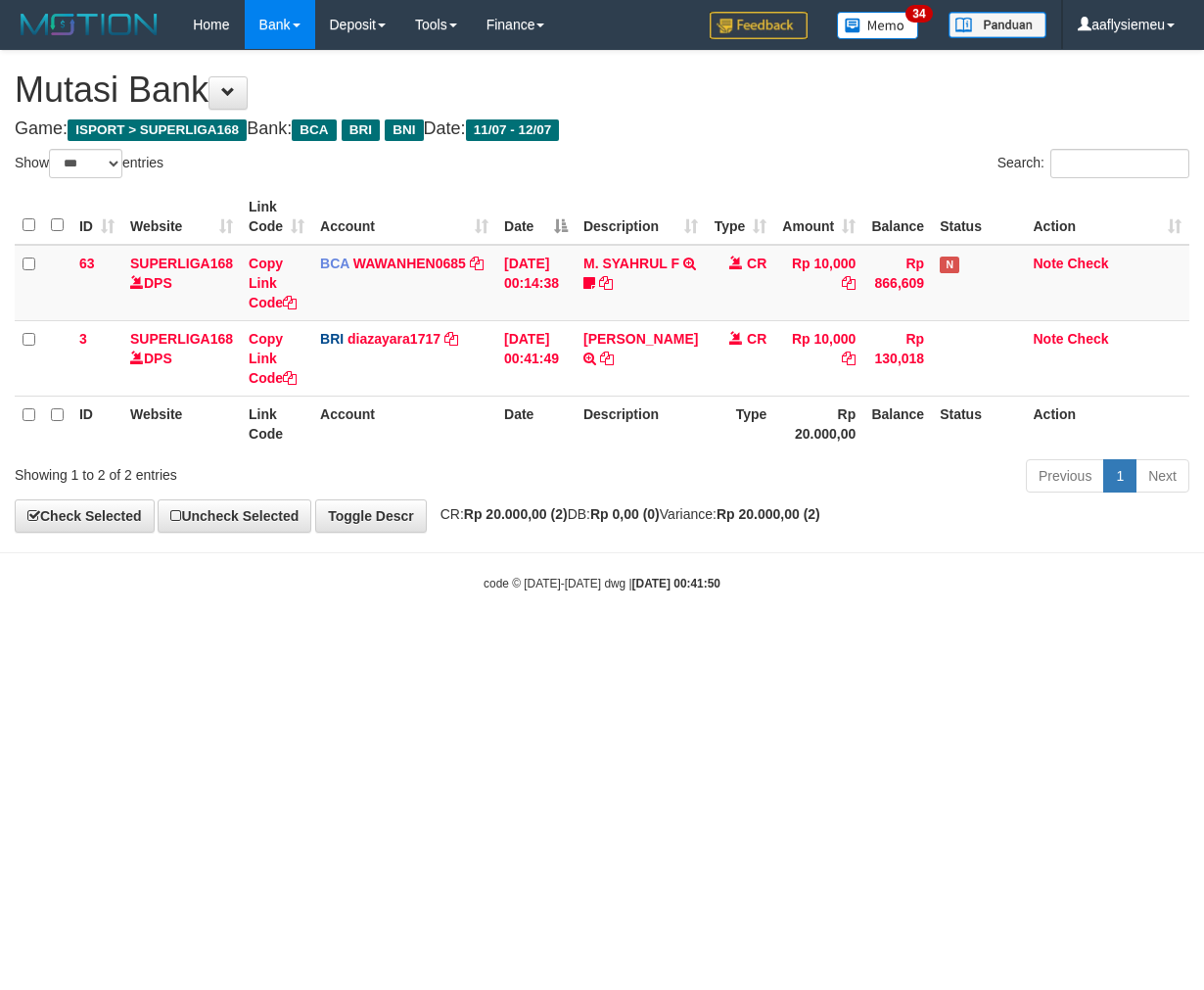 scroll, scrollTop: 0, scrollLeft: 0, axis: both 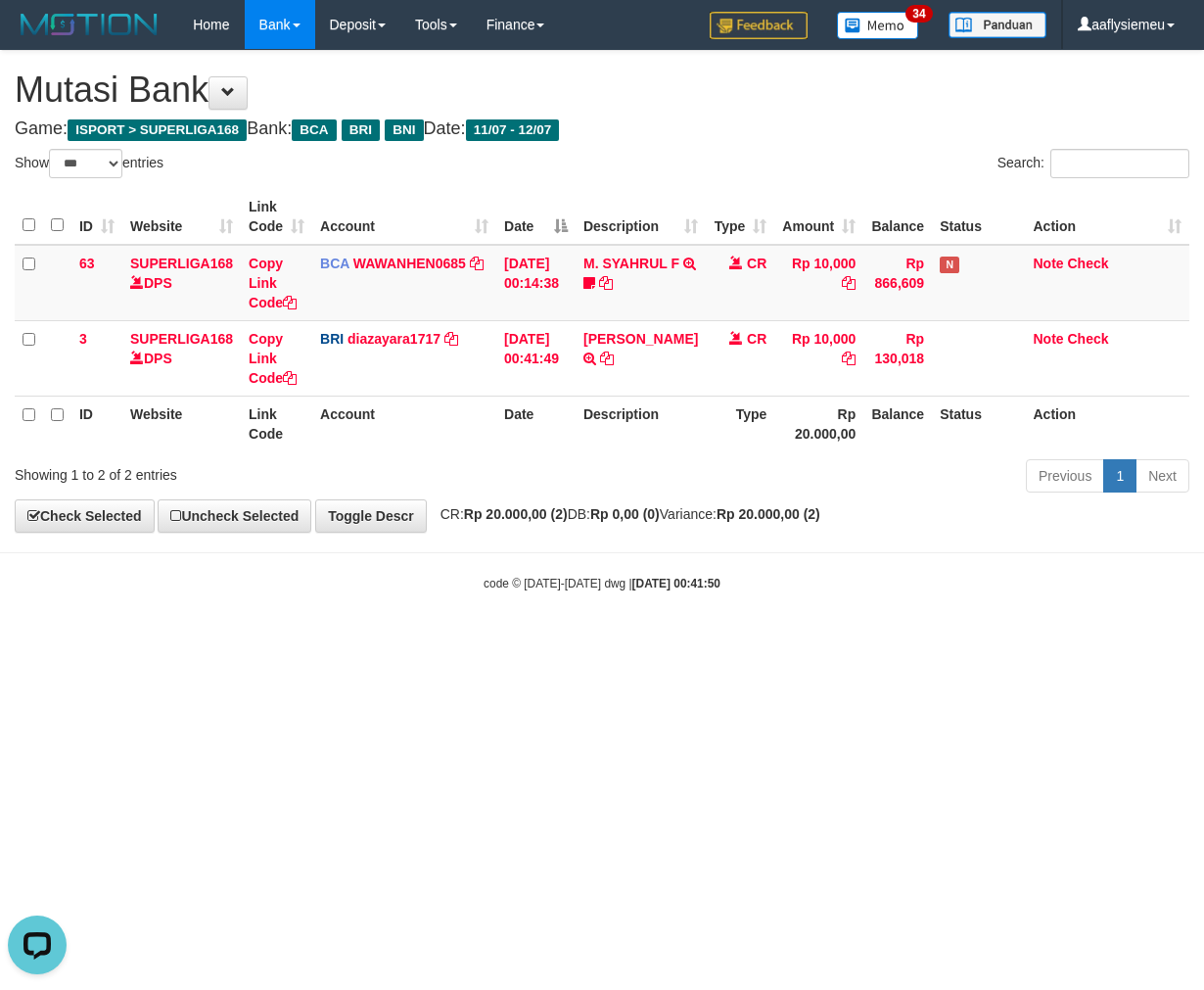 click on "Toggle navigation
Home
Bank
Account List
Load
By Website
Group
[ISPORT]													SUPERLIGA168
By Load Group (DPS)" at bounding box center [602, 320] 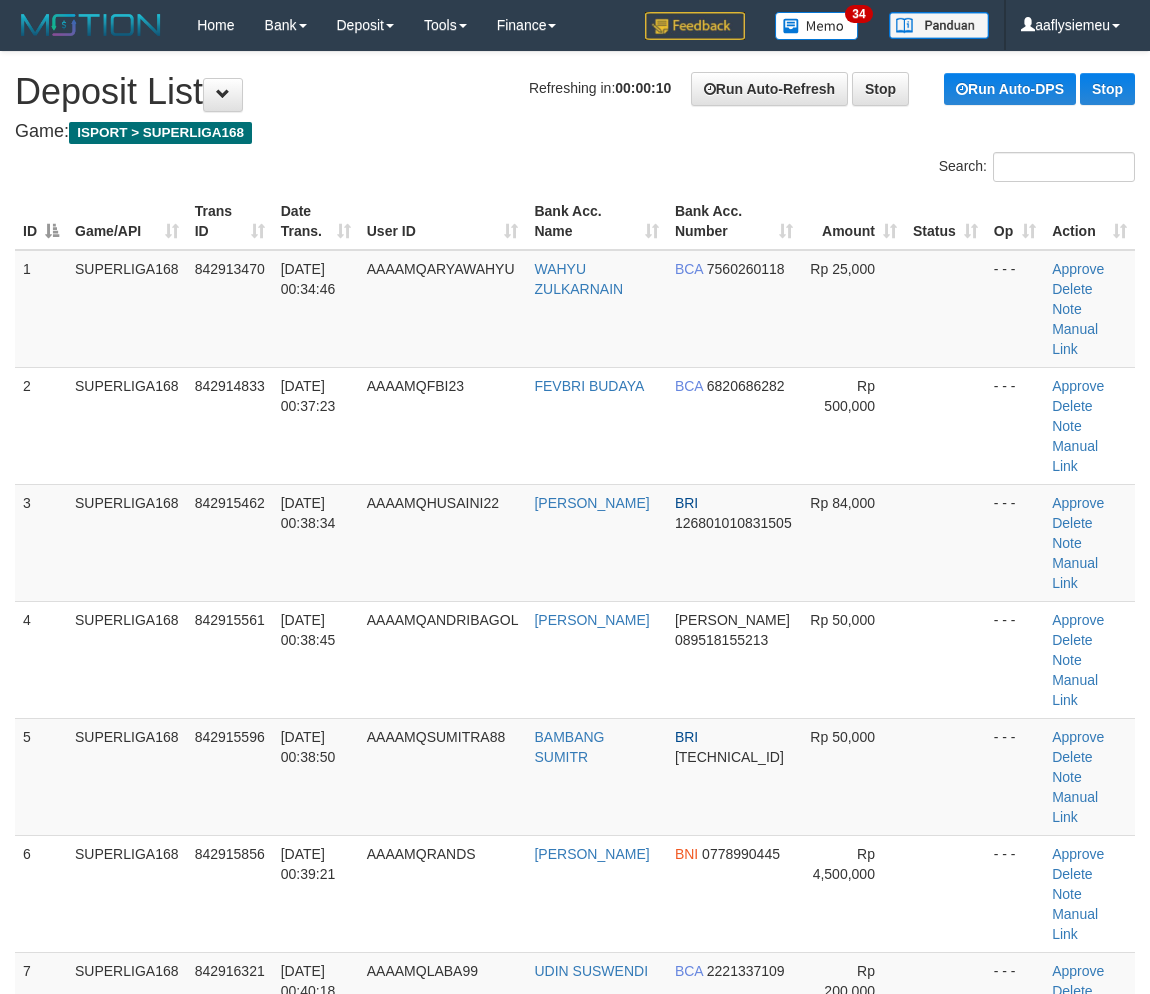 scroll, scrollTop: 0, scrollLeft: 0, axis: both 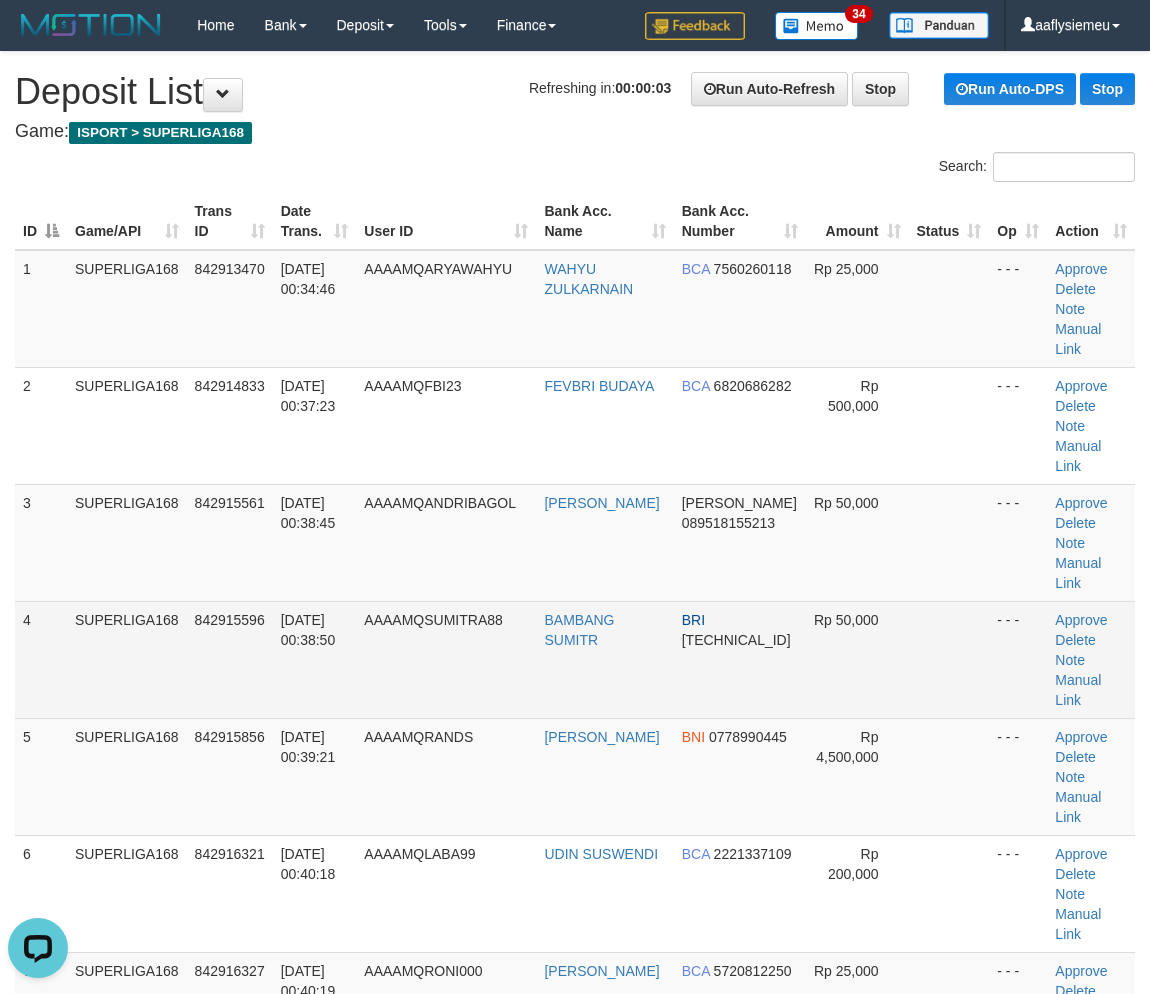 drag, startPoint x: 186, startPoint y: 622, endPoint x: 160, endPoint y: 647, distance: 36.069378 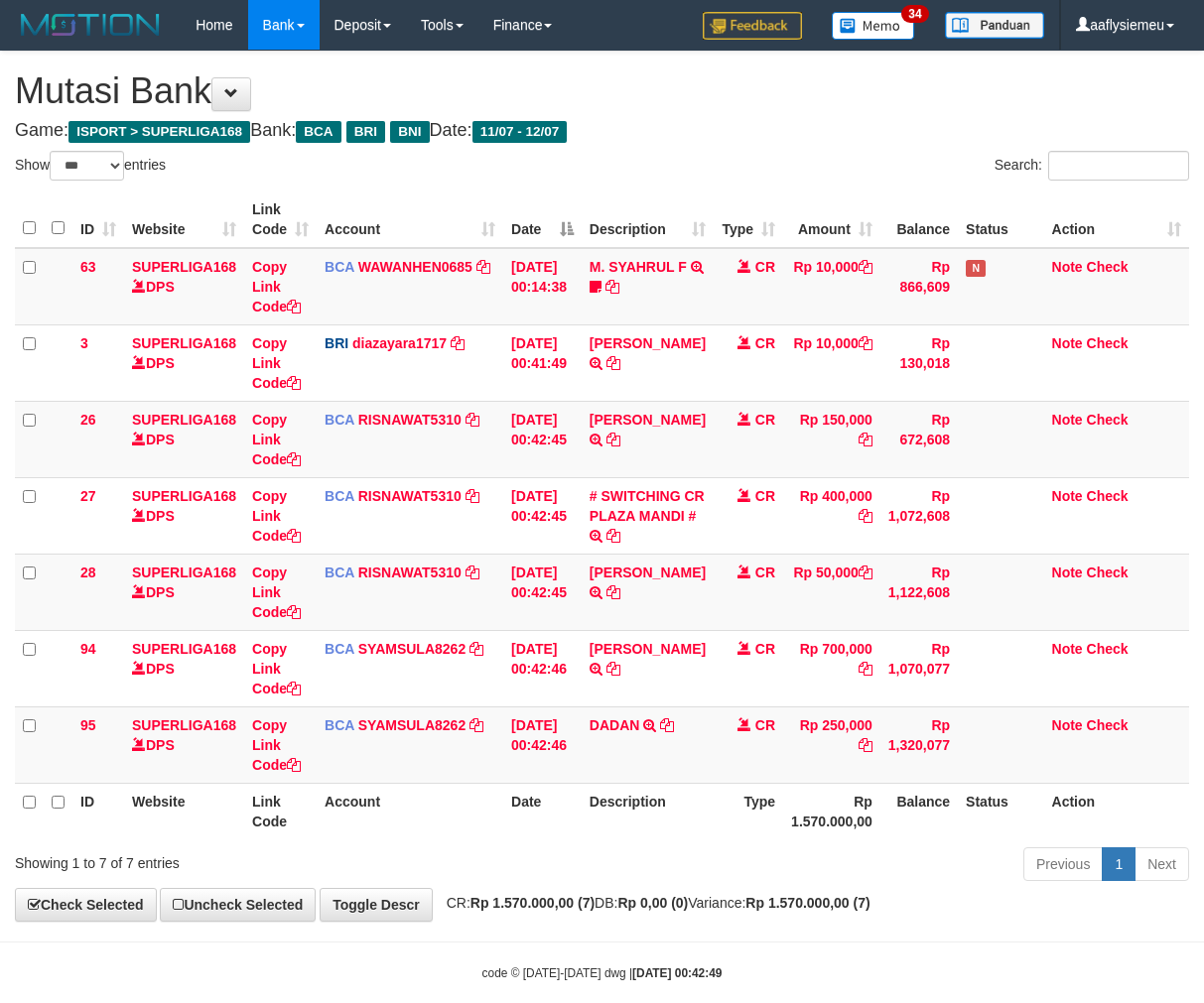 select on "***" 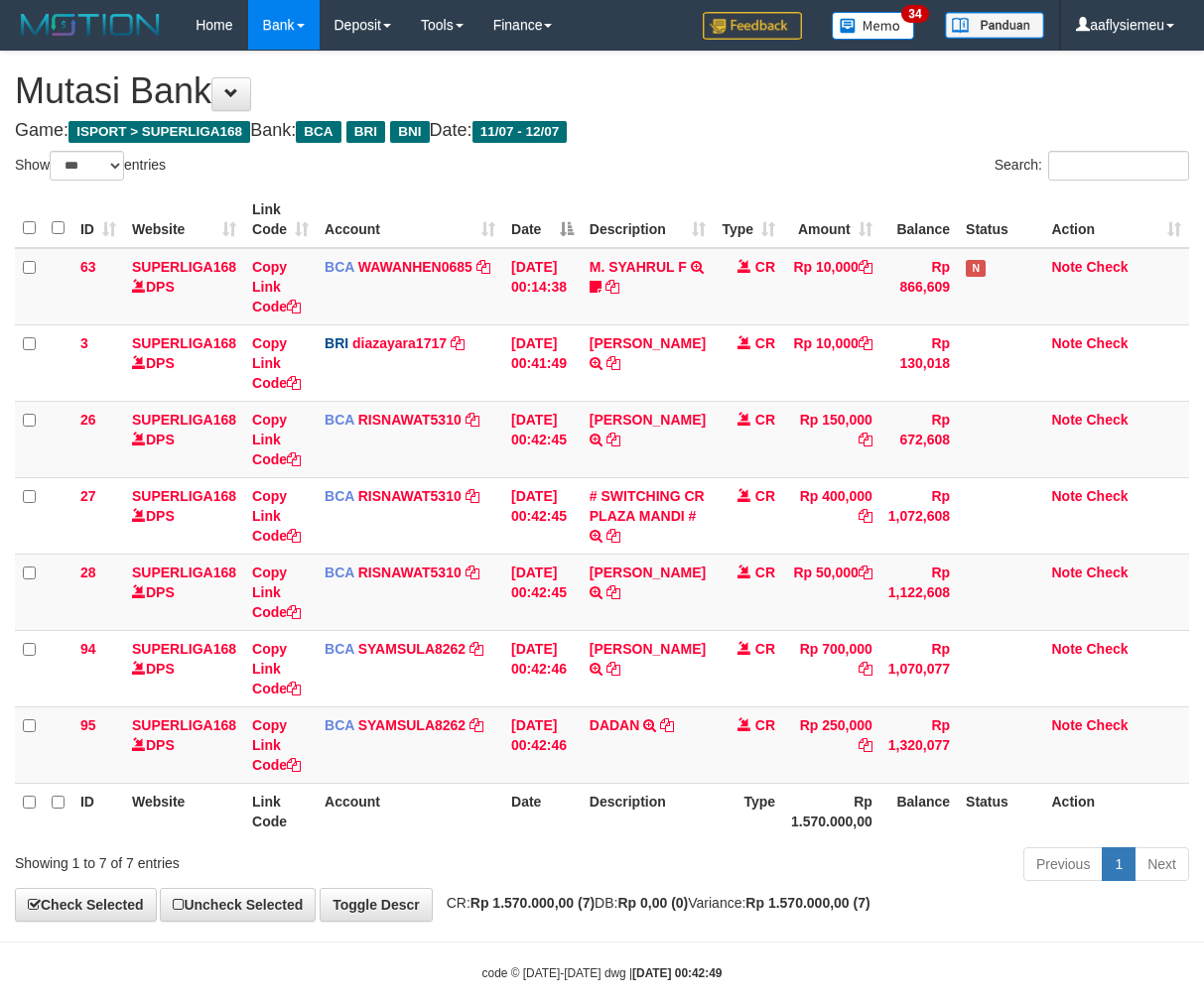scroll, scrollTop: 0, scrollLeft: 0, axis: both 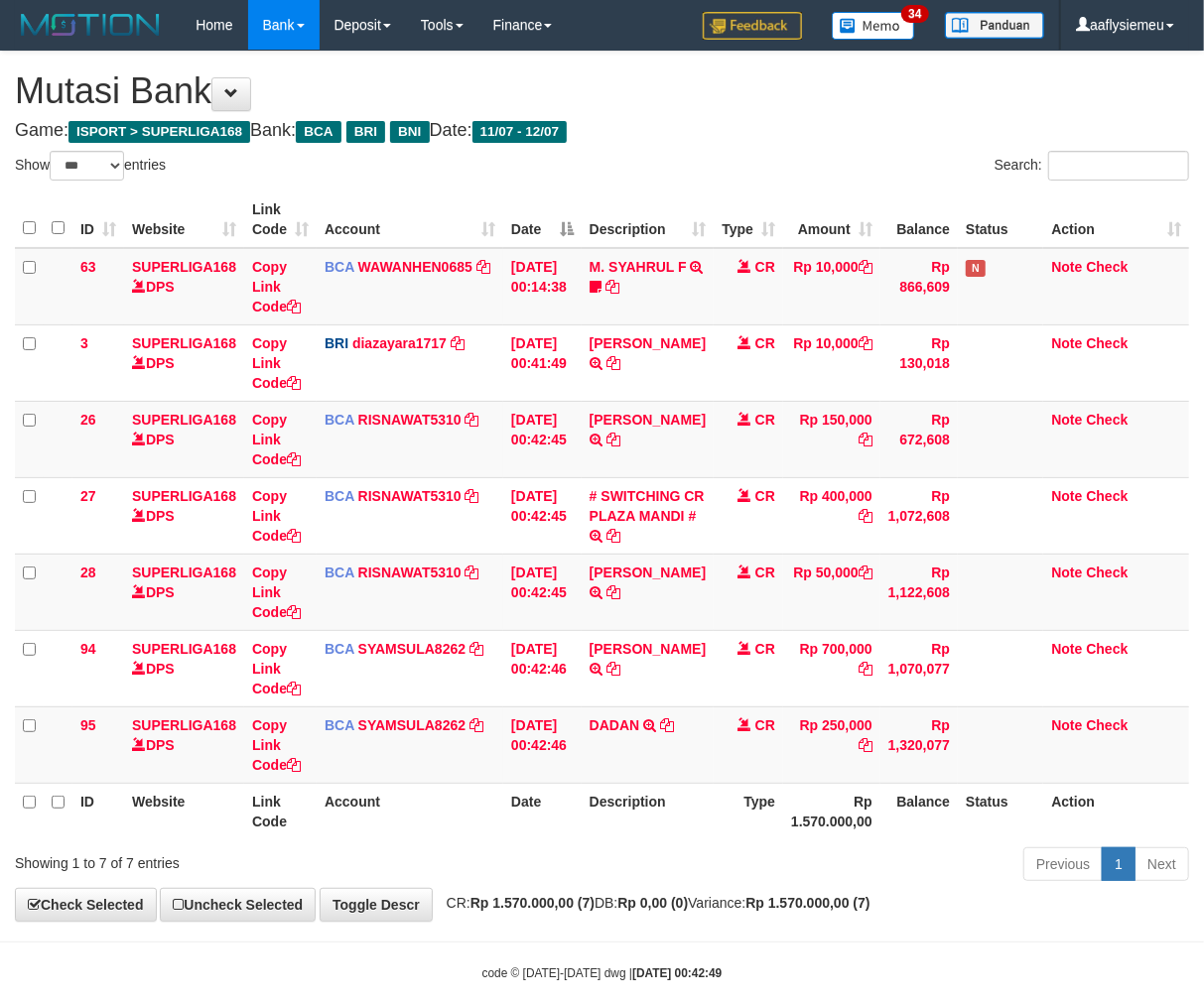 click on "Date" at bounding box center (542, 811) 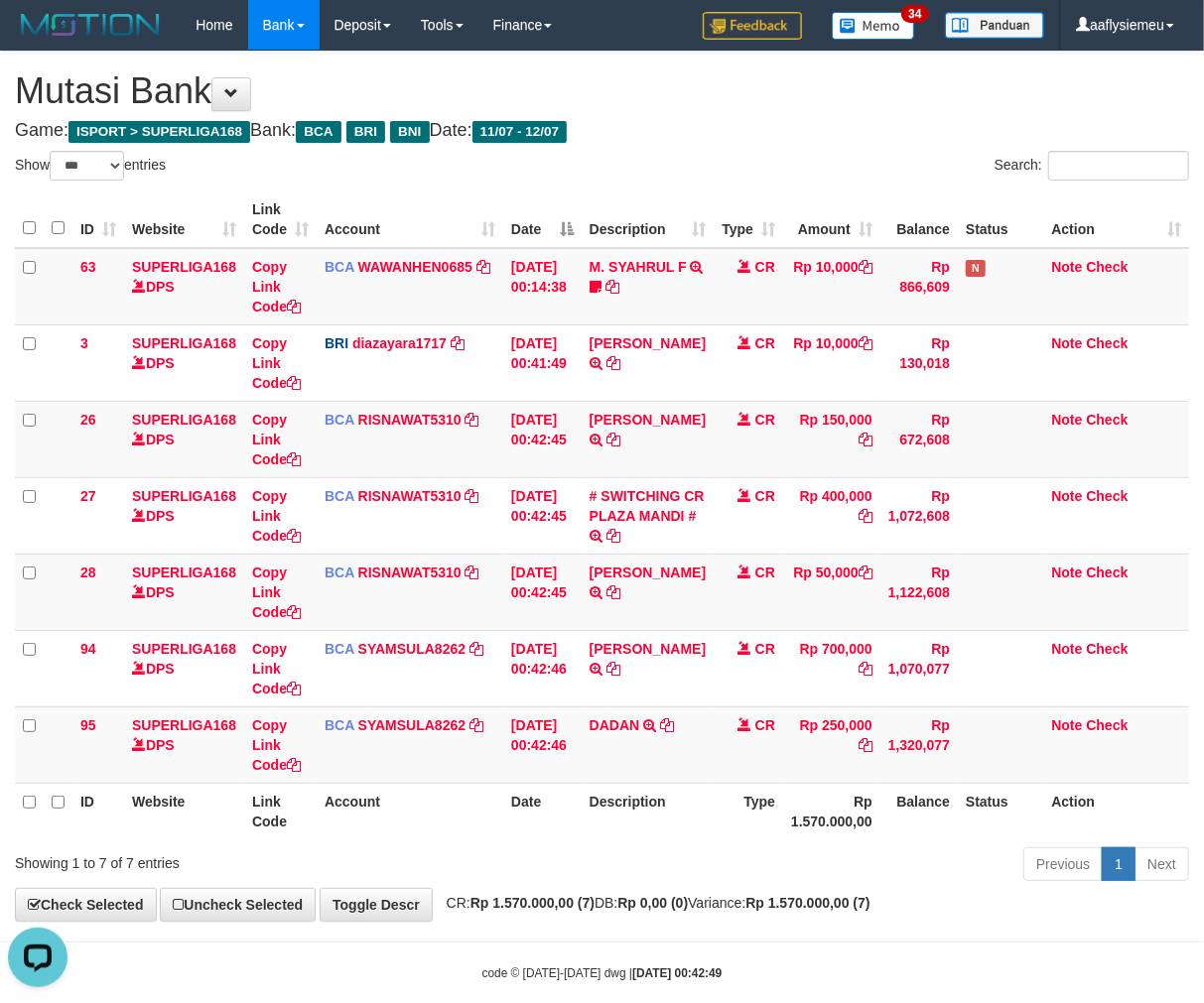 scroll, scrollTop: 0, scrollLeft: 0, axis: both 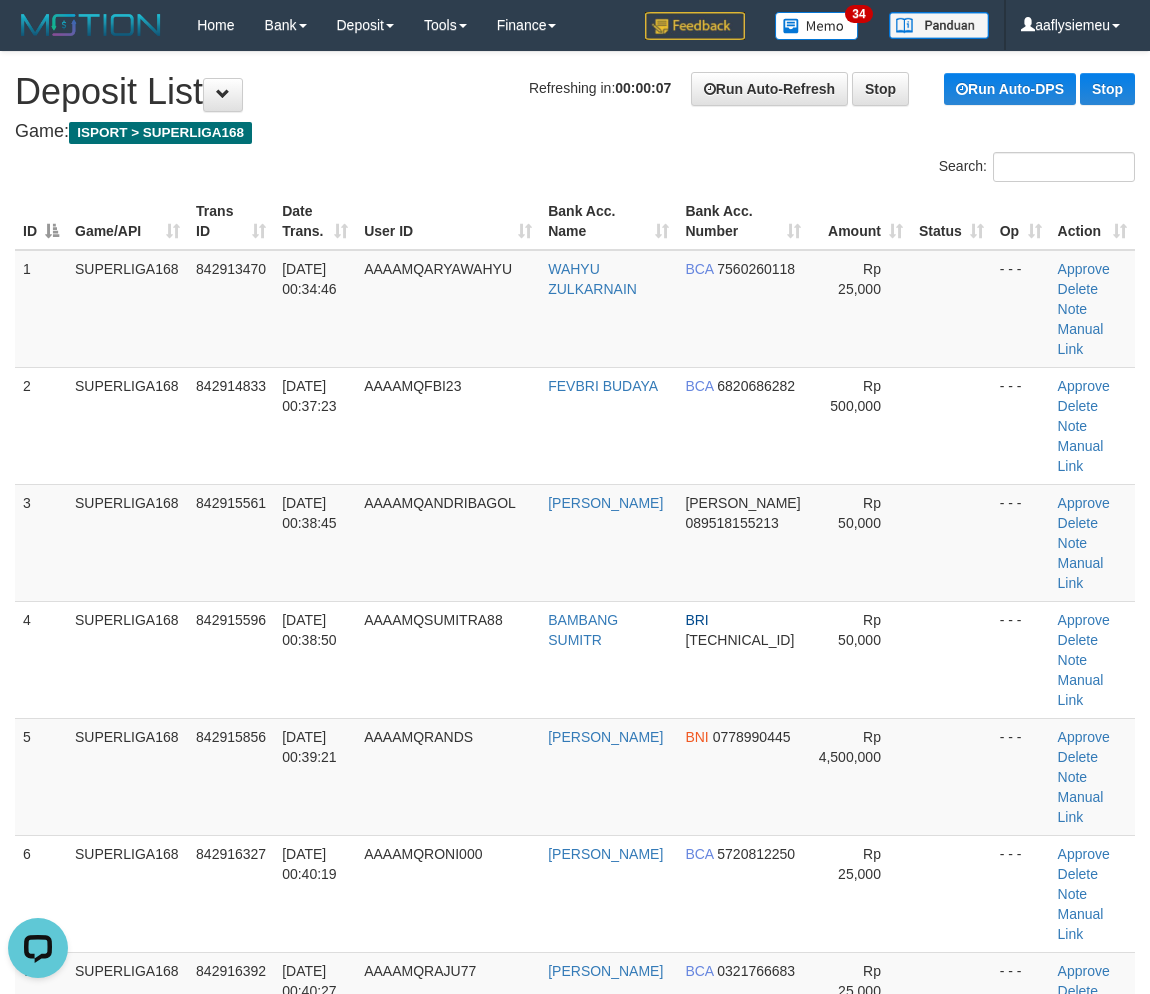 drag, startPoint x: 287, startPoint y: 587, endPoint x: 12, endPoint y: 655, distance: 283.28253 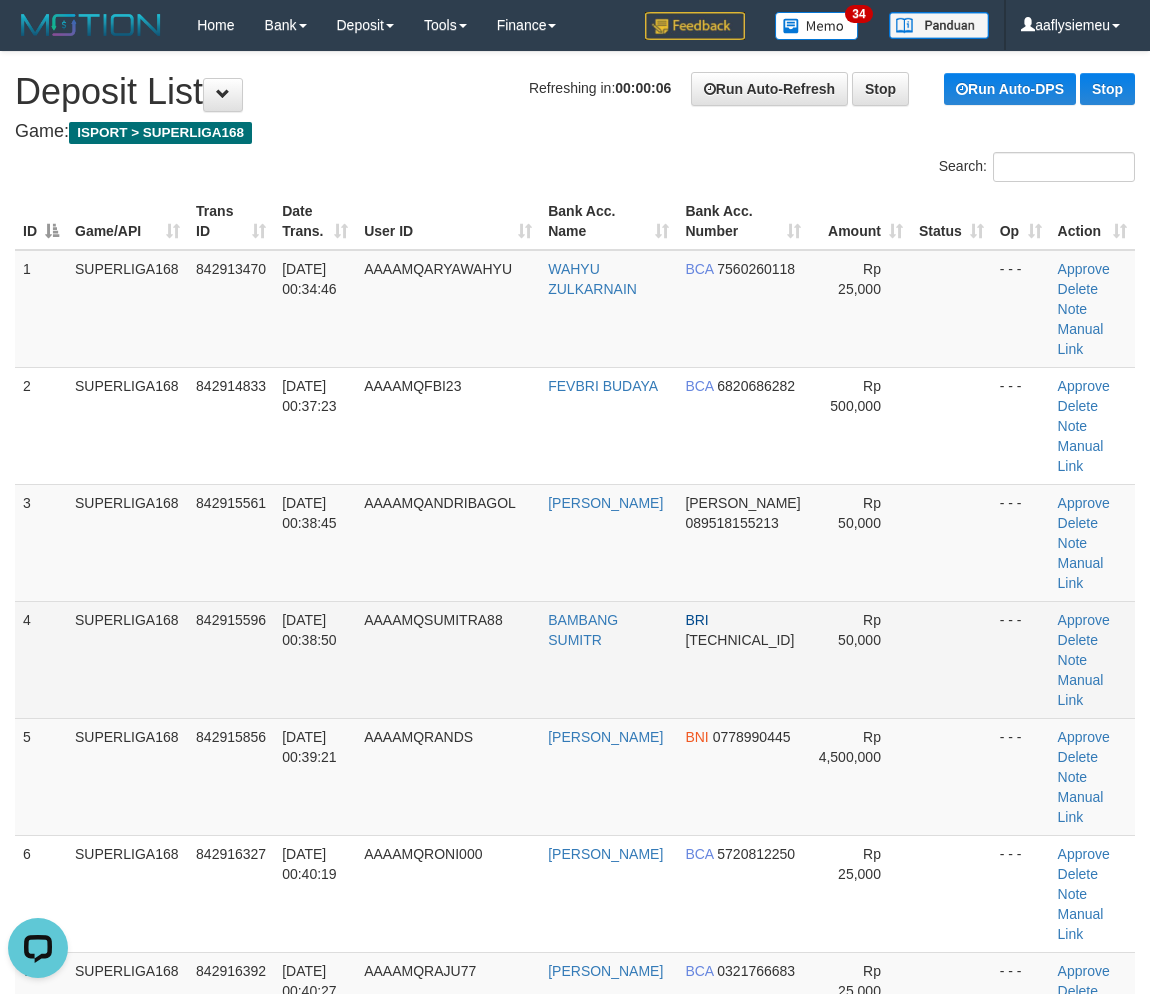 drag, startPoint x: 246, startPoint y: 515, endPoint x: 65, endPoint y: 600, distance: 199.965 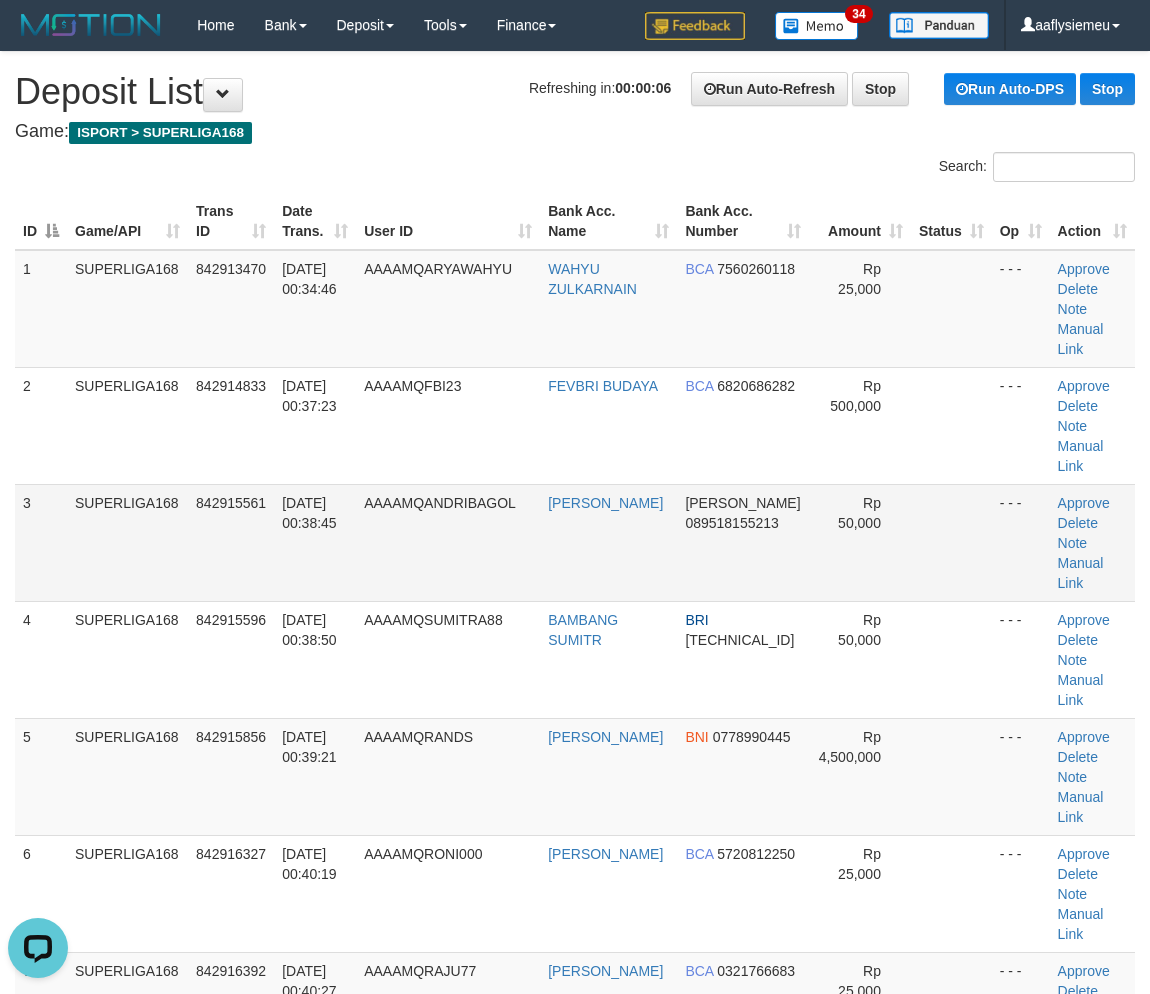 click on "3" at bounding box center (41, 542) 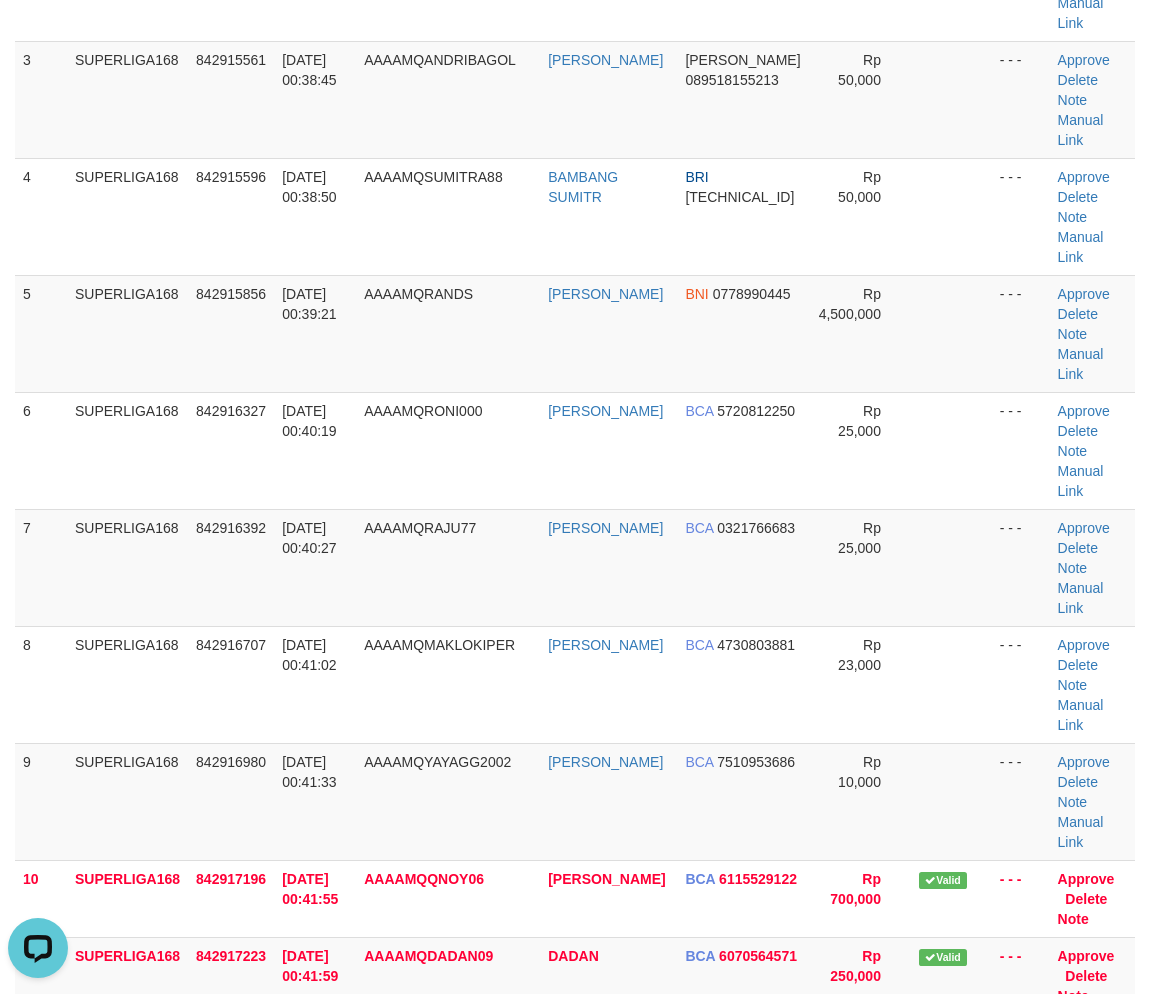 scroll, scrollTop: 444, scrollLeft: 0, axis: vertical 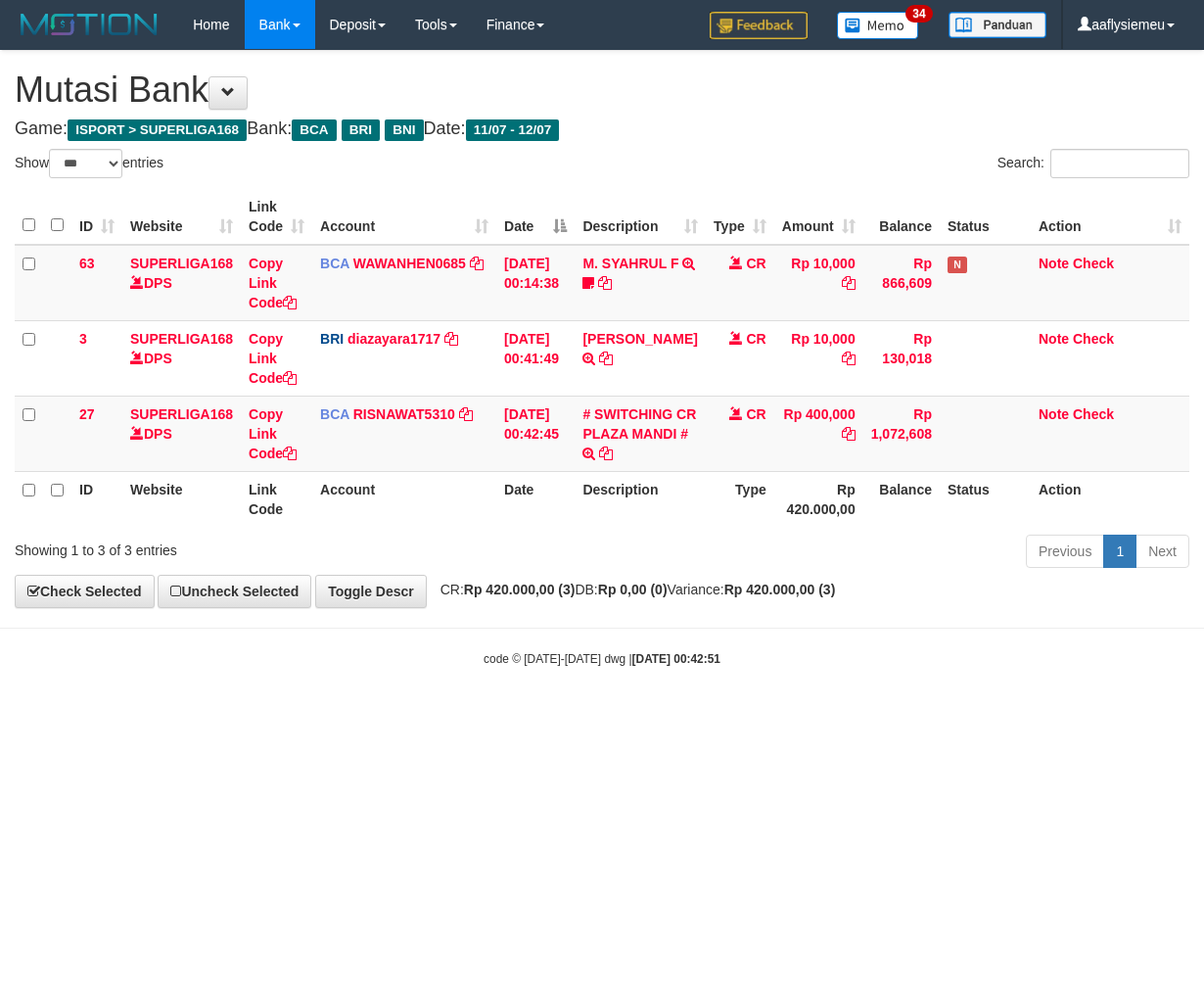 select on "***" 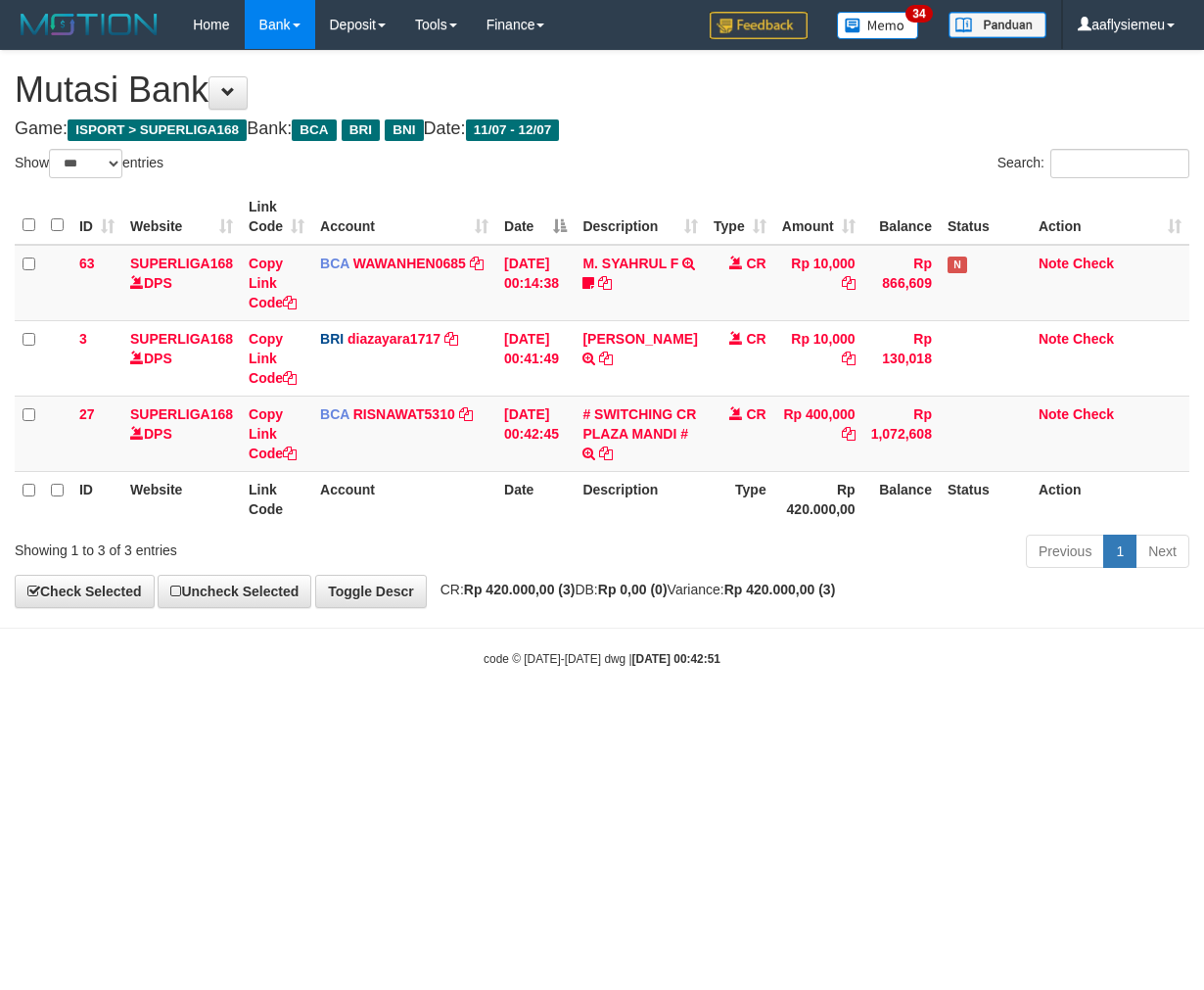 scroll, scrollTop: 0, scrollLeft: 0, axis: both 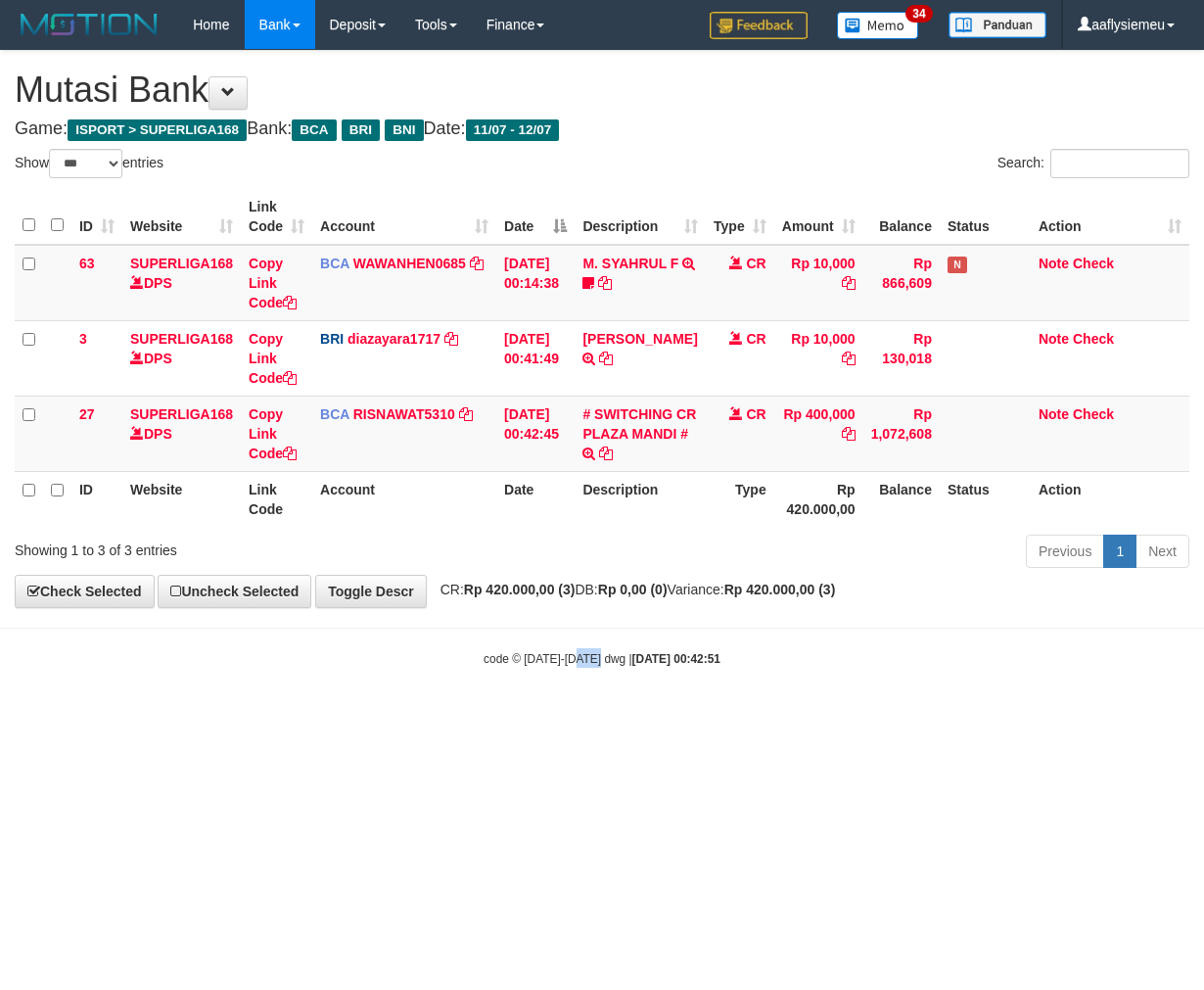 click on "Toggle navigation
Home
Bank
Account List
Load
By Website
Group
[ISPORT]													SUPERLIGA168
By Load Group (DPS)" at bounding box center [602, 358] 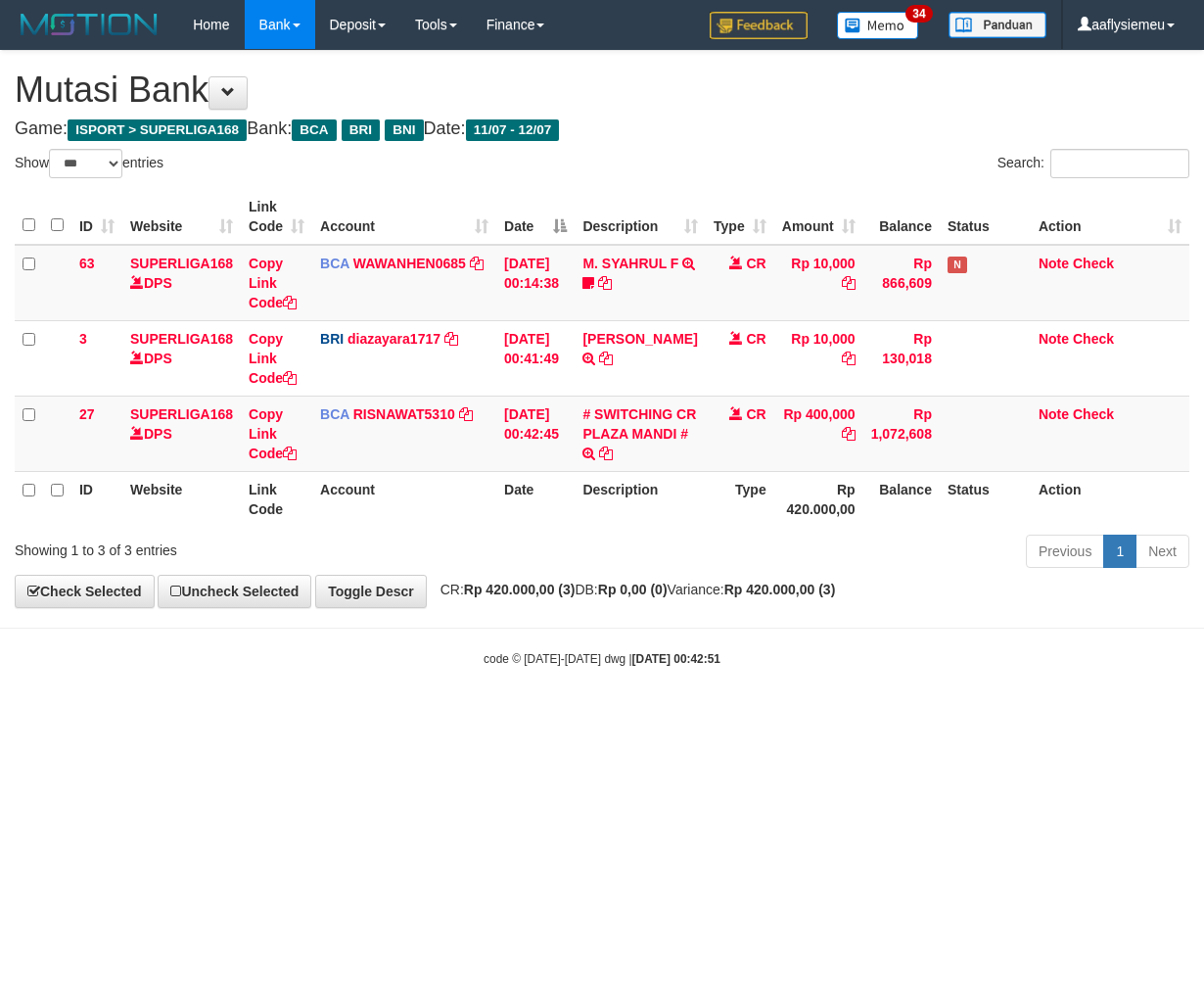 click on "Toggle navigation
Home
Bank
Account List
Load
By Website
Group
[ISPORT]													SUPERLIGA168
By Load Group (DPS)" at bounding box center [602, 358] 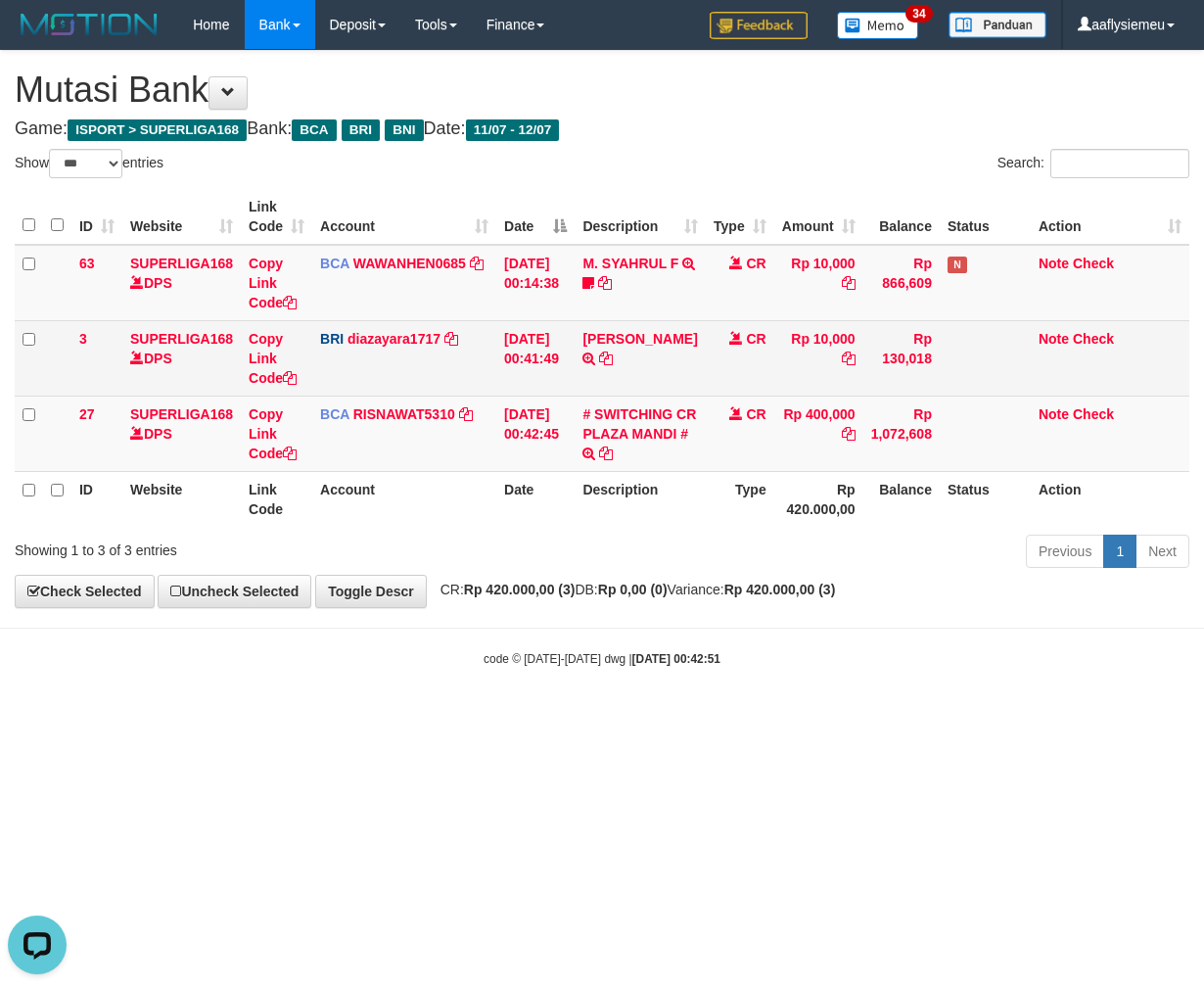 scroll, scrollTop: 0, scrollLeft: 0, axis: both 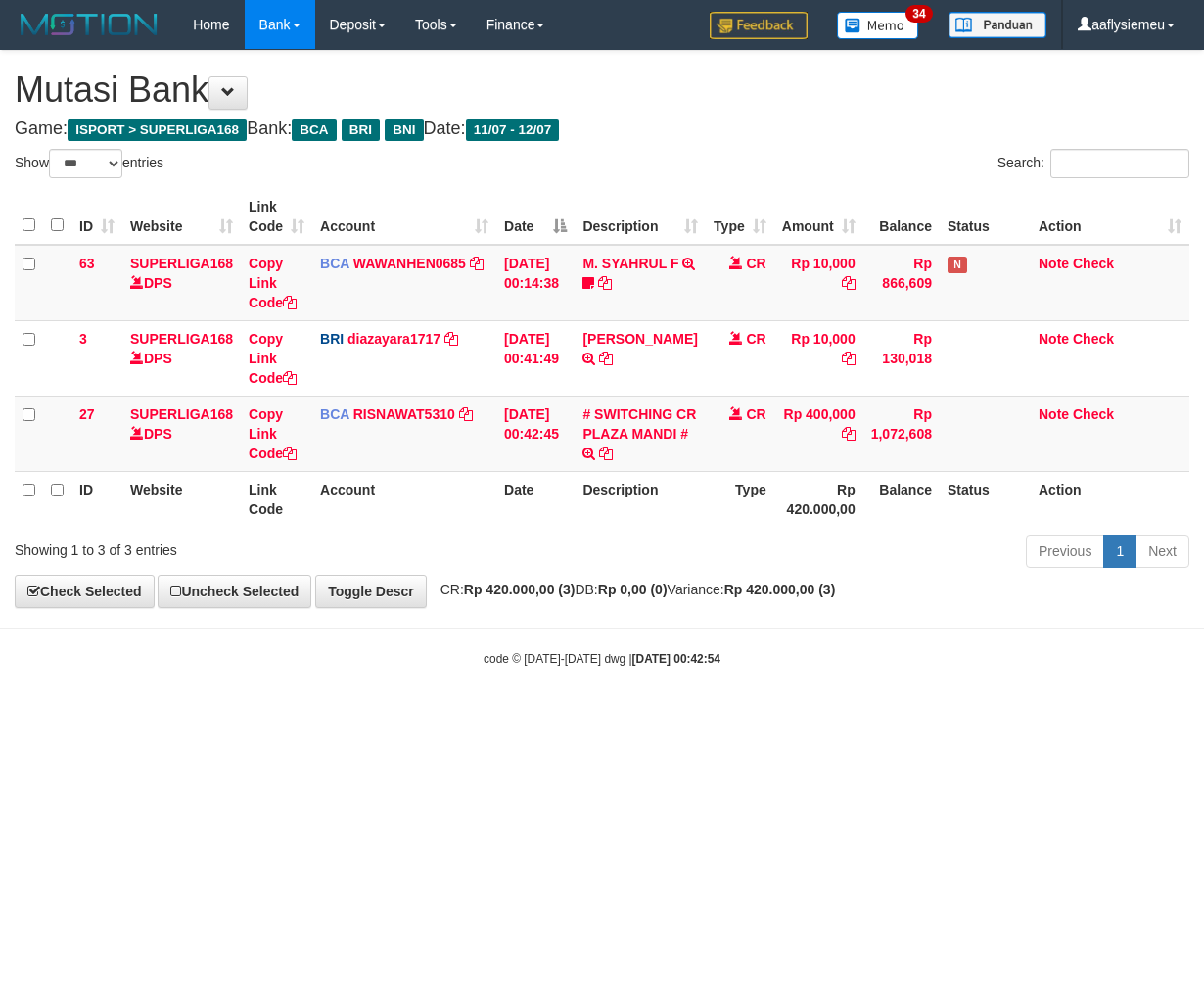 select on "***" 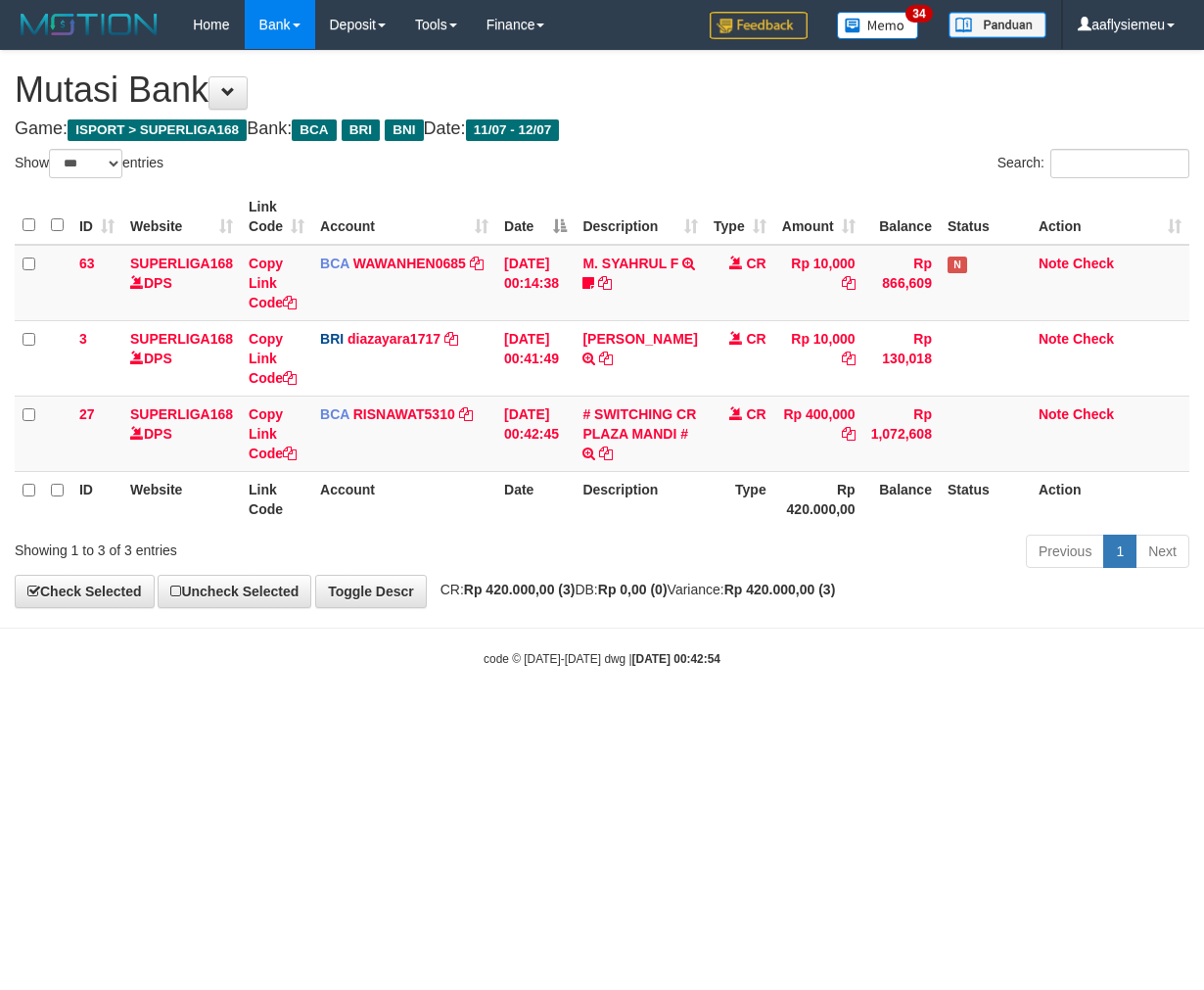 scroll, scrollTop: 0, scrollLeft: 0, axis: both 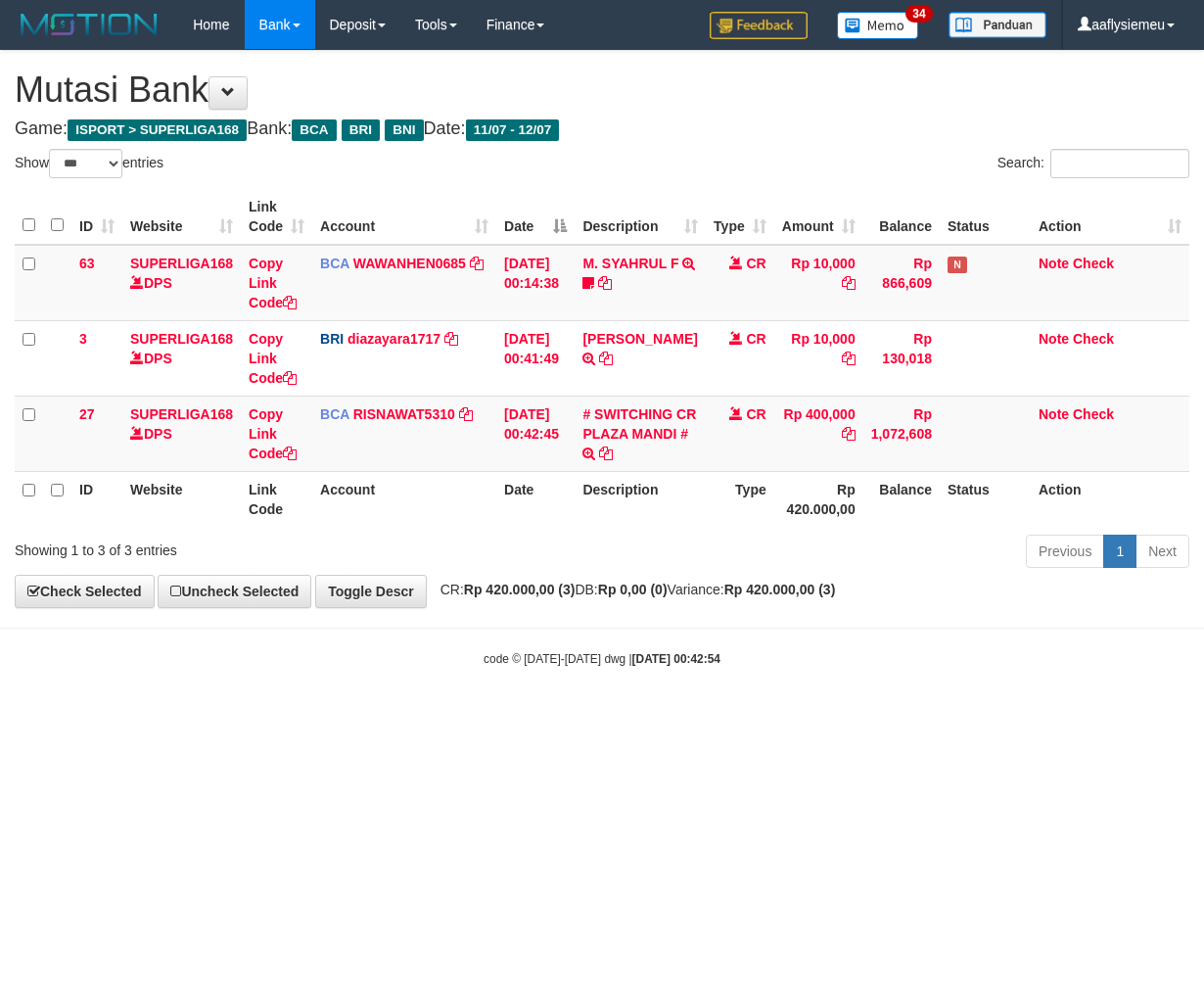 select on "***" 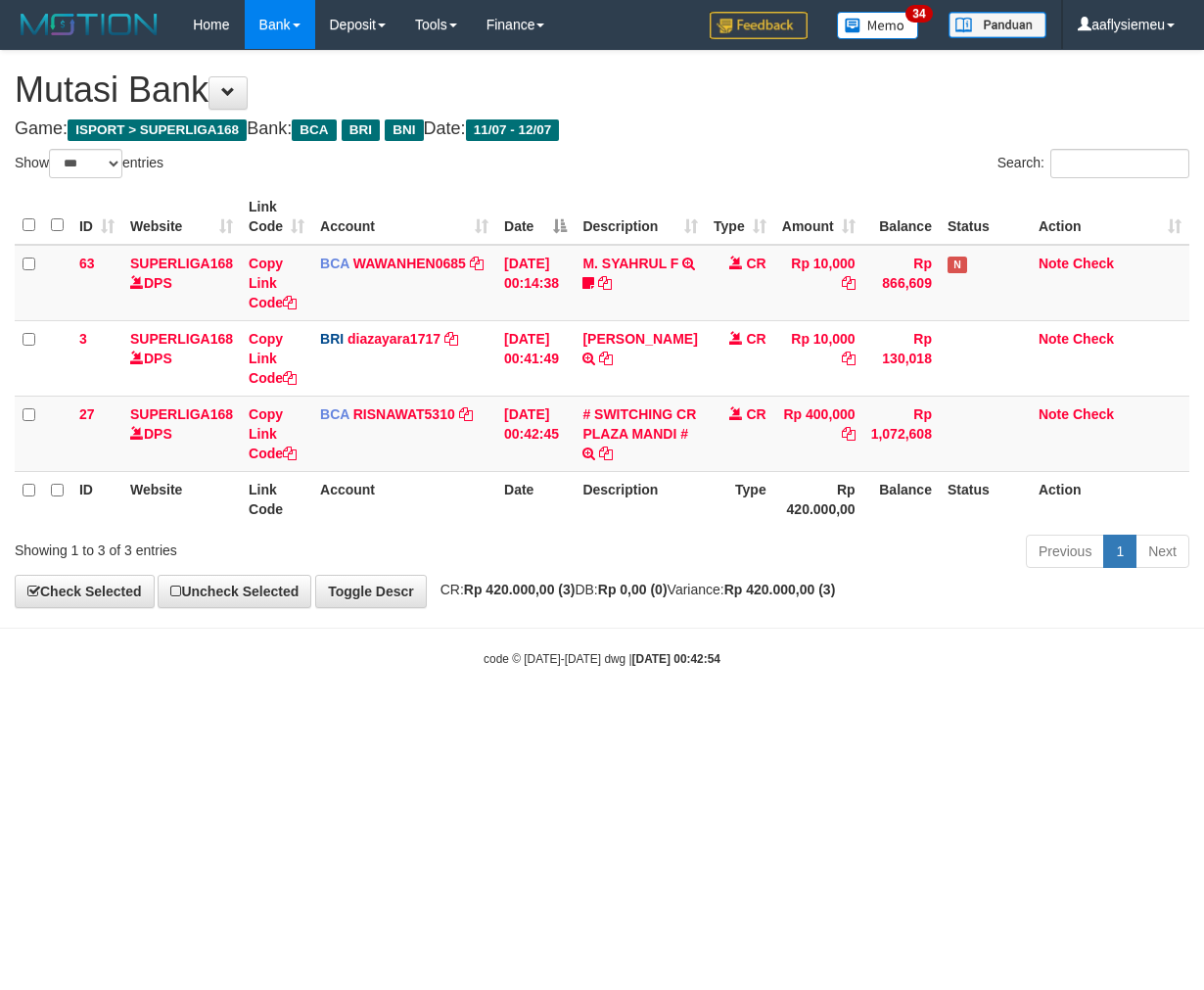 scroll, scrollTop: 0, scrollLeft: 0, axis: both 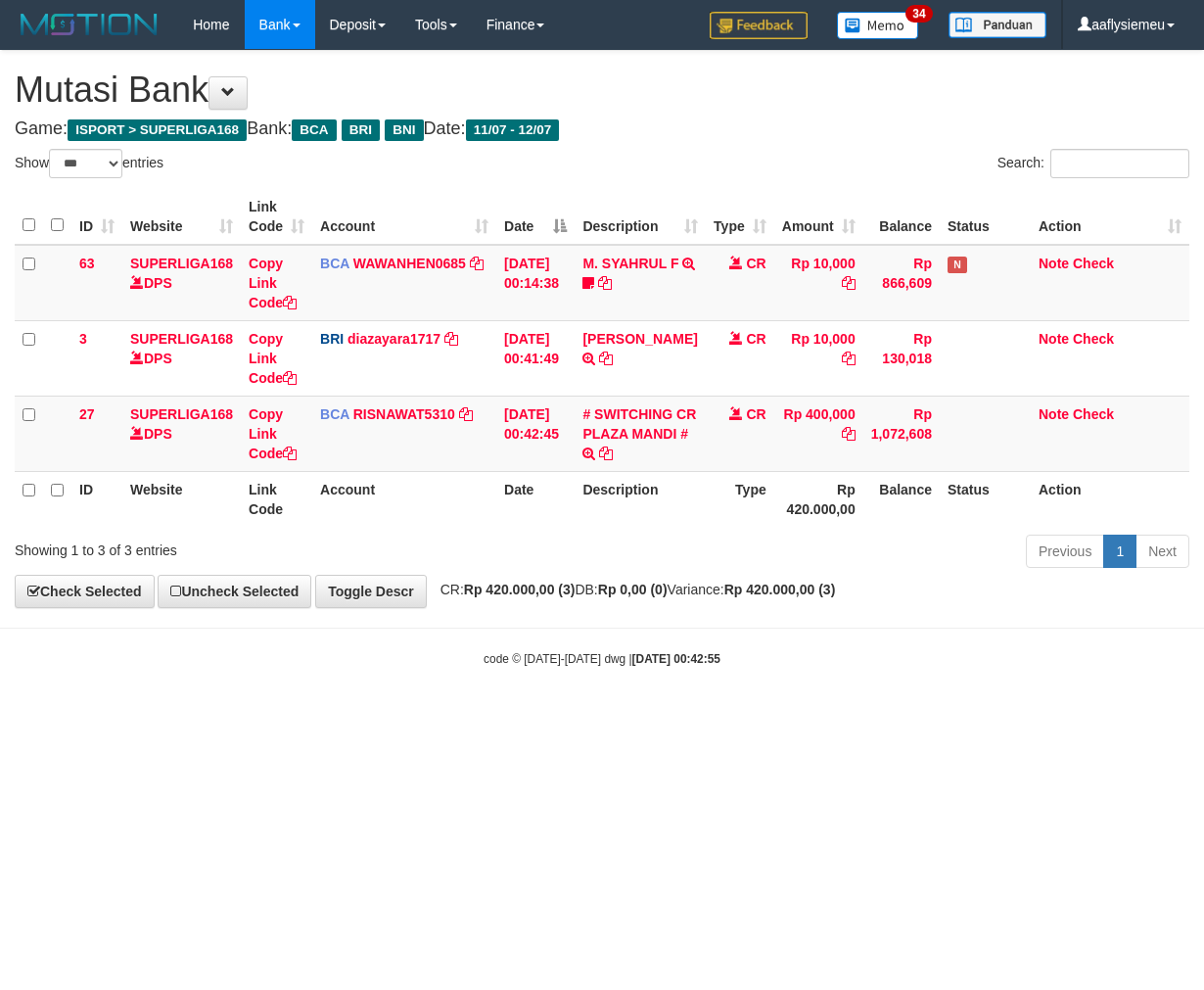 select on "***" 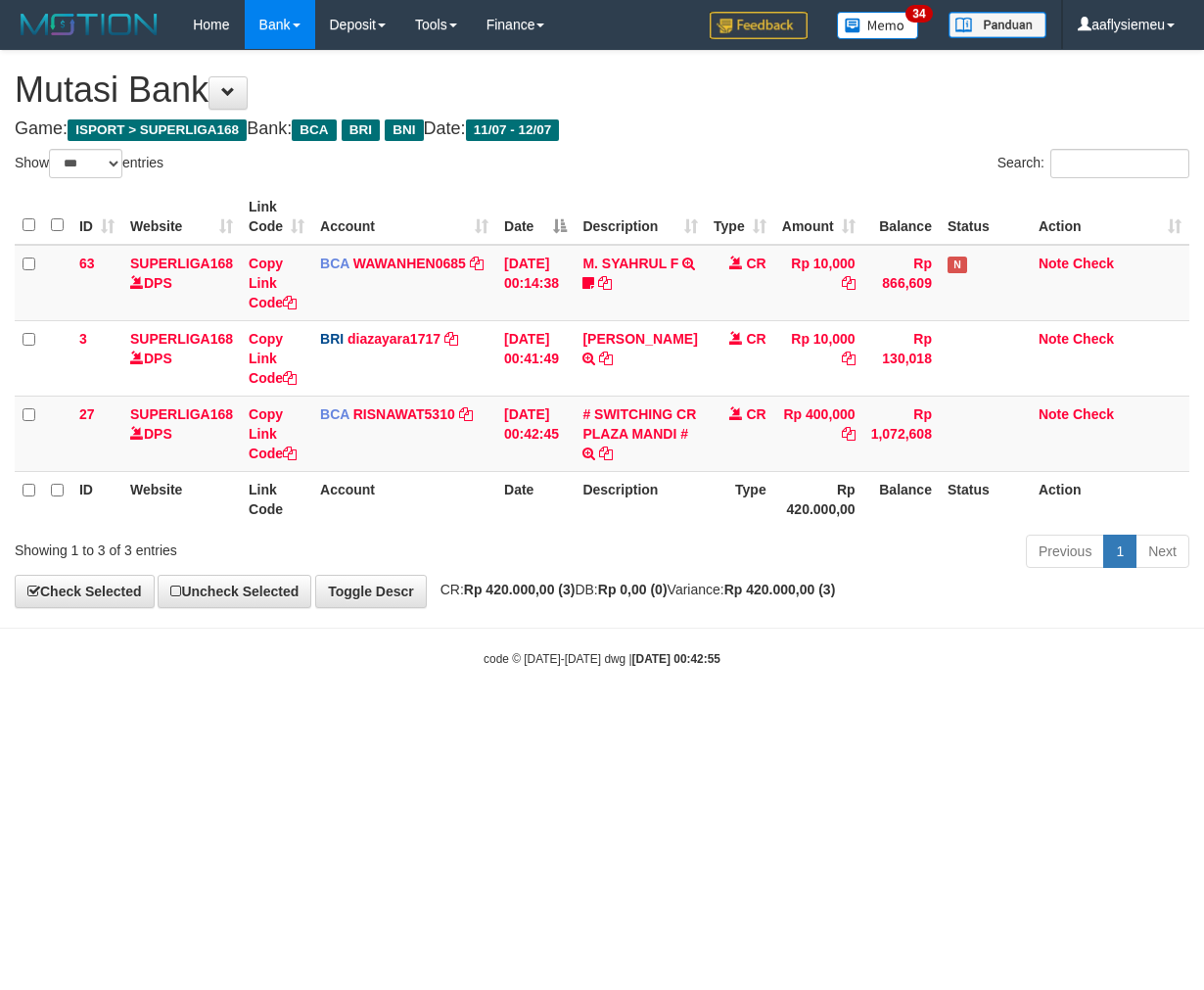 scroll, scrollTop: 0, scrollLeft: 0, axis: both 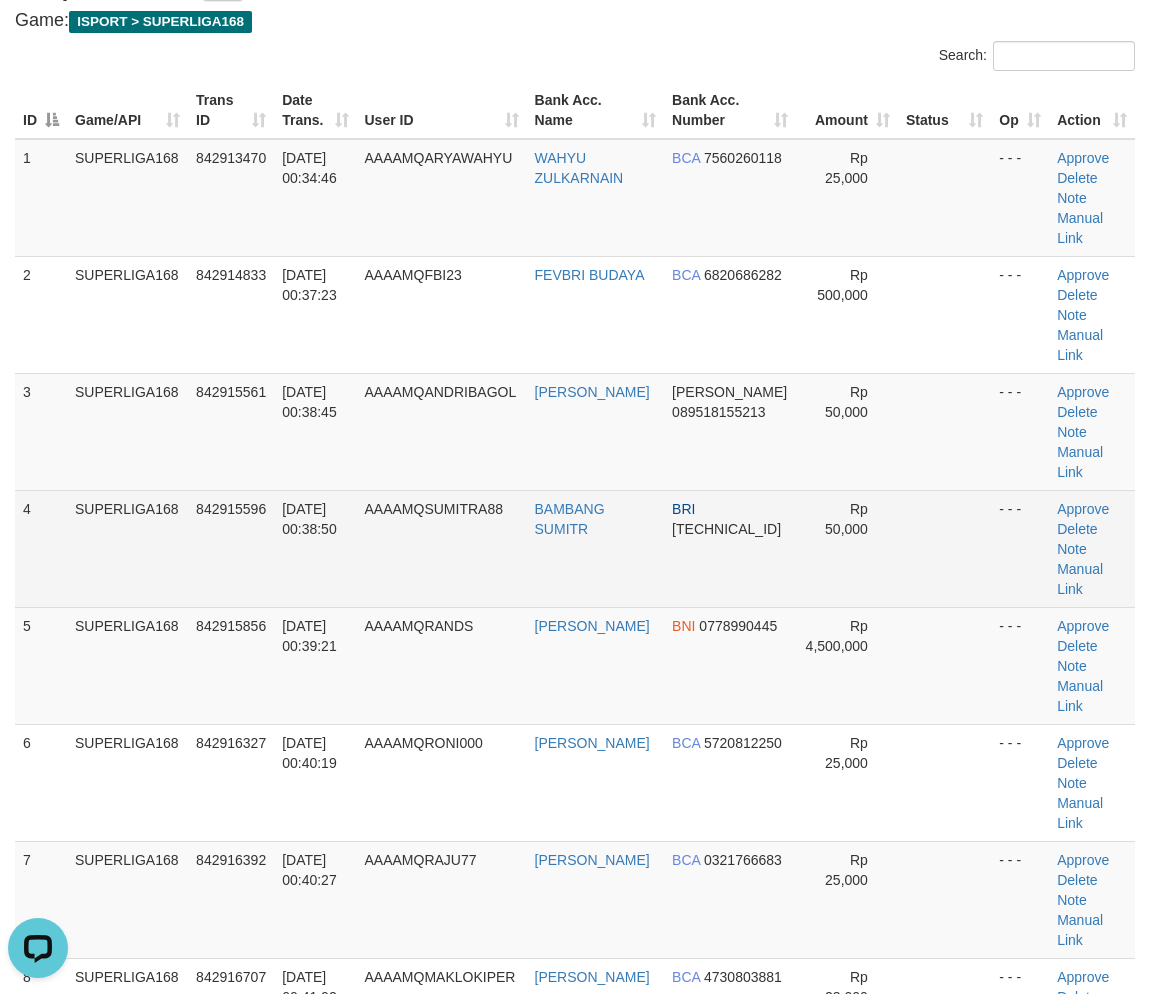 click on "4" at bounding box center (41, 548) 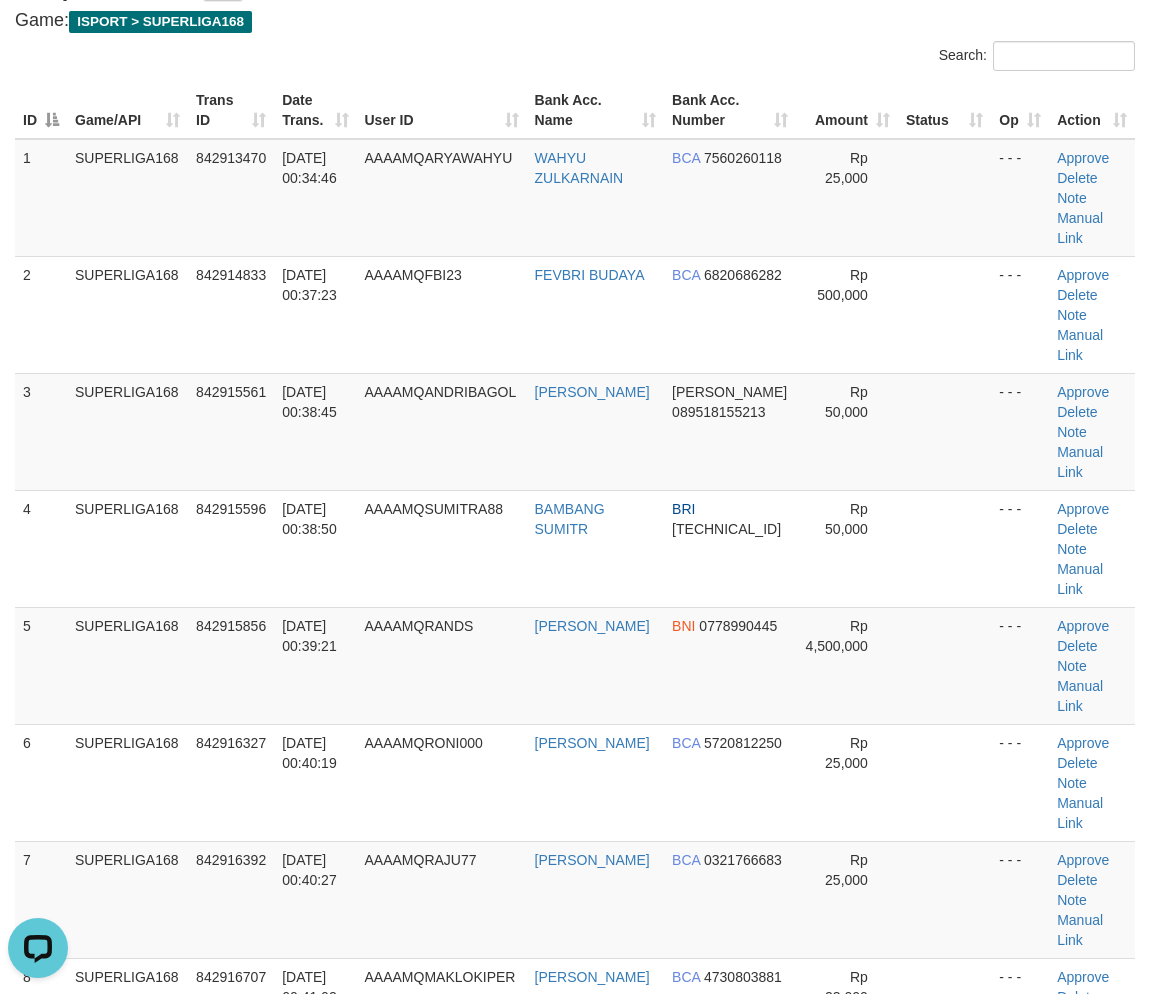 drag, startPoint x: 297, startPoint y: 488, endPoint x: 5, endPoint y: 566, distance: 302.2383 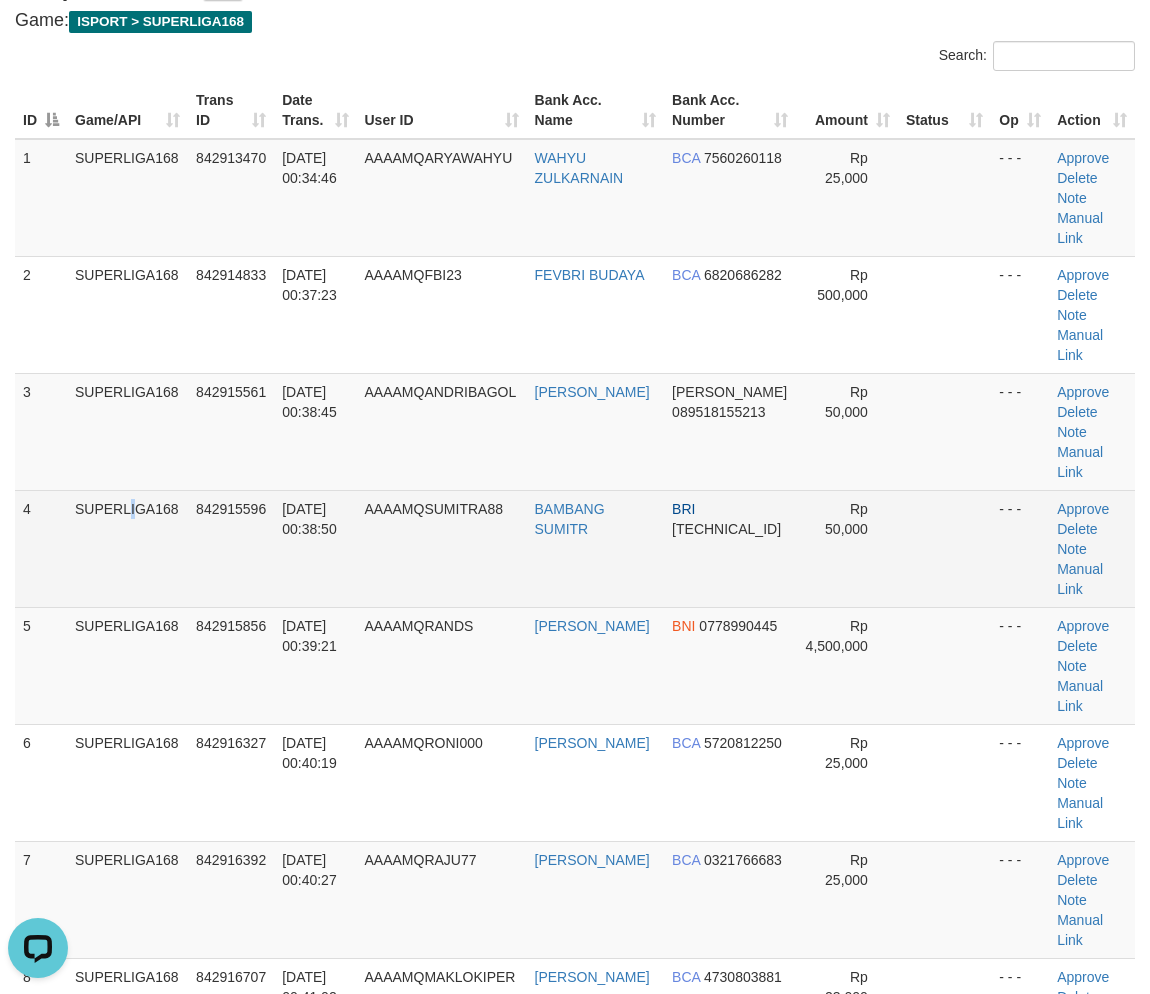 click on "SUPERLIGA168" at bounding box center (127, 548) 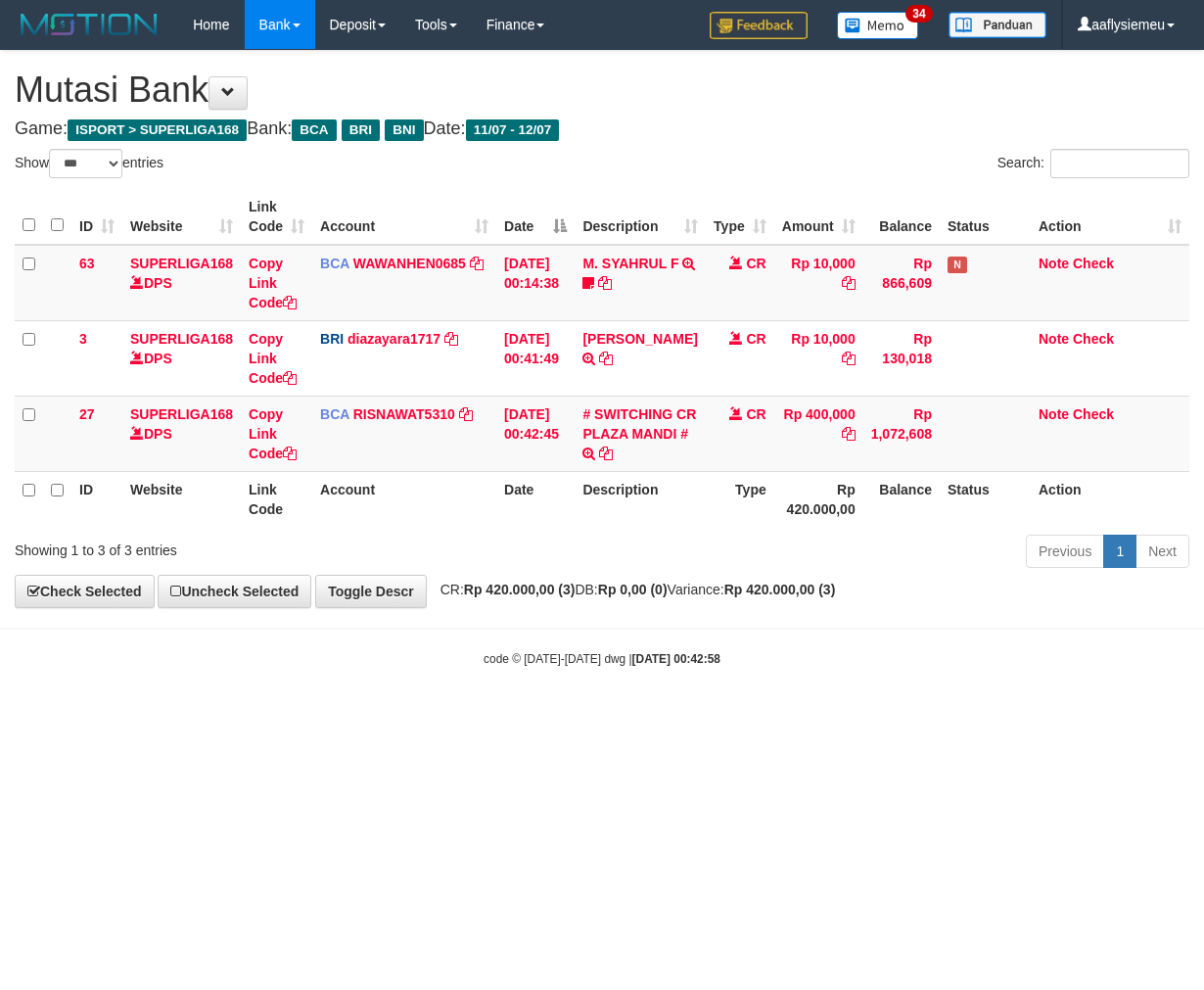 select on "***" 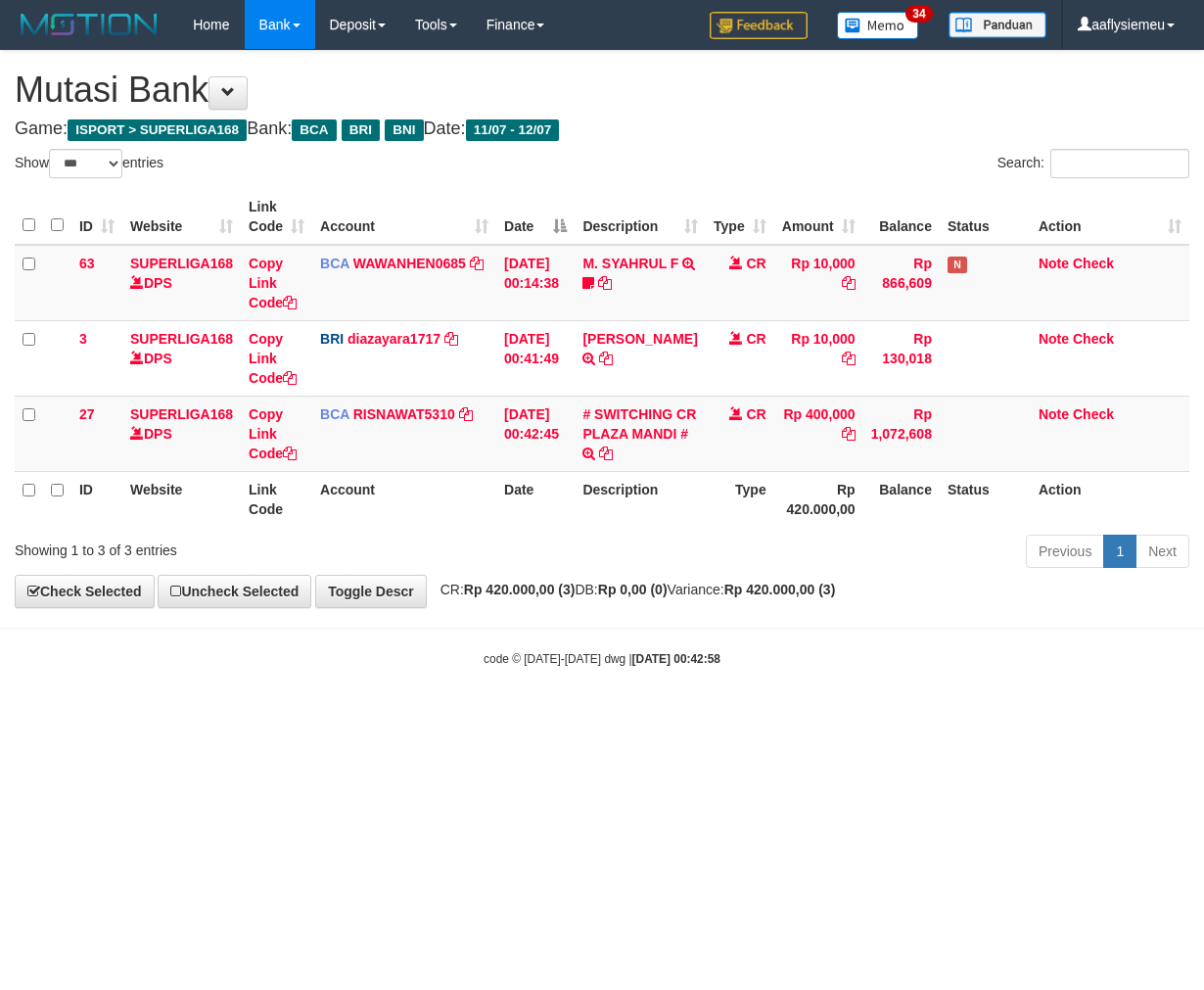 scroll, scrollTop: 0, scrollLeft: 0, axis: both 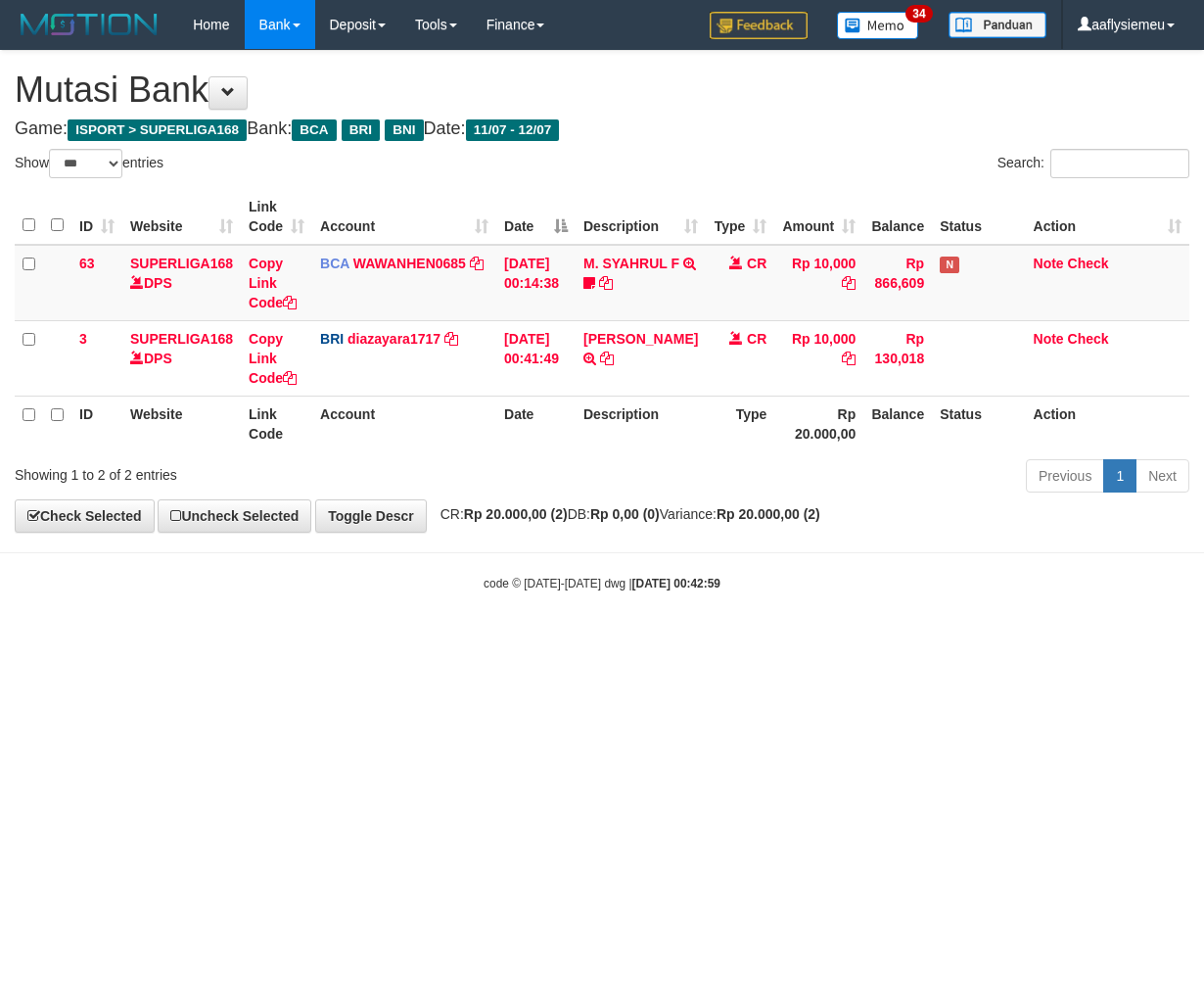 select on "***" 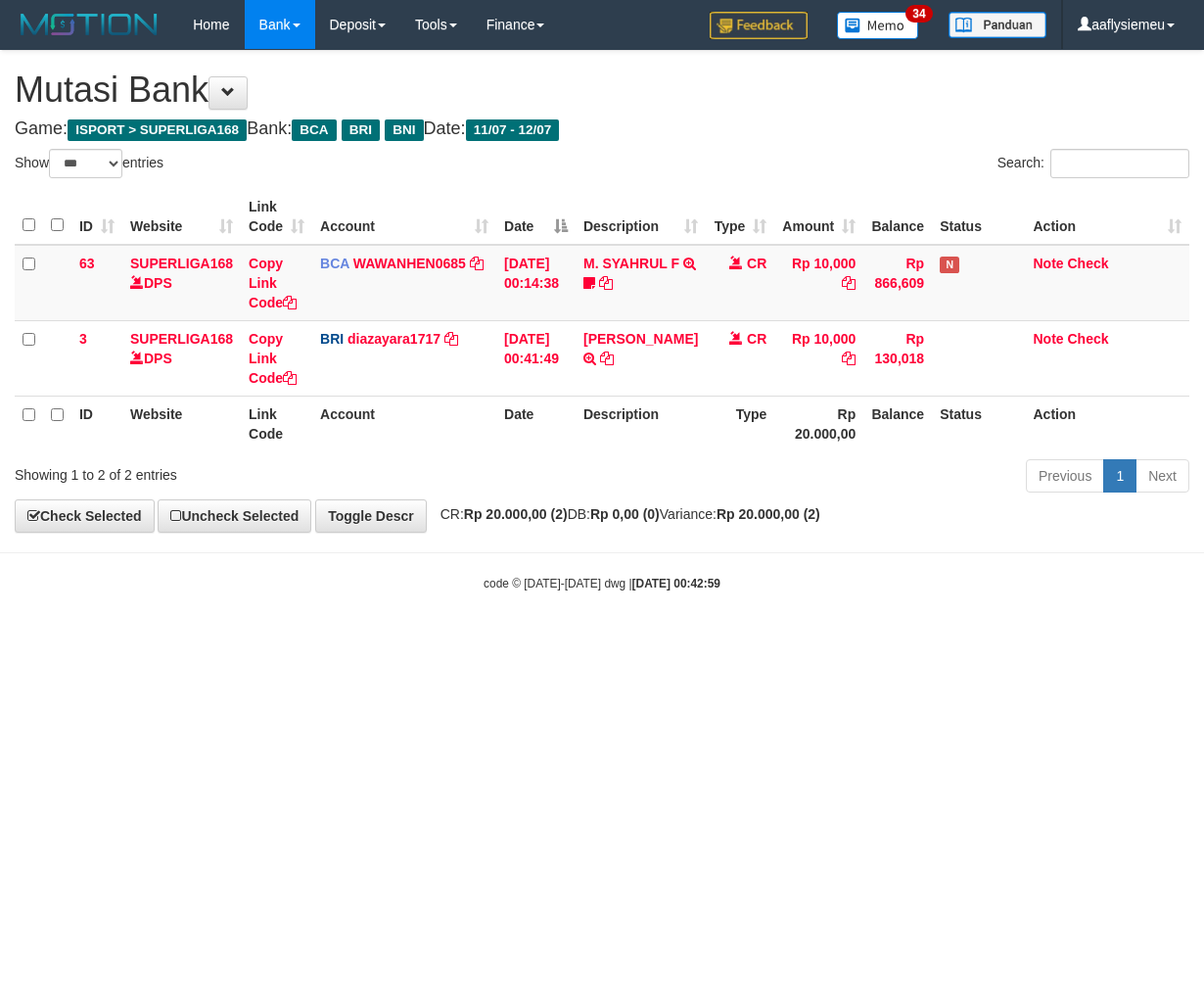 scroll, scrollTop: 0, scrollLeft: 0, axis: both 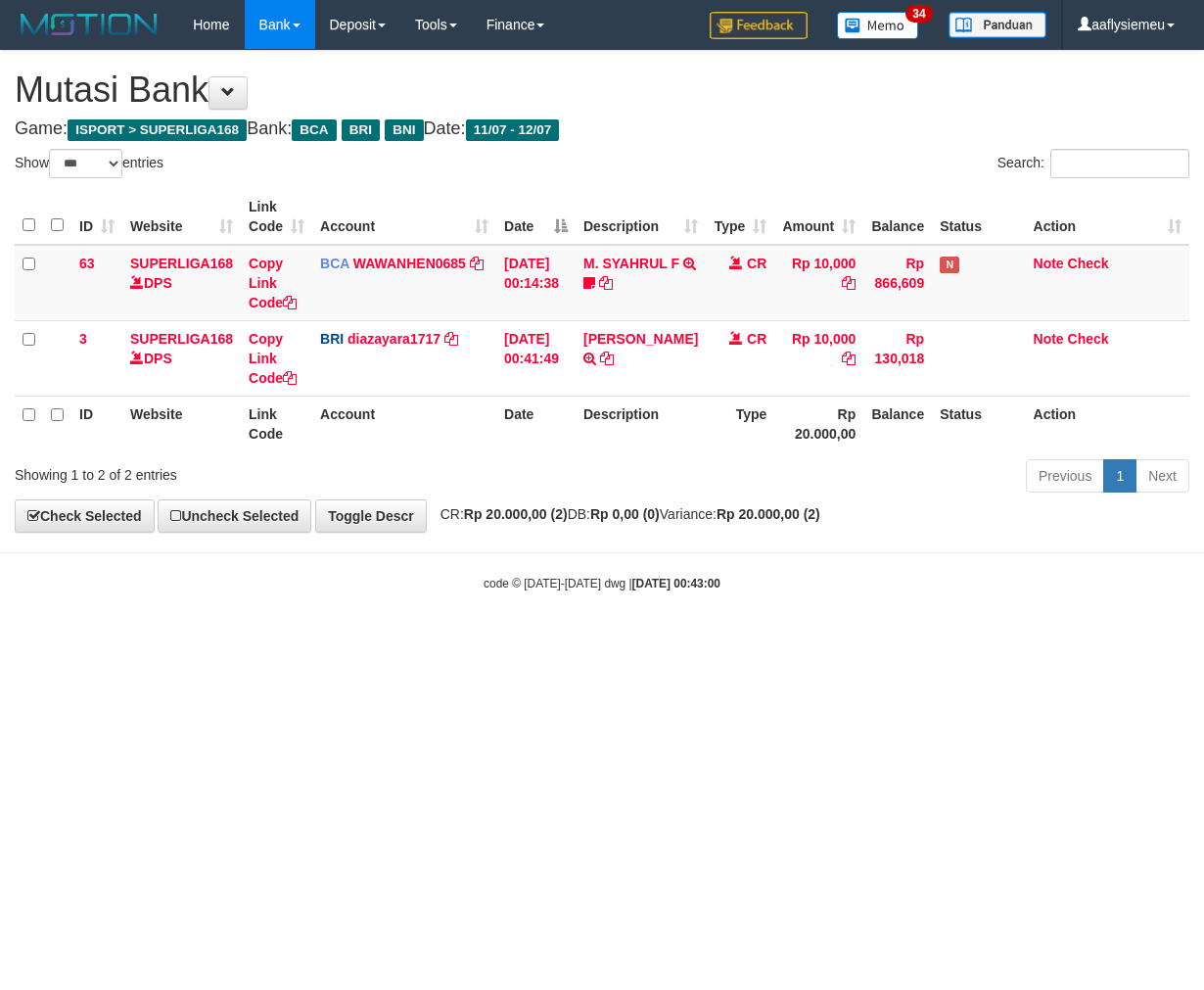 select on "***" 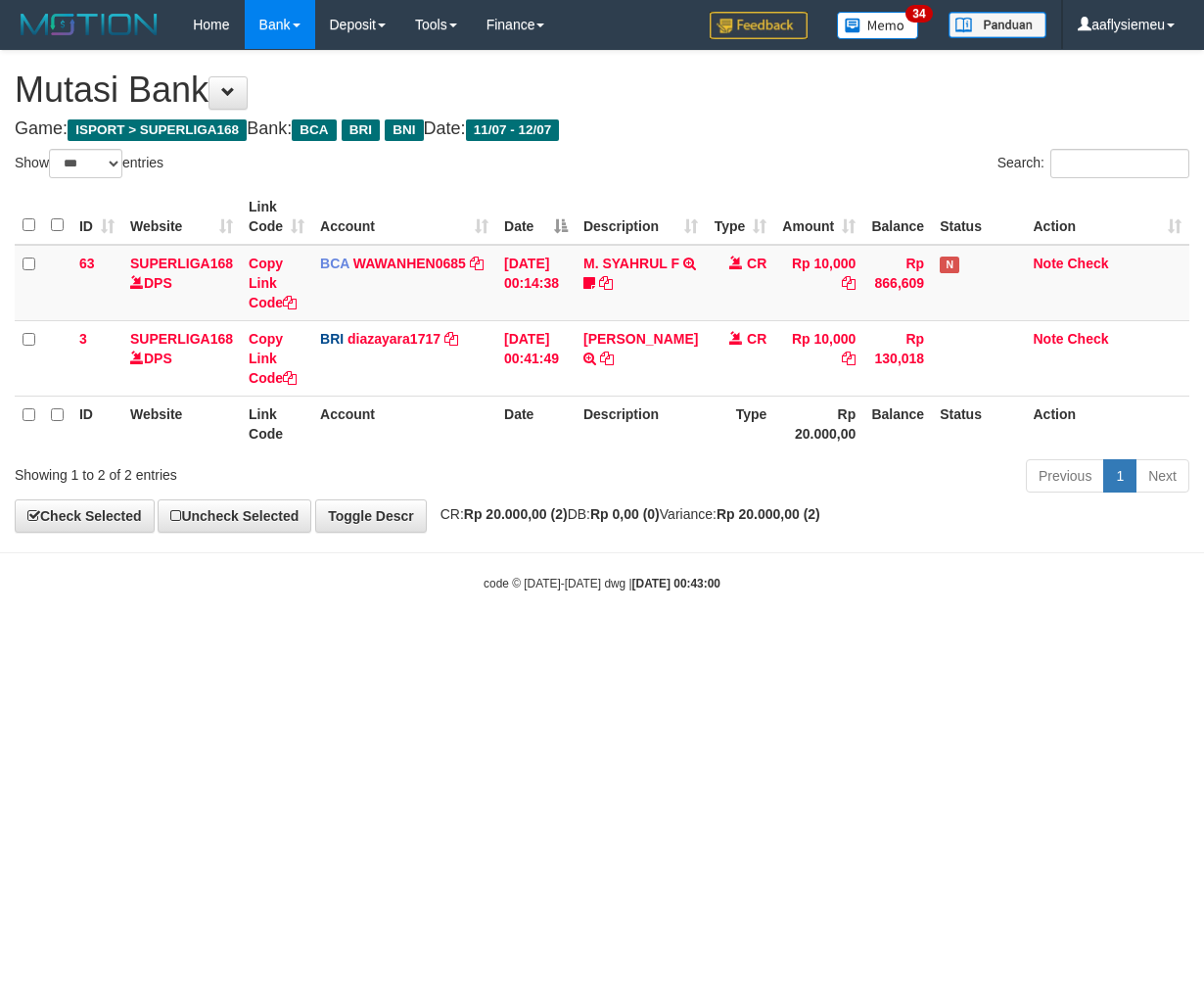scroll, scrollTop: 0, scrollLeft: 0, axis: both 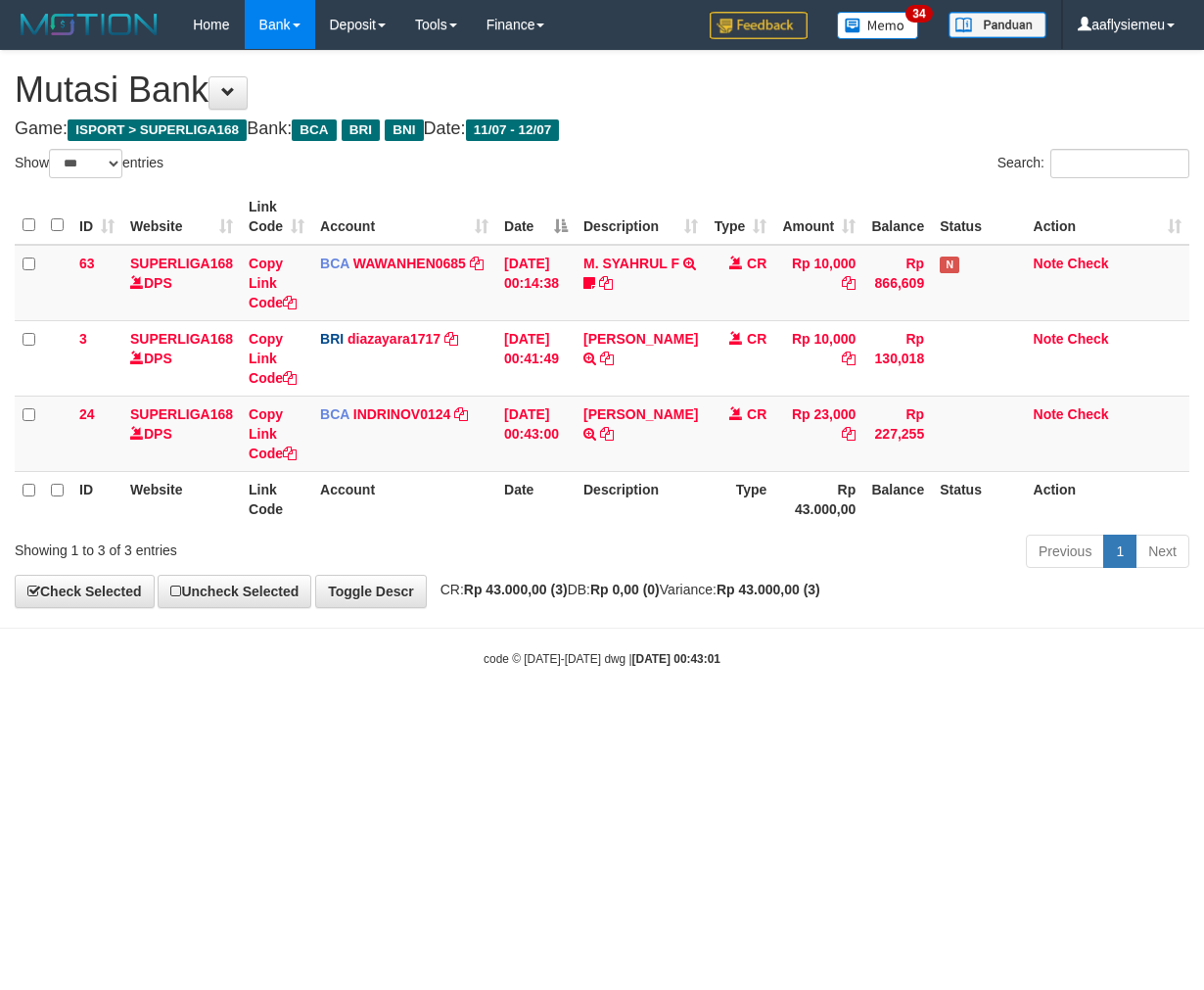 select on "***" 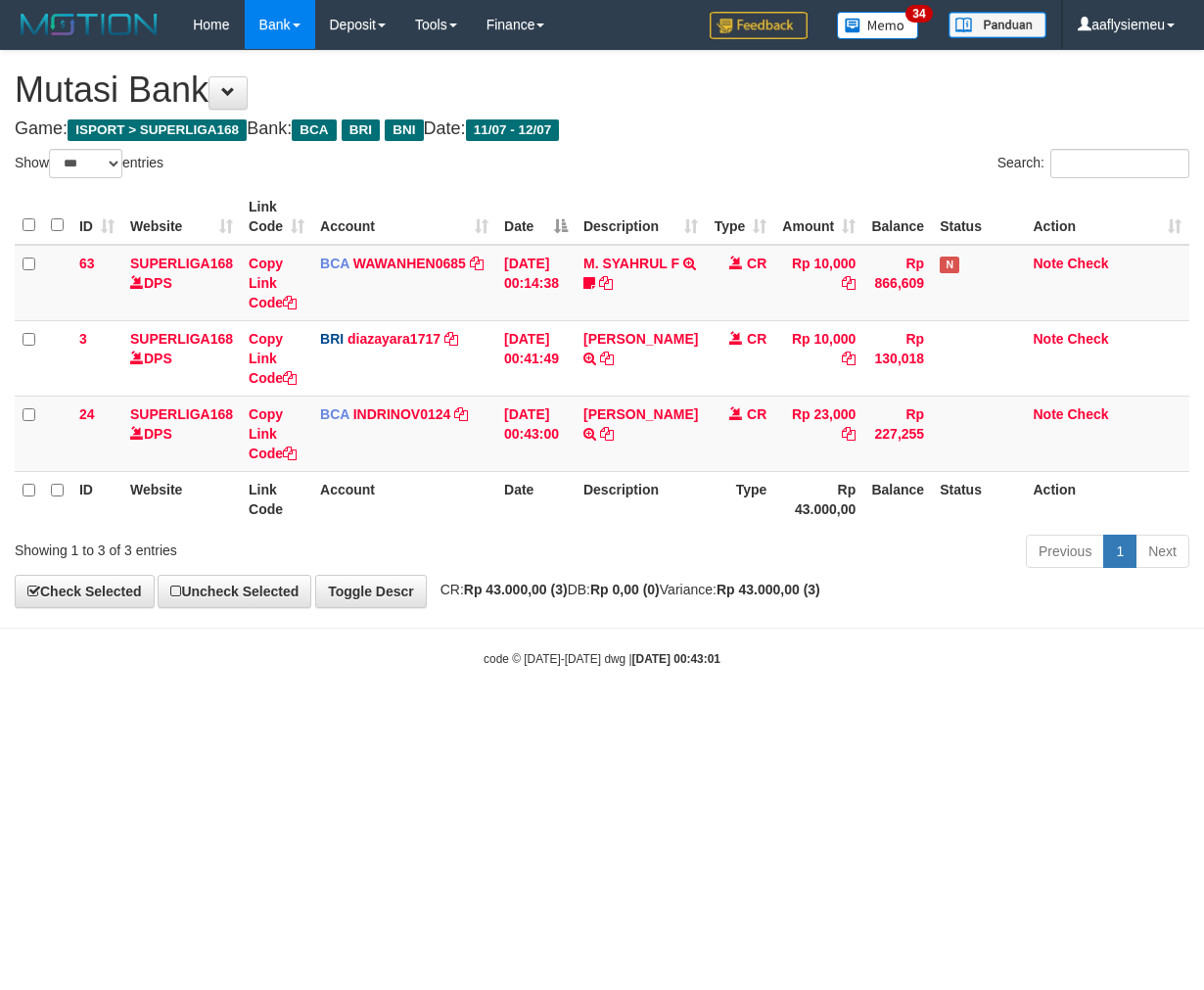 scroll, scrollTop: 0, scrollLeft: 0, axis: both 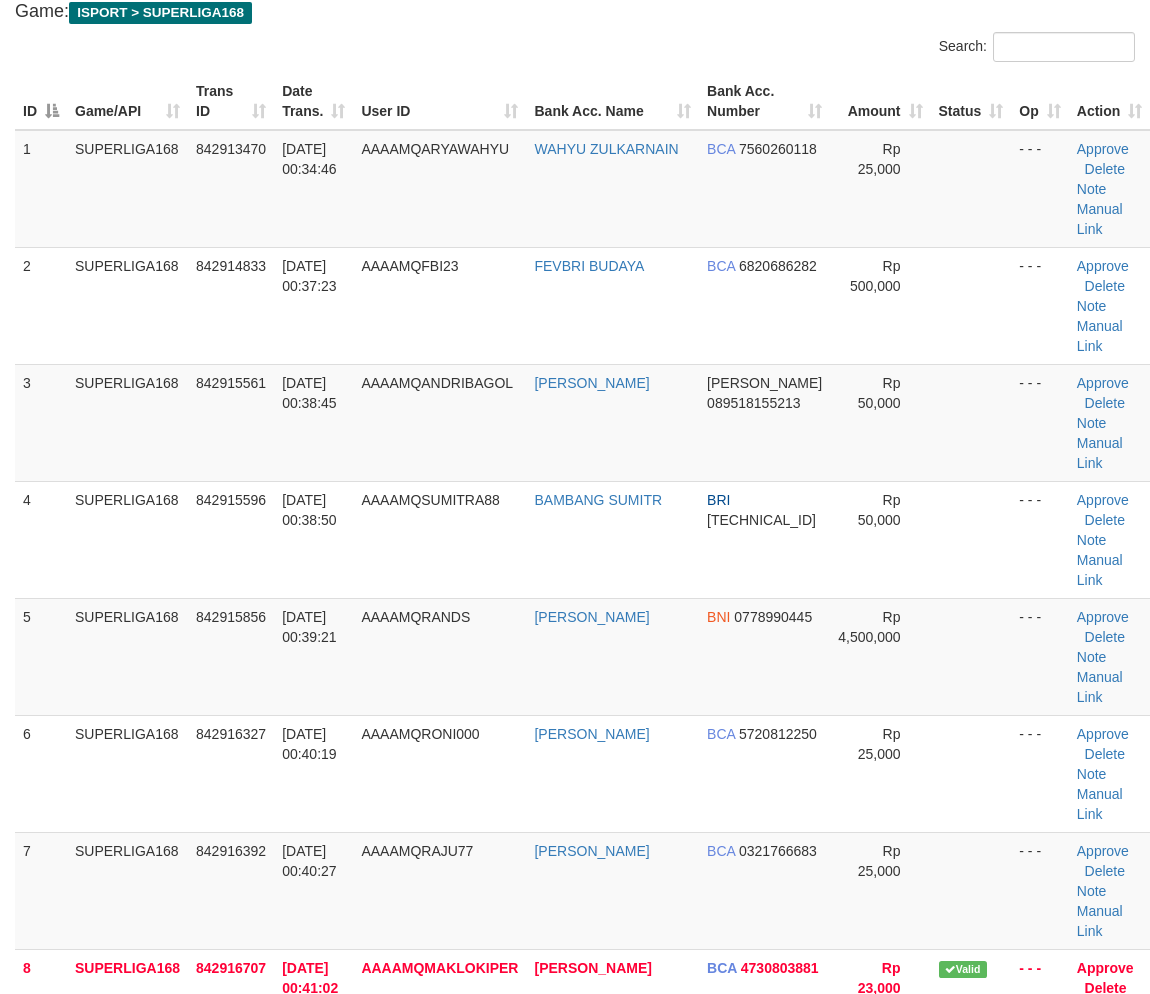 drag, startPoint x: 195, startPoint y: 542, endPoint x: 0, endPoint y: 600, distance: 203.44287 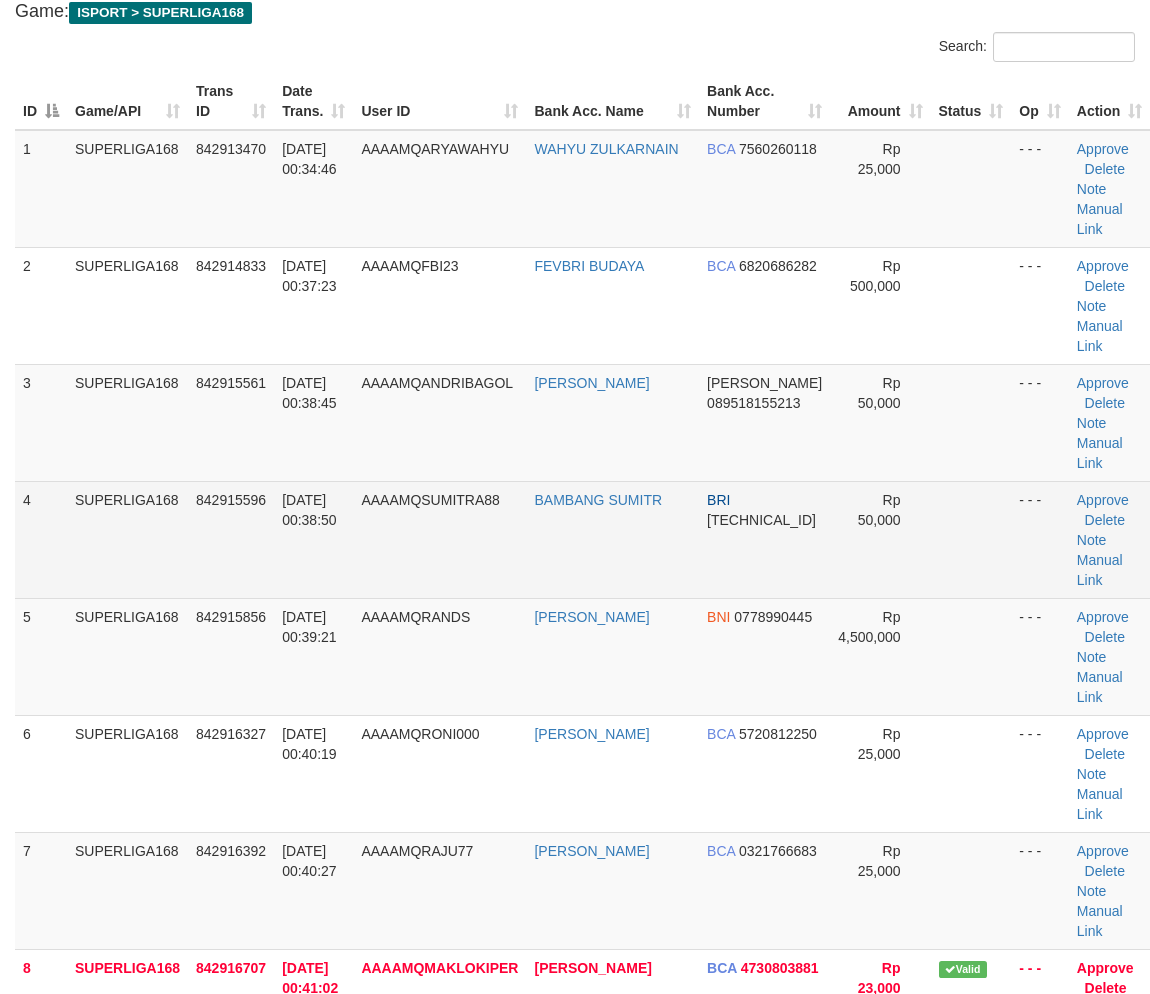 drag, startPoint x: 313, startPoint y: 497, endPoint x: 38, endPoint y: 568, distance: 284.0176 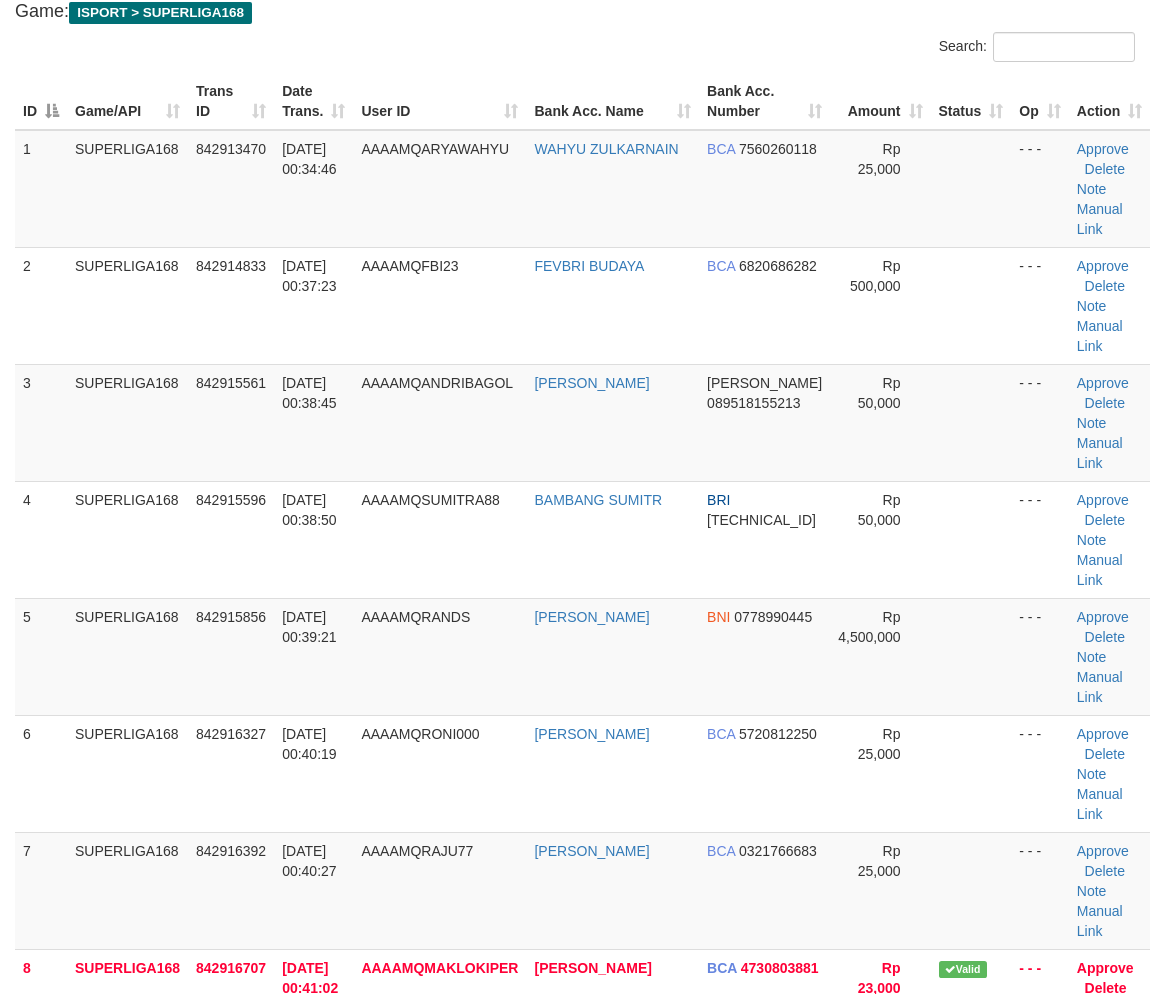 drag, startPoint x: 325, startPoint y: 478, endPoint x: 13, endPoint y: 574, distance: 326.4353 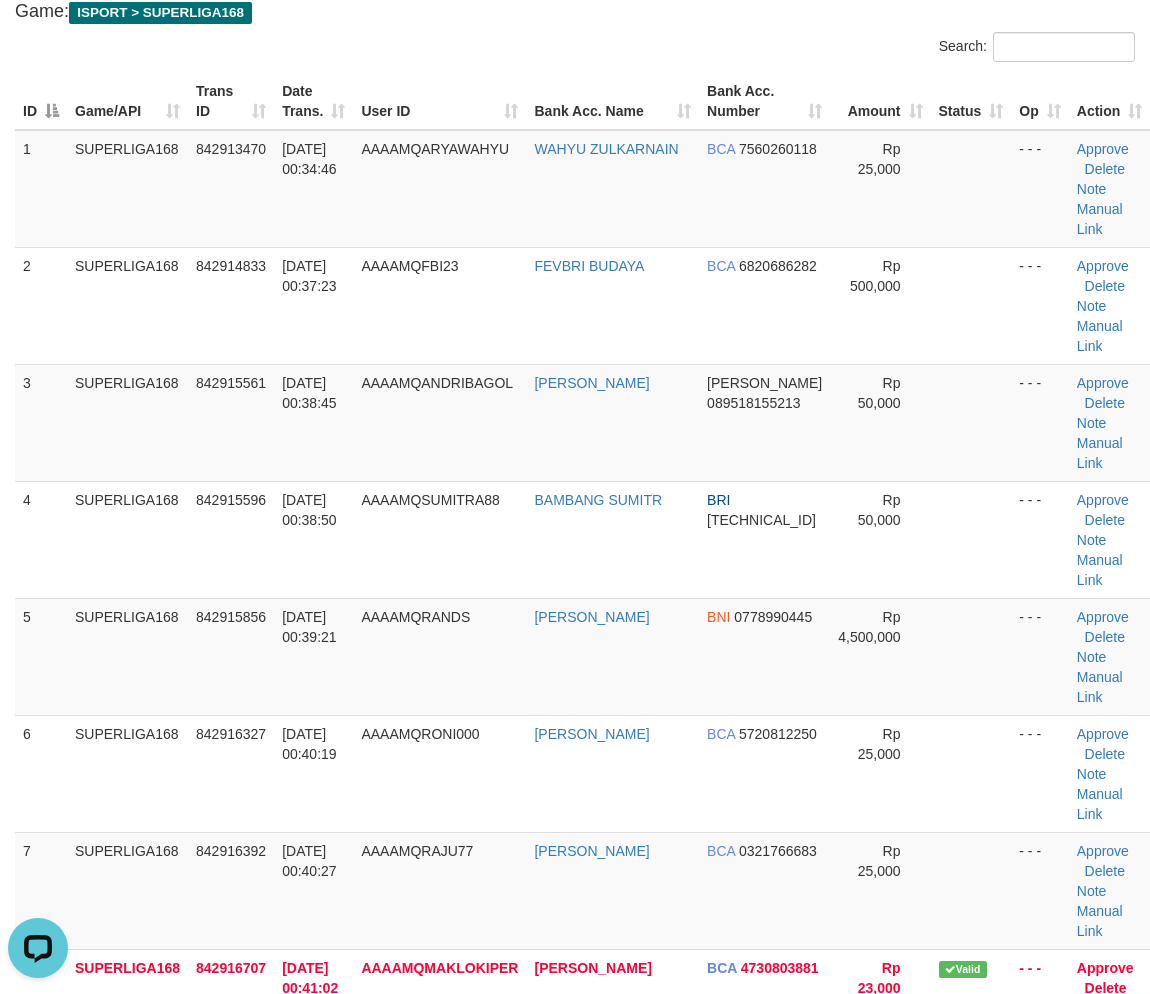 scroll, scrollTop: 0, scrollLeft: 0, axis: both 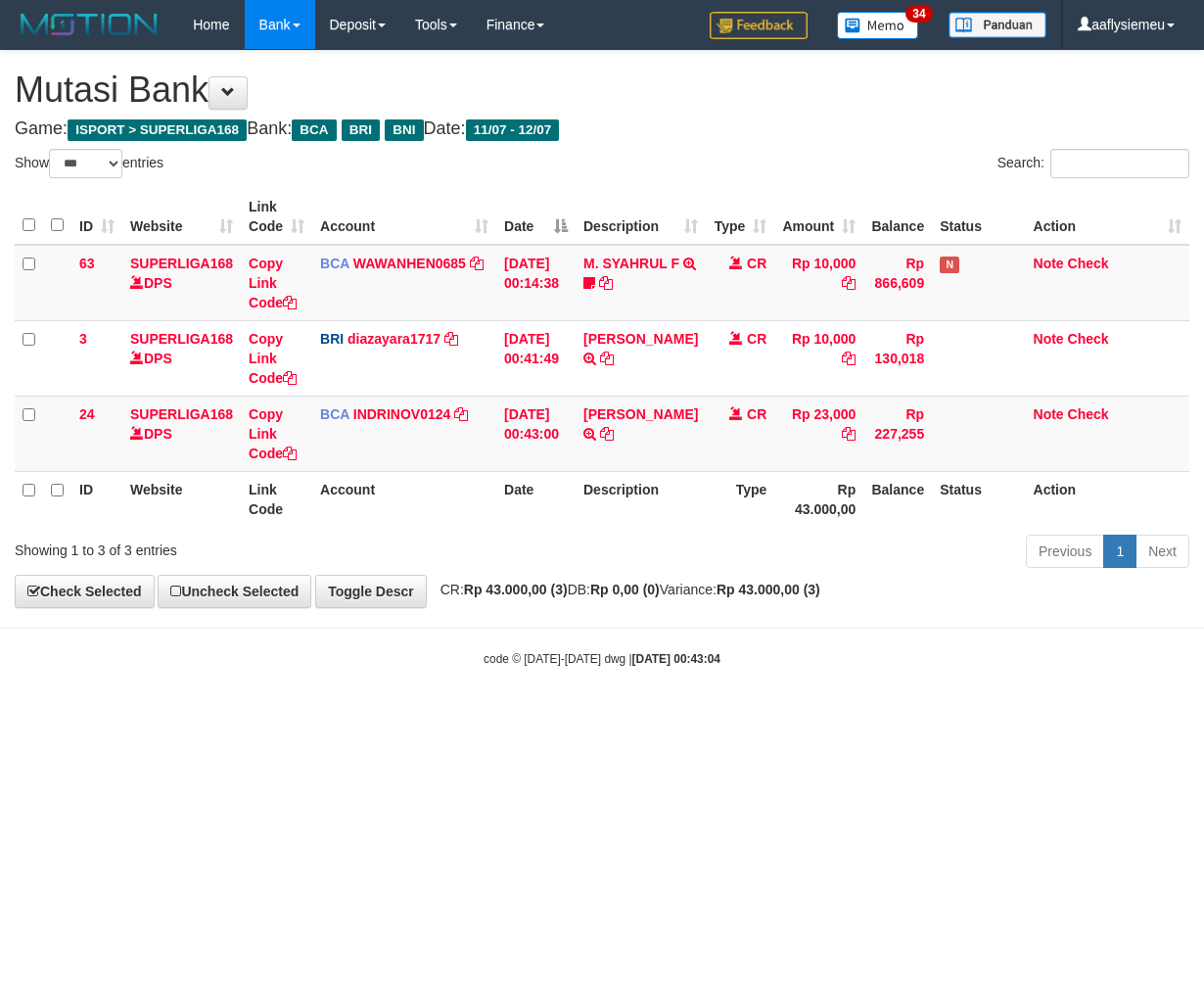 select on "***" 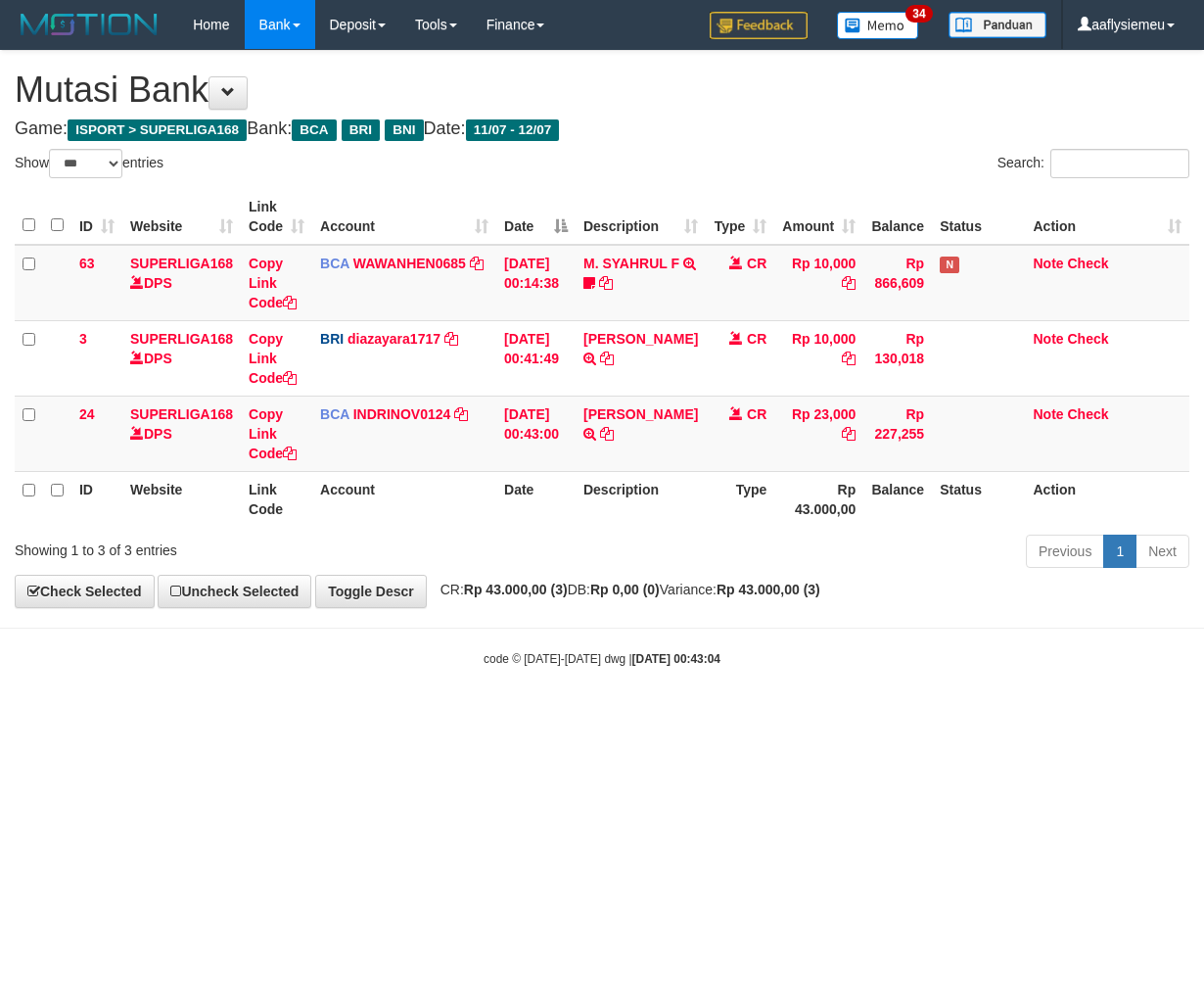scroll, scrollTop: 0, scrollLeft: 0, axis: both 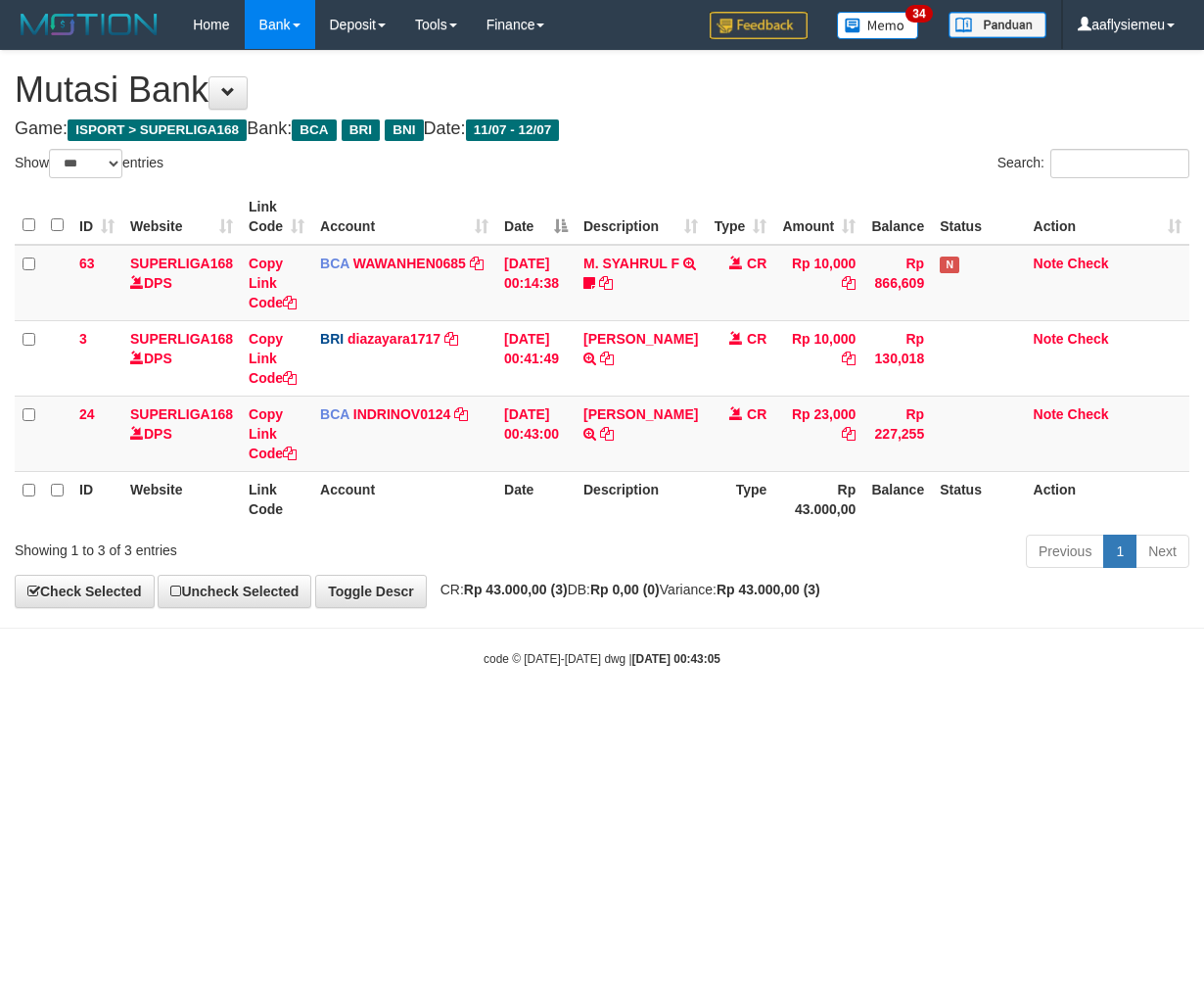 select on "***" 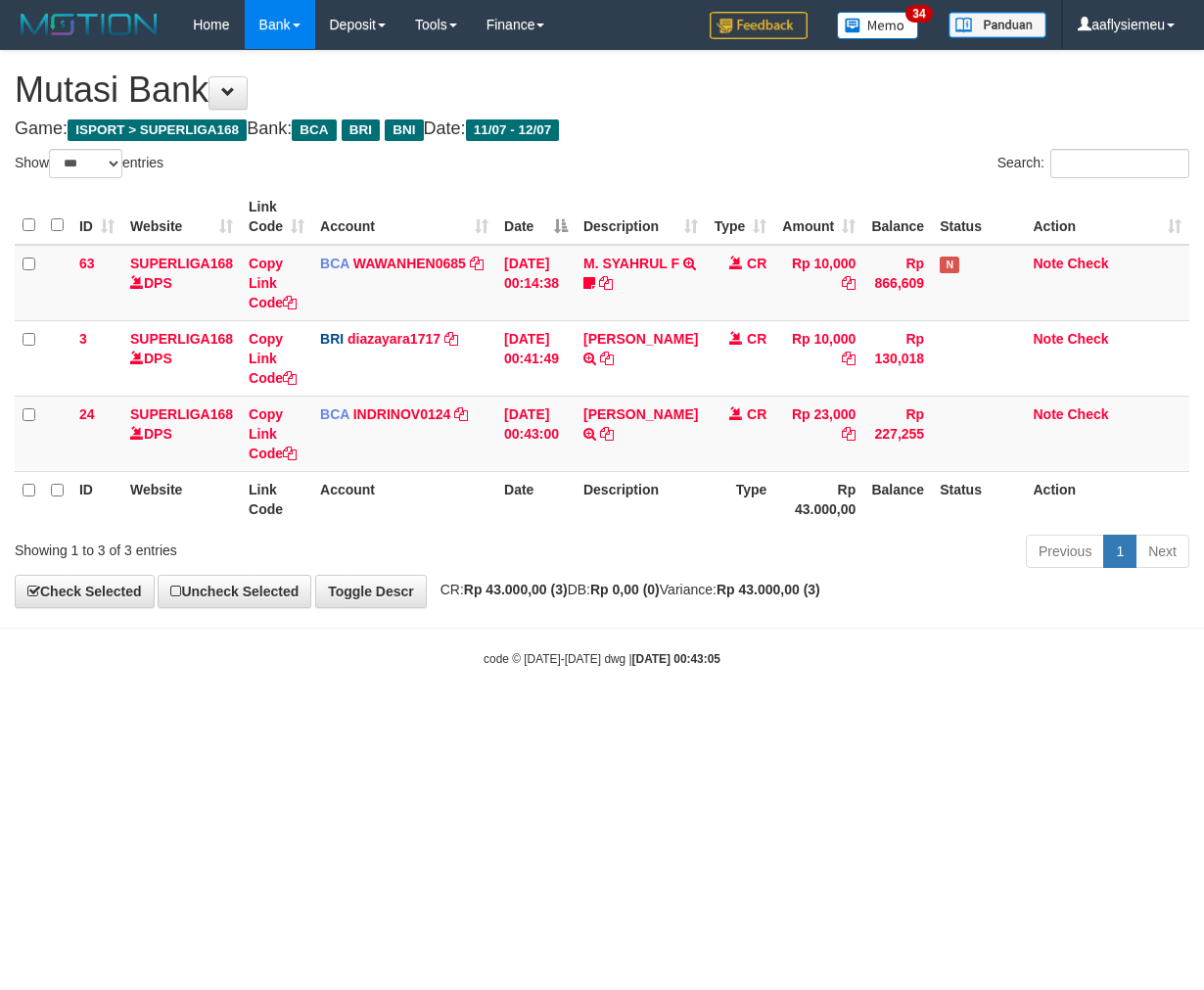 scroll, scrollTop: 0, scrollLeft: 0, axis: both 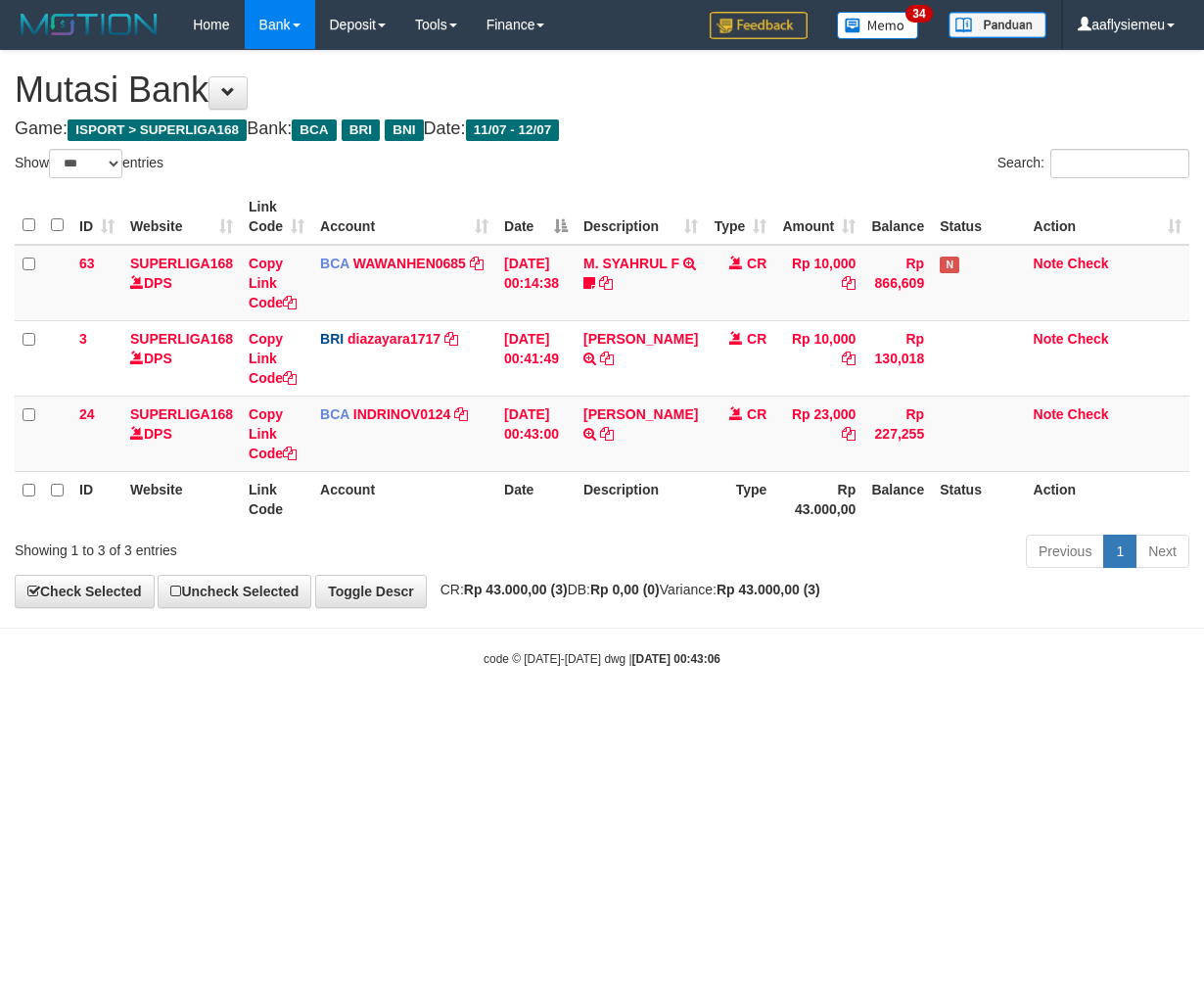 select on "***" 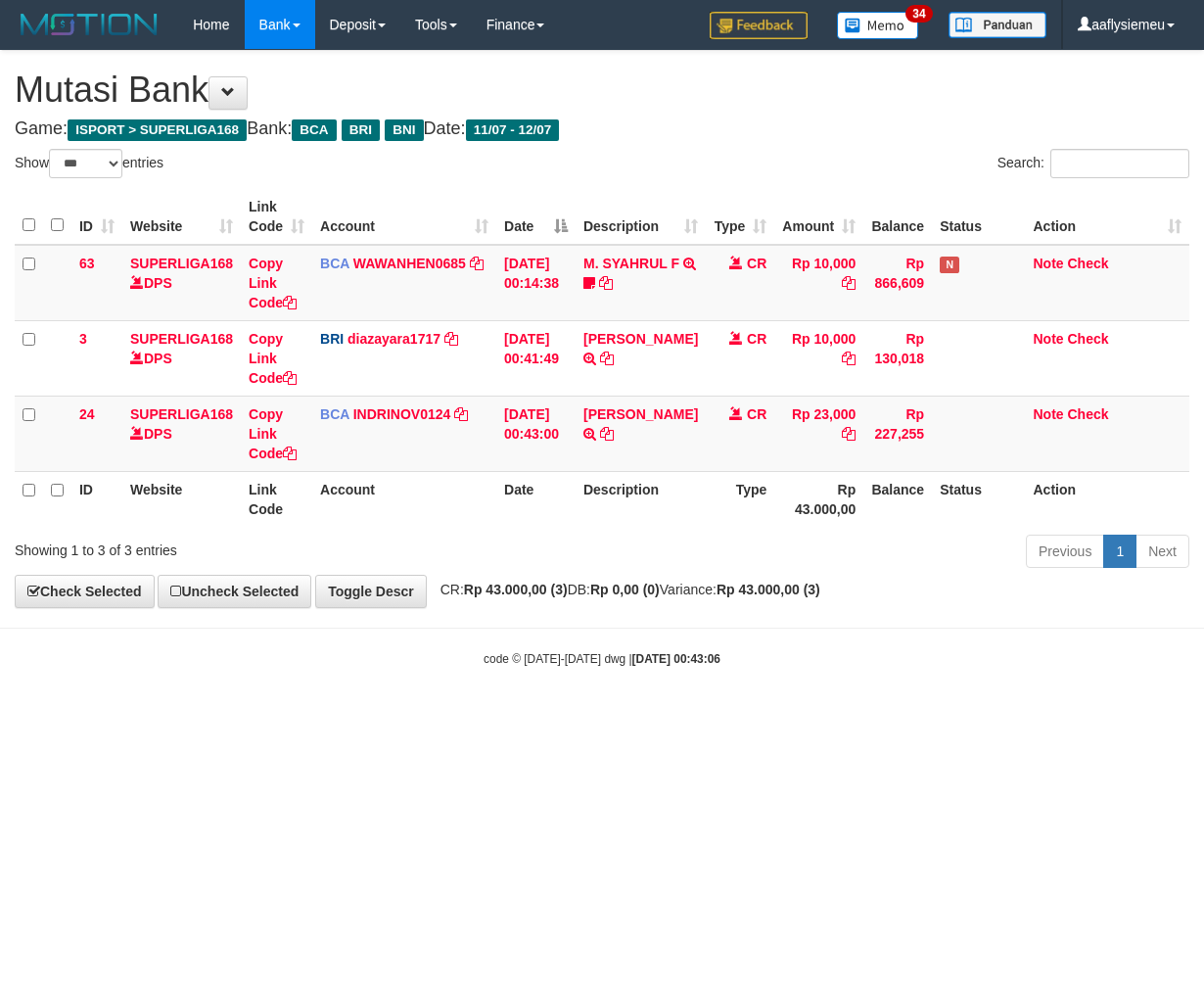 scroll, scrollTop: 0, scrollLeft: 0, axis: both 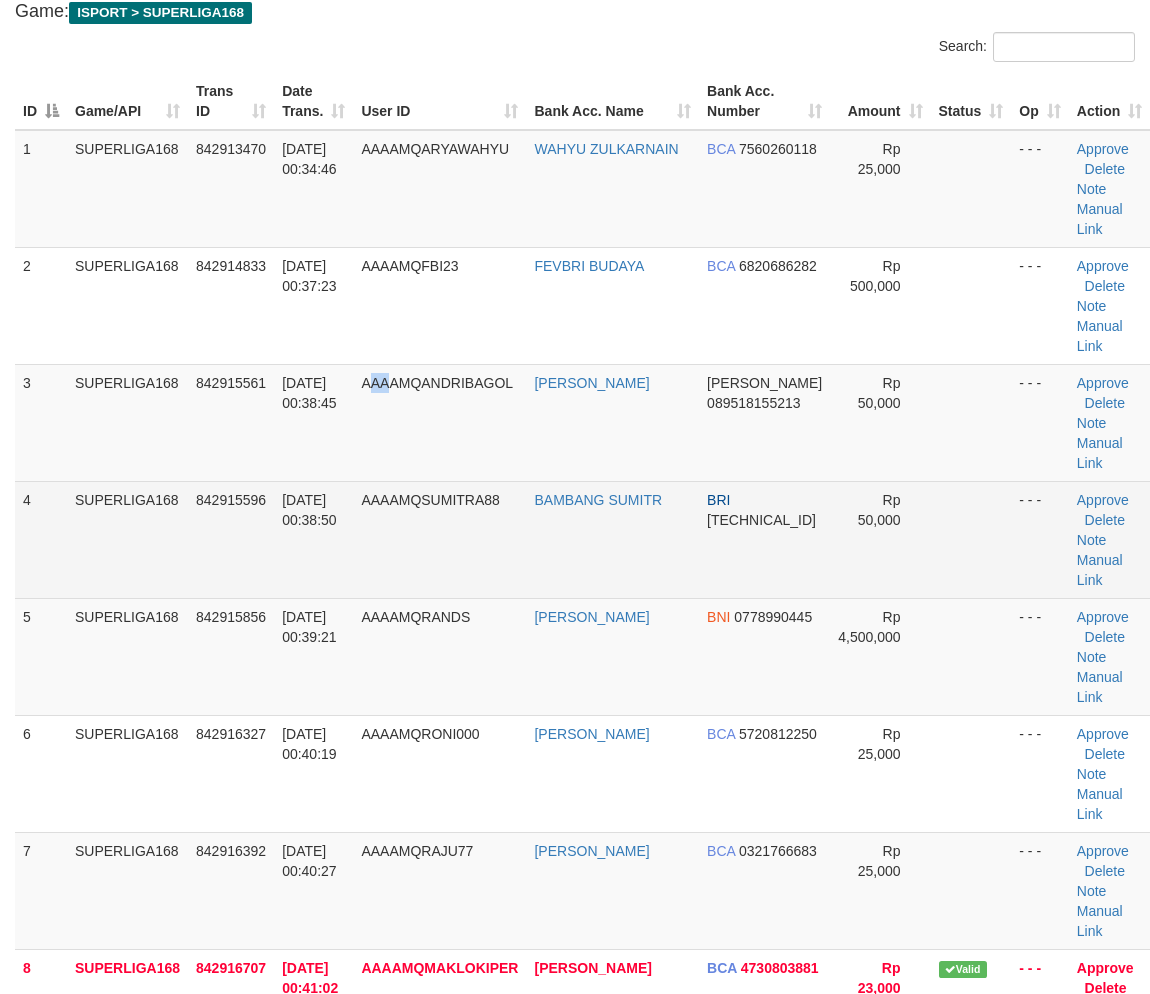 drag, startPoint x: 397, startPoint y: 466, endPoint x: 390, endPoint y: 480, distance: 15.652476 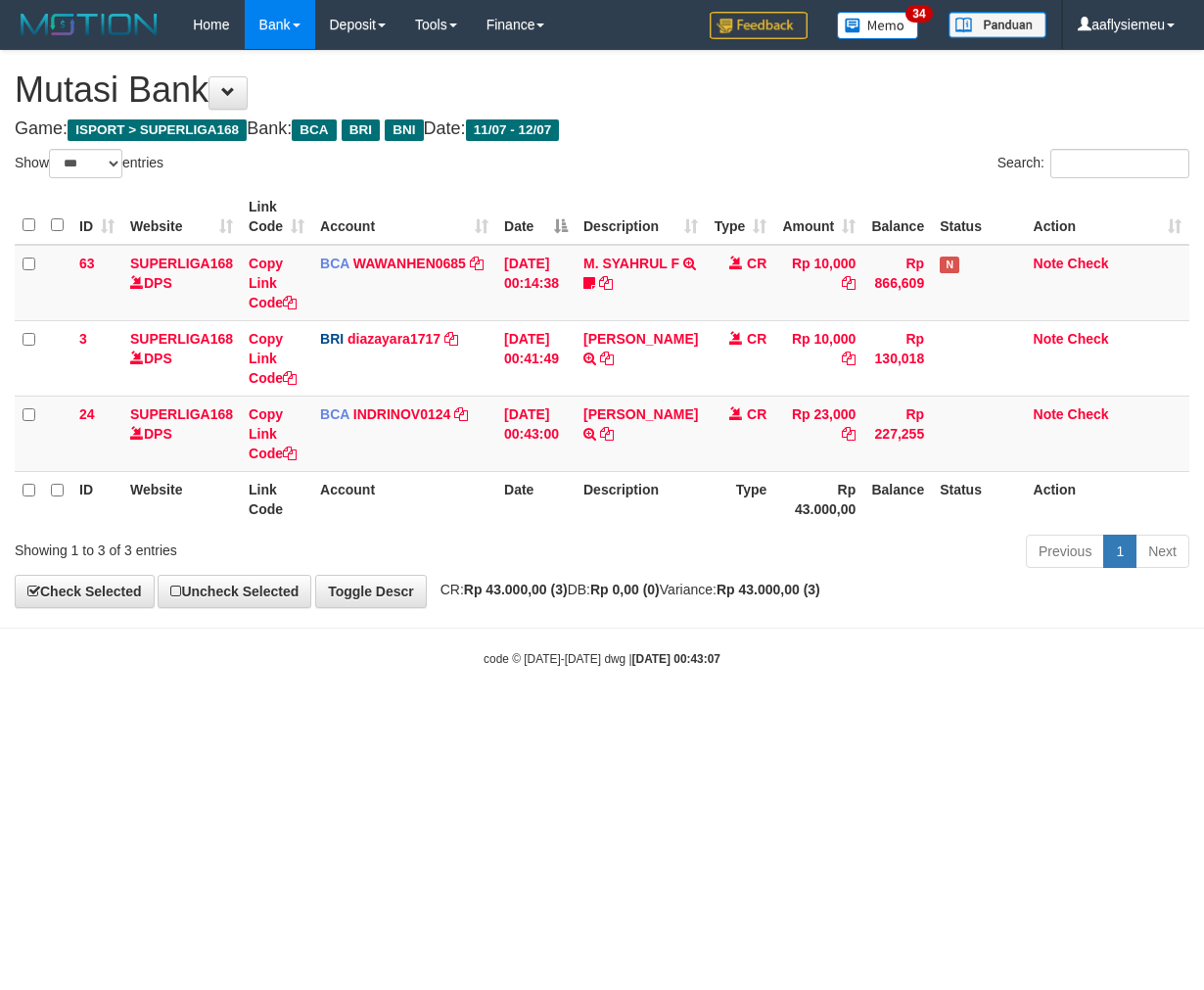 select on "***" 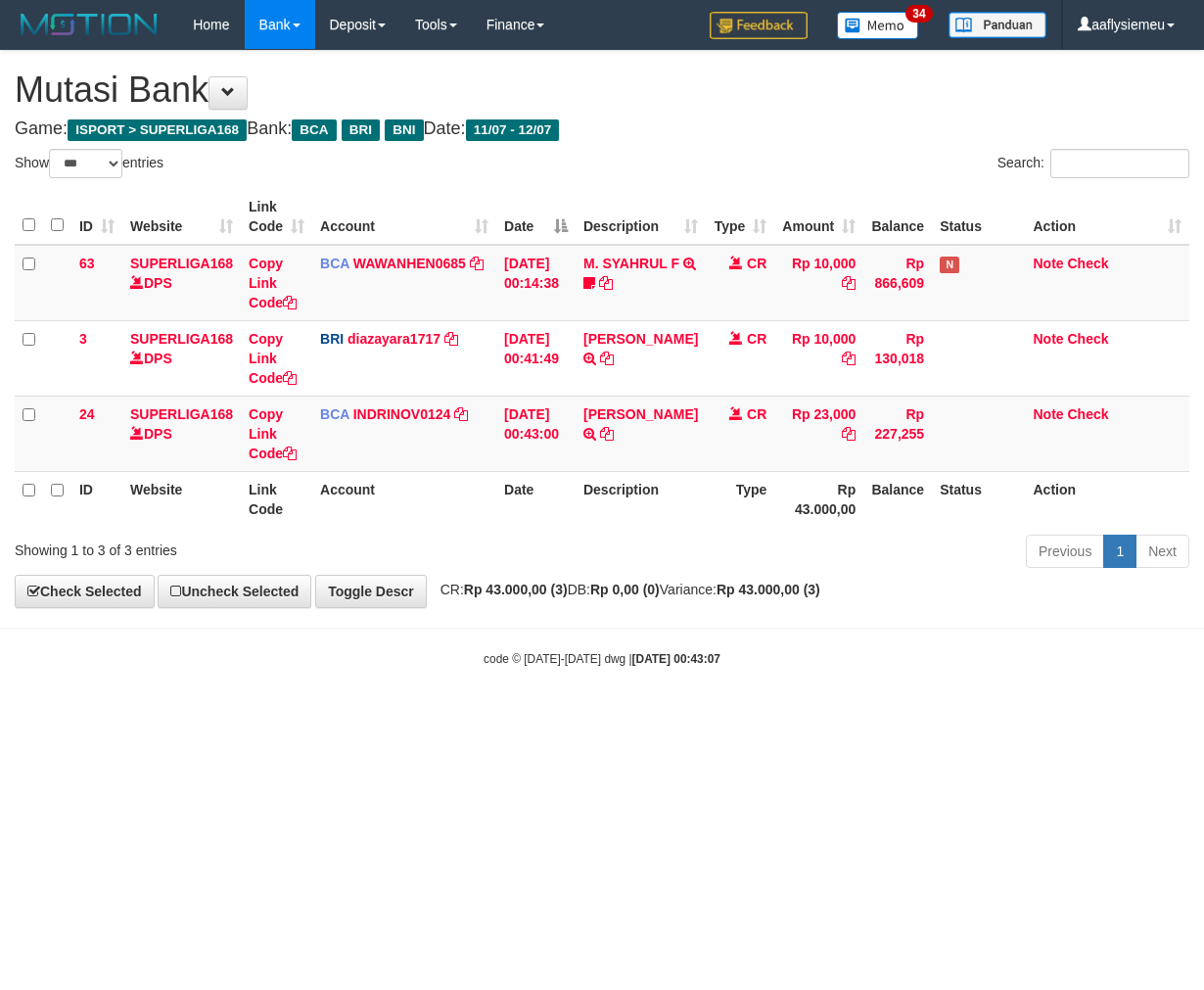scroll, scrollTop: 0, scrollLeft: 0, axis: both 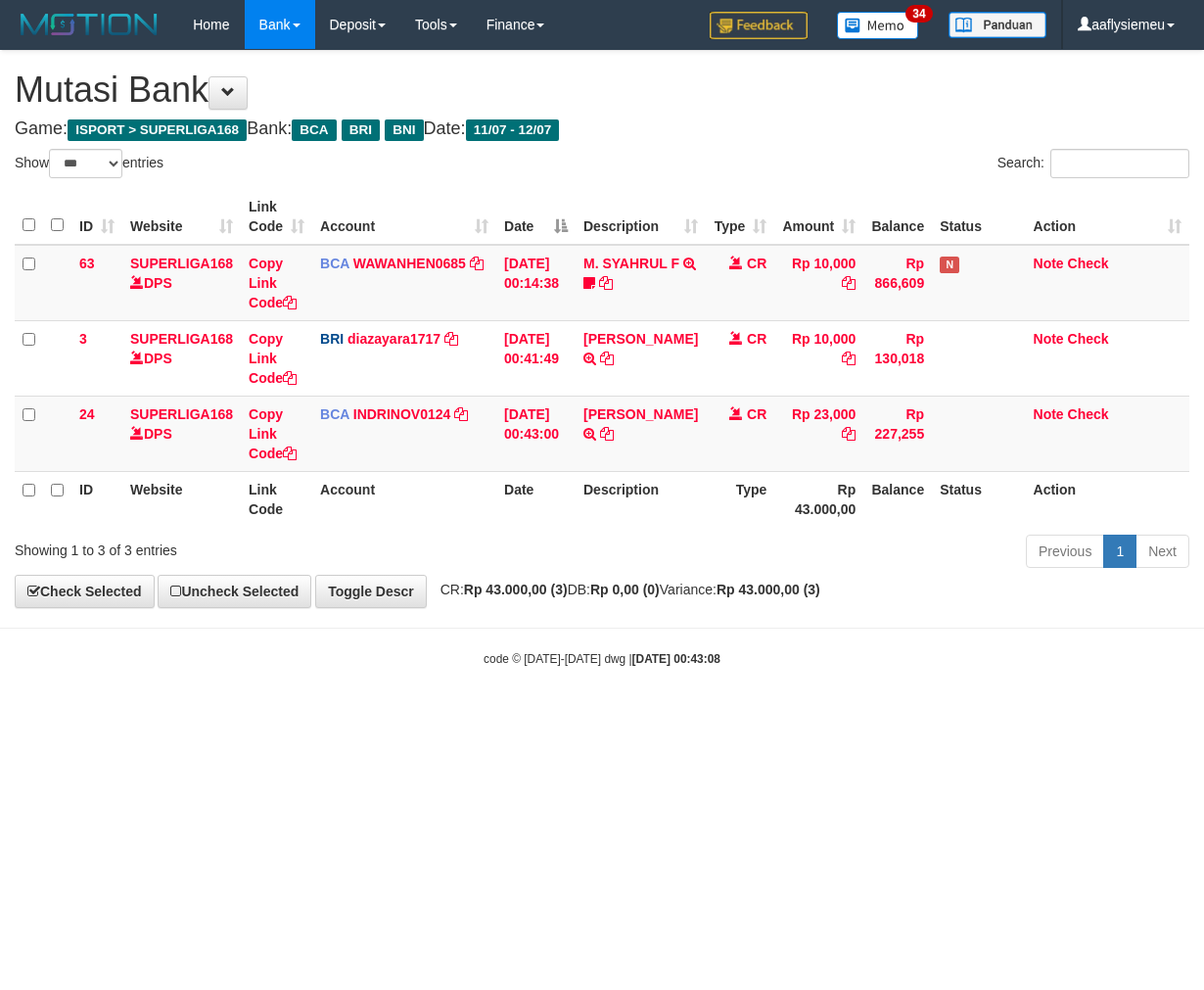 select on "***" 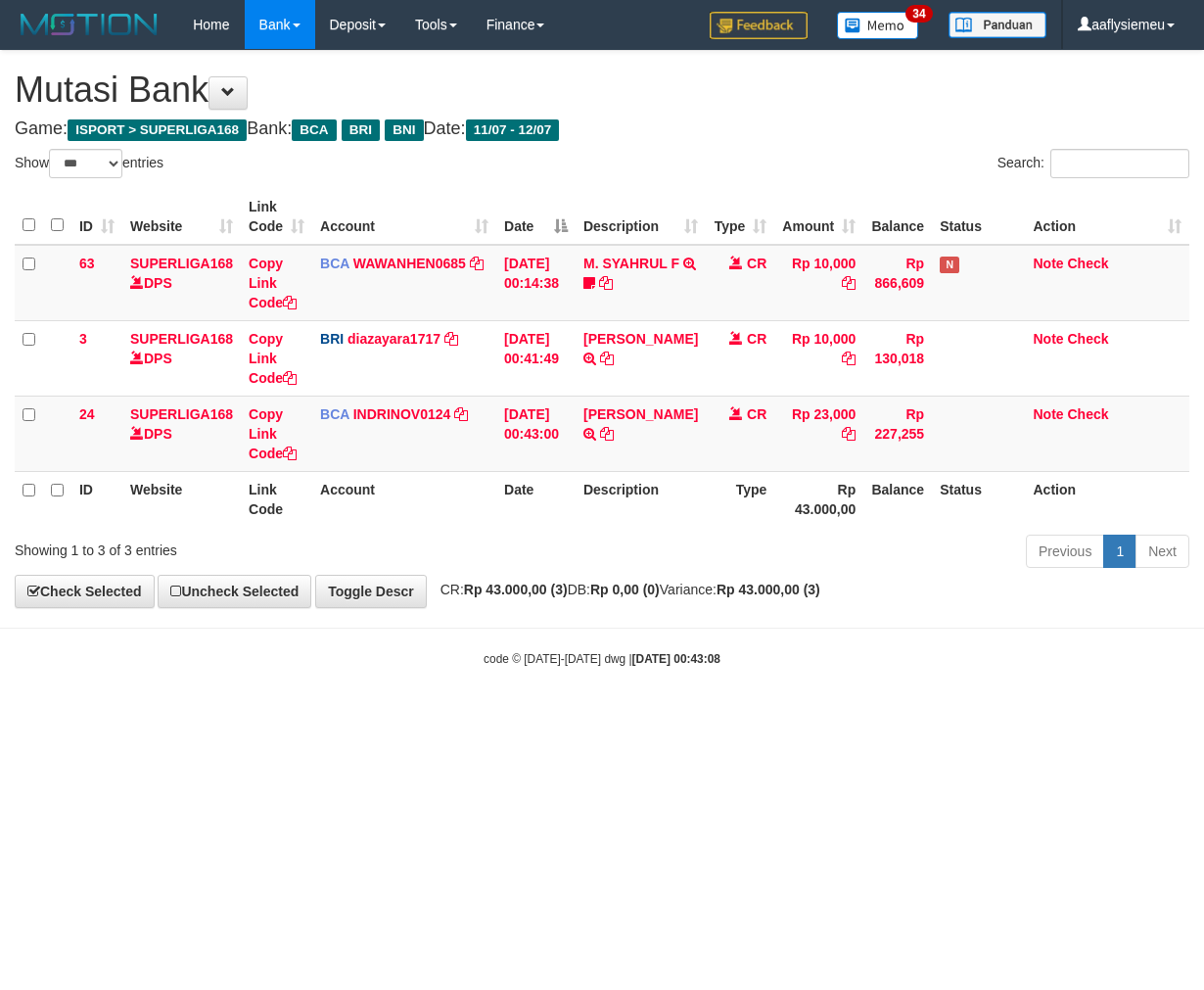 scroll, scrollTop: 0, scrollLeft: 0, axis: both 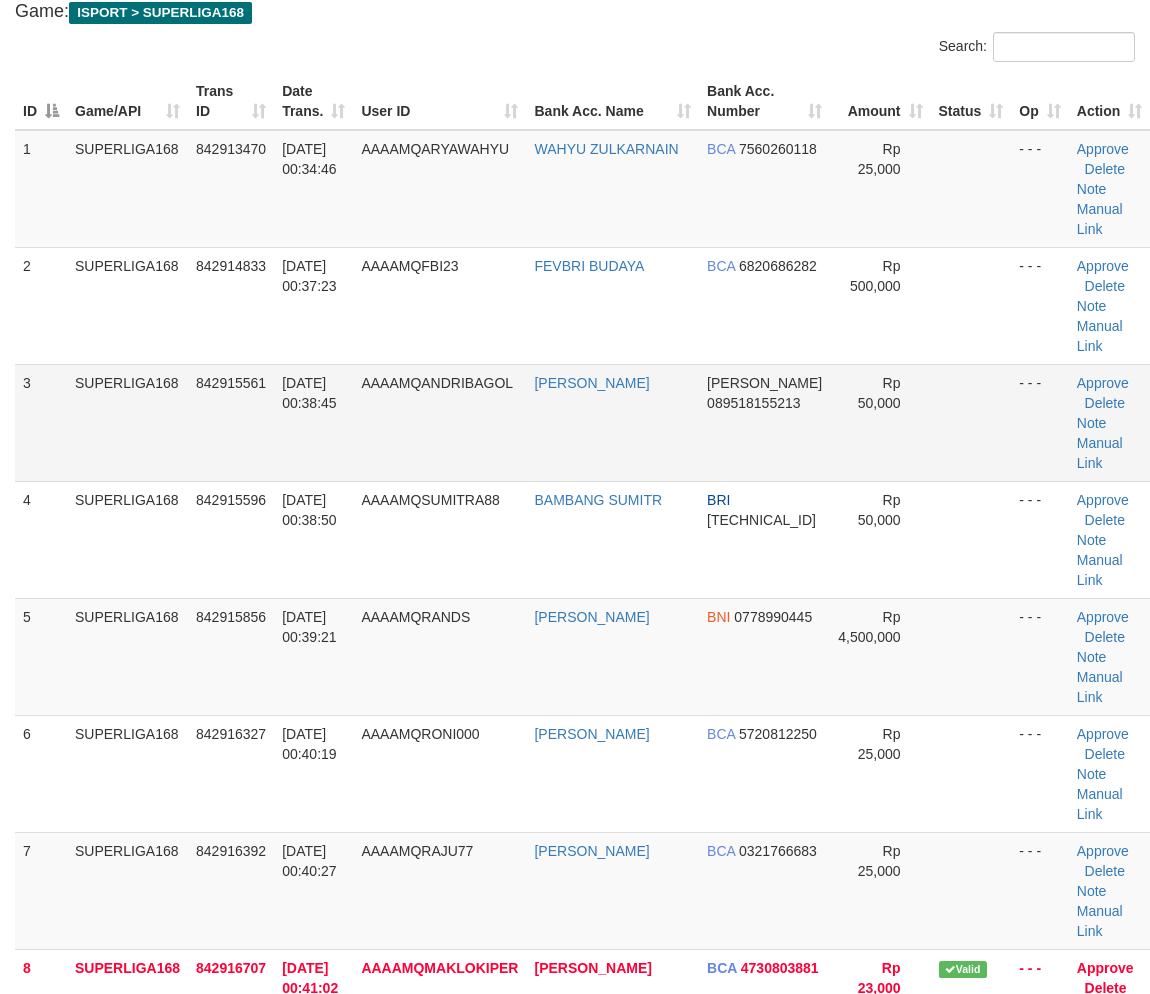 drag, startPoint x: 140, startPoint y: 455, endPoint x: 7, endPoint y: 496, distance: 139.17615 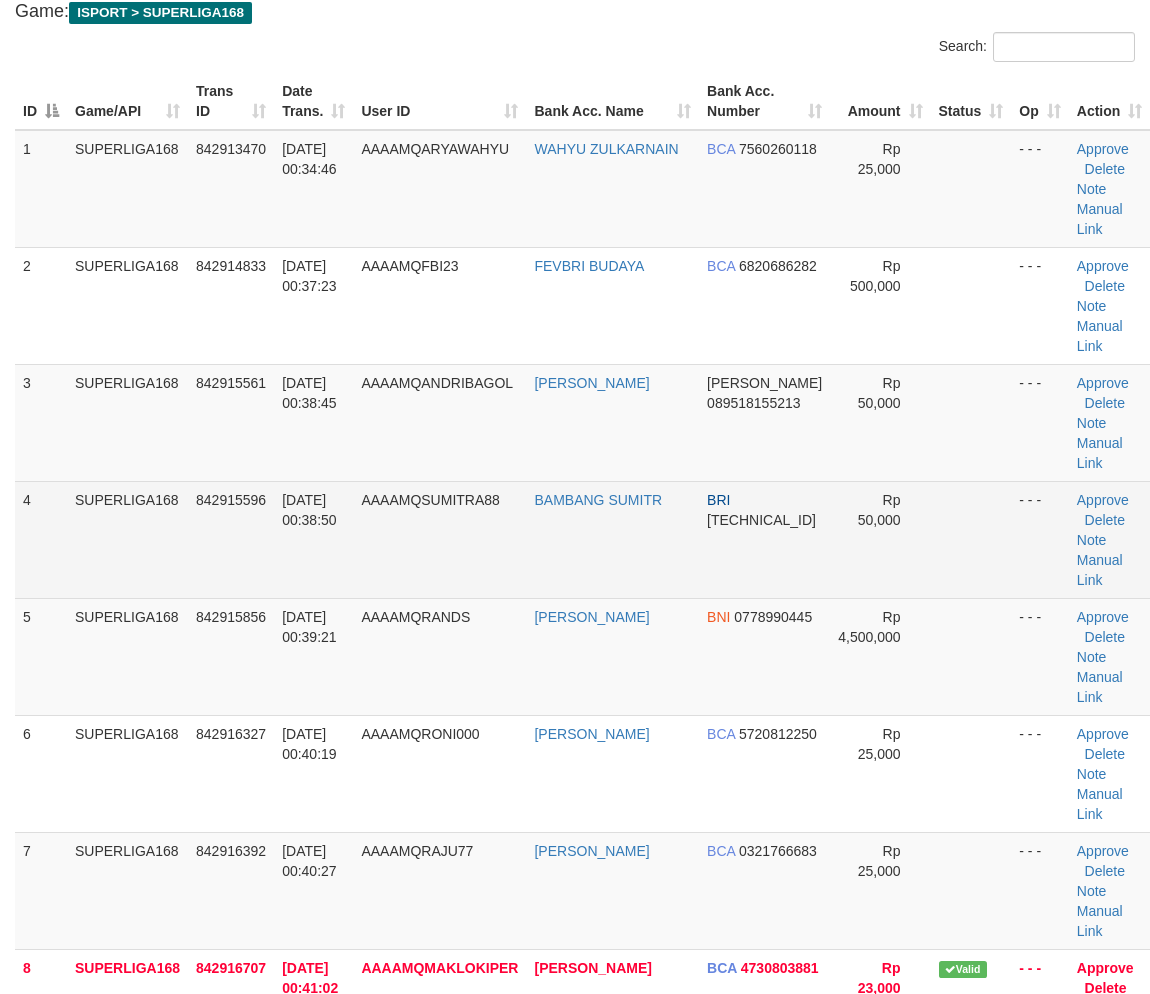 click on "4" at bounding box center [41, 539] 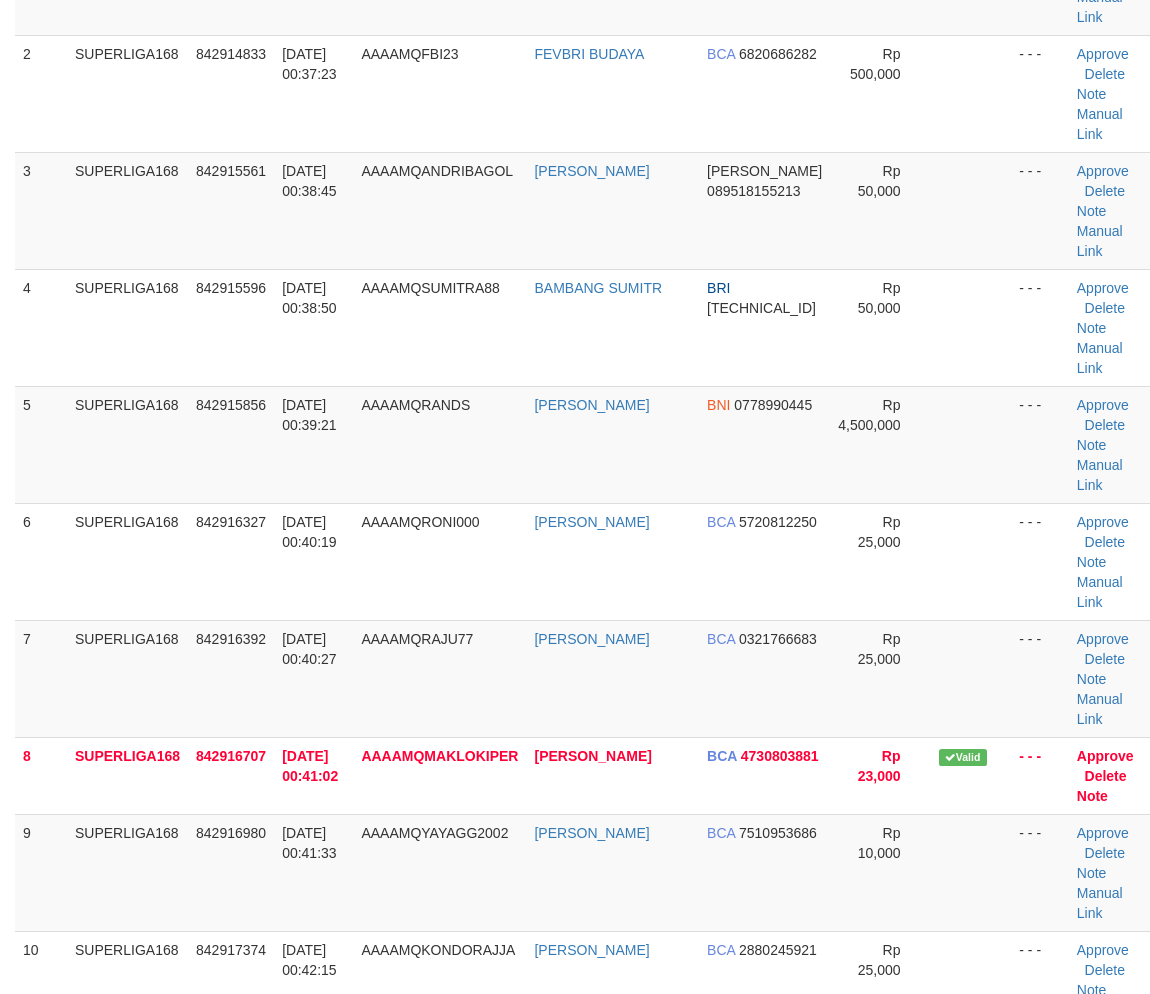 scroll, scrollTop: 453, scrollLeft: 0, axis: vertical 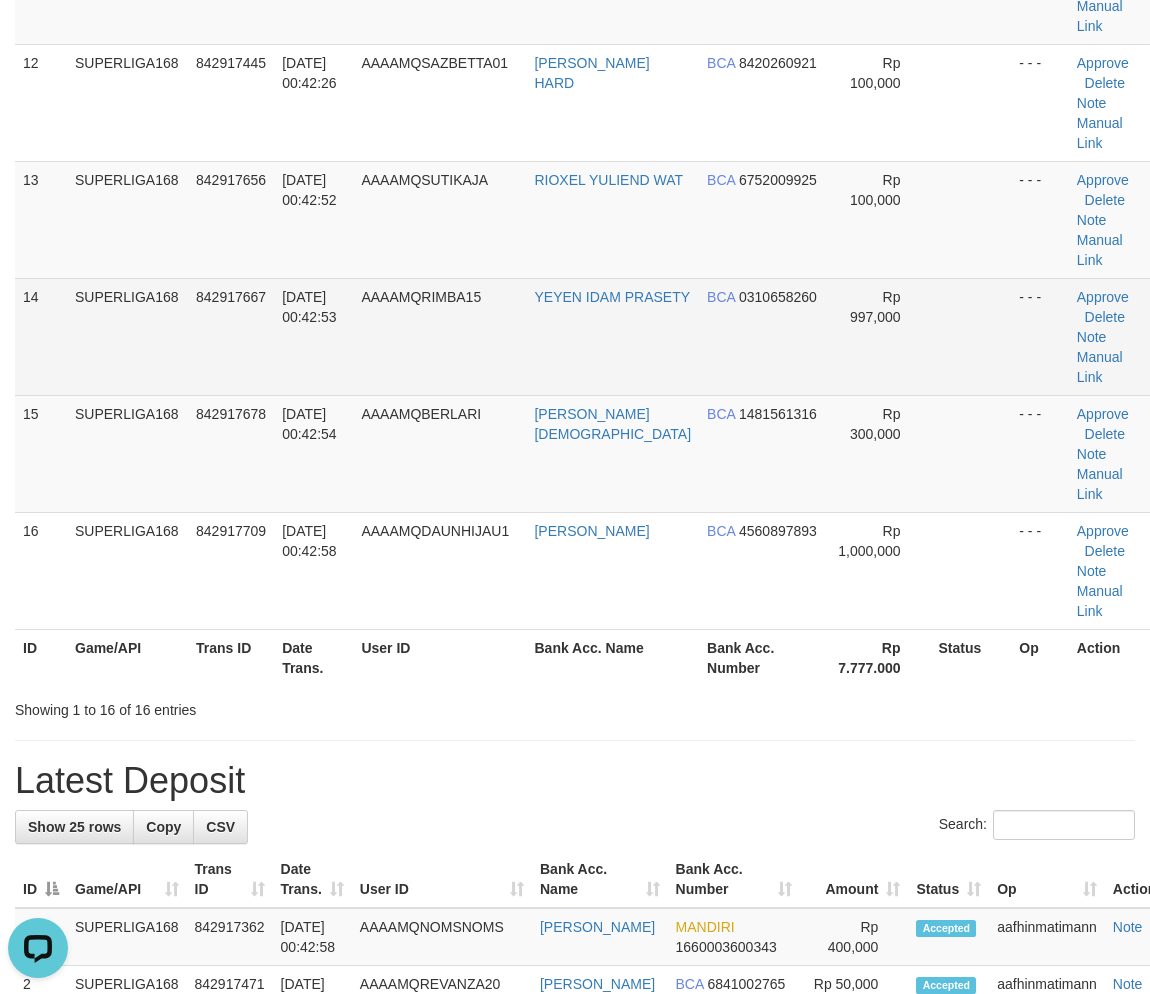 click on "AAAAMQRIMBA15" at bounding box center [421, 297] 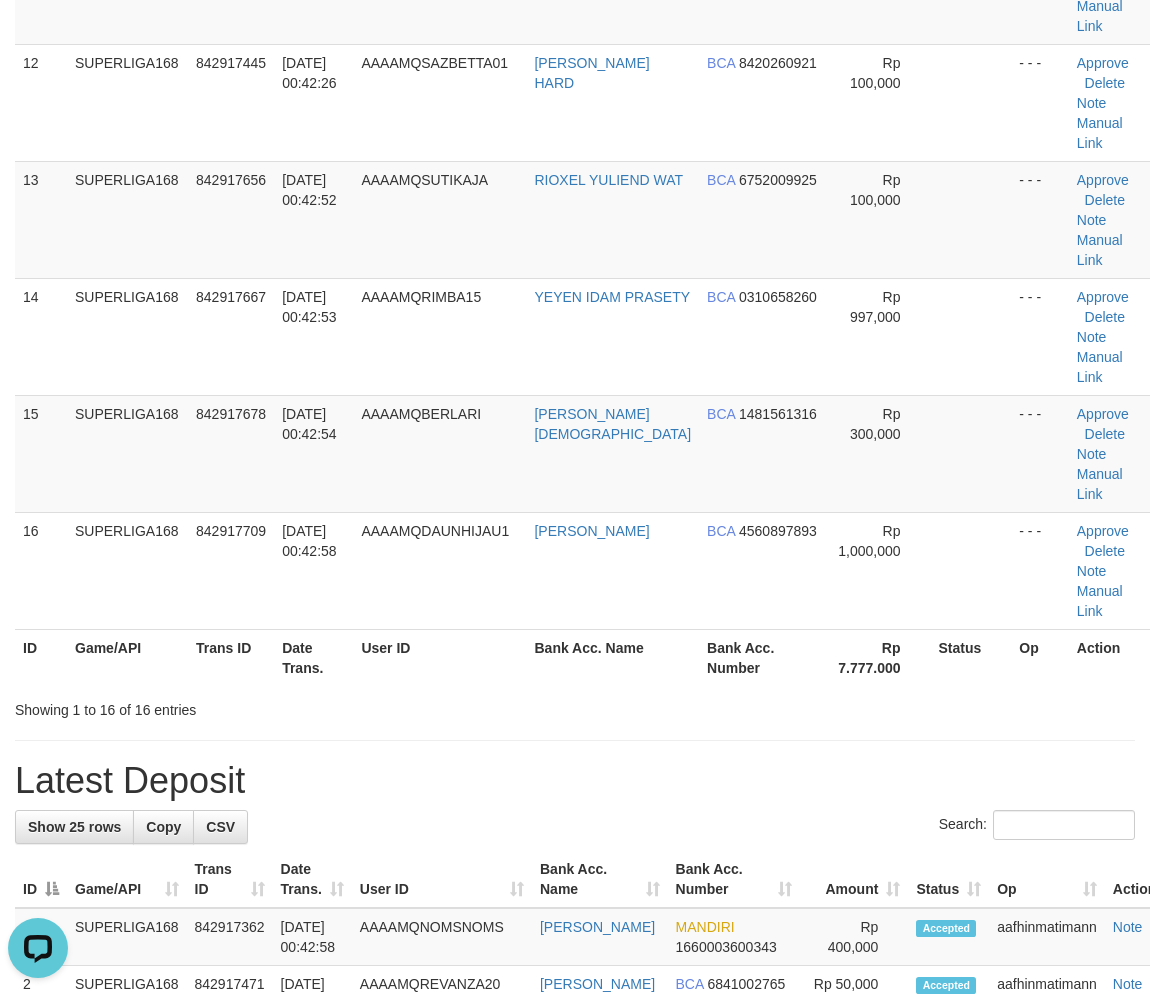 scroll, scrollTop: 665, scrollLeft: 0, axis: vertical 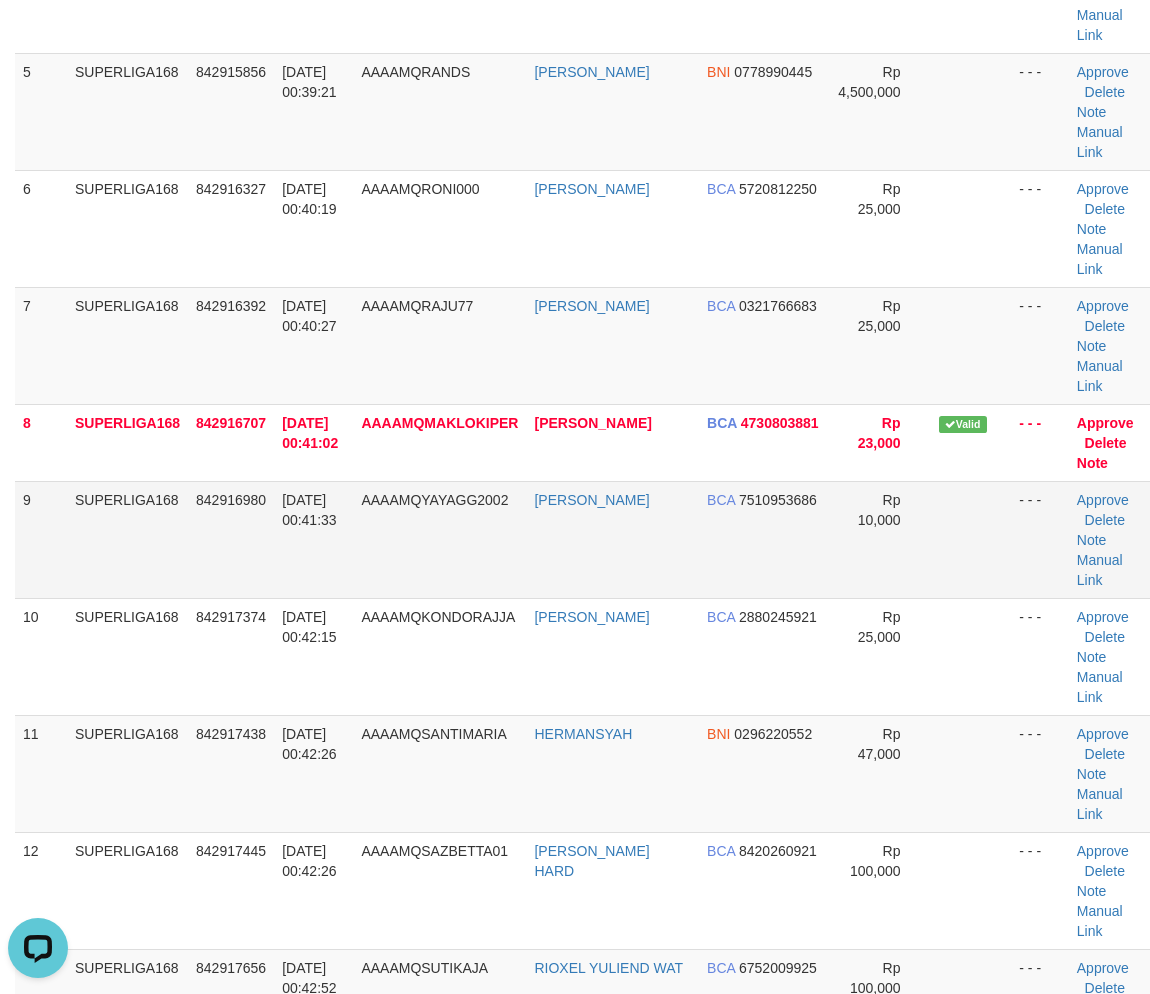 drag, startPoint x: 165, startPoint y: 510, endPoint x: 35, endPoint y: 541, distance: 133.64505 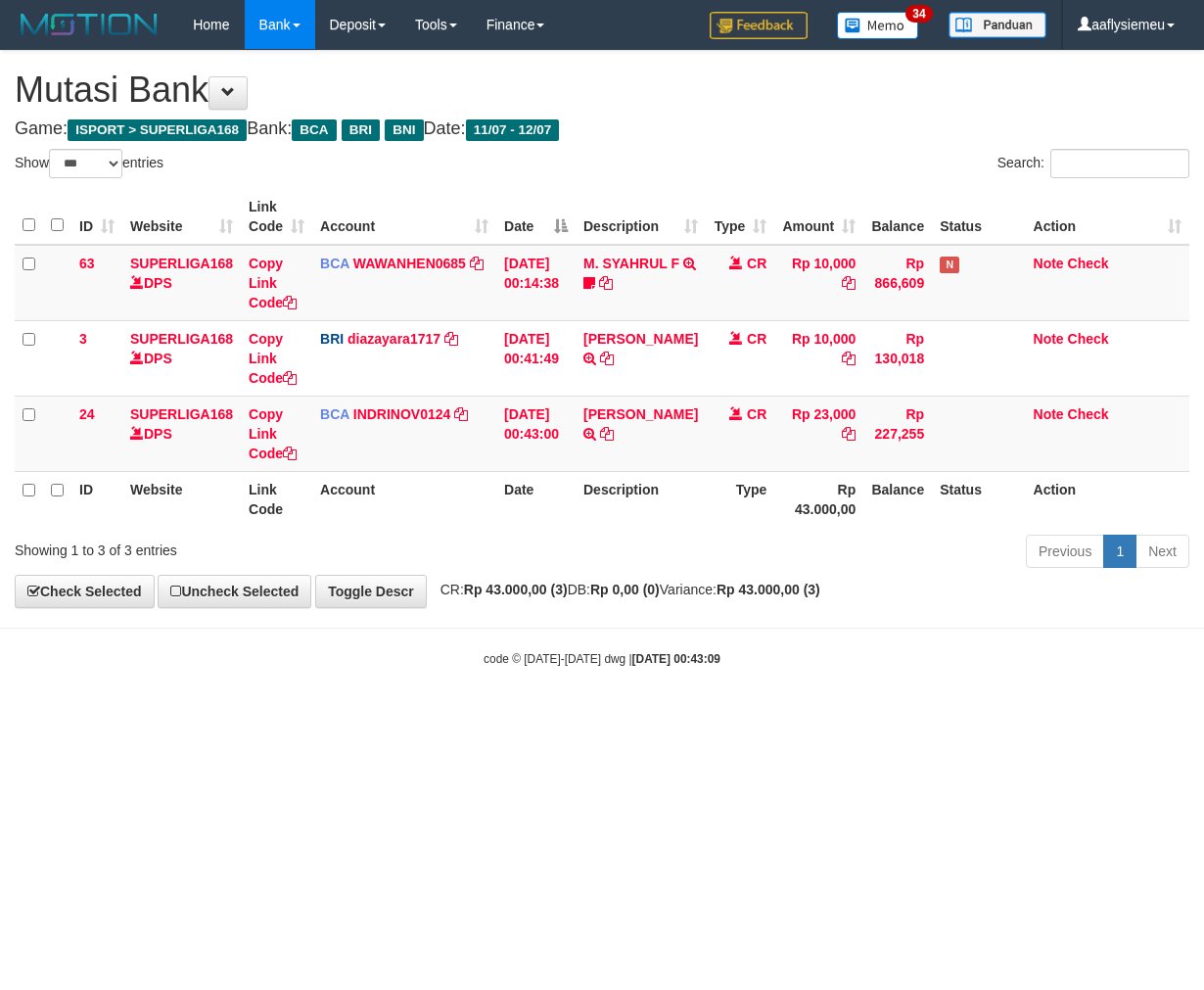 select on "***" 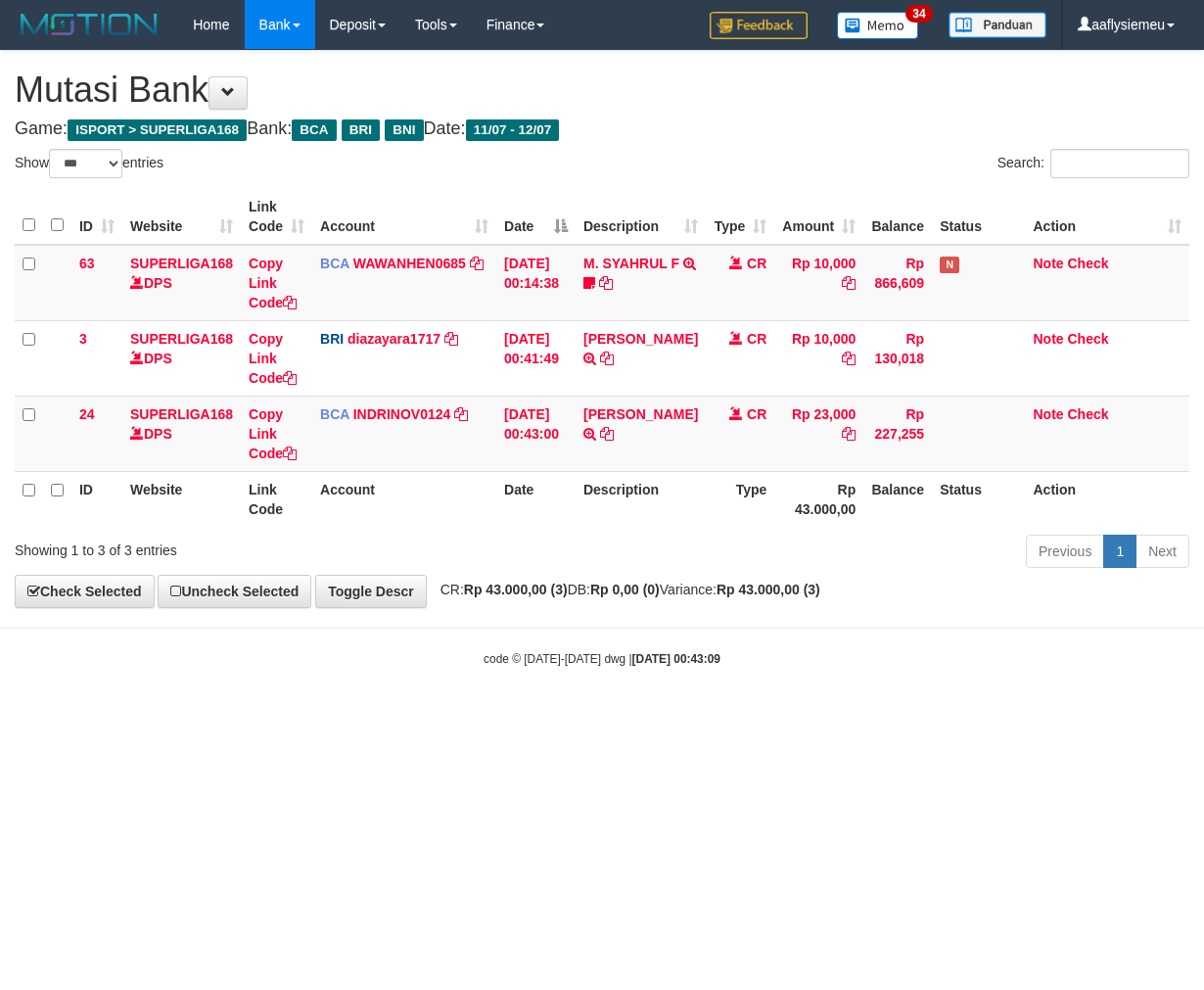 scroll, scrollTop: 0, scrollLeft: 0, axis: both 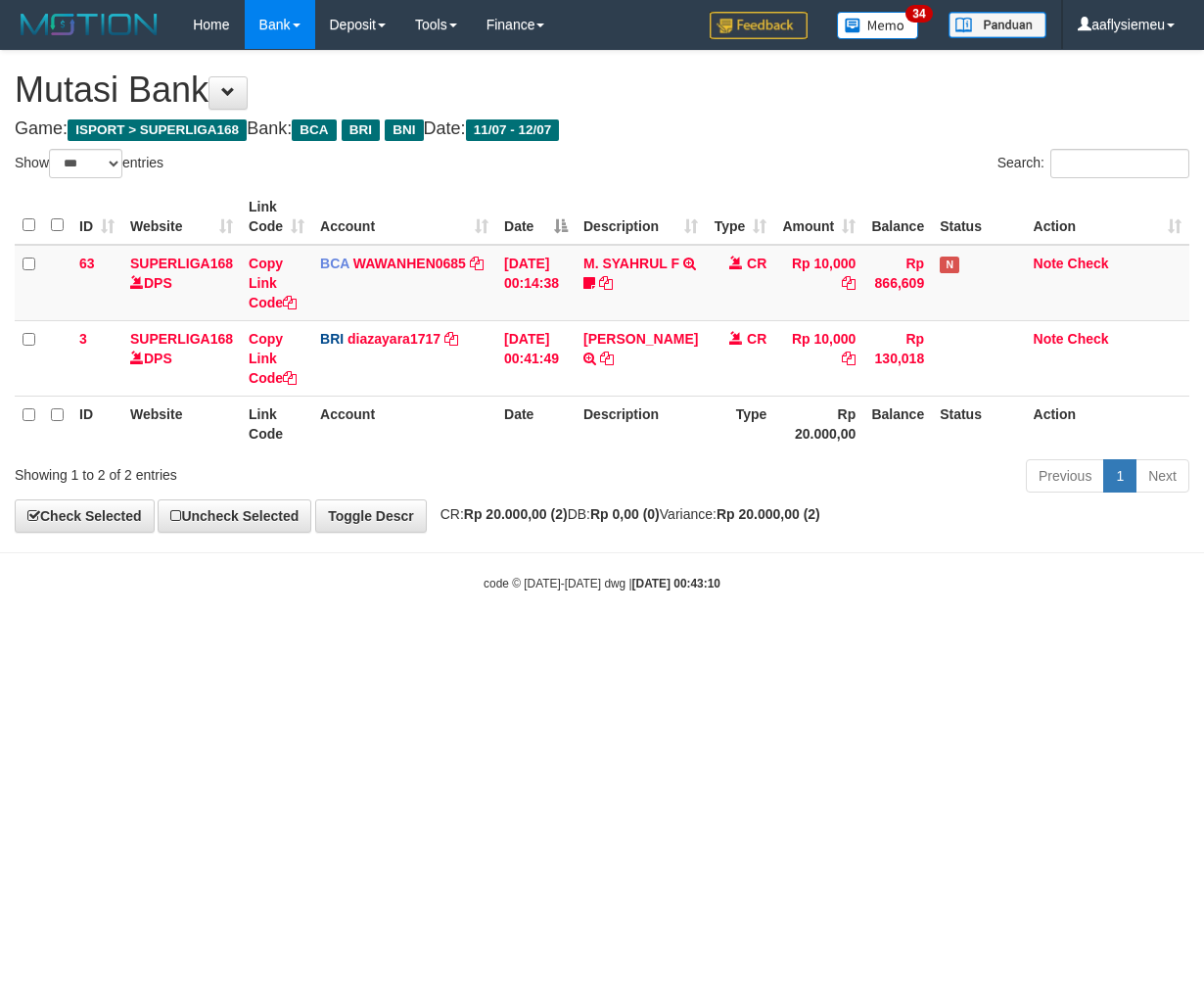 select on "***" 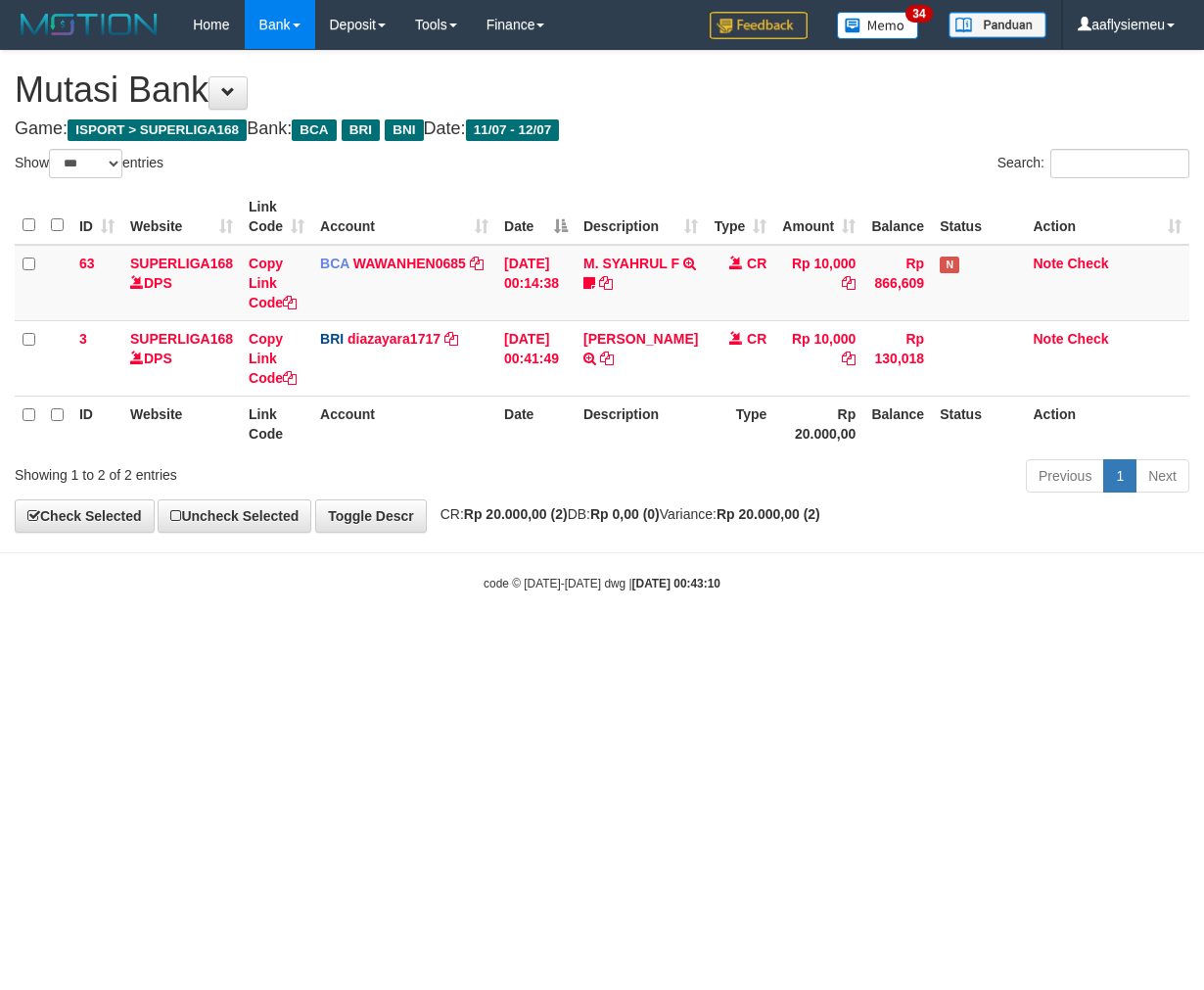 scroll, scrollTop: 0, scrollLeft: 0, axis: both 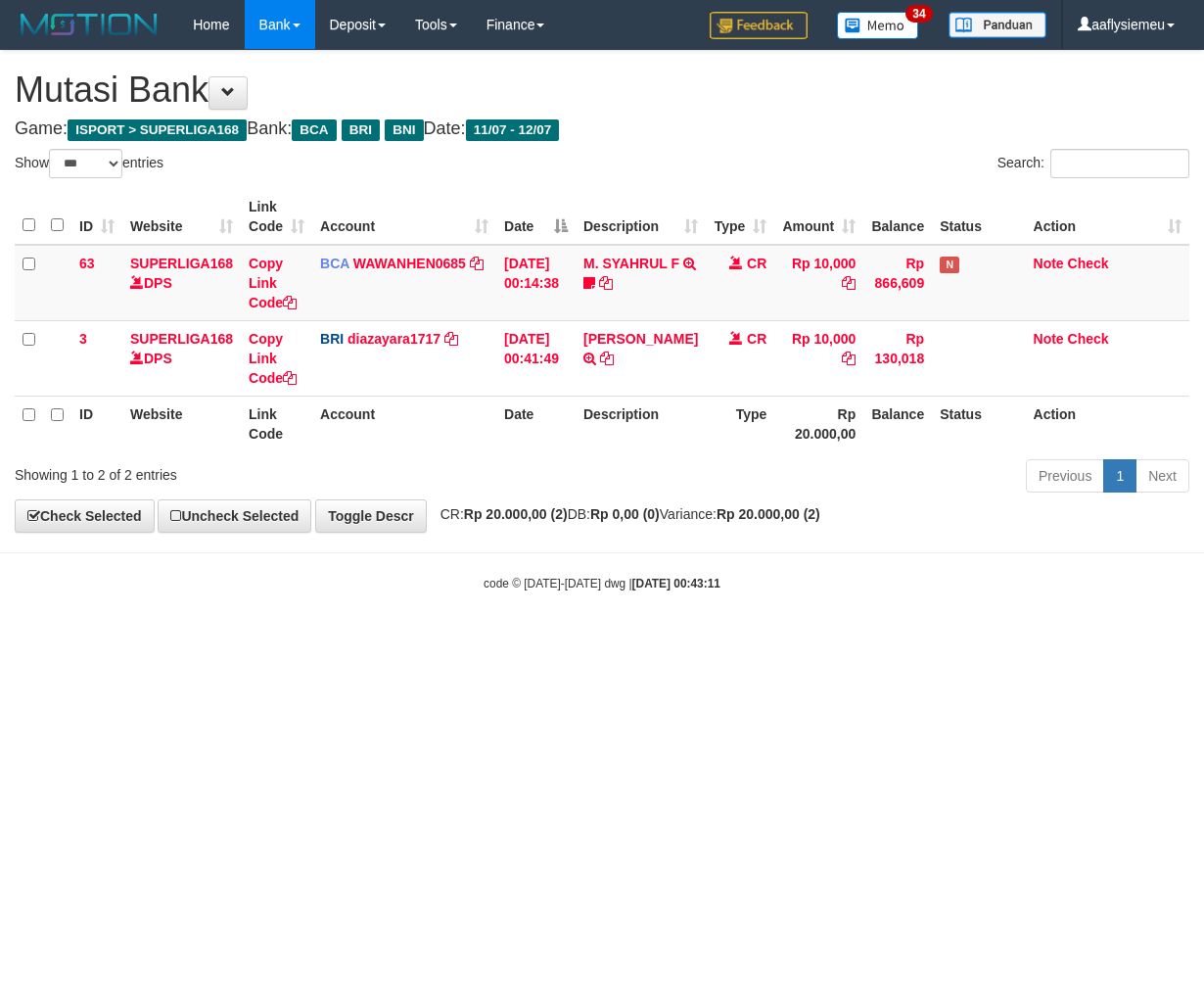 select on "***" 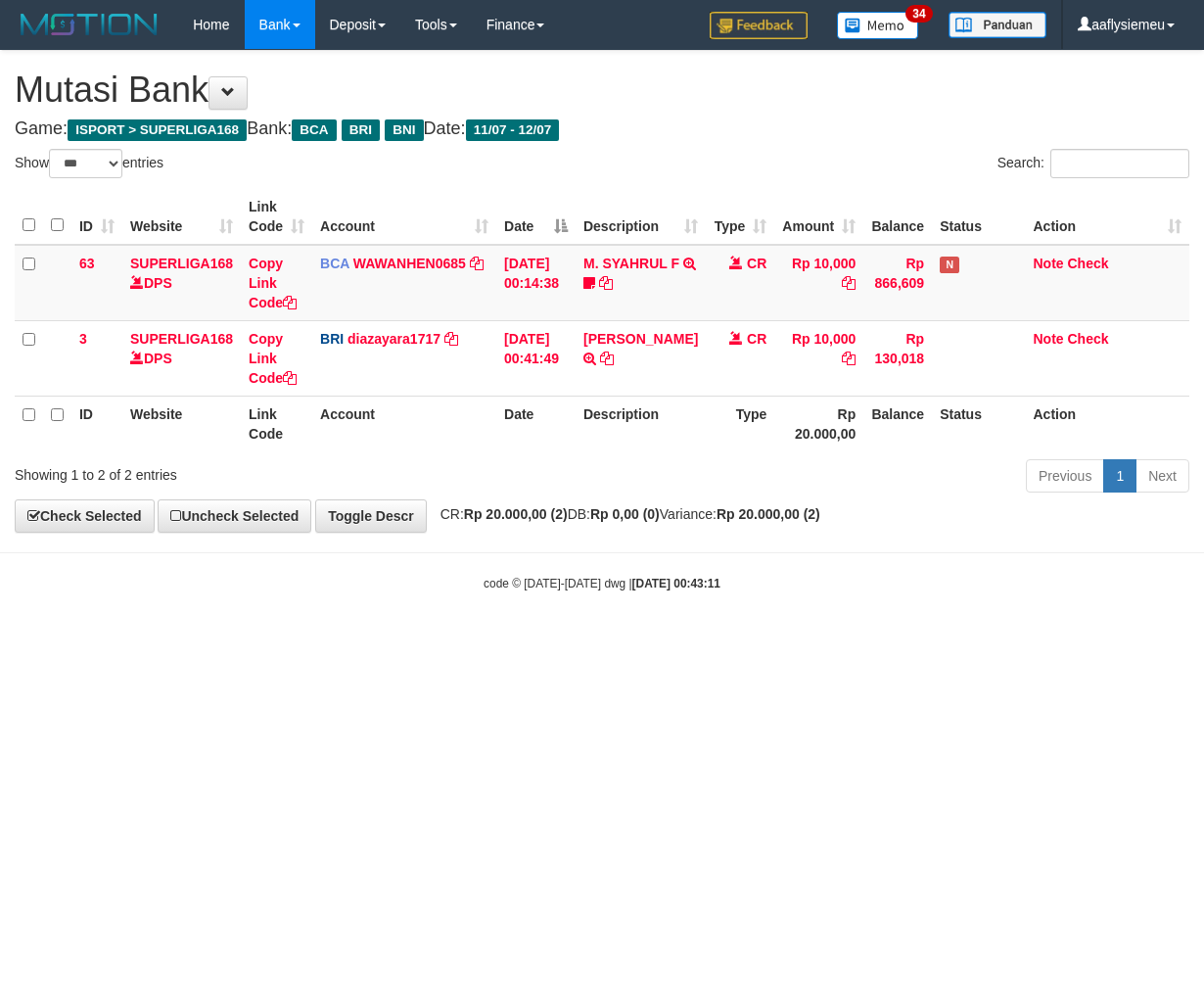 scroll, scrollTop: 0, scrollLeft: 0, axis: both 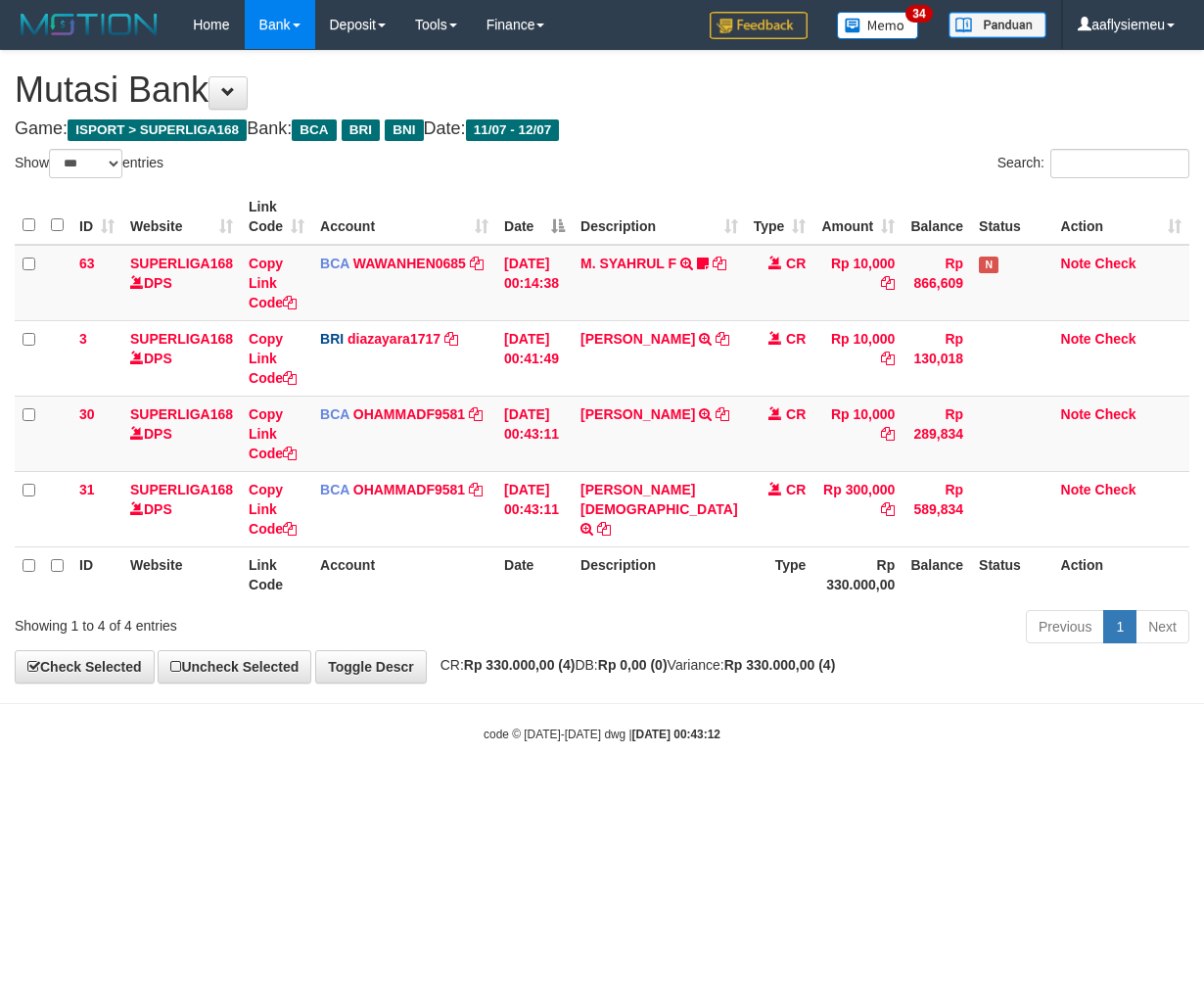 select on "***" 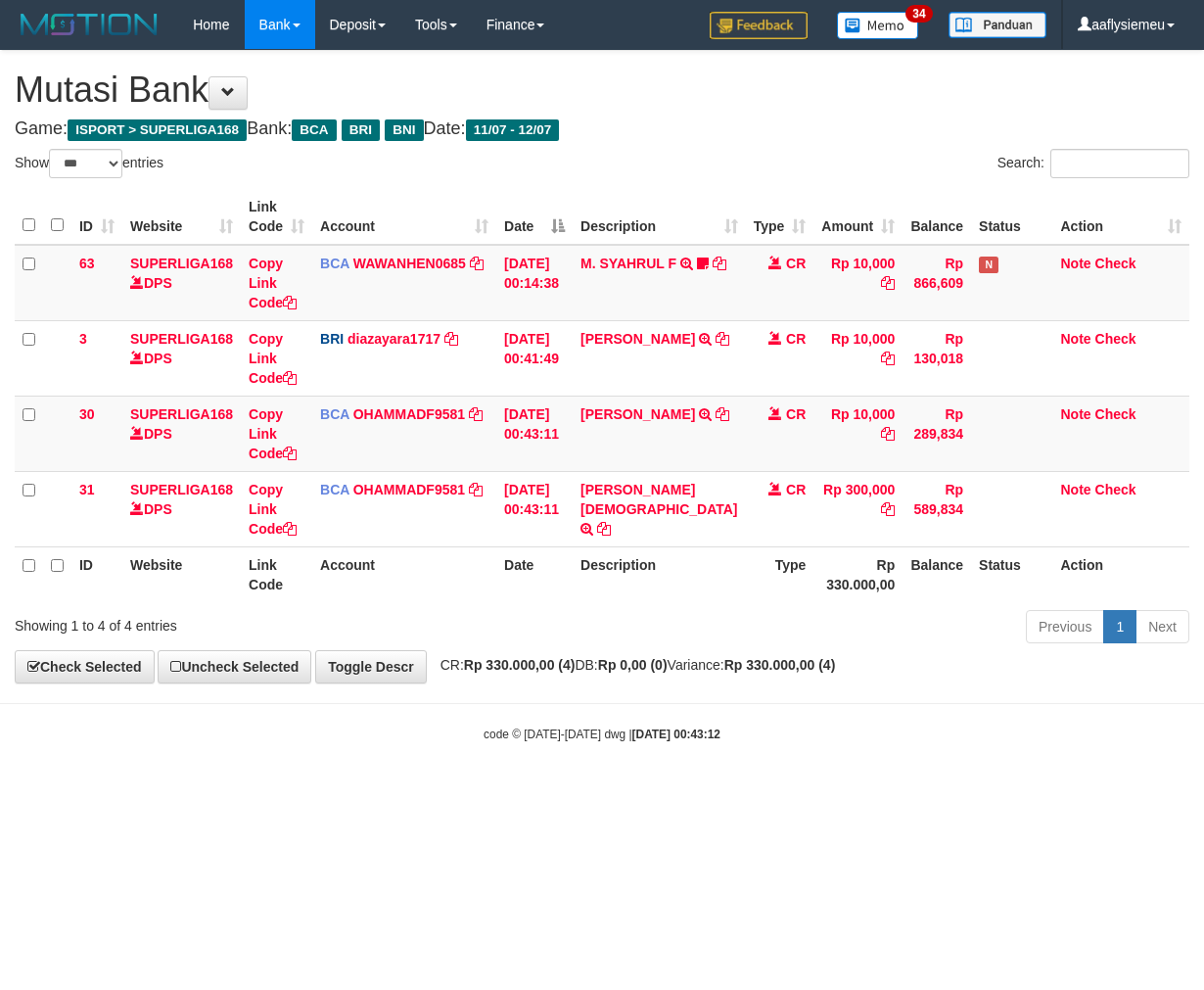 scroll, scrollTop: 0, scrollLeft: 0, axis: both 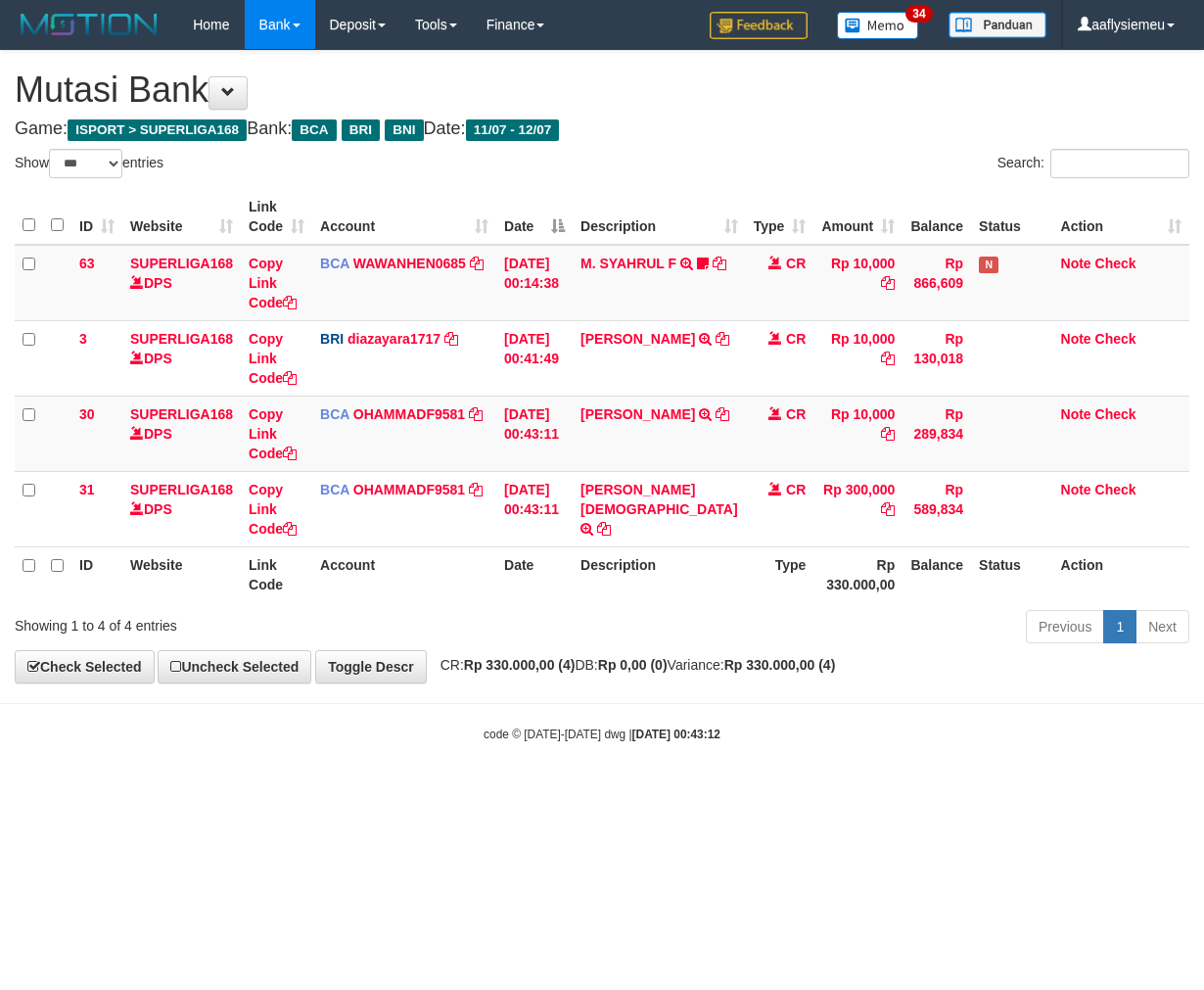 select on "***" 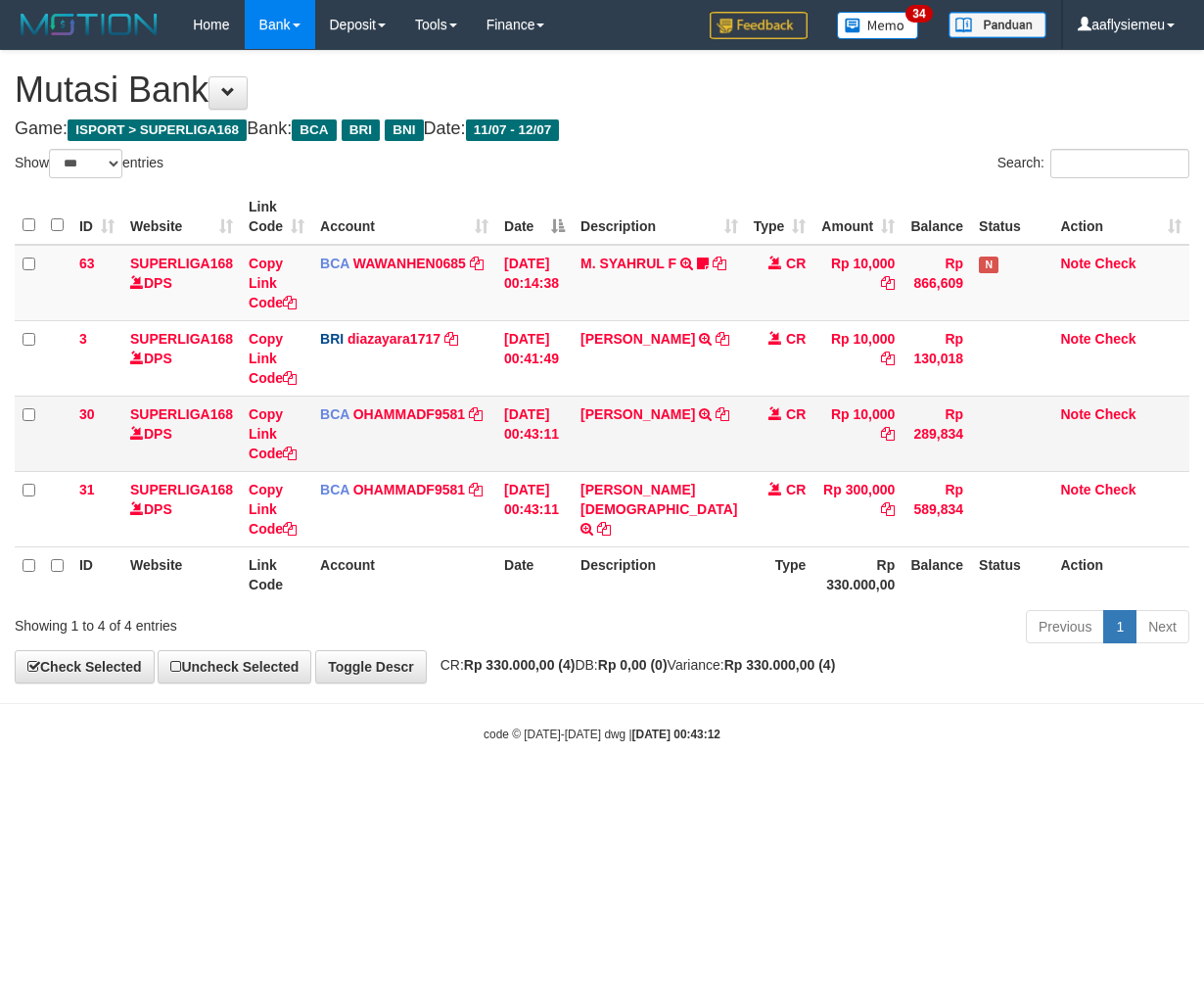 scroll, scrollTop: 0, scrollLeft: 0, axis: both 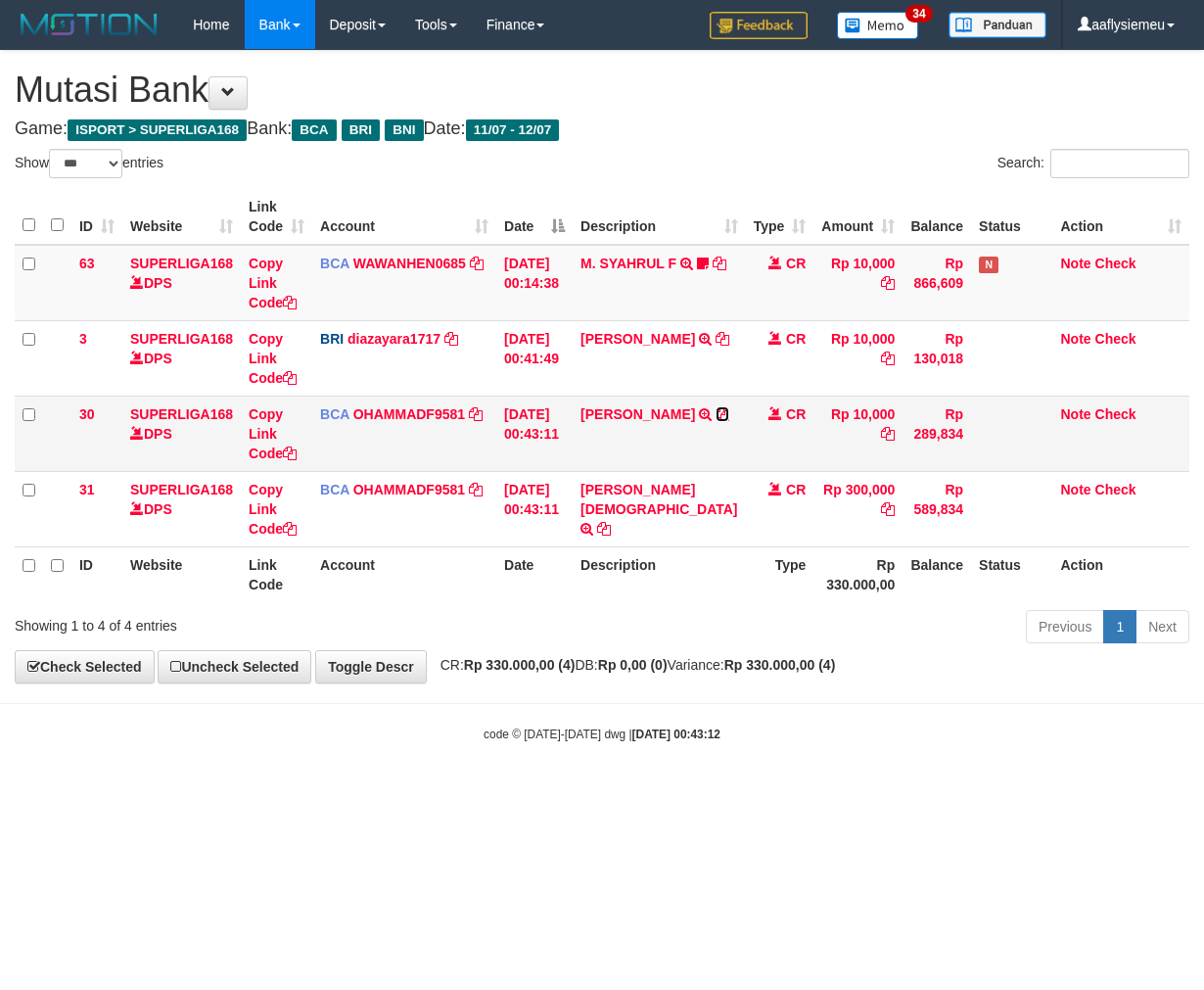 click at bounding box center (722, 414) 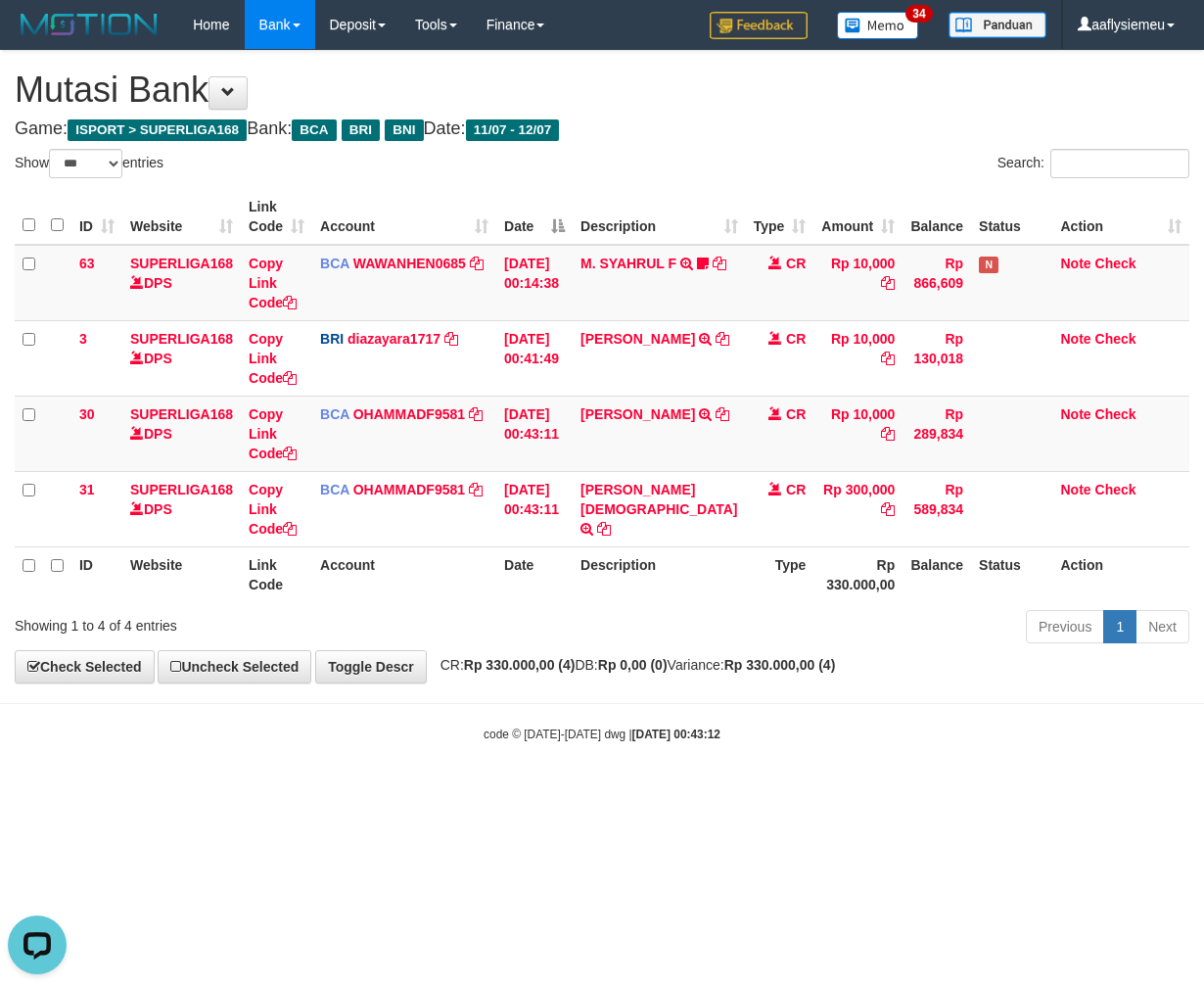 scroll, scrollTop: 0, scrollLeft: 0, axis: both 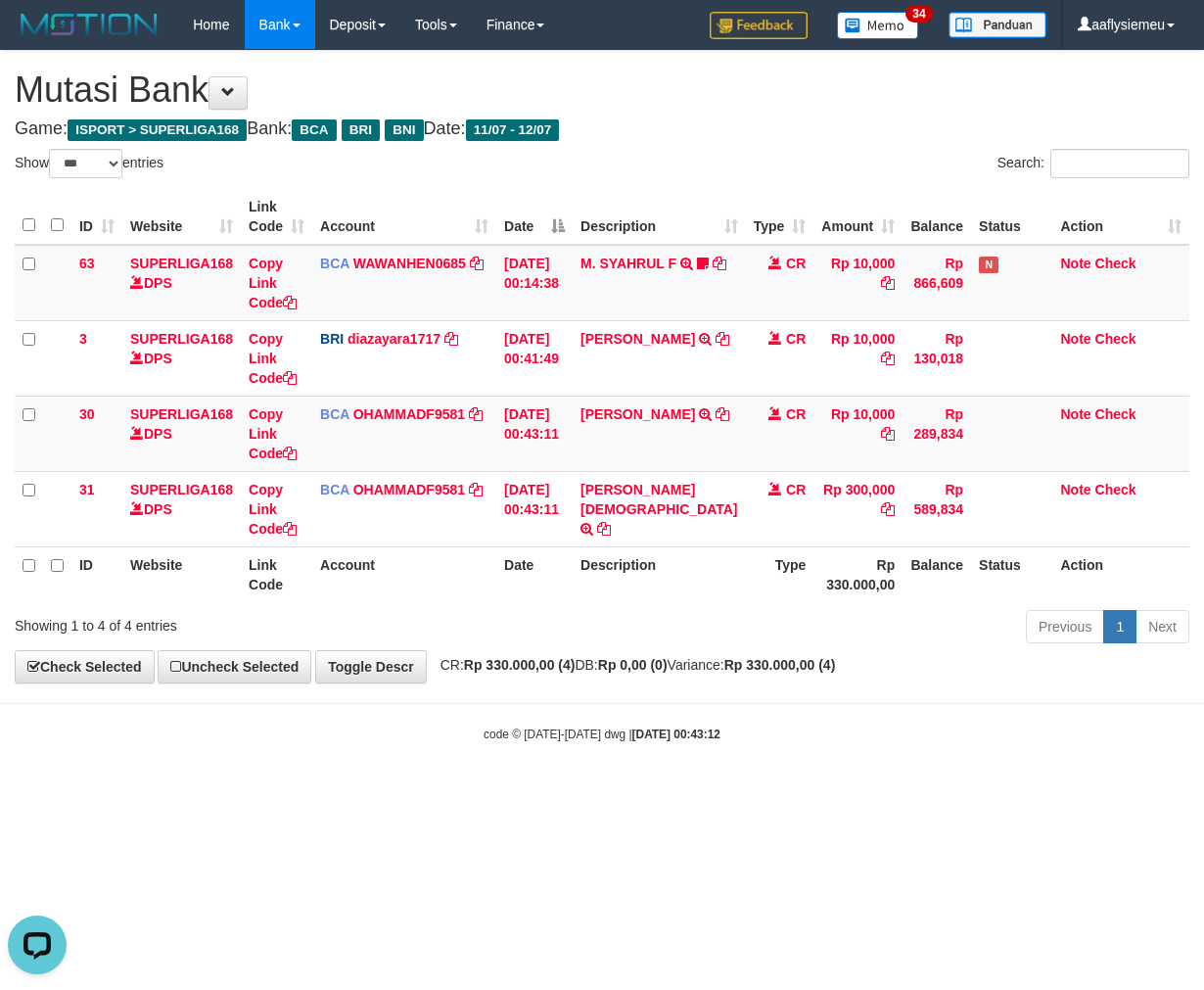 drag, startPoint x: 850, startPoint y: 628, endPoint x: 1114, endPoint y: 584, distance: 267.6416 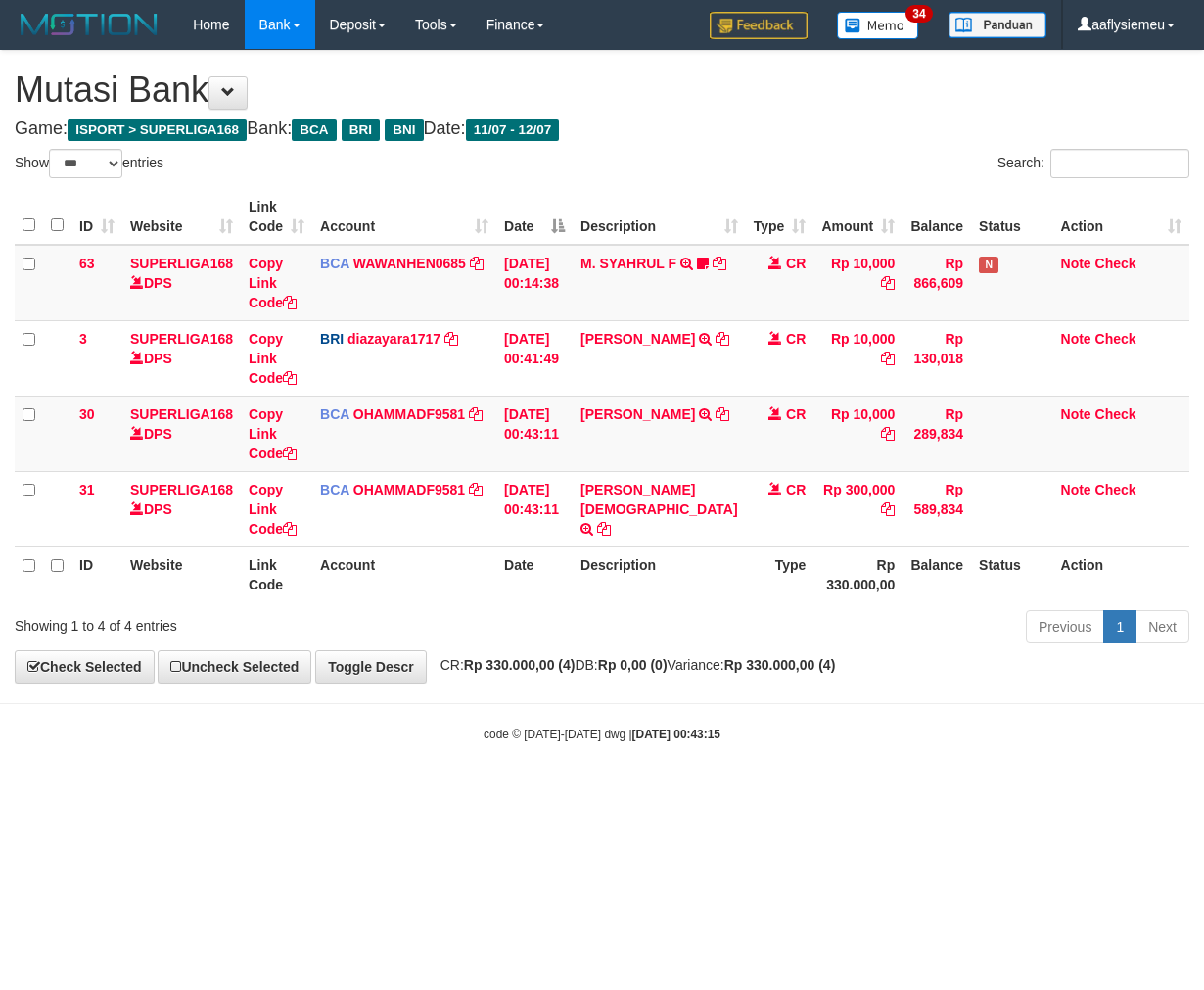 select on "***" 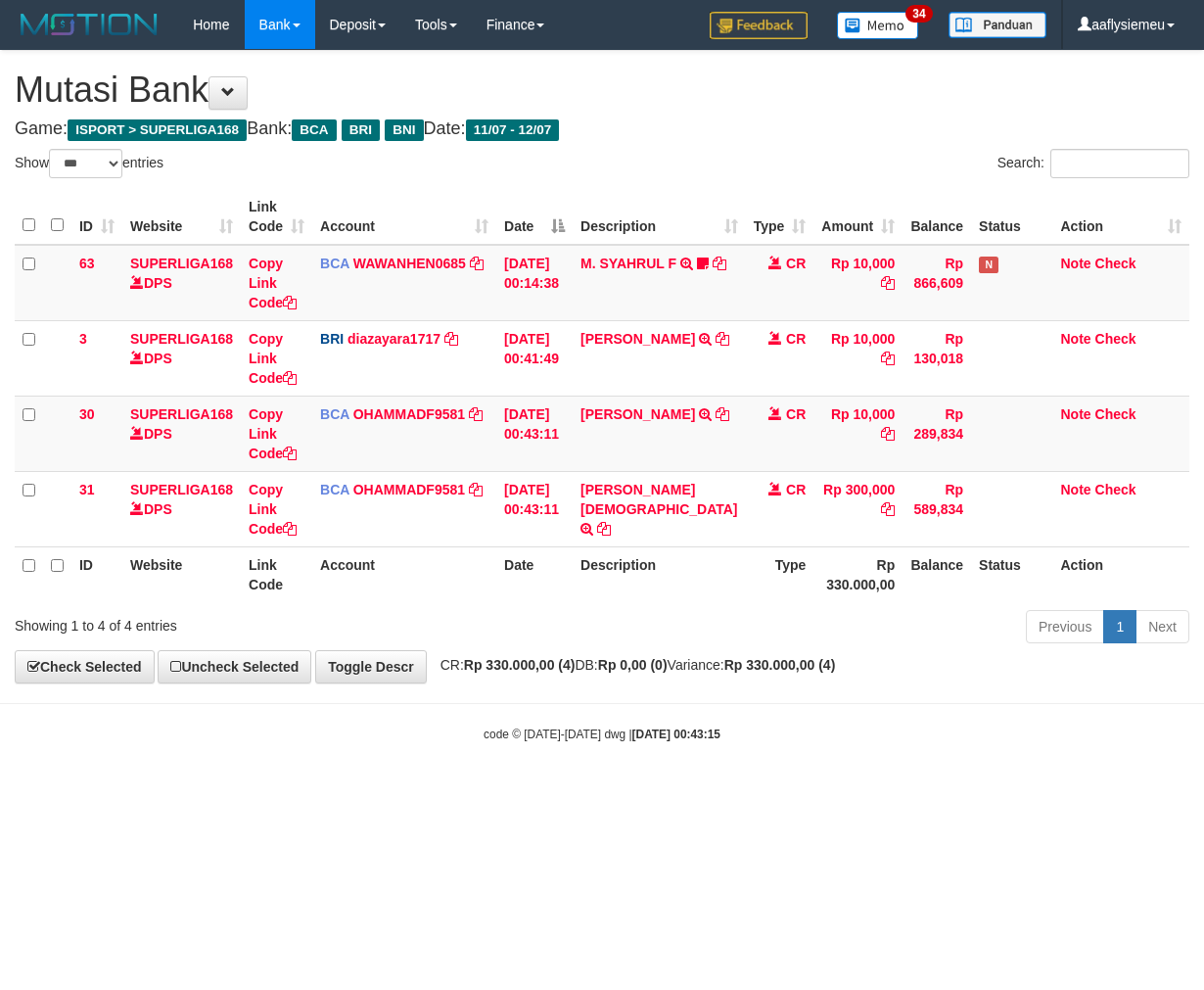 scroll, scrollTop: 0, scrollLeft: 0, axis: both 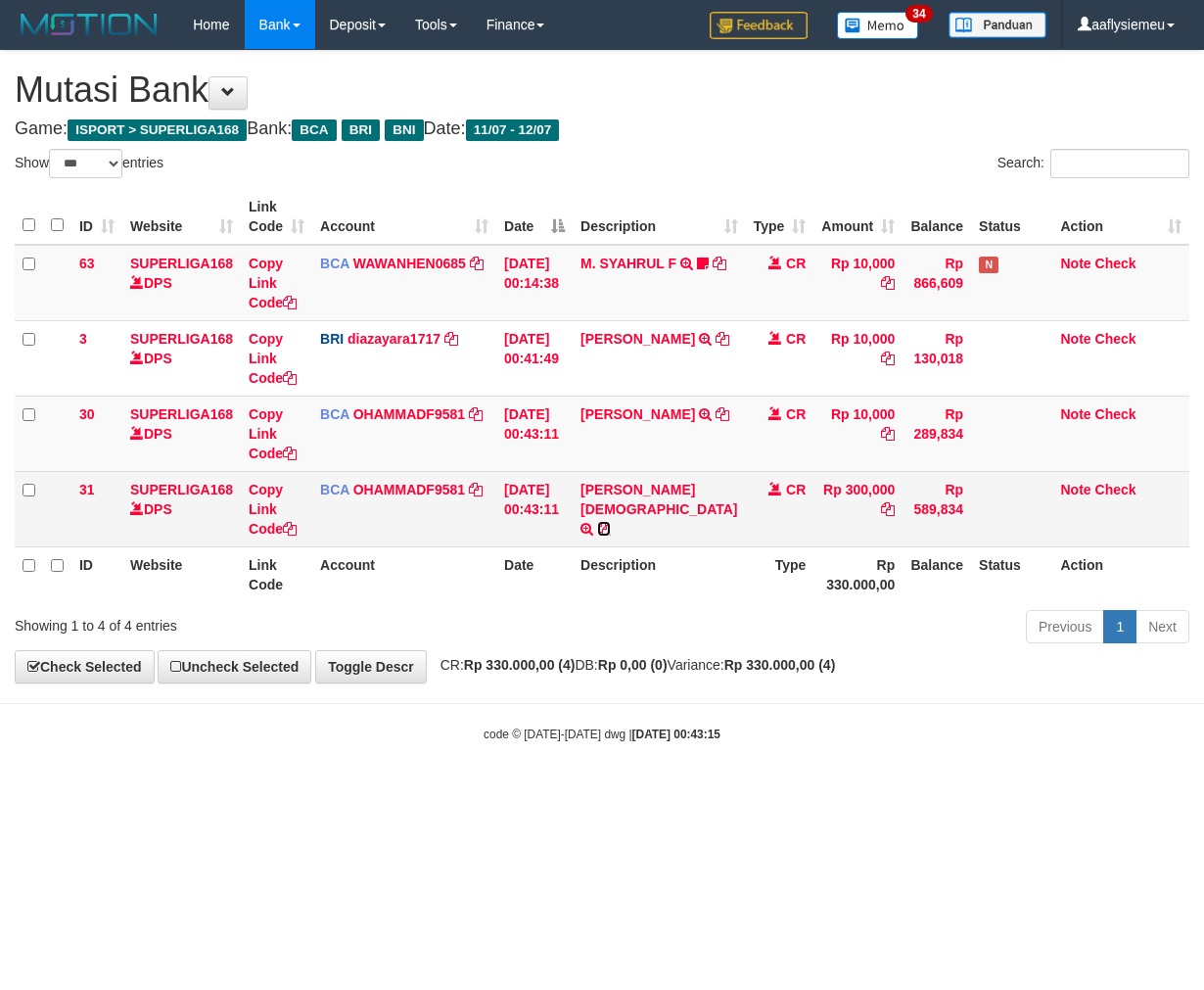 click at bounding box center (604, 529) 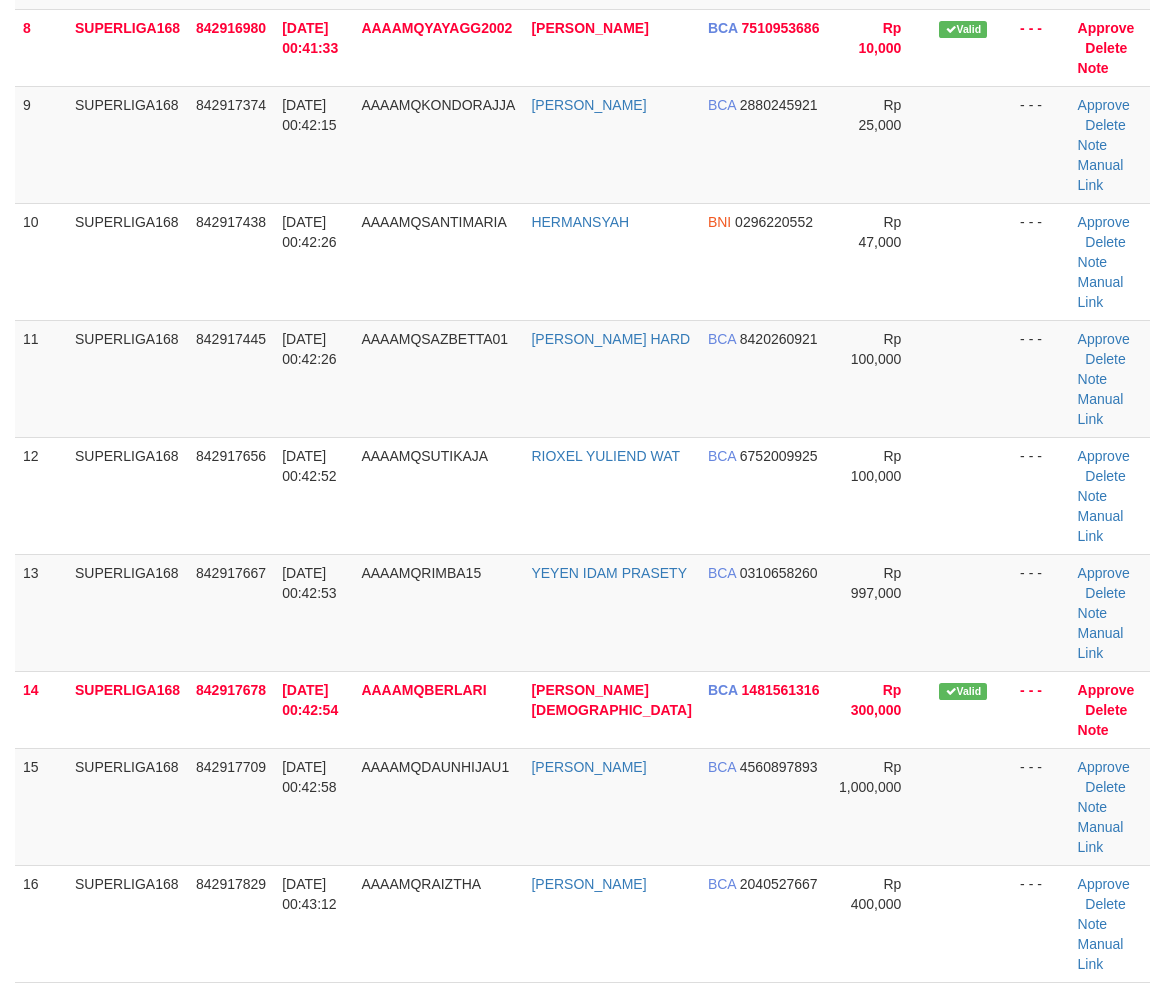 scroll, scrollTop: 665, scrollLeft: 0, axis: vertical 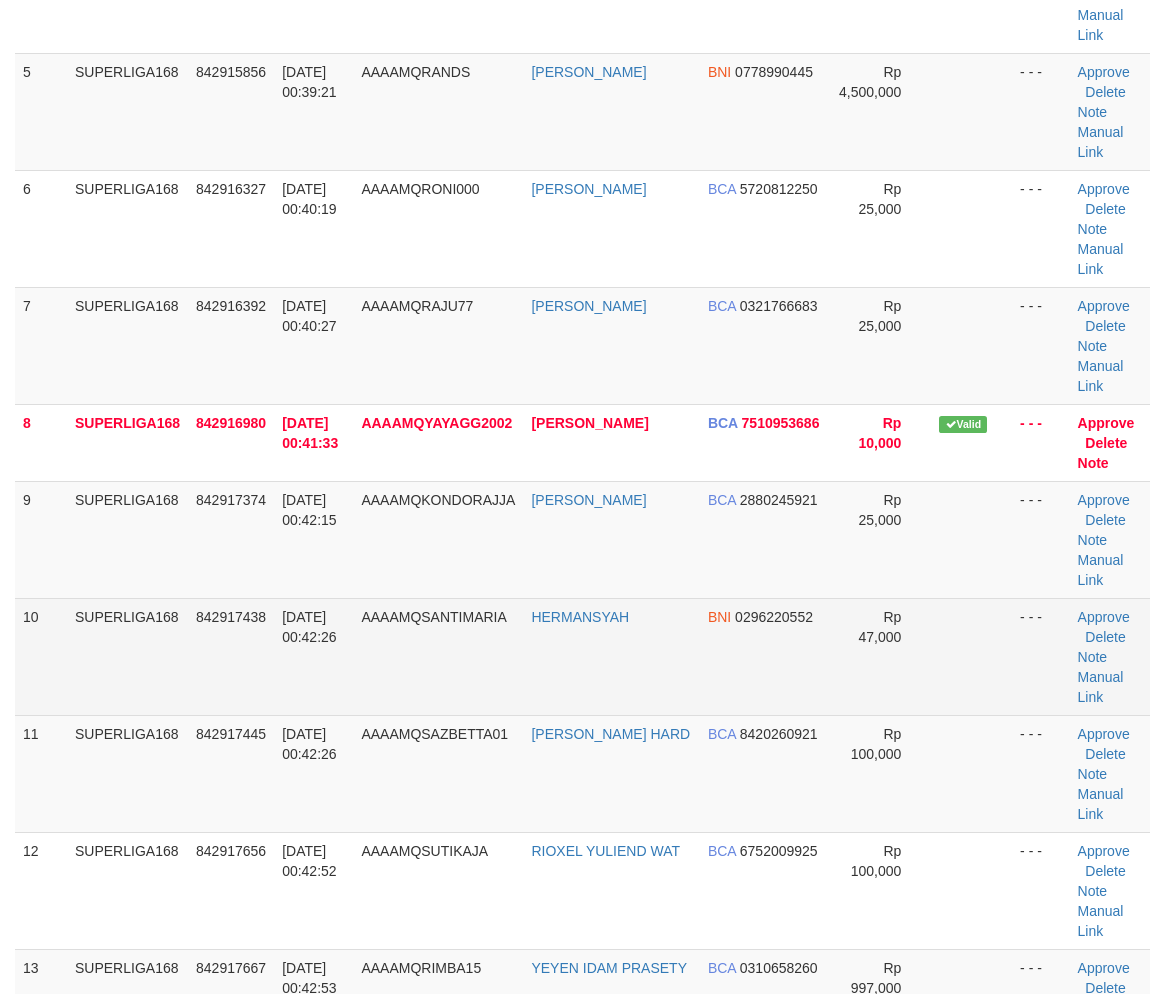 click on "10
SUPERLIGA168
842917438
12/07/2025 00:42:26
AAAAMQSANTIMARIA
HERMANSYAH
BNI
0296220552
Rp 47,000
- - -
Approve
Delete
Note
Manual Link" at bounding box center (583, 656) 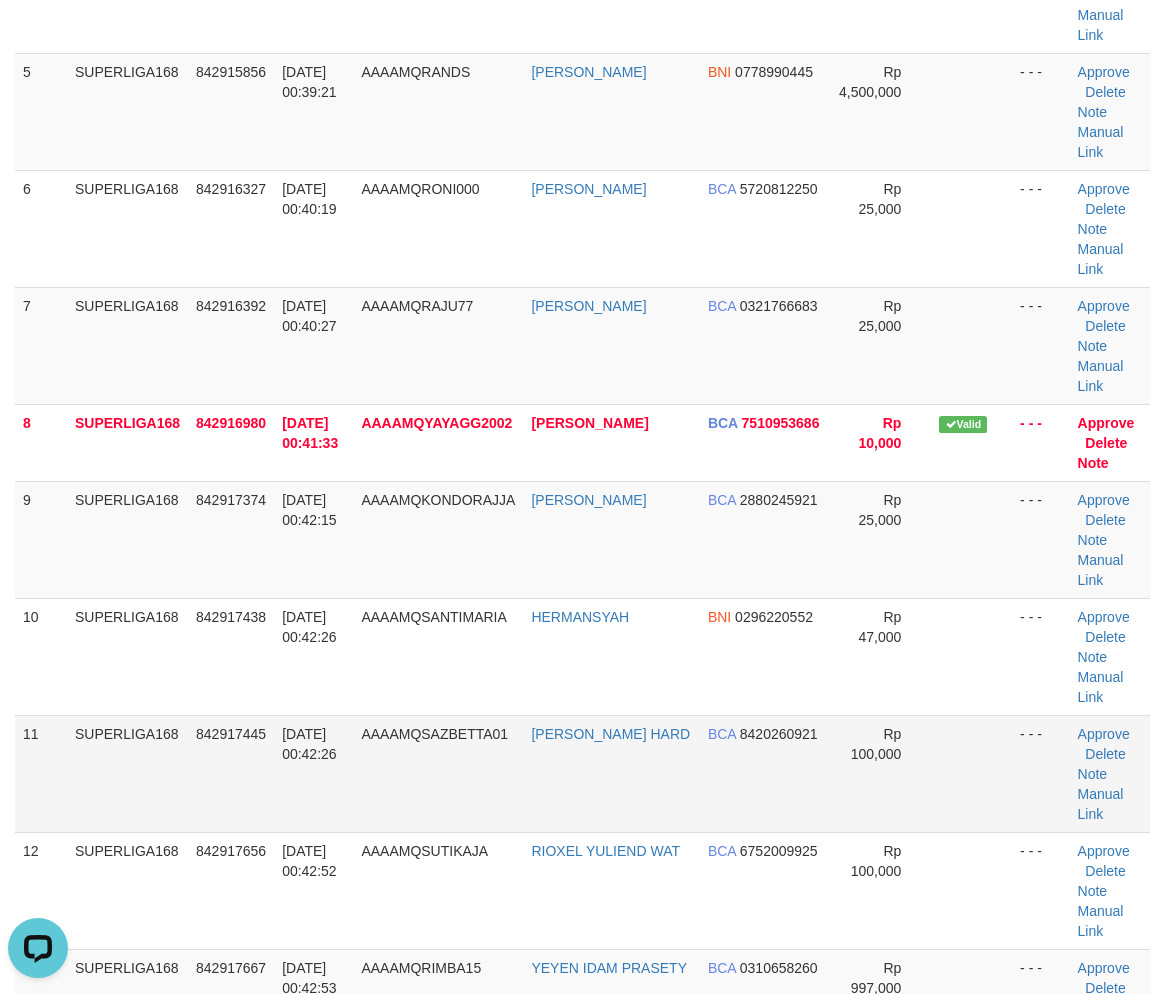 scroll, scrollTop: 0, scrollLeft: 0, axis: both 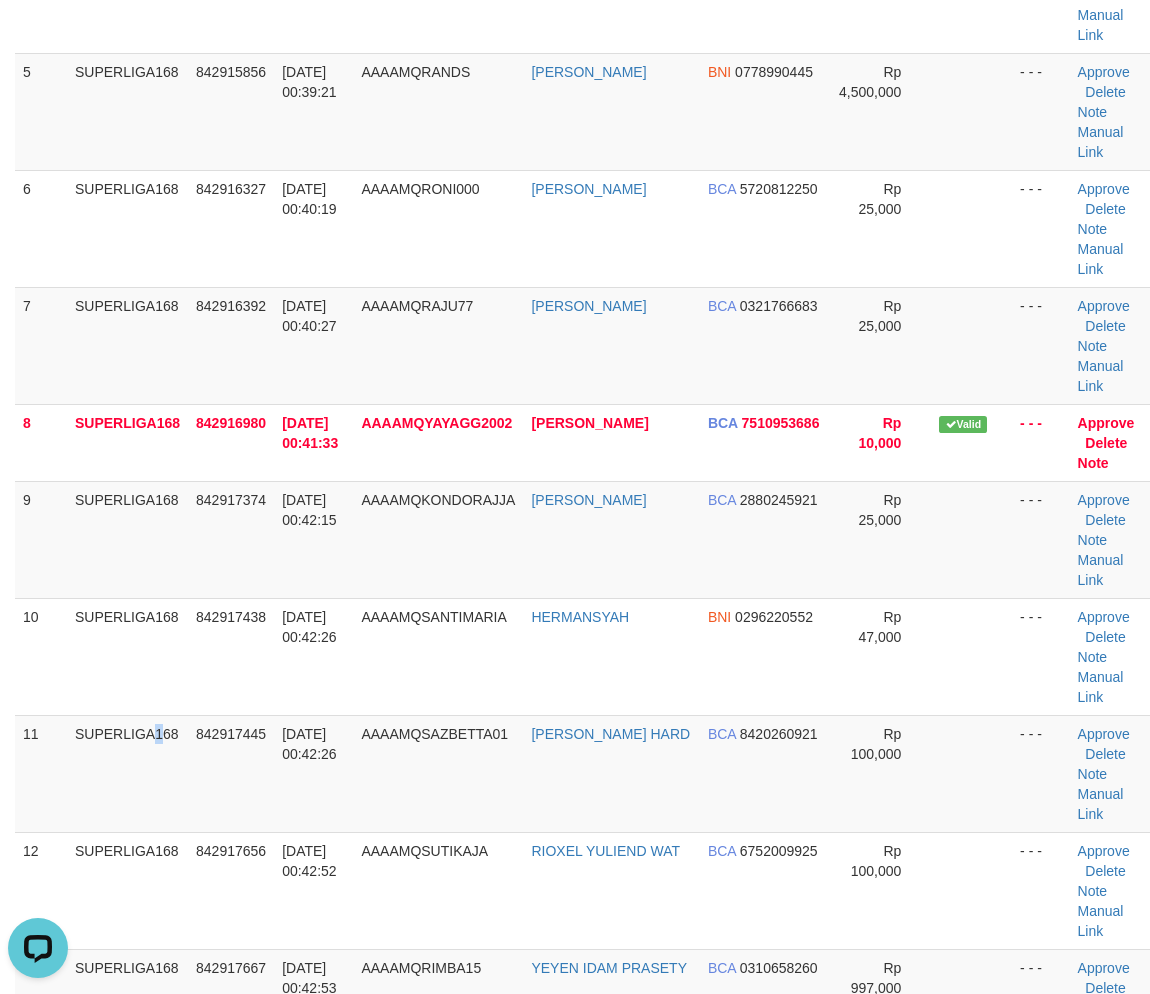 drag, startPoint x: 107, startPoint y: 555, endPoint x: 4, endPoint y: 584, distance: 107.00467 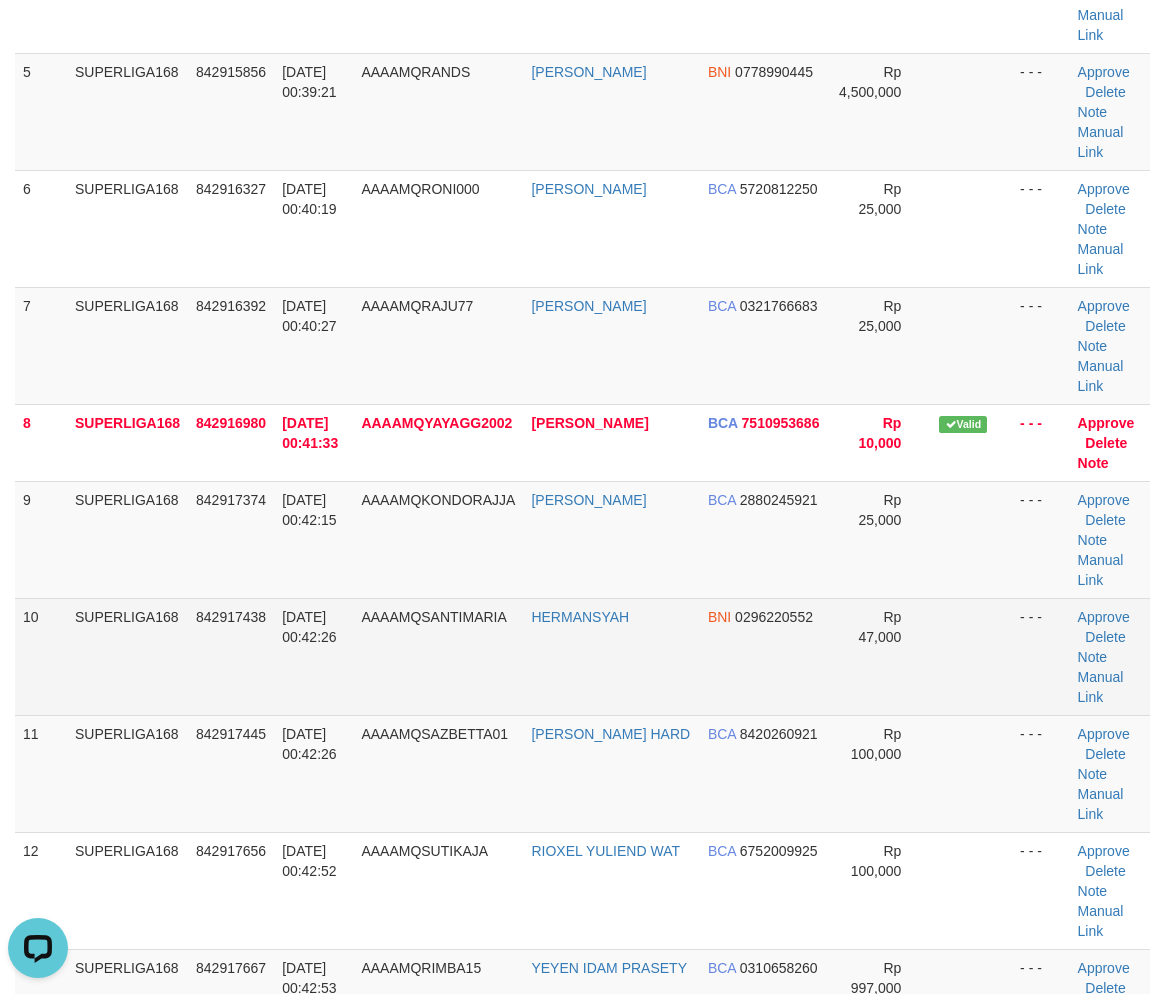 drag, startPoint x: 93, startPoint y: 504, endPoint x: 3, endPoint y: 561, distance: 106.531685 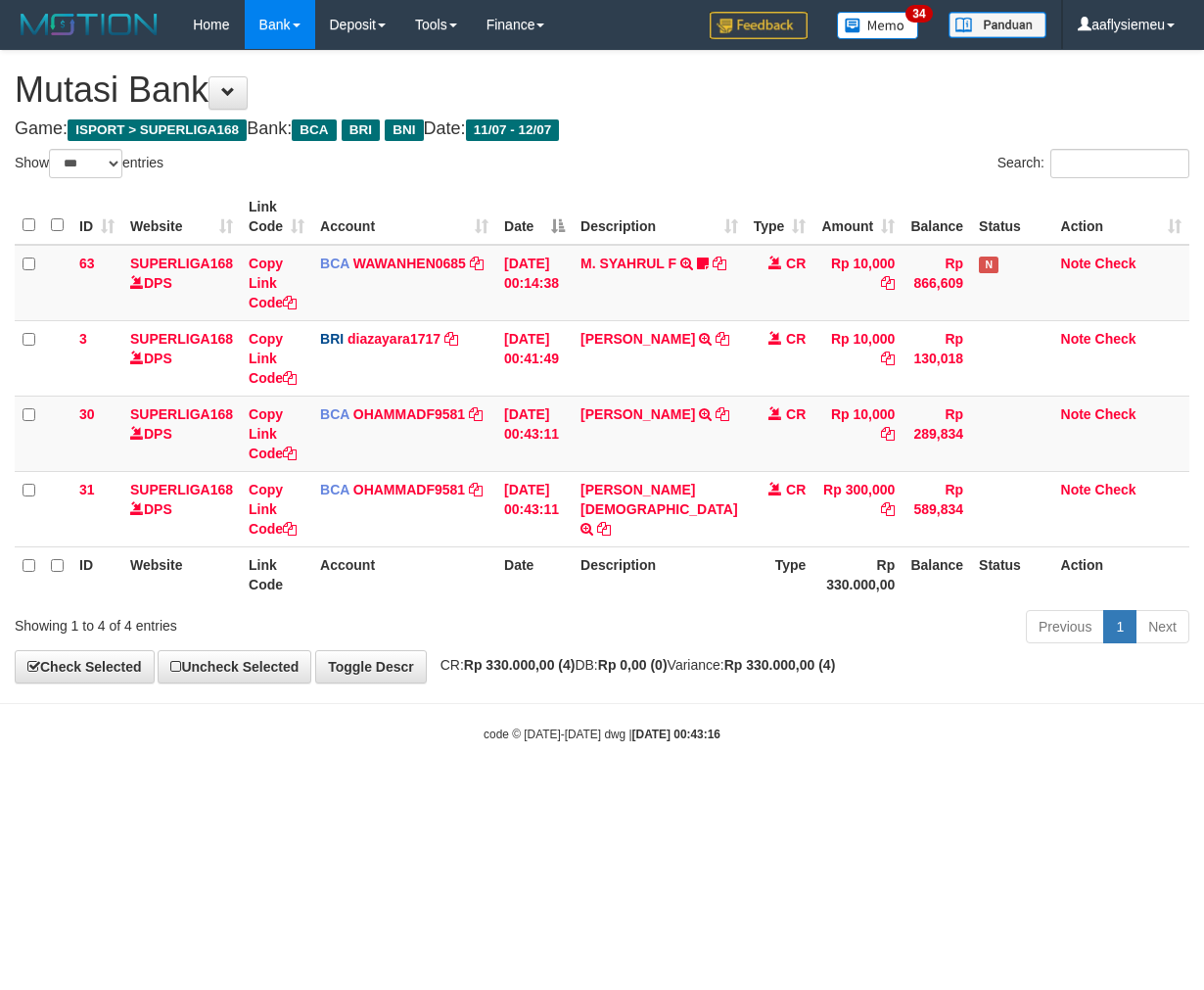 select on "***" 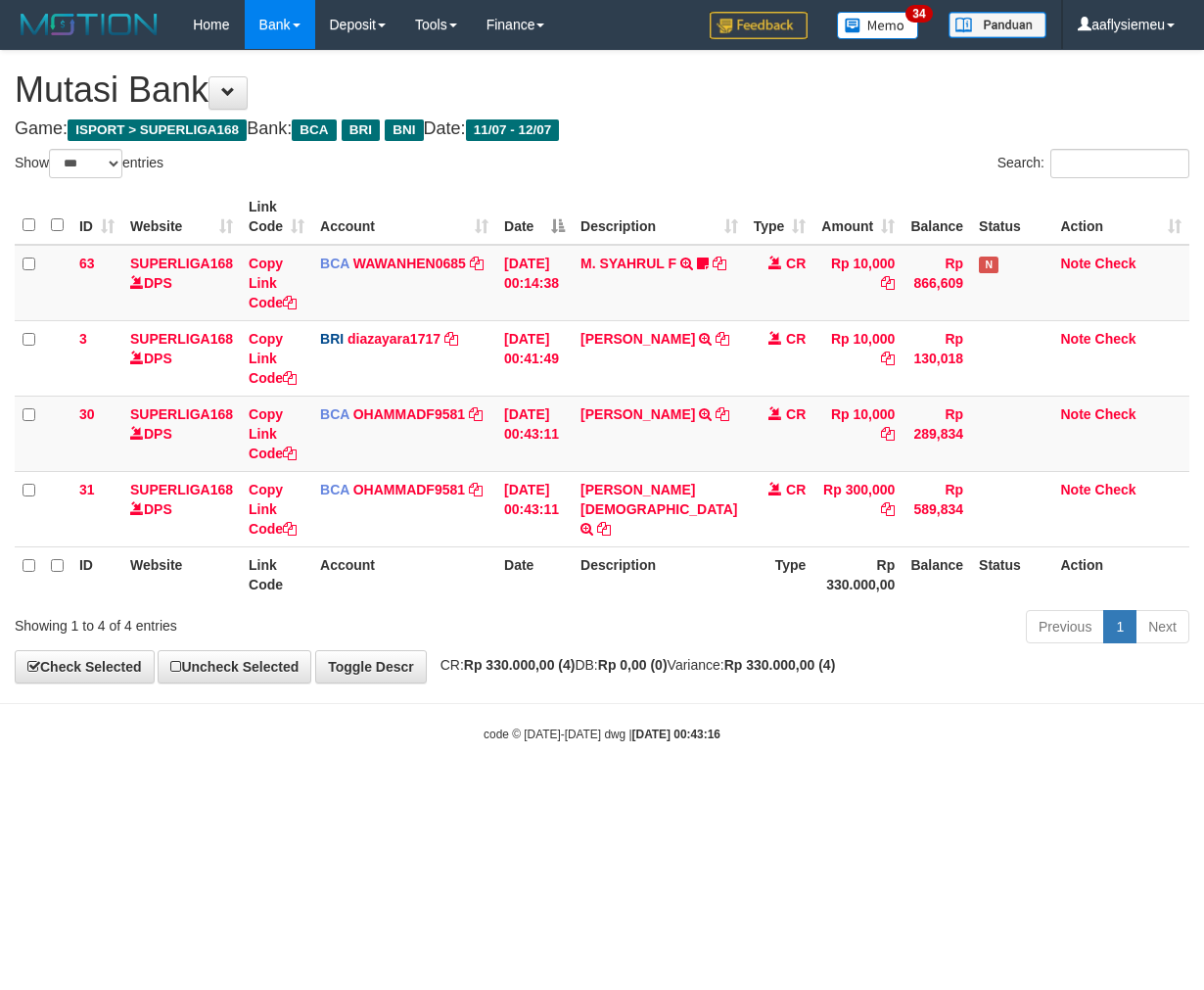 scroll, scrollTop: 0, scrollLeft: 0, axis: both 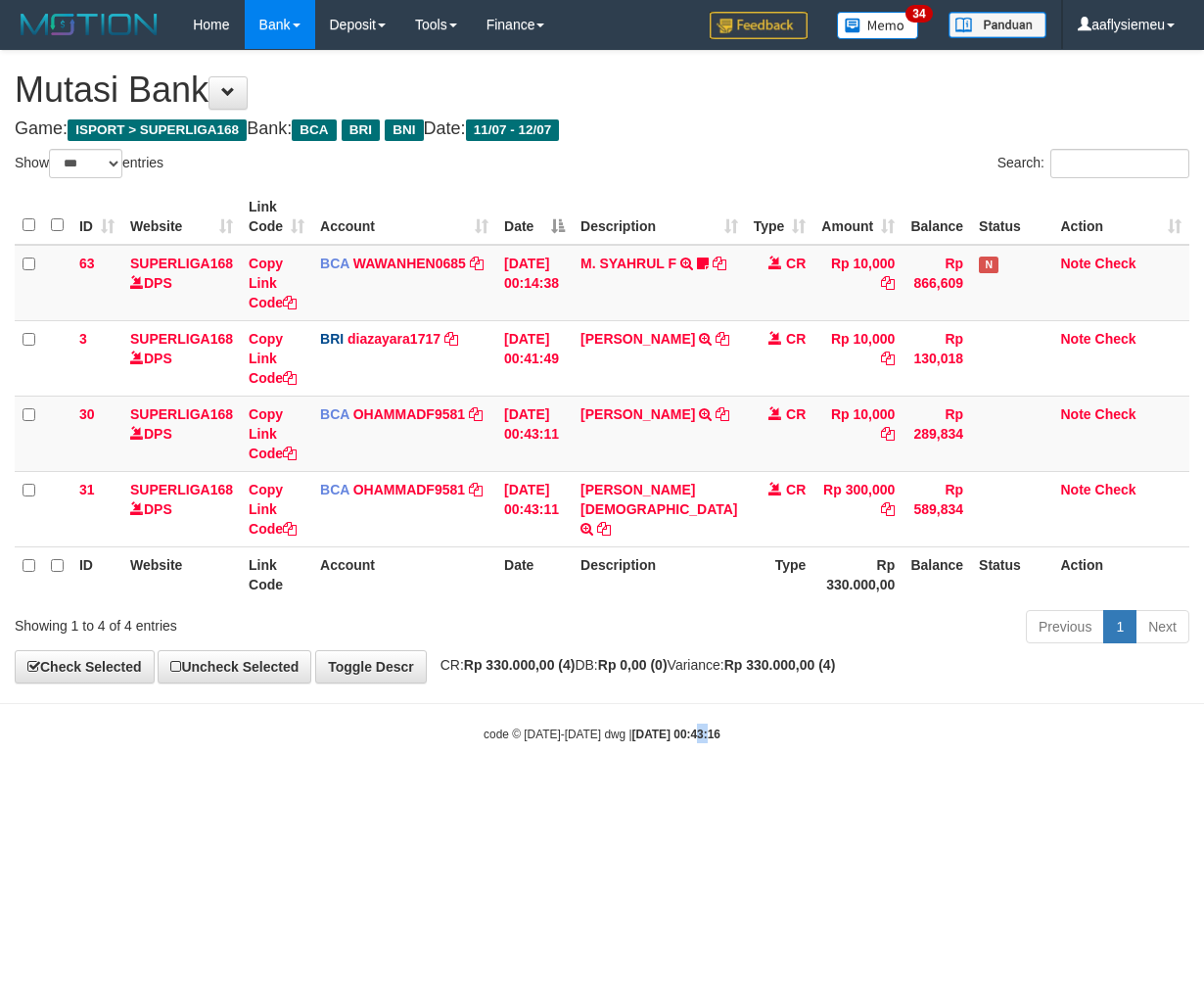 click on "code © 2012-2018 dwg |  2025/07/12 00:43:16" at bounding box center (602, 733) 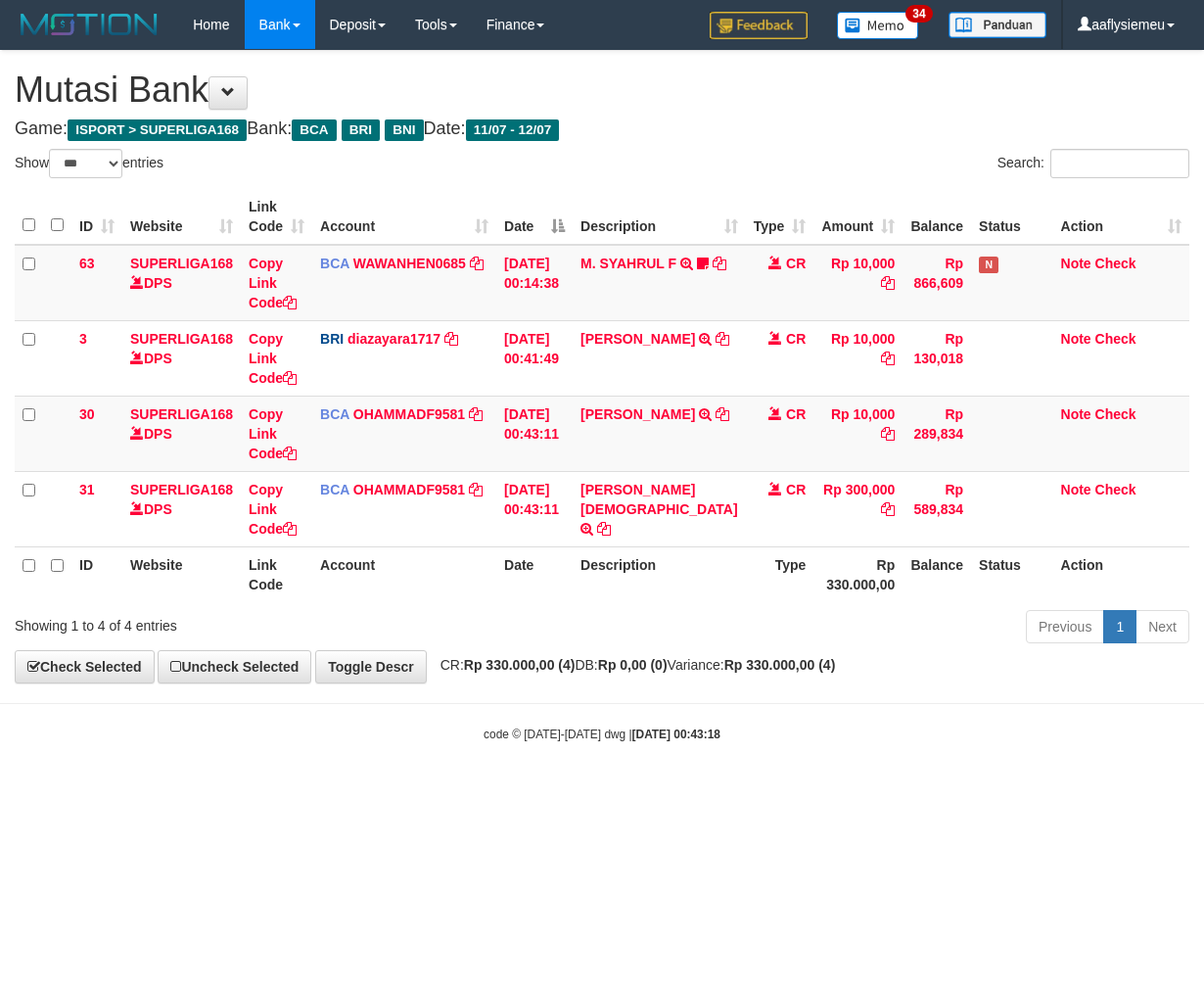 select on "***" 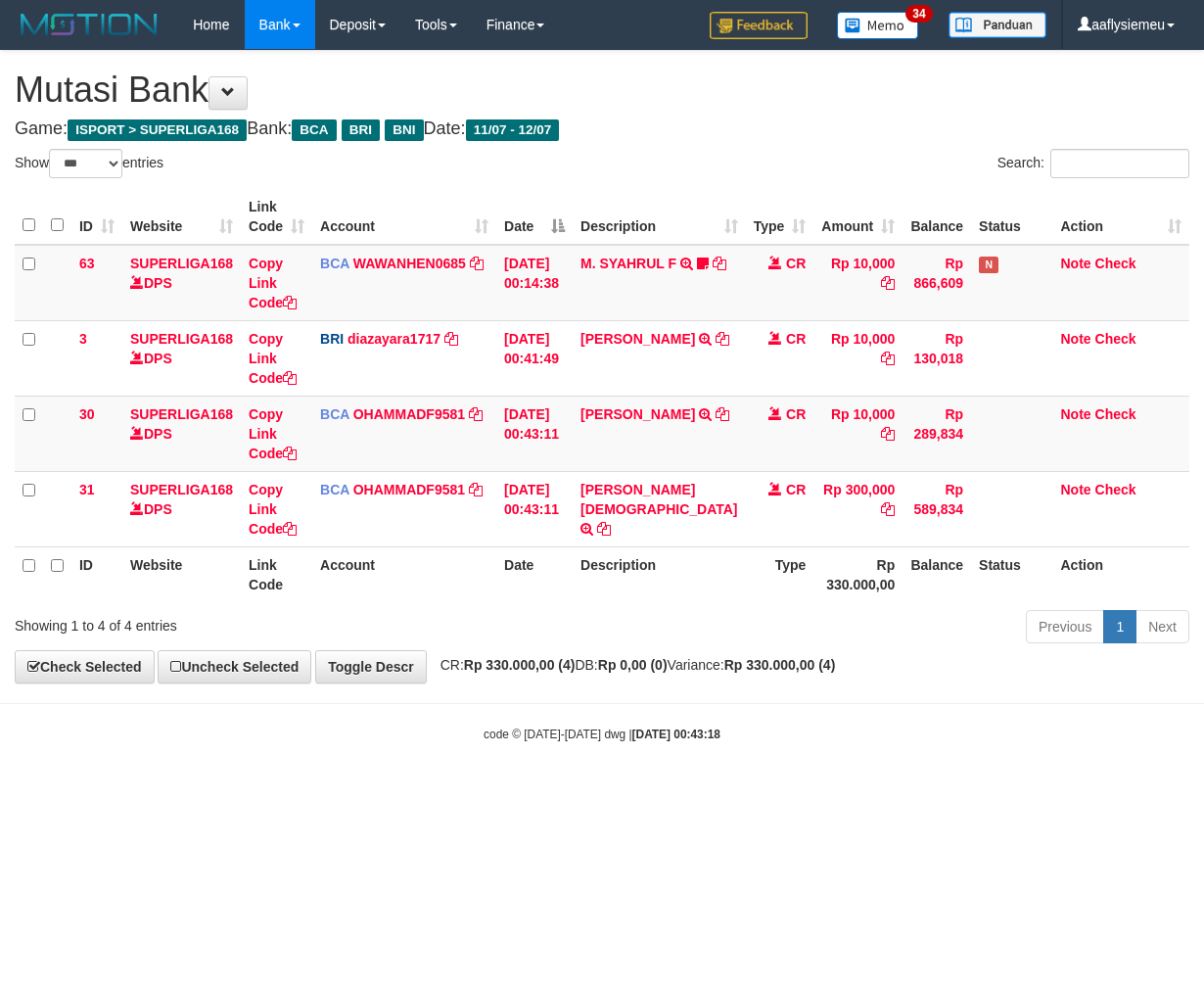scroll, scrollTop: 0, scrollLeft: 0, axis: both 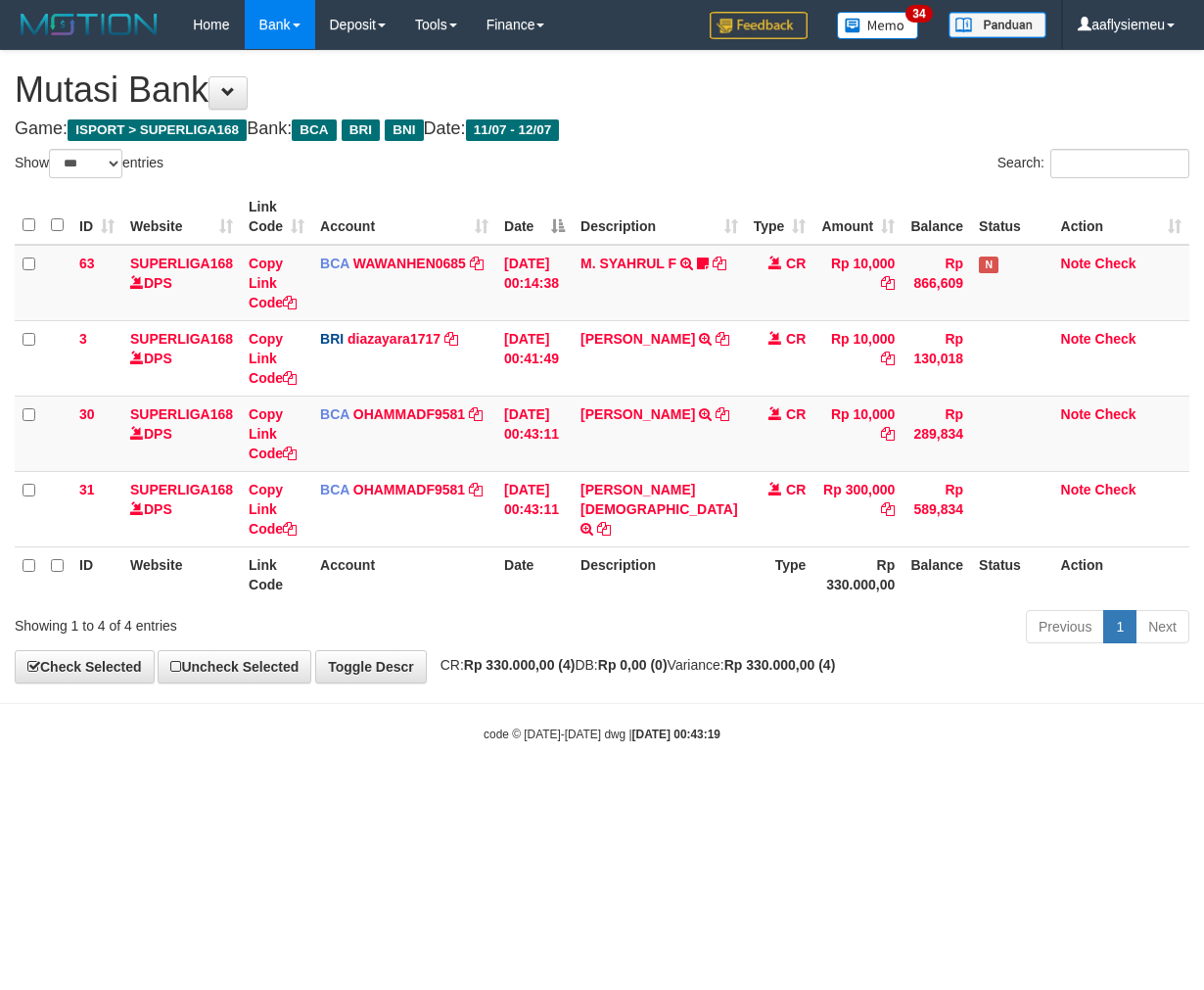 select on "***" 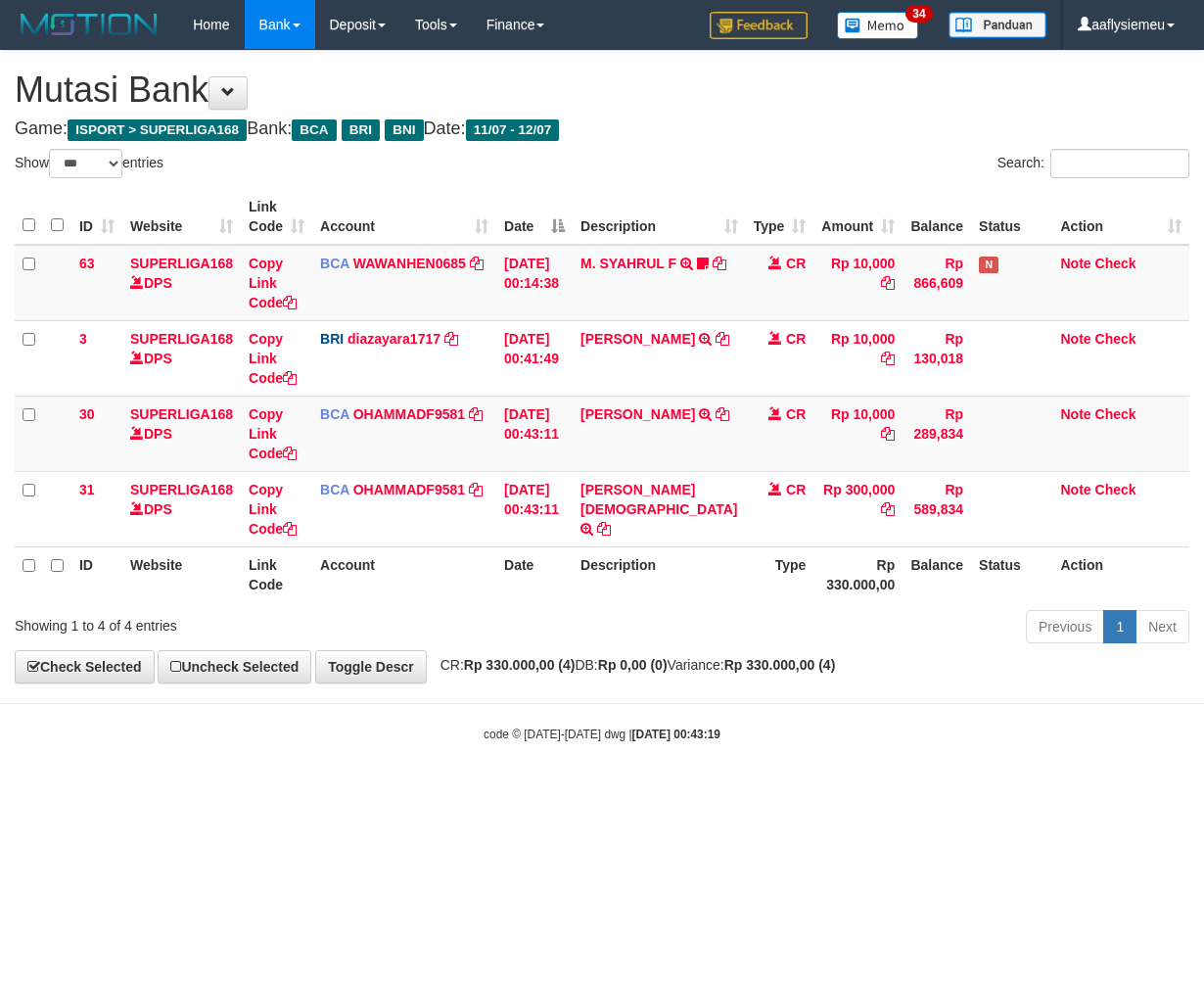 scroll, scrollTop: 0, scrollLeft: 0, axis: both 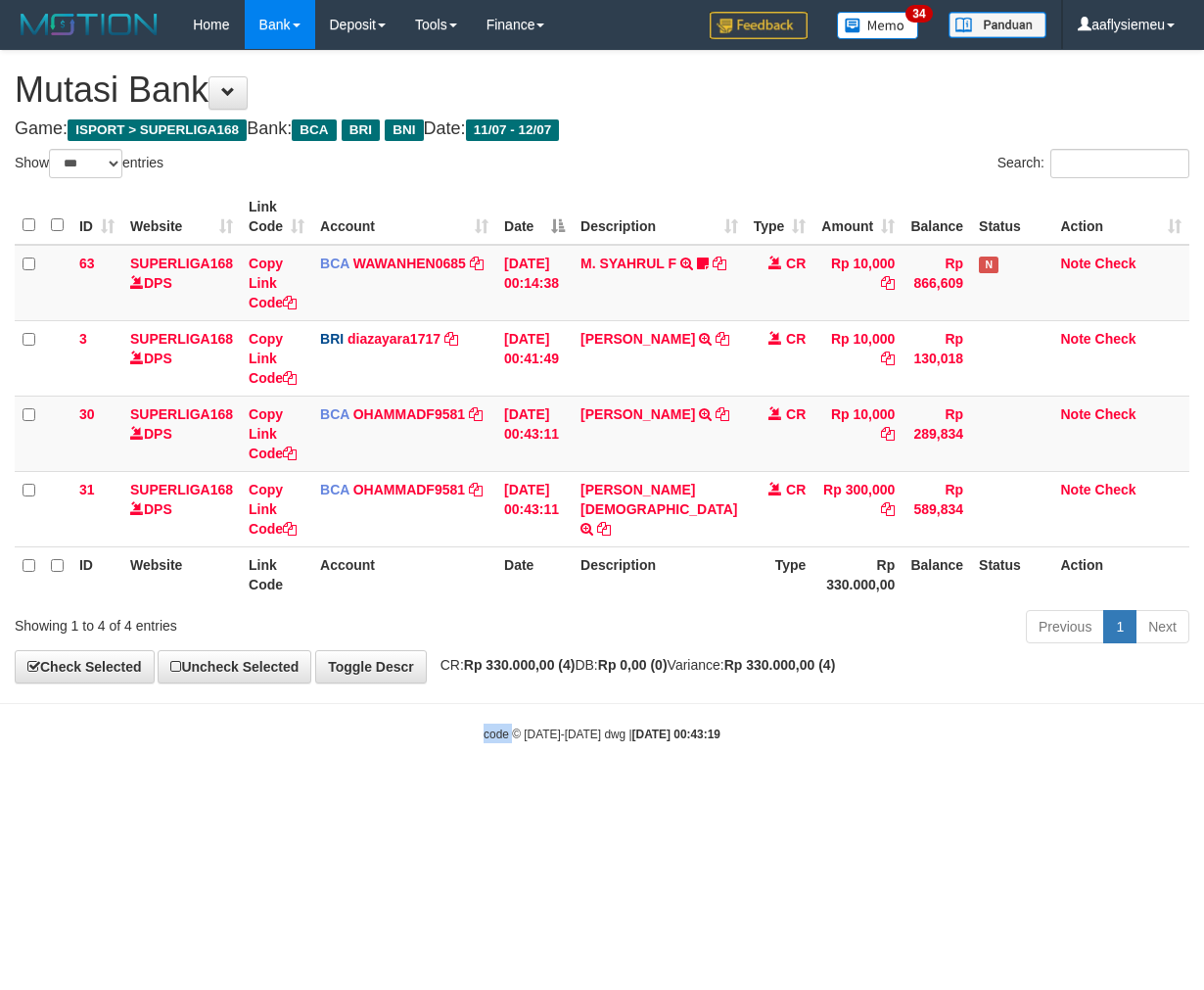 click on "Toggle navigation
Home
Bank
Account List
Load
By Website
Group
[ISPORT]													SUPERLIGA168
By Load Group (DPS)
34" at bounding box center (602, 396) 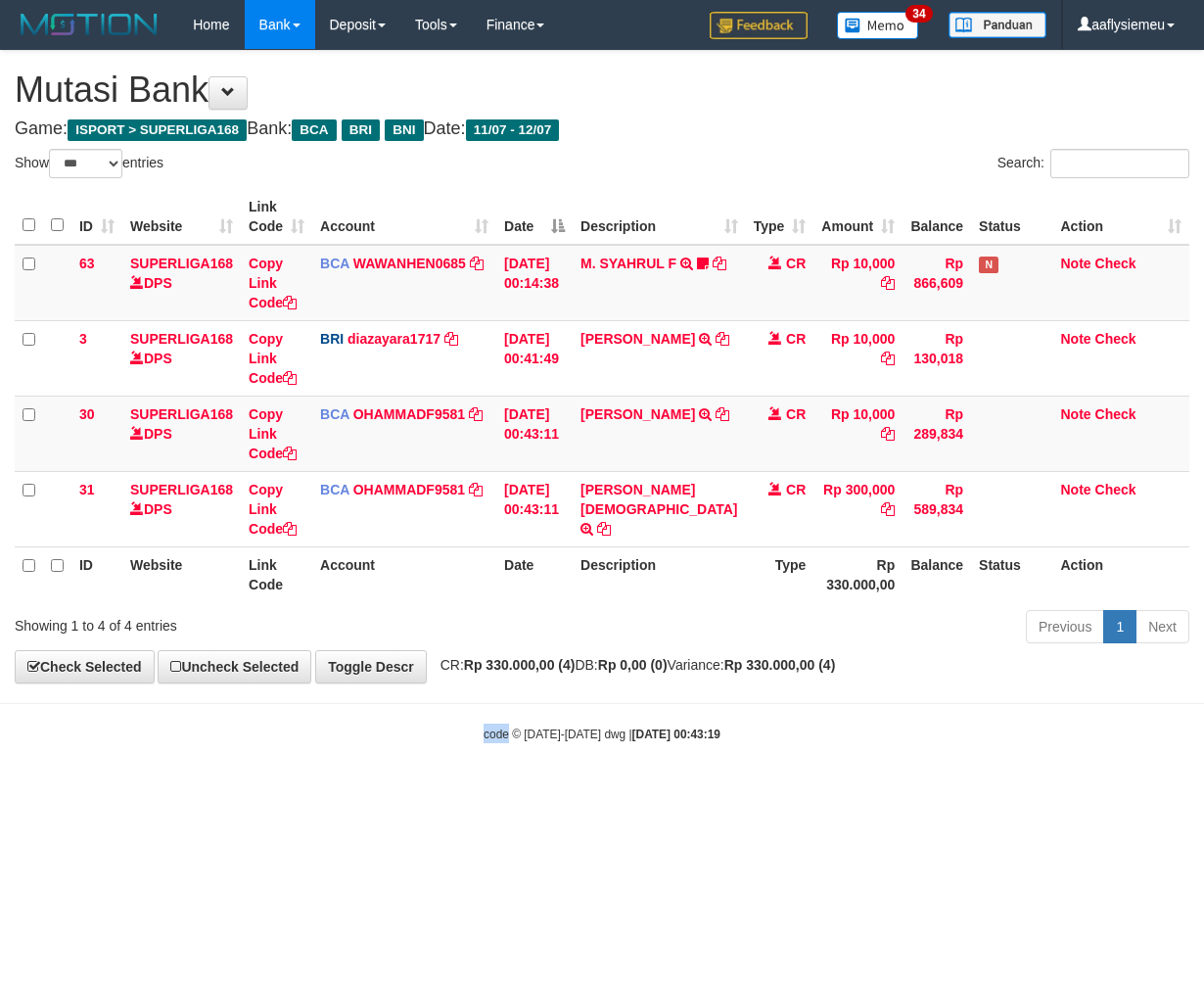 click on "Toggle navigation
Home
Bank
Account List
Load
By Website
Group
[ISPORT]													SUPERLIGA168
By Load Group (DPS)
34" at bounding box center [602, 396] 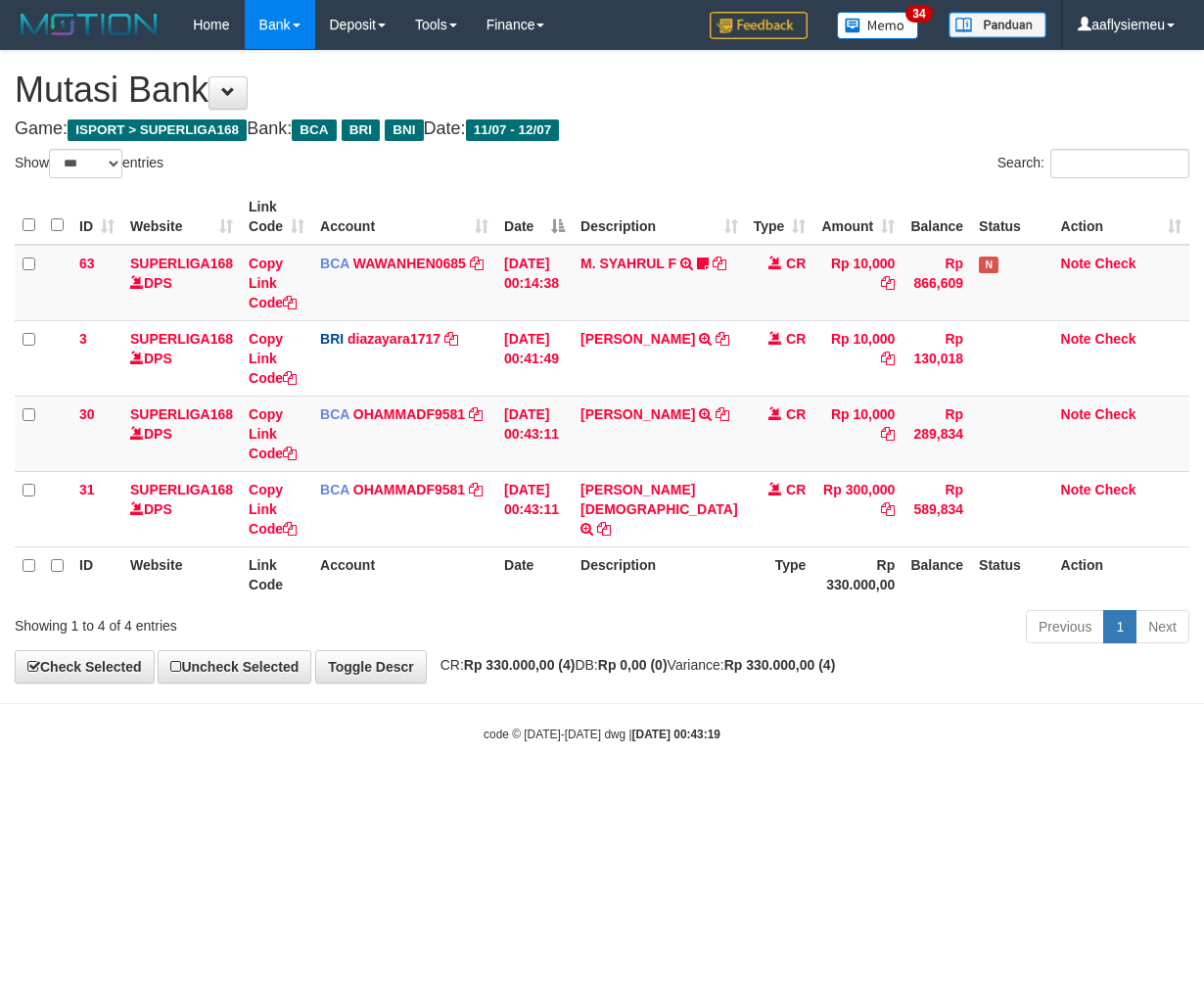 select on "***" 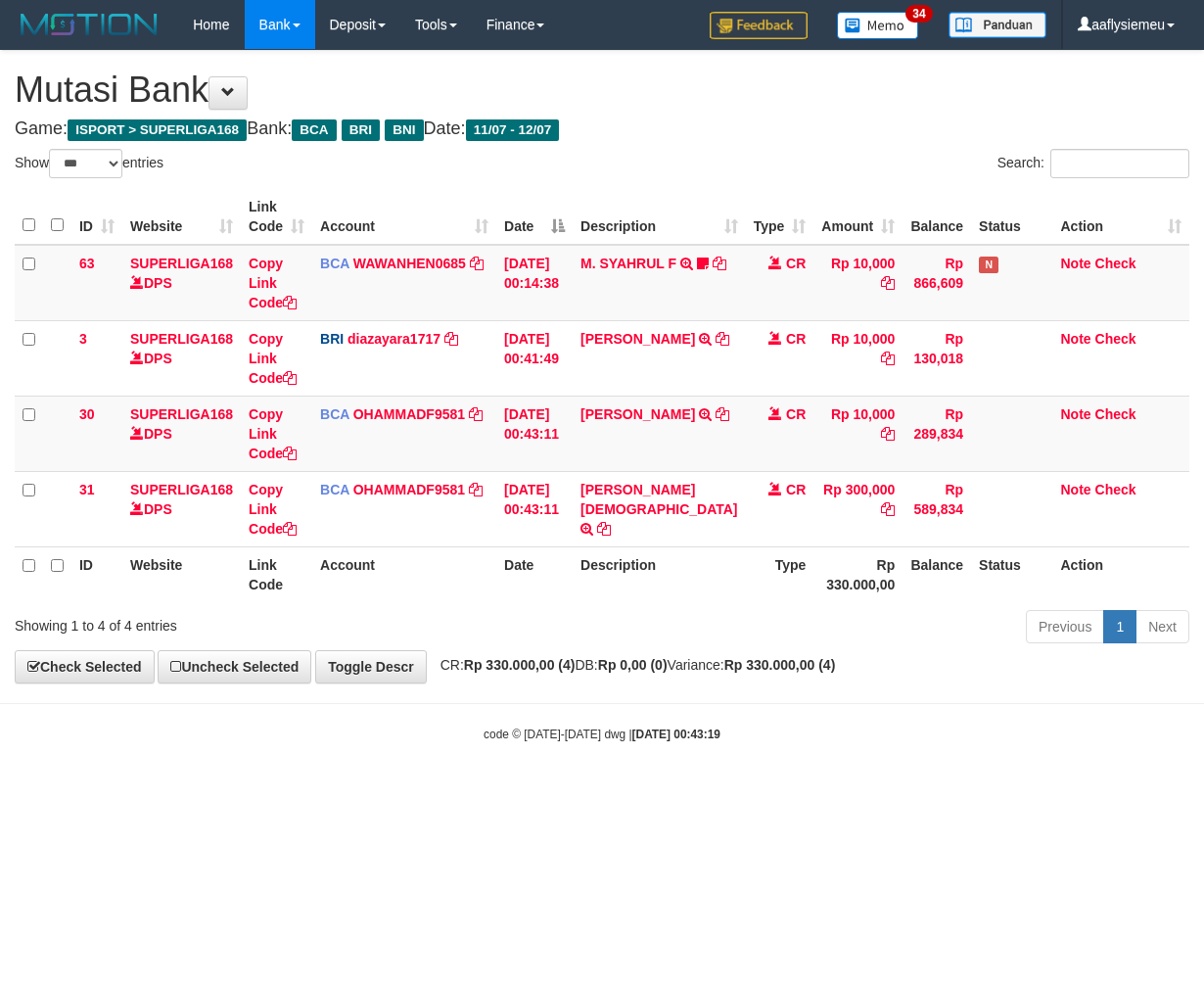 scroll, scrollTop: 0, scrollLeft: 0, axis: both 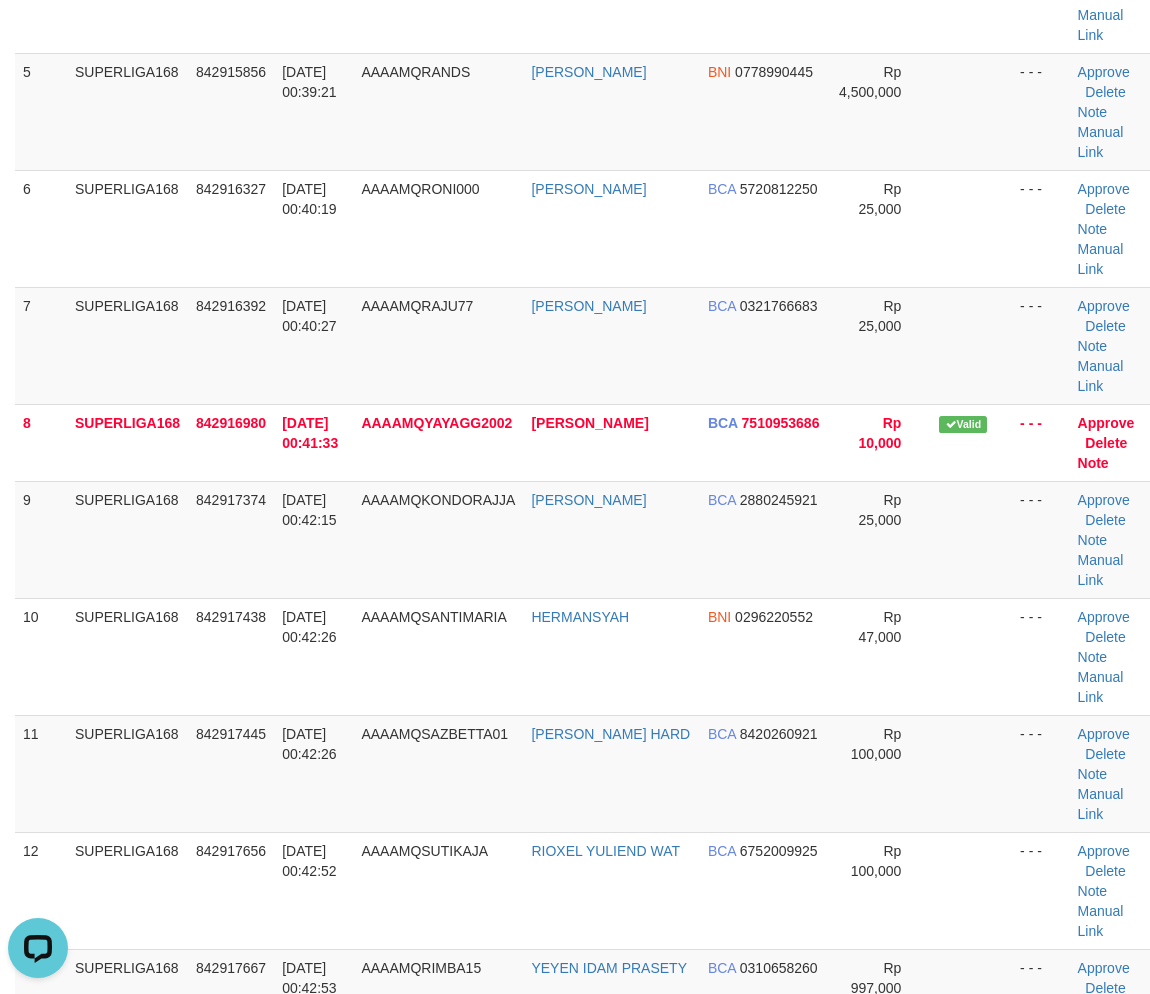 click on "ID Game/API Trans ID Date Trans. User ID Bank Acc. Name Bank Acc. Number Amount Status Op Action
1
SUPERLIGA168
842913470
[DATE] 00:34:46
[GEOGRAPHIC_DATA]
WAHYU ZULKARNAIN
BCA
7560260118
Rp 25,000
- - -
Approve
[GEOGRAPHIC_DATA]
Note
Manual Link
2
SUPERLIGA168
842914833
[DATE] 00:37:23
AAAAMQFBI23
FEVBRI BUDAYA
BCA" at bounding box center (575, 481) 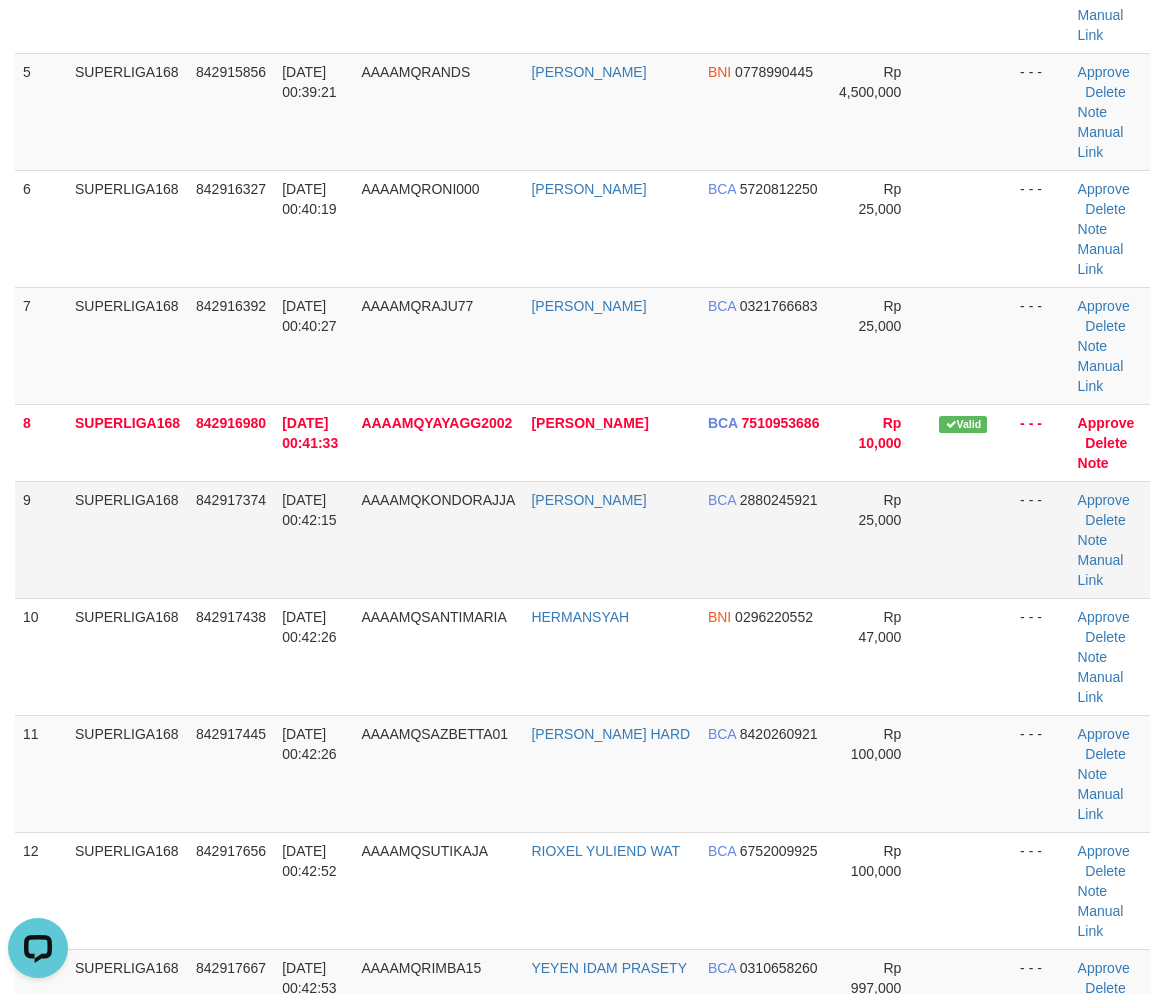 click on "842917374" at bounding box center [231, 539] 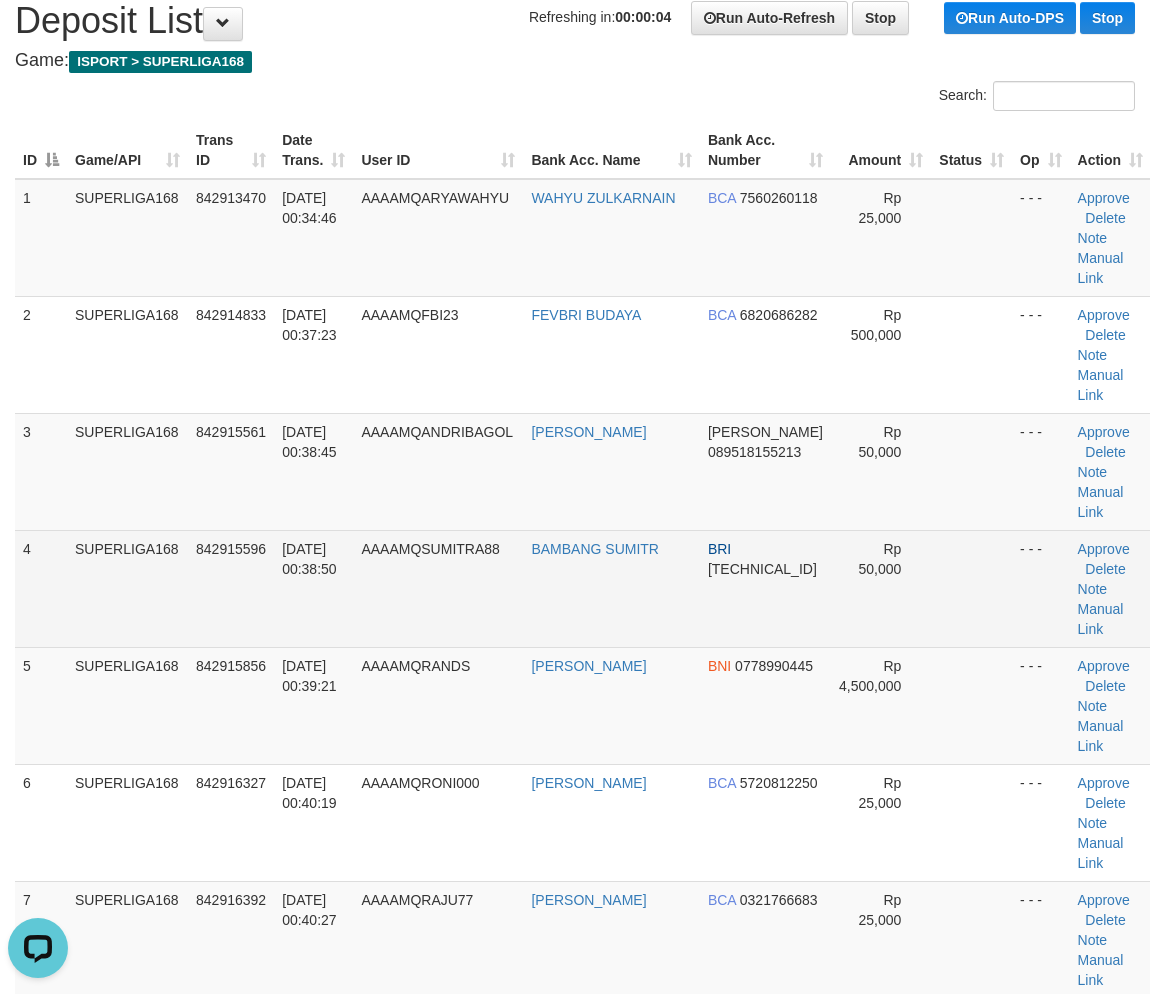 drag, startPoint x: 73, startPoint y: 497, endPoint x: 0, endPoint y: 528, distance: 79.30952 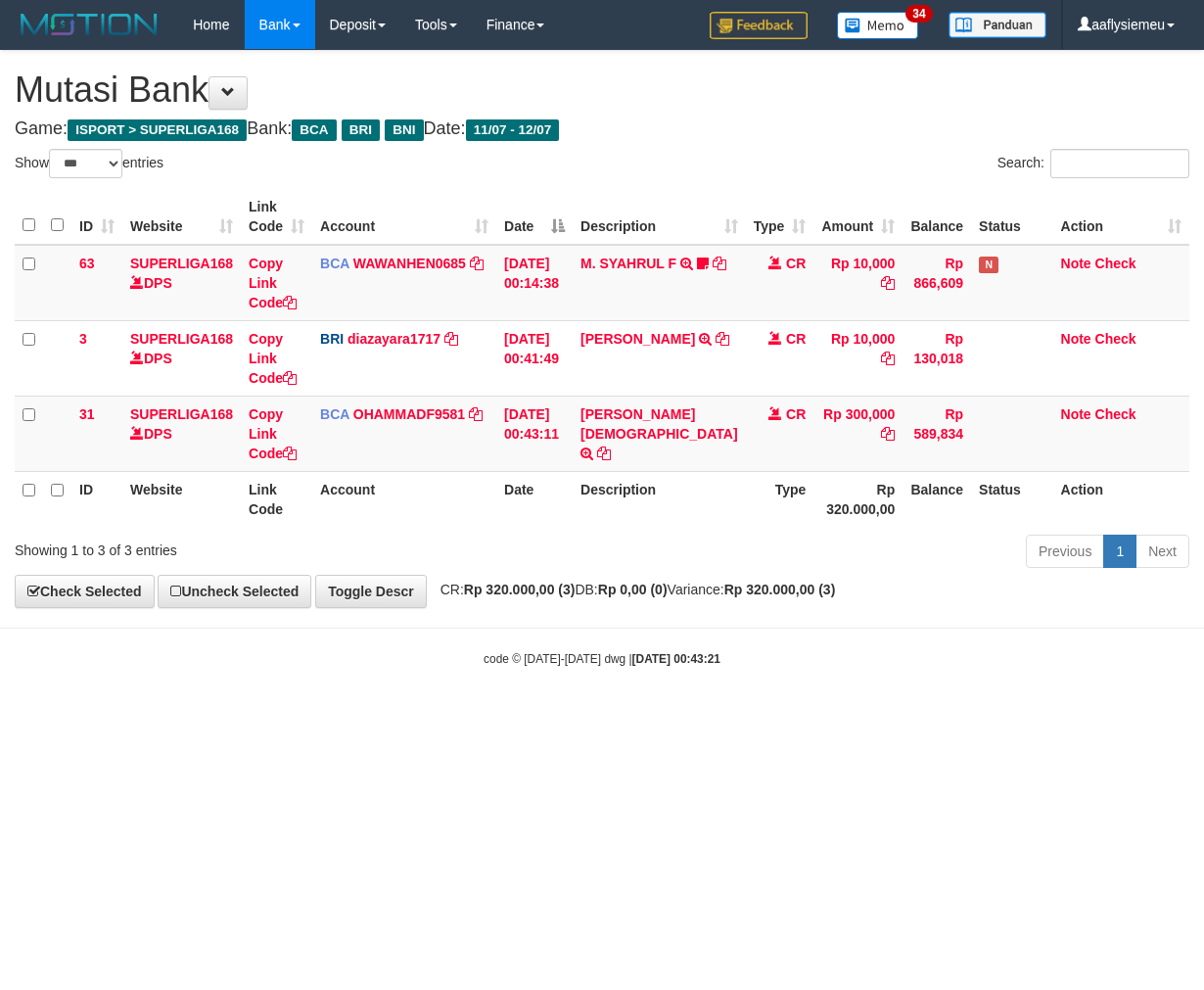 select on "***" 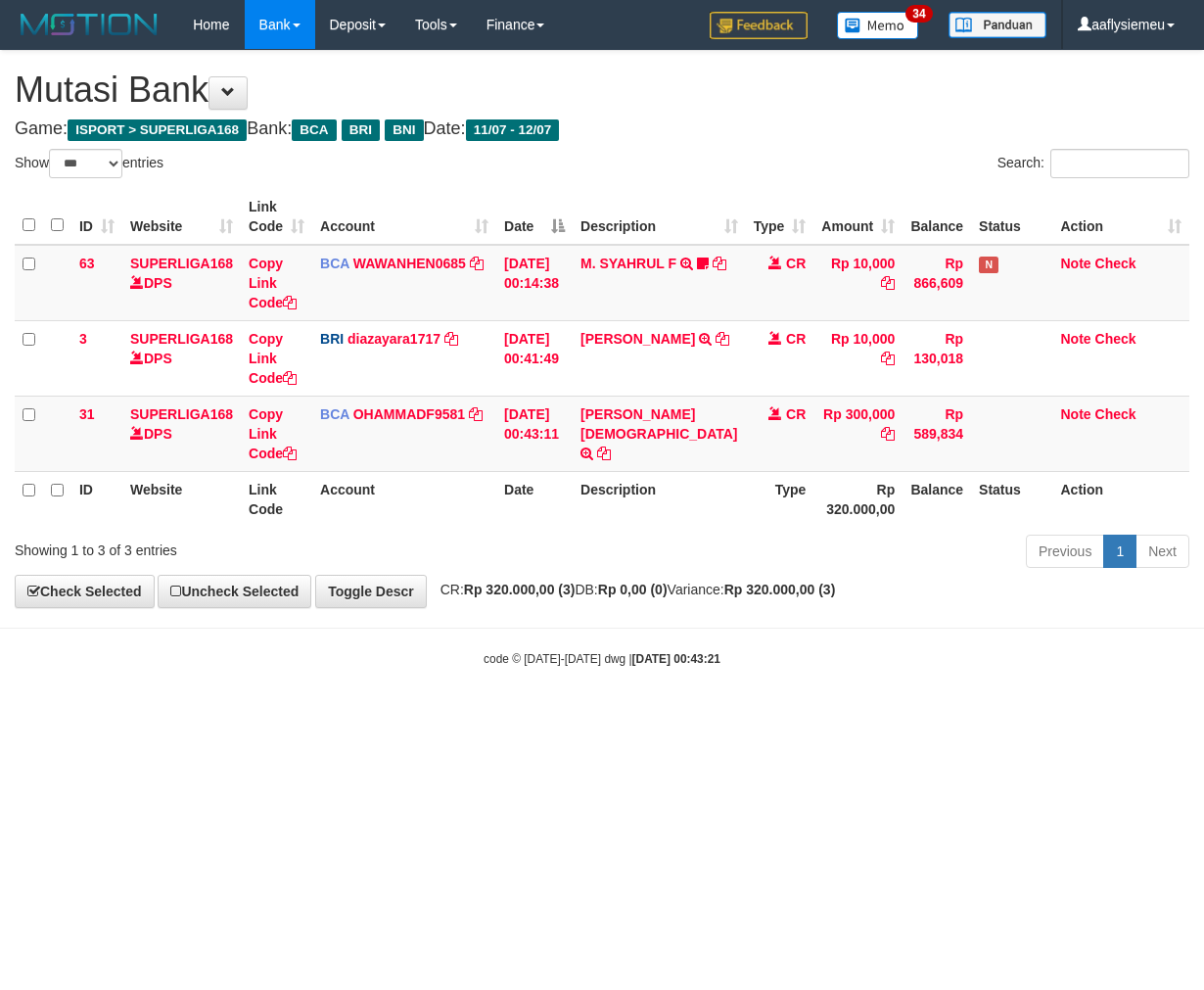scroll, scrollTop: 0, scrollLeft: 0, axis: both 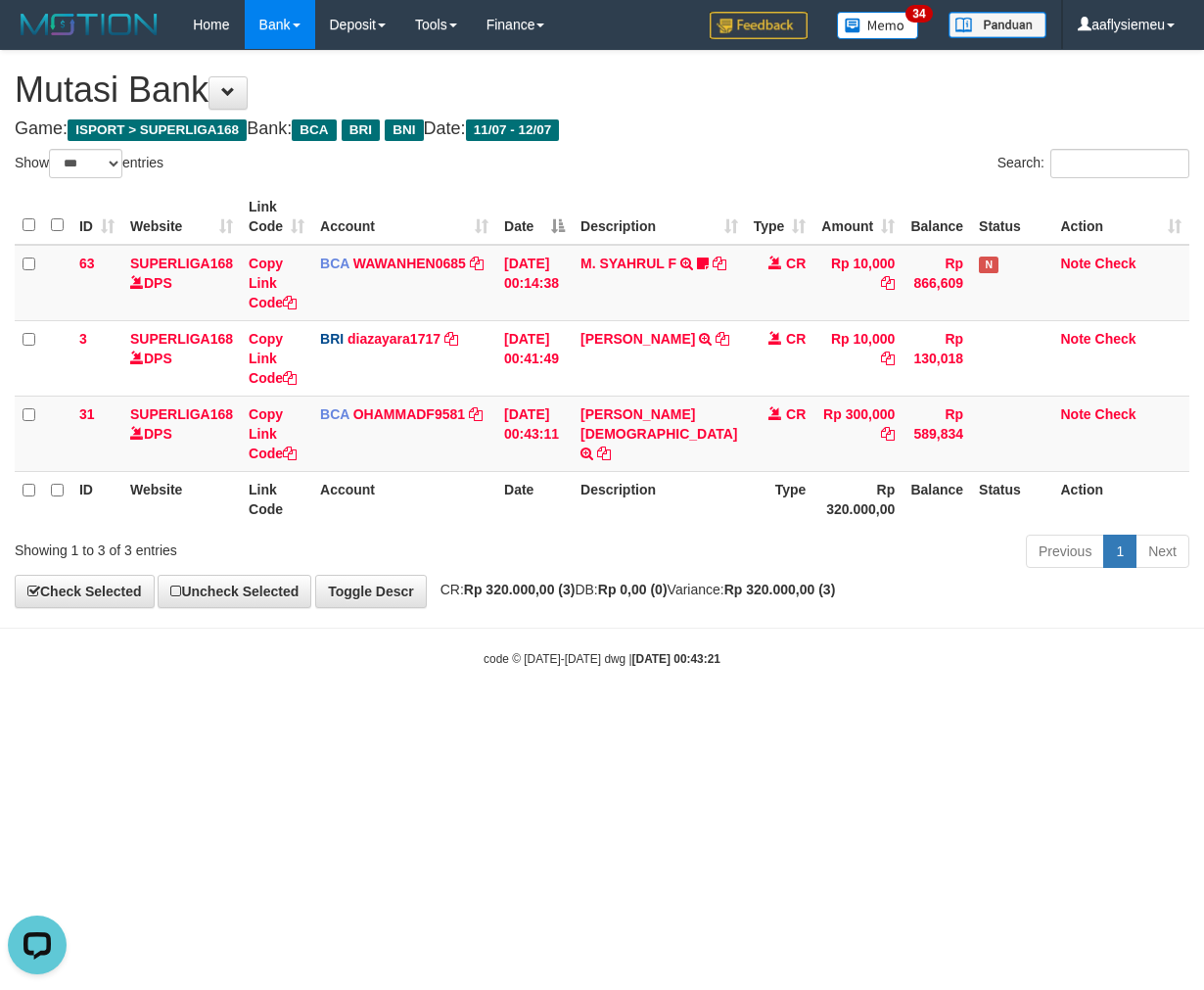 click on "Toggle navigation
Home
Bank
Account List
Load
By Website
Group
[ISPORT]													SUPERLIGA168
By Load Group (DPS)
34" at bounding box center (602, 358) 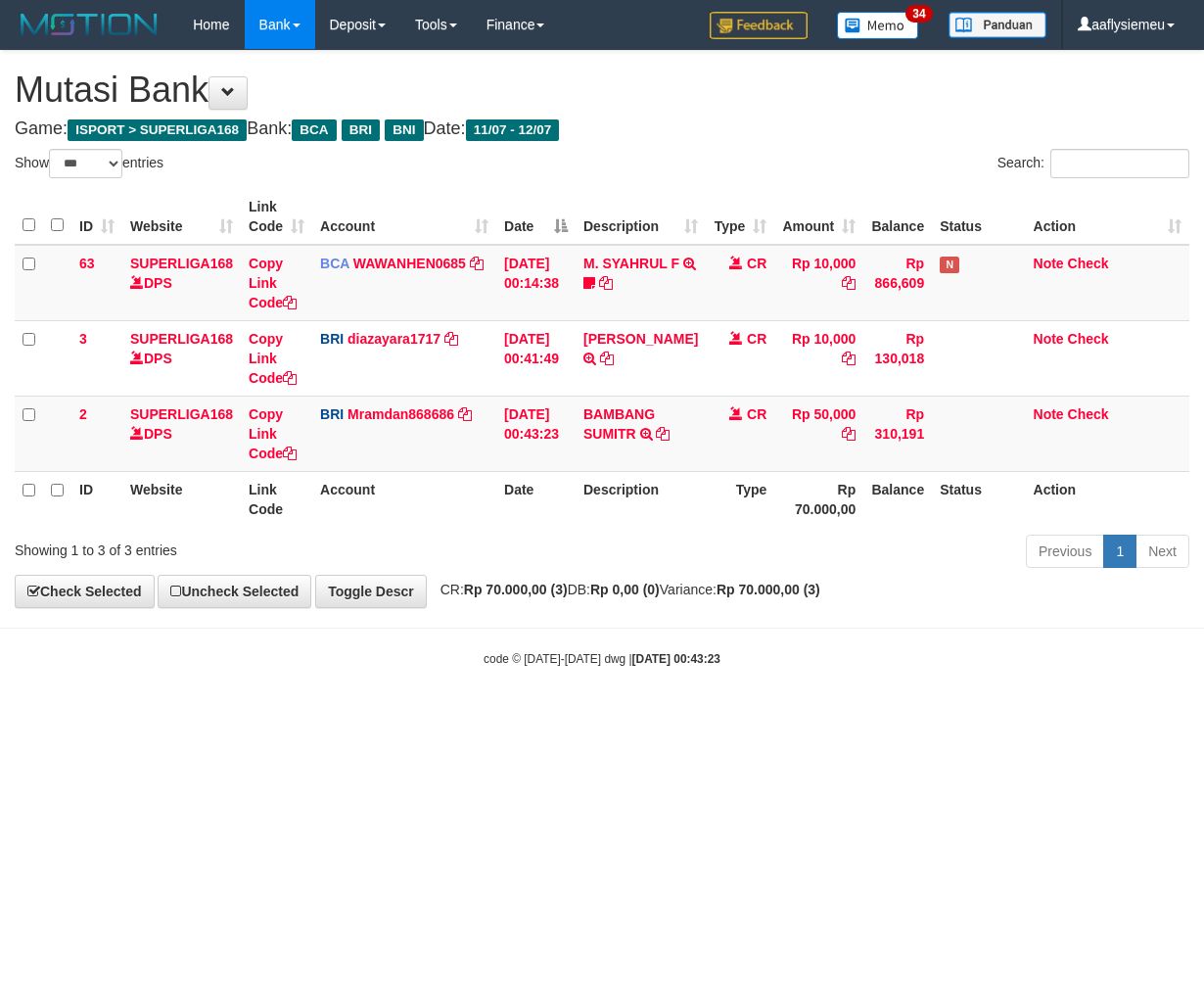 select on "***" 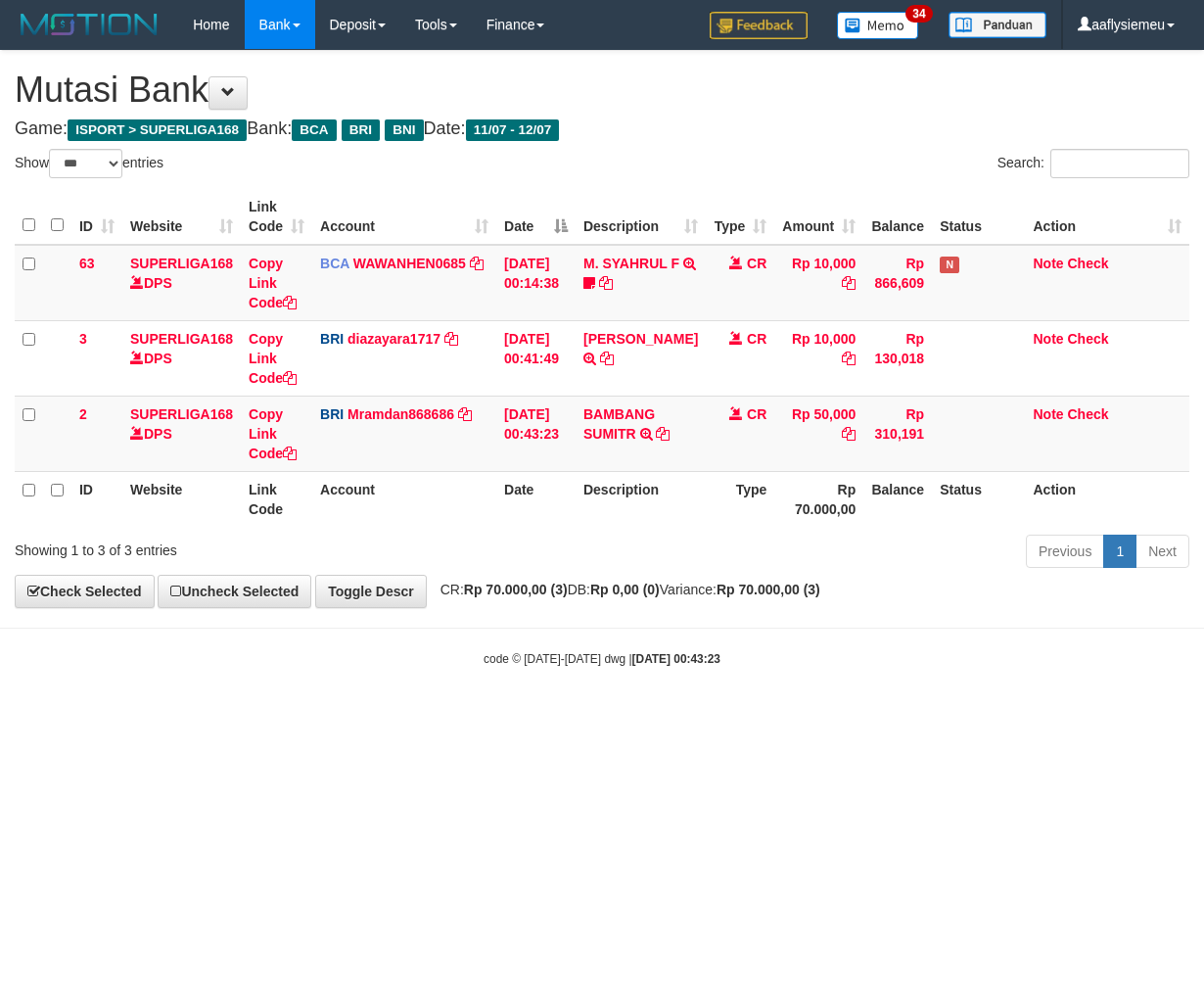 scroll, scrollTop: 0, scrollLeft: 0, axis: both 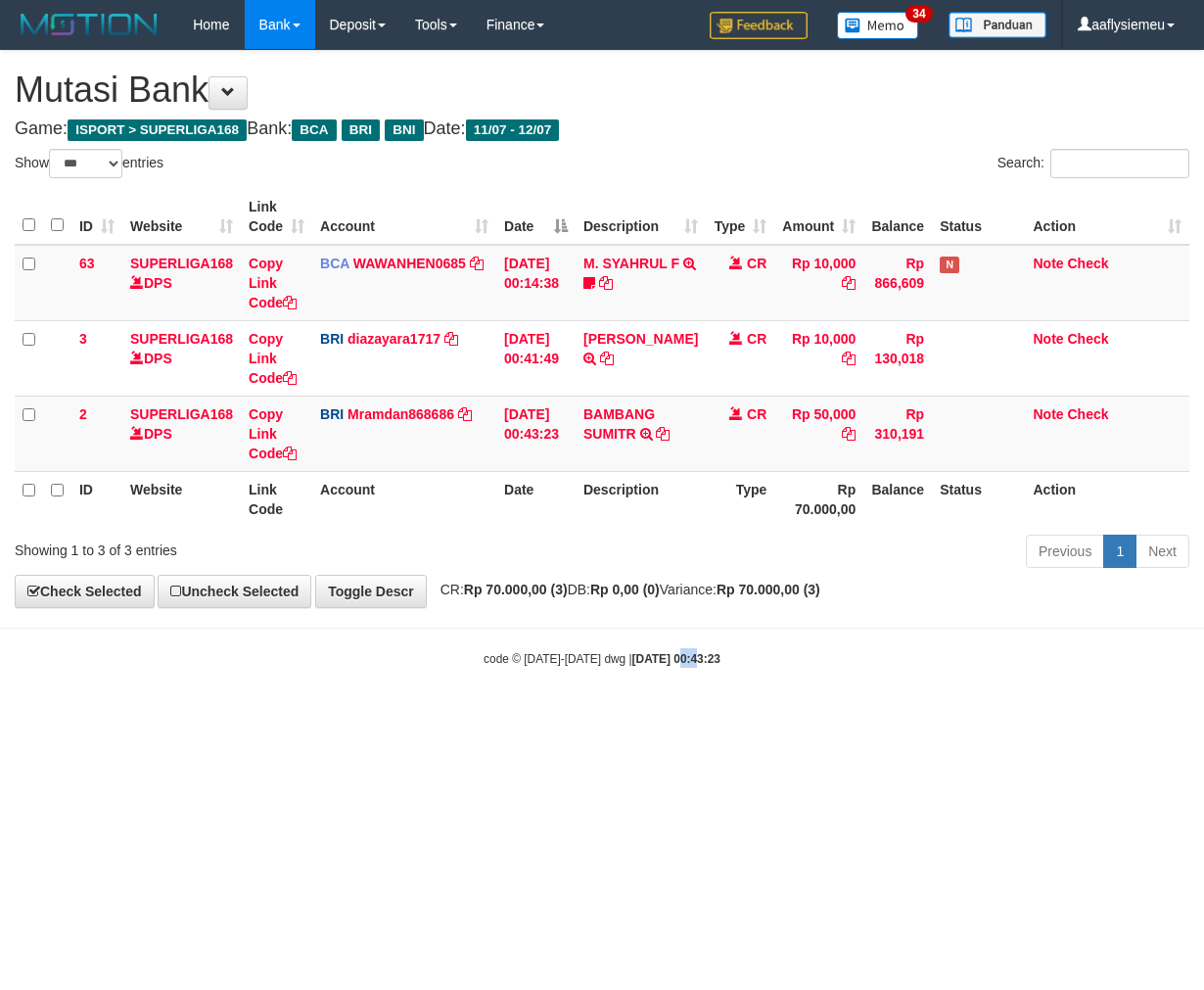 click on "Toggle navigation
Home
Bank
Account List
Load
By Website
Group
[ISPORT]													SUPERLIGA168
By Load Group (DPS)
34" at bounding box center (602, 358) 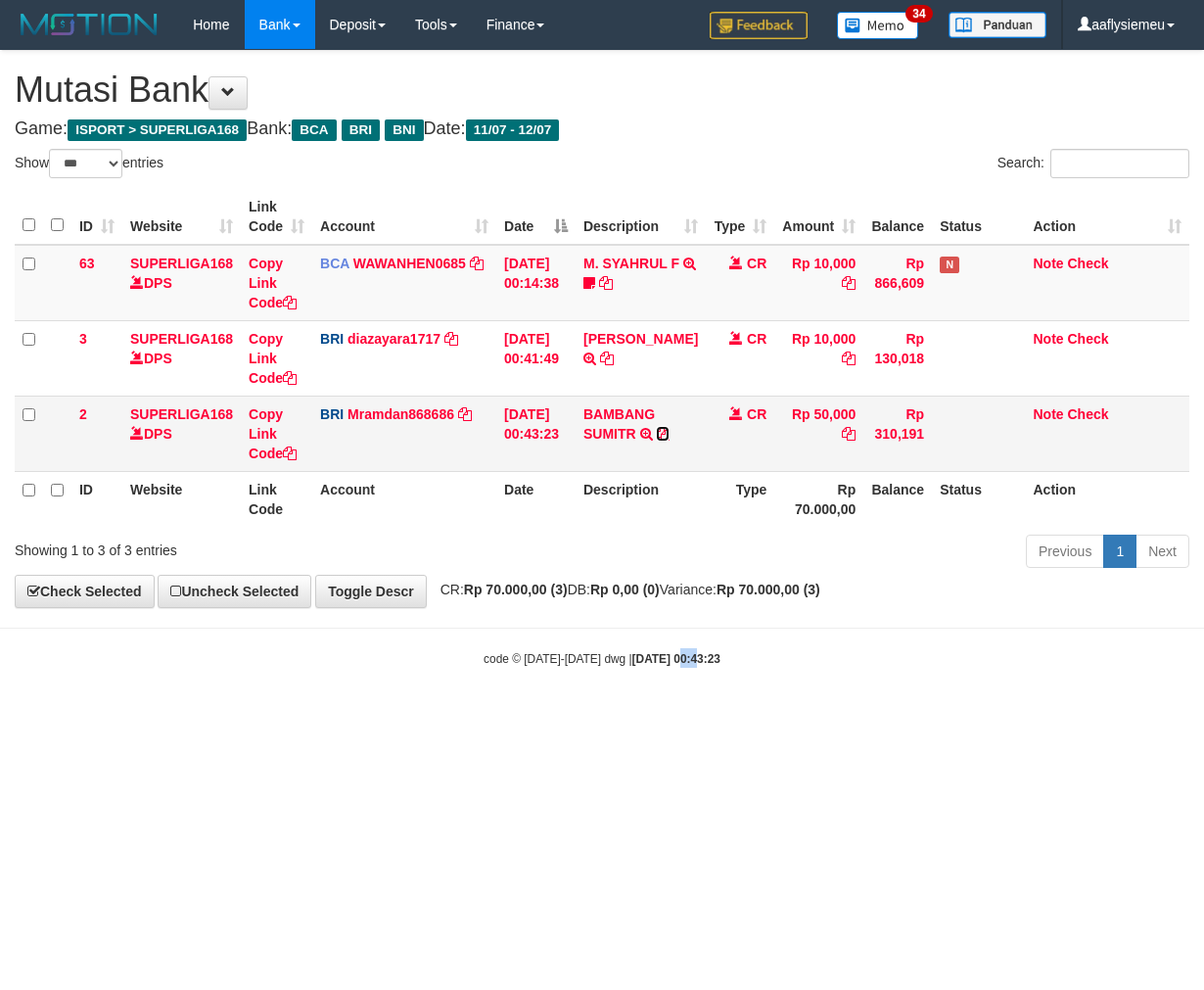 click at bounding box center [663, 434] 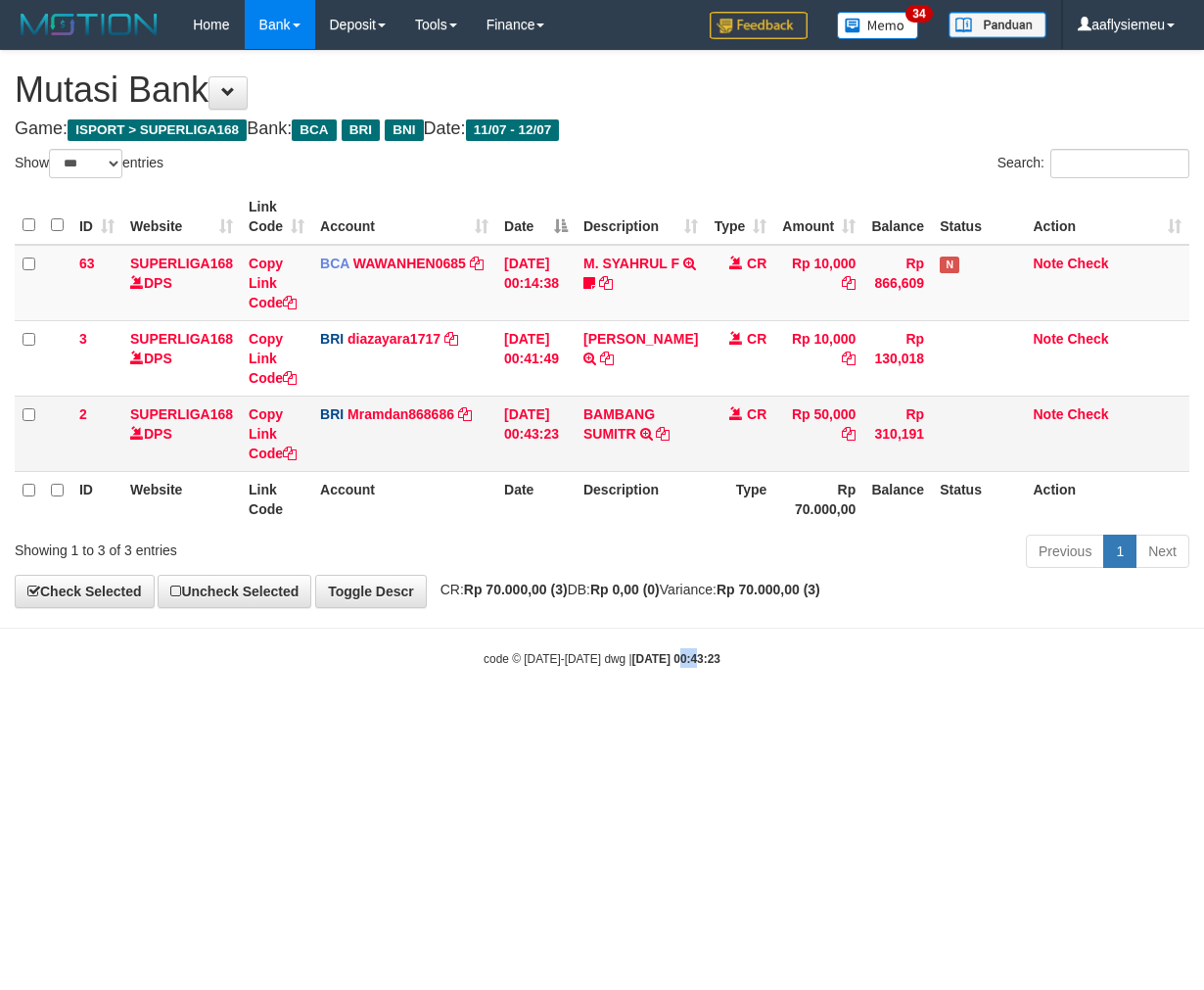 copy on "12" 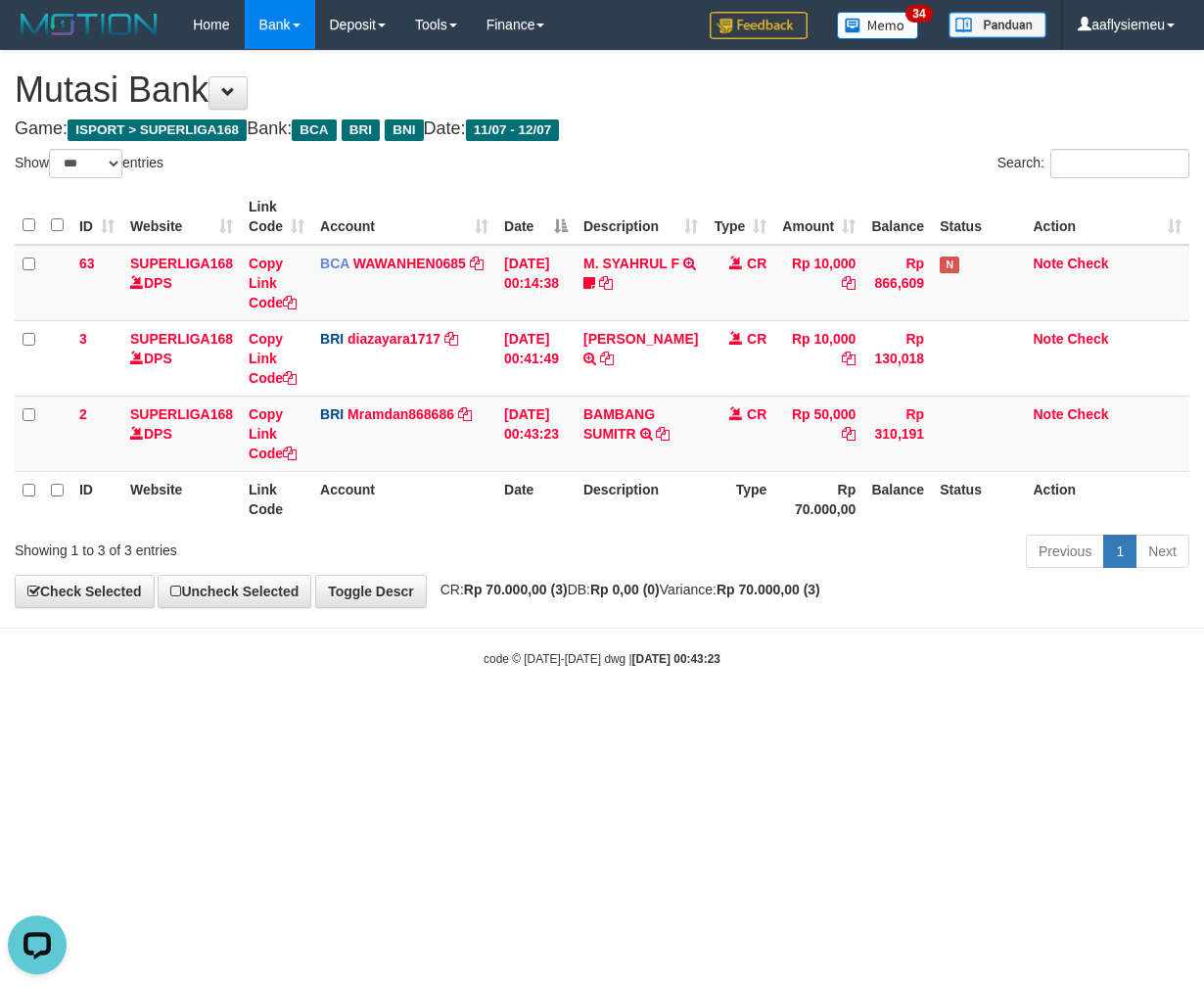 scroll, scrollTop: 0, scrollLeft: 0, axis: both 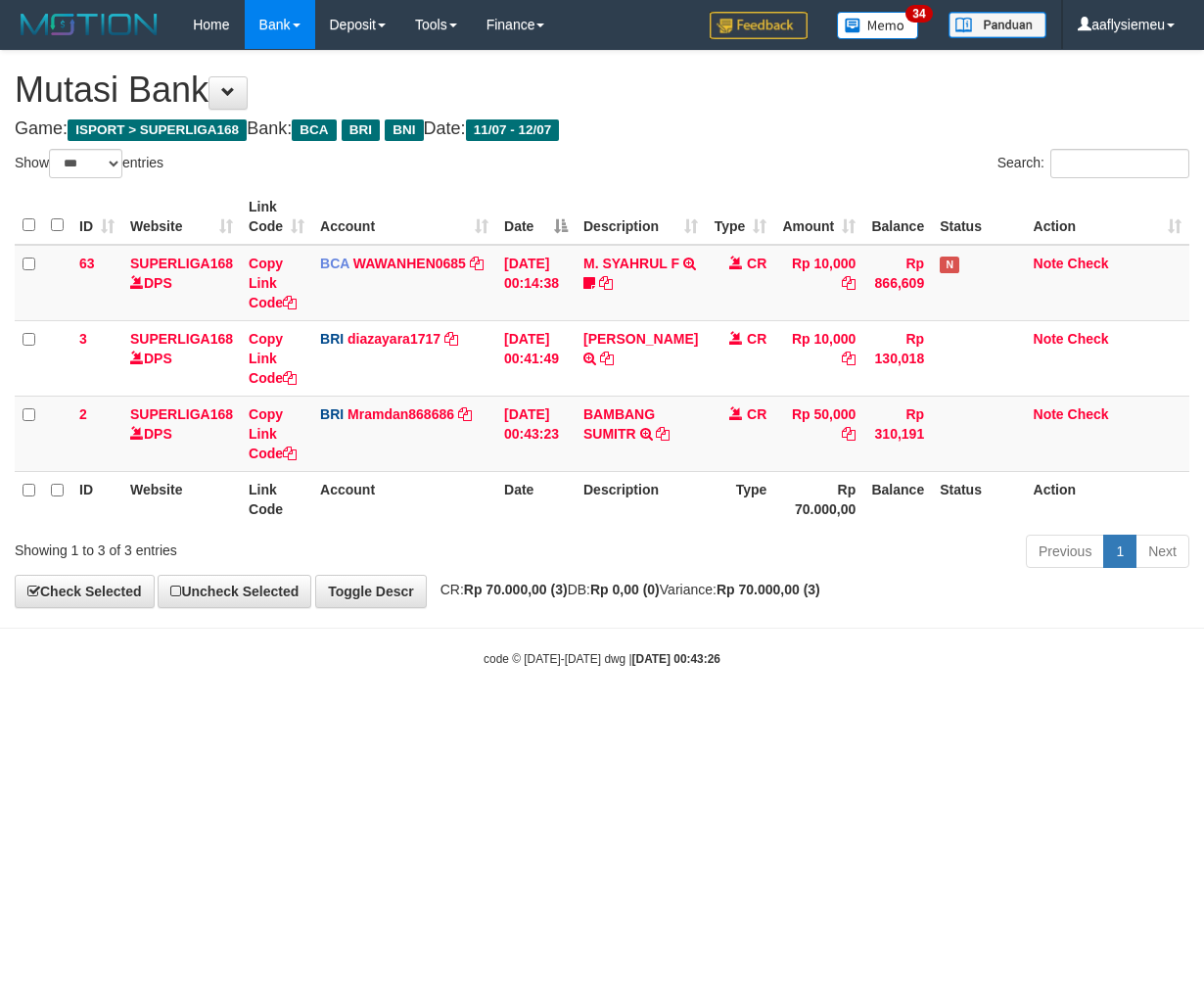 select on "***" 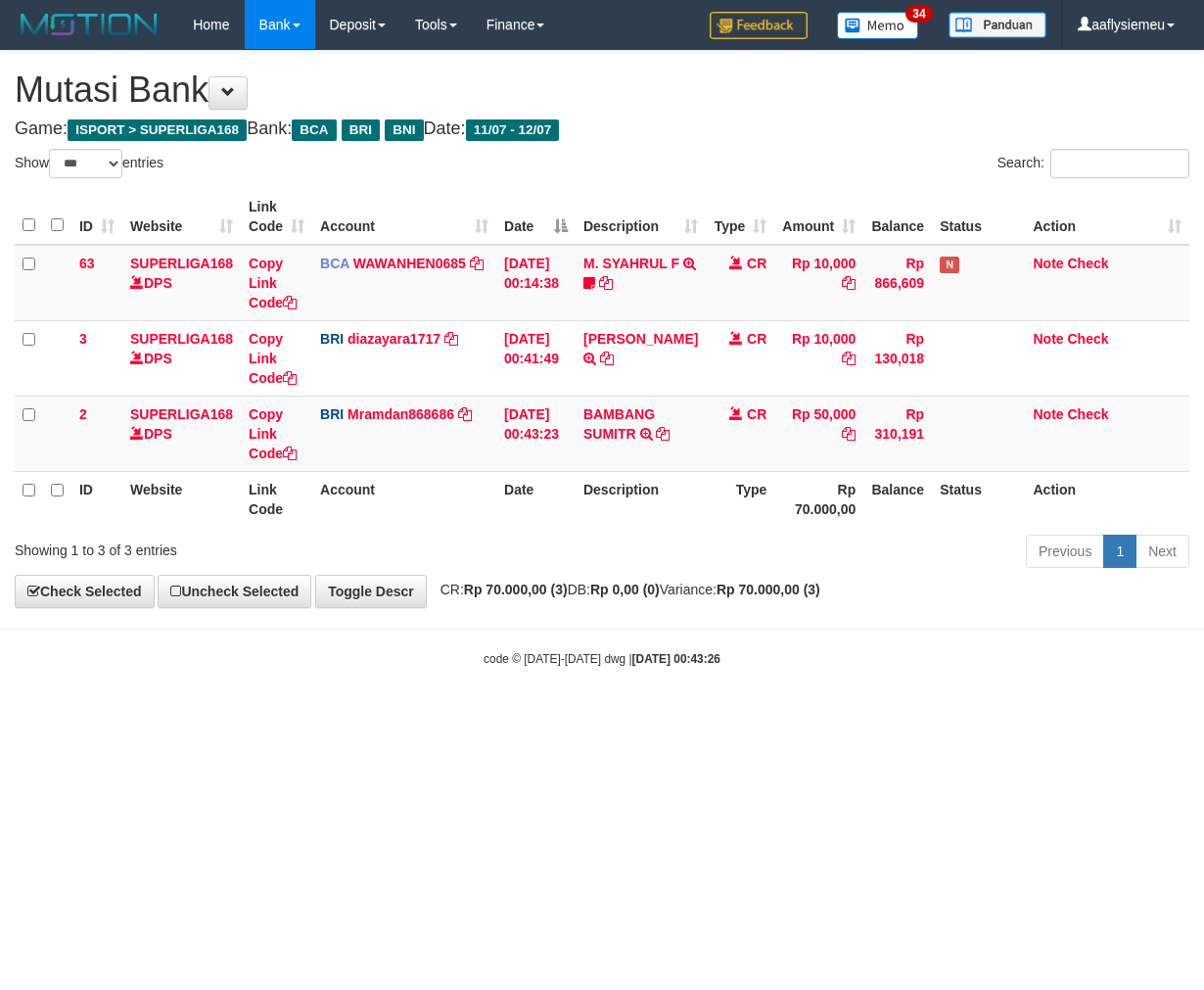 scroll, scrollTop: 0, scrollLeft: 0, axis: both 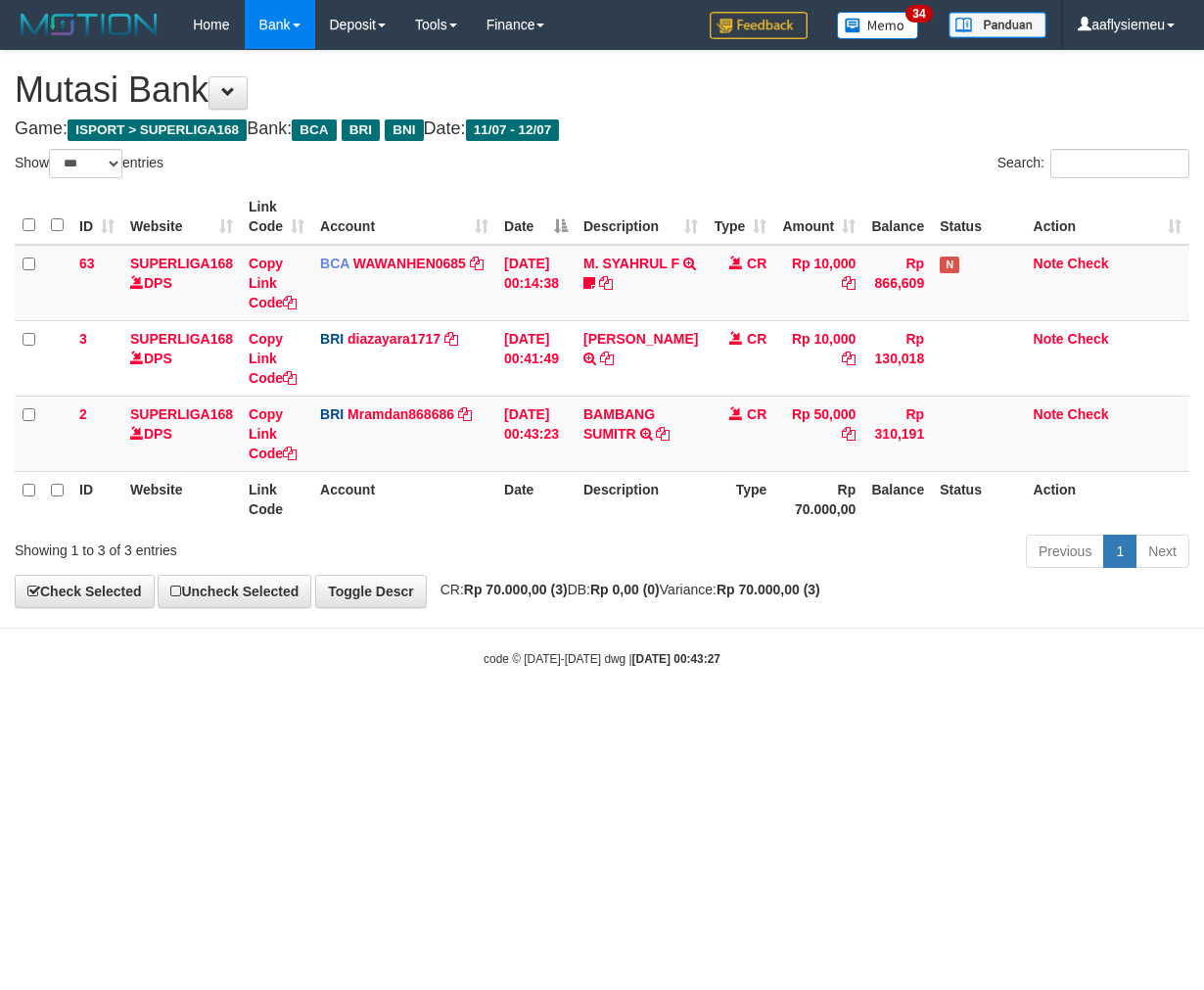select on "***" 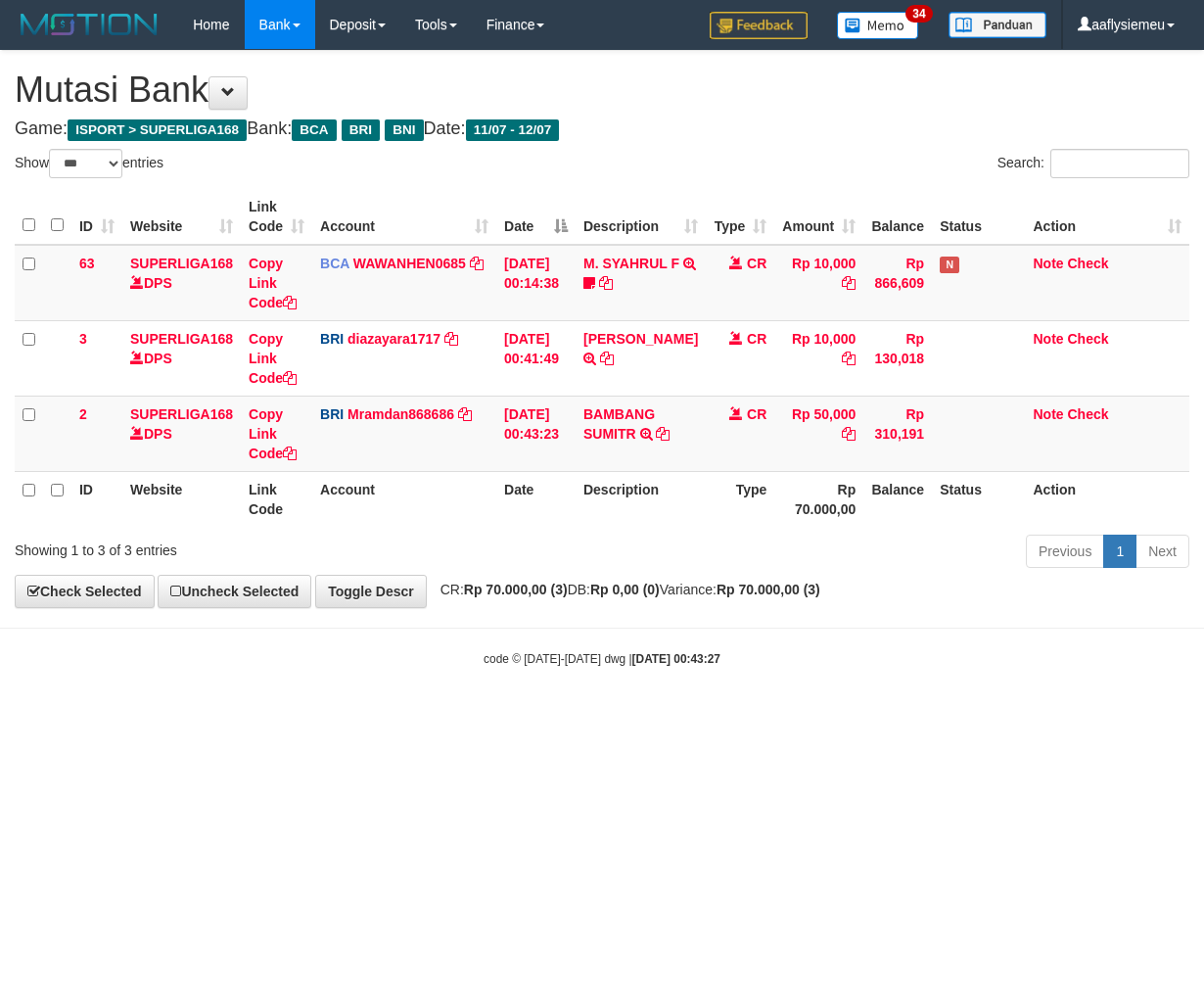 scroll, scrollTop: 0, scrollLeft: 0, axis: both 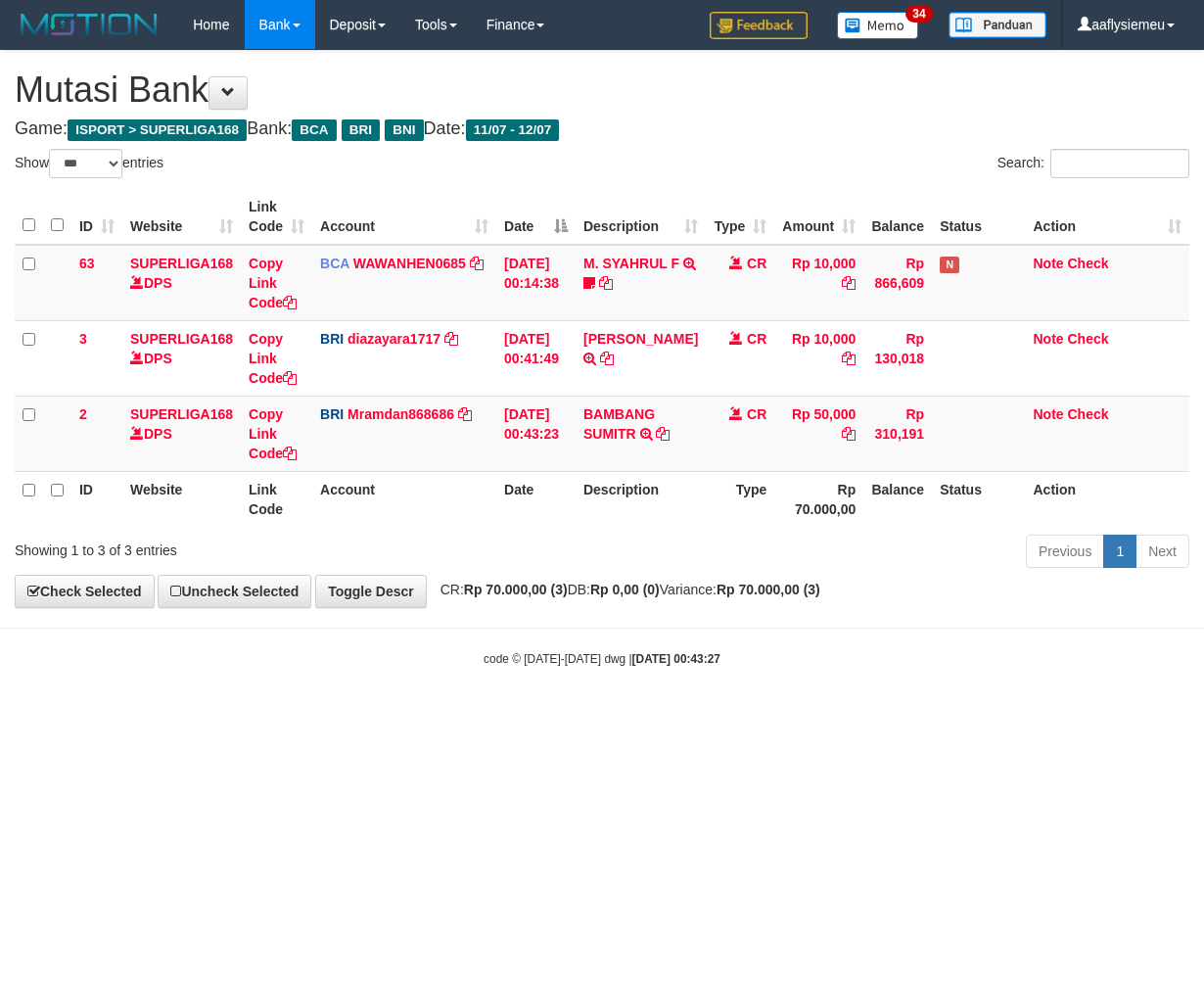 click on "2025/07/12 00:43:27" at bounding box center [676, 659] 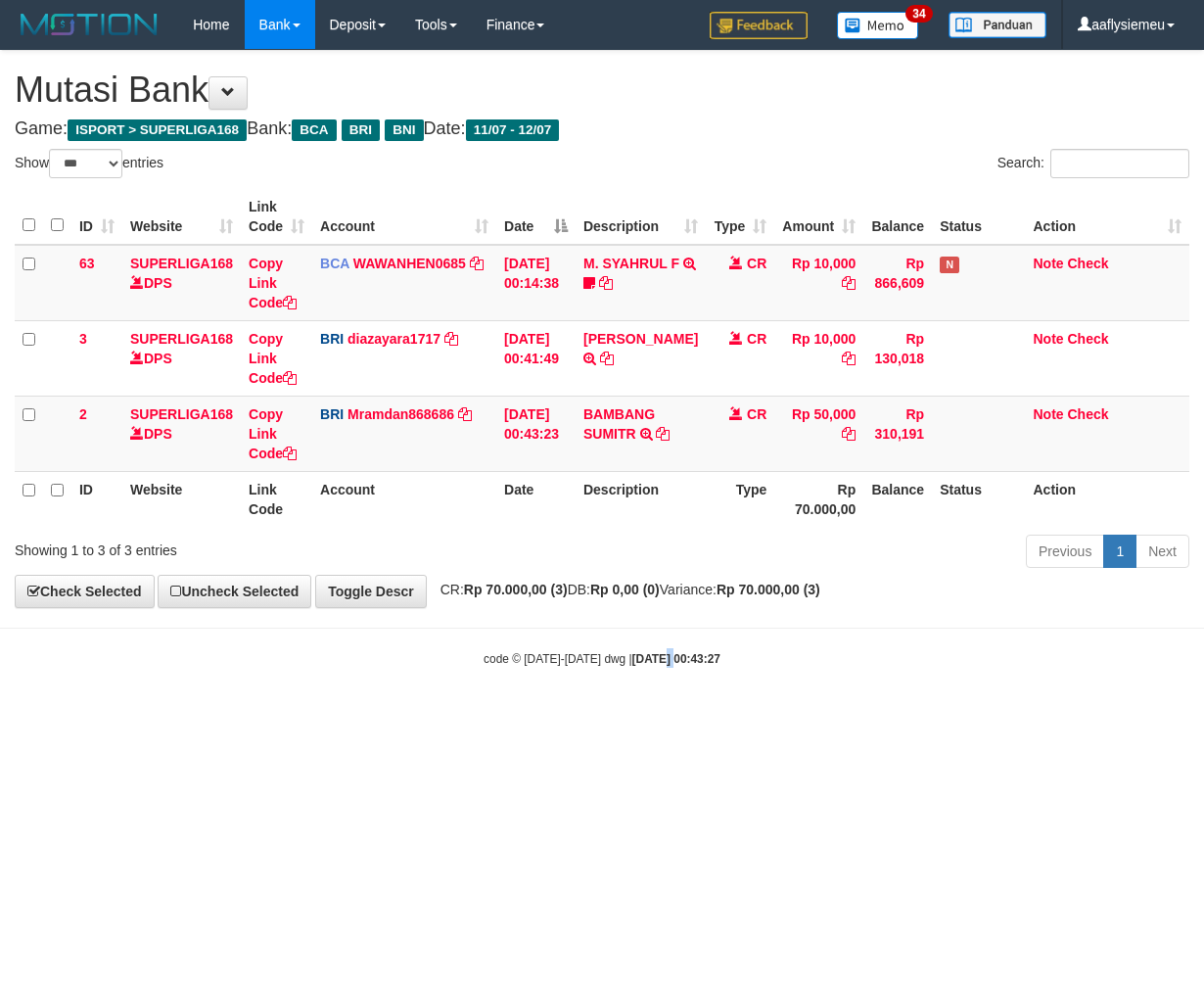 click on "2025/07/12 00:43:27" at bounding box center (676, 659) 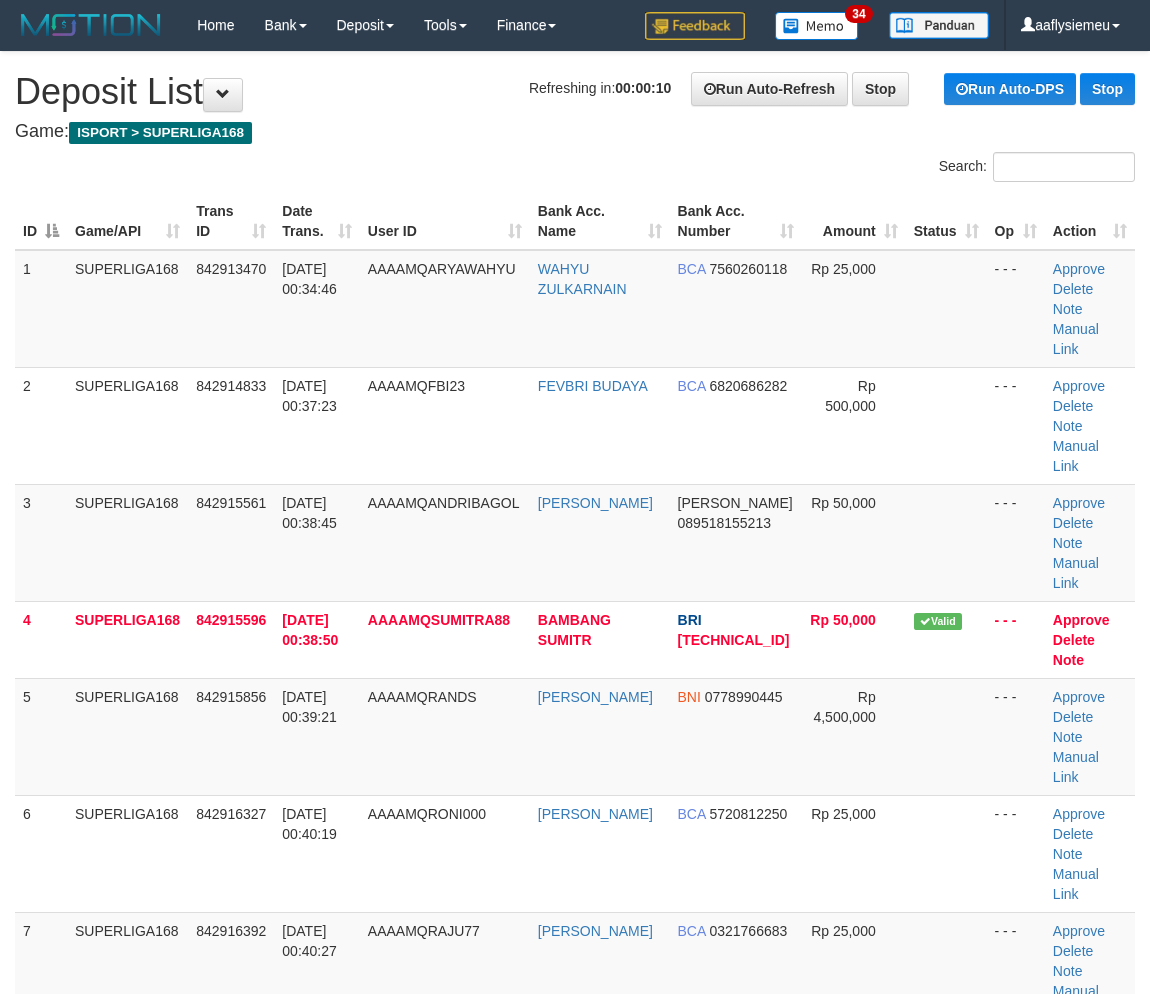 scroll, scrollTop: 71, scrollLeft: 0, axis: vertical 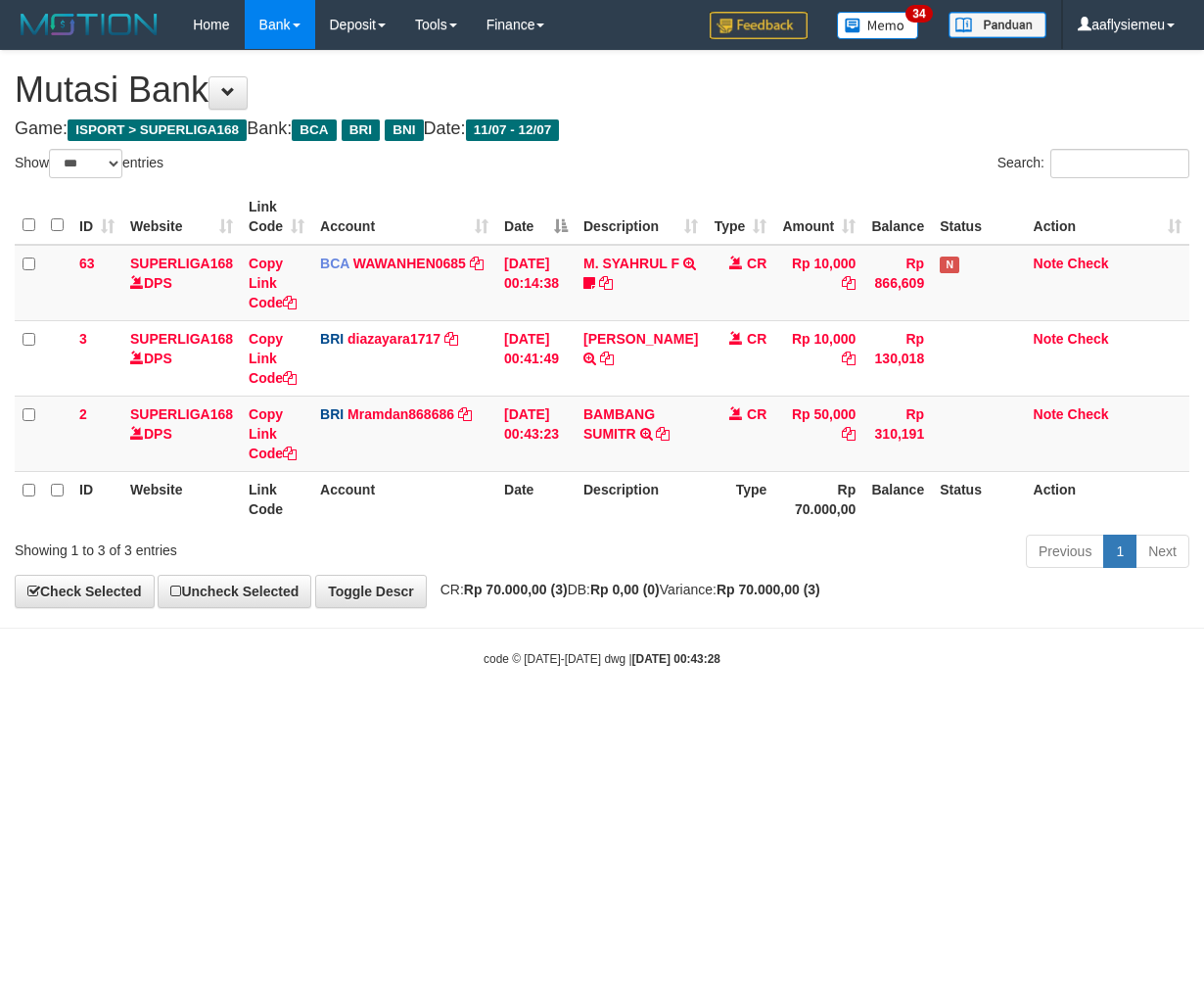 select on "***" 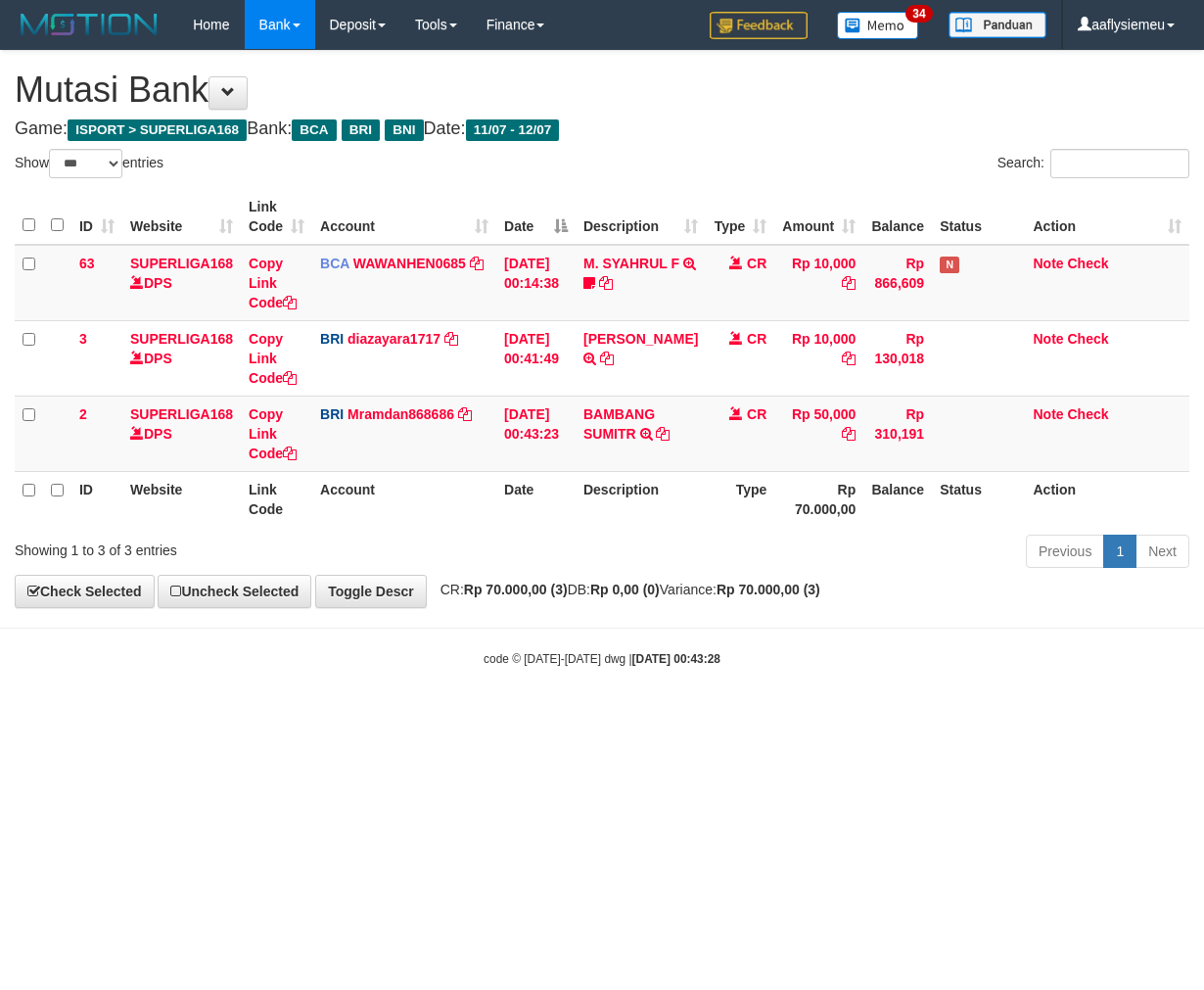 scroll, scrollTop: 0, scrollLeft: 0, axis: both 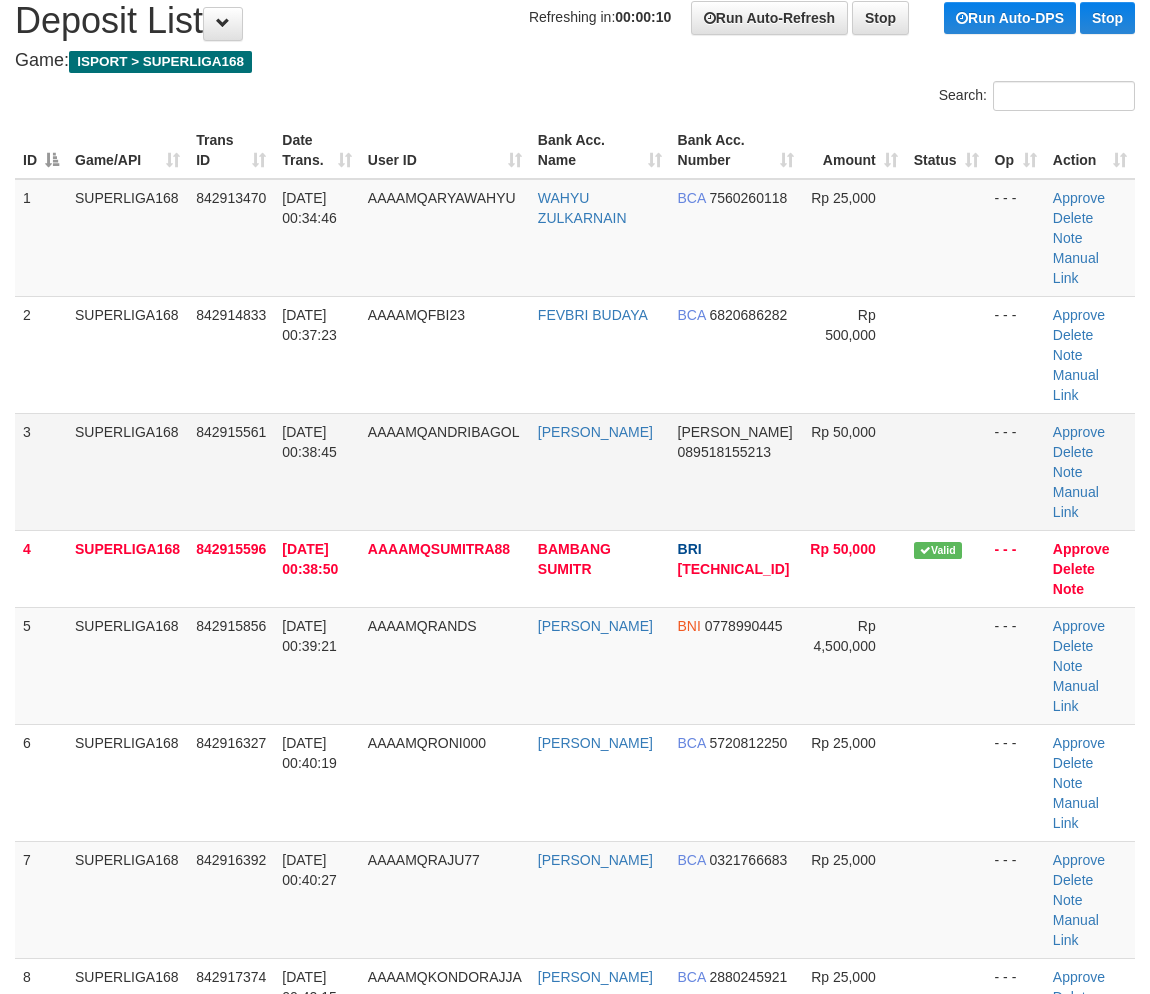 click on "SUPERLIGA168" at bounding box center [127, 471] 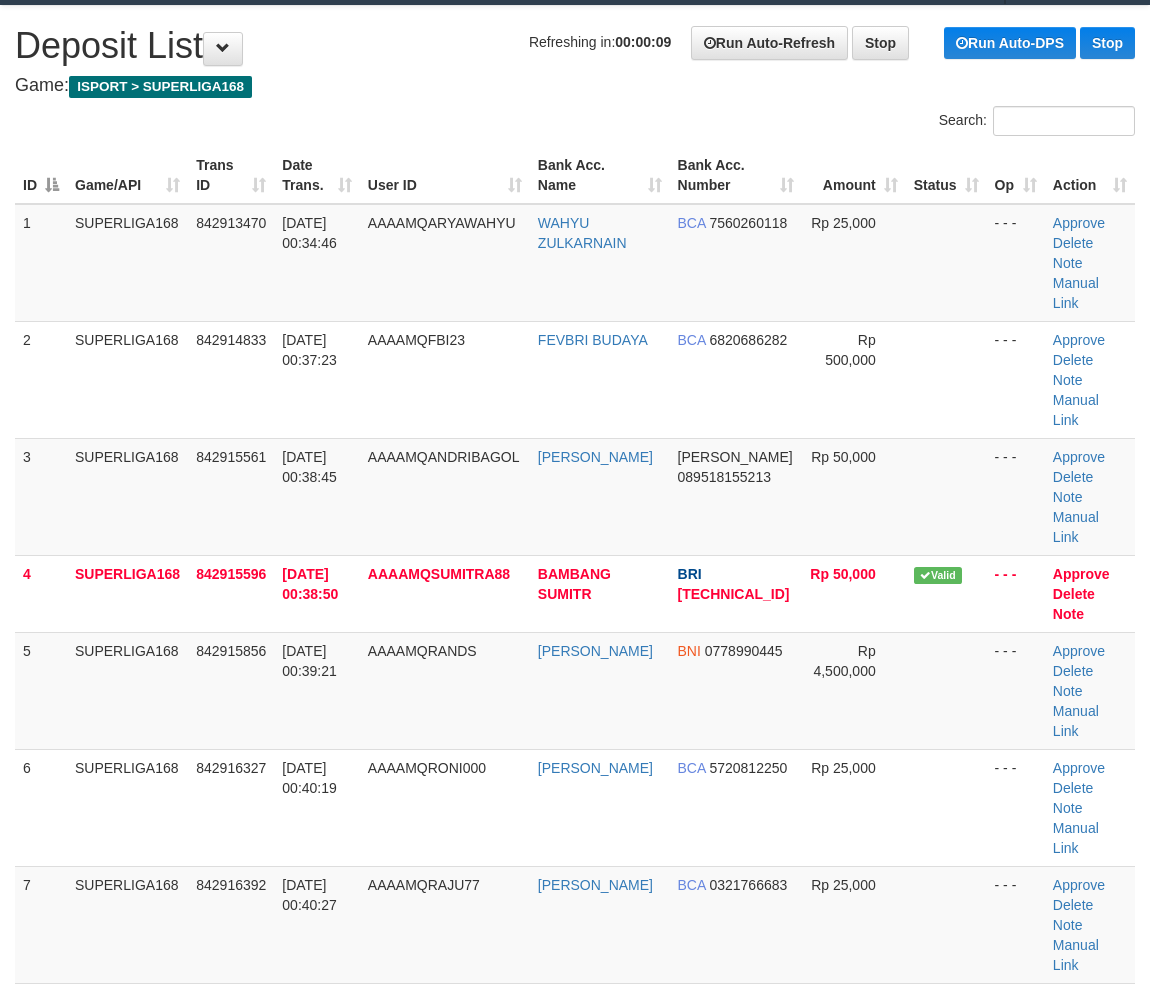scroll, scrollTop: 0, scrollLeft: 0, axis: both 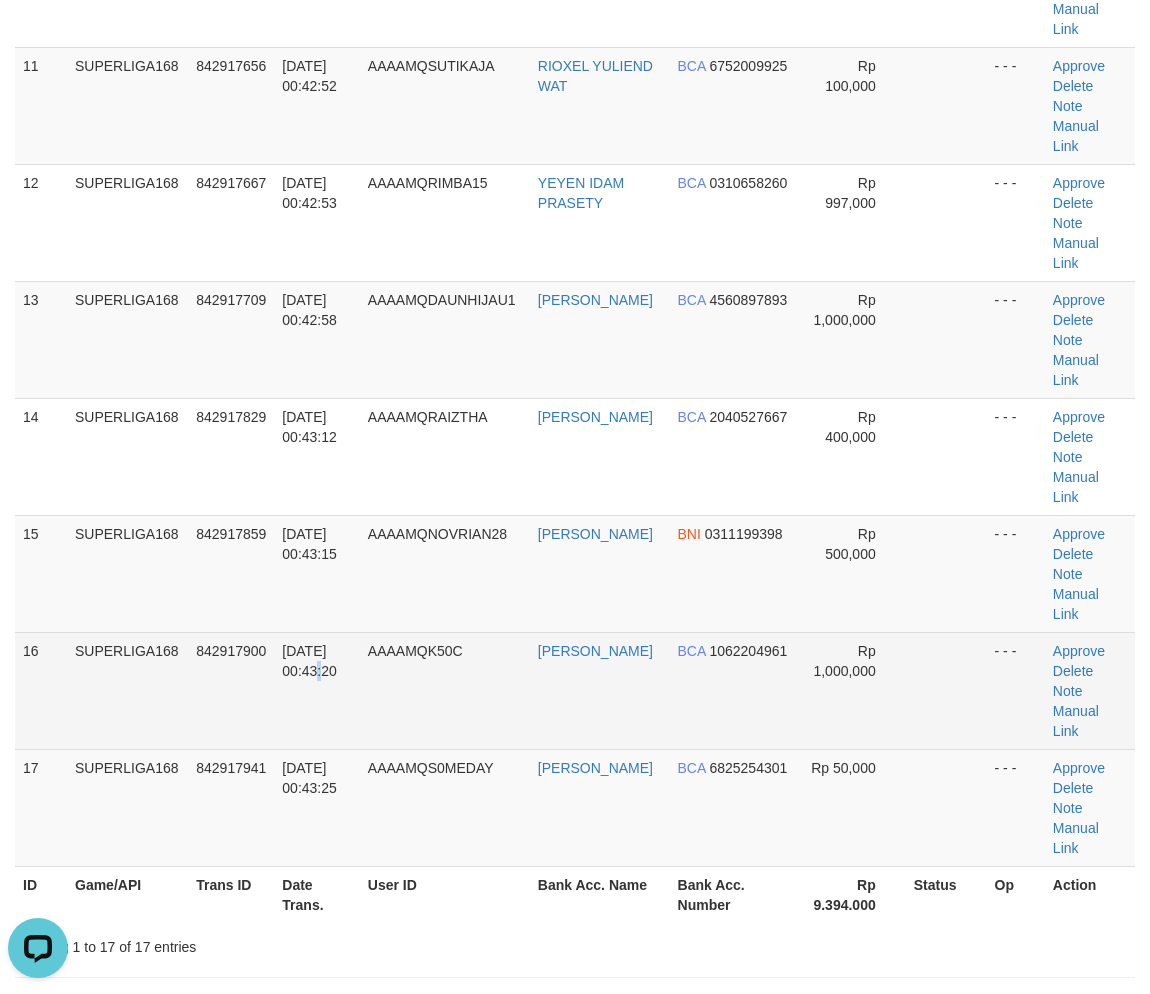 click on "[DATE] 00:43:20" at bounding box center [316, 690] 